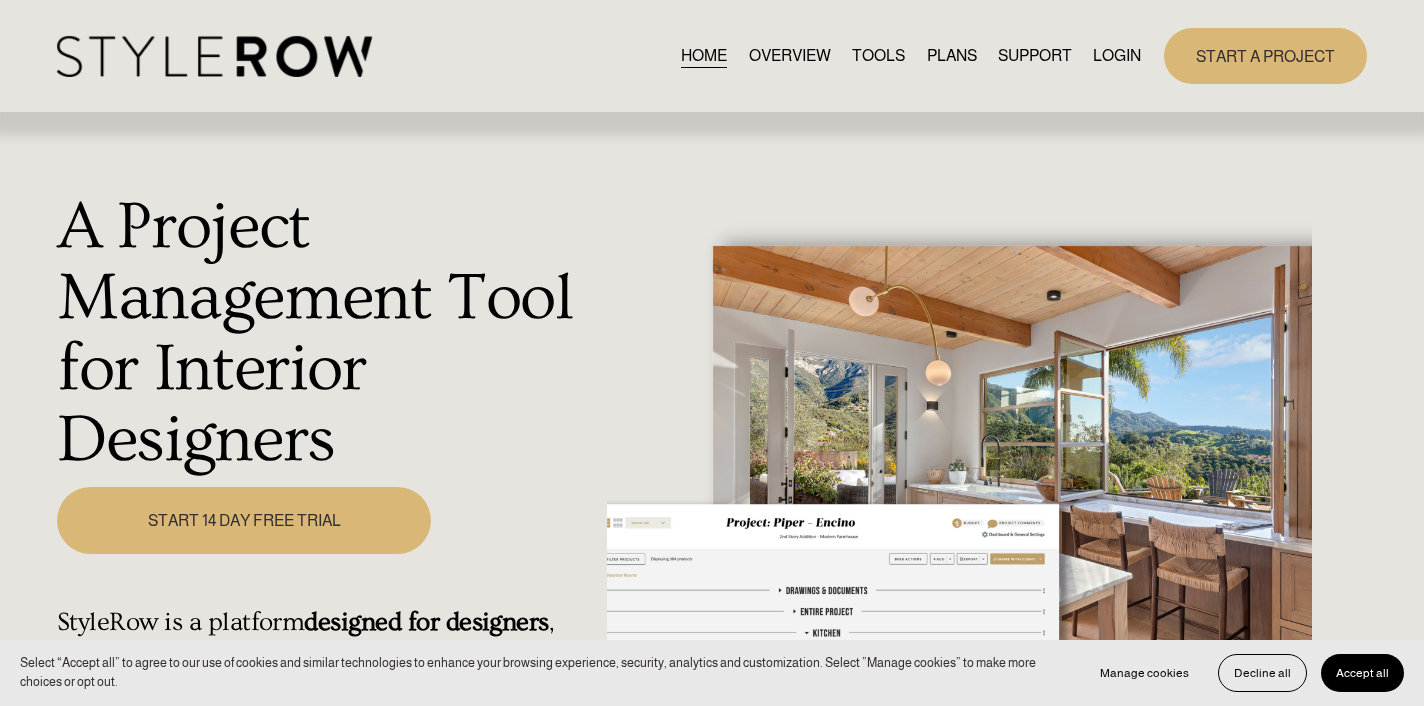 scroll, scrollTop: 0, scrollLeft: 0, axis: both 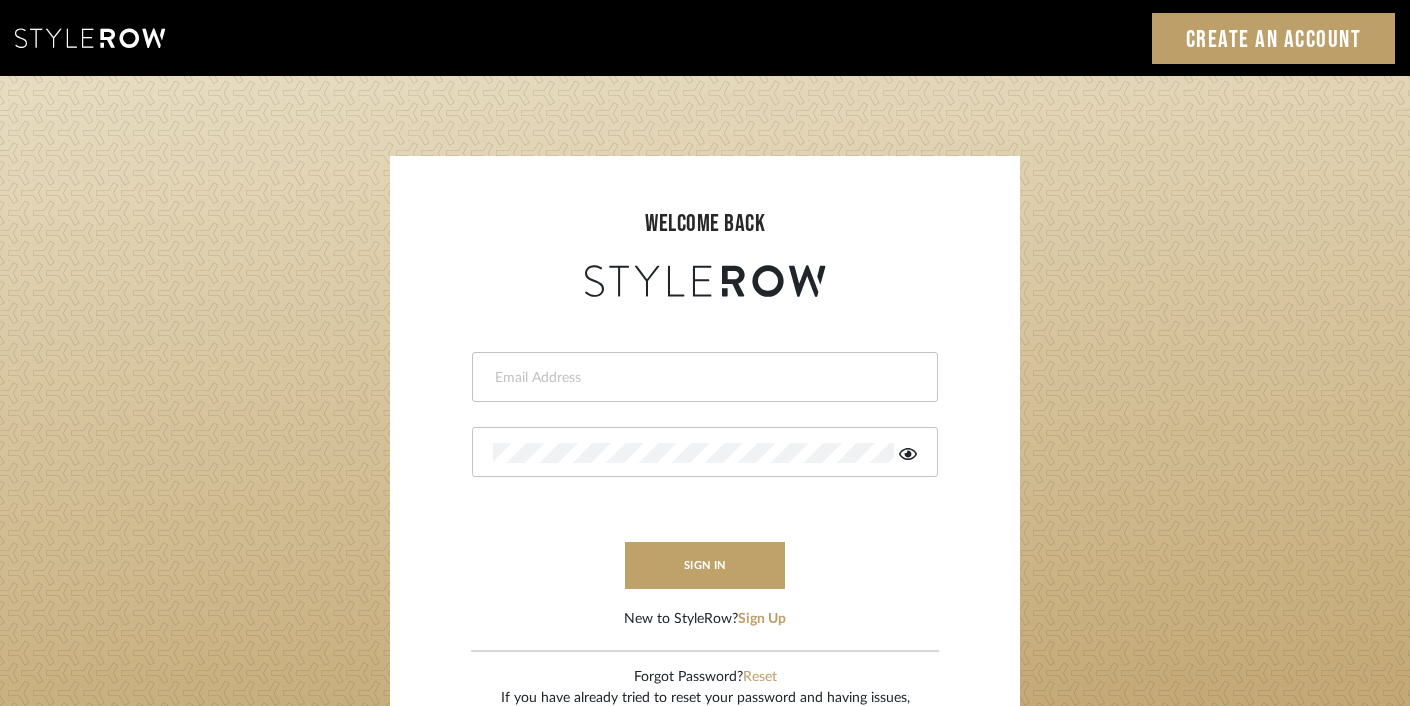 click at bounding box center [702, 378] 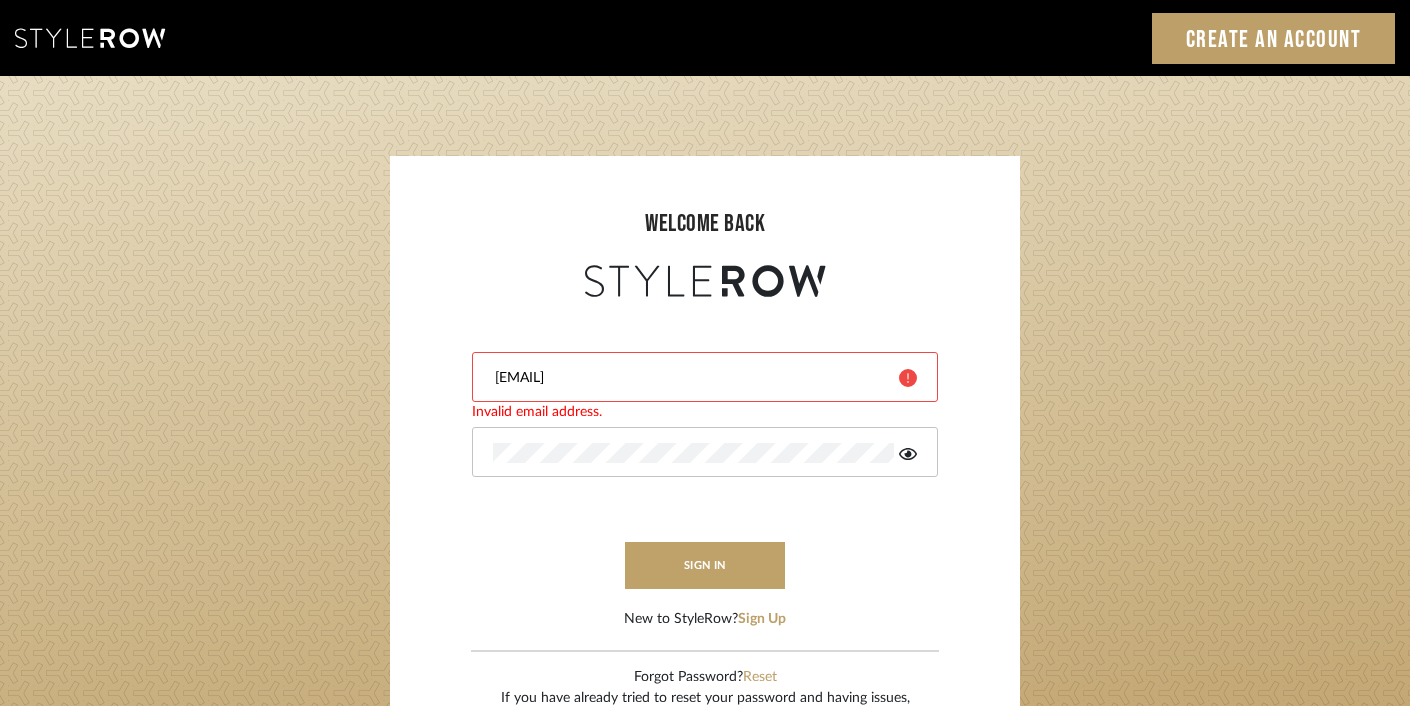 type on "ashley@winnieandcointeriors.com" 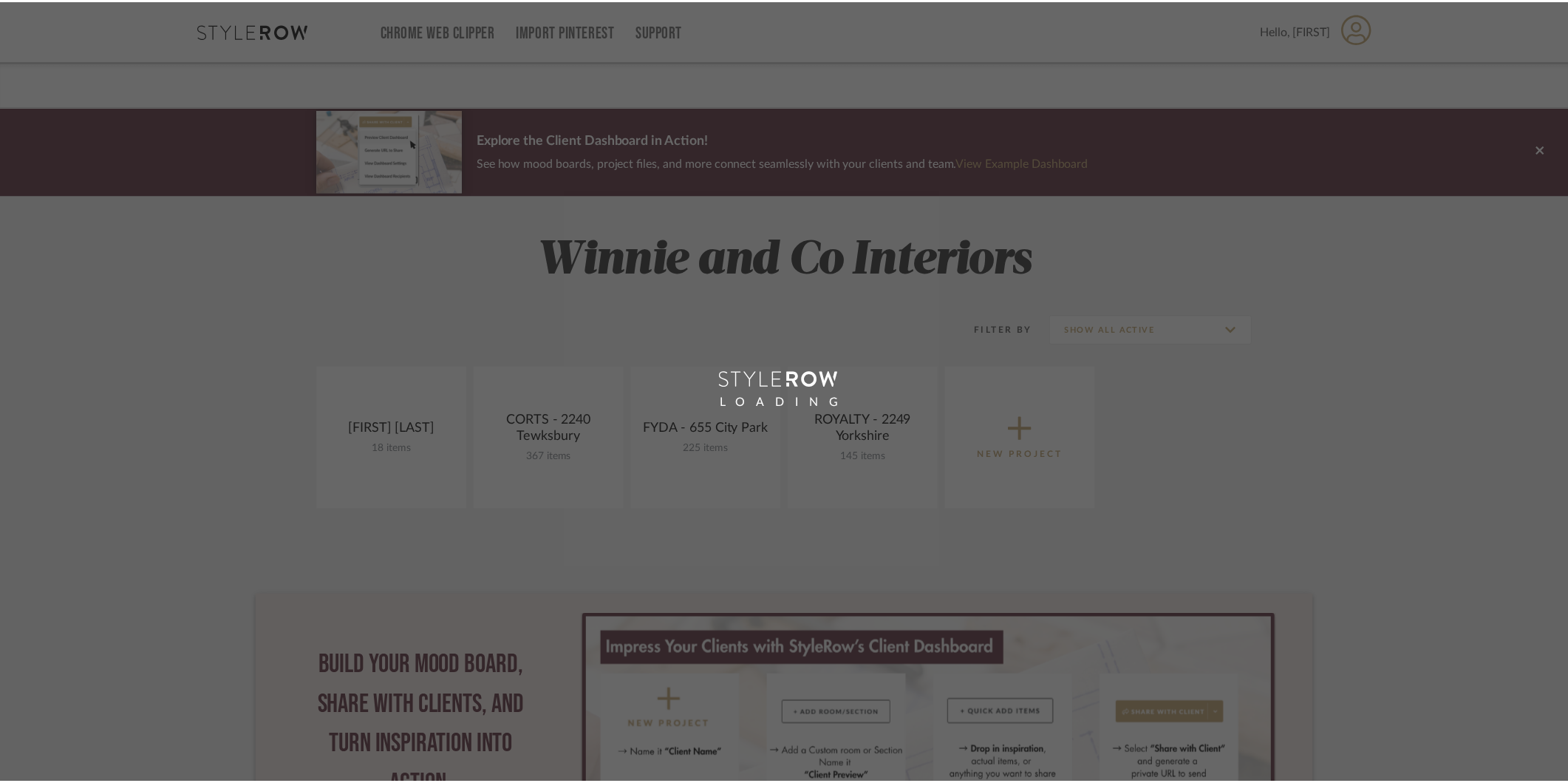 scroll, scrollTop: 0, scrollLeft: 0, axis: both 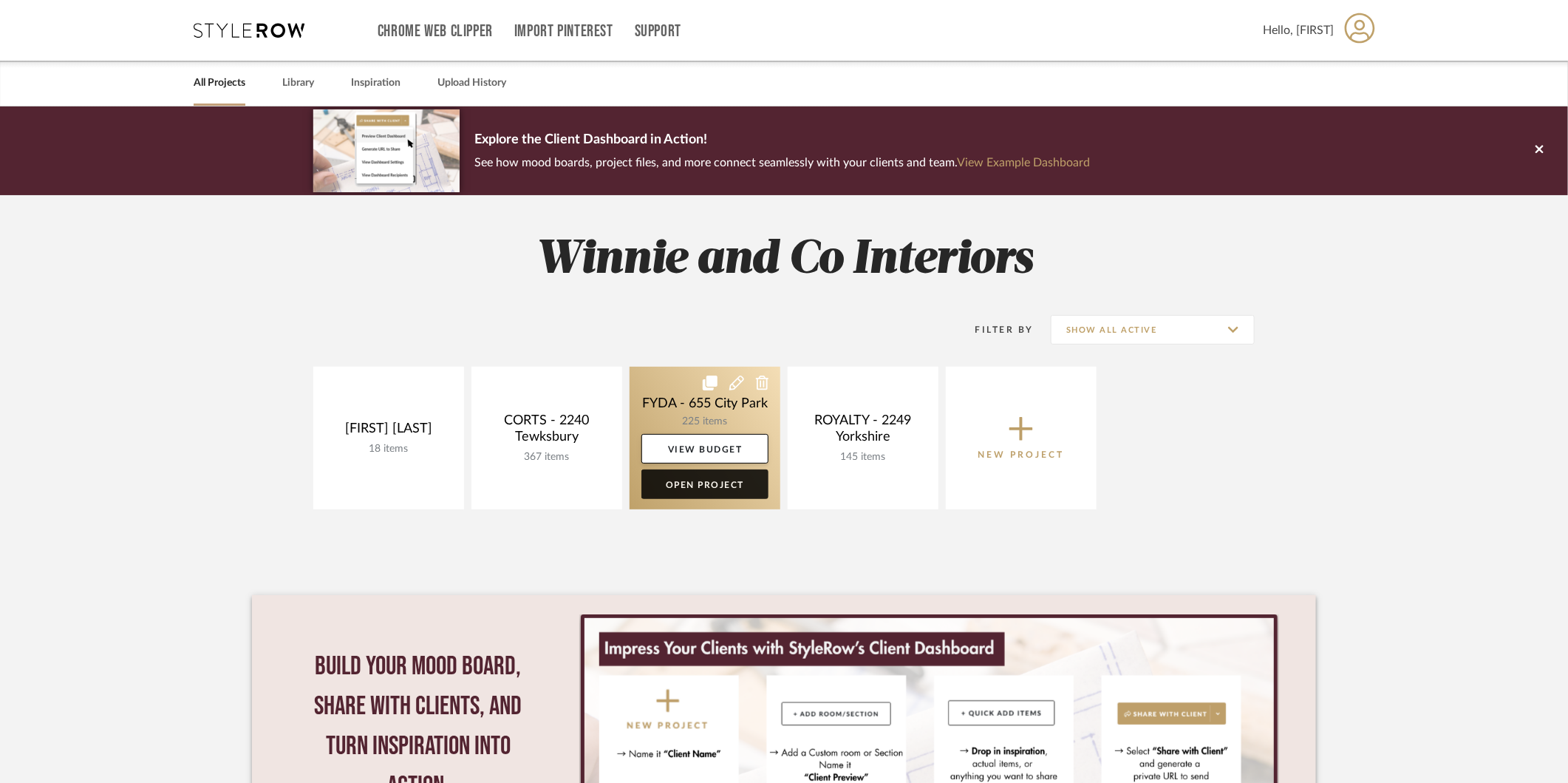click on "Open Project" 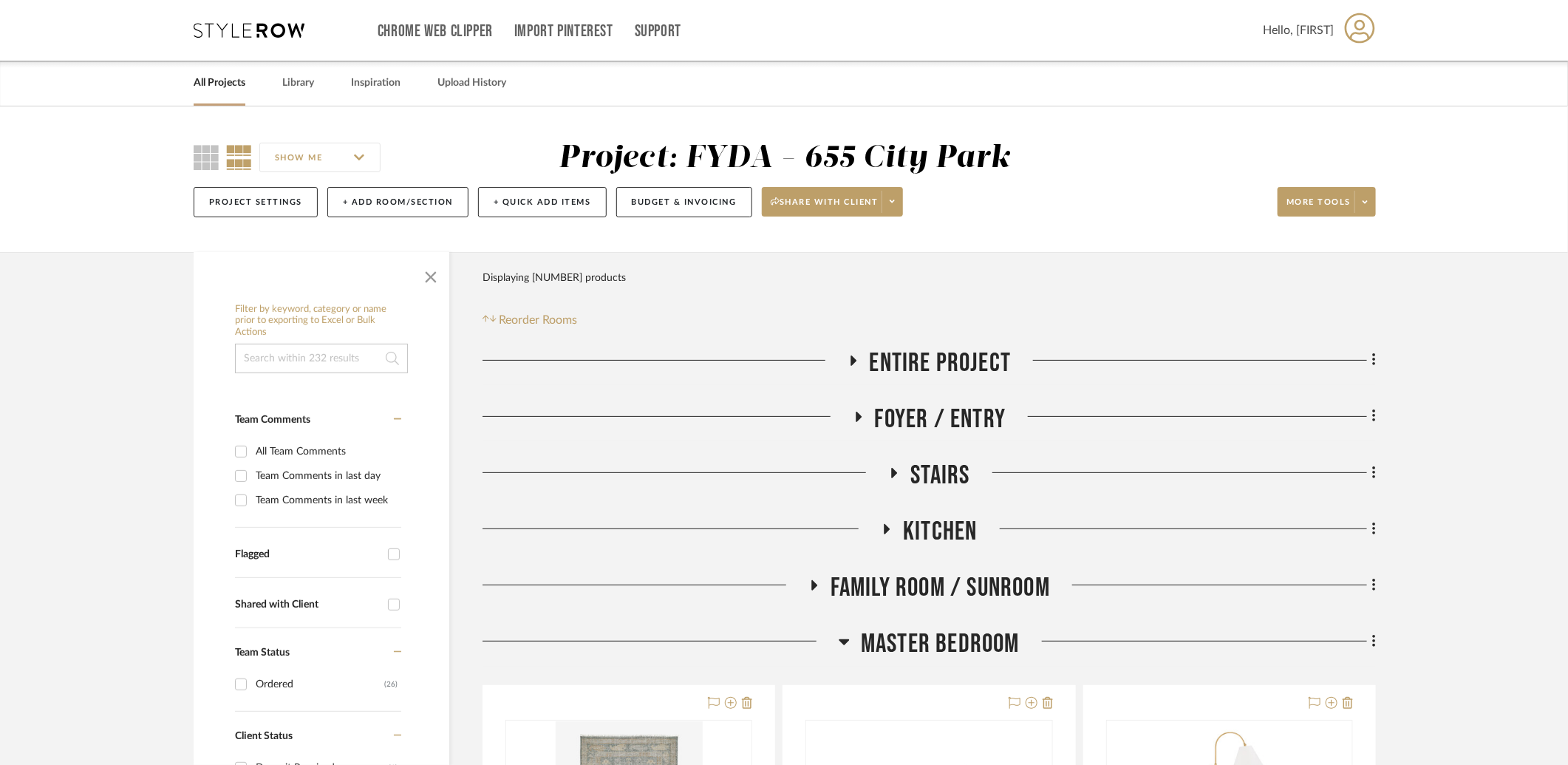 click on "Kitchen" 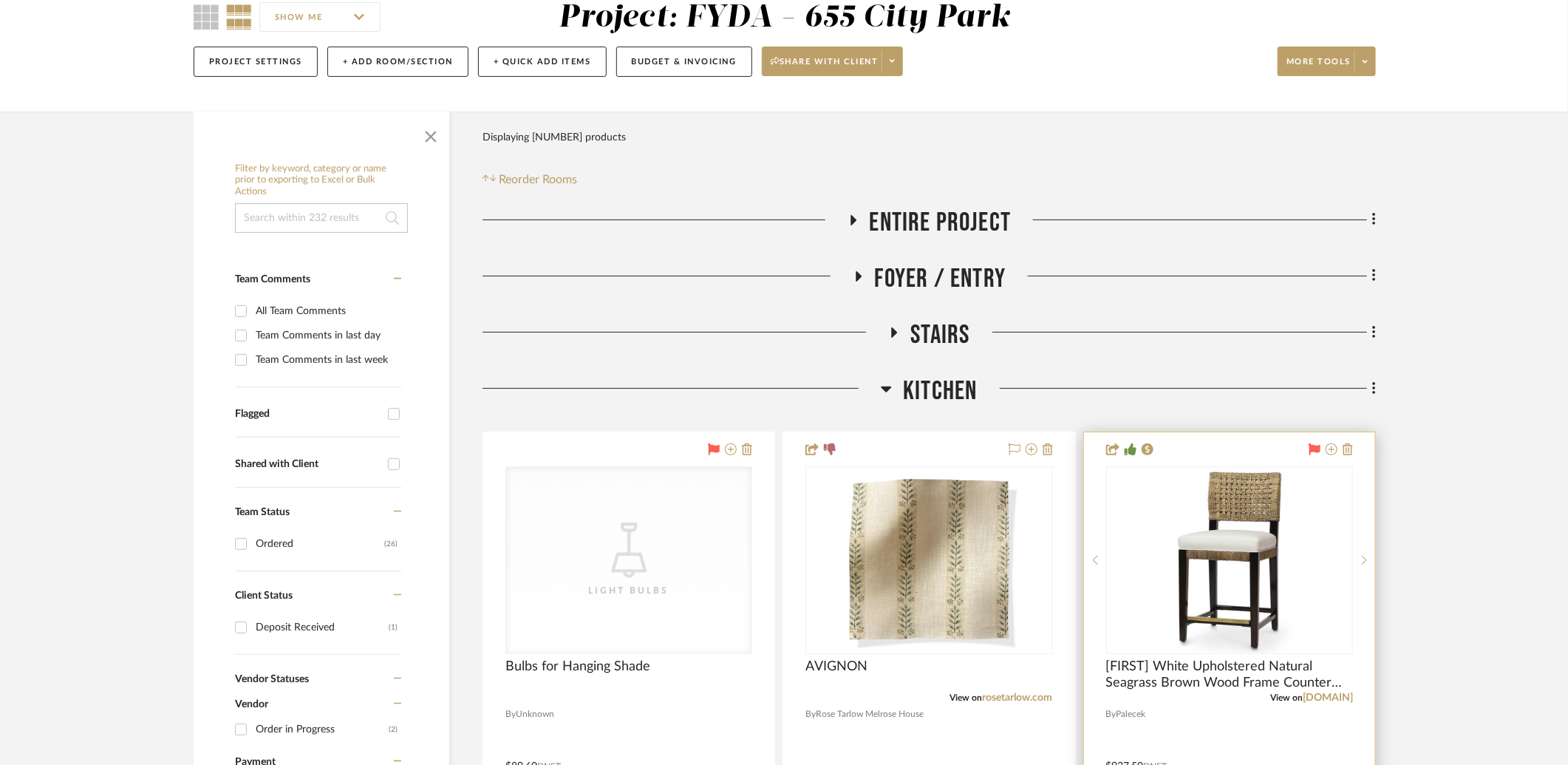 scroll, scrollTop: 173, scrollLeft: 0, axis: vertical 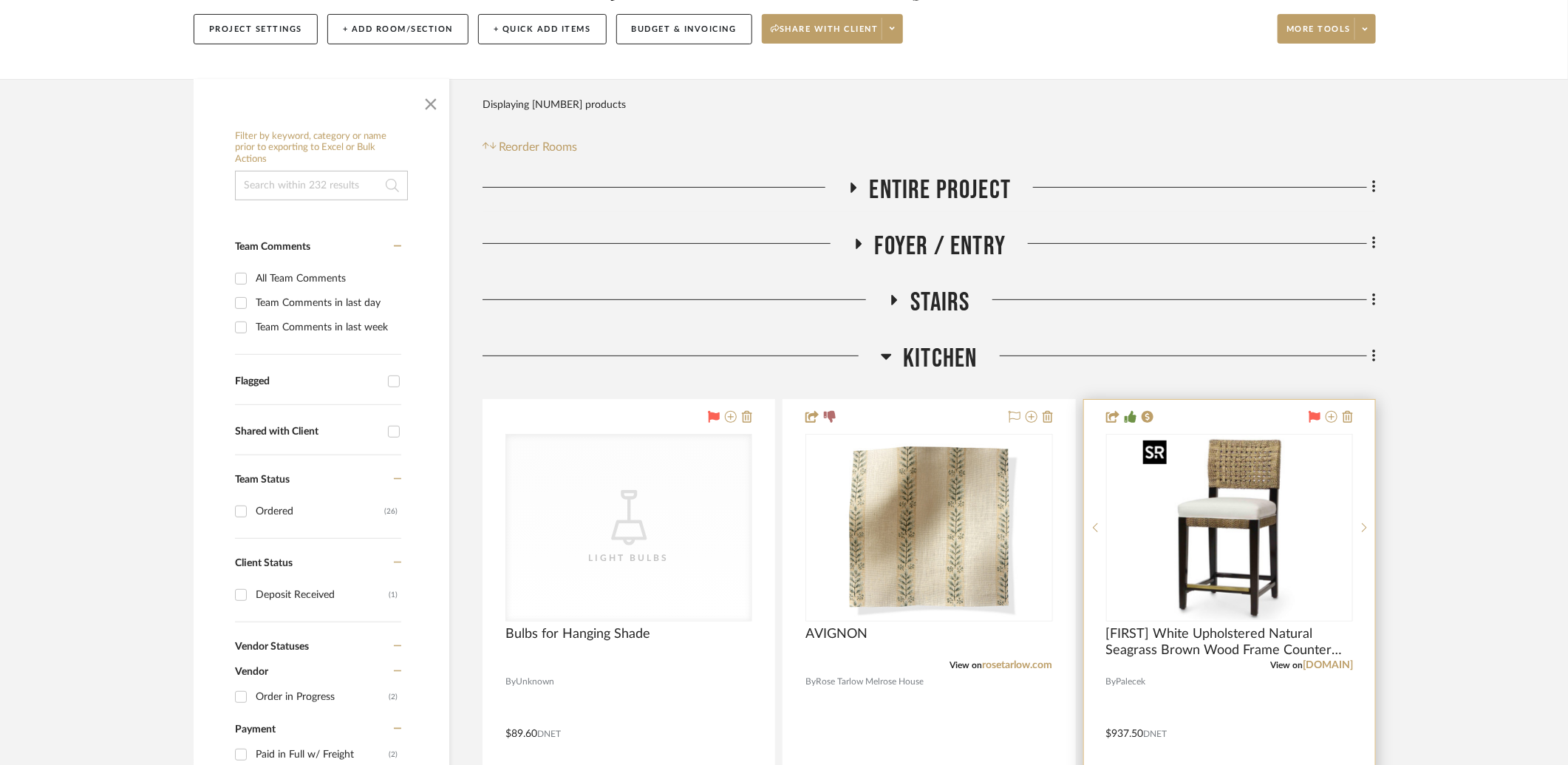 click at bounding box center (0, 0) 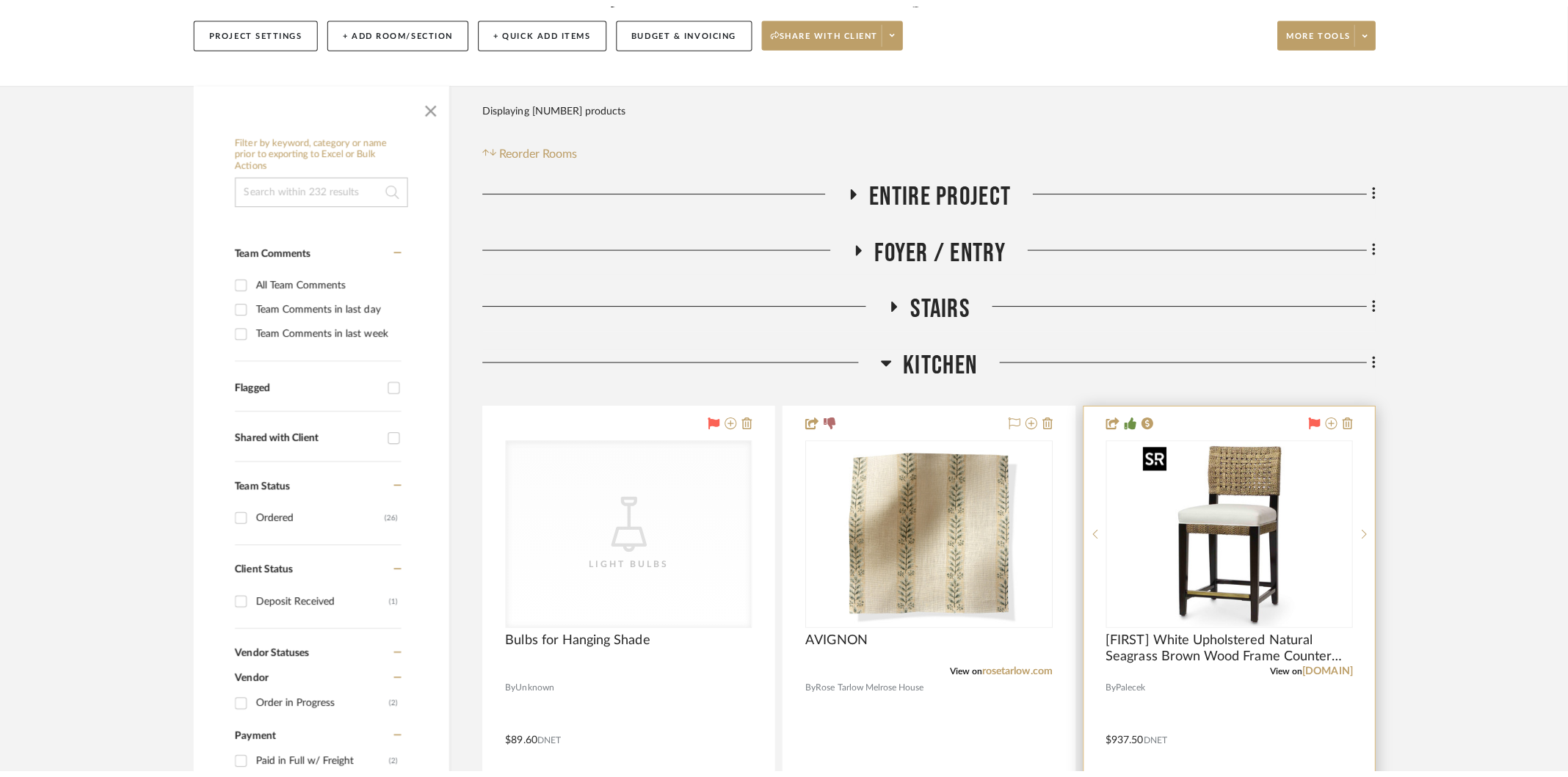 scroll, scrollTop: 0, scrollLeft: 0, axis: both 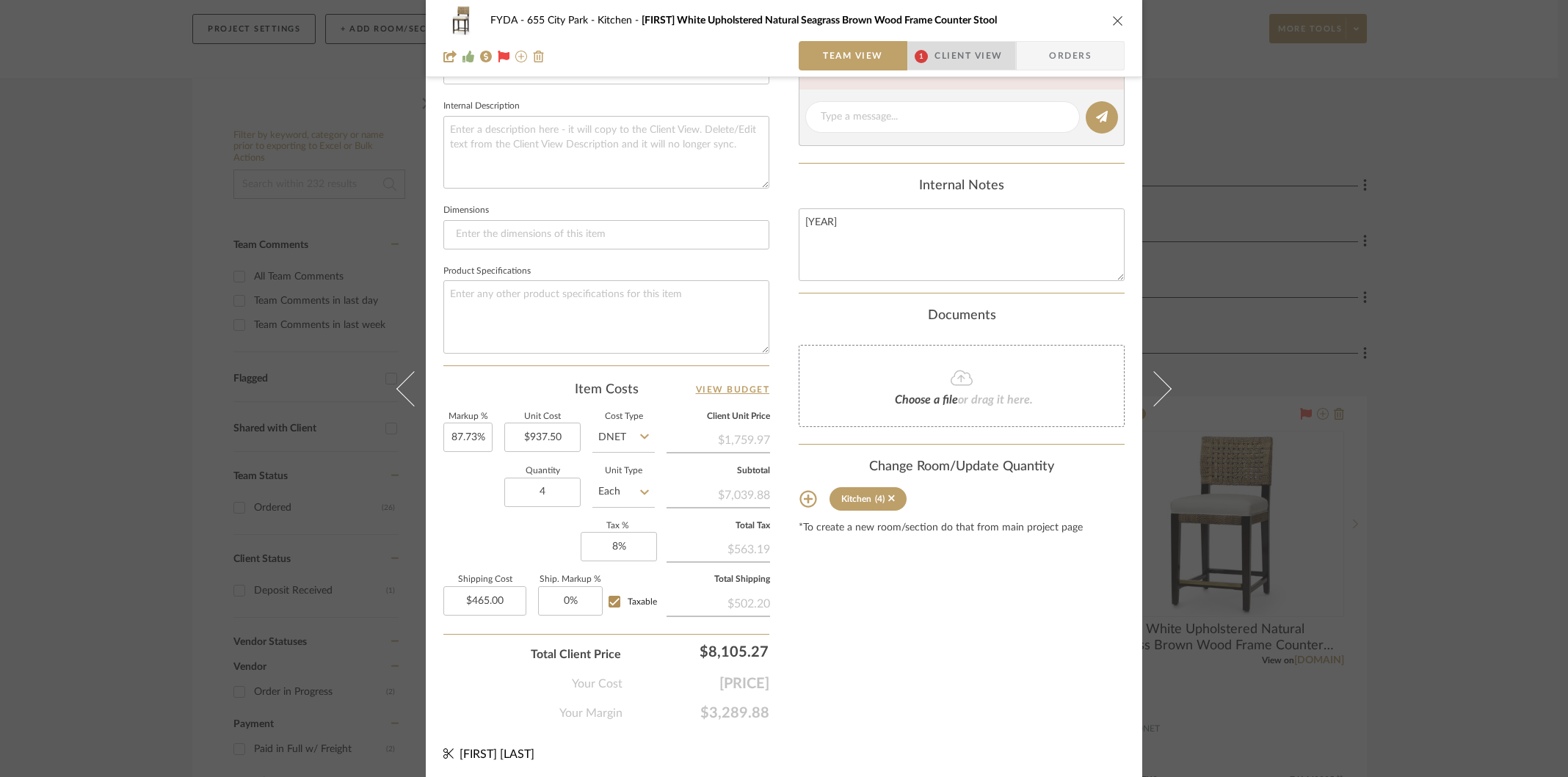 click on "Client View" at bounding box center (968, 56) 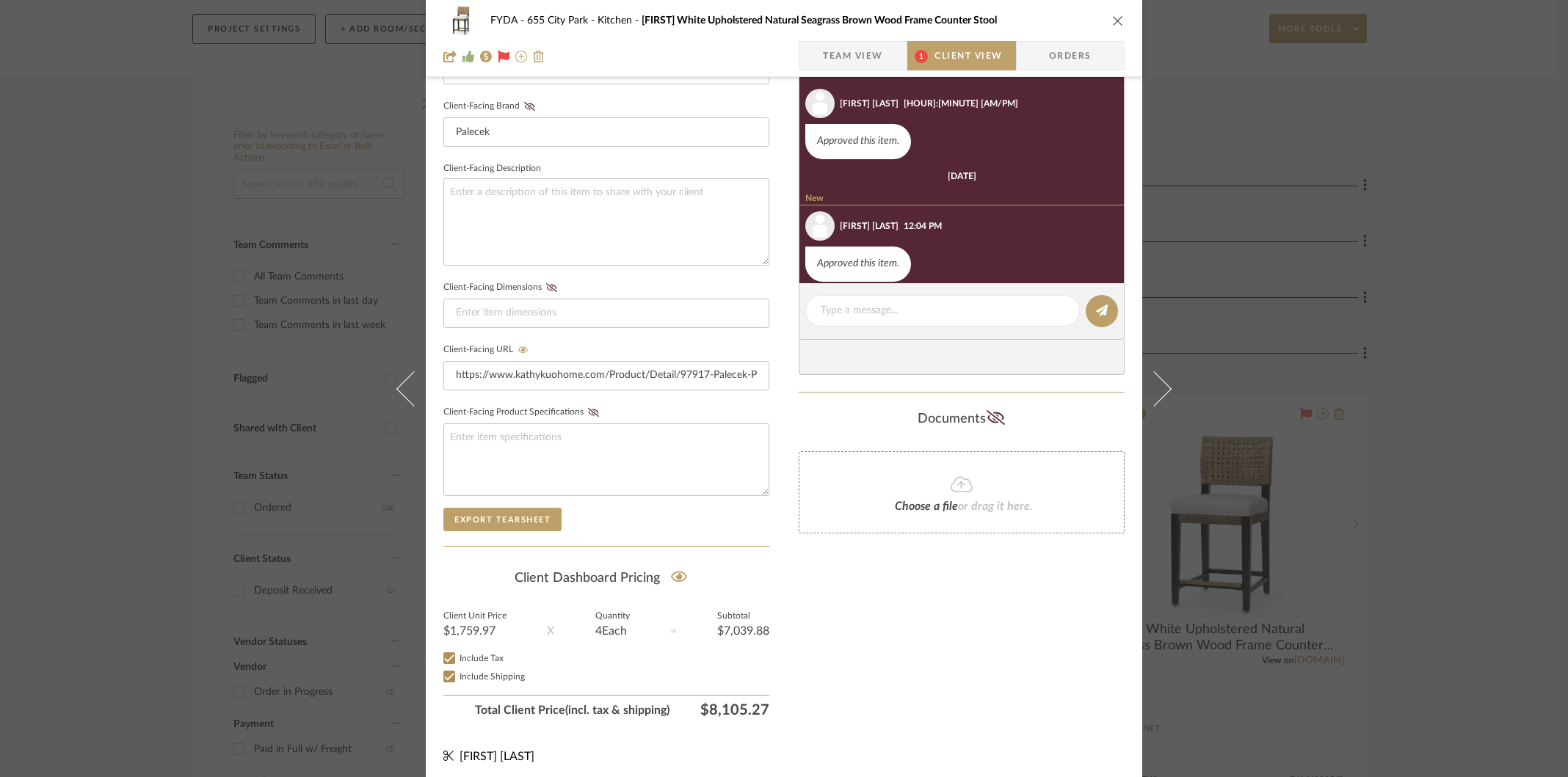 scroll, scrollTop: 313, scrollLeft: 0, axis: vertical 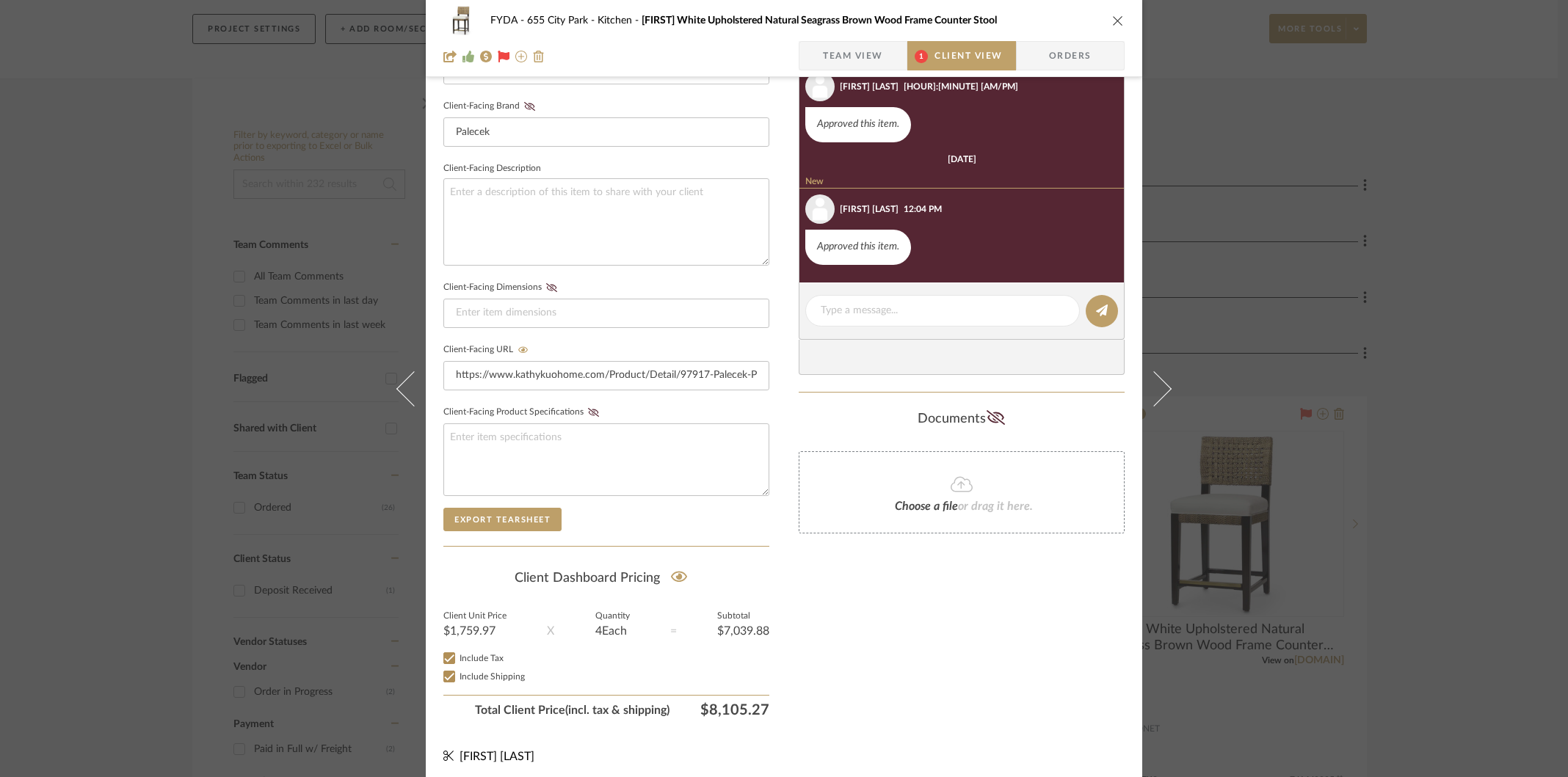 click on "Orders" at bounding box center (1070, 56) 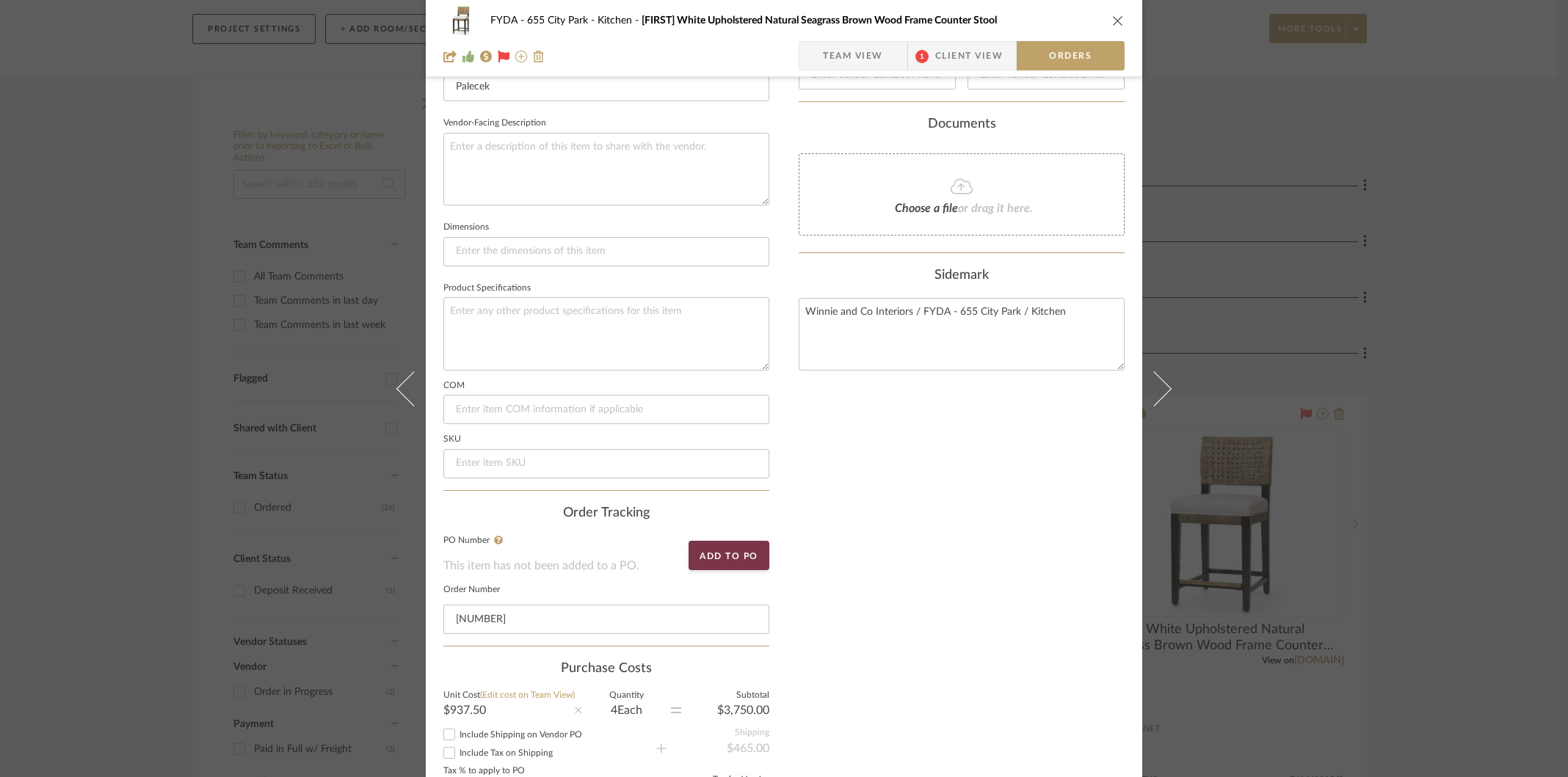 scroll, scrollTop: 509, scrollLeft: 0, axis: vertical 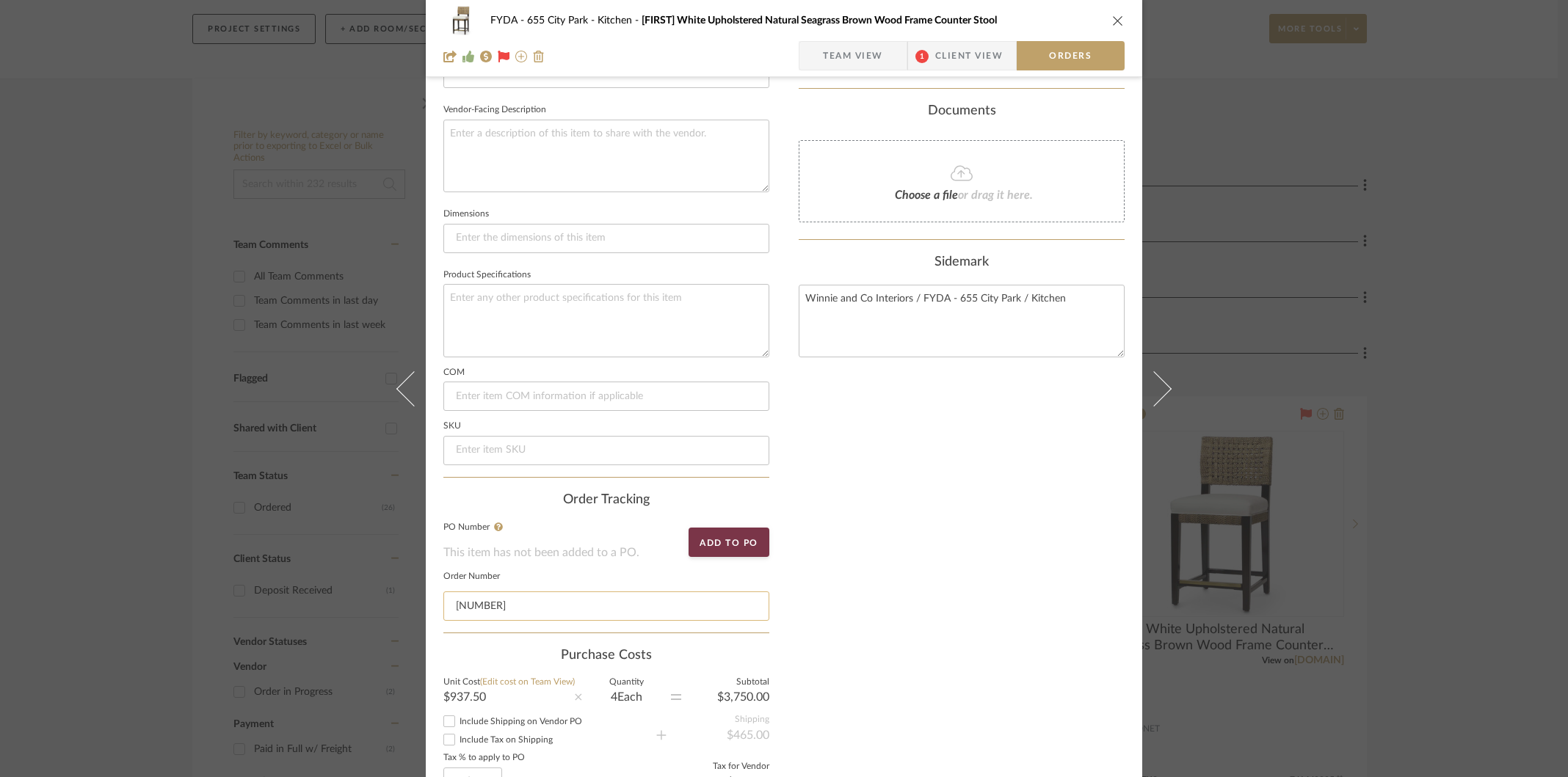 click on "141543" 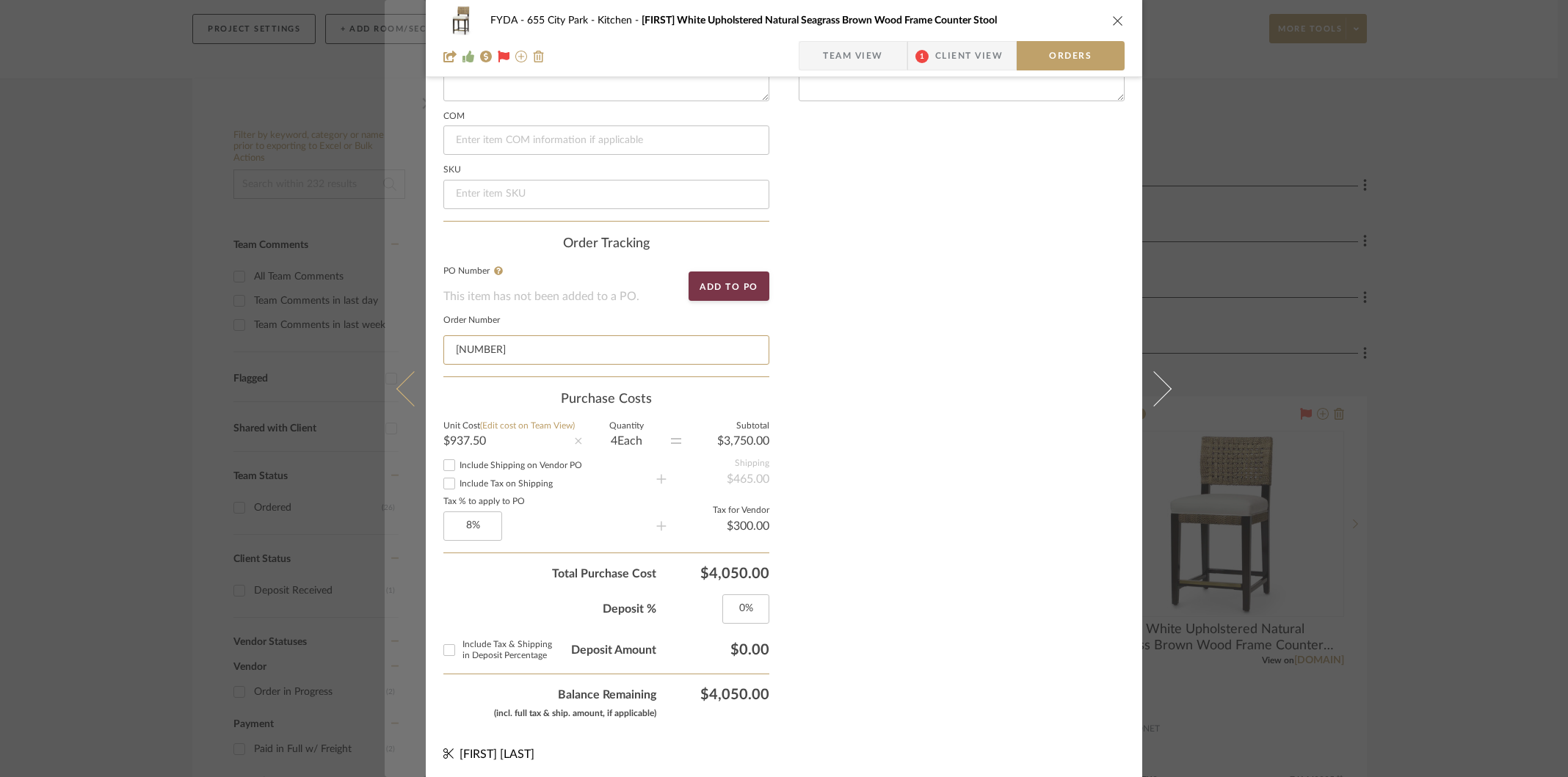 scroll, scrollTop: 764, scrollLeft: 0, axis: vertical 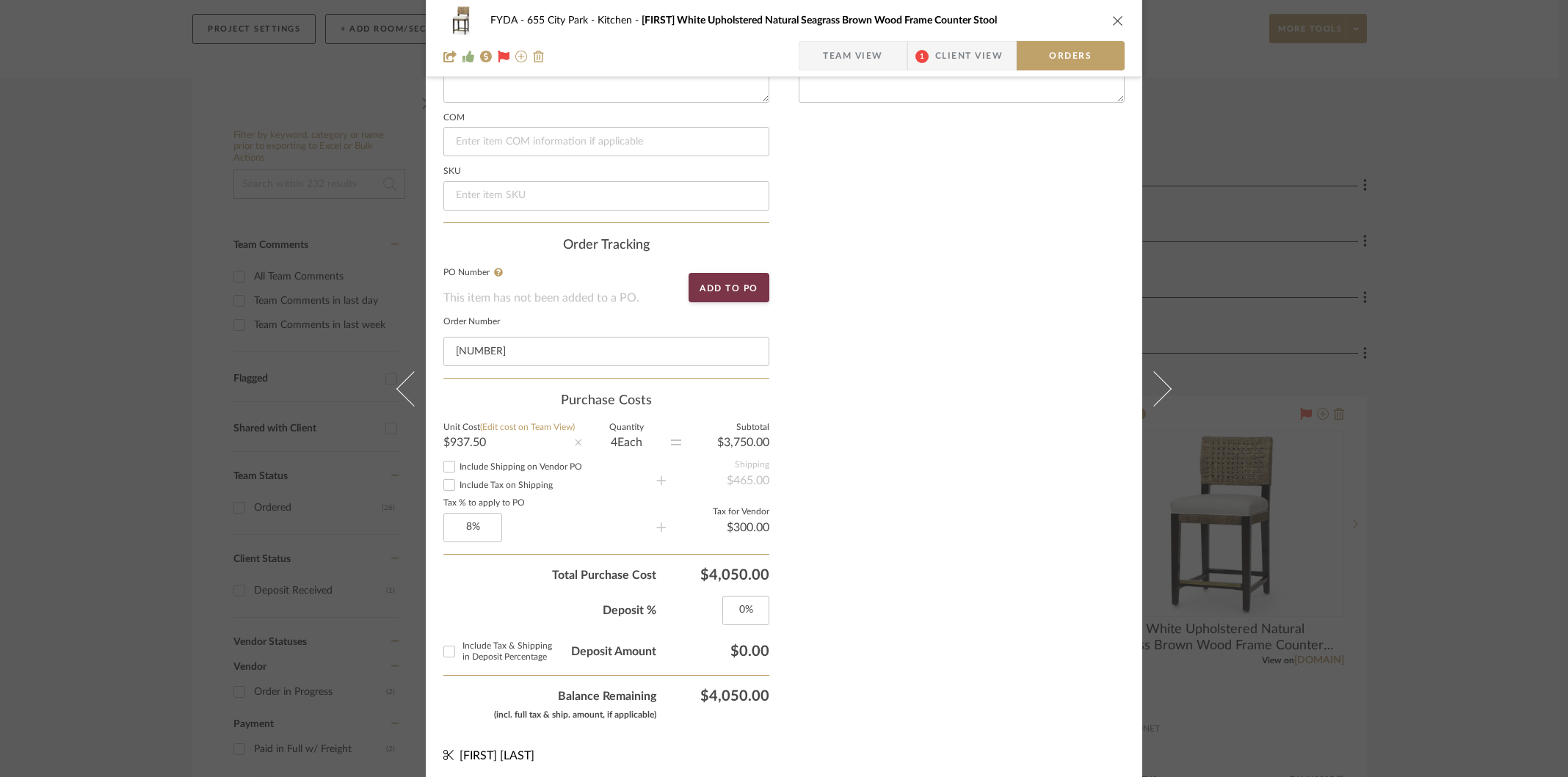 click on "Team View" at bounding box center (853, 56) 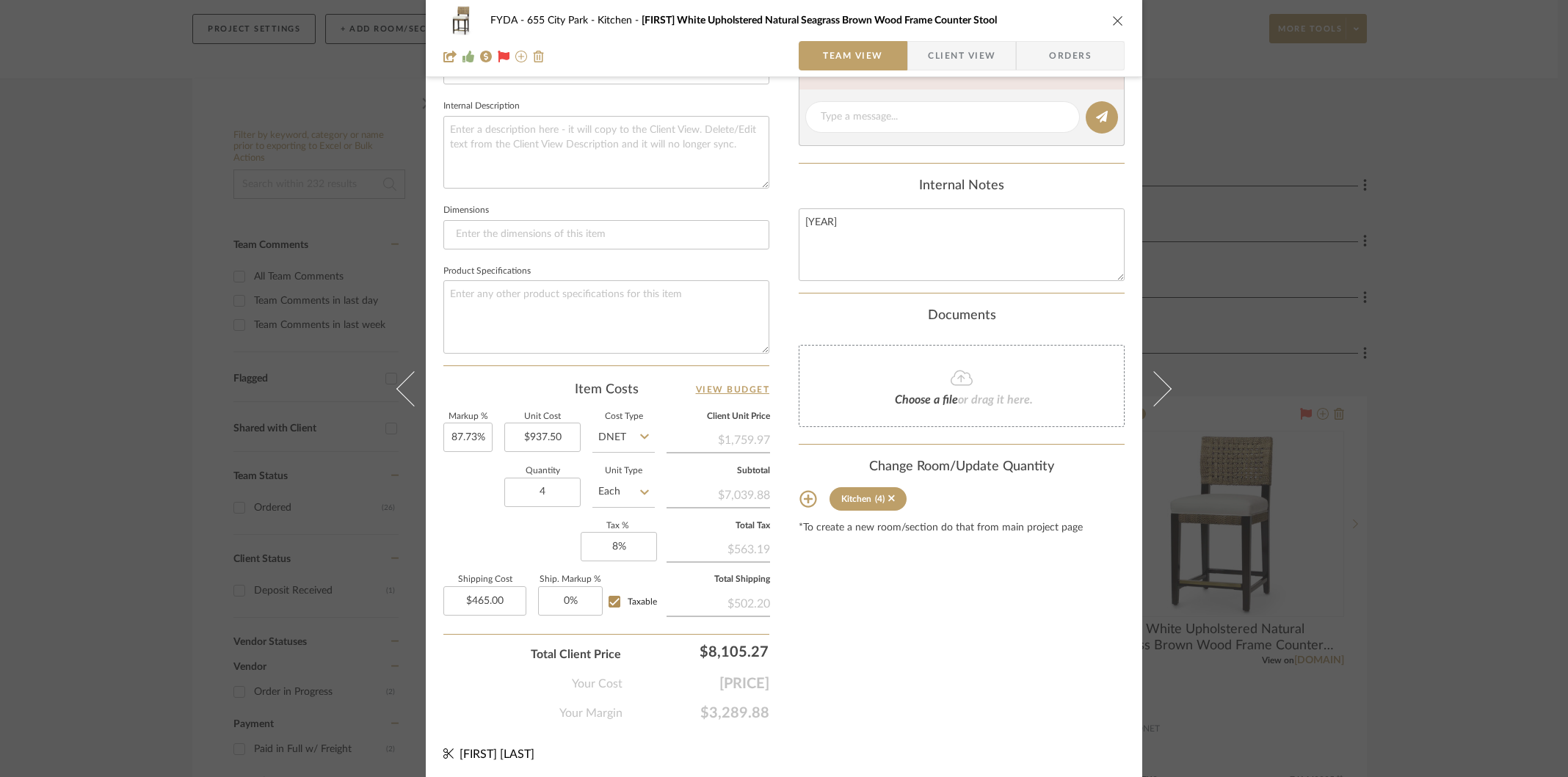 click at bounding box center [1118, 21] 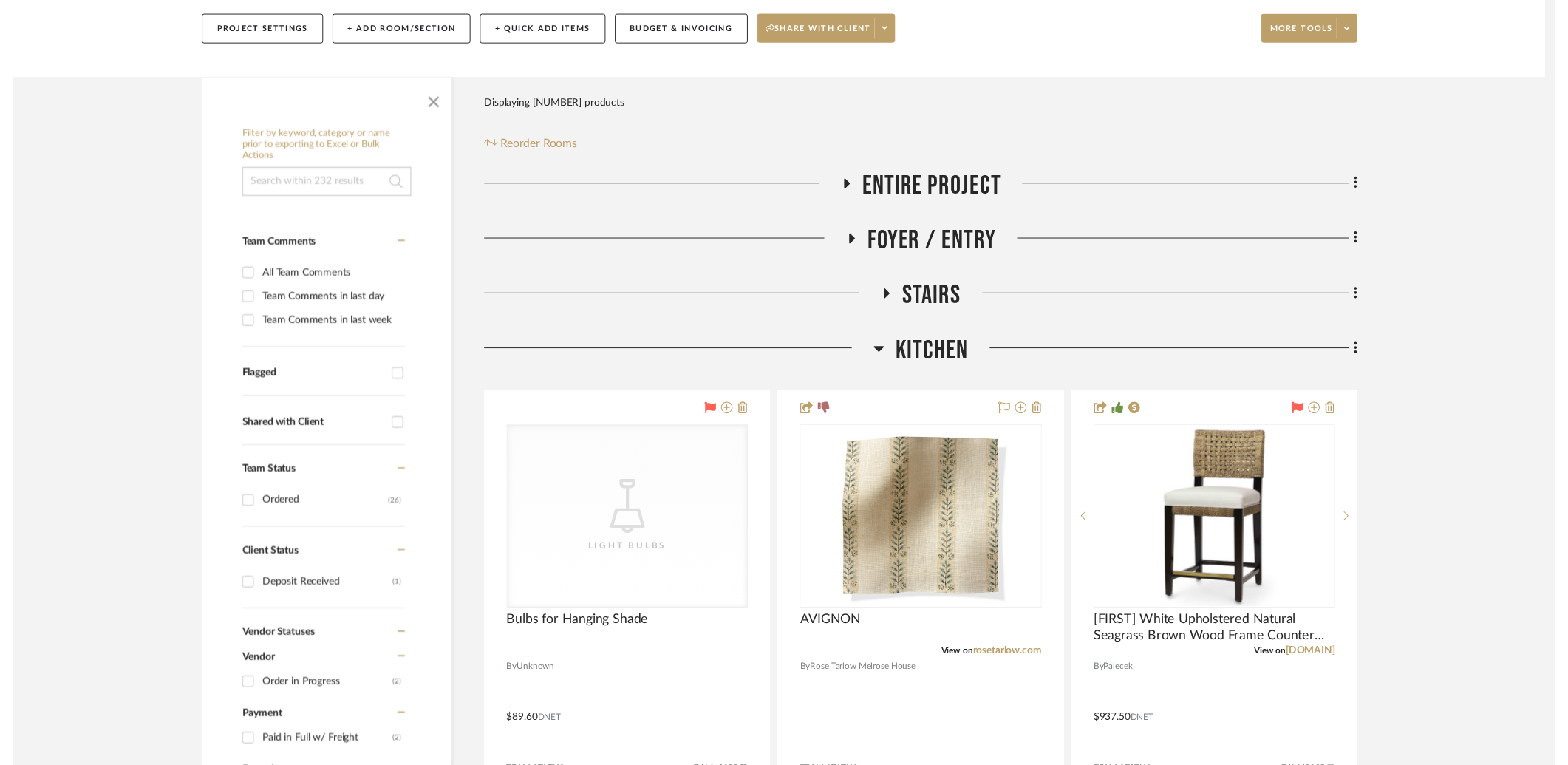 scroll, scrollTop: 173, scrollLeft: 0, axis: vertical 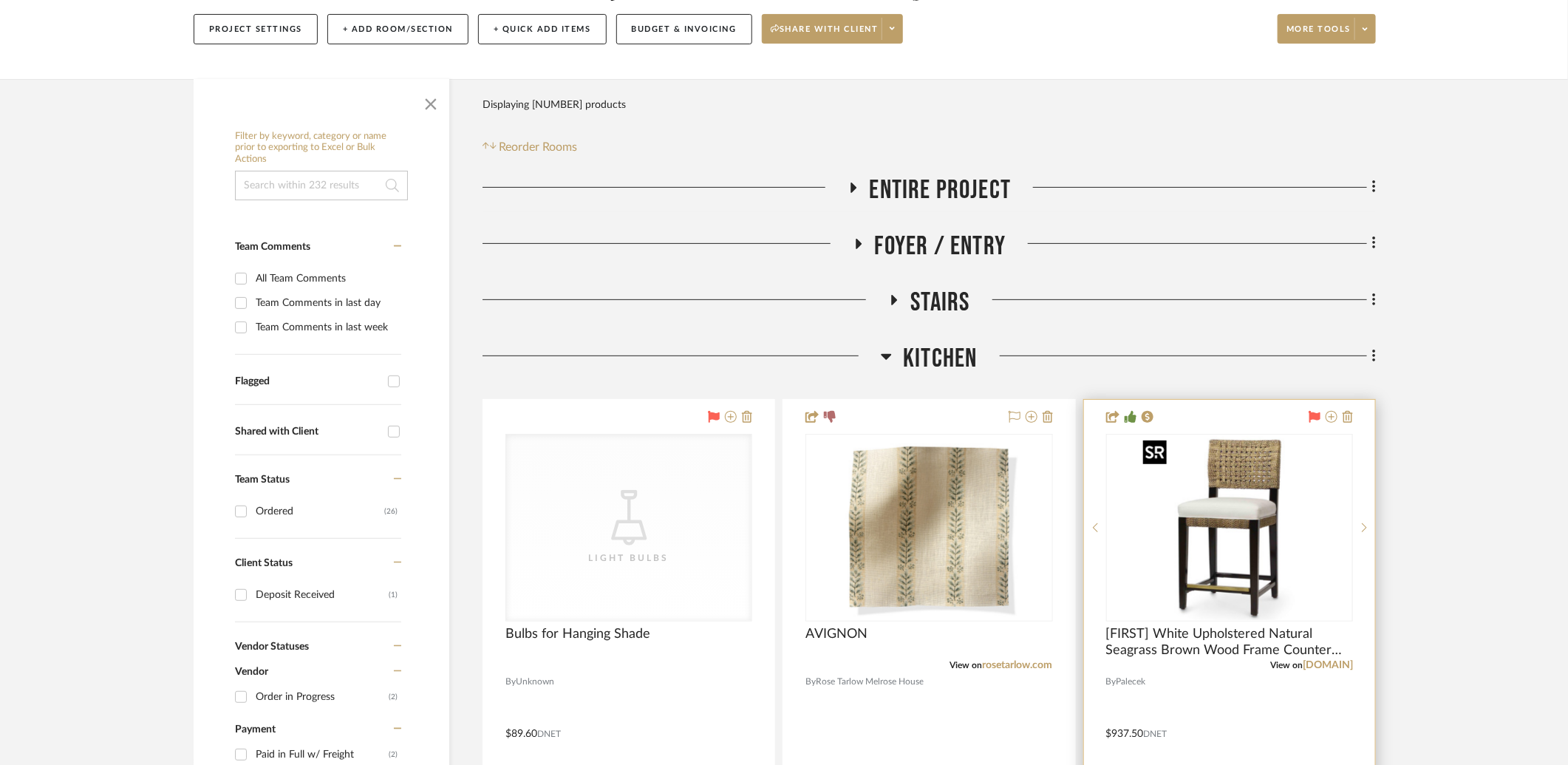 click at bounding box center [1230, 528] 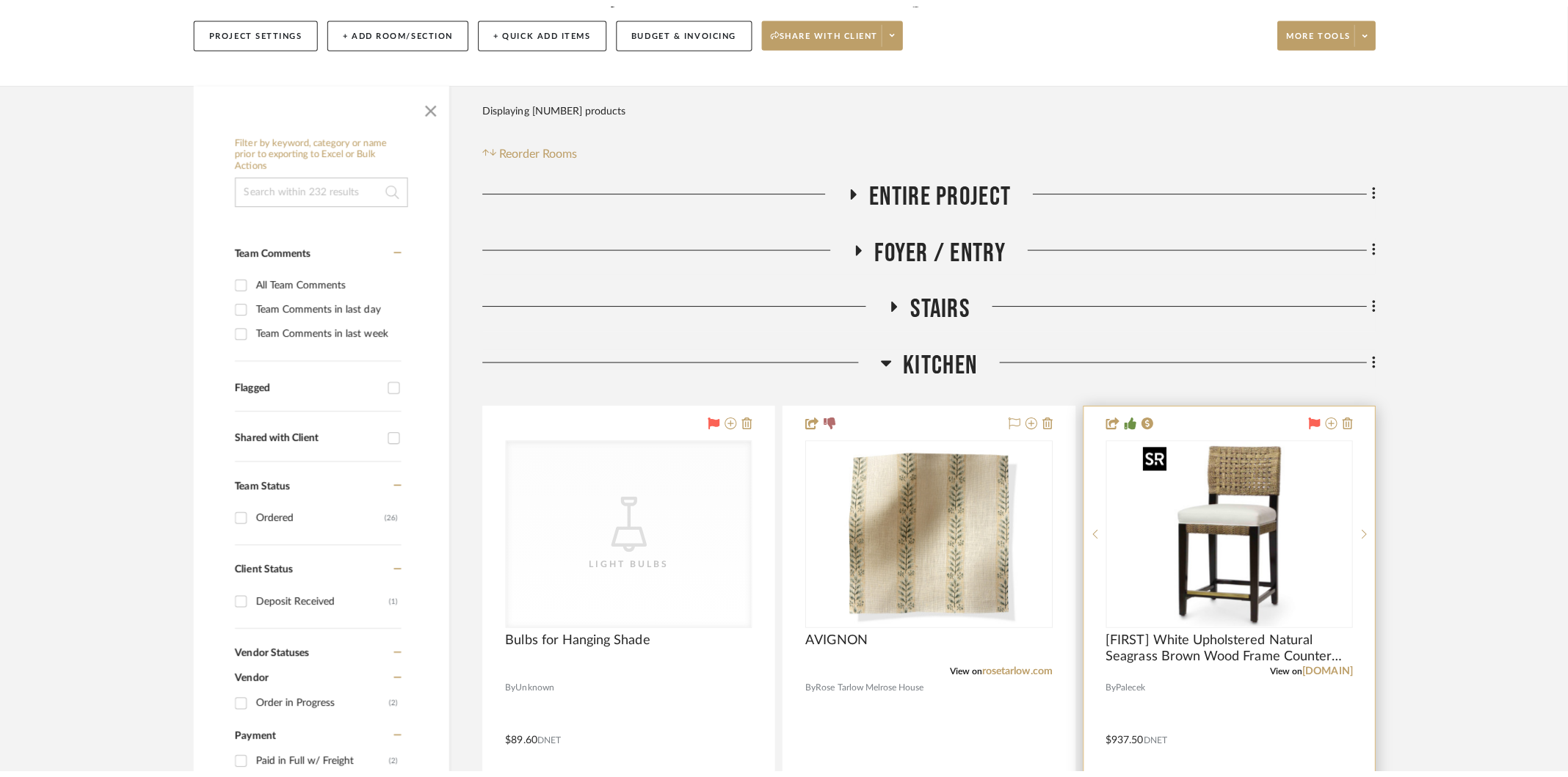 scroll, scrollTop: 0, scrollLeft: 0, axis: both 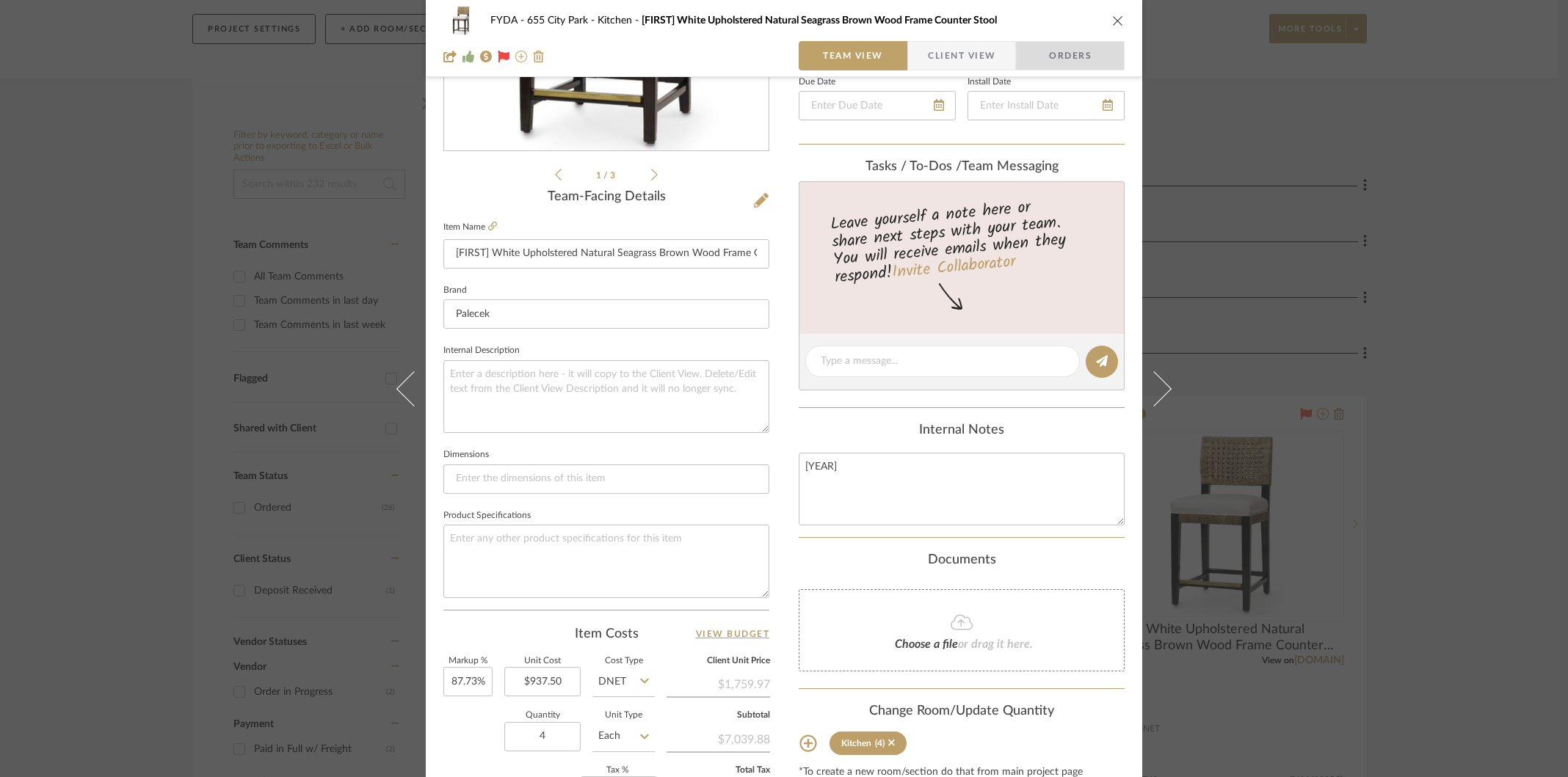 click on "Orders" at bounding box center (1070, 56) 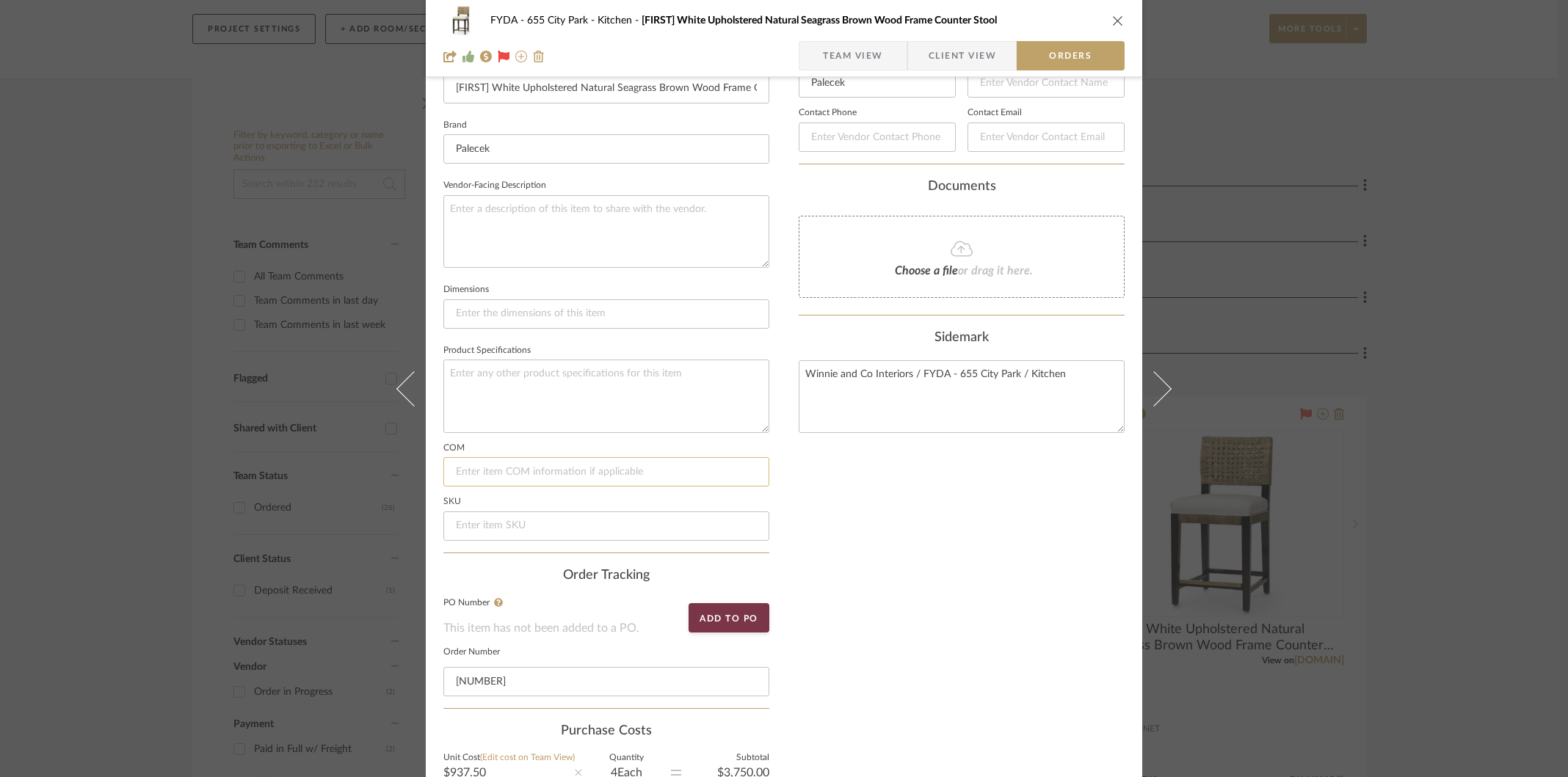 scroll, scrollTop: 458, scrollLeft: 0, axis: vertical 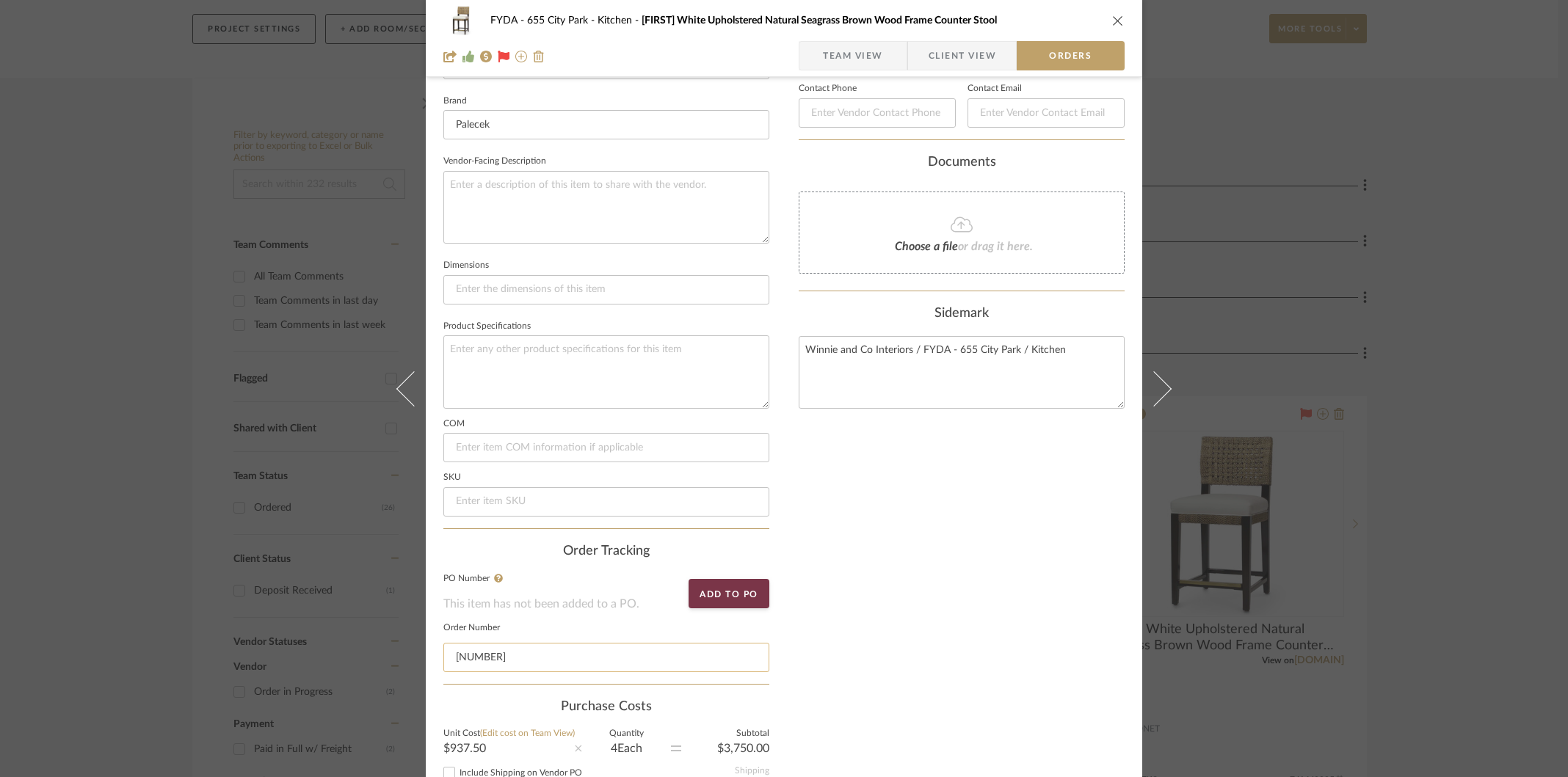 click on "141543" 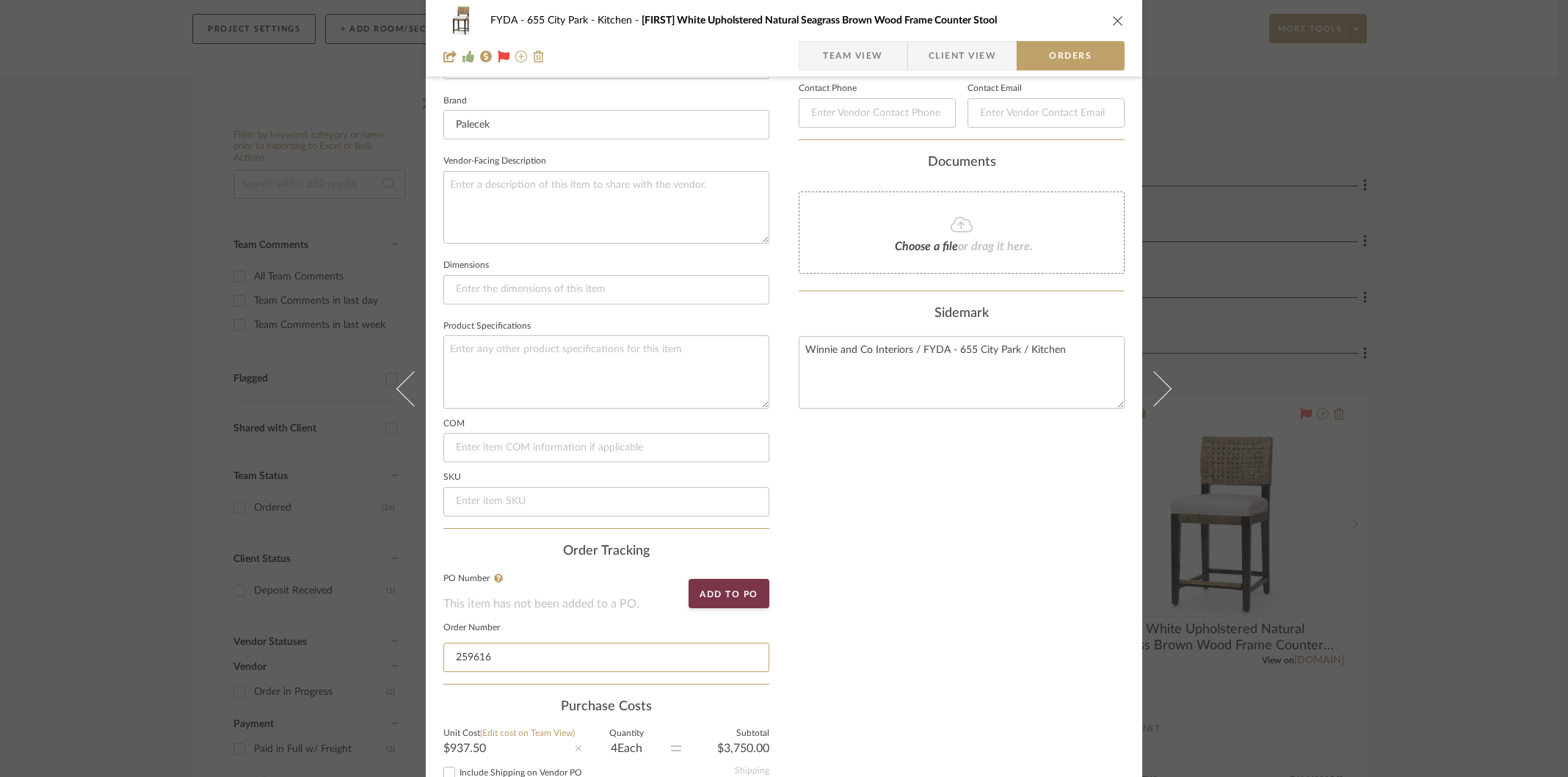 type on "259616" 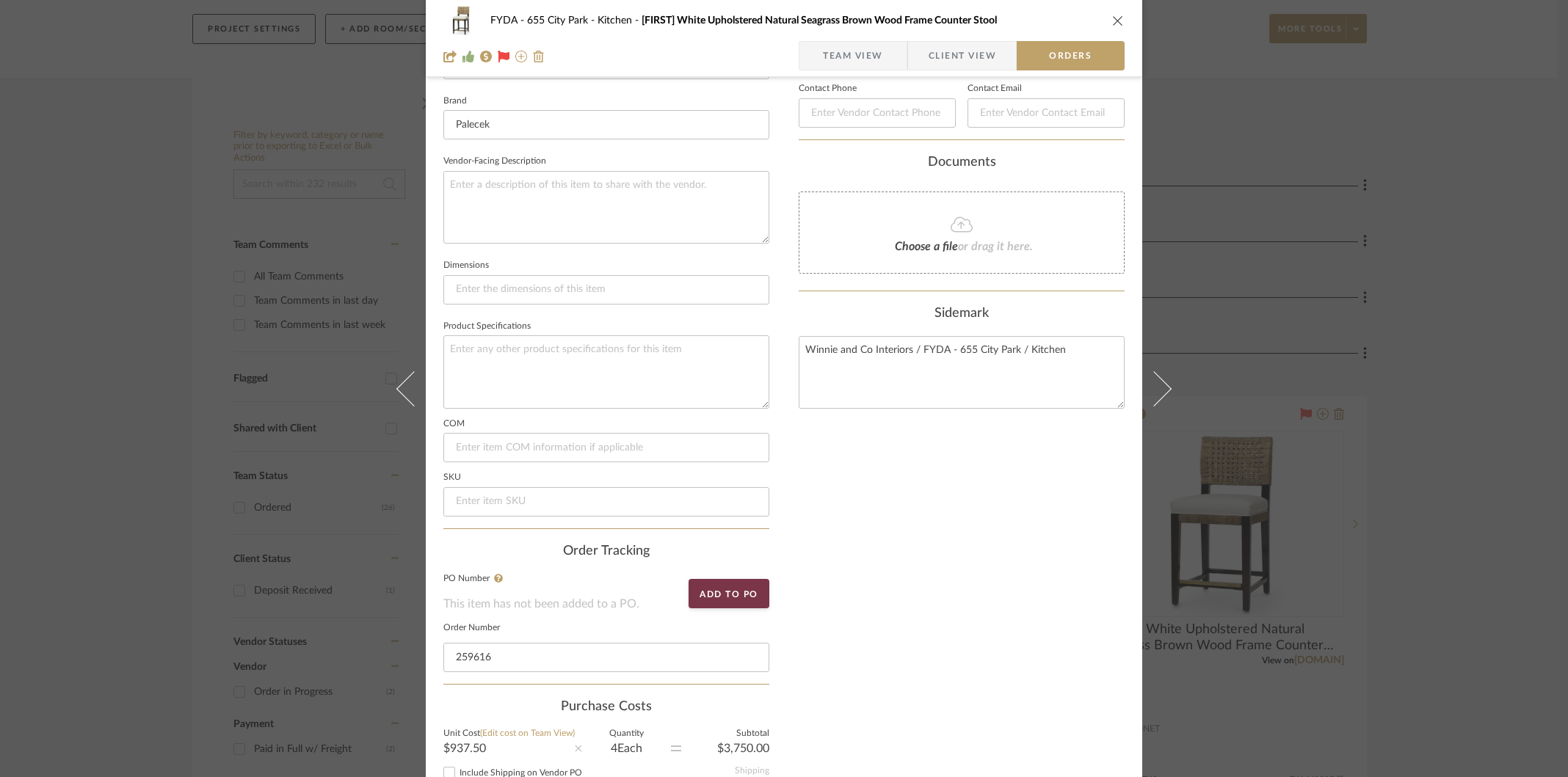 click on "Nothing here shares to Dashboard.  Include in Budget   View Budget  Vendor Status Payment Status  Lead Time  In Stock Weeks  Est. Min   Est. Max  Deposit Status  Due Date   Delivery Date  Vendor Contact Info  Vendor  Palecek  Contact Name   Contact Phone   Contact Email   Documents  Choose a file  or drag it here. Sidemark Winnie and Co Interiors / FYDA - 655 City Park / Kitchen" at bounding box center [962, 335] 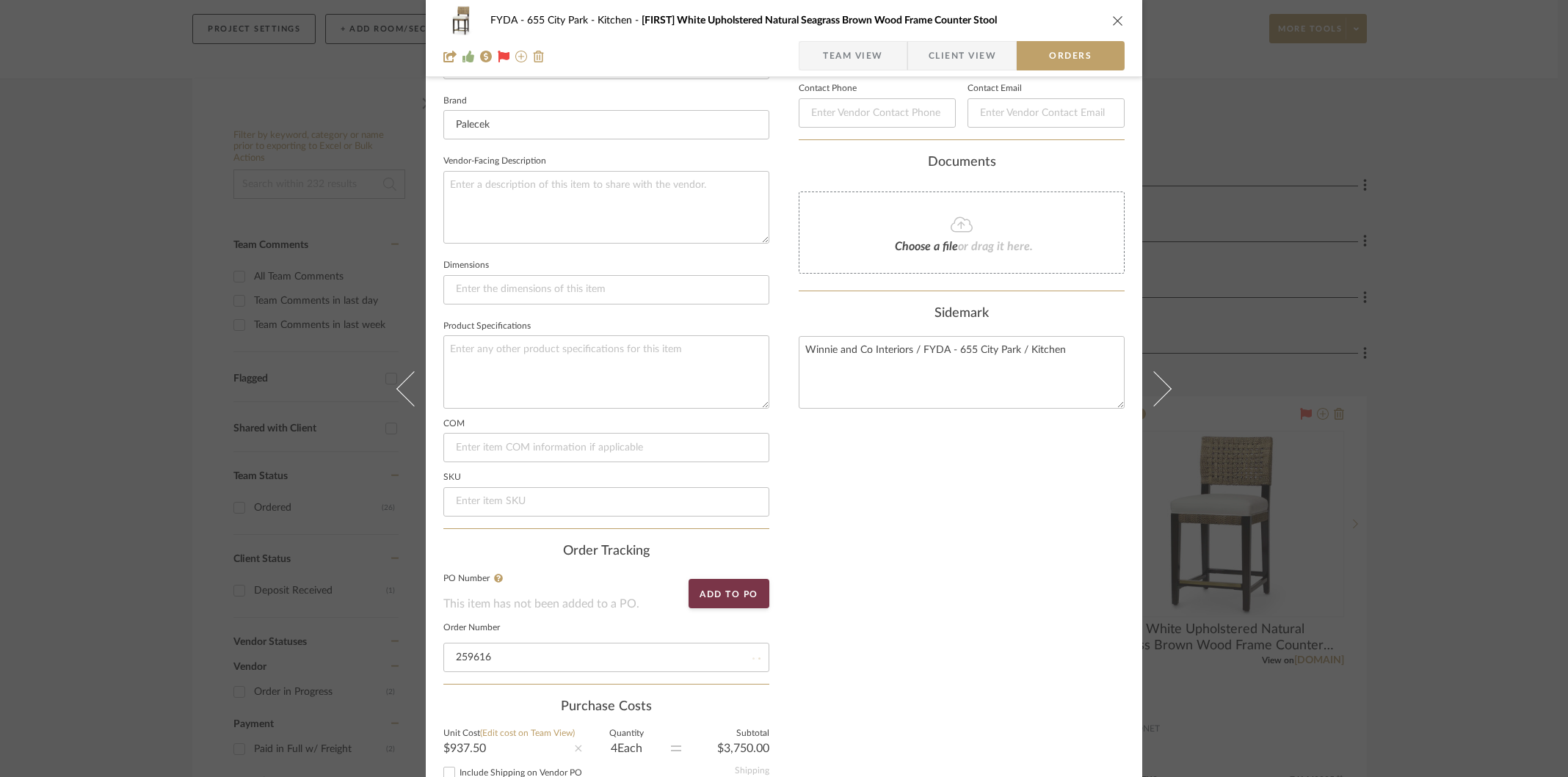 type 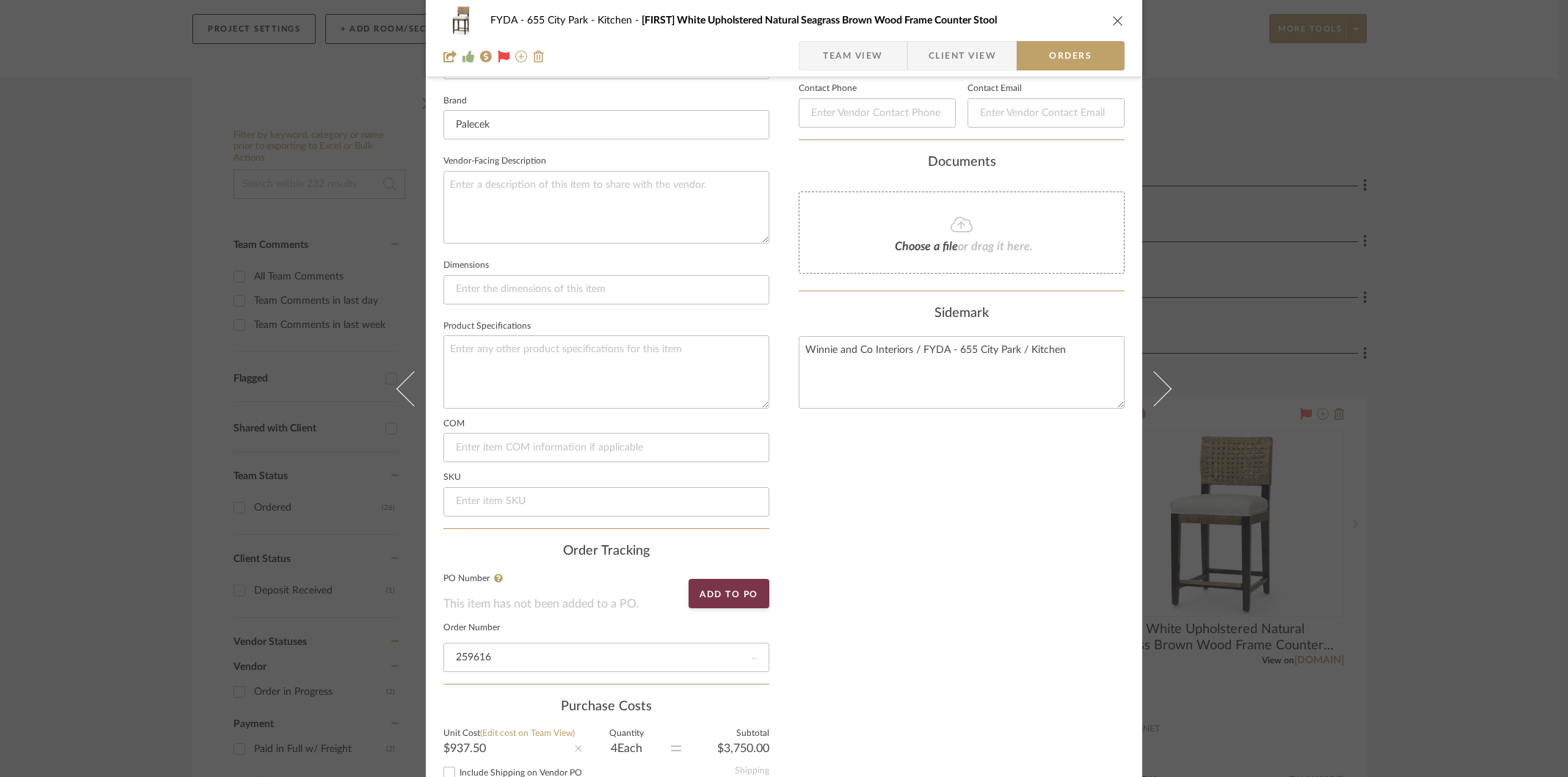 type 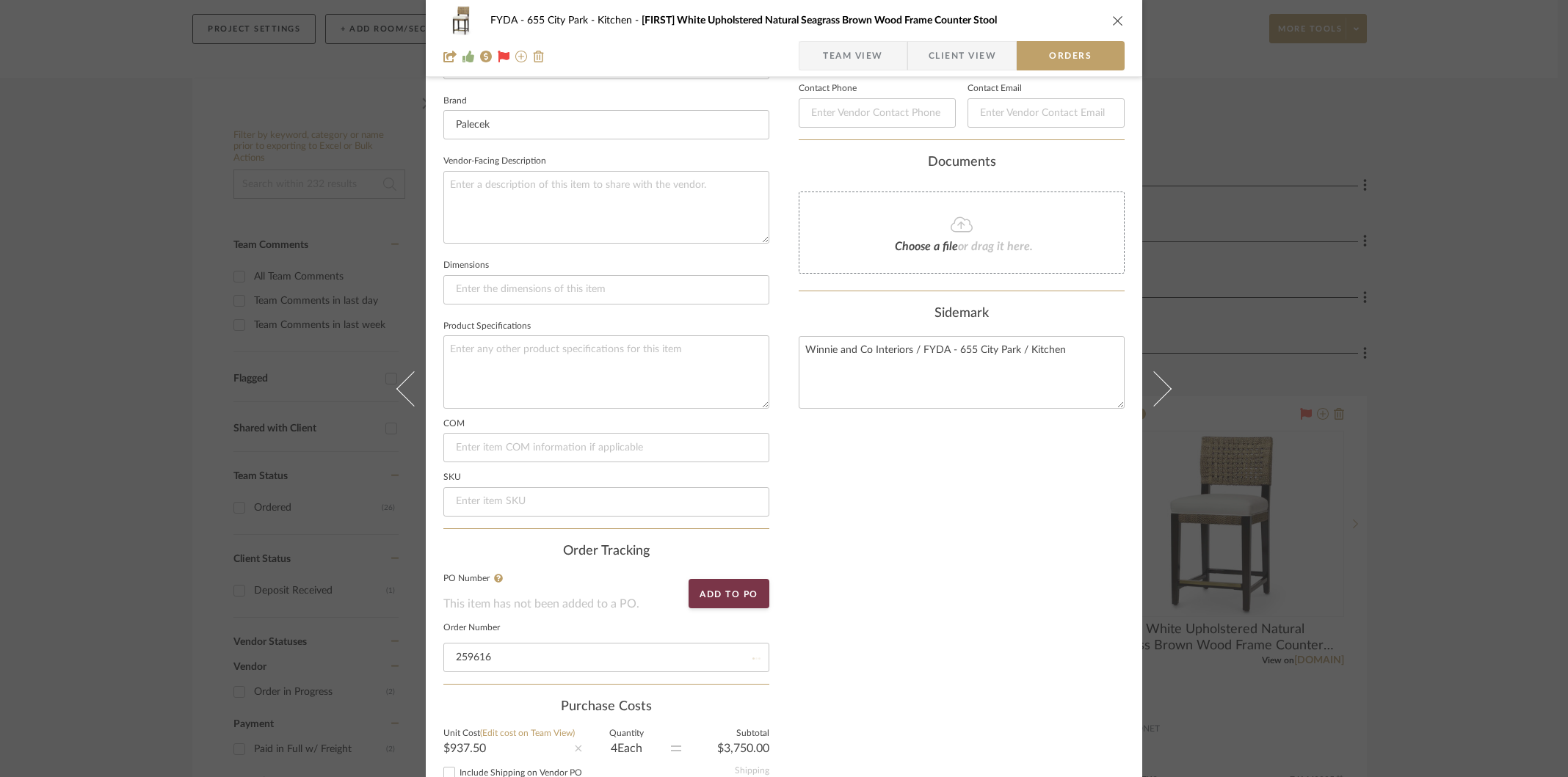 type 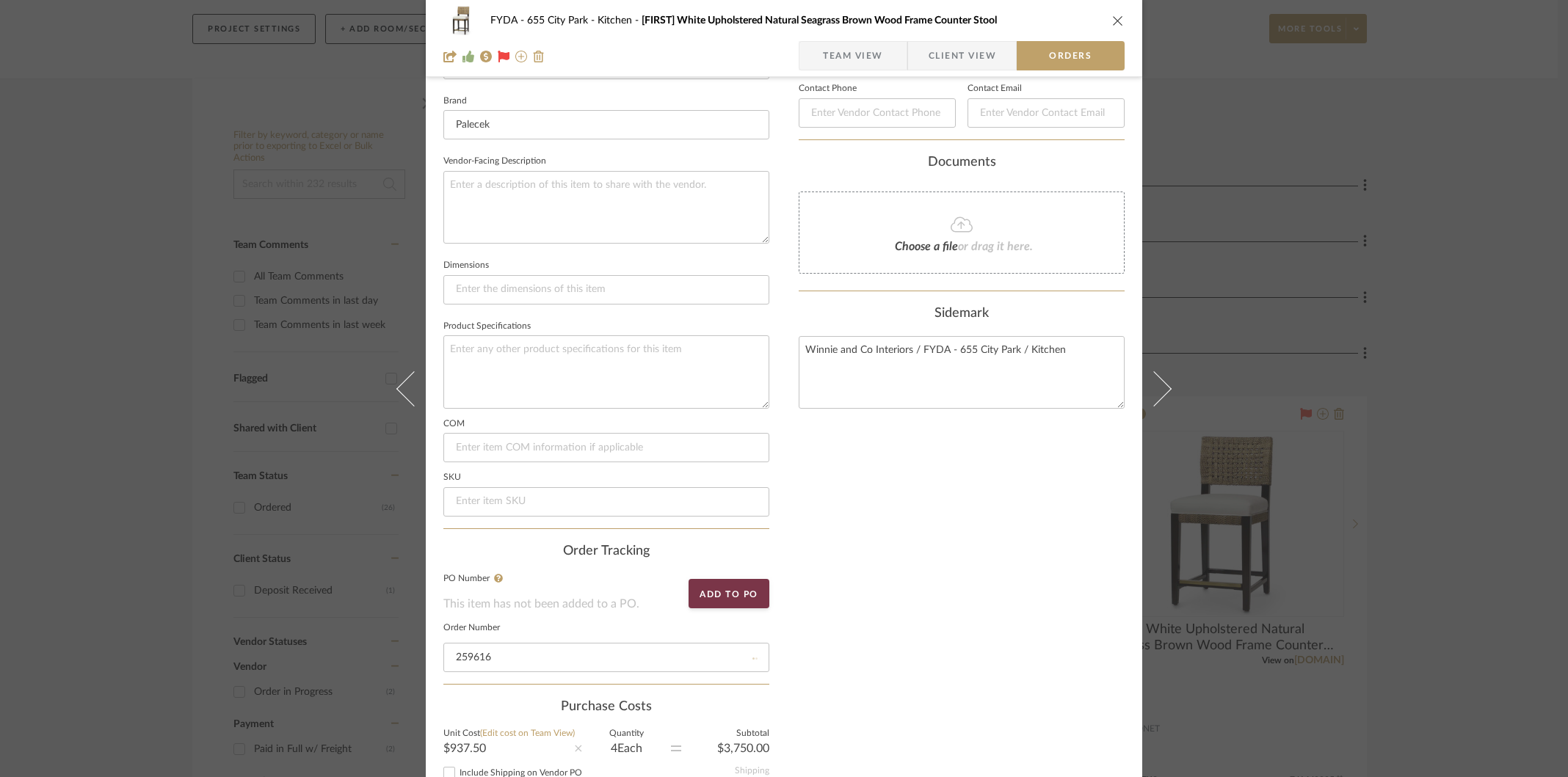 type 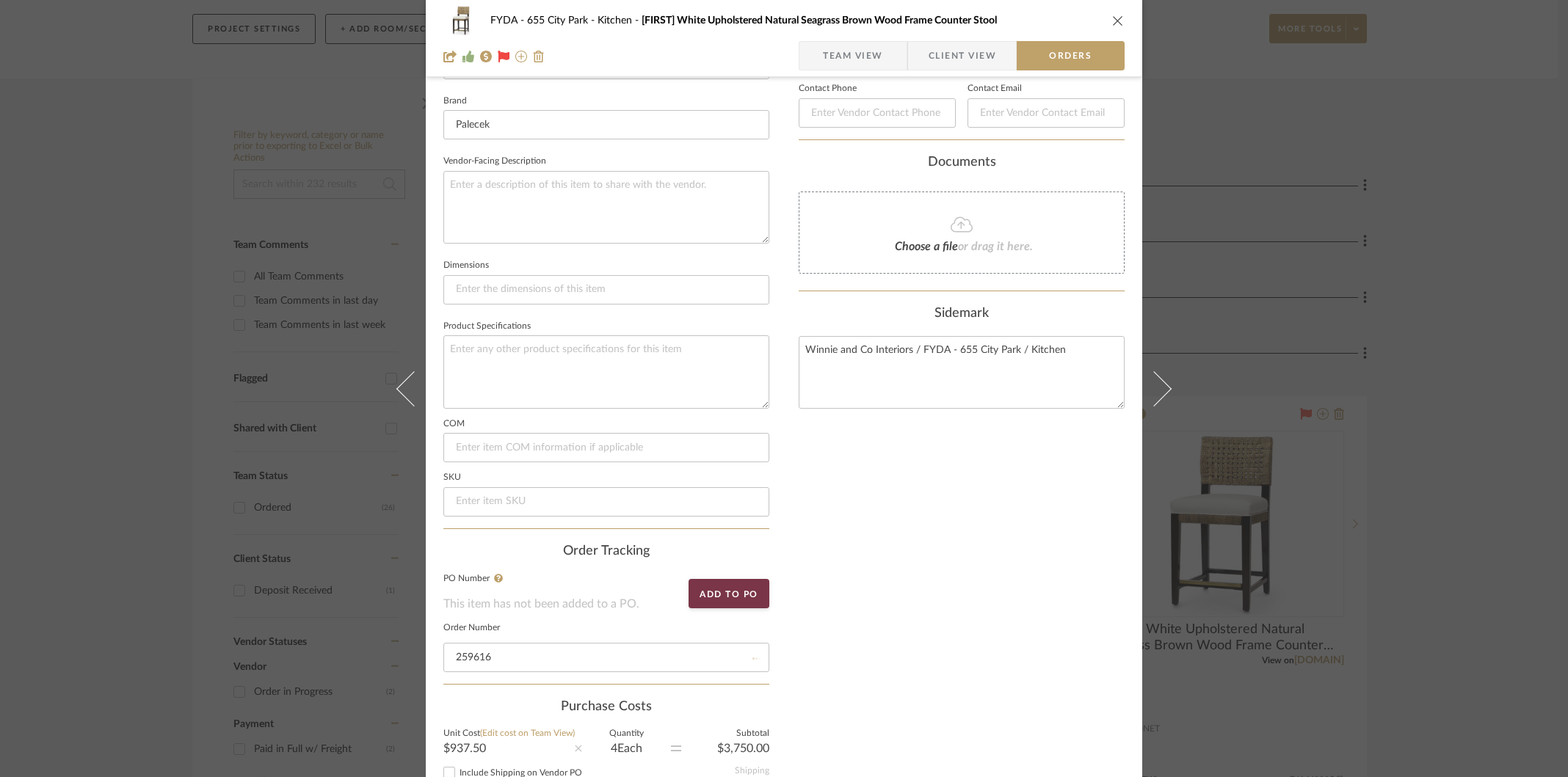 type 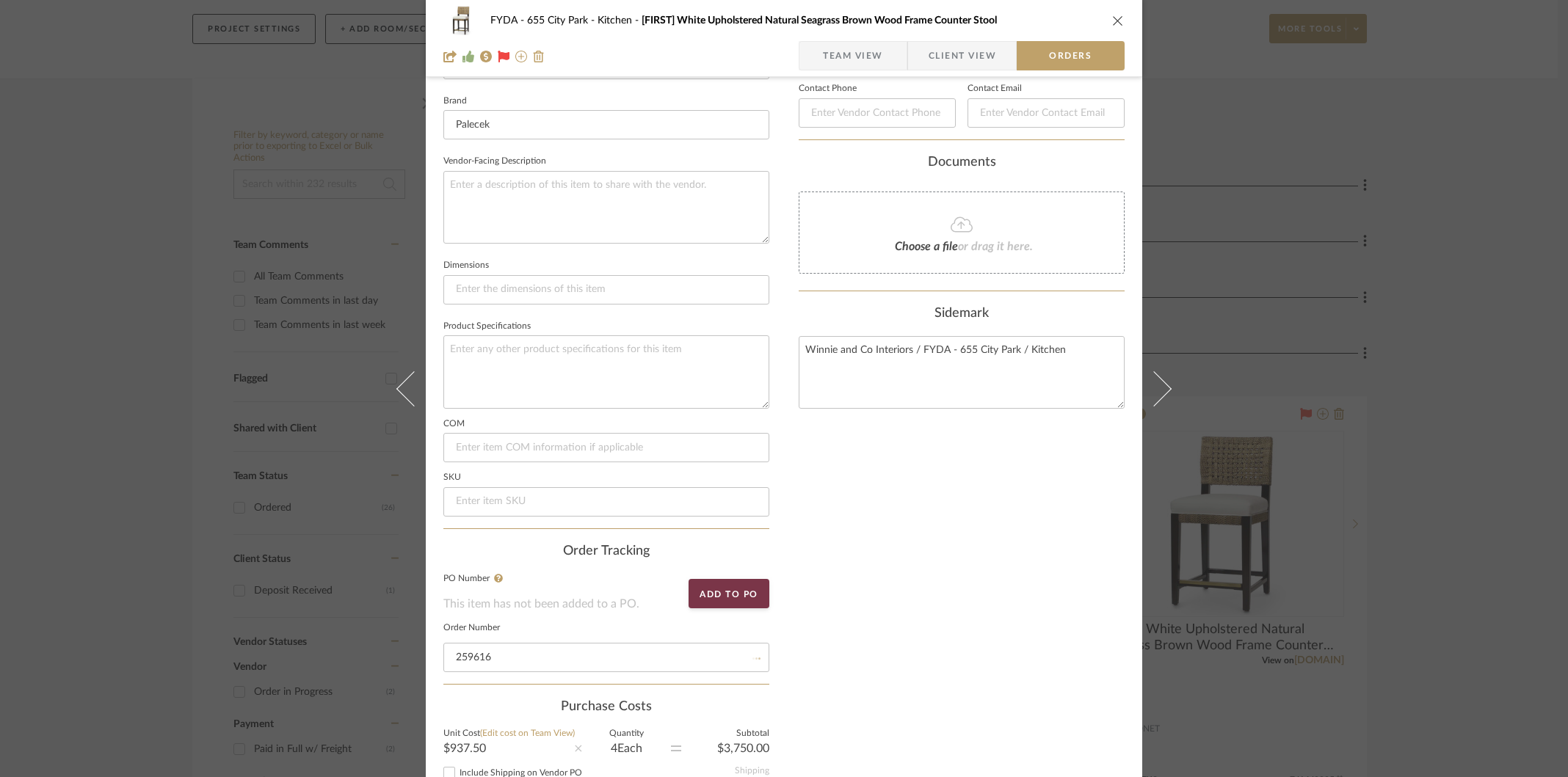 type 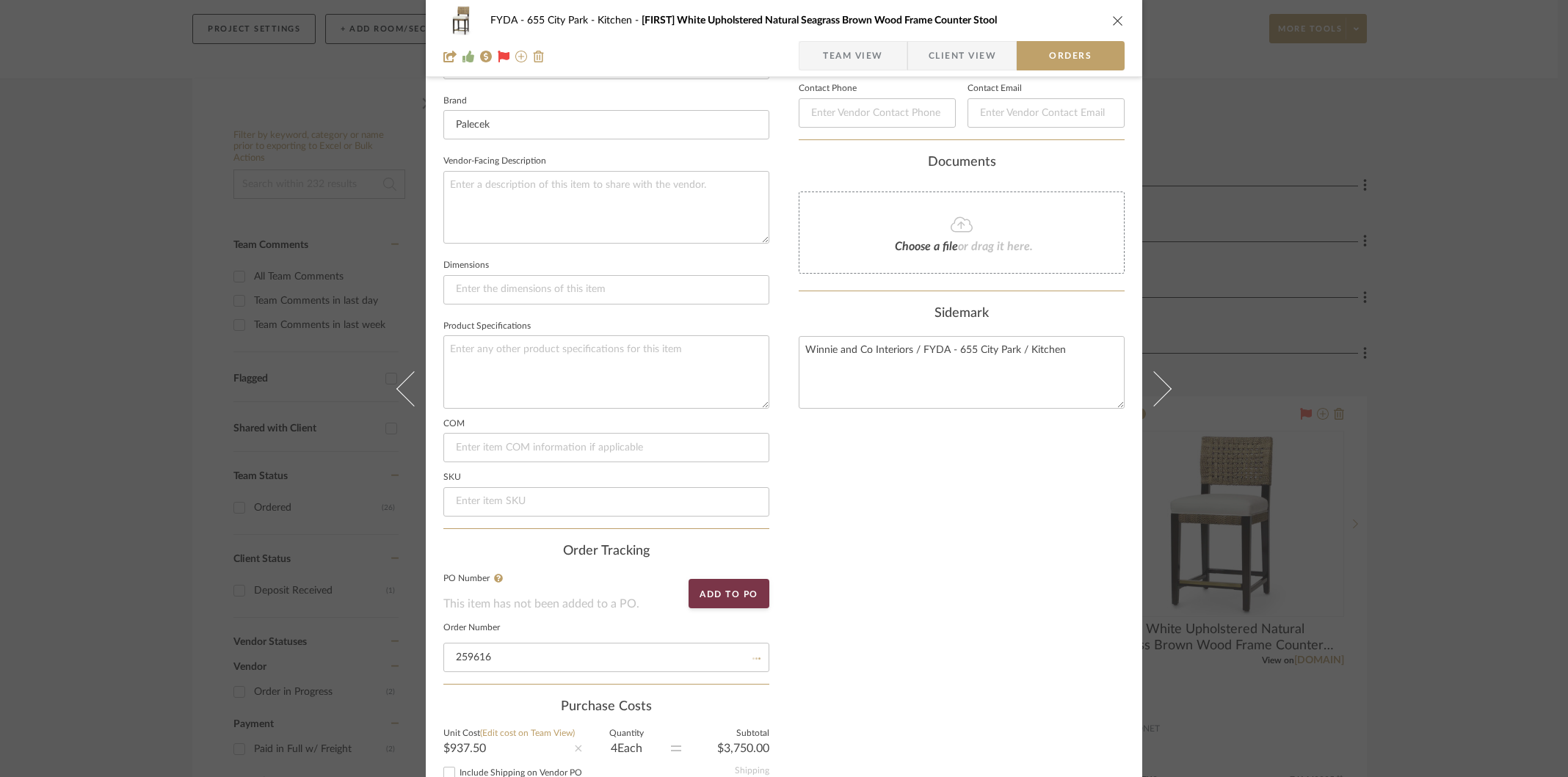 type 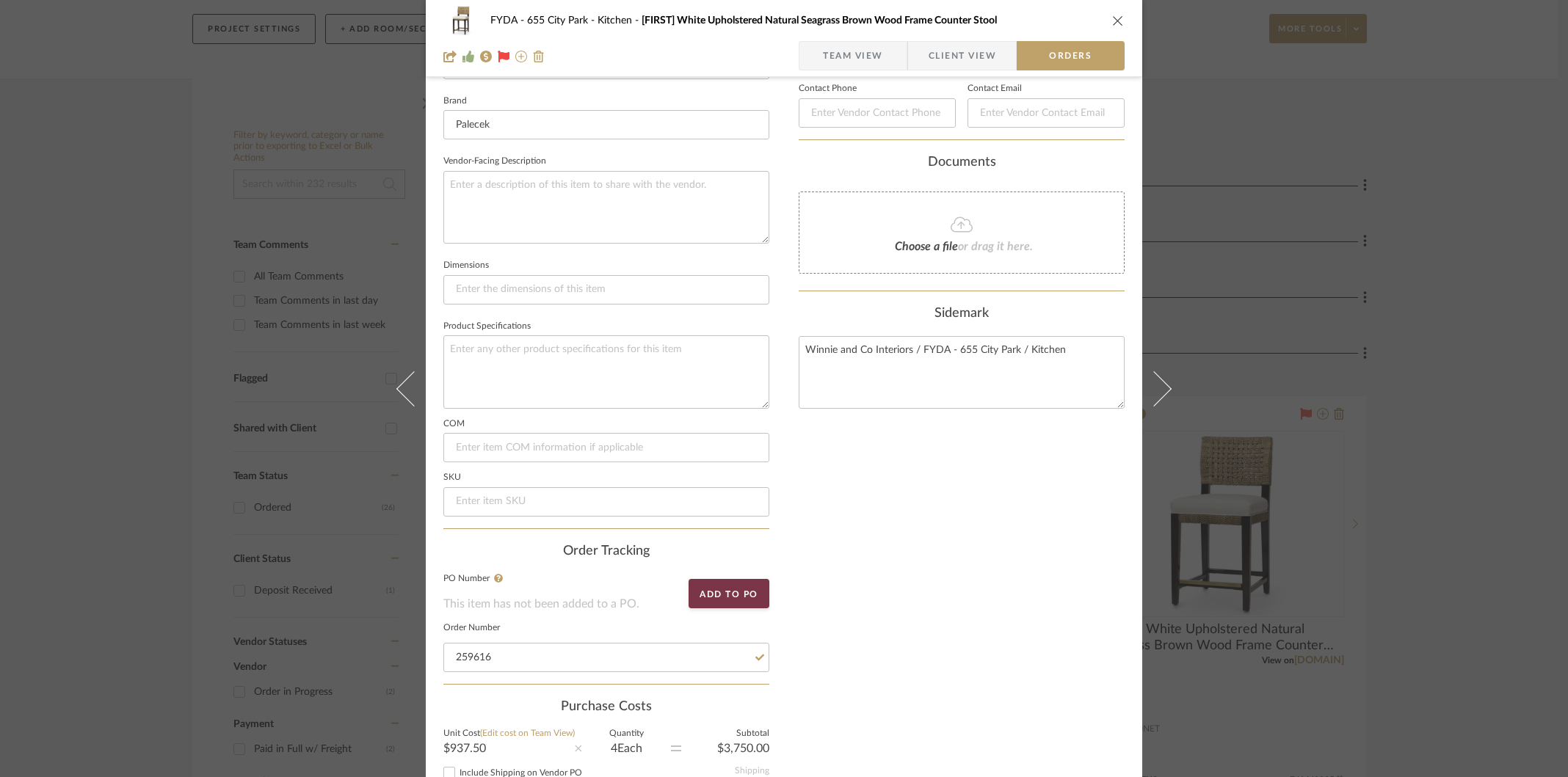 click at bounding box center [1118, 21] 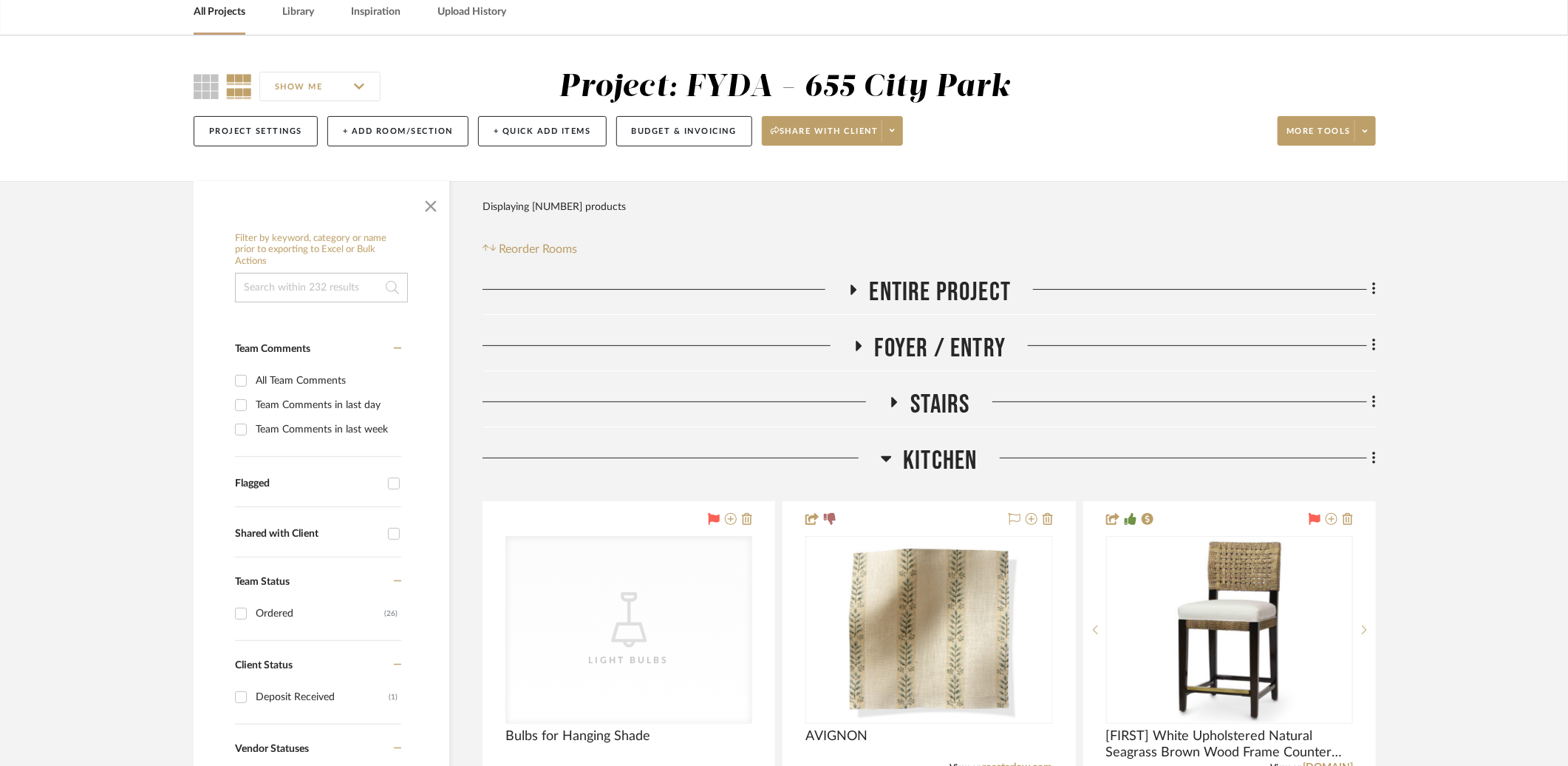 scroll, scrollTop: 0, scrollLeft: 0, axis: both 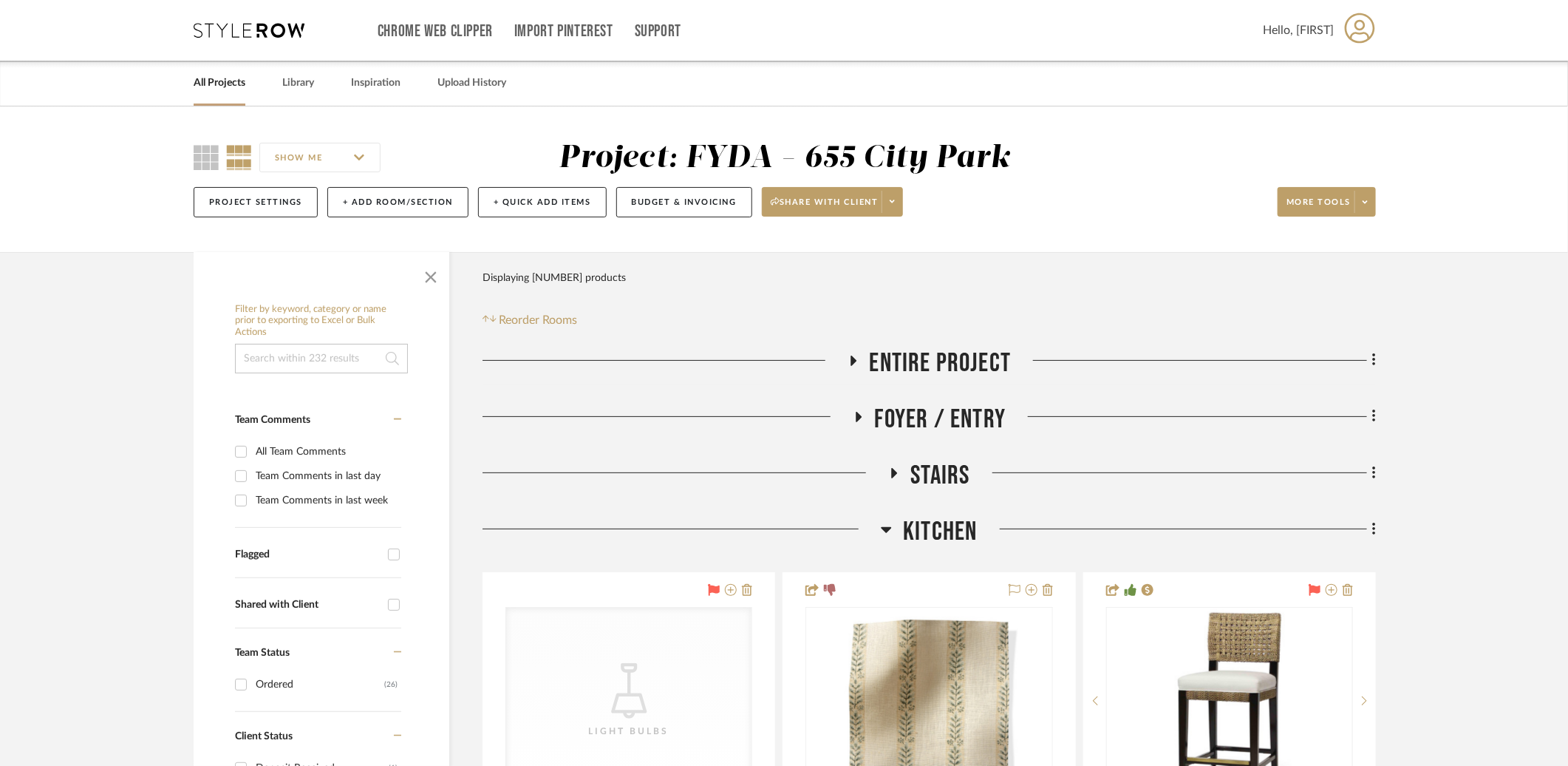 click at bounding box center [249, 30] 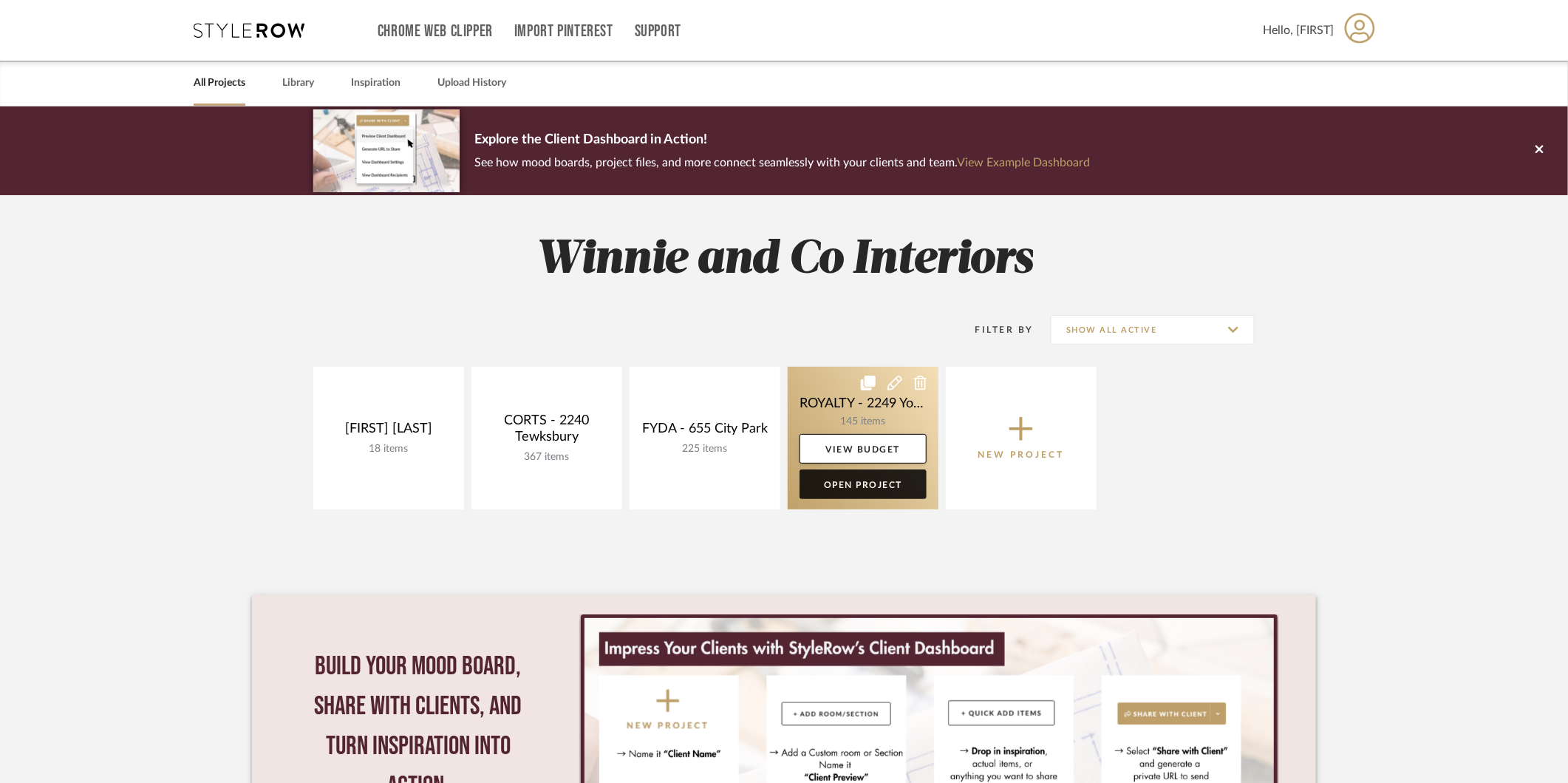 click on "Open Project" 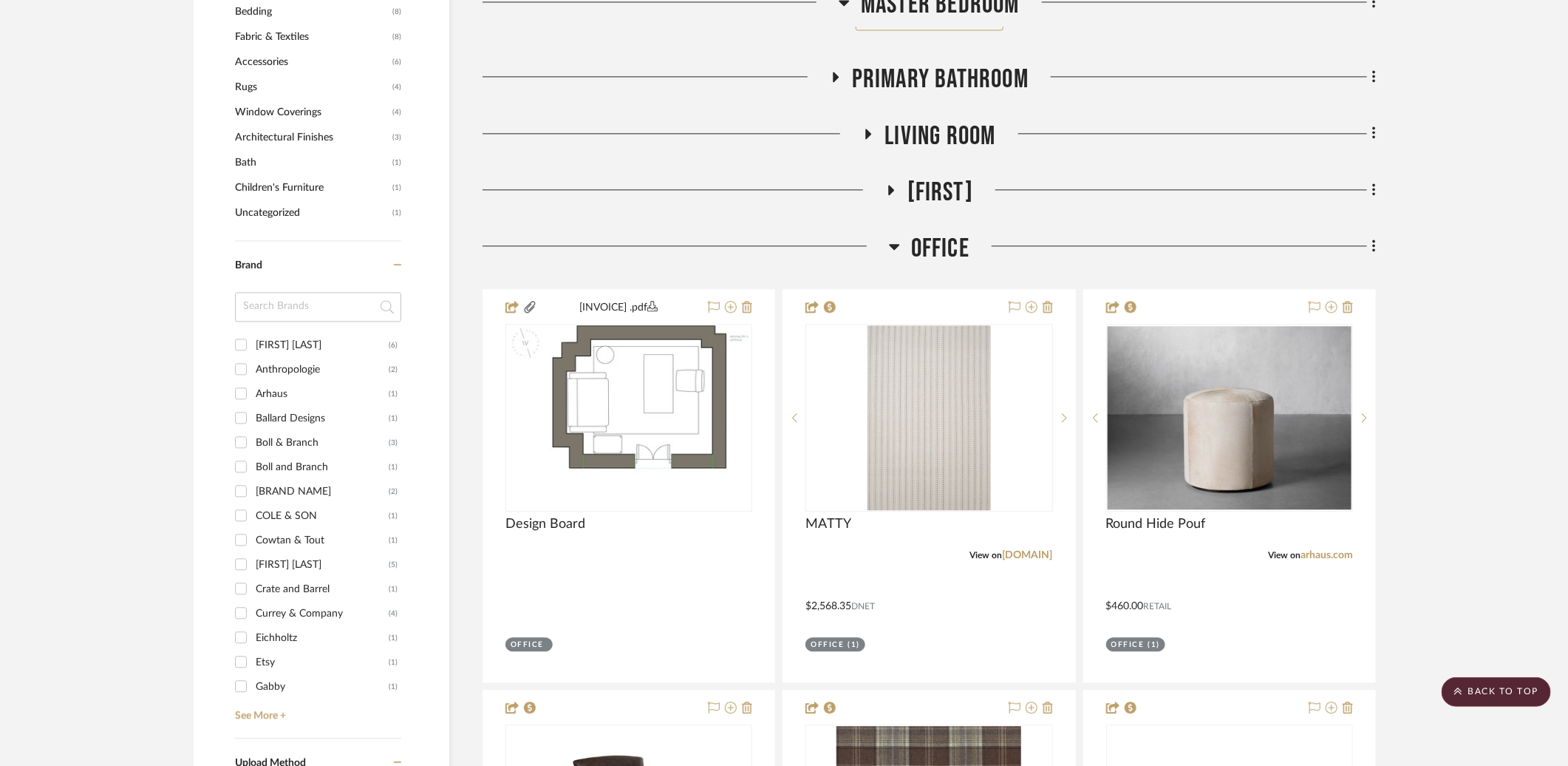 scroll, scrollTop: 2458, scrollLeft: 0, axis: vertical 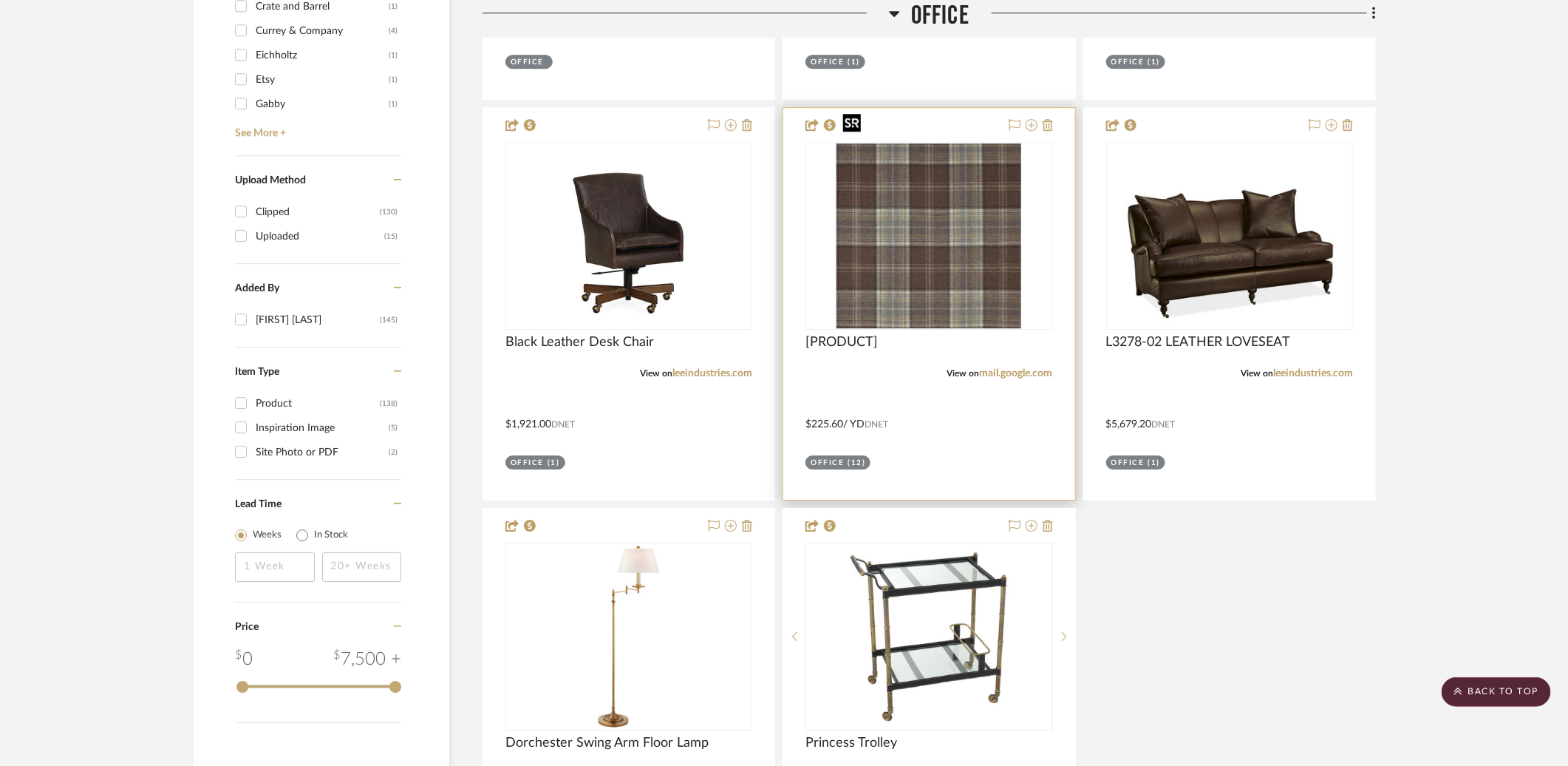 click at bounding box center (929, 236) 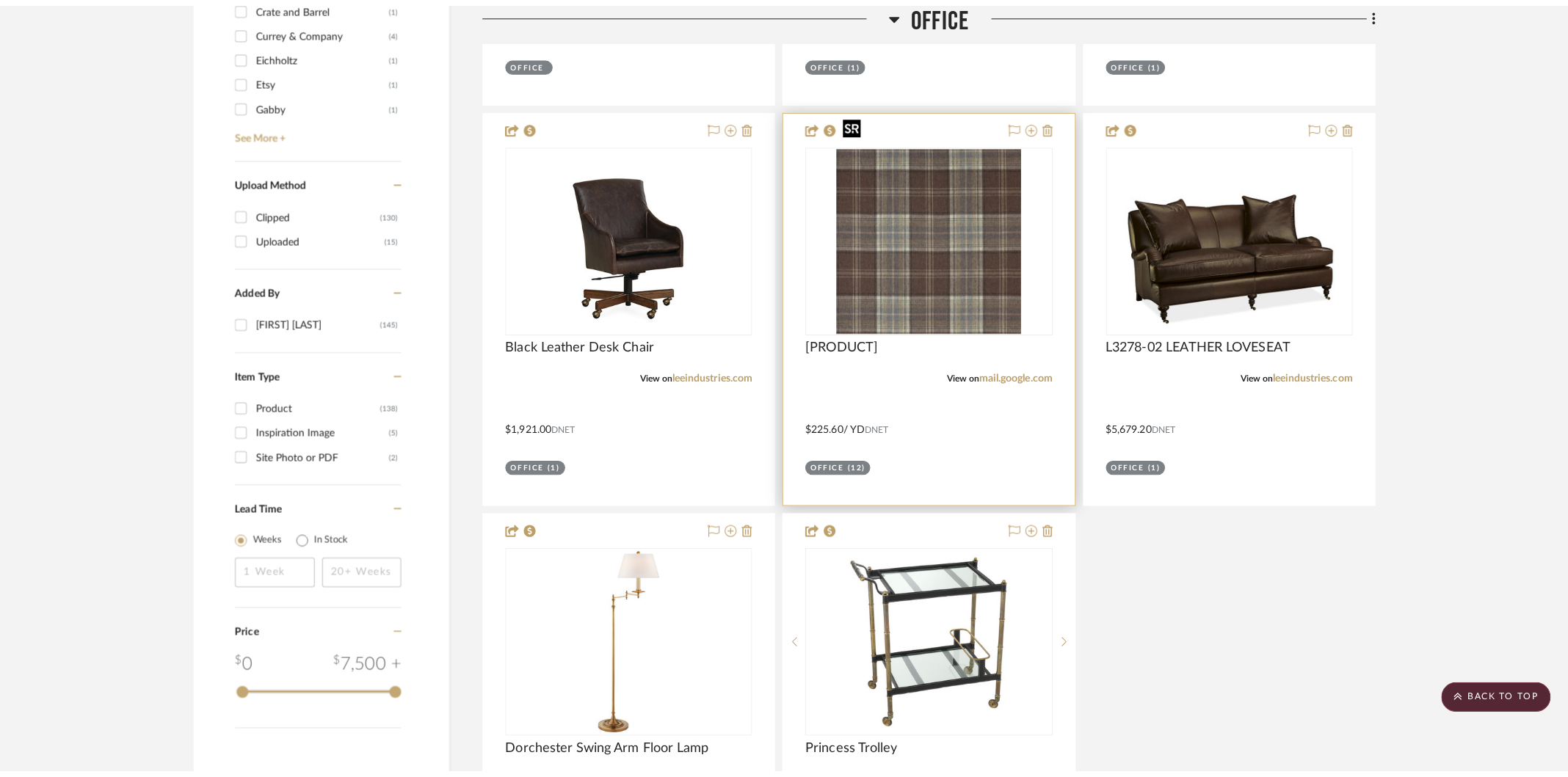scroll, scrollTop: 0, scrollLeft: 0, axis: both 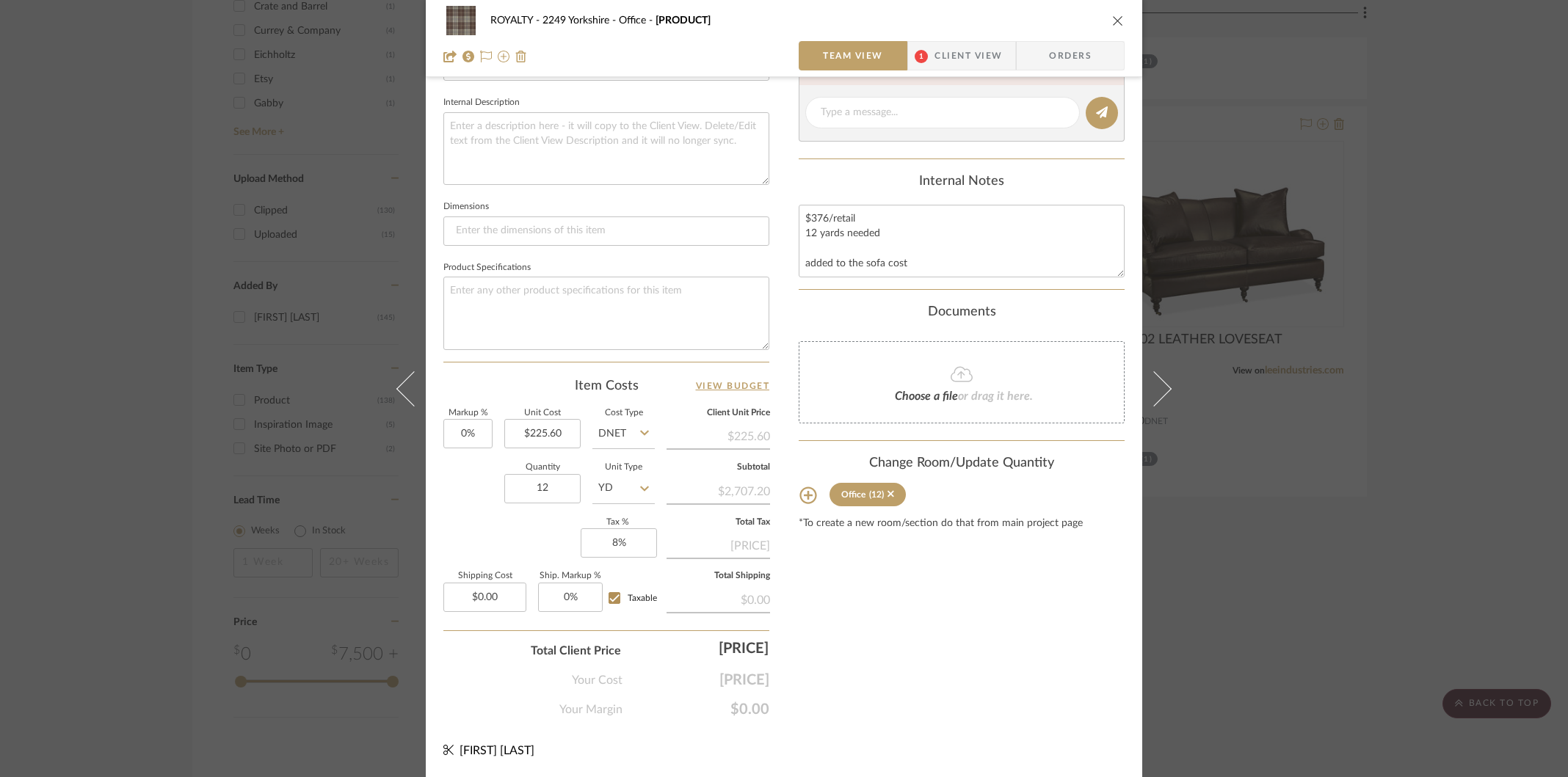 click on "ROYALTY - 2249 Yorkshire Office Sofa Fabric - Galloway Plaid Team View  1  Client View Orders  Team-Facing Details   Item Name  Sofa Fabric - Galloway Plaid  Brand  Cowtan & Tout  Internal Description   Dimensions   Product Specifications   Item Costs   View Budget   Markup %  0%  Unit Cost  $225.60  Cost Type  DNET  Client Unit Price   $225.60   Quantity  12  Unit Type  YD  Subtotal   $2,707.20   Tax %  8%  Total Tax   $216.58   Shipping Cost  $0.00  Ship. Markup %  0% Taxable  Total Shipping   $0.00  Total Client Price  $2,923.78  Your Cost  $2,923.78  Your Margin  $0.00  Content here copies to Client View - confirm visibility there.  Show in Client Dashboard   Include in Budget   View Budget  Team Status  Lead Time  In Stock Weeks  Est. Min   Est. Max   Due Date   Install Date  Tasks / To-Dos /  team Messaging  Leave yourself a note here or share next steps with your team. You will receive emails when they
respond!  Invite Collaborator Internal Notes  Documents  Choose a file  or drag it here." at bounding box center (784, 388) 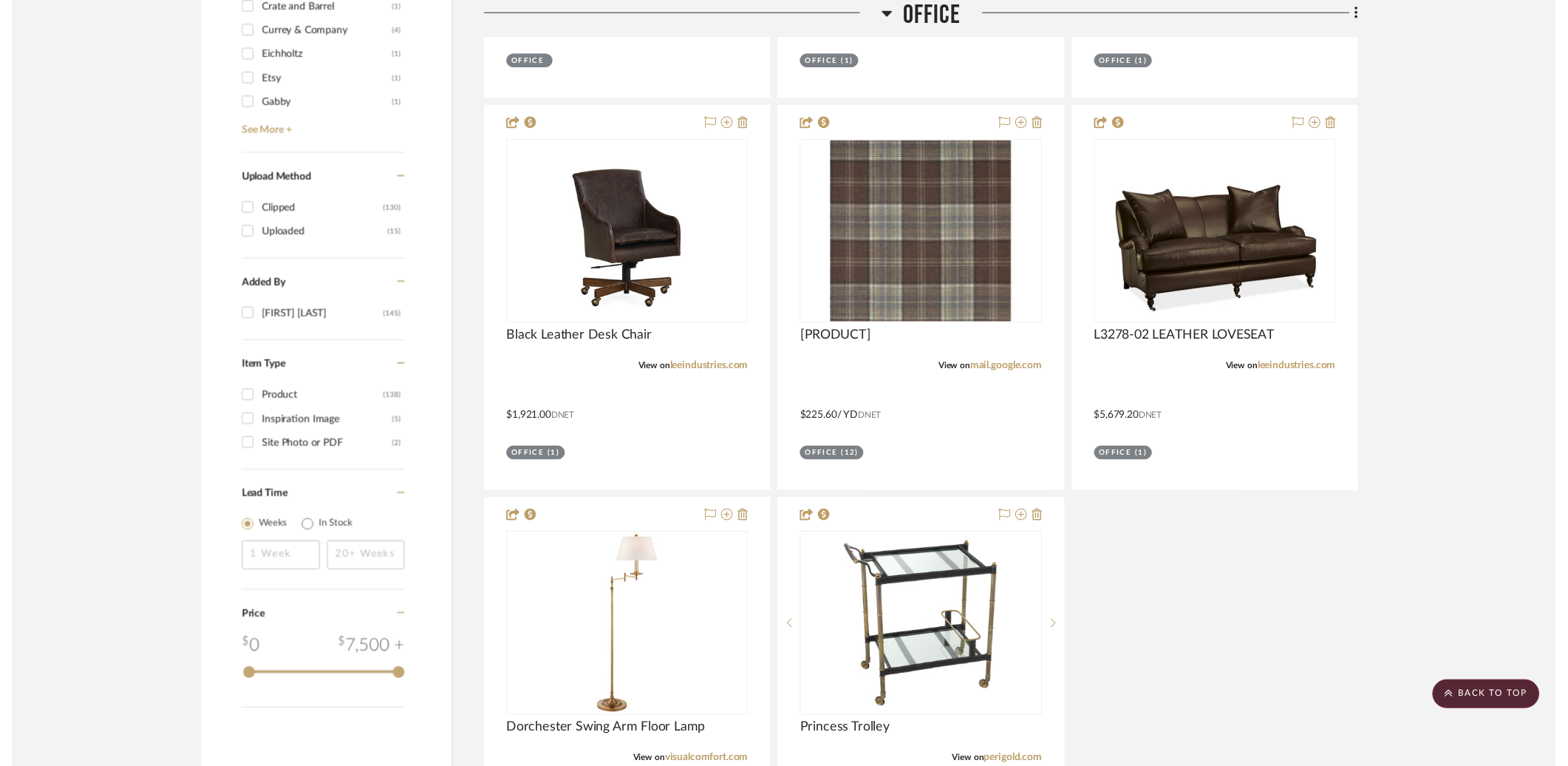 scroll, scrollTop: 2458, scrollLeft: 0, axis: vertical 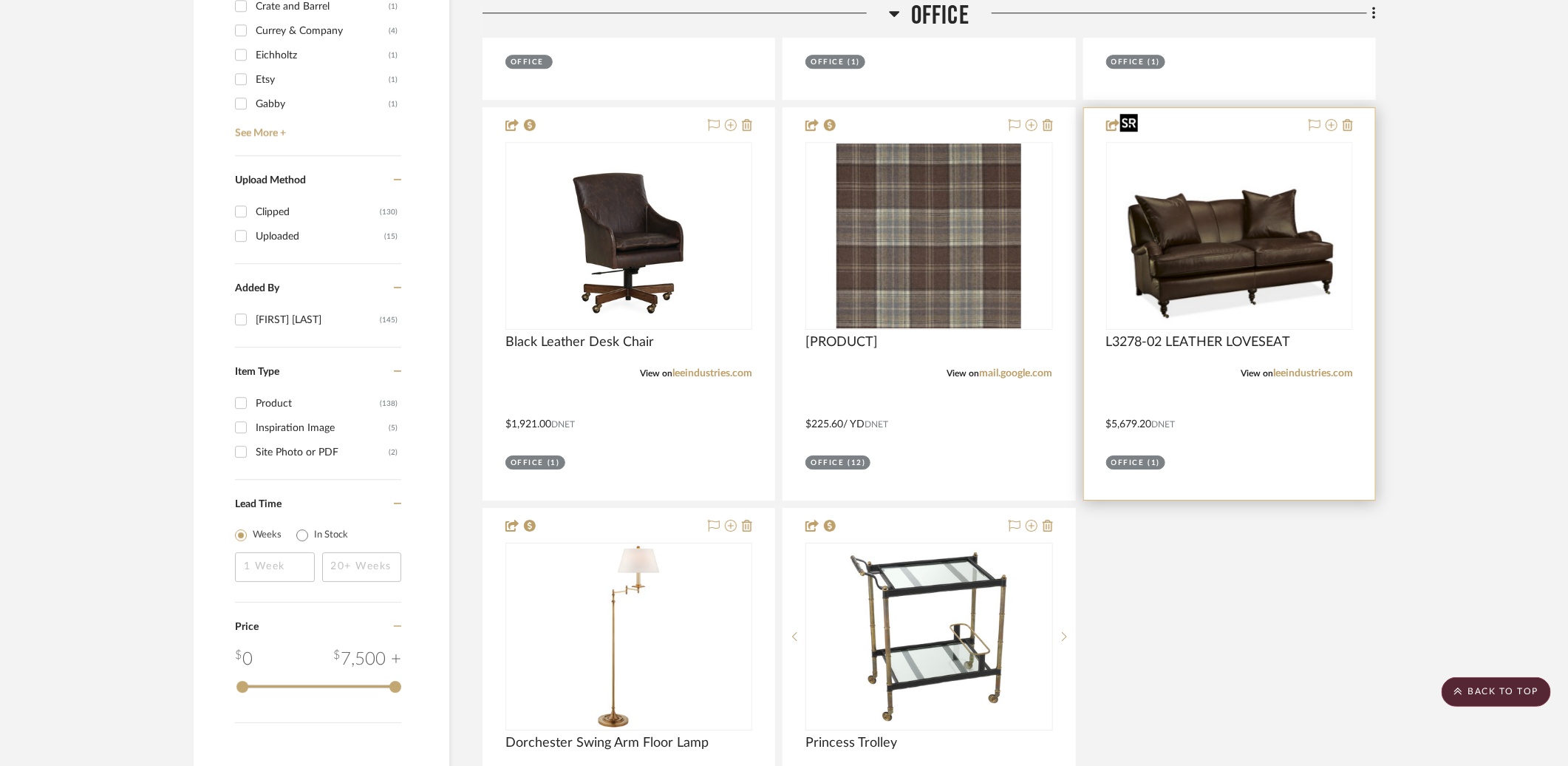 click at bounding box center (0, 0) 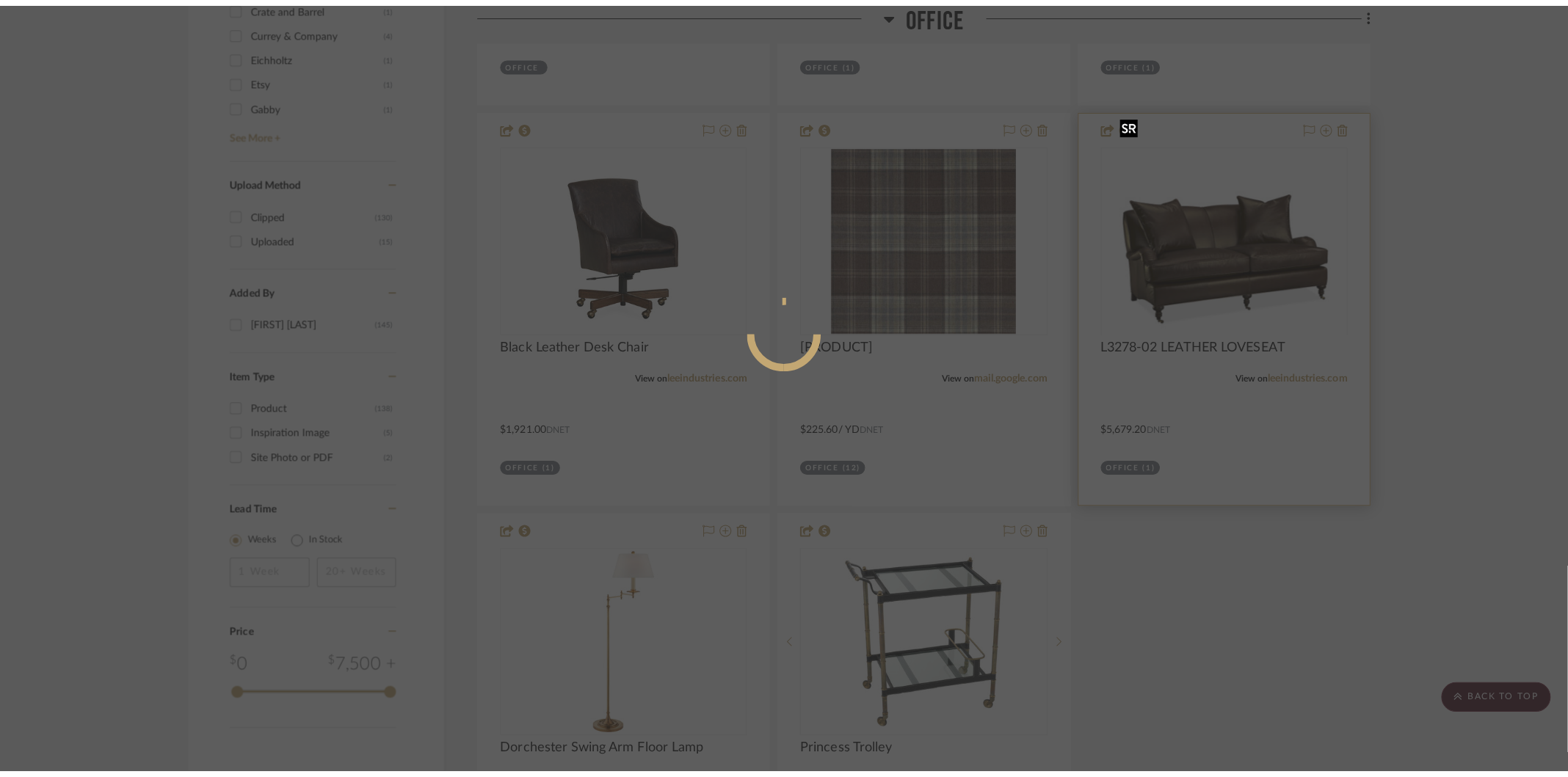 scroll, scrollTop: 0, scrollLeft: 0, axis: both 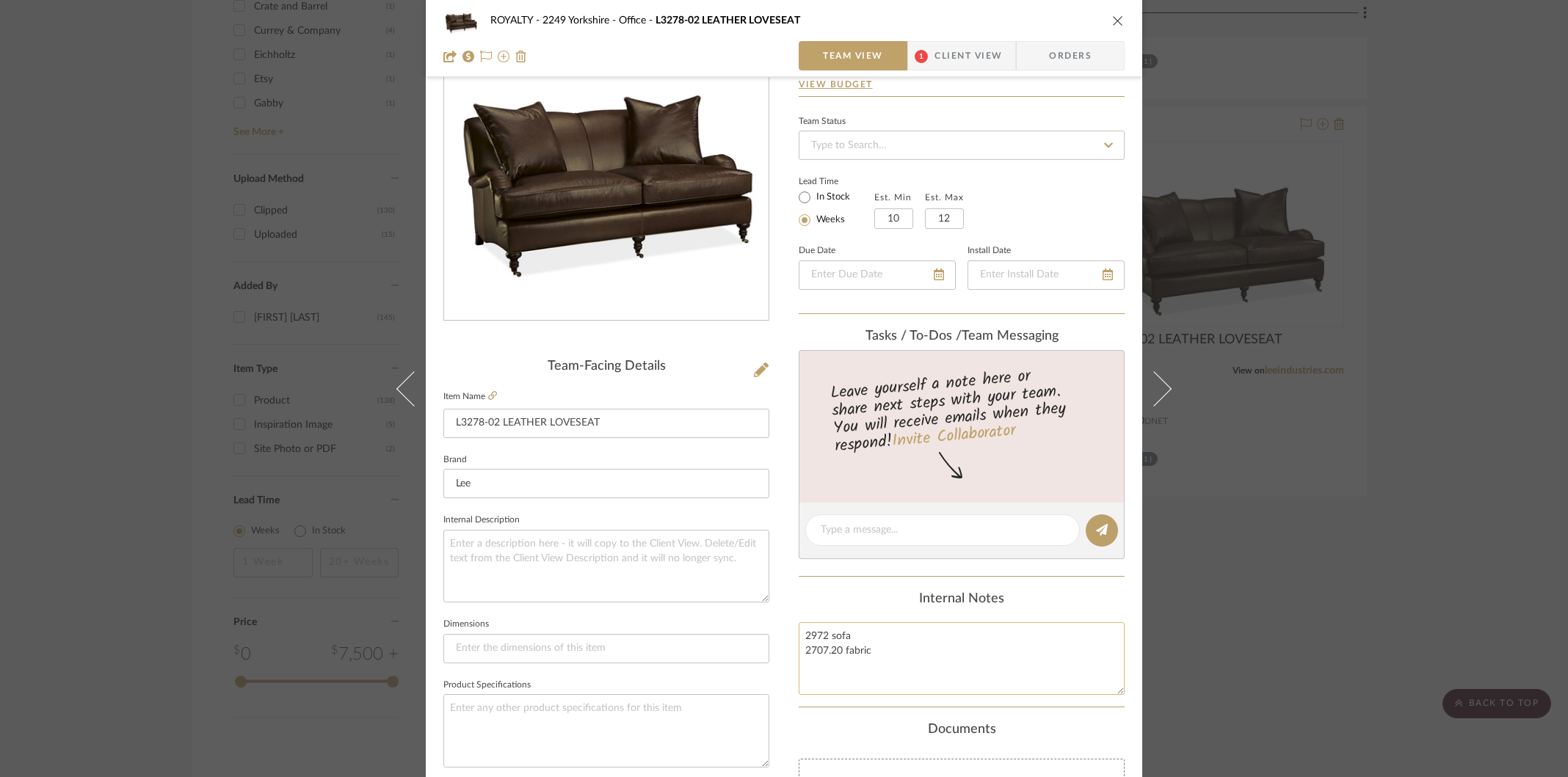 click on "2972 sofa
2707.20 fabric" 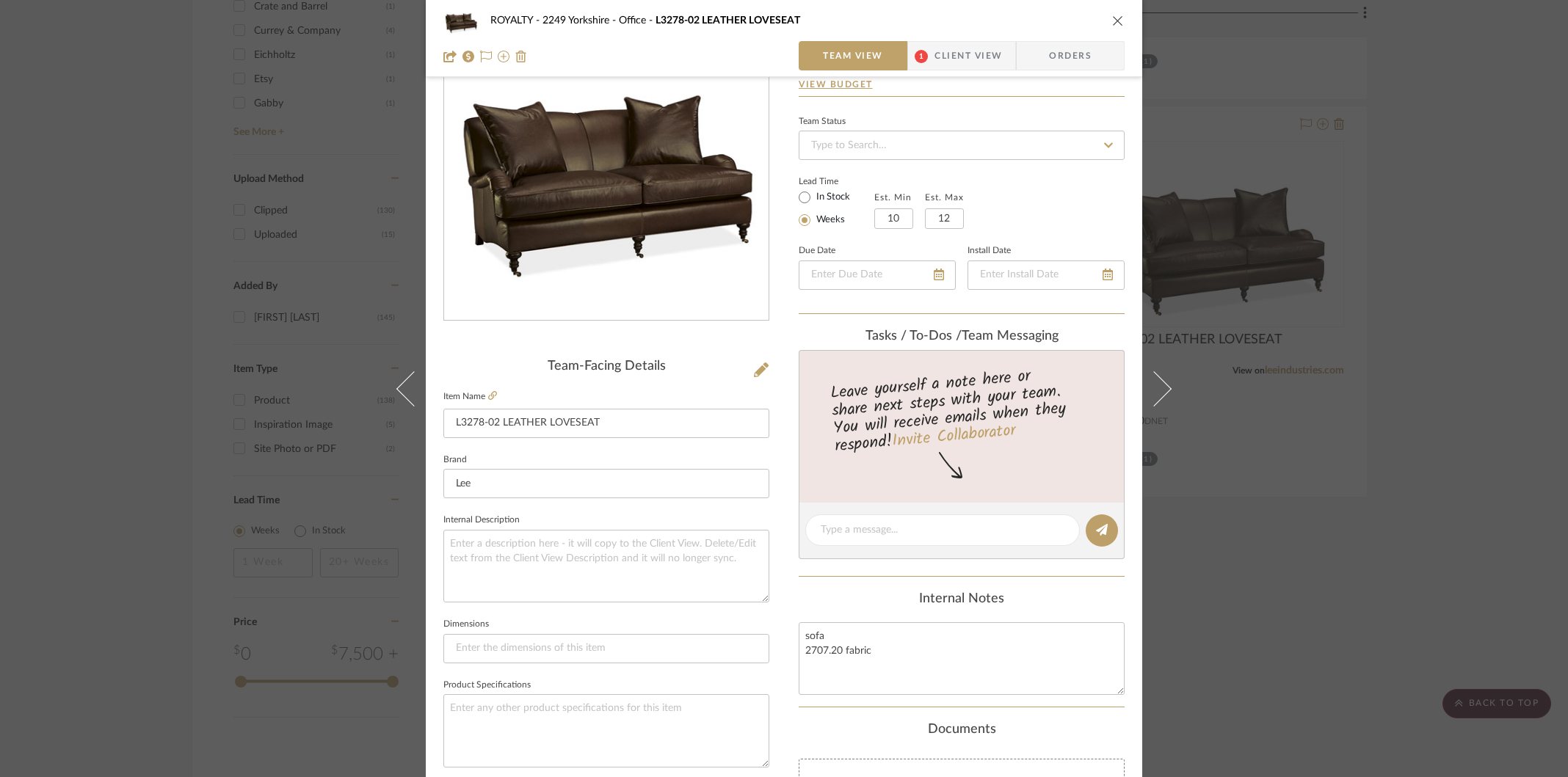 type on "sofa
2707.20 fabric" 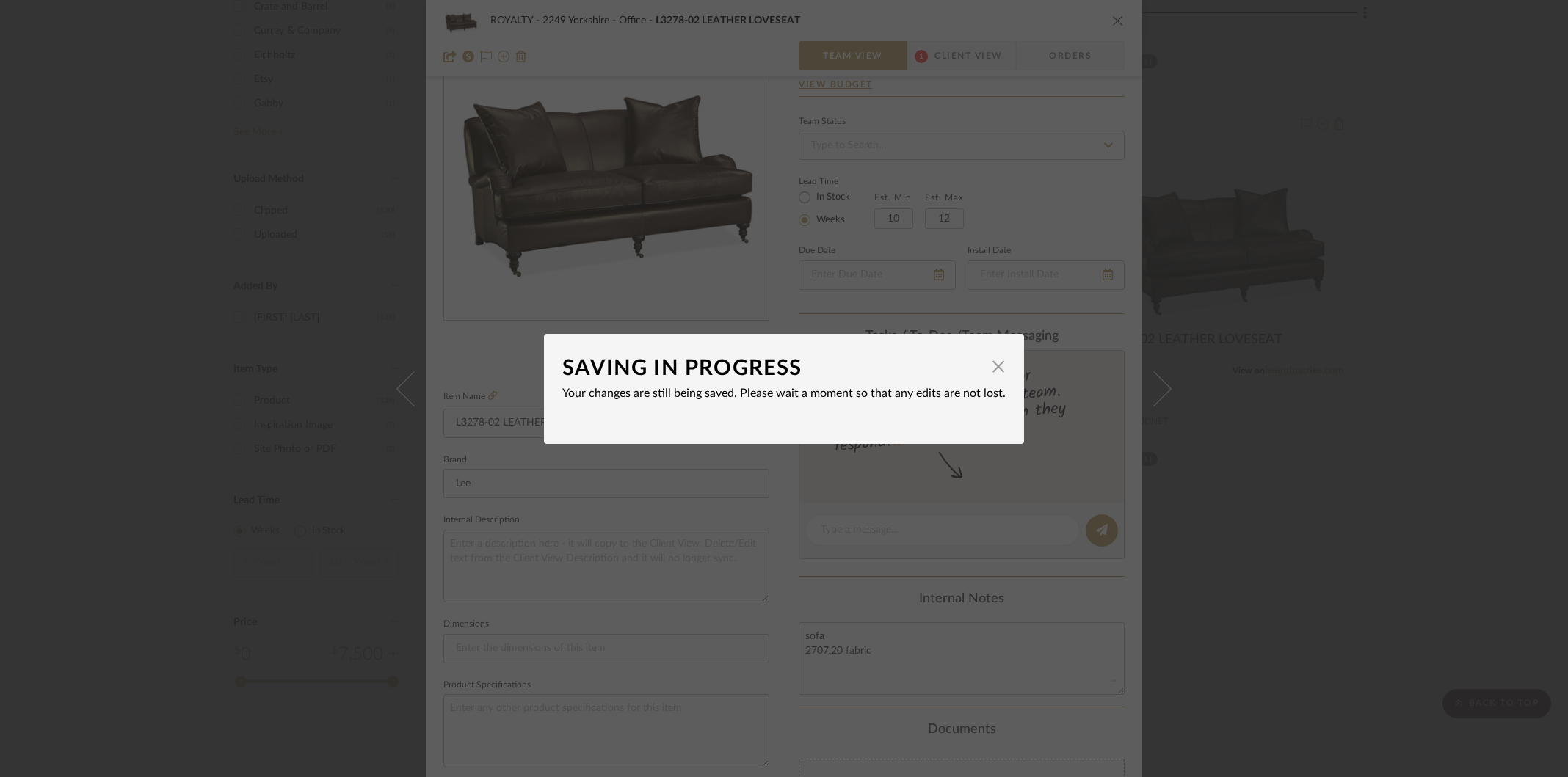 type 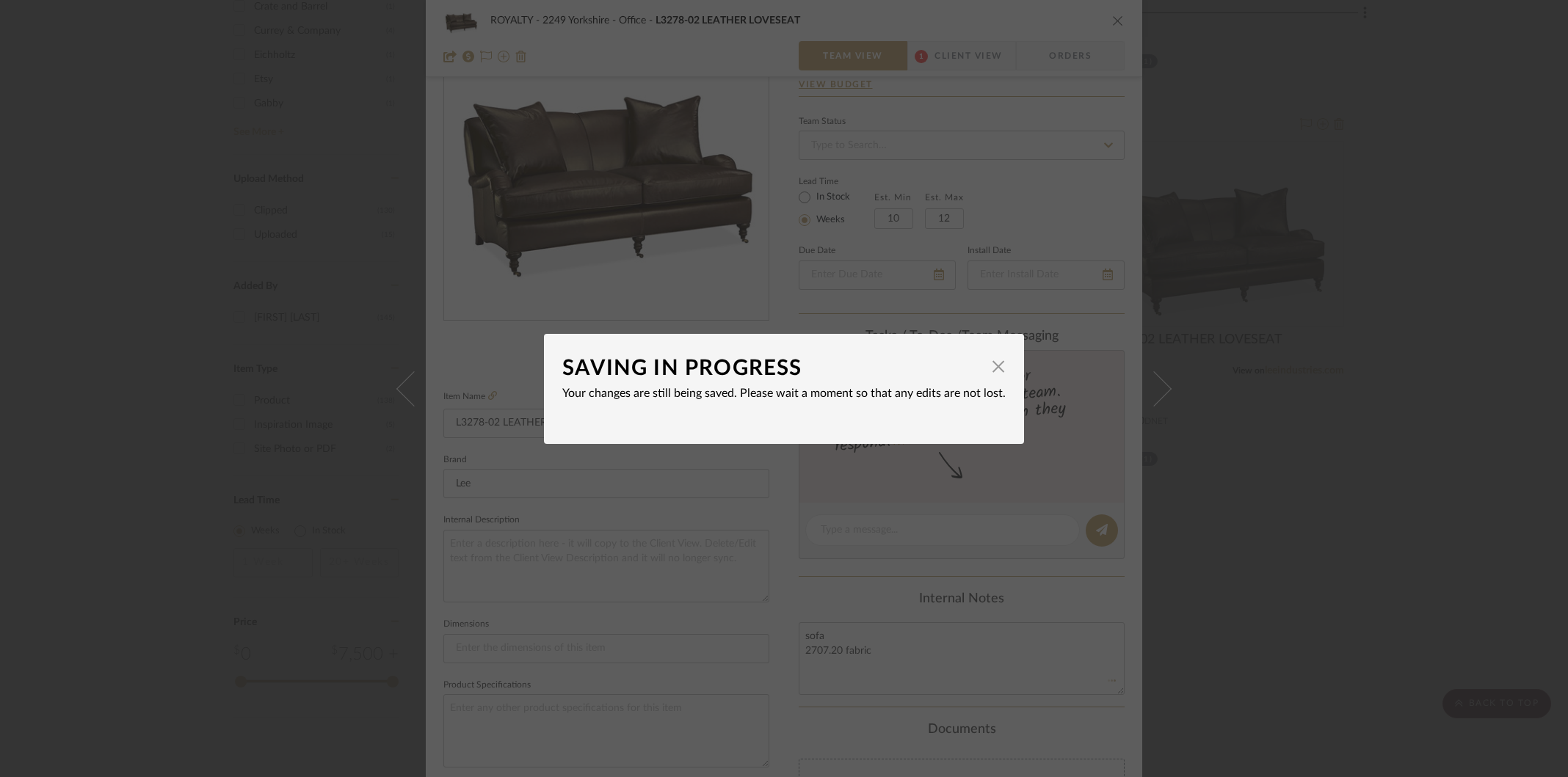 type 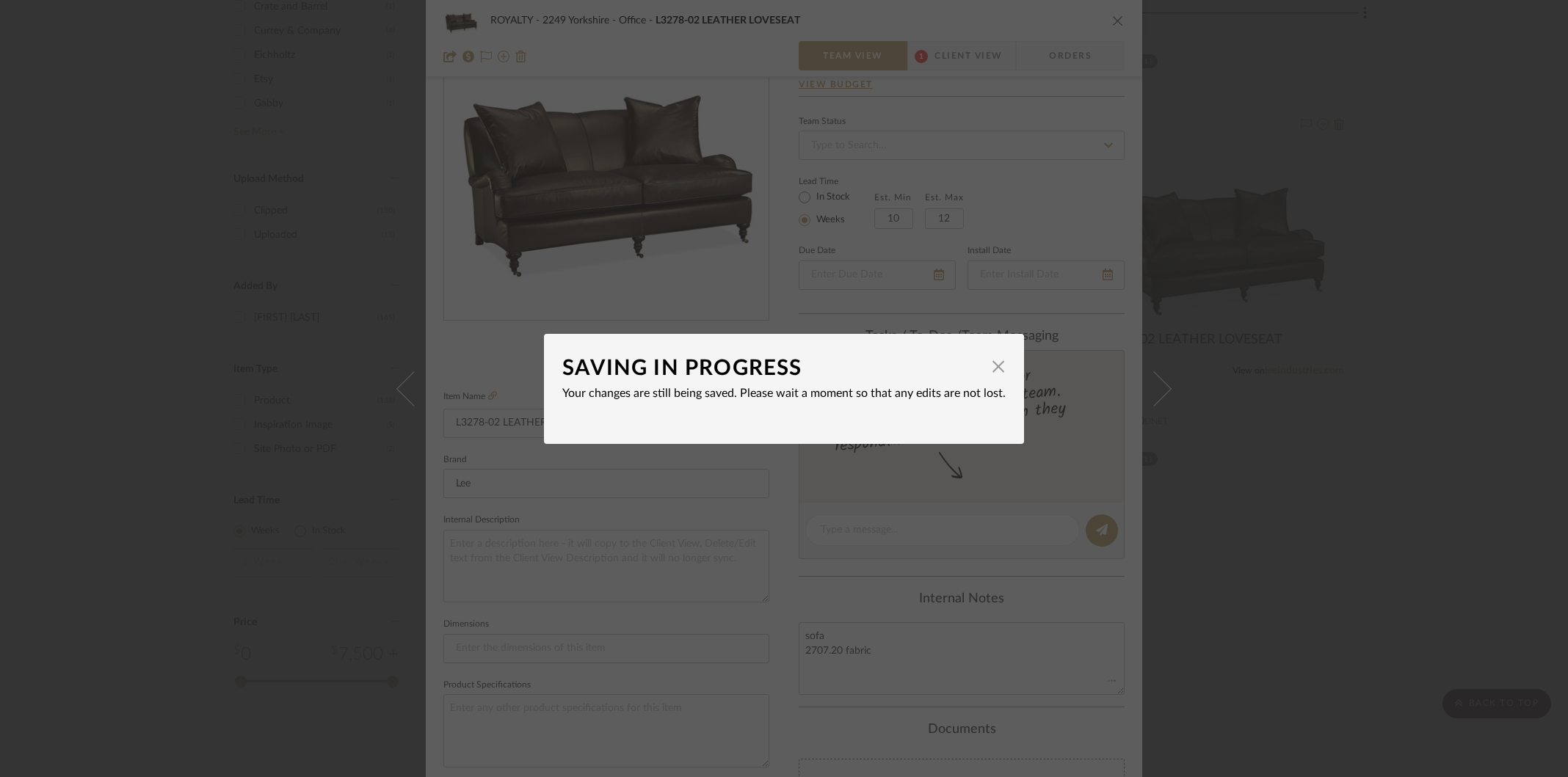 type 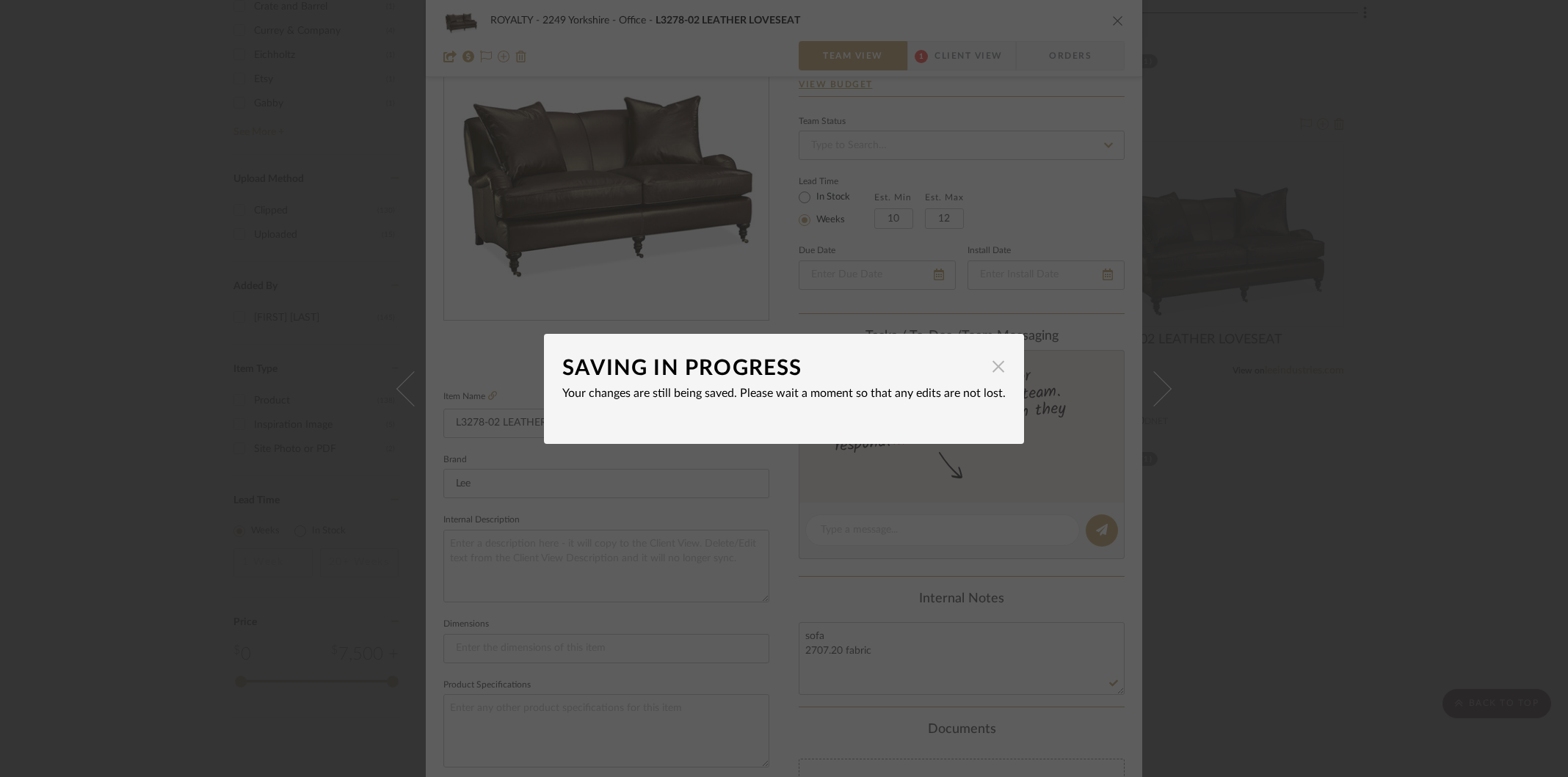 click at bounding box center [998, 367] 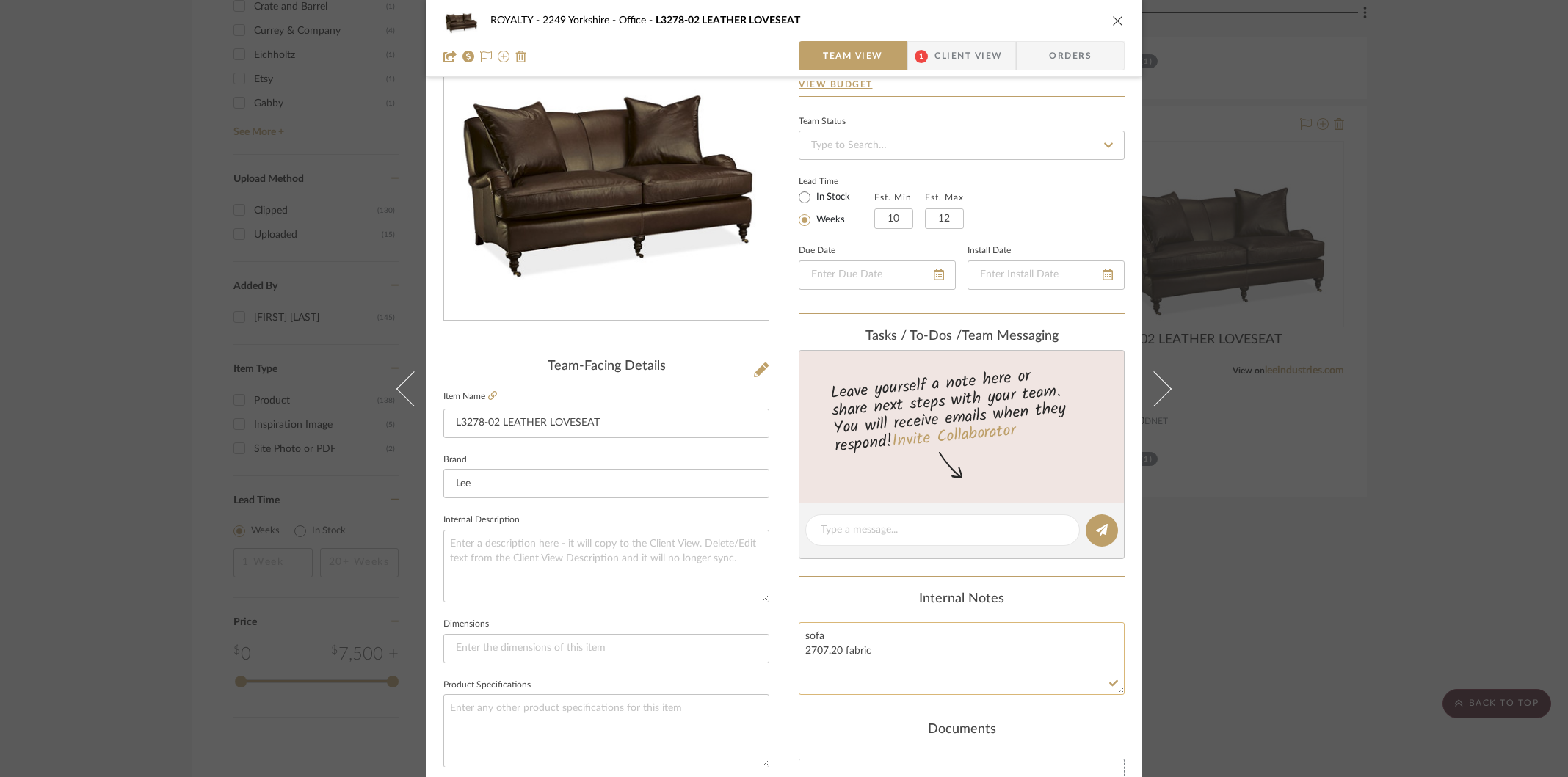 click on "sofa
2707.20 fabric" 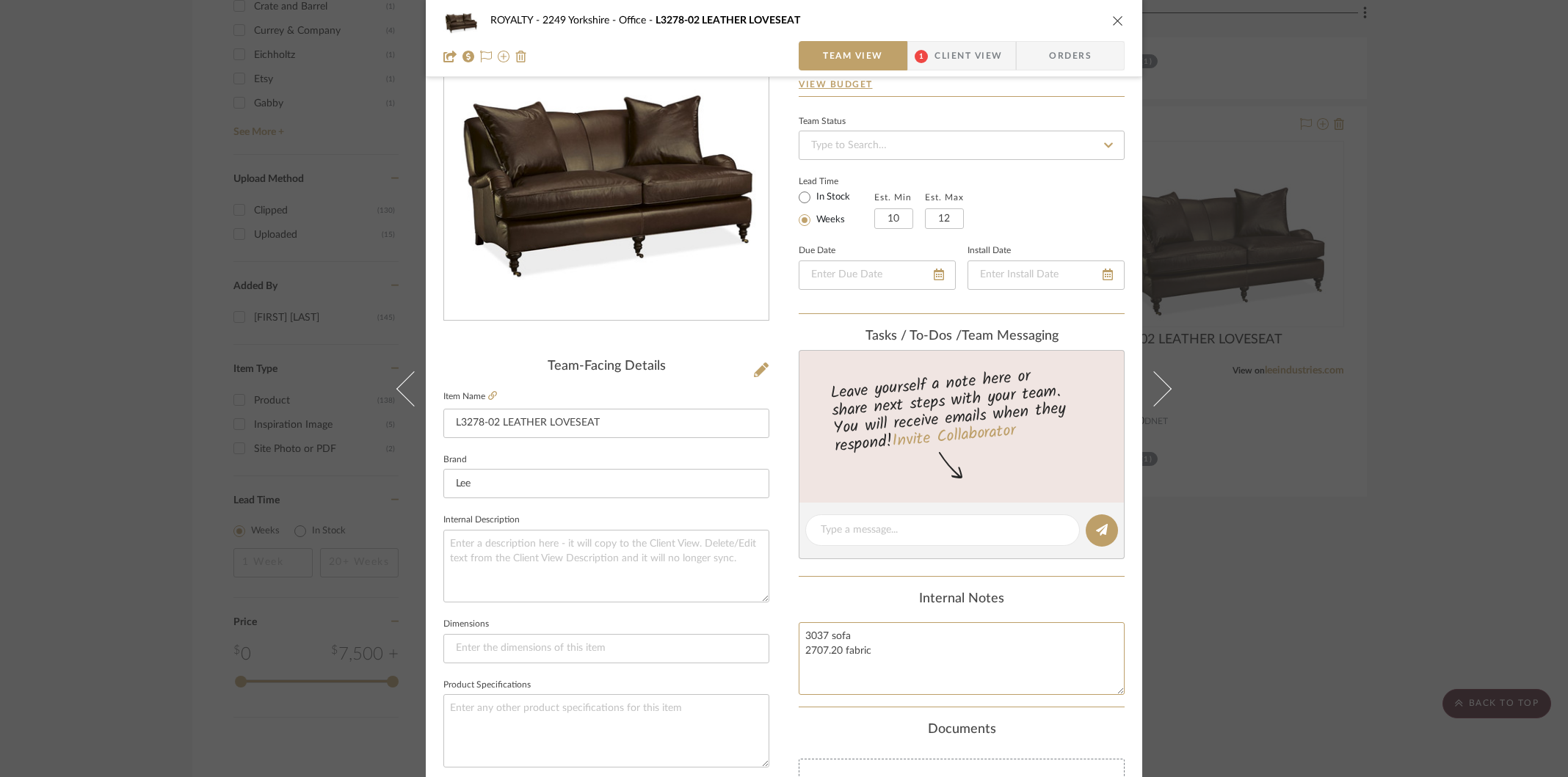 type on "3037 sofa
2707.20 fabric" 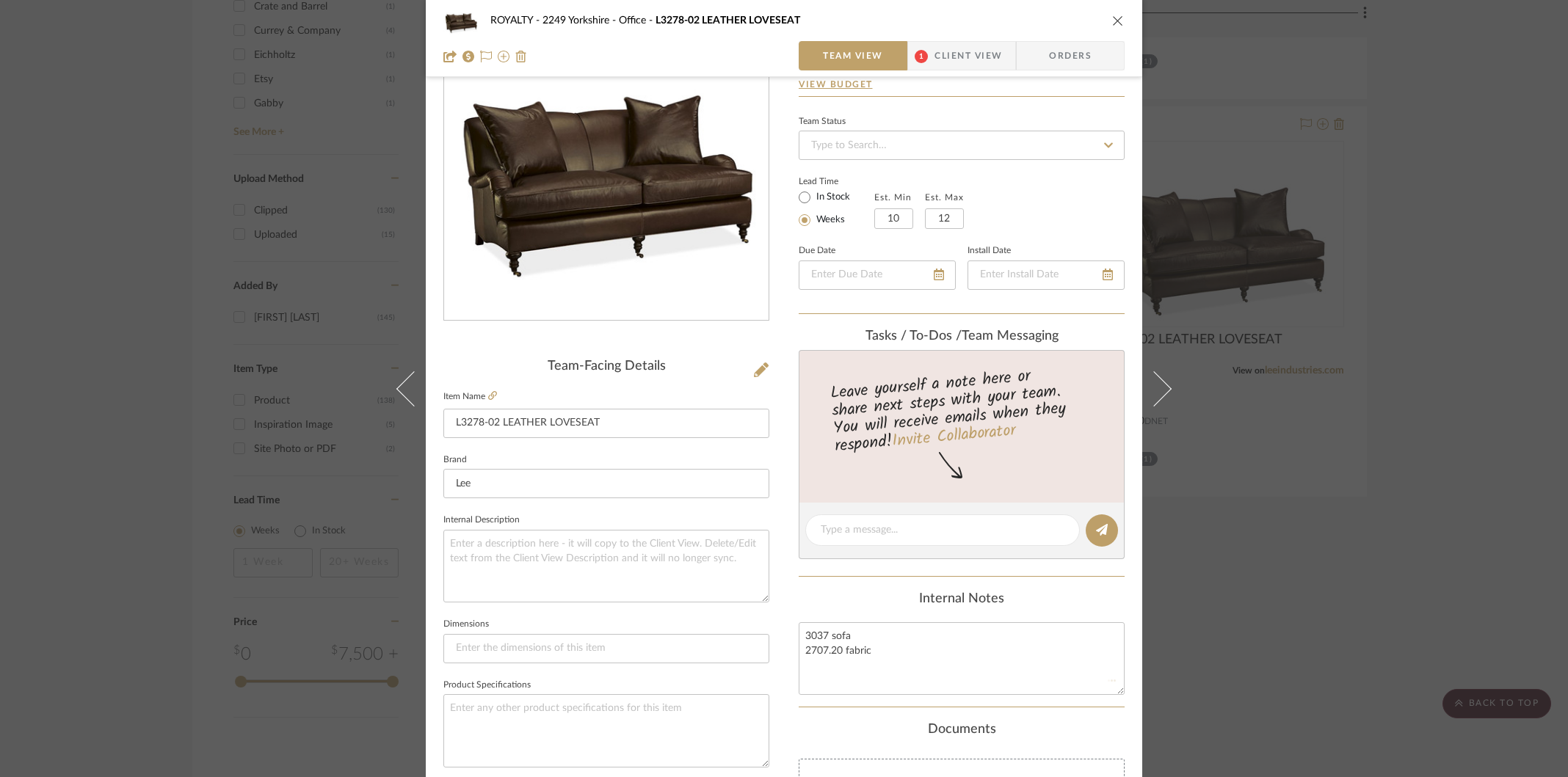 type 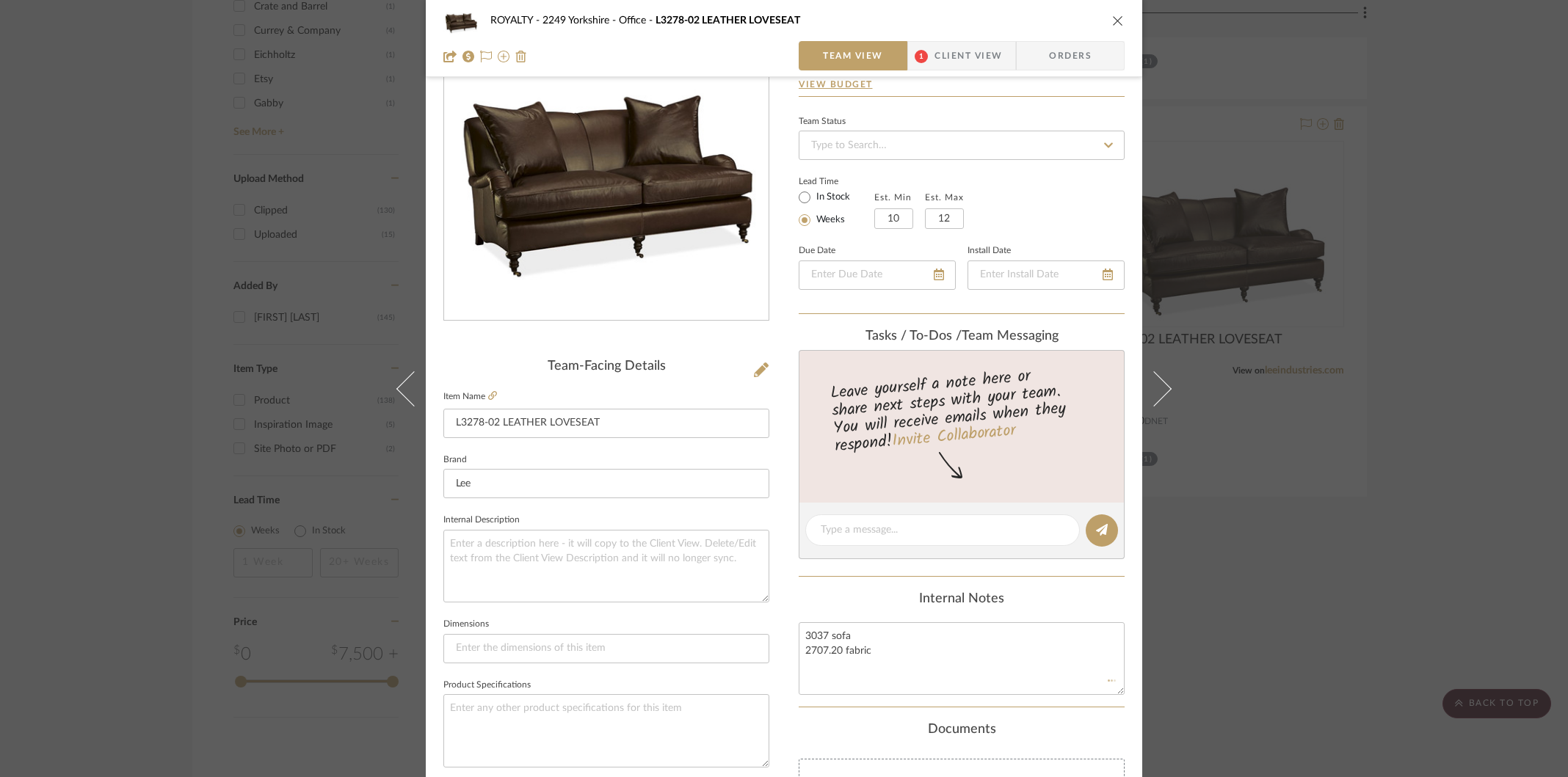 type 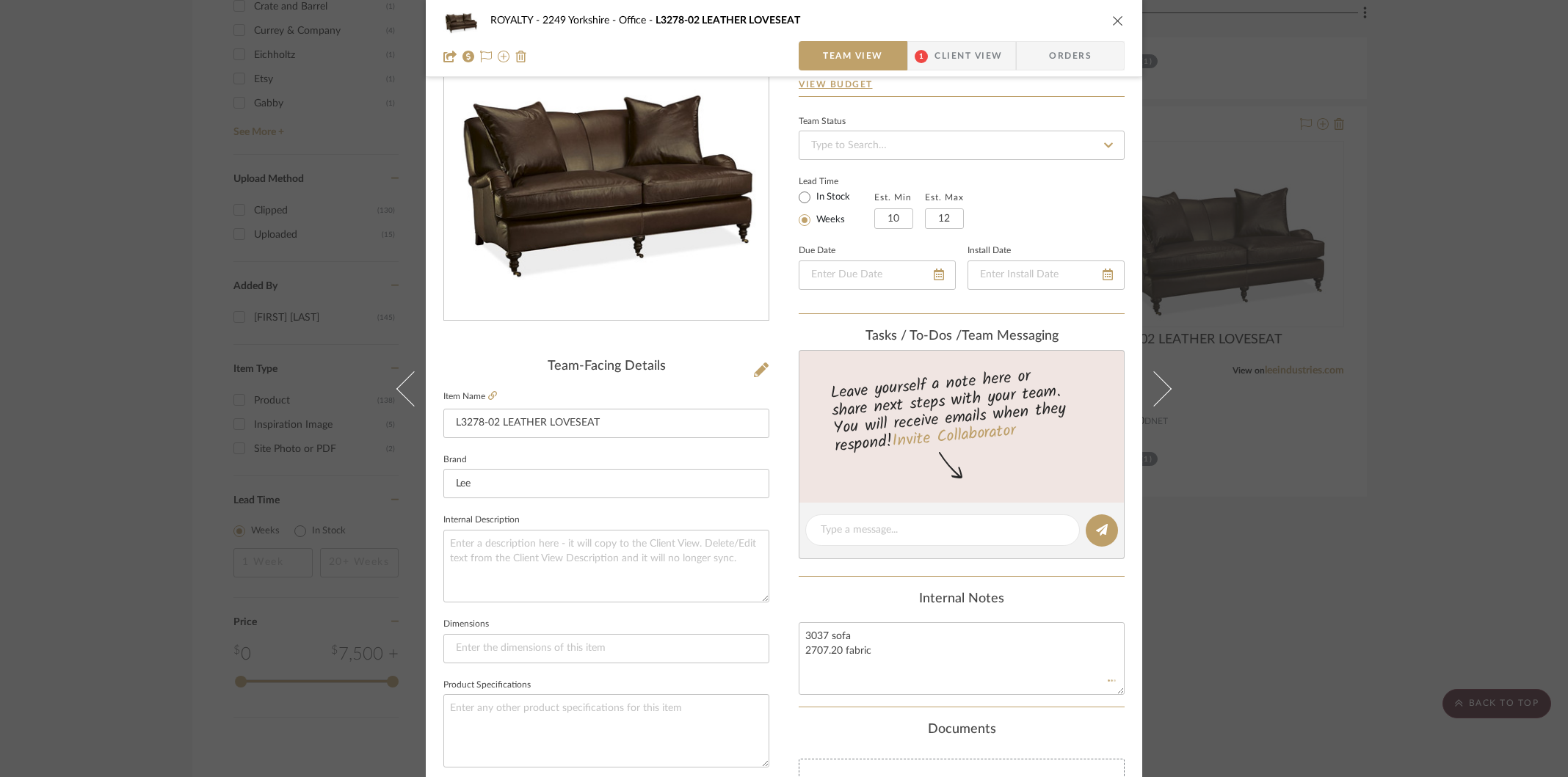 type 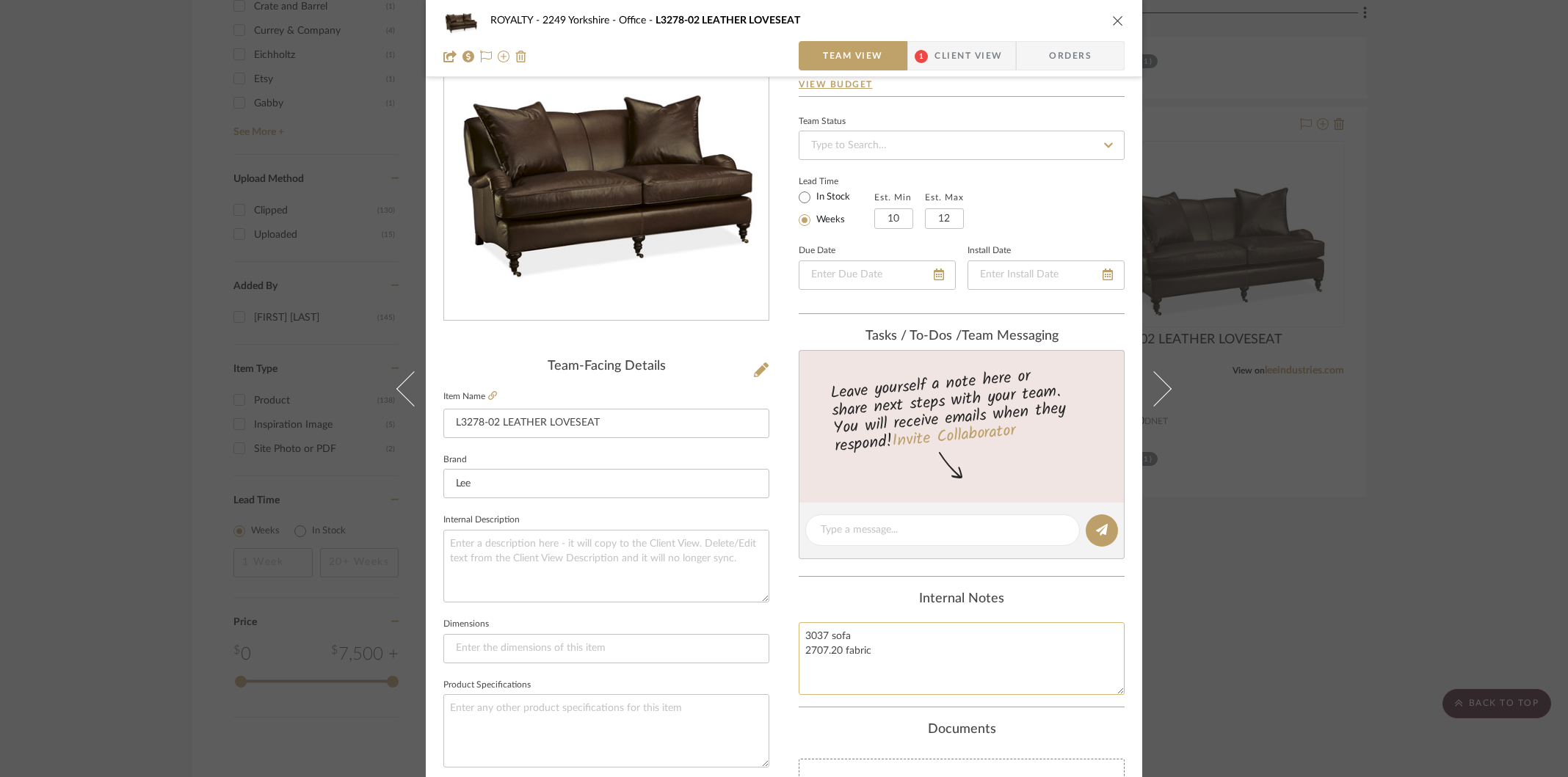 click on "3037 sofa
2707.20 fabric" 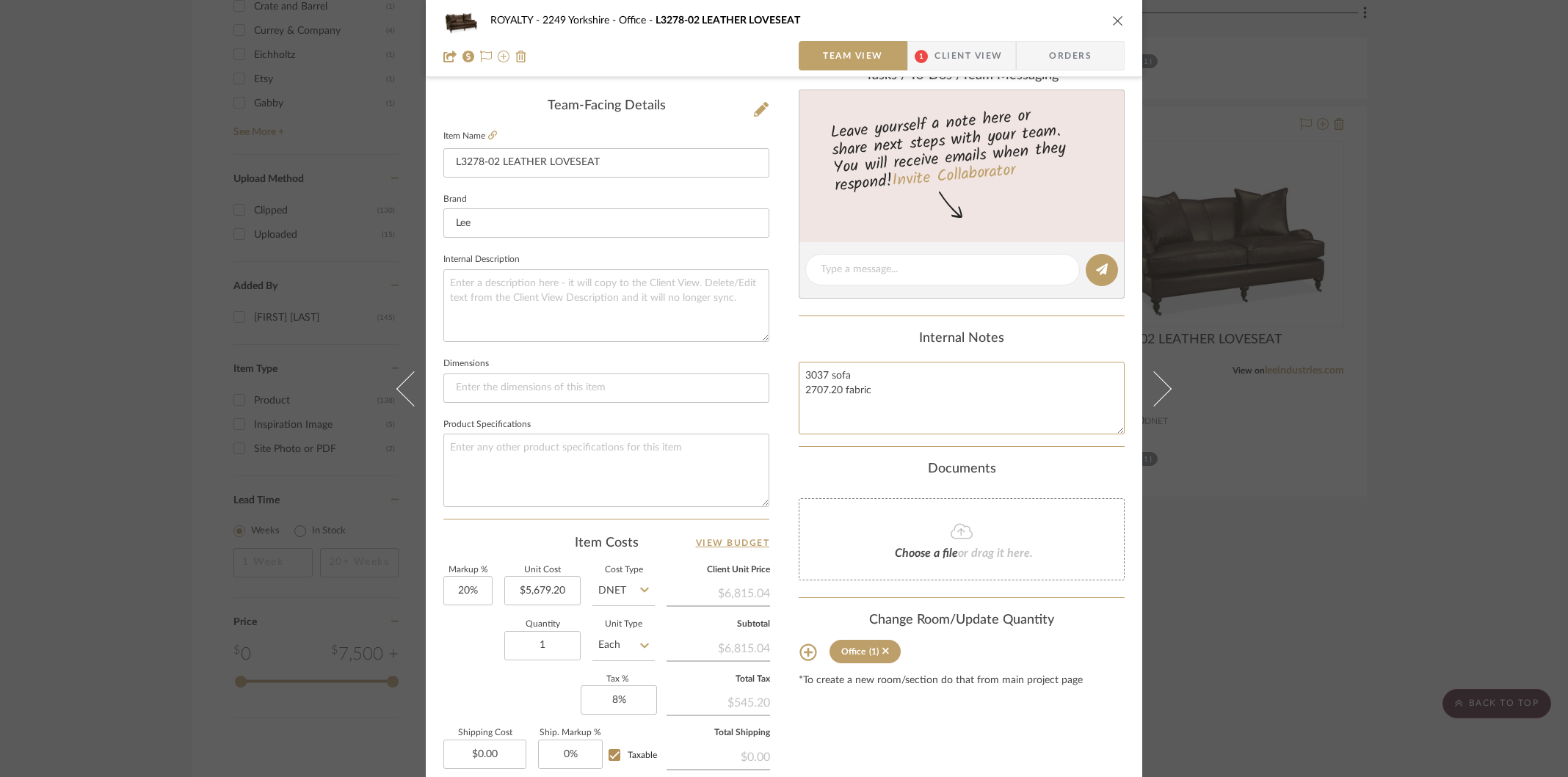 scroll, scrollTop: 417, scrollLeft: 0, axis: vertical 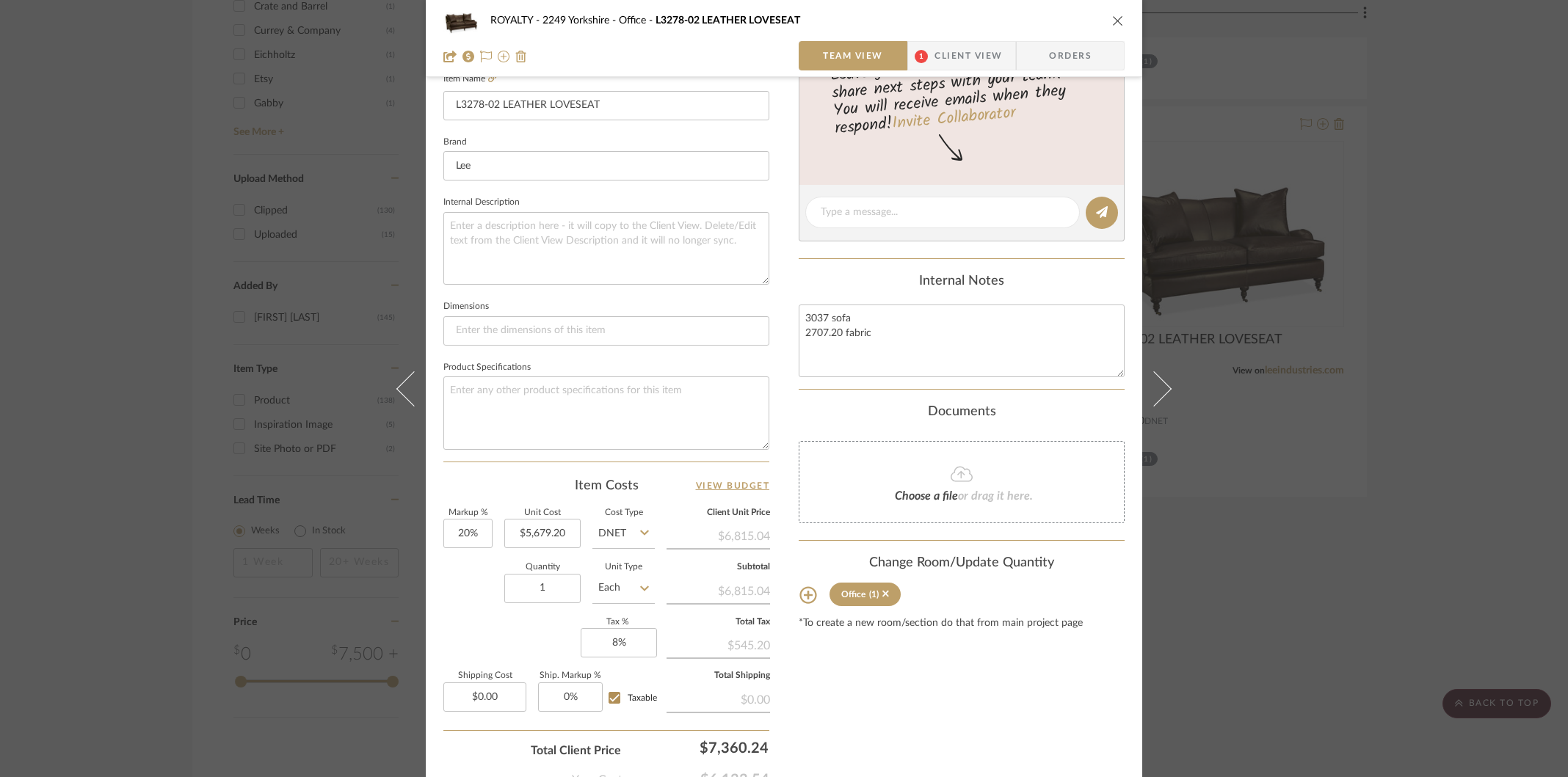 click on "ROYALTY - 2249 Yorkshire Office L3278-02 LEATHER LOVESEAT Team View  1  Client View Orders  Team-Facing Details   Item Name  L3278-02 LEATHER LOVESEAT  Brand  Lee  Internal Description   Dimensions   Product Specifications   Item Costs   View Budget   Markup %  20%  Unit Cost  $5,679.20  Cost Type  DNET  Client Unit Price   $6,815.04   Quantity  1  Unit Type  Each  Subtotal   $6,815.04   Tax %  8%  Total Tax   $545.20   Shipping Cost  $0.00  Ship. Markup %  0% Taxable  Total Shipping   $0.00  Total Client Price  $7,360.24  Your Cost  $6,133.54  Your Margin  $1,135.84  Content here copies to Client View - confirm visibility there.  Show in Client Dashboard   Include in Budget   View Budget  Team Status  Lead Time  In Stock Weeks  Est. Min  10  Est. Max  12  Due Date   Install Date  Tasks / To-Dos /  team Messaging  Leave yourself a note here or share next steps with your team. You will receive emails when they
respond!  Invite Collaborator Internal Notes 3037 sofa
2707.20 fabric  Documents   Office" at bounding box center (784, 388) 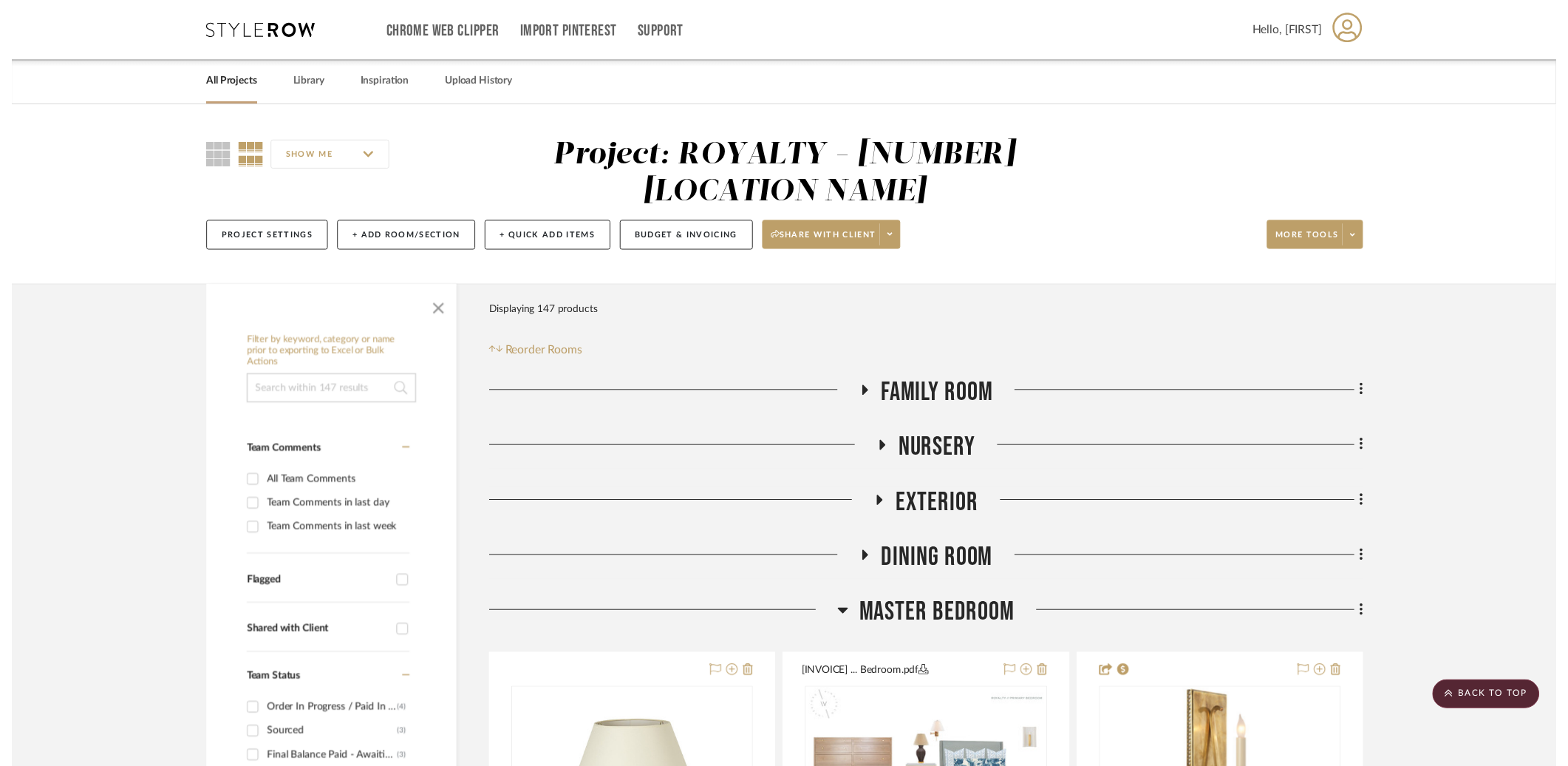 scroll, scrollTop: 2458, scrollLeft: 0, axis: vertical 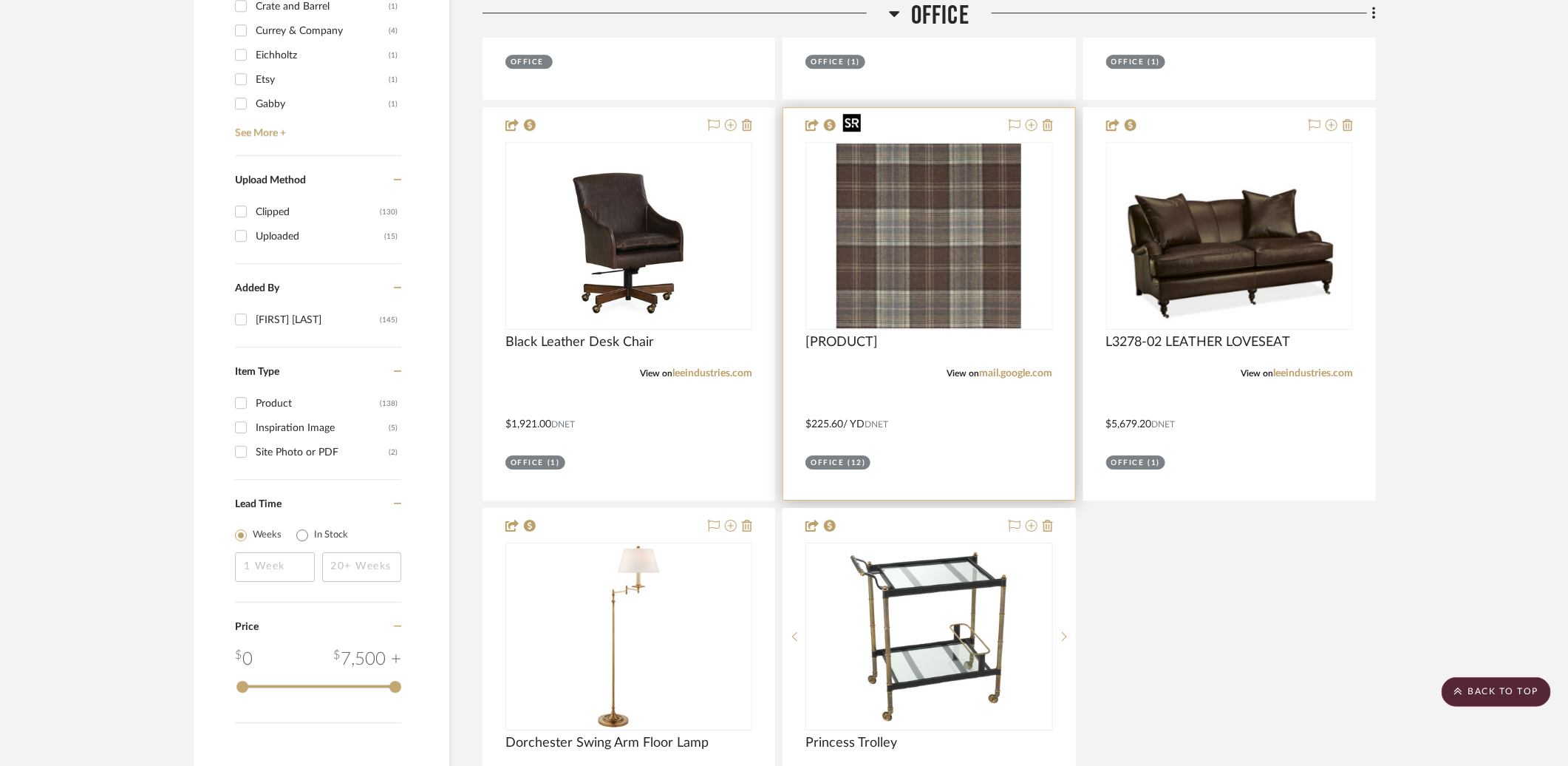 click at bounding box center [929, 236] 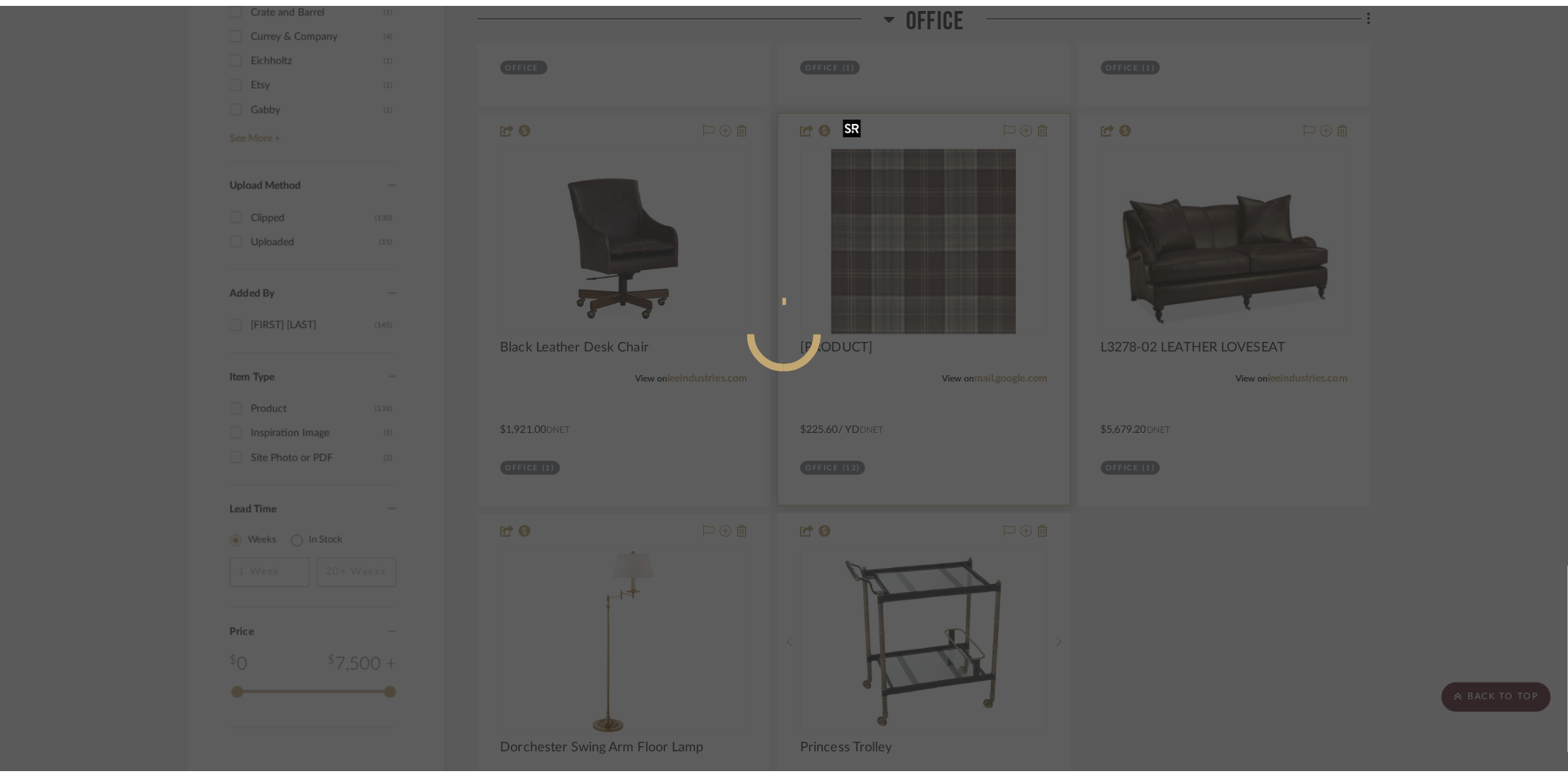 scroll, scrollTop: 0, scrollLeft: 0, axis: both 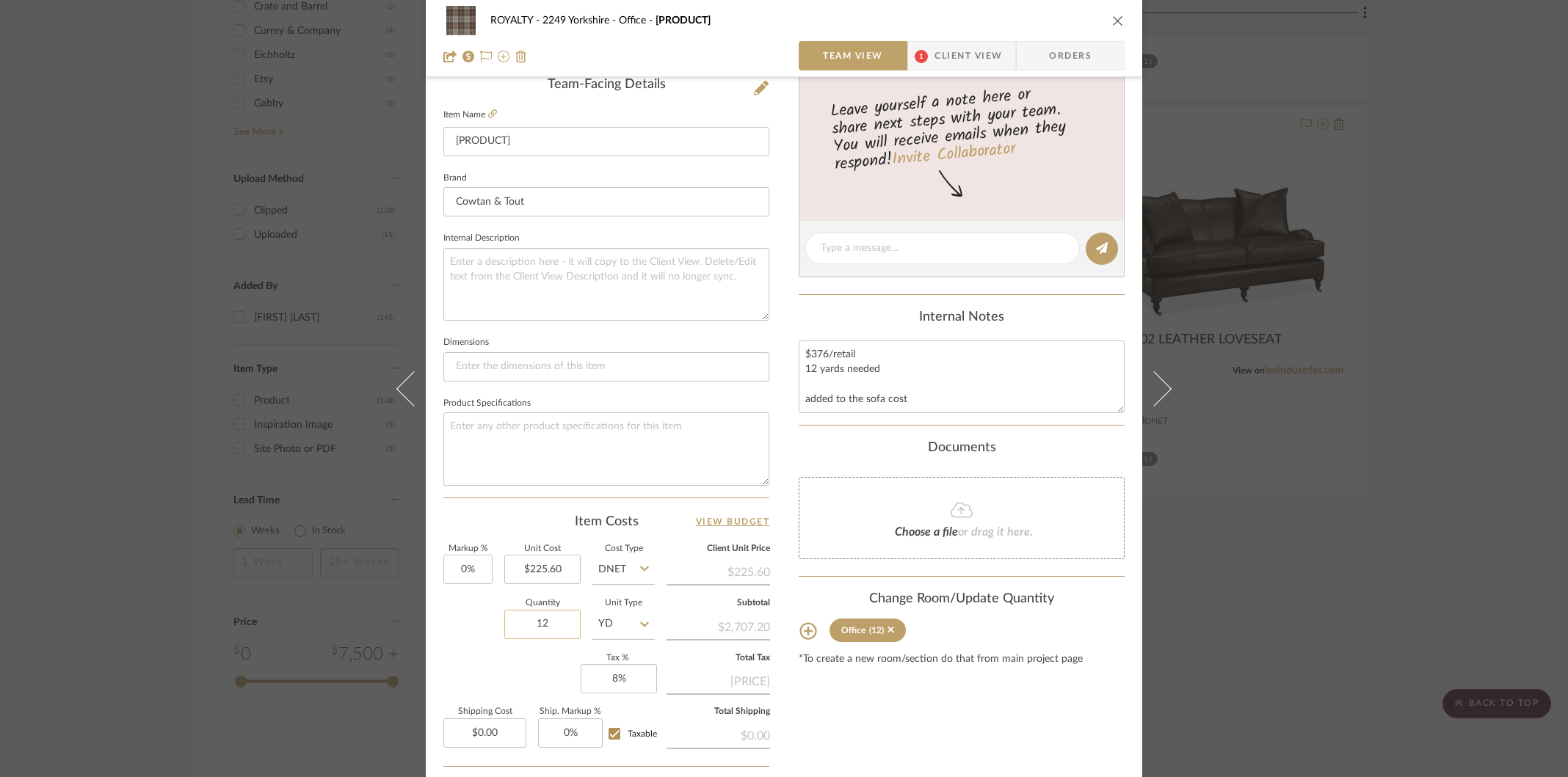 click on "12" 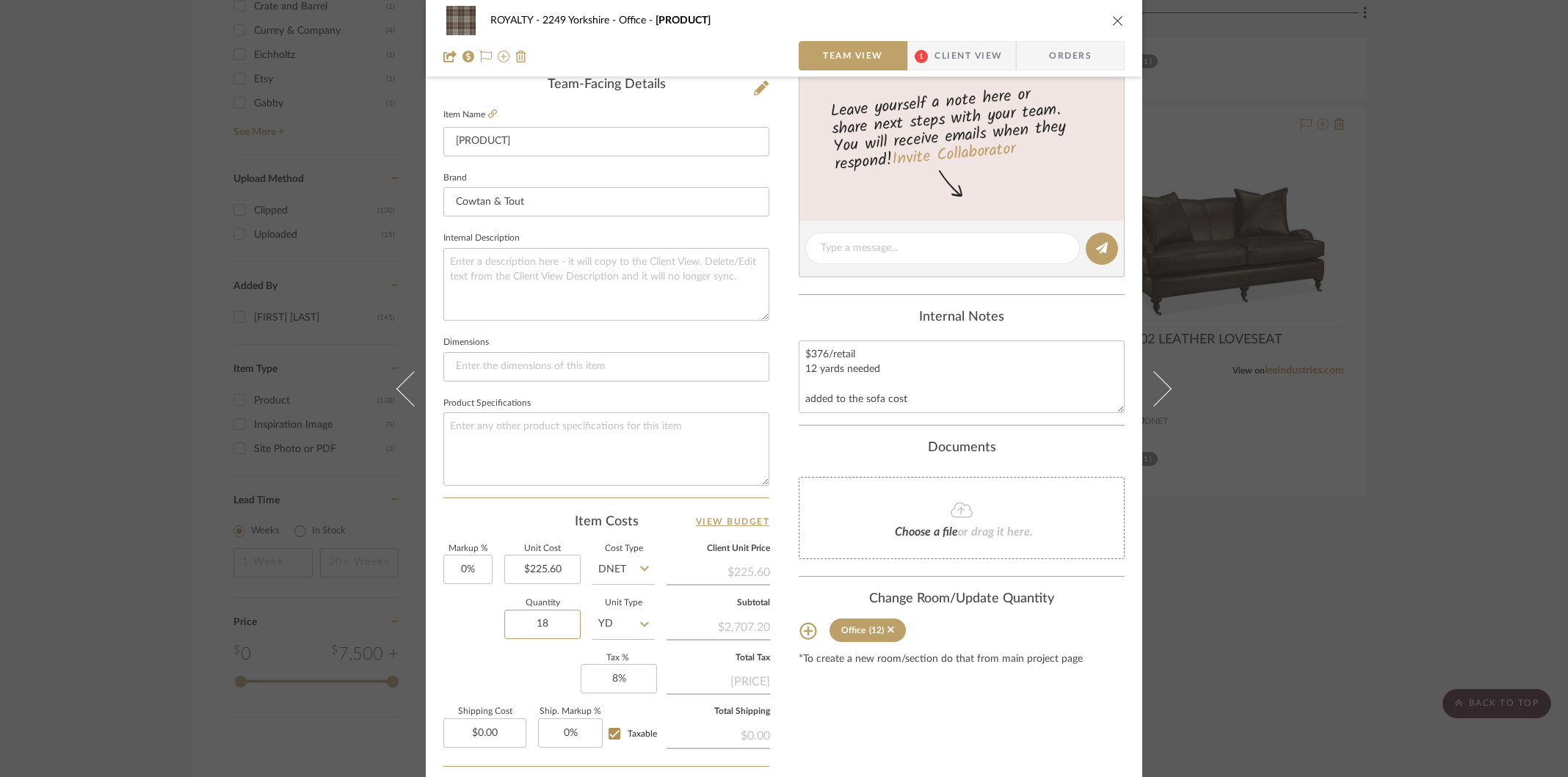 type on "18" 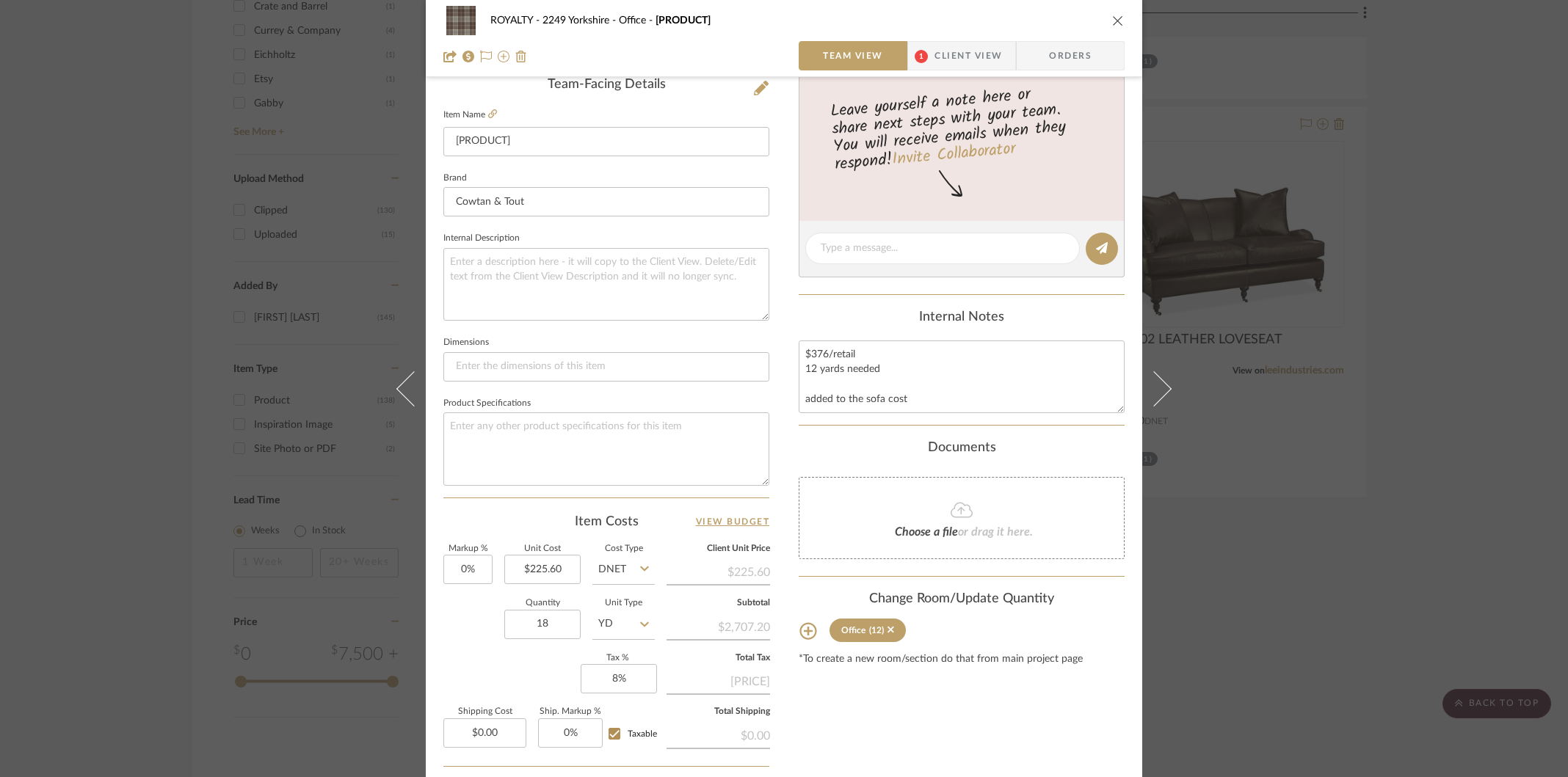 click on "Content here copies to Client View - confirm visibility there.  Show in Client Dashboard   Include in Budget   View Budget  Team Status  Lead Time  In Stock Weeks  Est. Min   Est. Max   Due Date   Install Date  Tasks / To-Dos /  team Messaging  Leave yourself a note here or share next steps with your team. You will receive emails when they
respond!  Invite Collaborator Internal Notes $376/retail
12 yards needed
added to the sofa cost  Documents  Choose a file  or drag it here. Change Room/Update Quantity  Office  (12) *To create a new room/section do that from main project page" at bounding box center [962, 286] 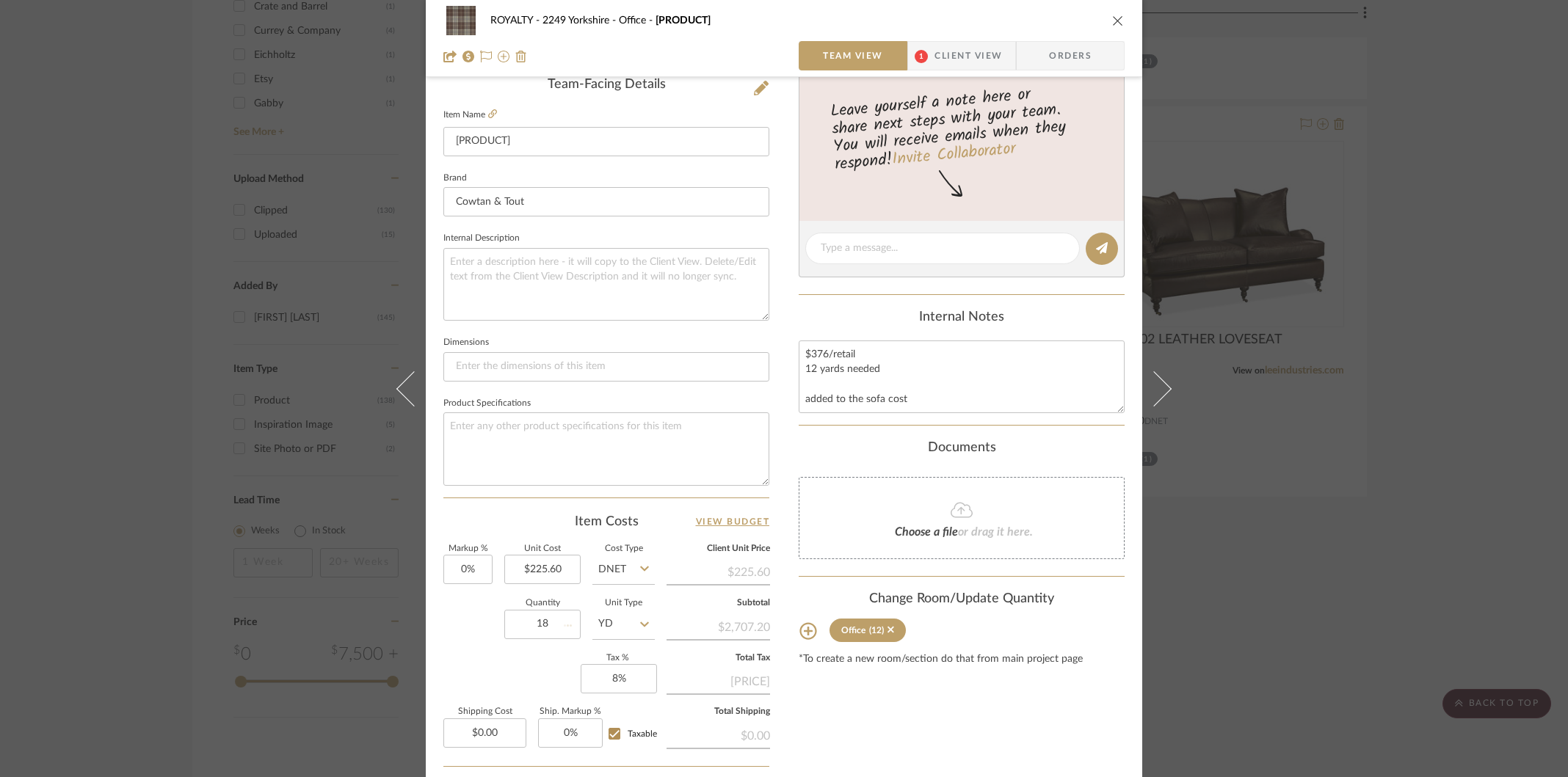 type 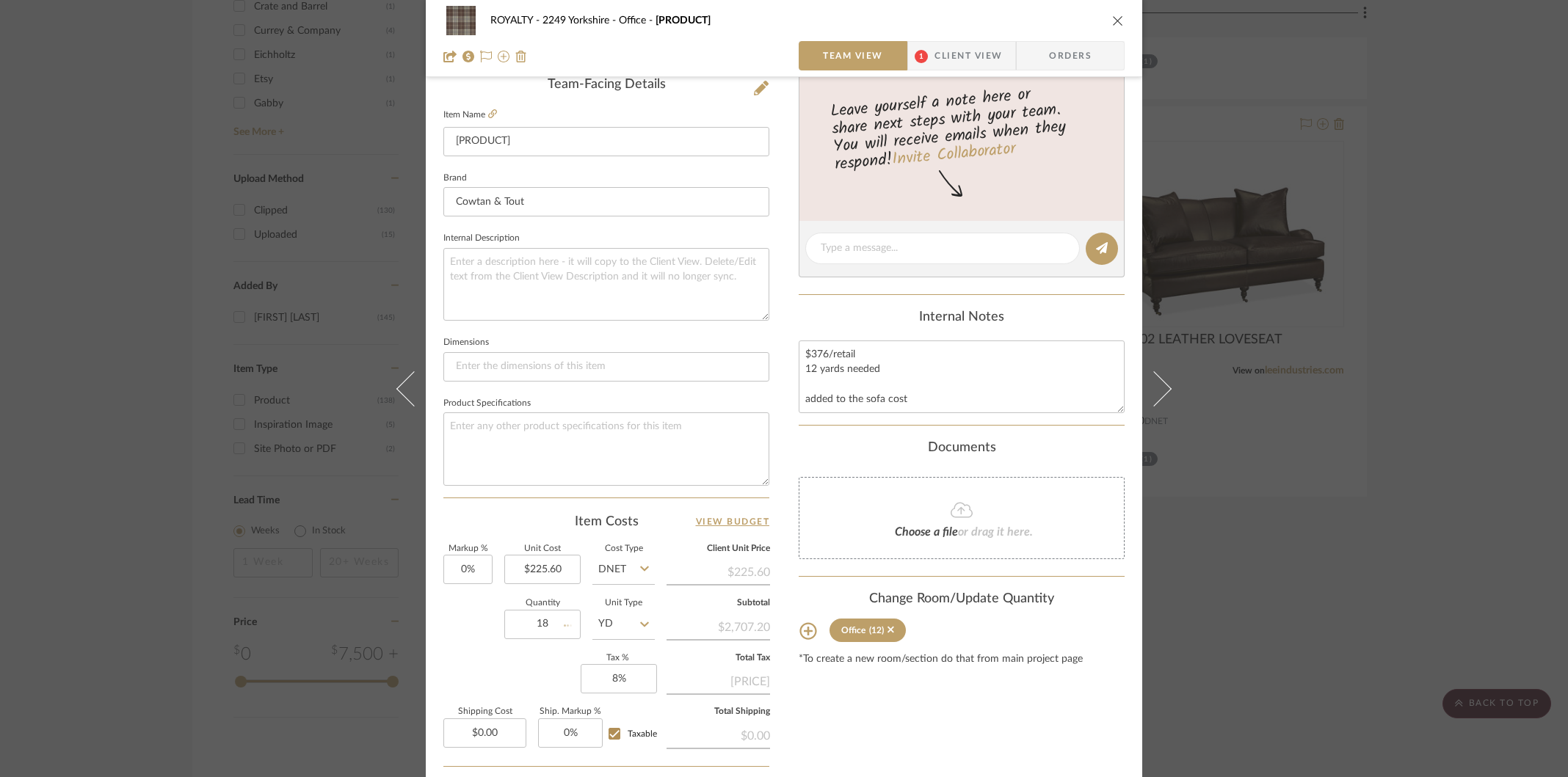 type 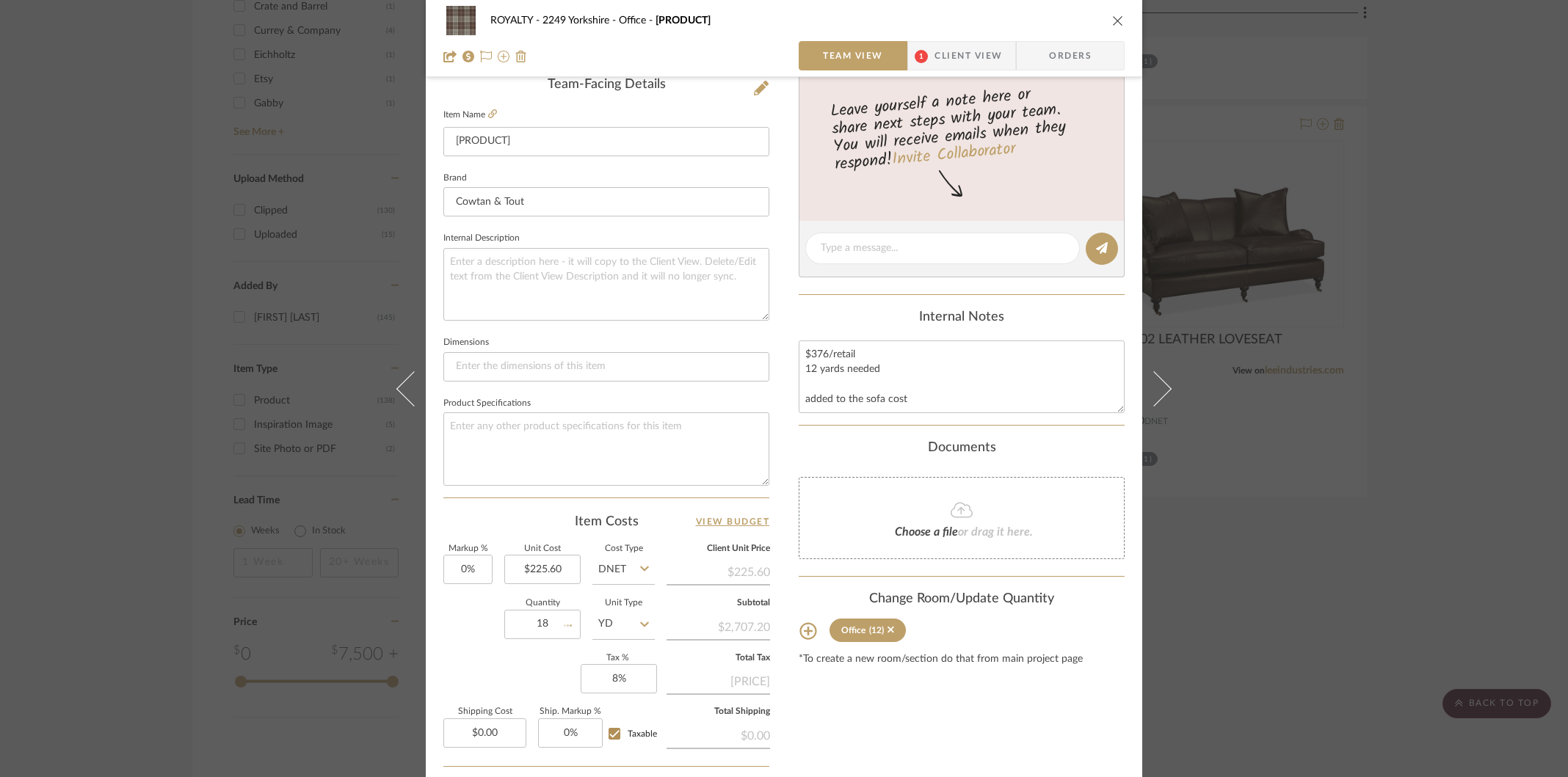 type 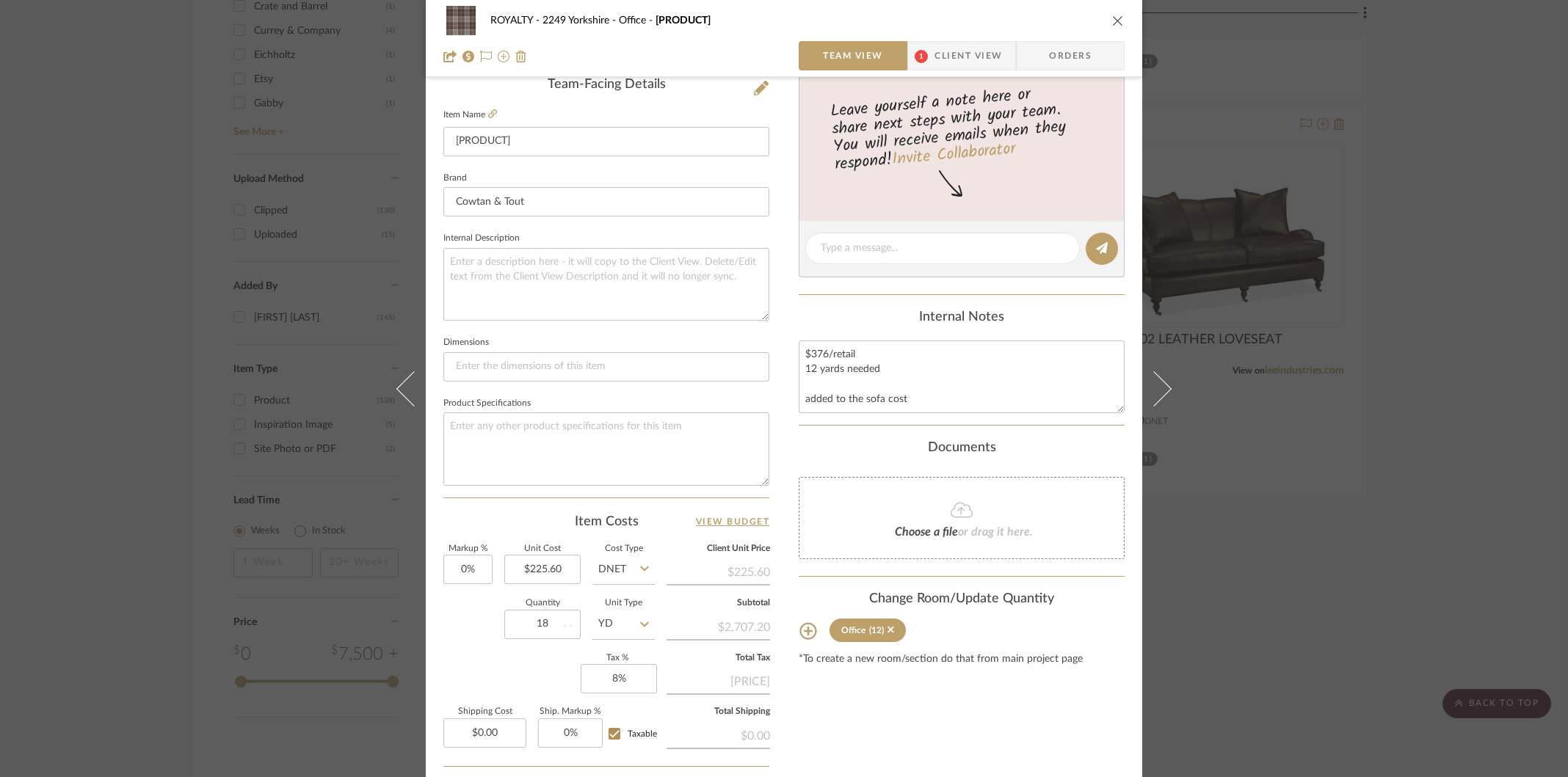 type 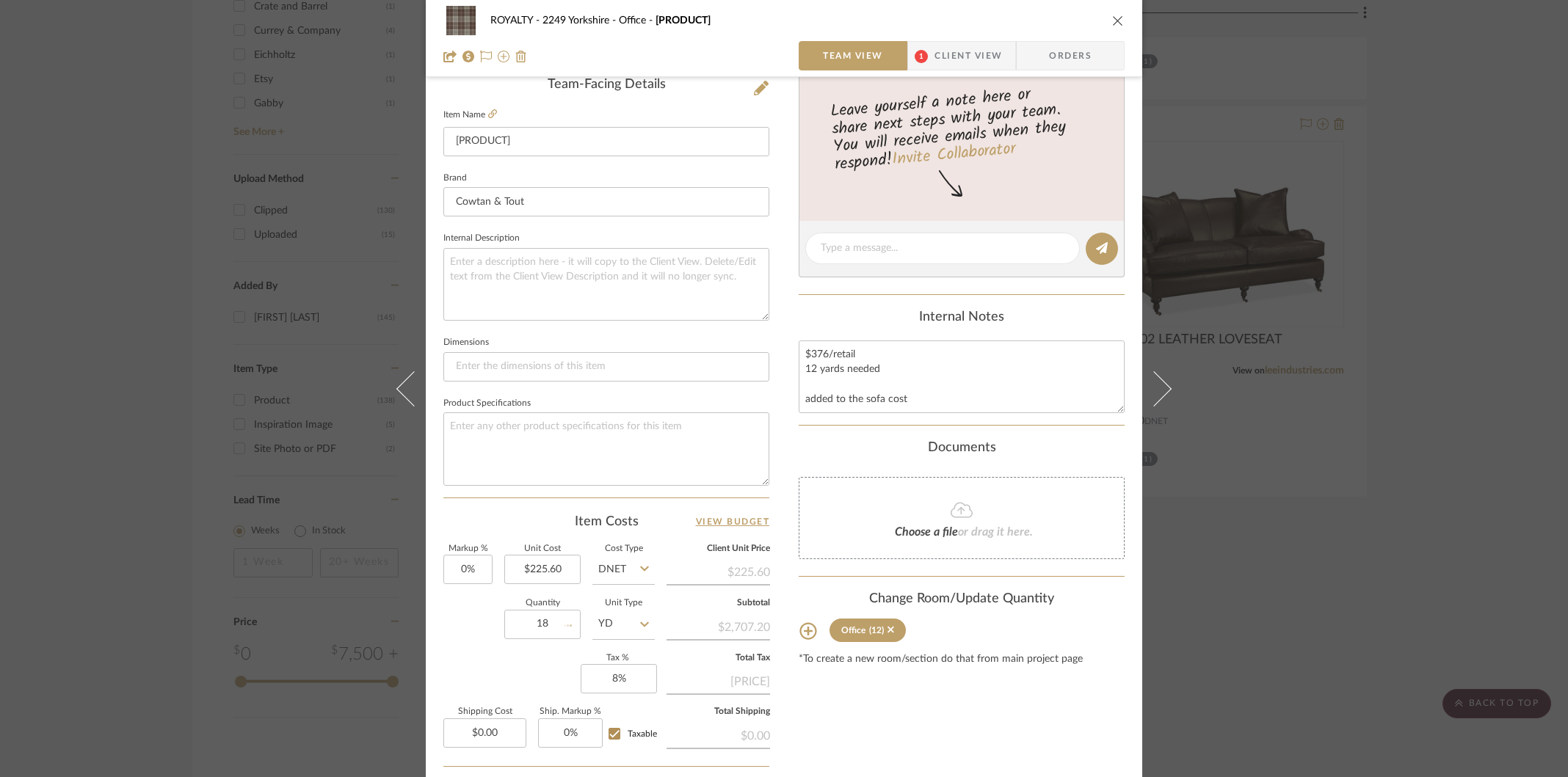 type 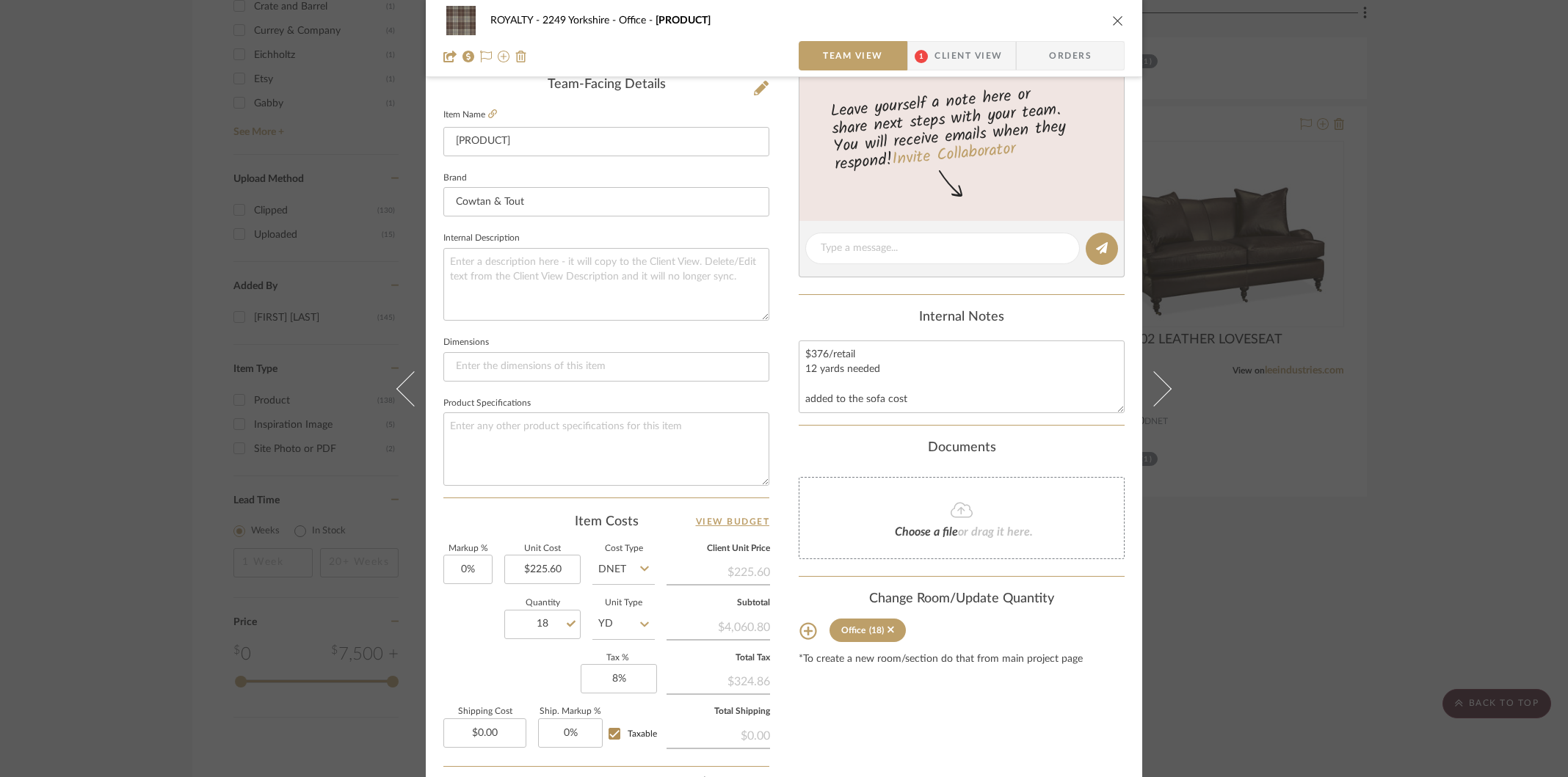 click on "Content here copies to Client View - confirm visibility there.  Show in Client Dashboard   Include in Budget   View Budget  Team Status  Lead Time  In Stock Weeks  Est. Min   Est. Max   Due Date   Install Date  Tasks / To-Dos /  team Messaging  Leave yourself a note here or share next steps with your team. You will receive emails when they
respond!  Invite Collaborator Internal Notes $376/retail
12 yards needed
added to the sofa cost  Documents  Choose a file  or drag it here. Change Room/Update Quantity  Office  (18) *To create a new room/section do that from main project page" at bounding box center [962, 286] 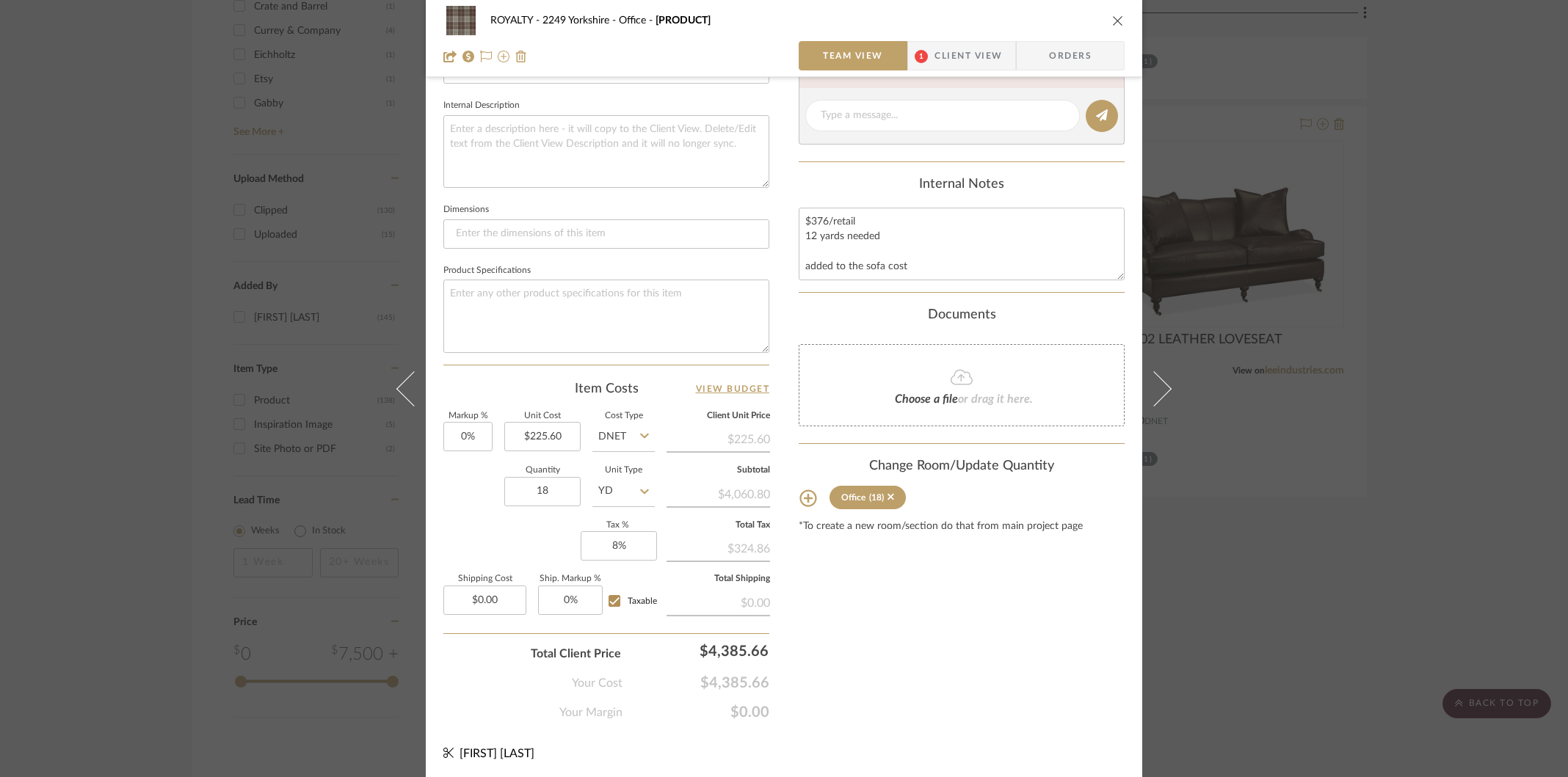 scroll, scrollTop: 518, scrollLeft: 0, axis: vertical 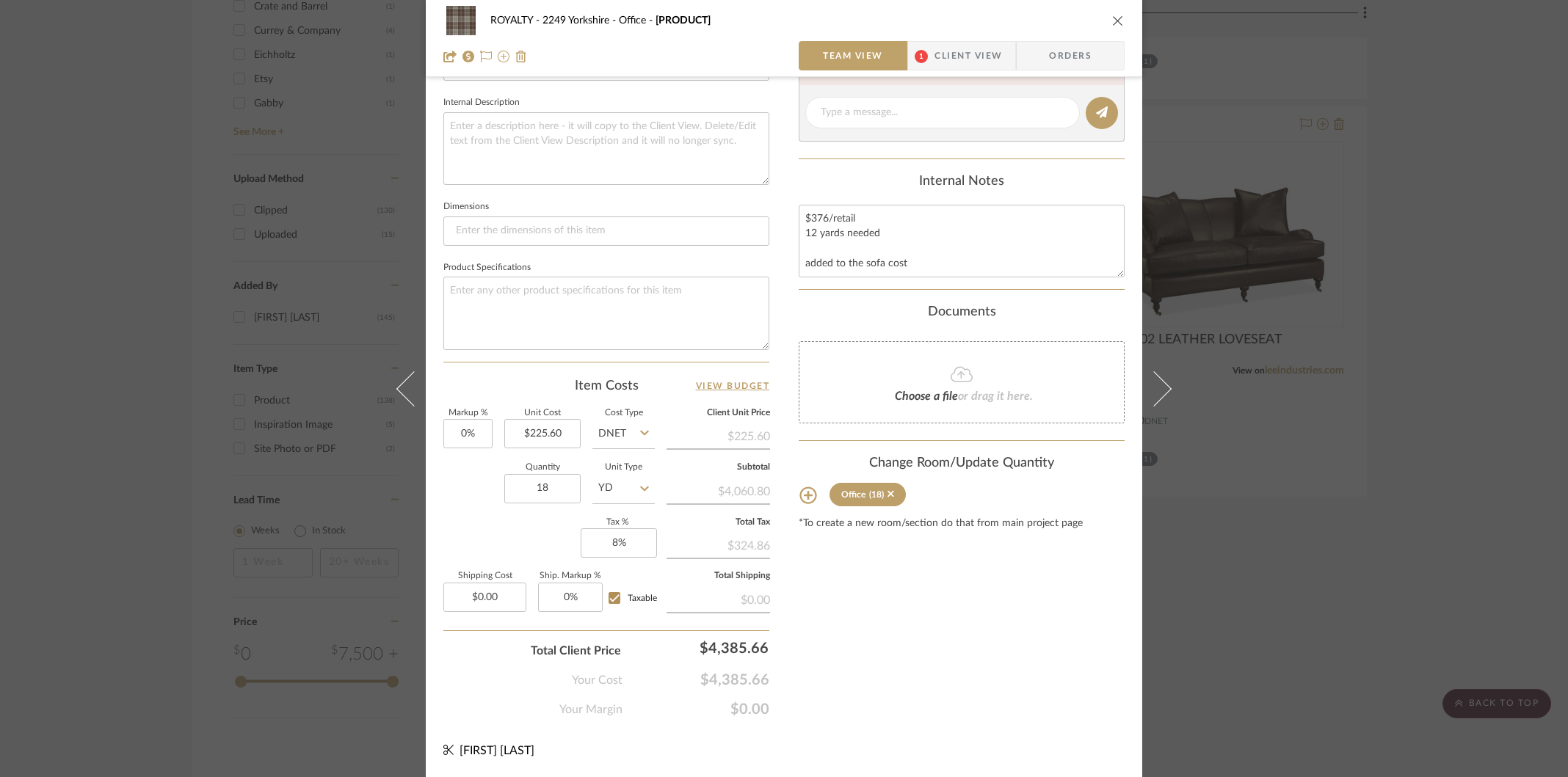 click on "Content here copies to Client View - confirm visibility there.  Show in Client Dashboard   Include in Budget   View Budget  Team Status  Lead Time  In Stock Weeks  Est. Min   Est. Max   Due Date   Install Date  Tasks / To-Dos /  team Messaging  Leave yourself a note here or share next steps with your team. You will receive emails when they
respond!  Invite Collaborator Internal Notes $376/retail
12 yards needed
added to the sofa cost  Documents  Choose a file  or drag it here. Change Room/Update Quantity  Office  (18) *To create a new room/section do that from main project page" at bounding box center (962, 150) 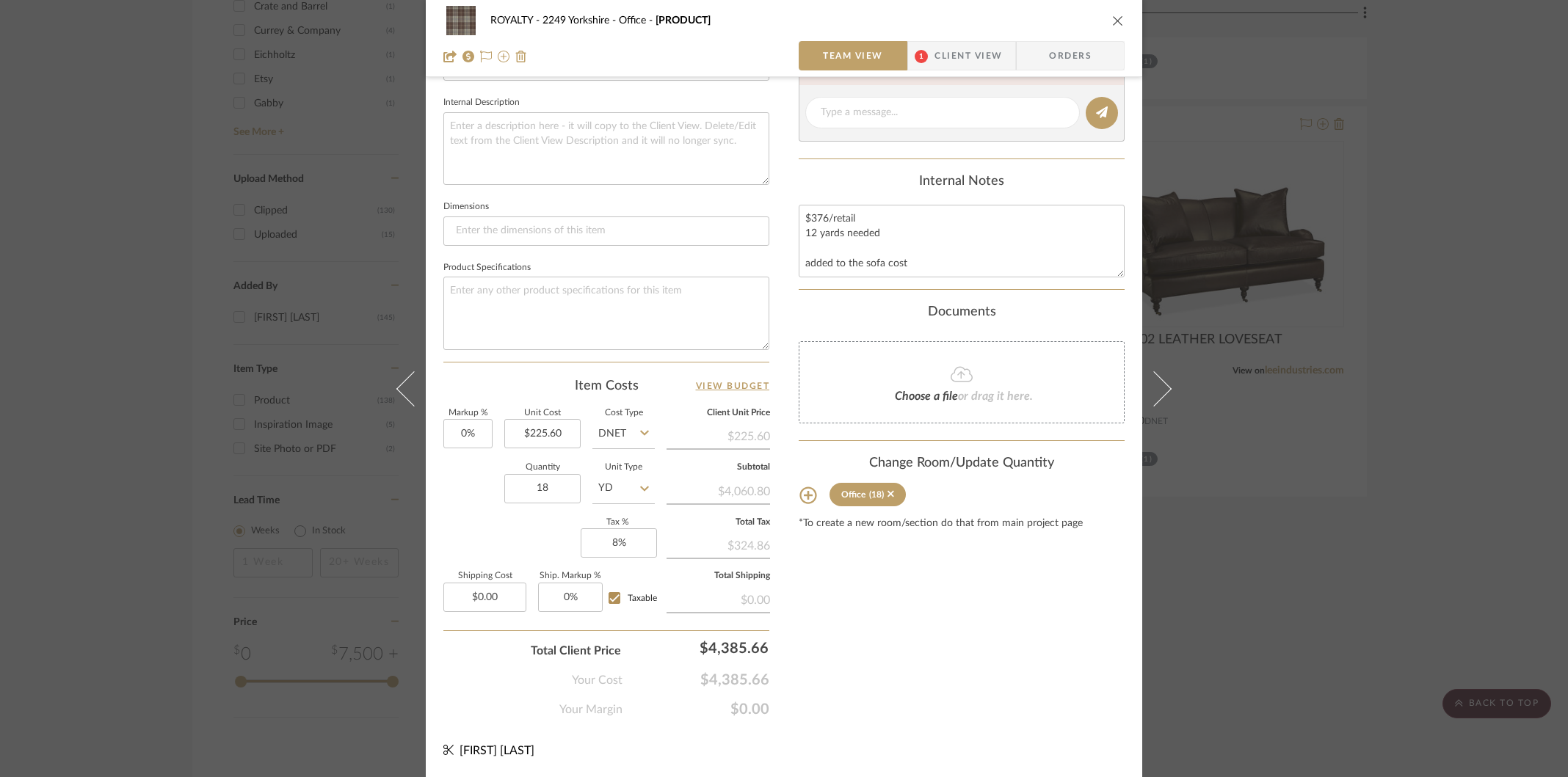 click on "ROYALTY - 2249 Yorkshire Office Sofa Fabric - Galloway Plaid Team View  1  Client View Orders" at bounding box center (784, 38) 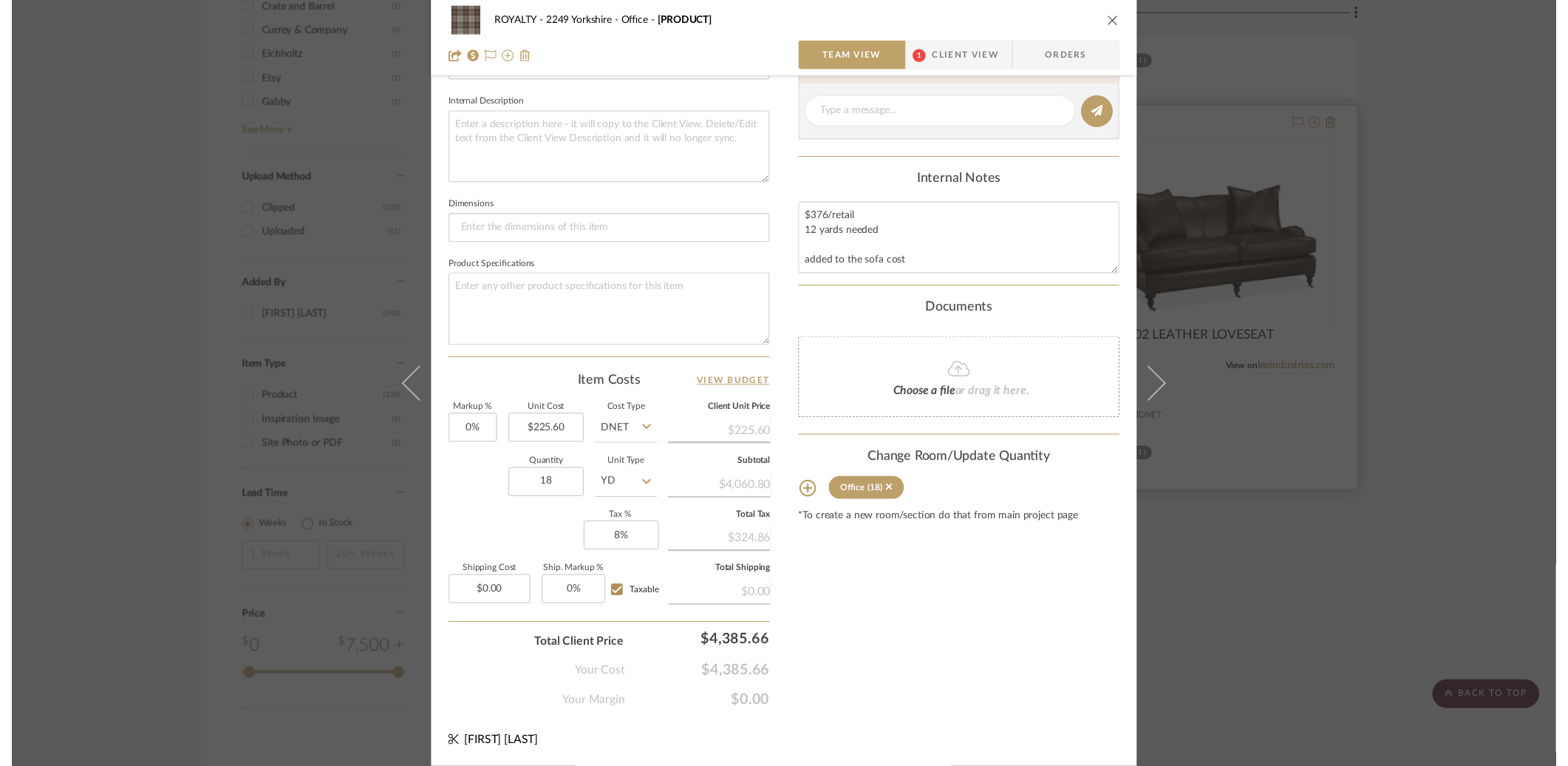 scroll, scrollTop: 2458, scrollLeft: 0, axis: vertical 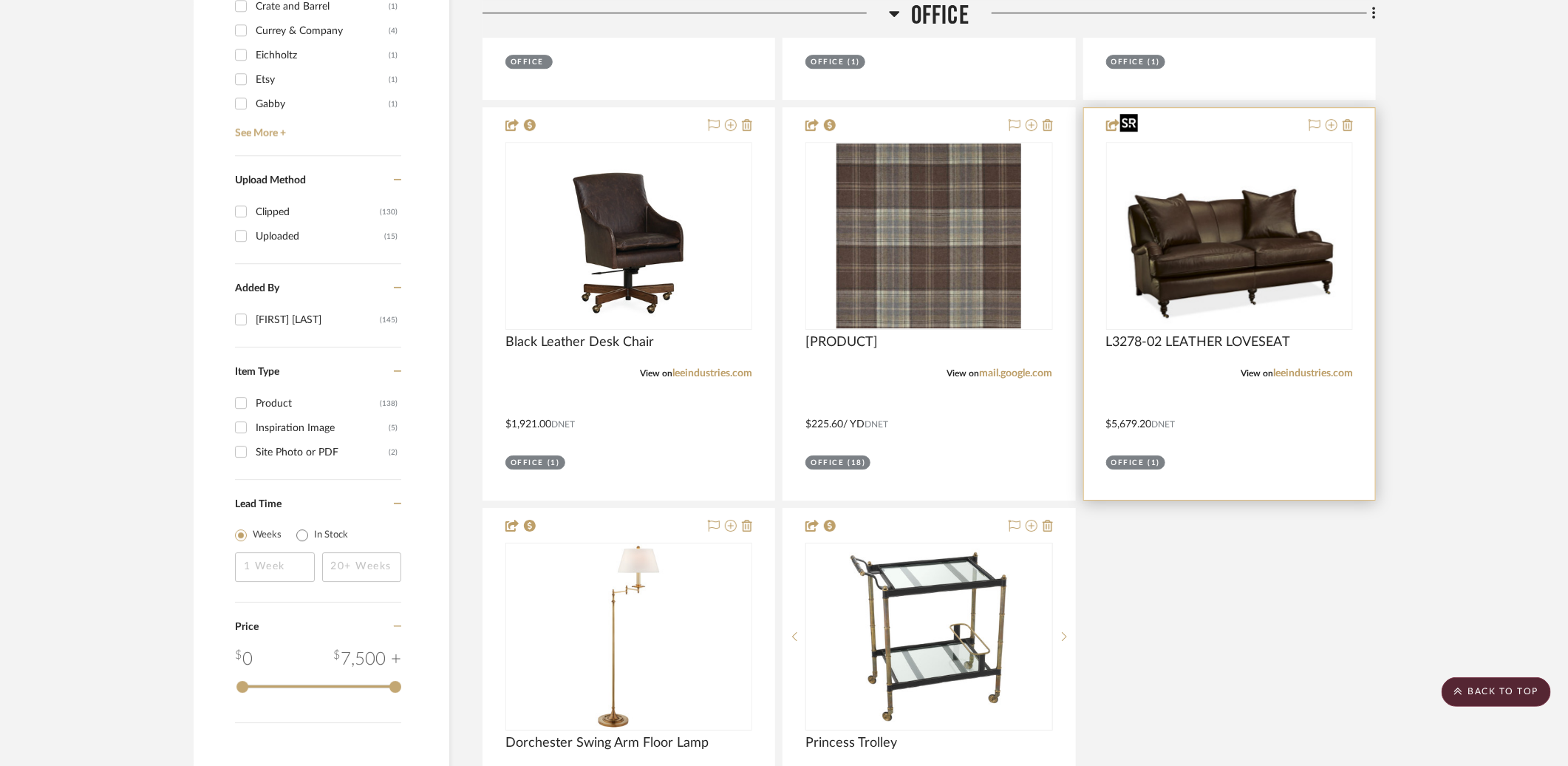 click at bounding box center (1230, 236) 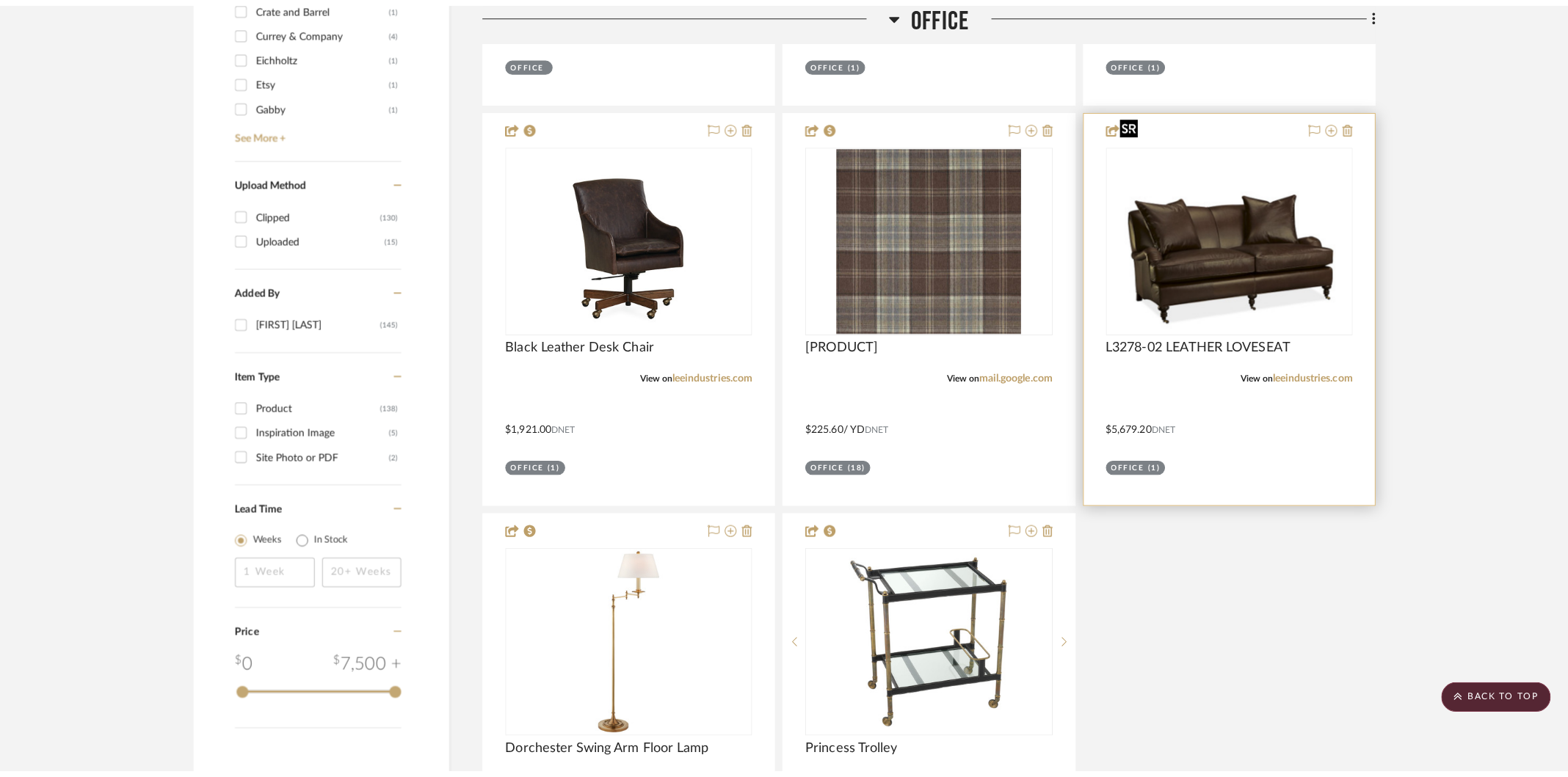 scroll, scrollTop: 0, scrollLeft: 0, axis: both 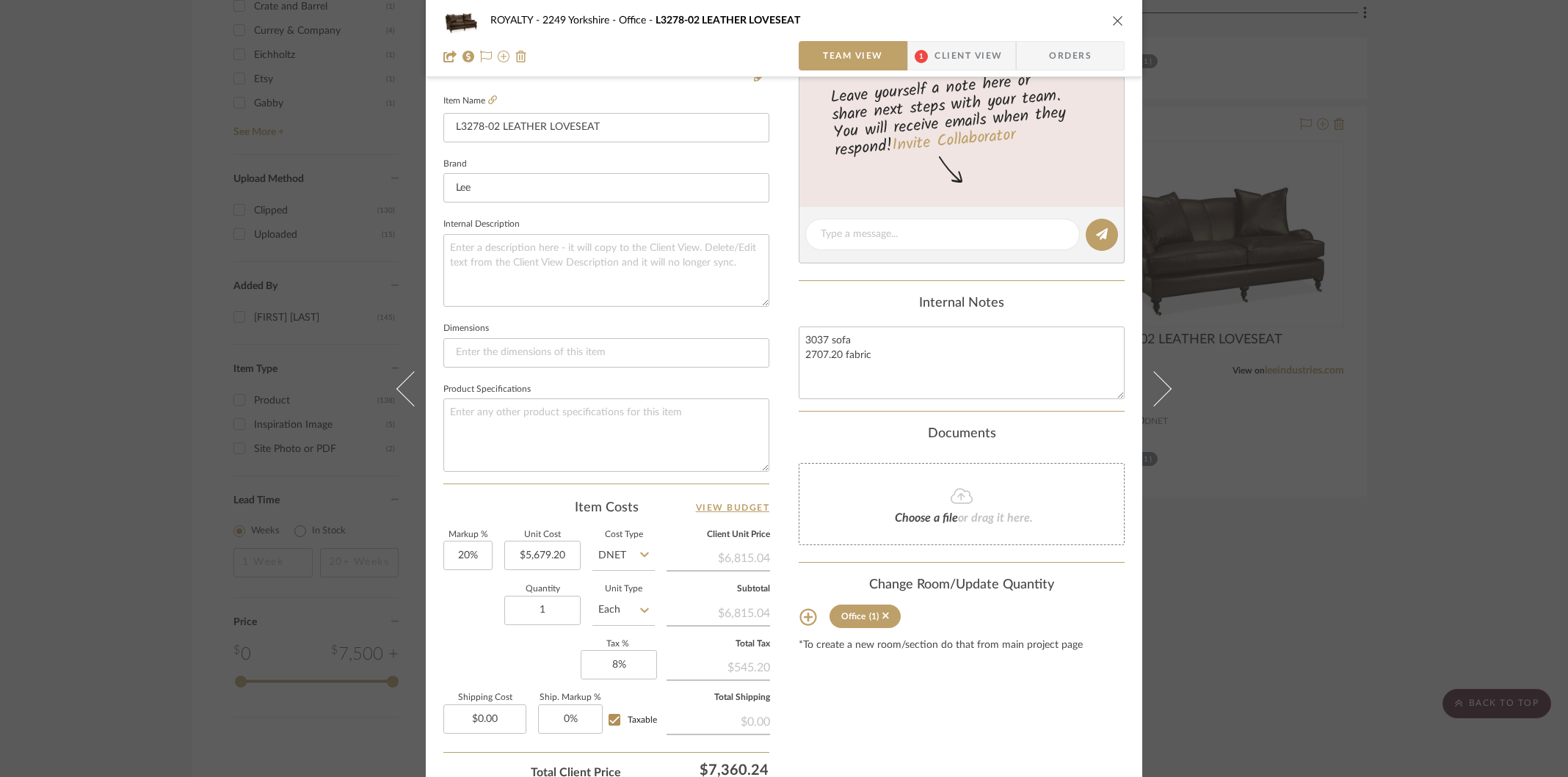 click at bounding box center (1118, 21) 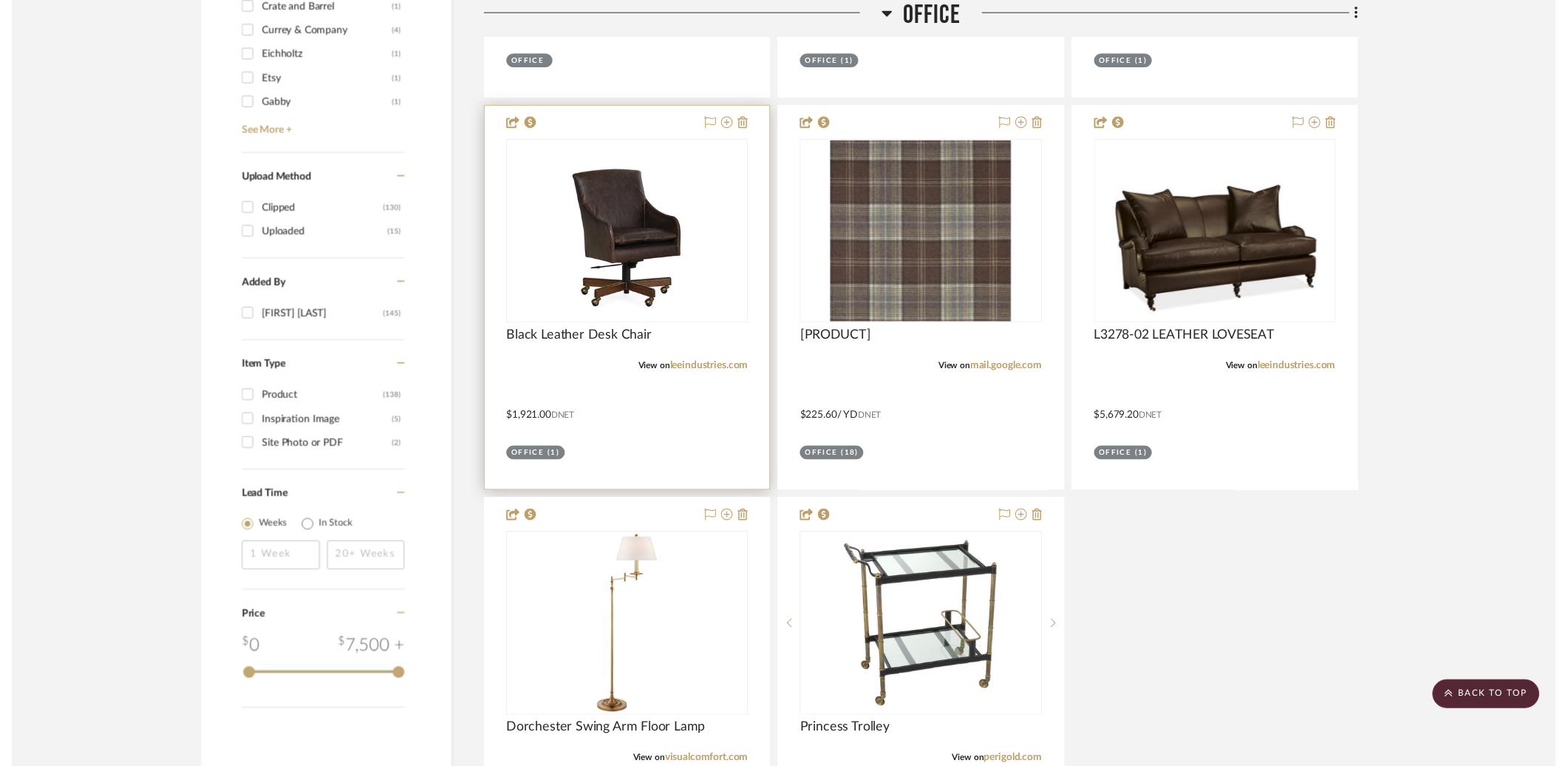 scroll, scrollTop: 2458, scrollLeft: 0, axis: vertical 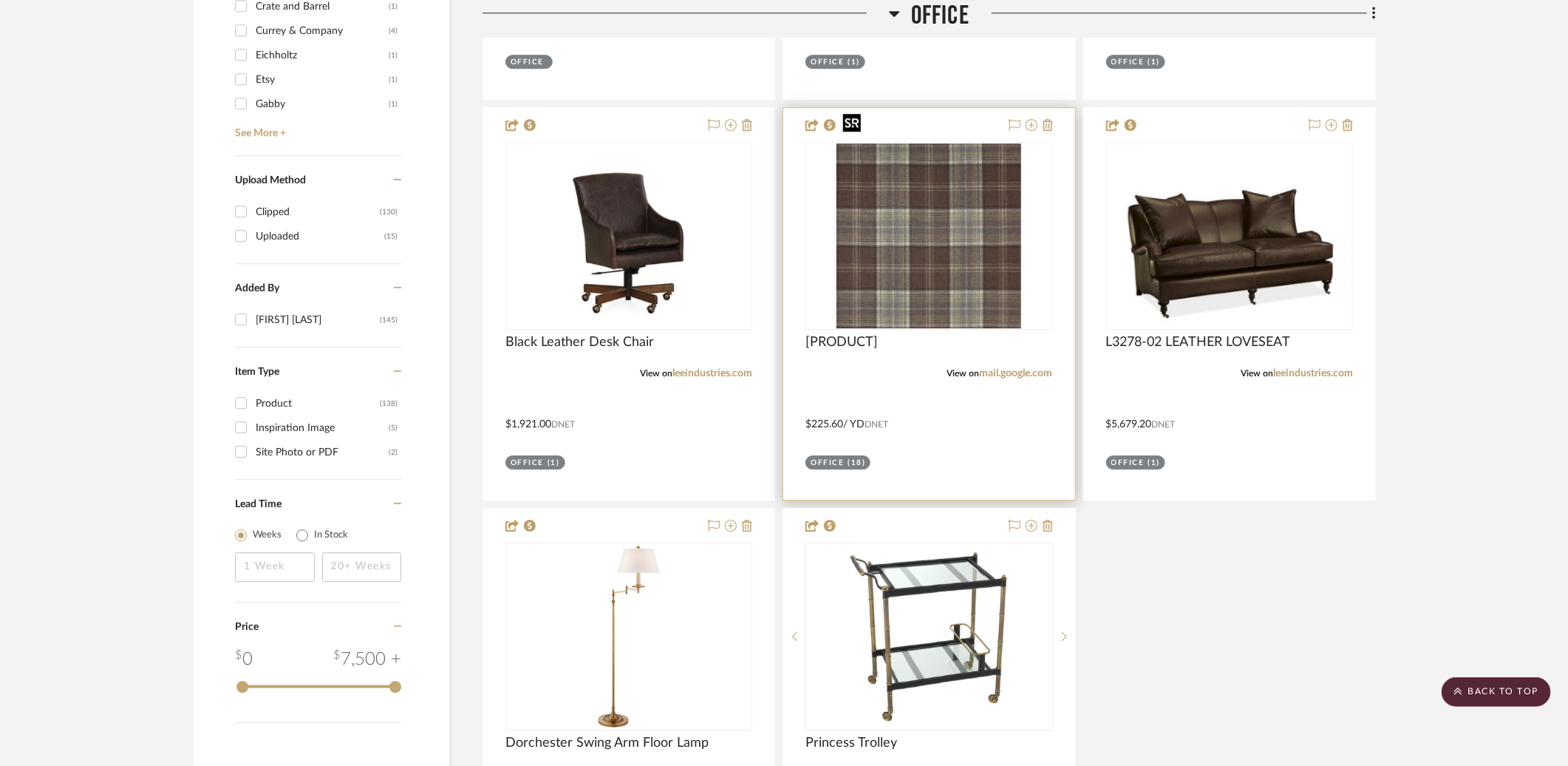 click at bounding box center (929, 236) 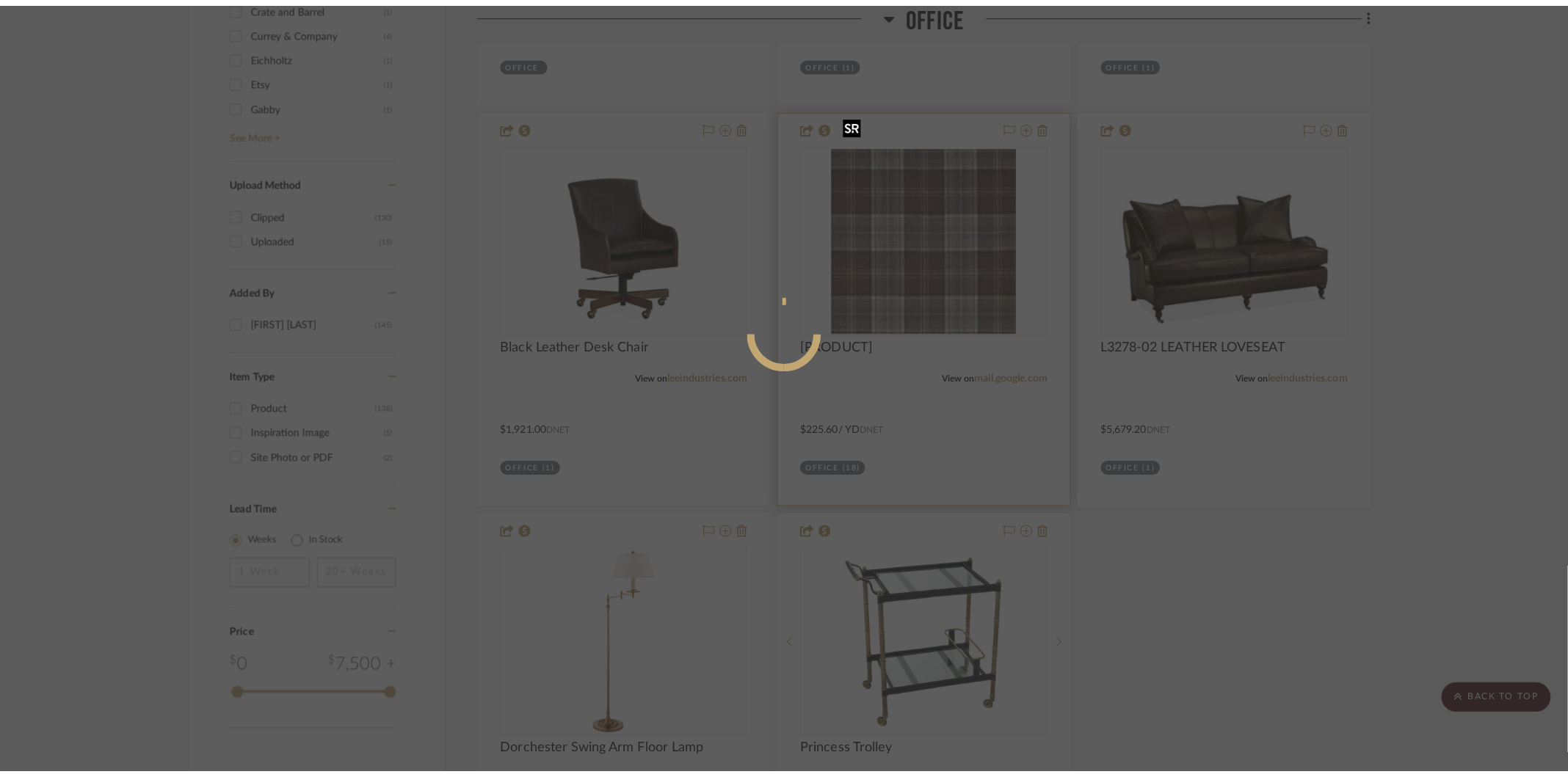 scroll, scrollTop: 0, scrollLeft: 0, axis: both 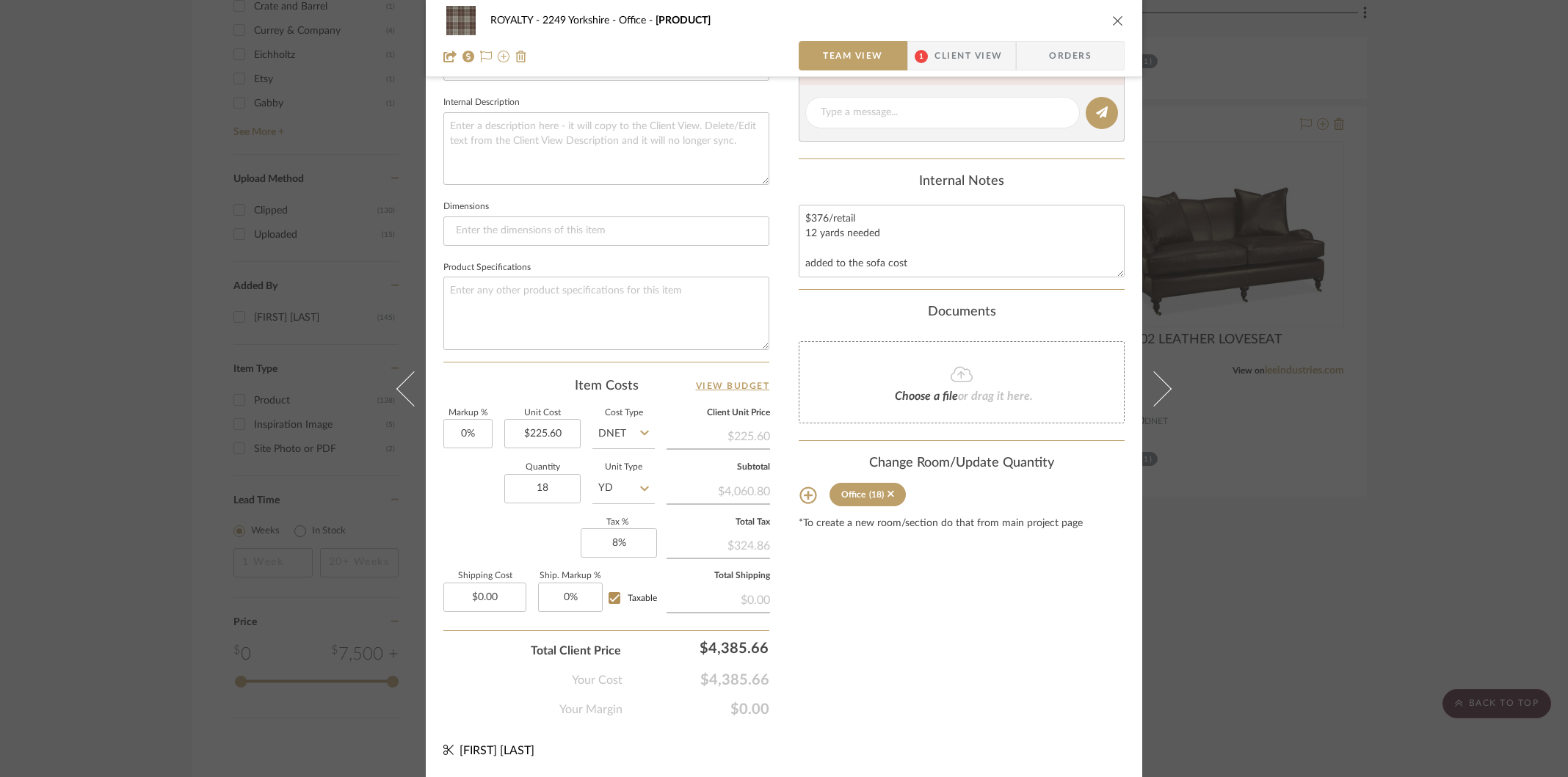 click on "ROYALTY - 2249 Yorkshire Office Sofa Fabric - Galloway Plaid Team View  1  Client View Orders  Team-Facing Details   Item Name  Sofa Fabric - Galloway Plaid  Brand  Cowtan & Tout  Internal Description   Dimensions   Product Specifications   Item Costs   View Budget   Markup %  0%  Unit Cost  $225.60  Cost Type  DNET  Client Unit Price   $225.60   Quantity  18  Unit Type  YD  Subtotal   $4,060.80   Tax %  8%  Total Tax   $324.86   Shipping Cost  $0.00  Ship. Markup %  0% Taxable  Total Shipping   $0.00  Total Client Price  $4,385.66  Your Cost  $4,385.66  Your Margin  $0.00  Content here copies to Client View - confirm visibility there.  Show in Client Dashboard   Include in Budget   View Budget  Team Status  Lead Time  In Stock Weeks  Est. Min   Est. Max   Due Date   Install Date  Tasks / To-Dos /  team Messaging  Leave yourself a note here or share next steps with your team. You will receive emails when they
respond!  Invite Collaborator Internal Notes  Documents  Choose a file  or drag it here." at bounding box center [784, 388] 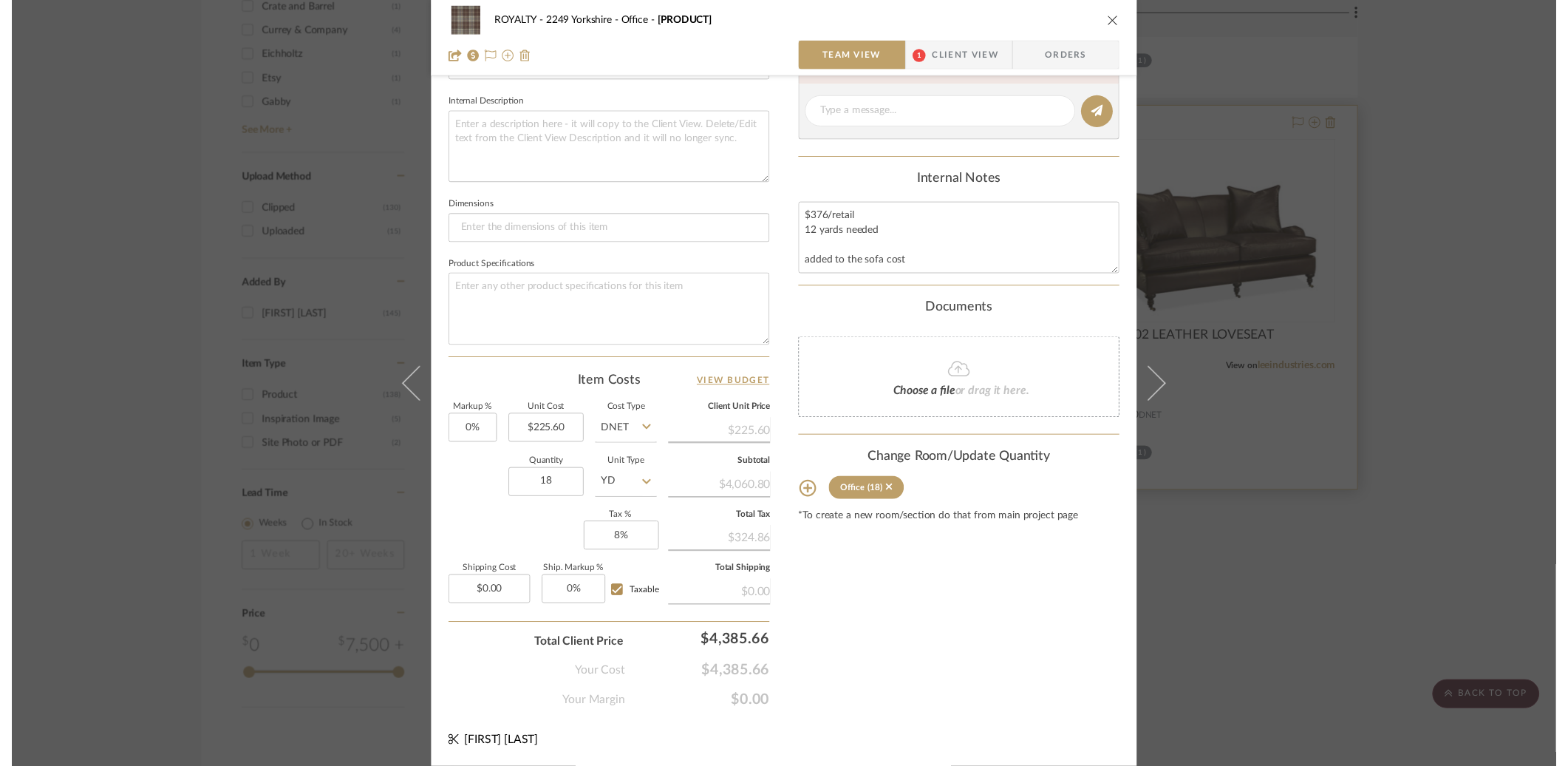 scroll, scrollTop: 2458, scrollLeft: 0, axis: vertical 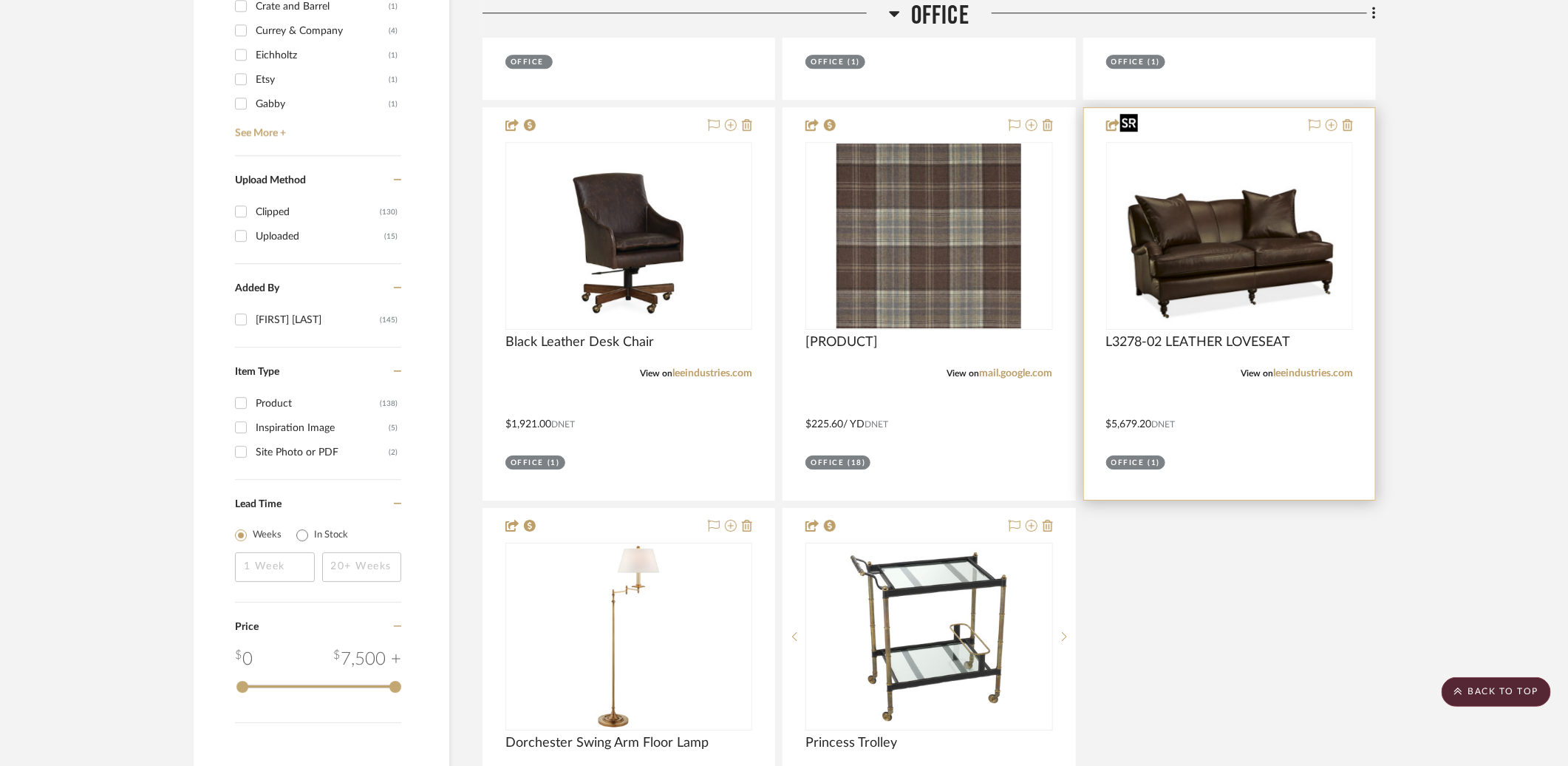 click at bounding box center [1230, 236] 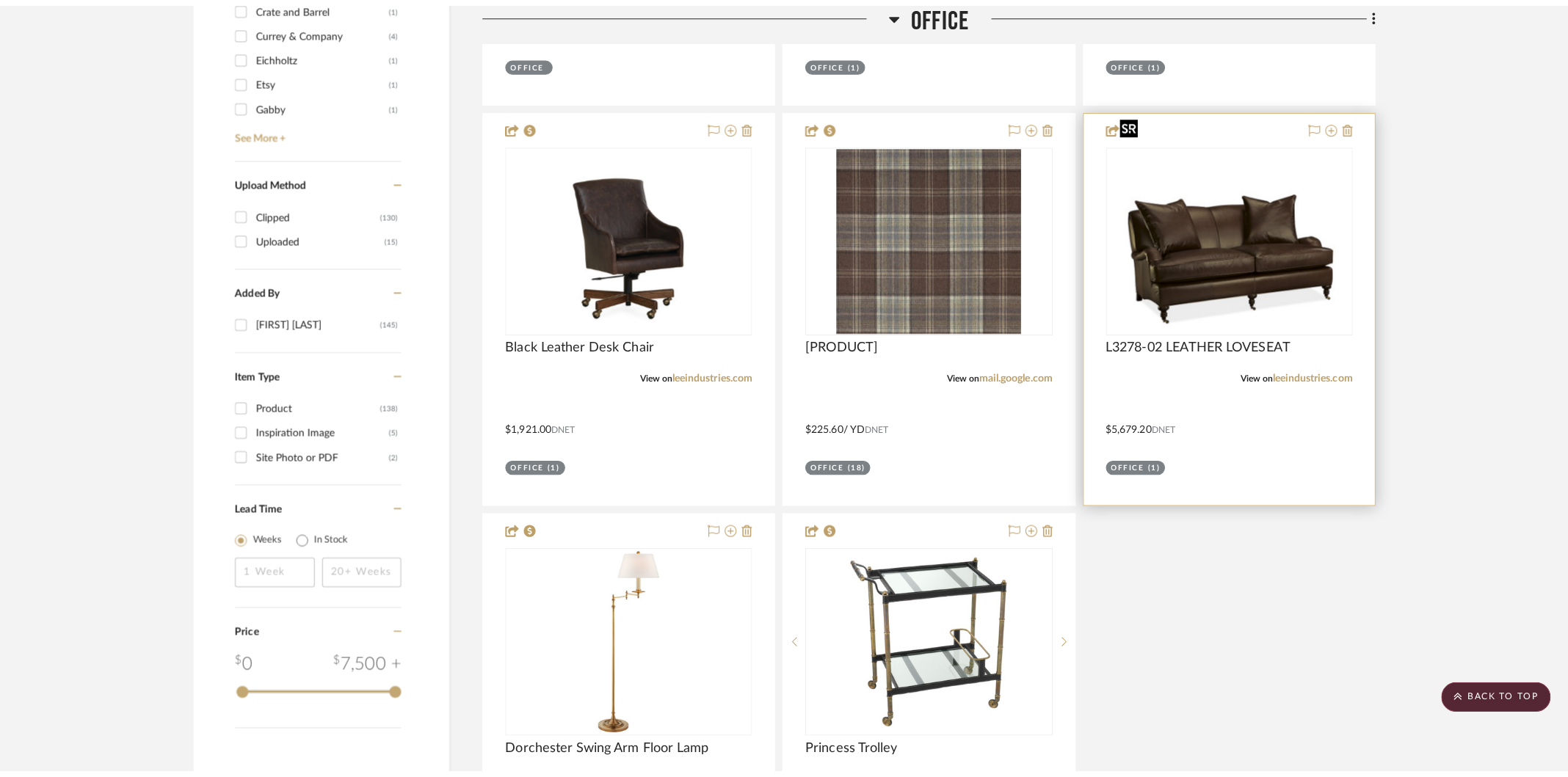 scroll, scrollTop: 0, scrollLeft: 0, axis: both 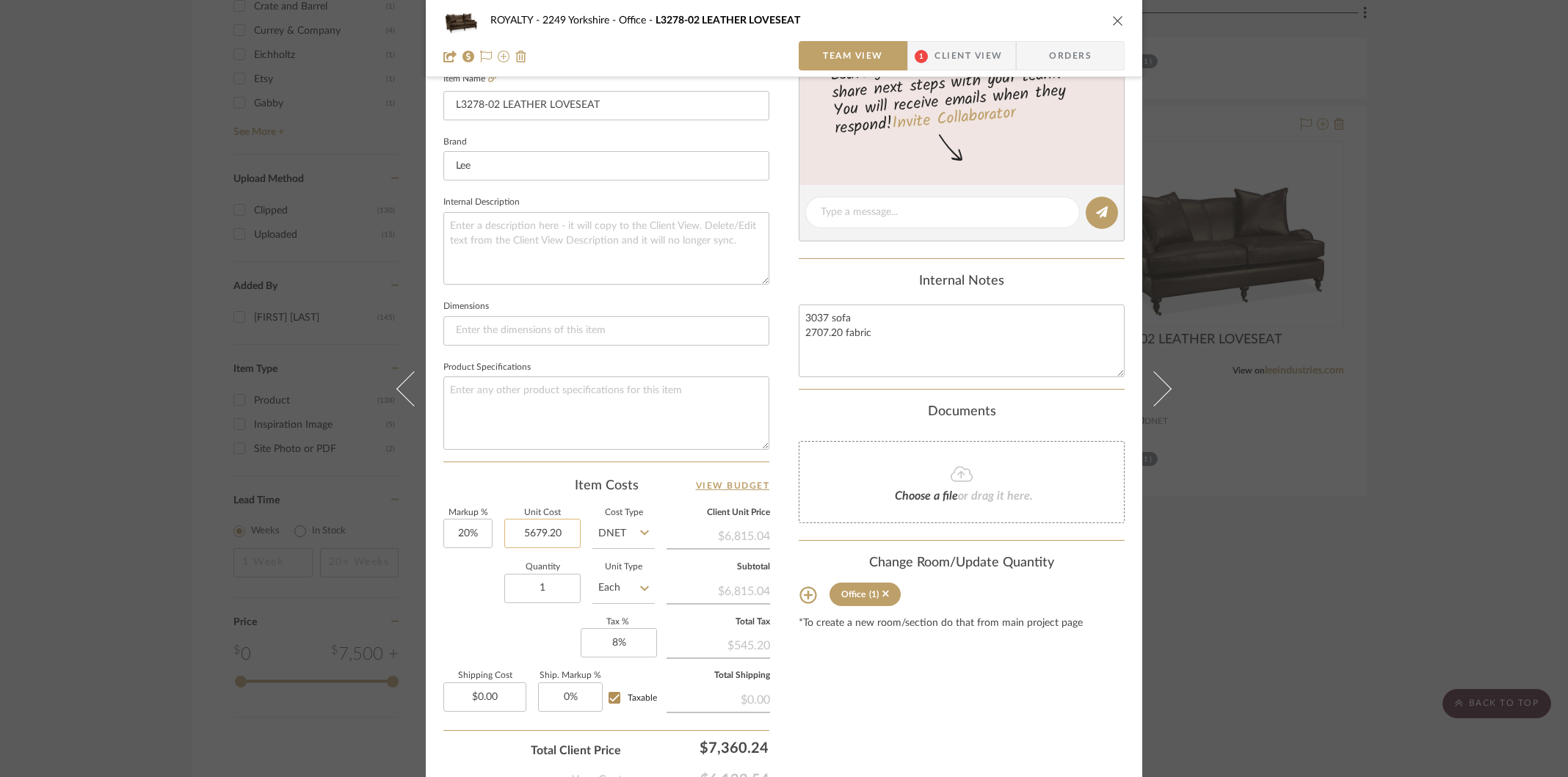 click on "5679.20" 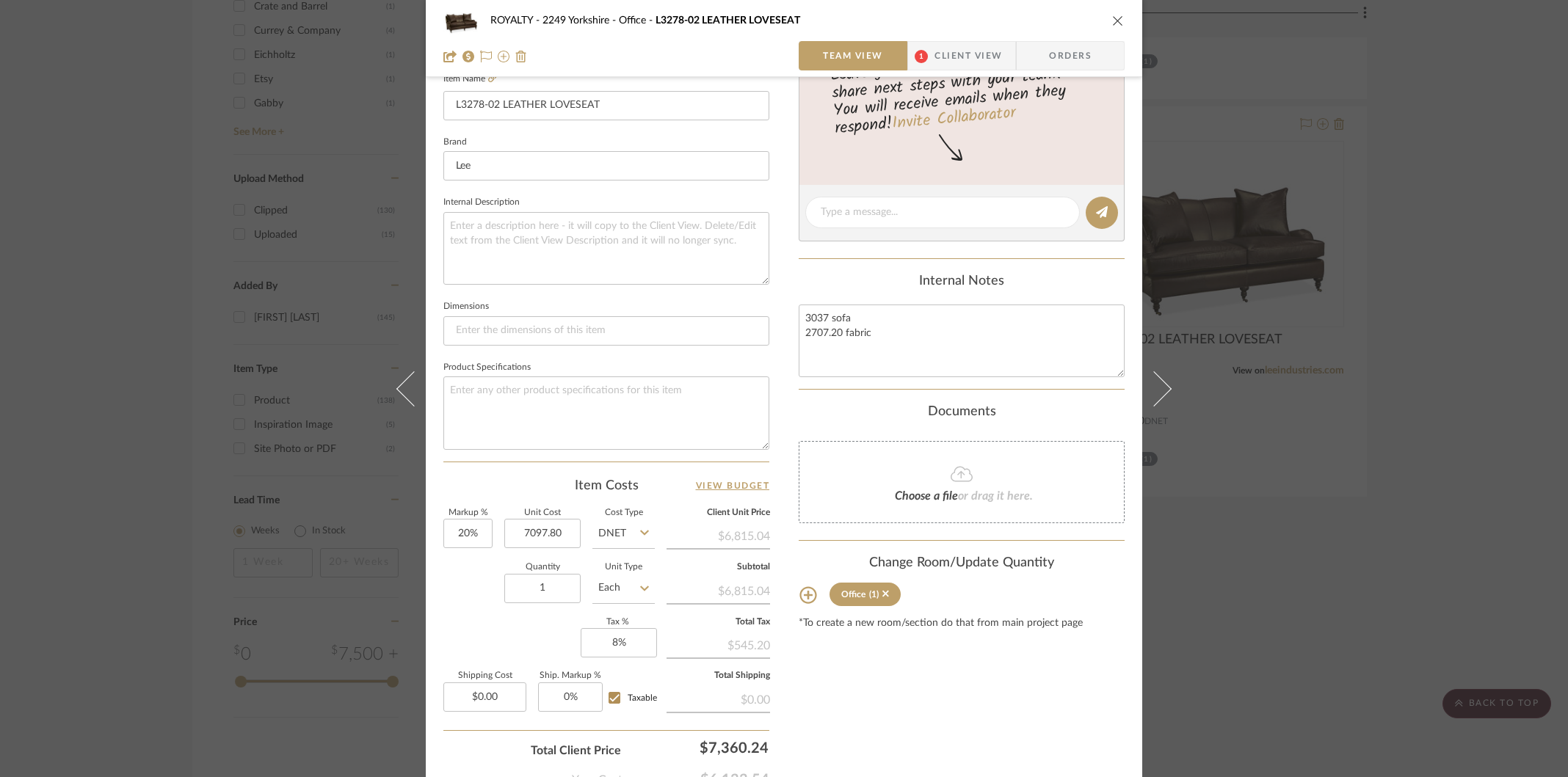 type on "$7,097.80" 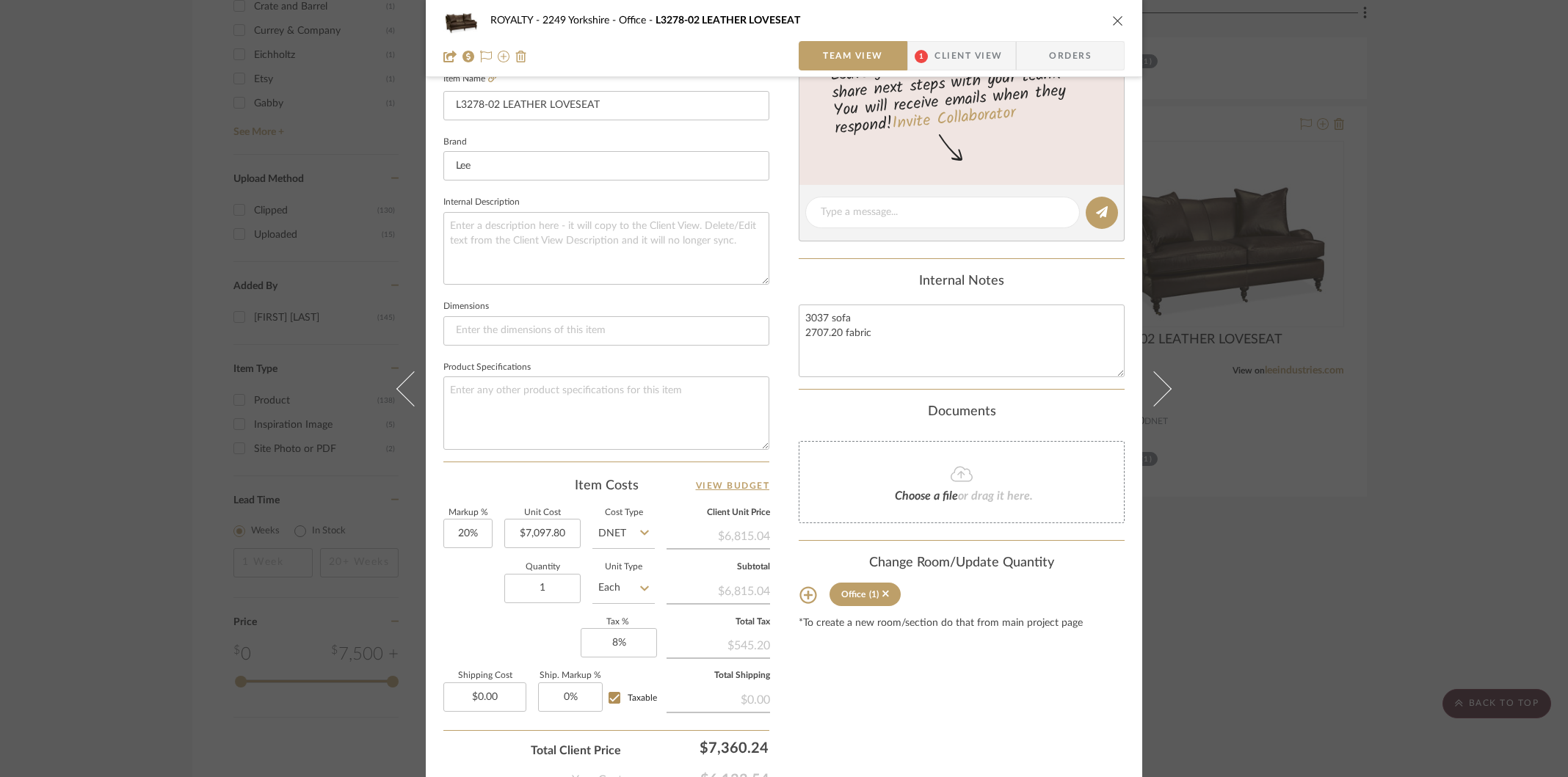 click on "Content here copies to Client View - confirm visibility there.  Show in Client Dashboard   Include in Budget   View Budget  Team Status  Lead Time  In Stock Weeks  Est. Min  10  Est. Max  12  Due Date   Install Date  Tasks / To-Dos /  team Messaging  Leave yourself a note here or share next steps with your team. You will receive emails when they
respond!  Invite Collaborator Internal Notes 3037 sofa
2707.20 fabric  Documents  Choose a file  or drag it here. Change Room/Update Quantity  Office  (1) *To create a new room/section do that from main project page" at bounding box center [962, 250] 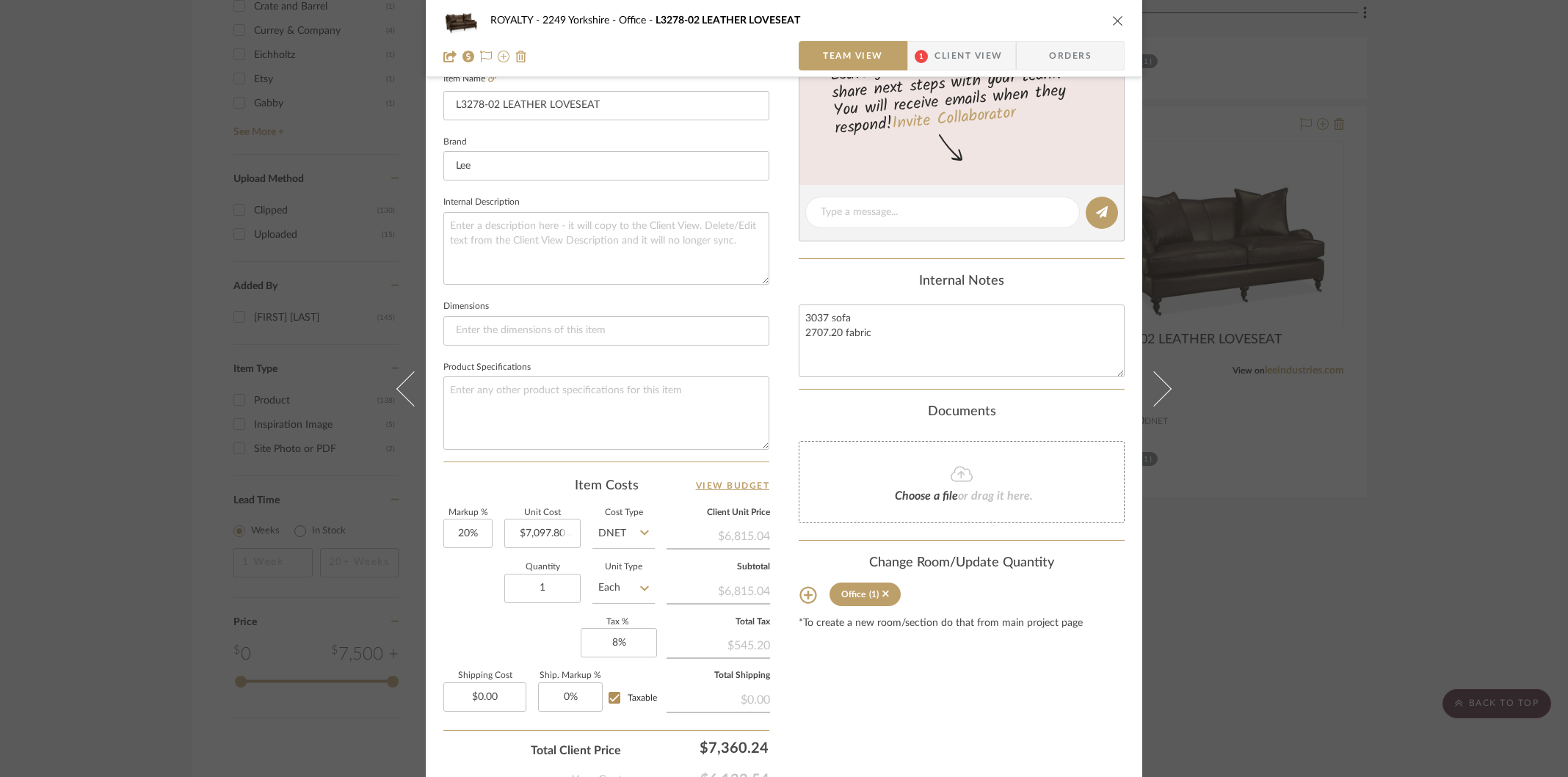 type 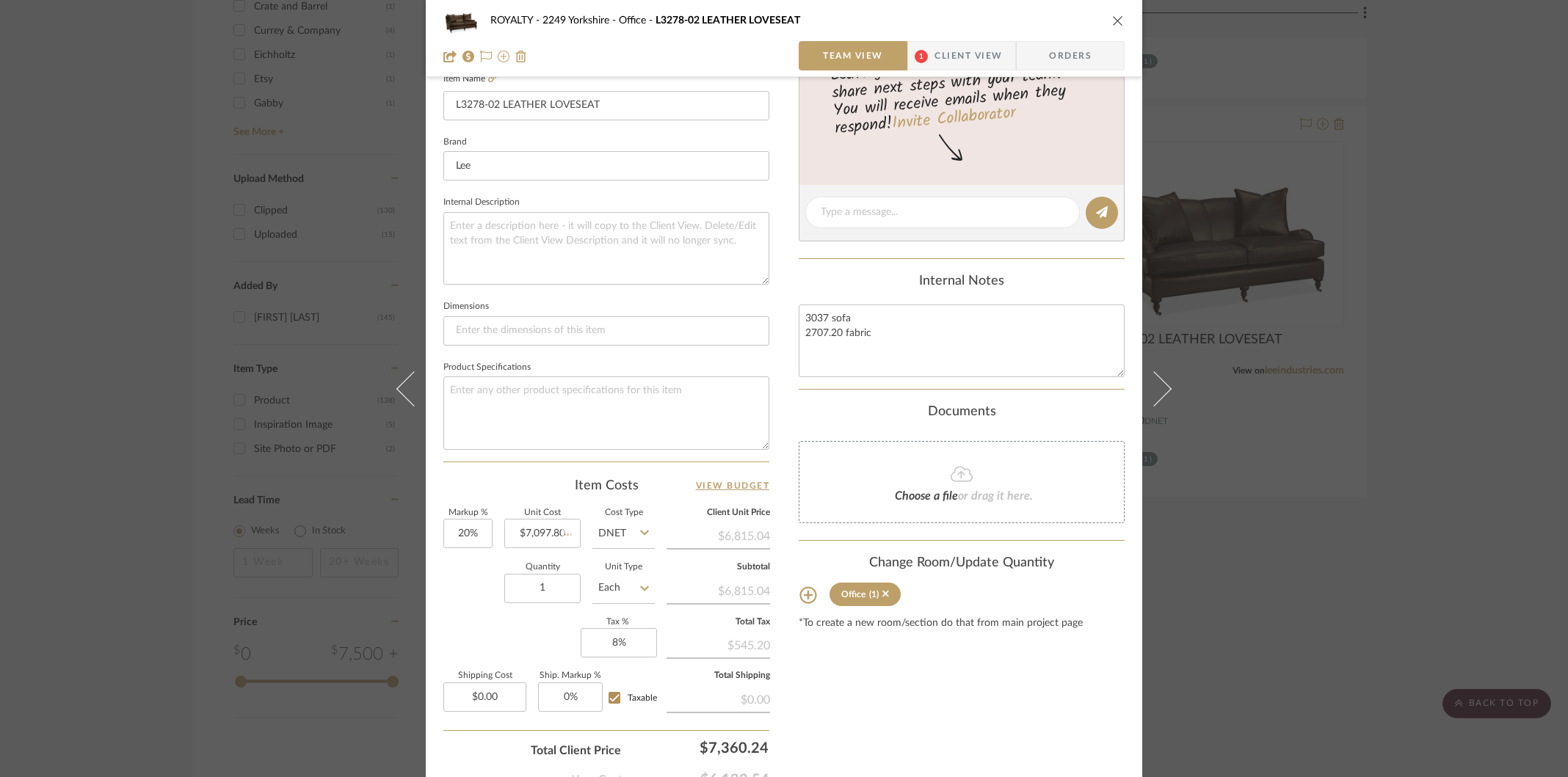 type 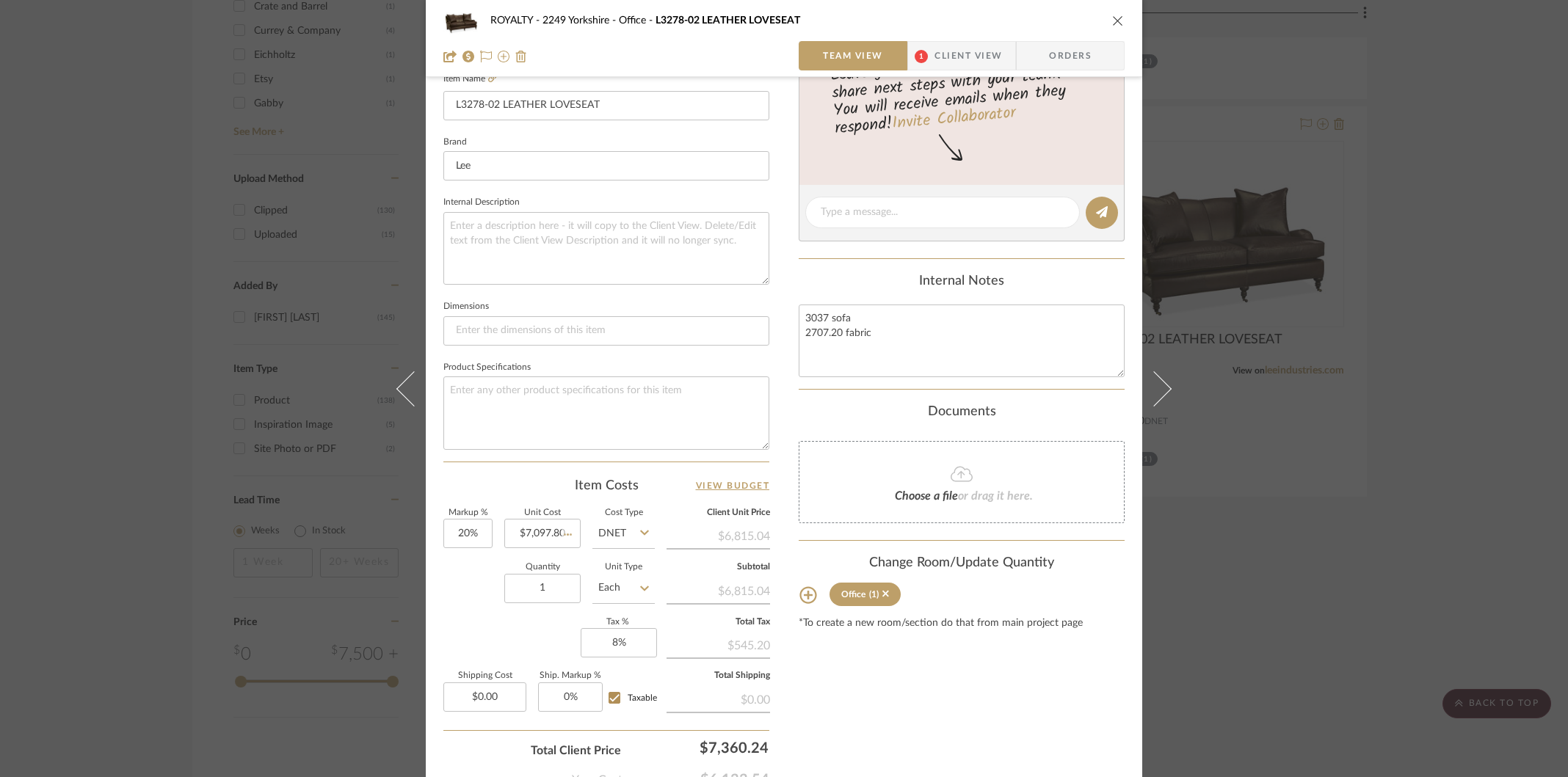 type 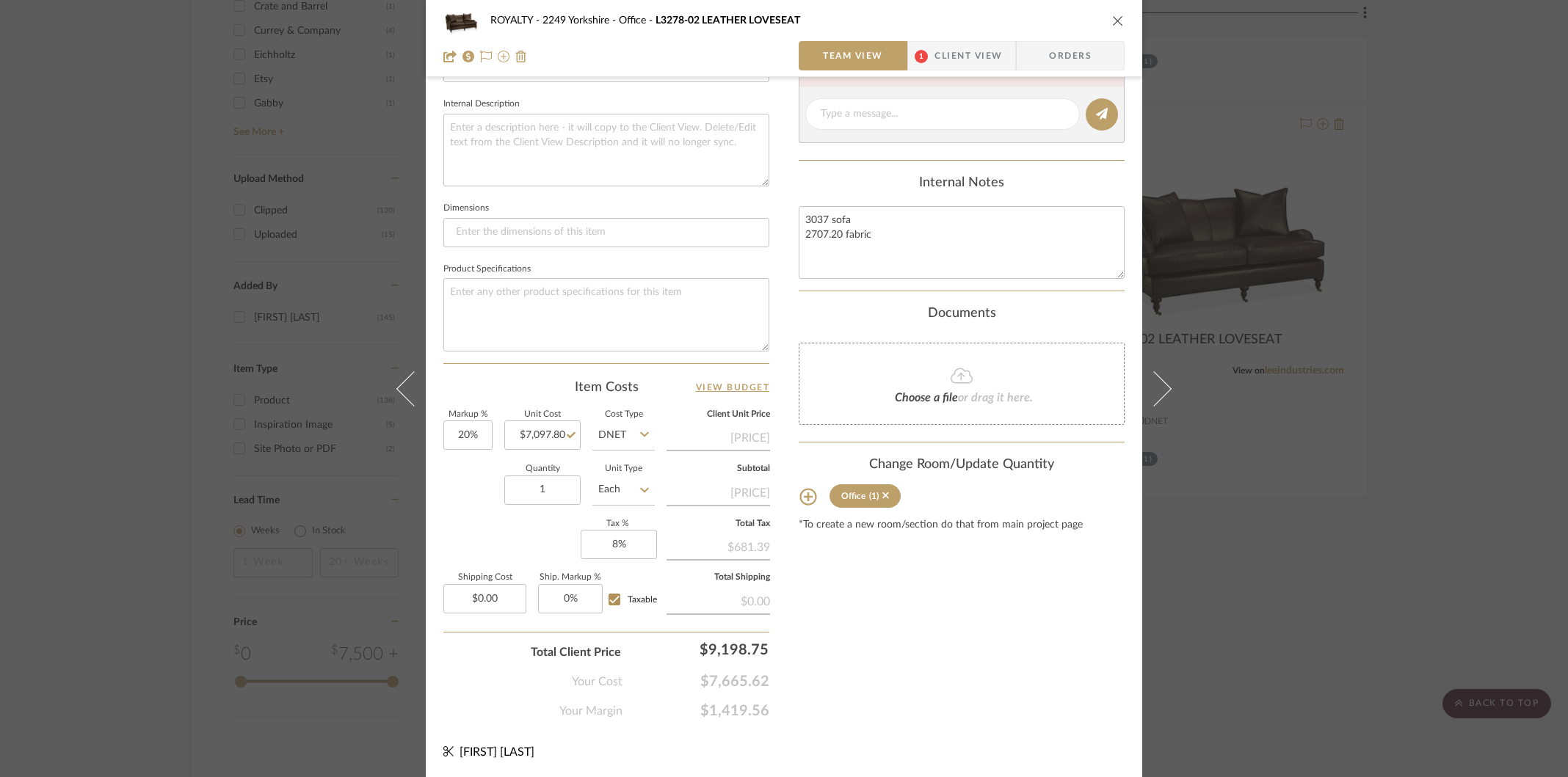 scroll, scrollTop: 518, scrollLeft: 0, axis: vertical 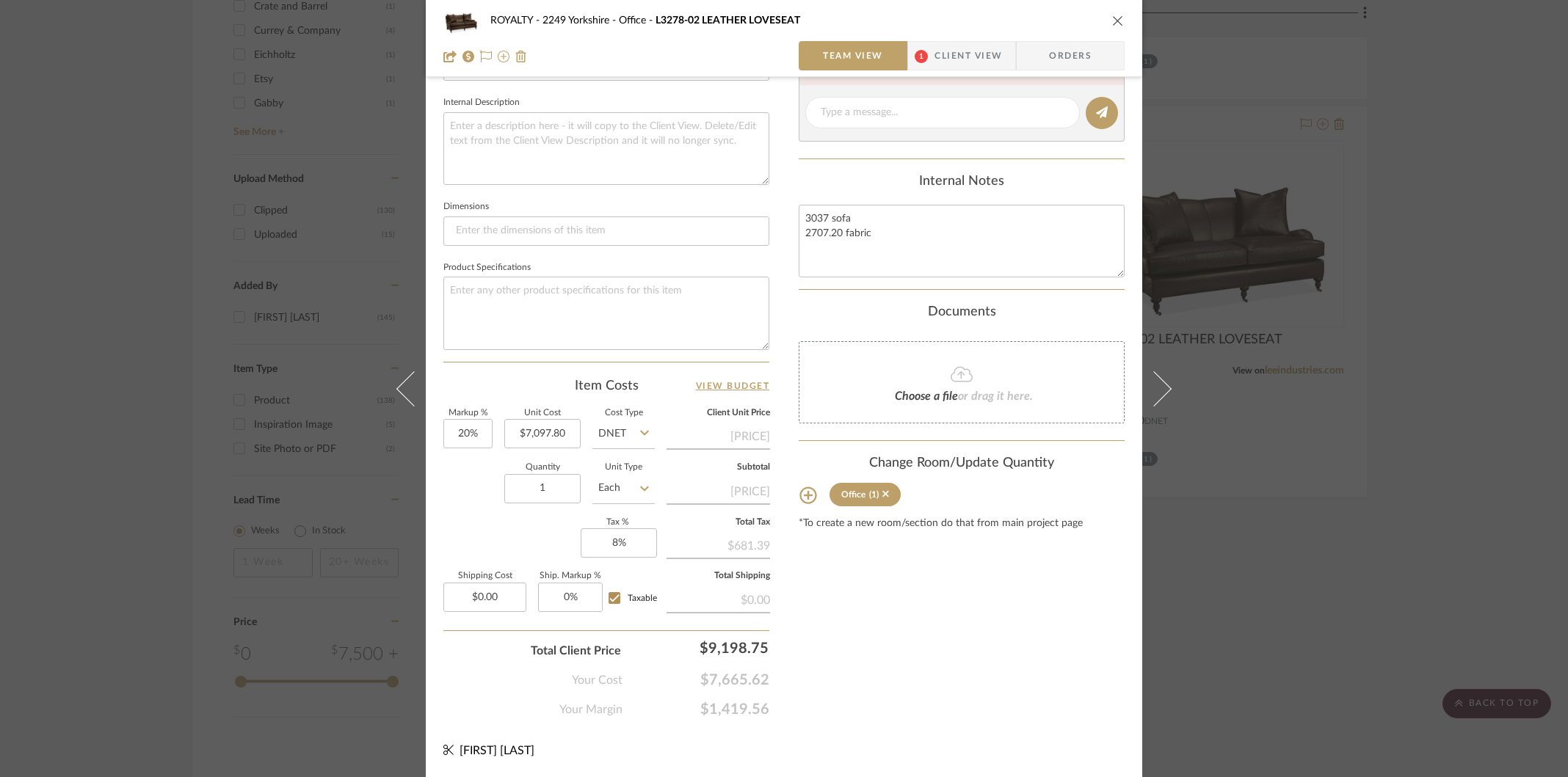 click at bounding box center [1118, 21] 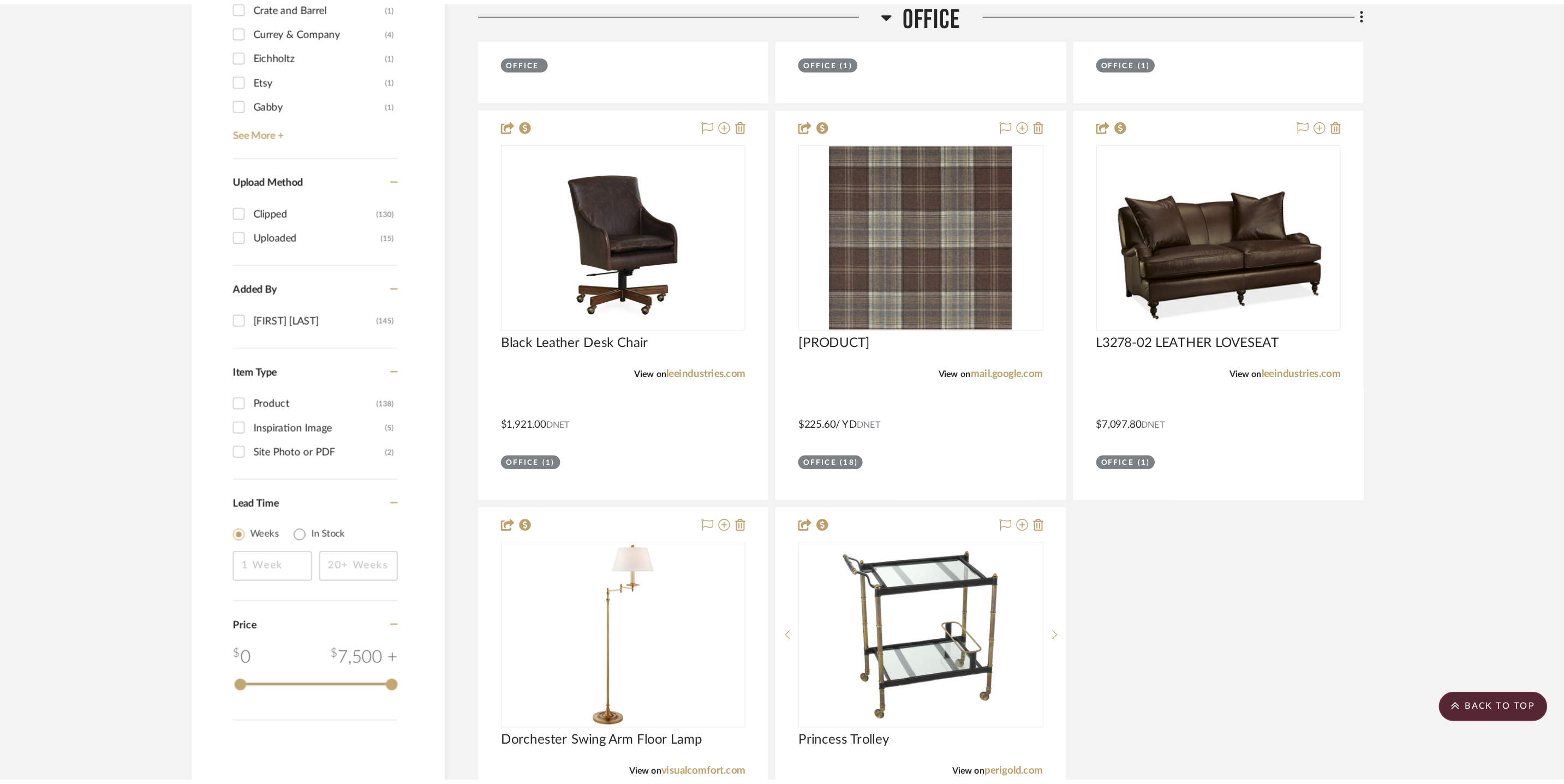 scroll, scrollTop: 1814, scrollLeft: 0, axis: vertical 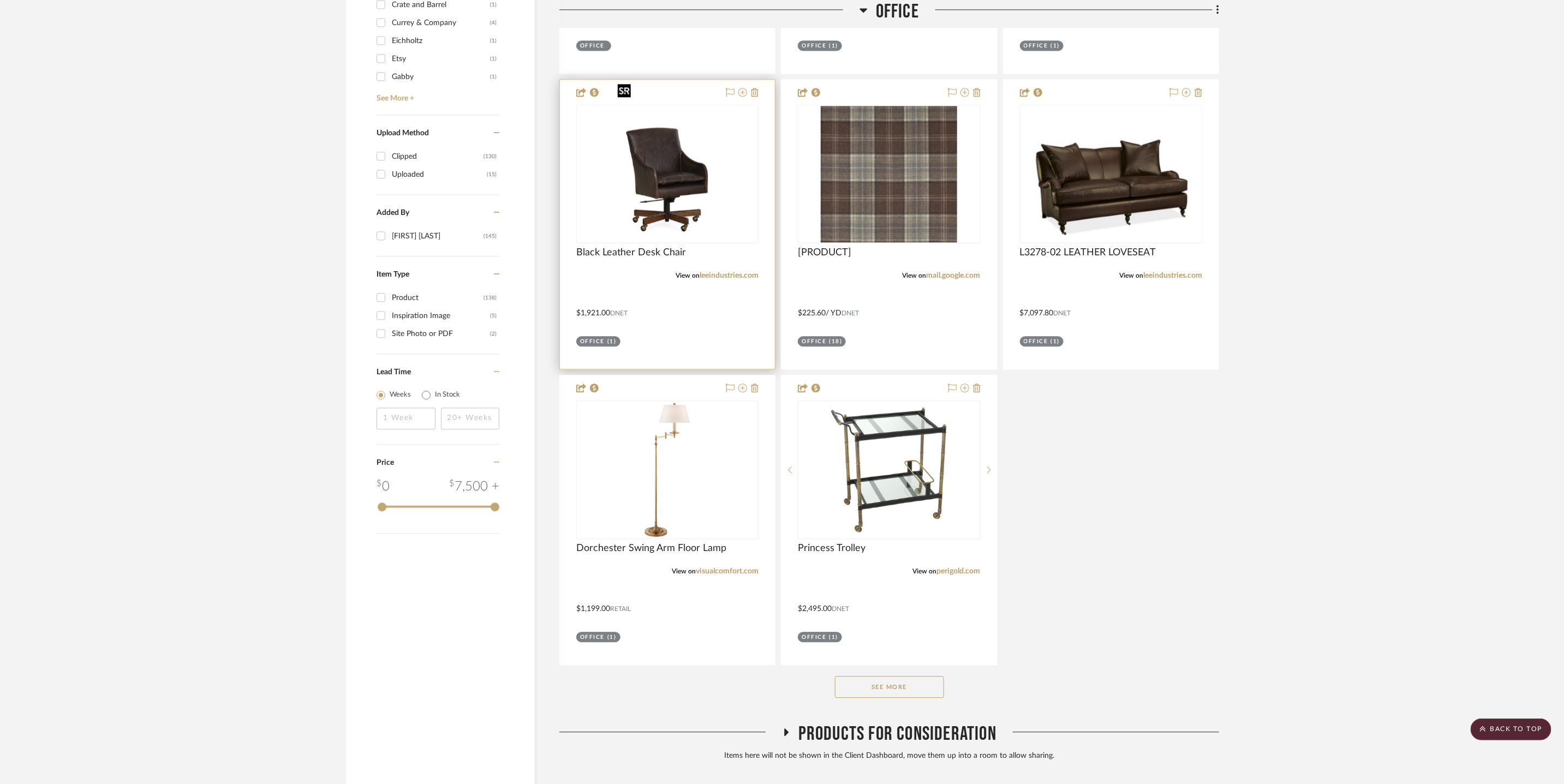click at bounding box center (667, 174) 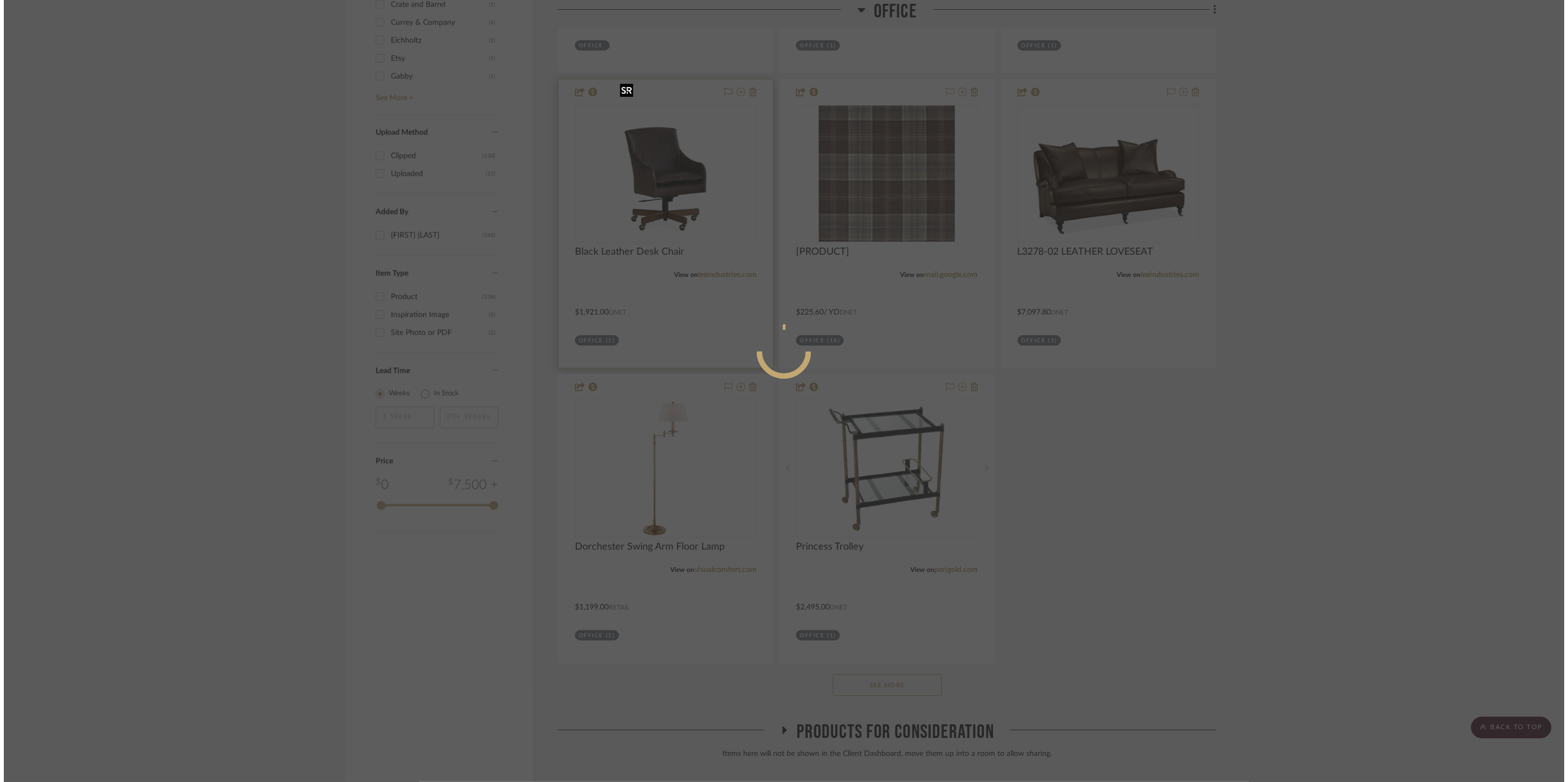 scroll, scrollTop: 0, scrollLeft: 0, axis: both 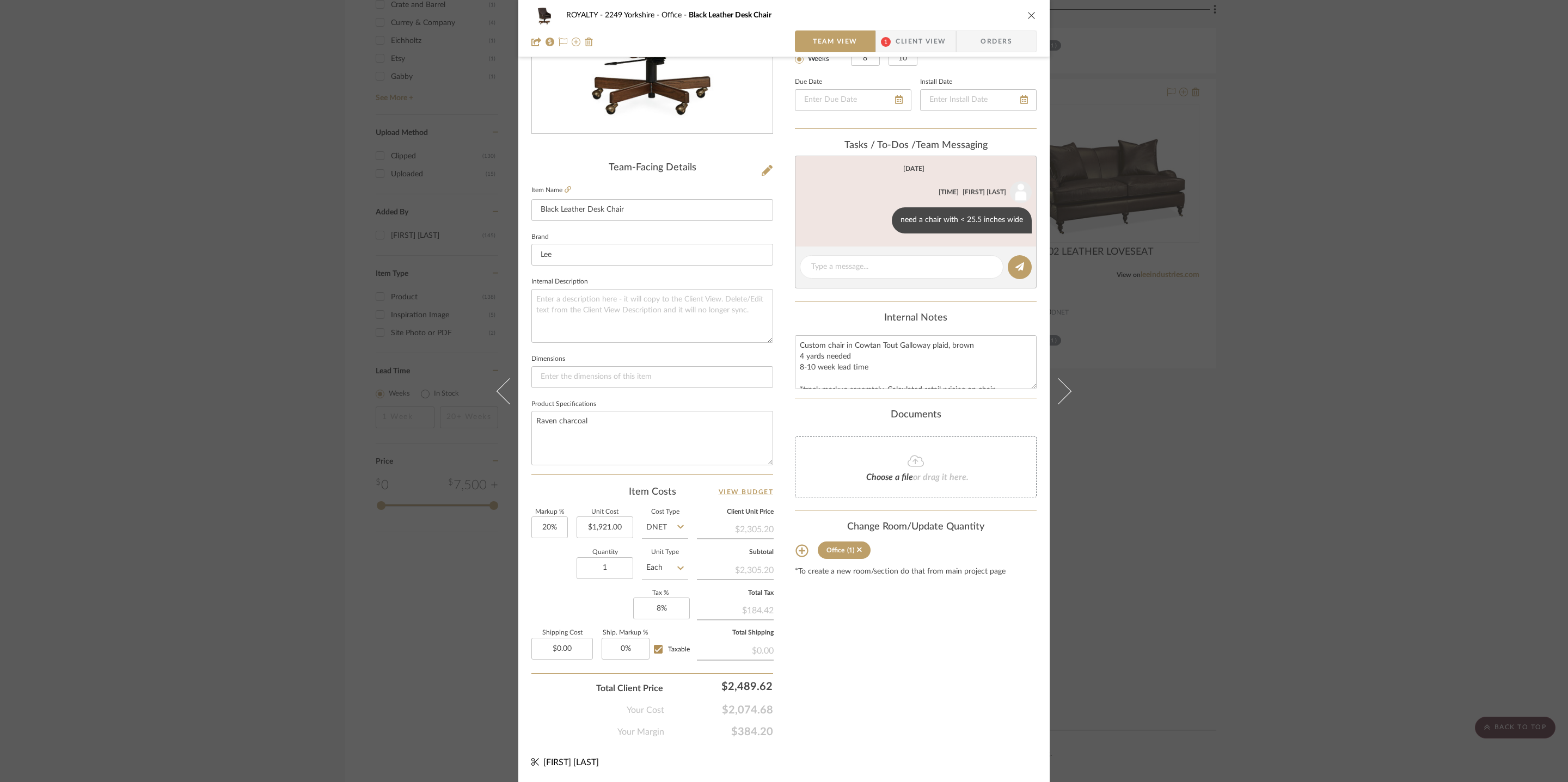 click at bounding box center [1032, 15] 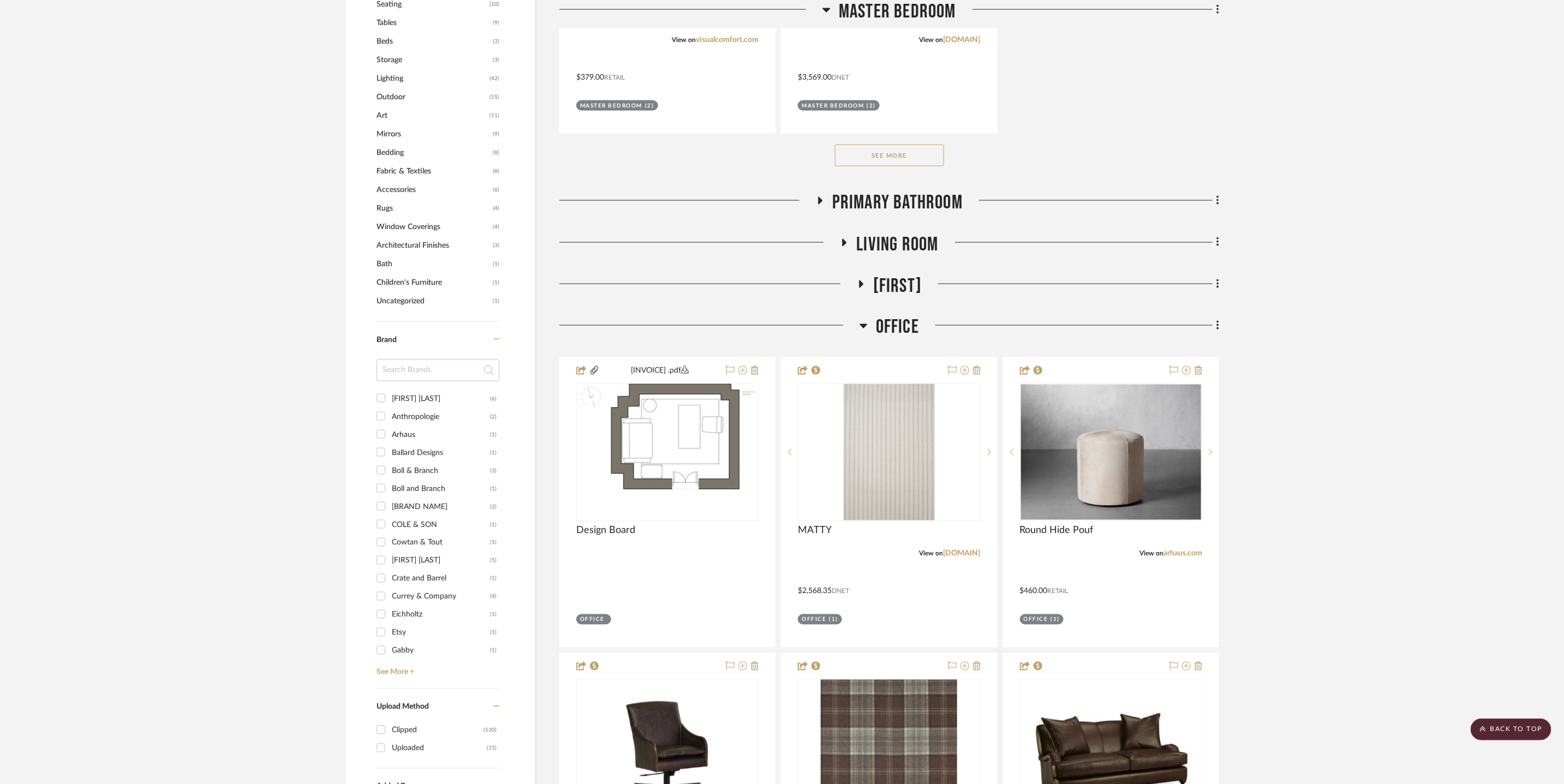 scroll, scrollTop: 1241, scrollLeft: 0, axis: vertical 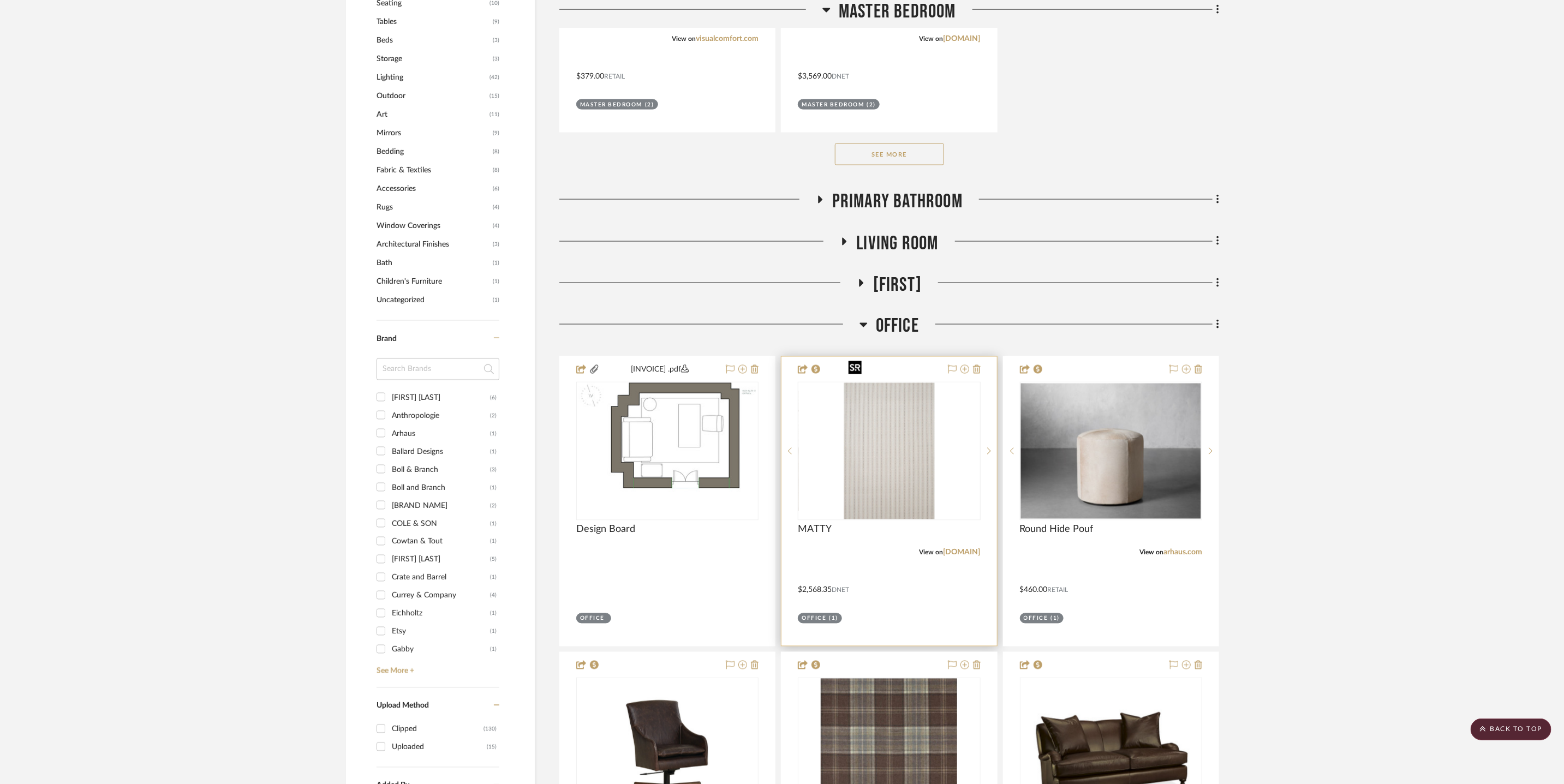 click at bounding box center (889, 451) 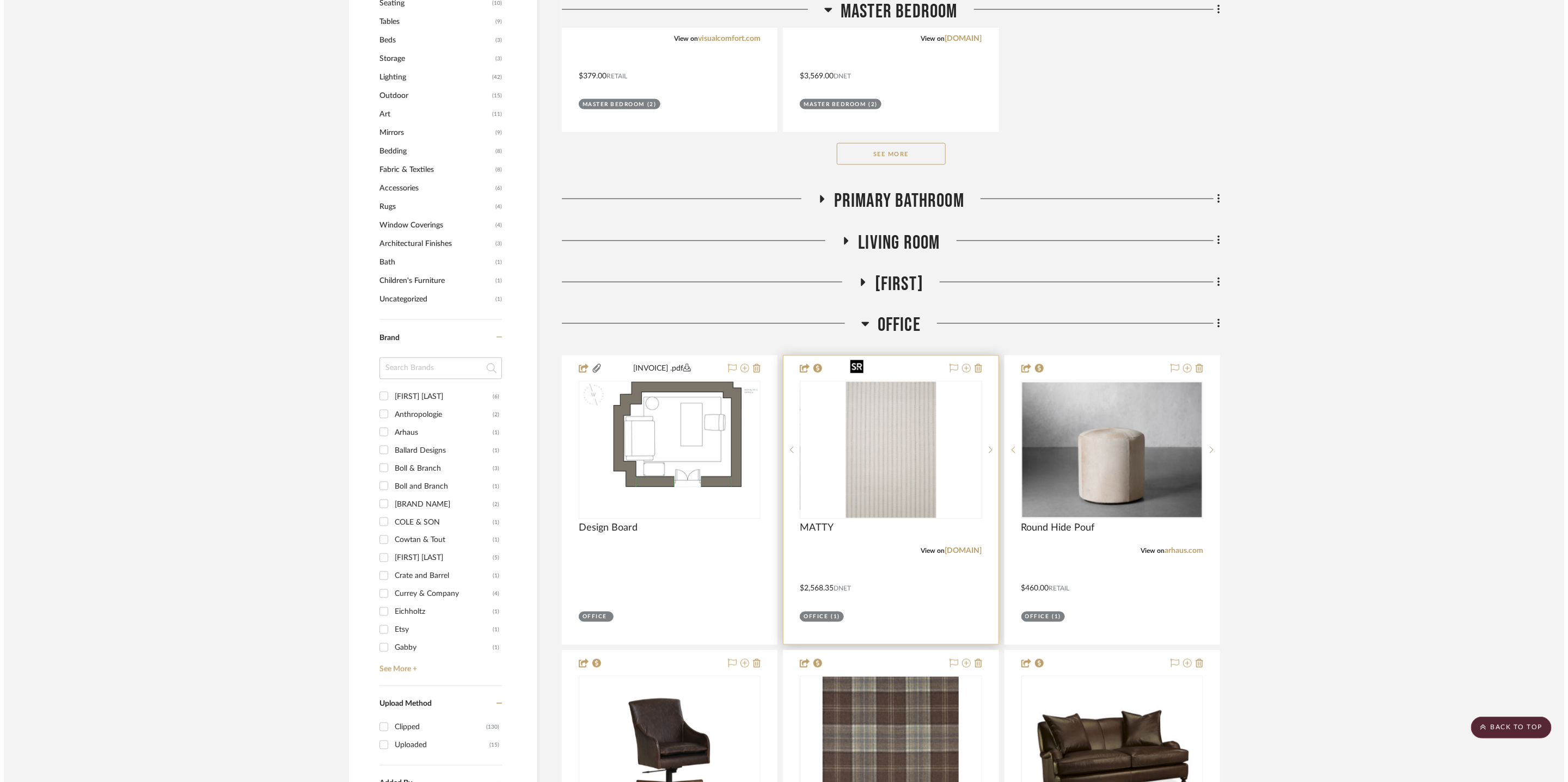 scroll, scrollTop: 0, scrollLeft: 0, axis: both 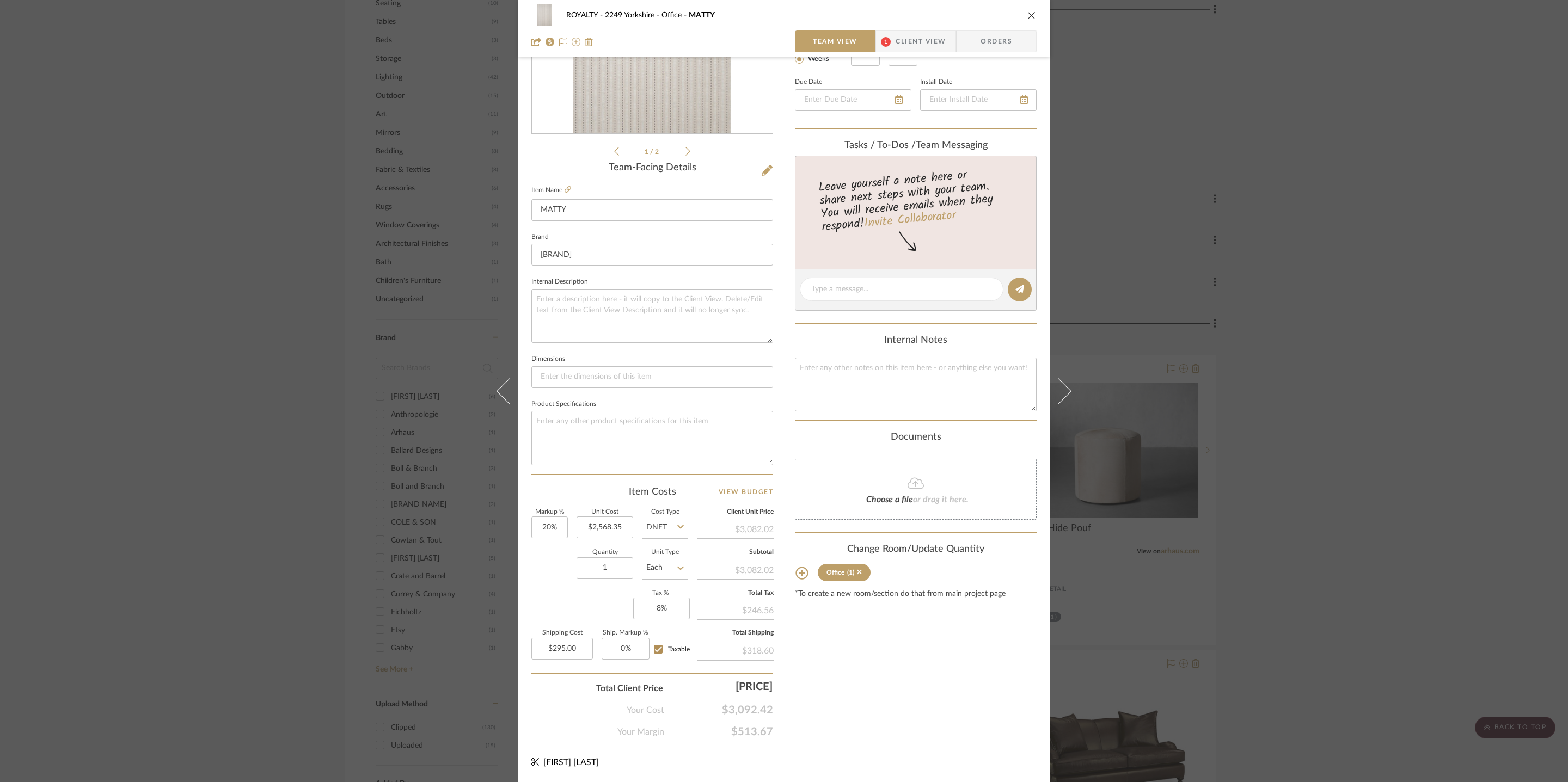 click on "ROYALTY - 2249 Yorkshire Office MATTY" at bounding box center [784, 15] 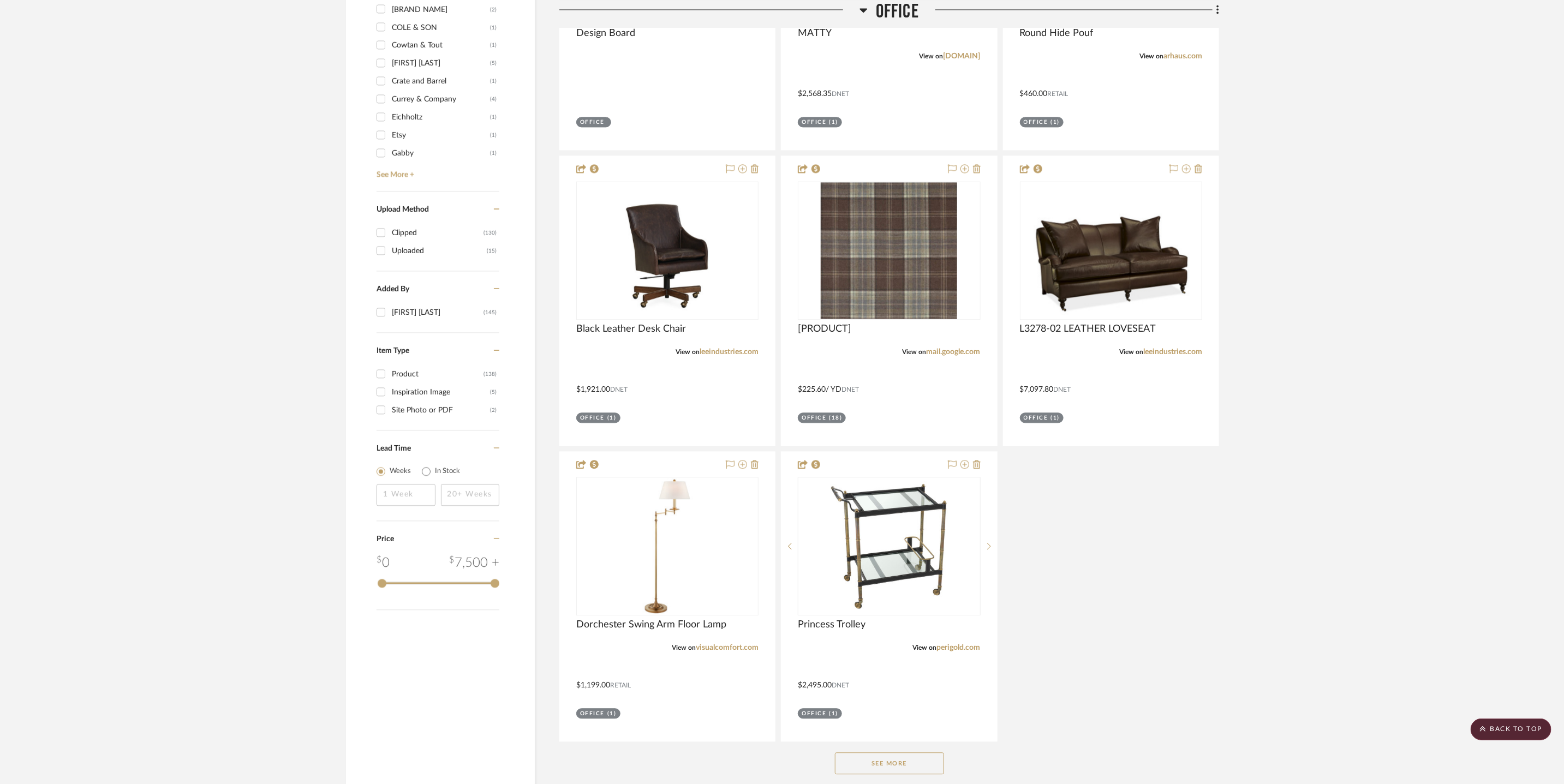 scroll, scrollTop: 1808, scrollLeft: 0, axis: vertical 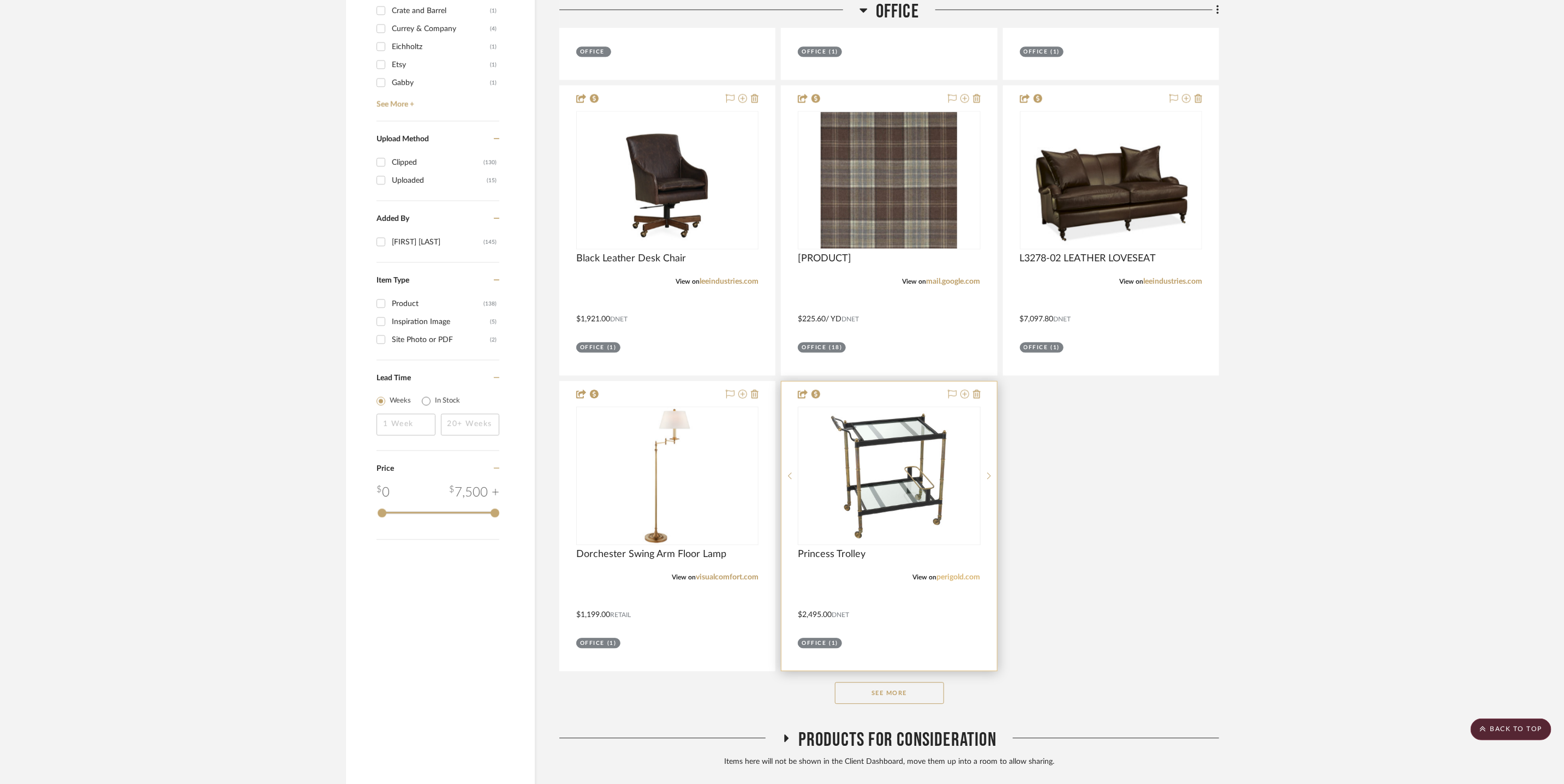 click on "perigold.com" at bounding box center [959, 577] 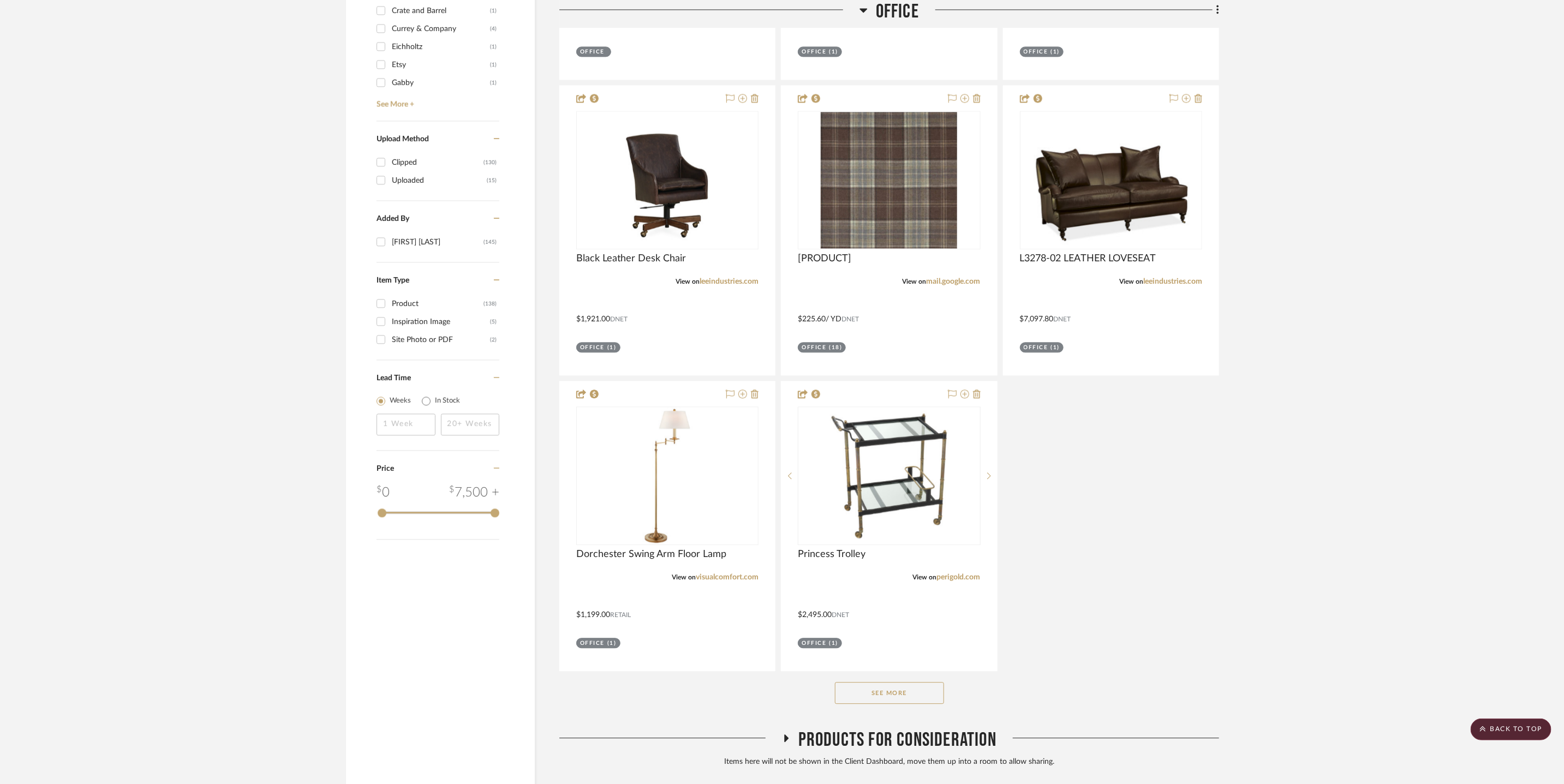 click on "See More" 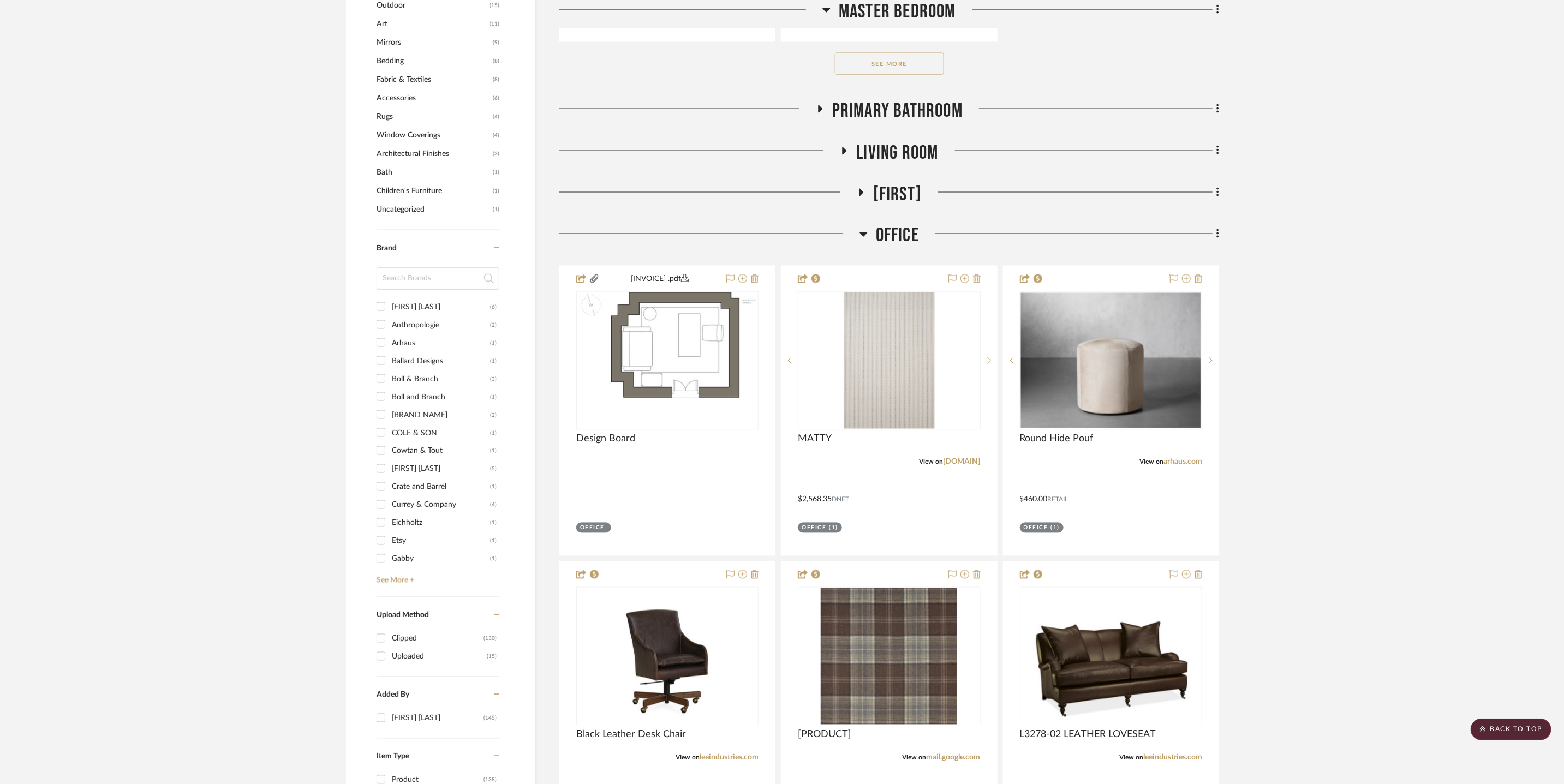 scroll, scrollTop: 1387, scrollLeft: 0, axis: vertical 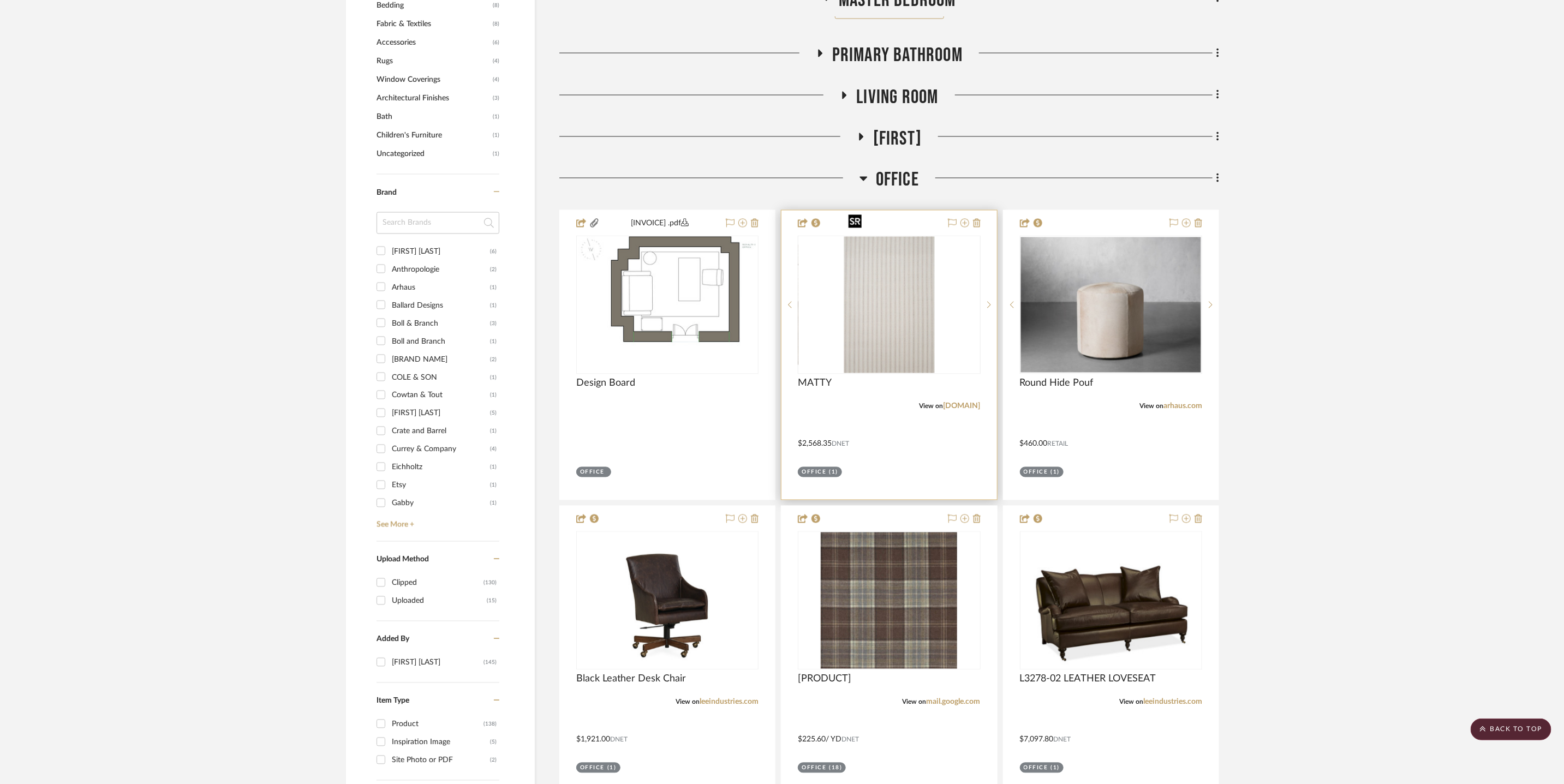 click at bounding box center (889, 305) 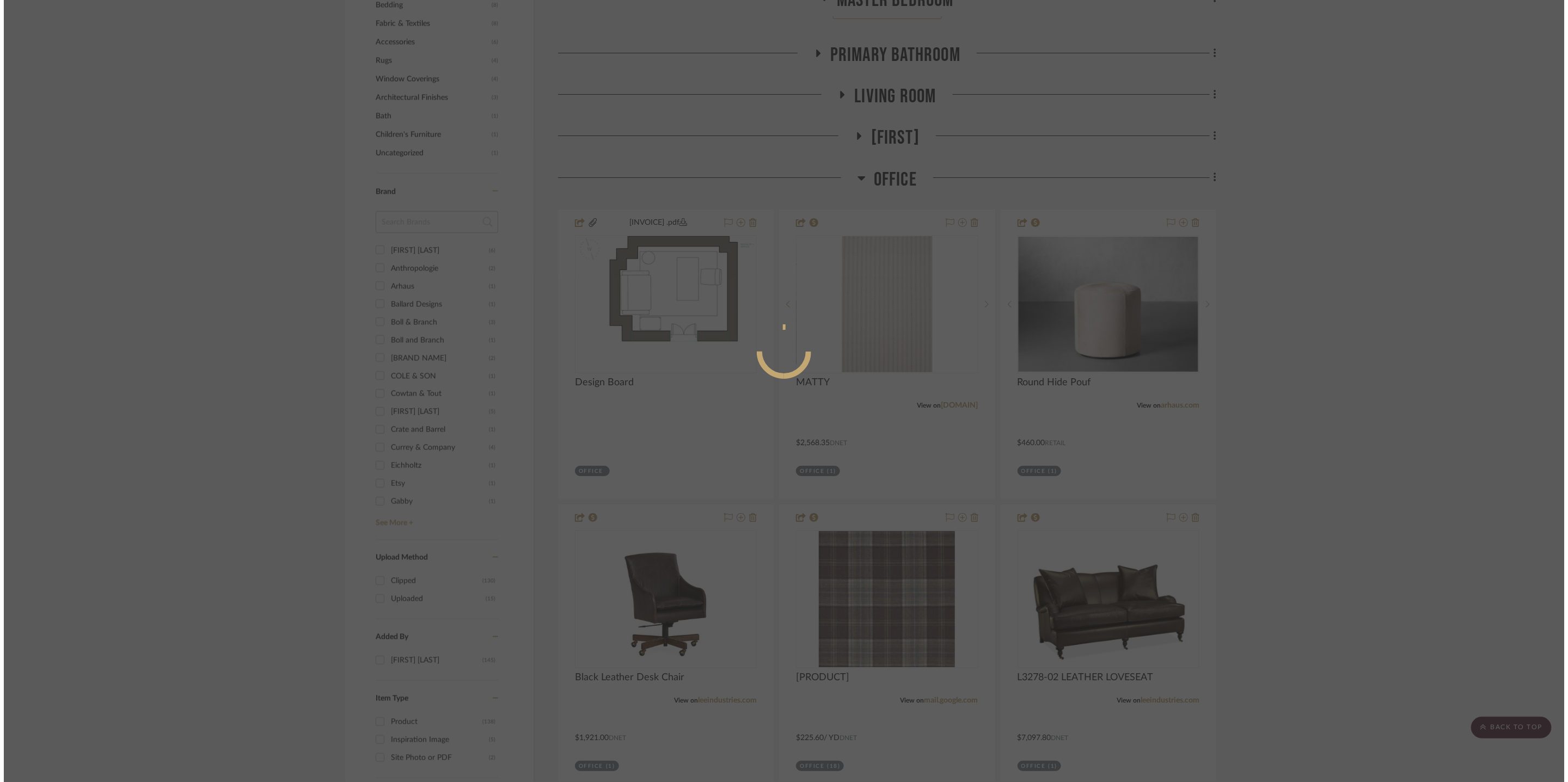 scroll, scrollTop: 0, scrollLeft: 0, axis: both 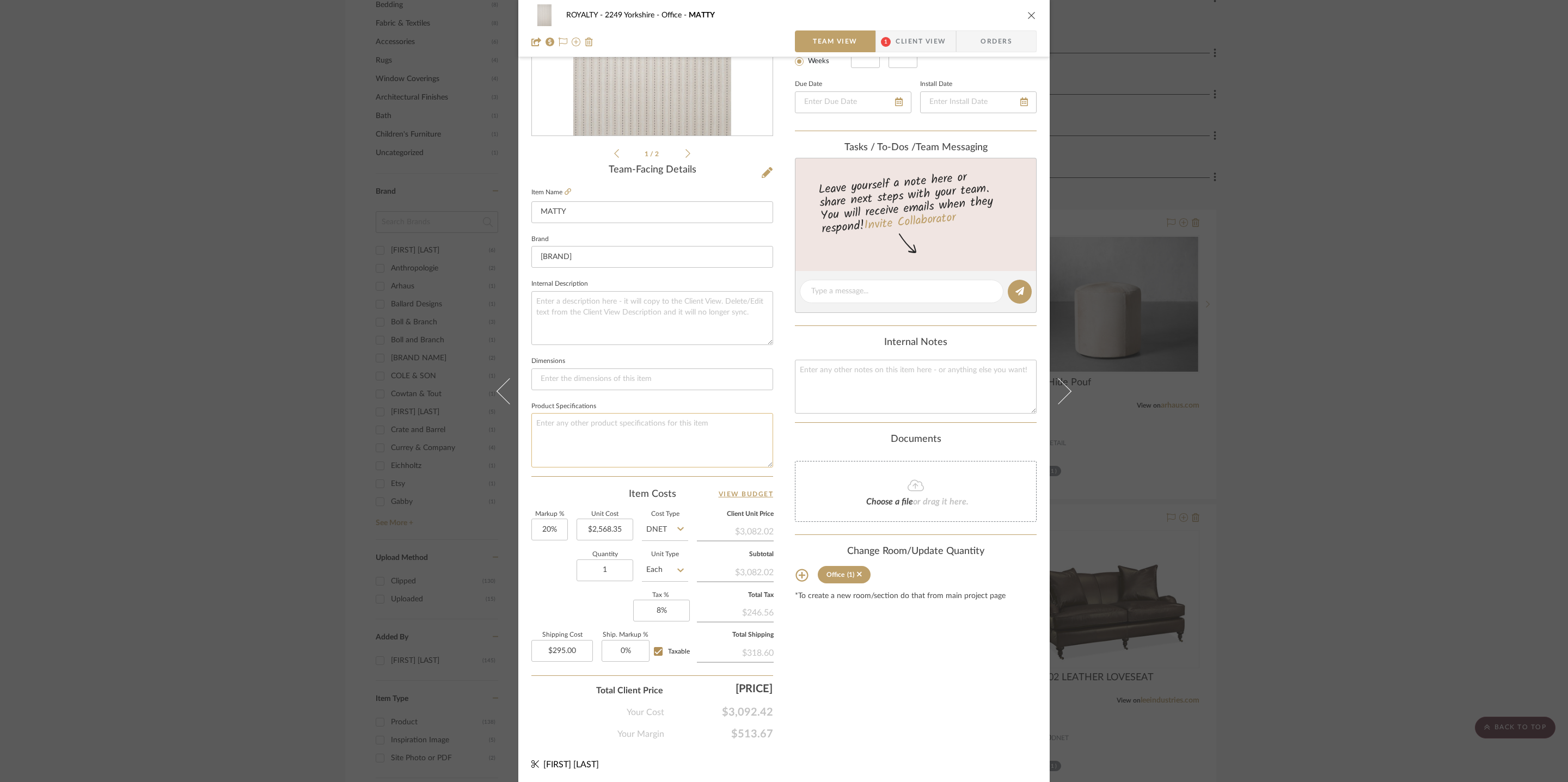 click 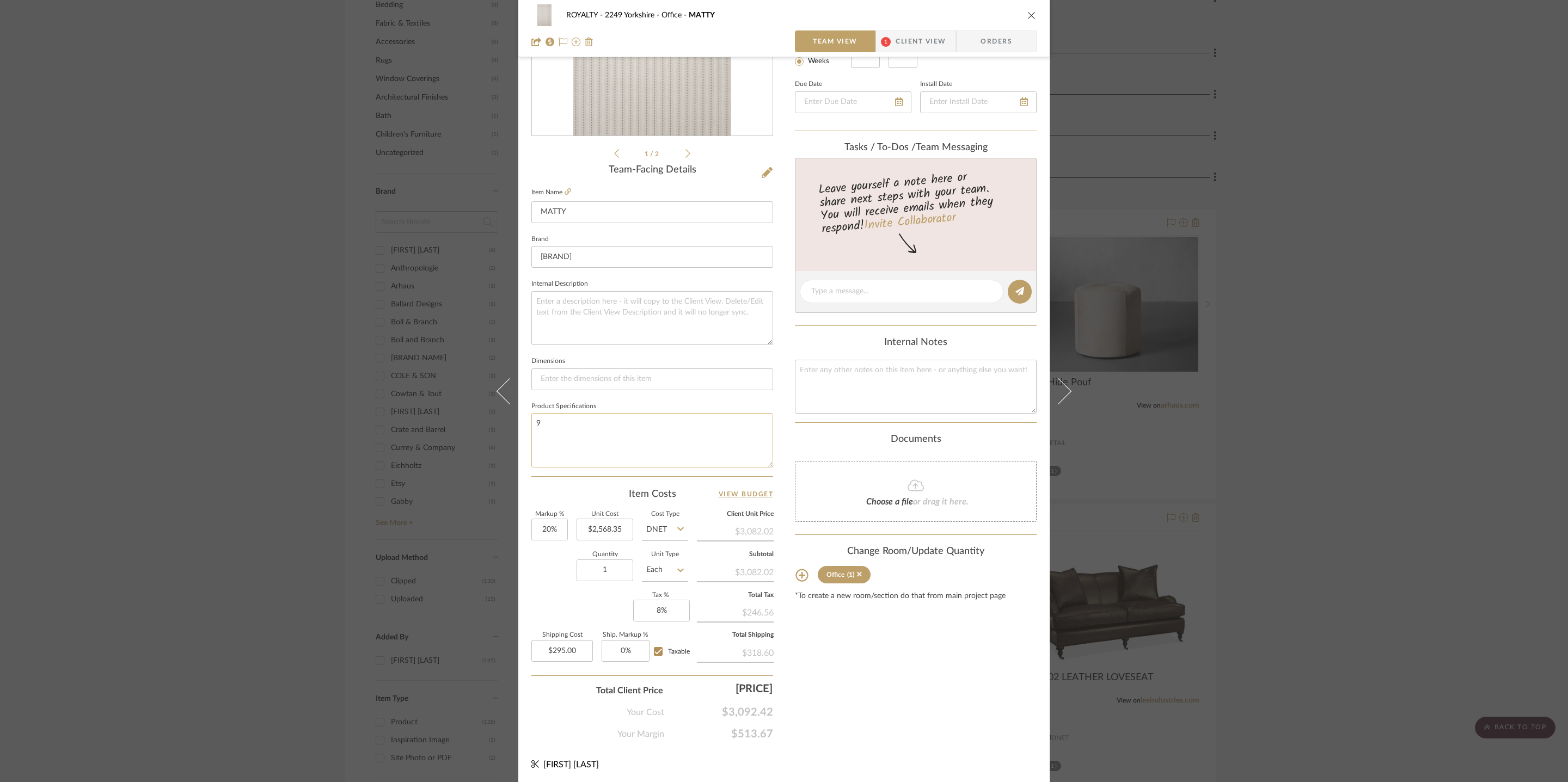 type on "9" 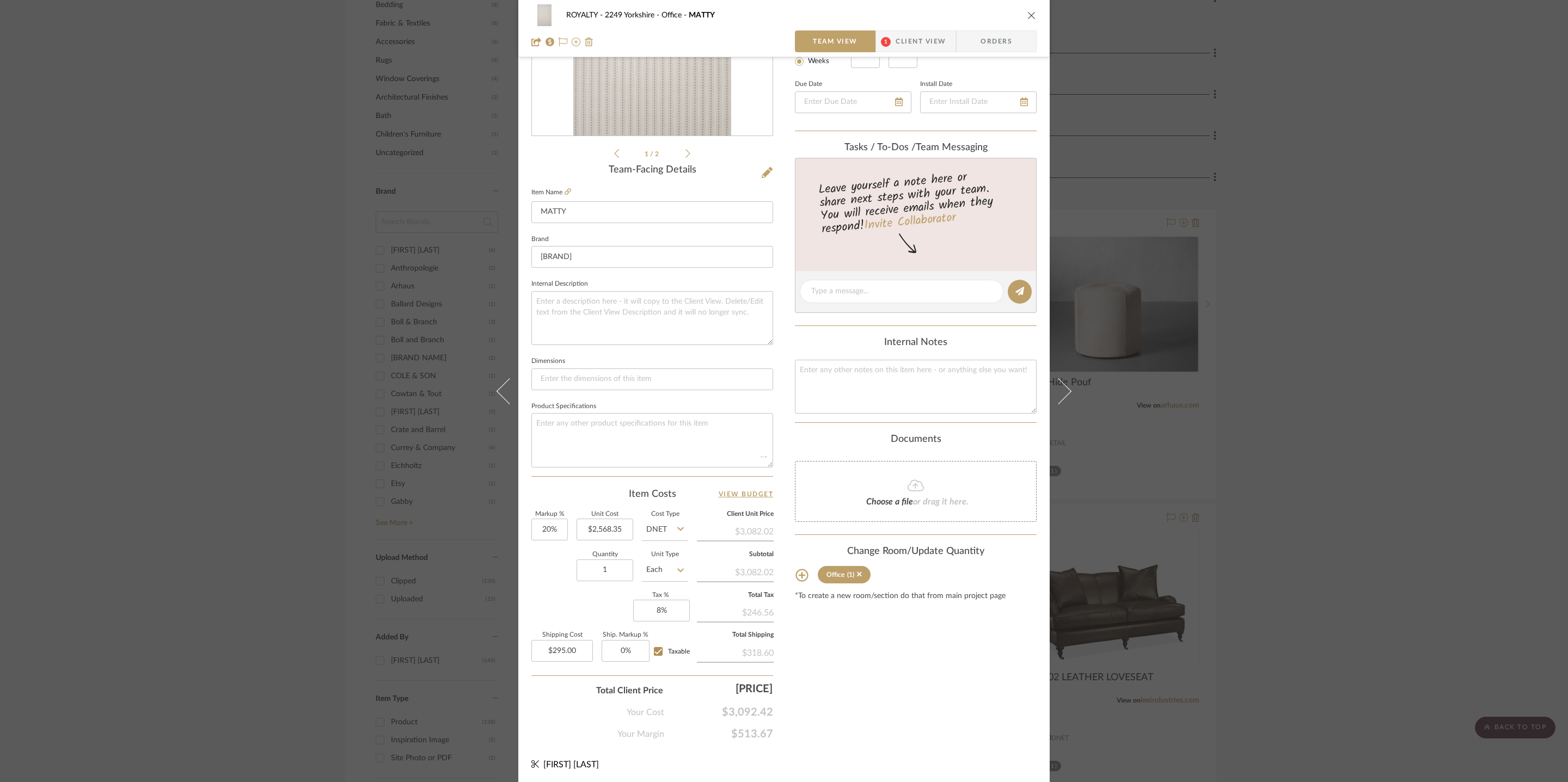 type 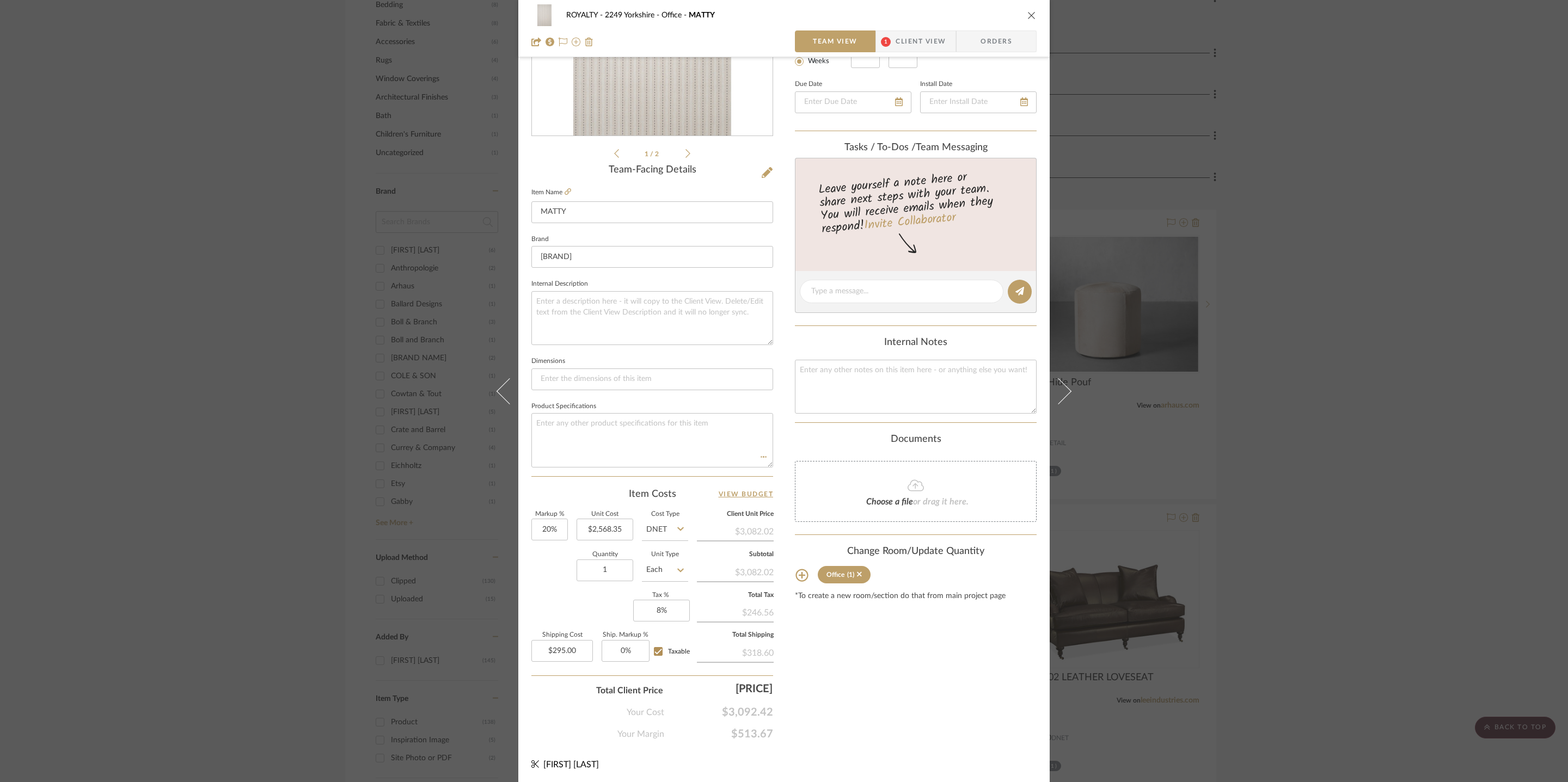 type 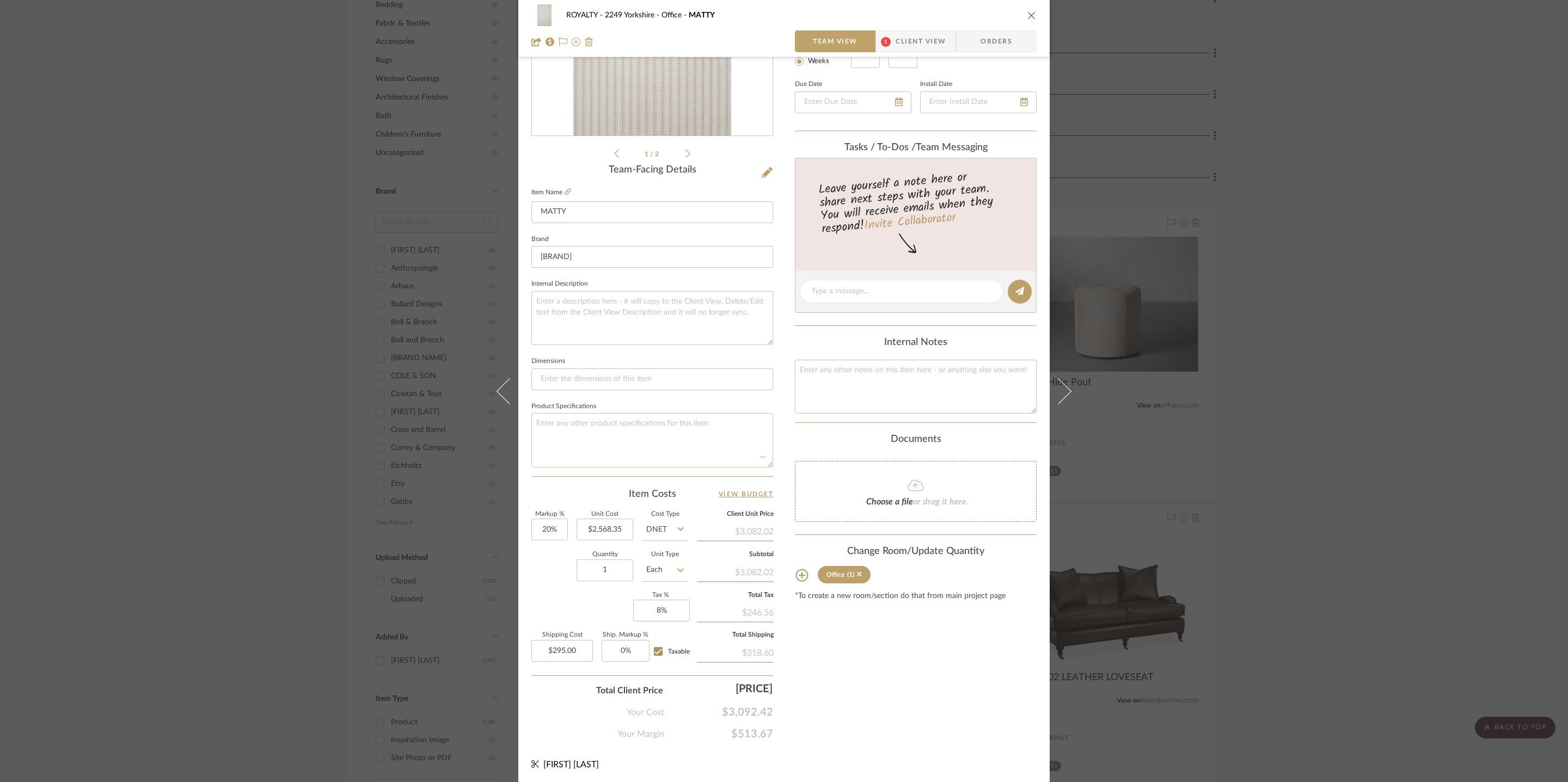 type 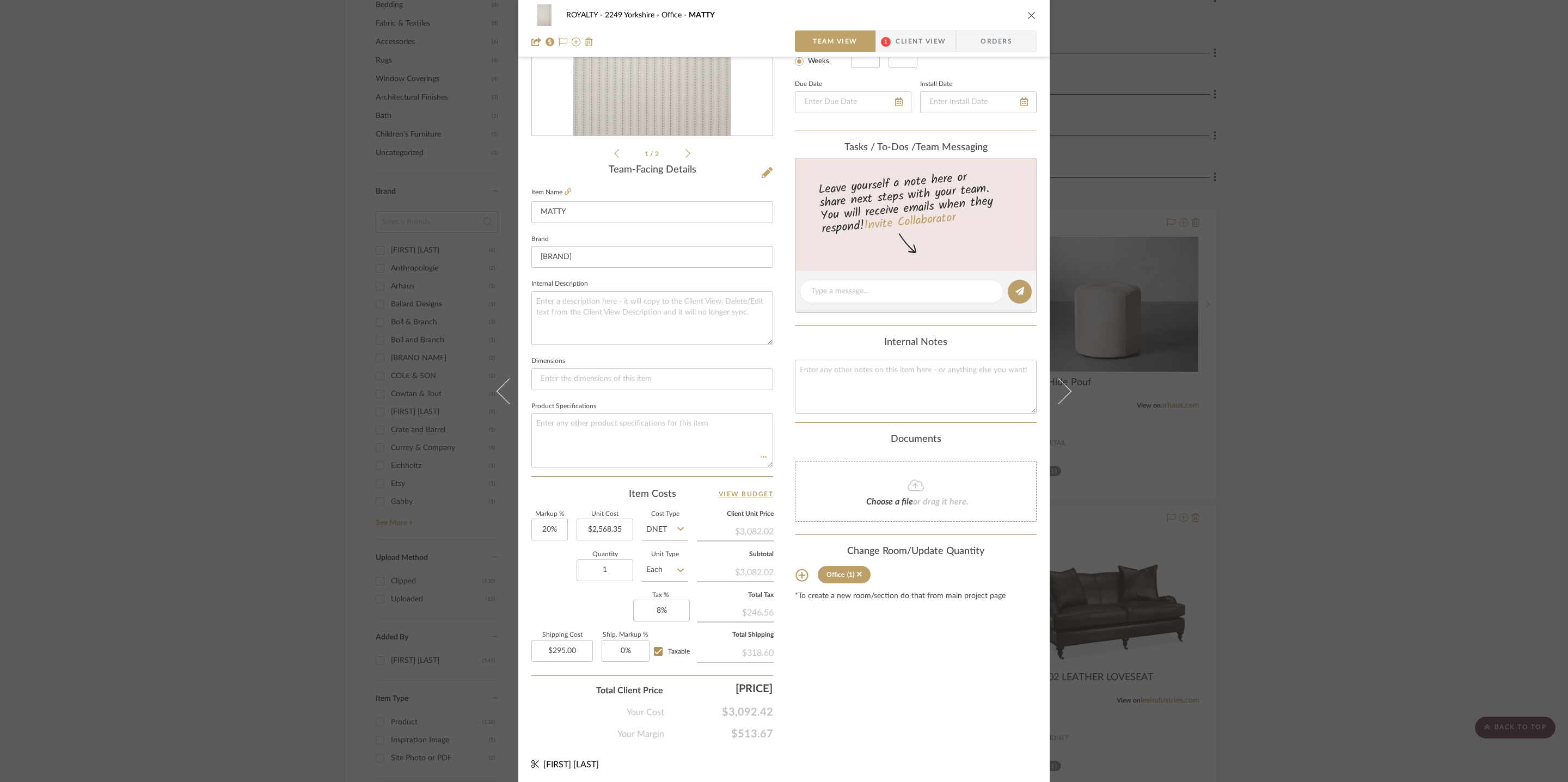 type 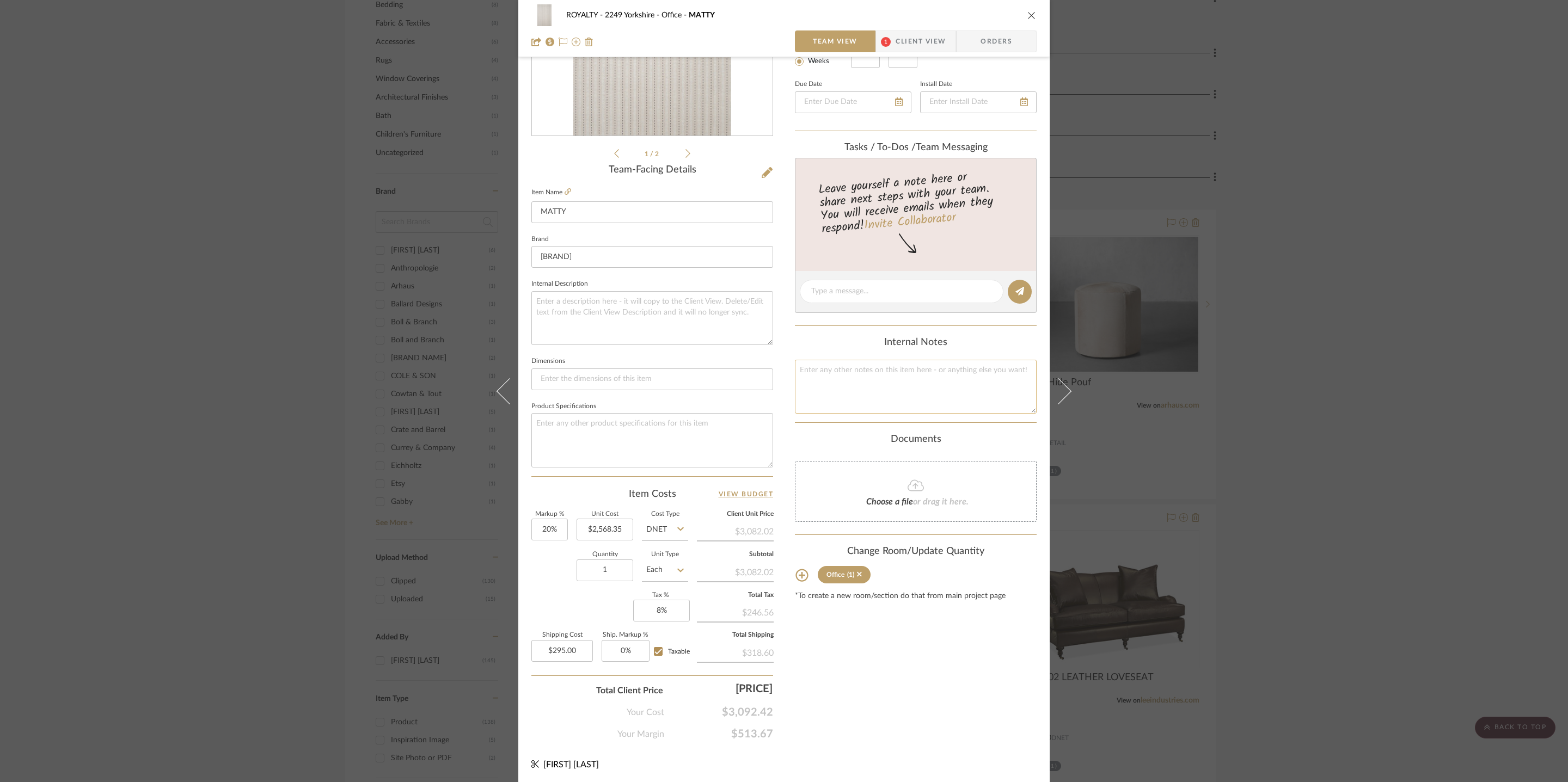 click 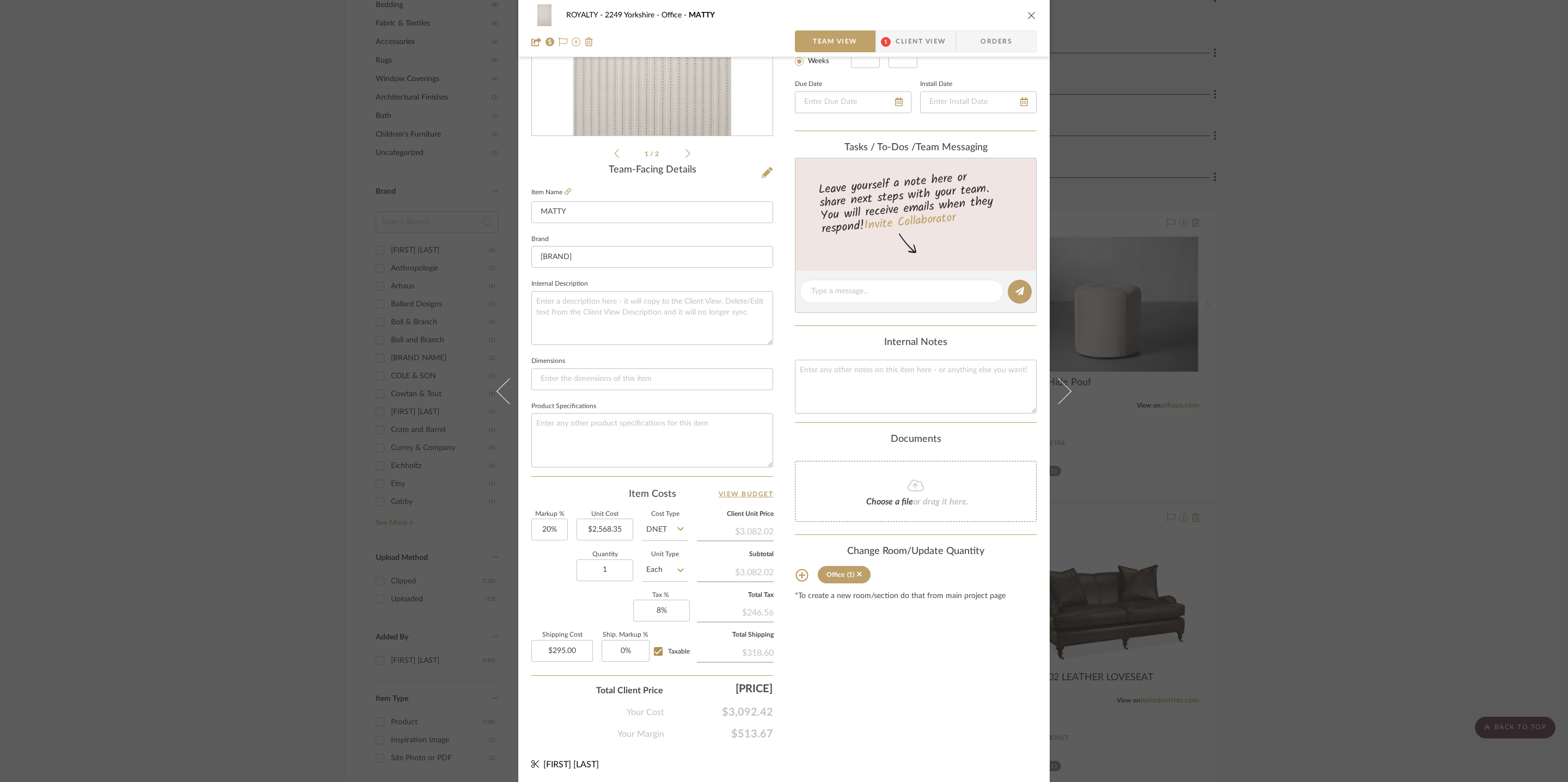 click at bounding box center [1032, 15] 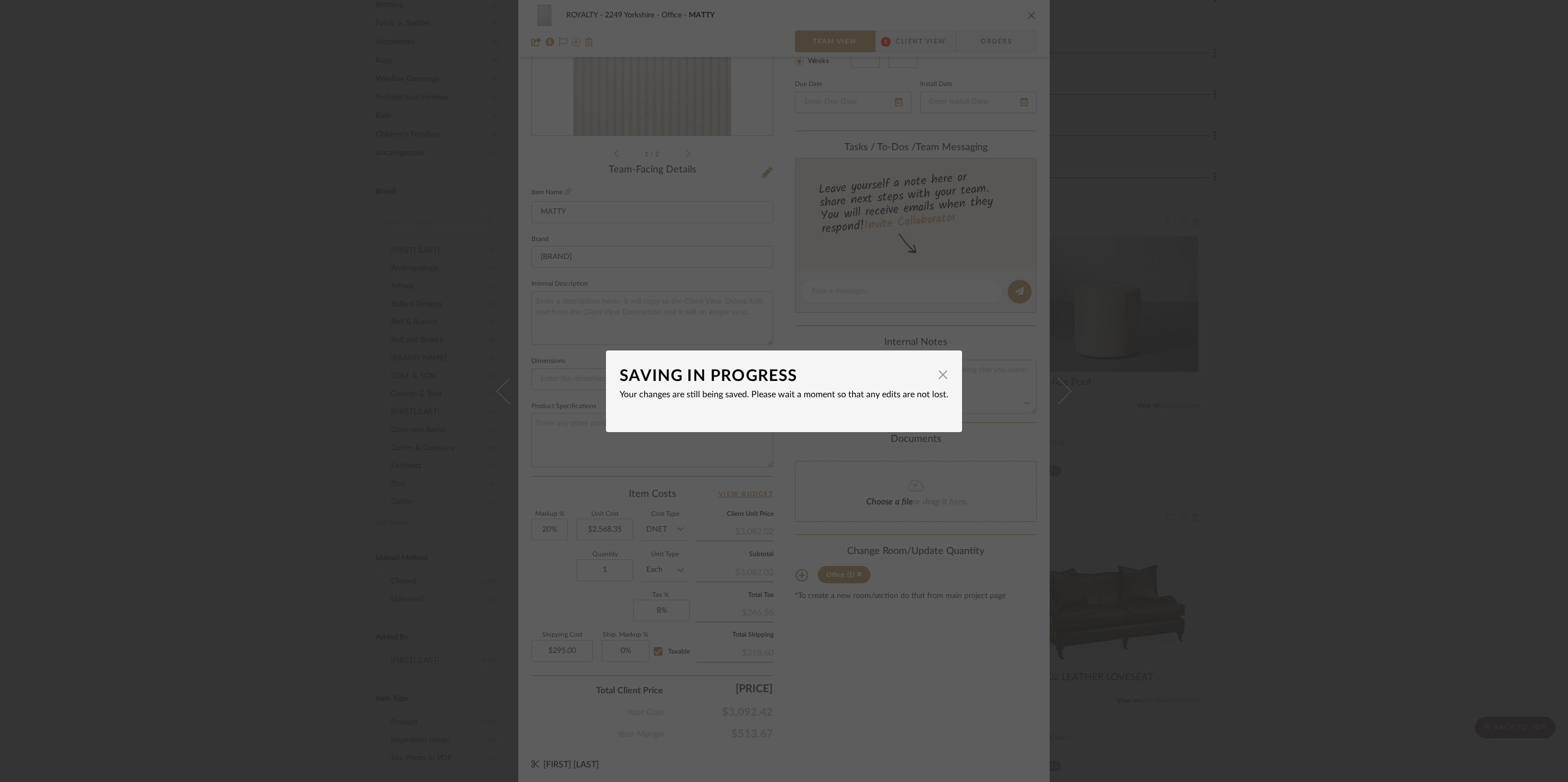 type 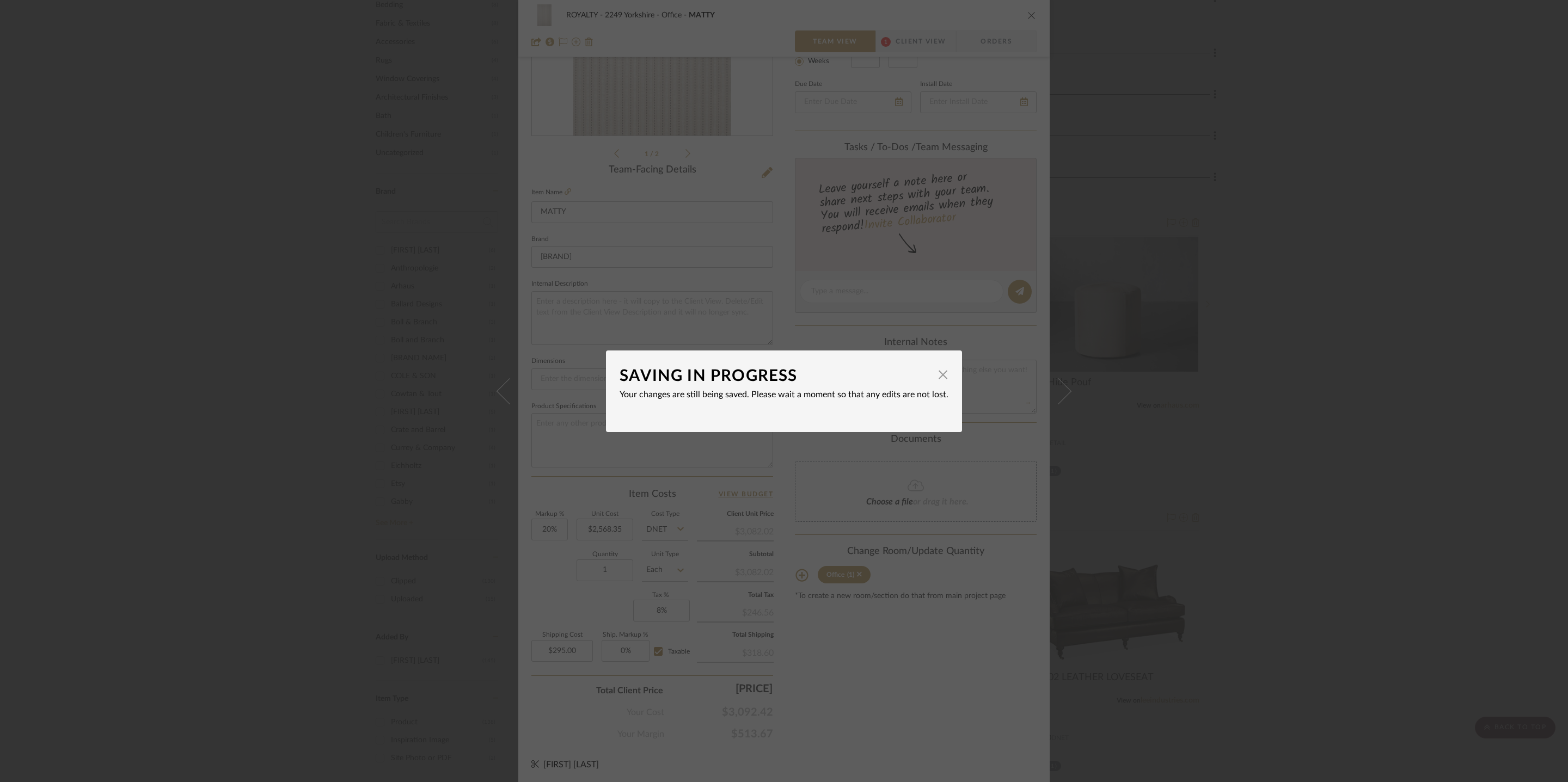 type 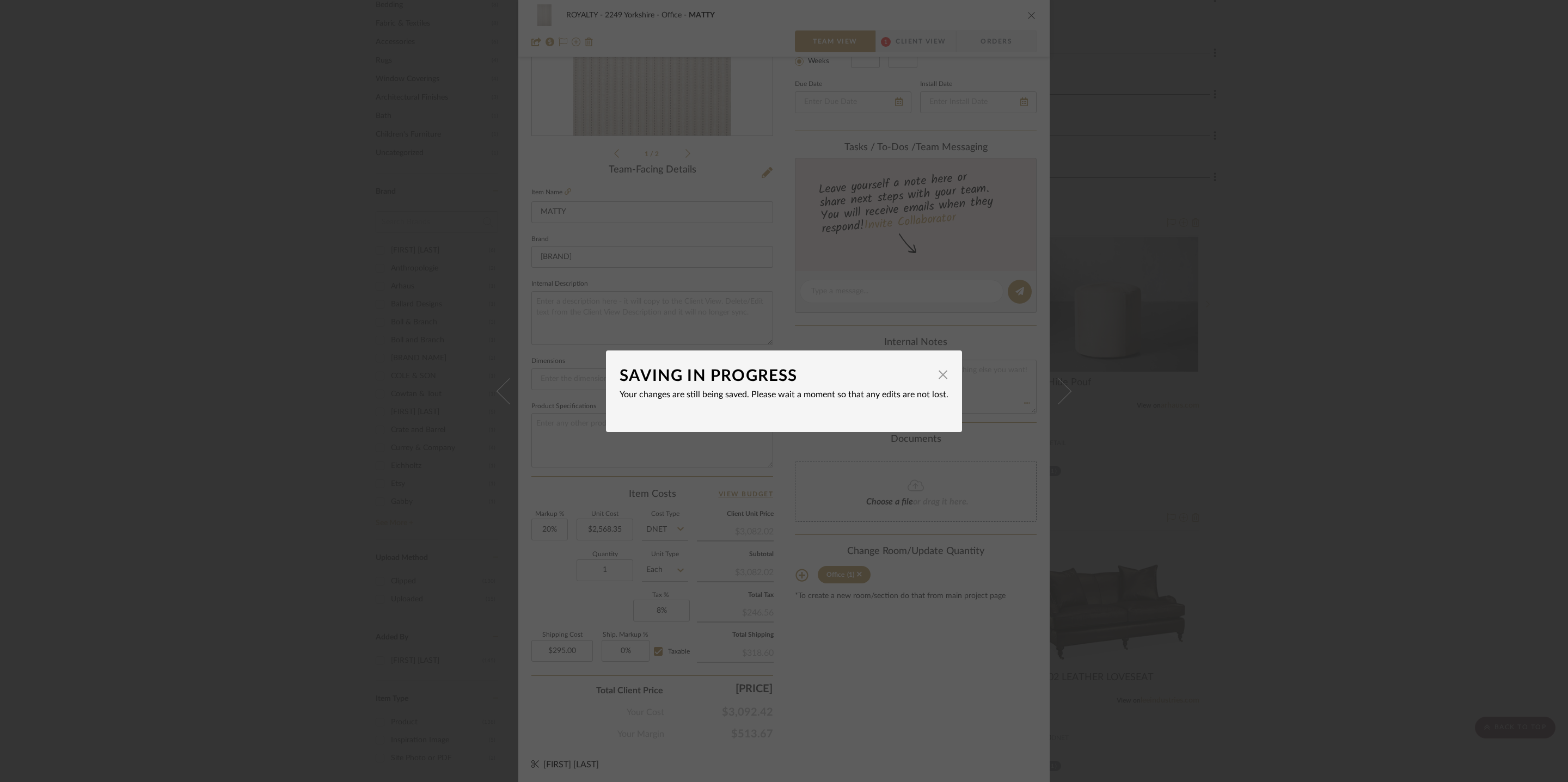 type 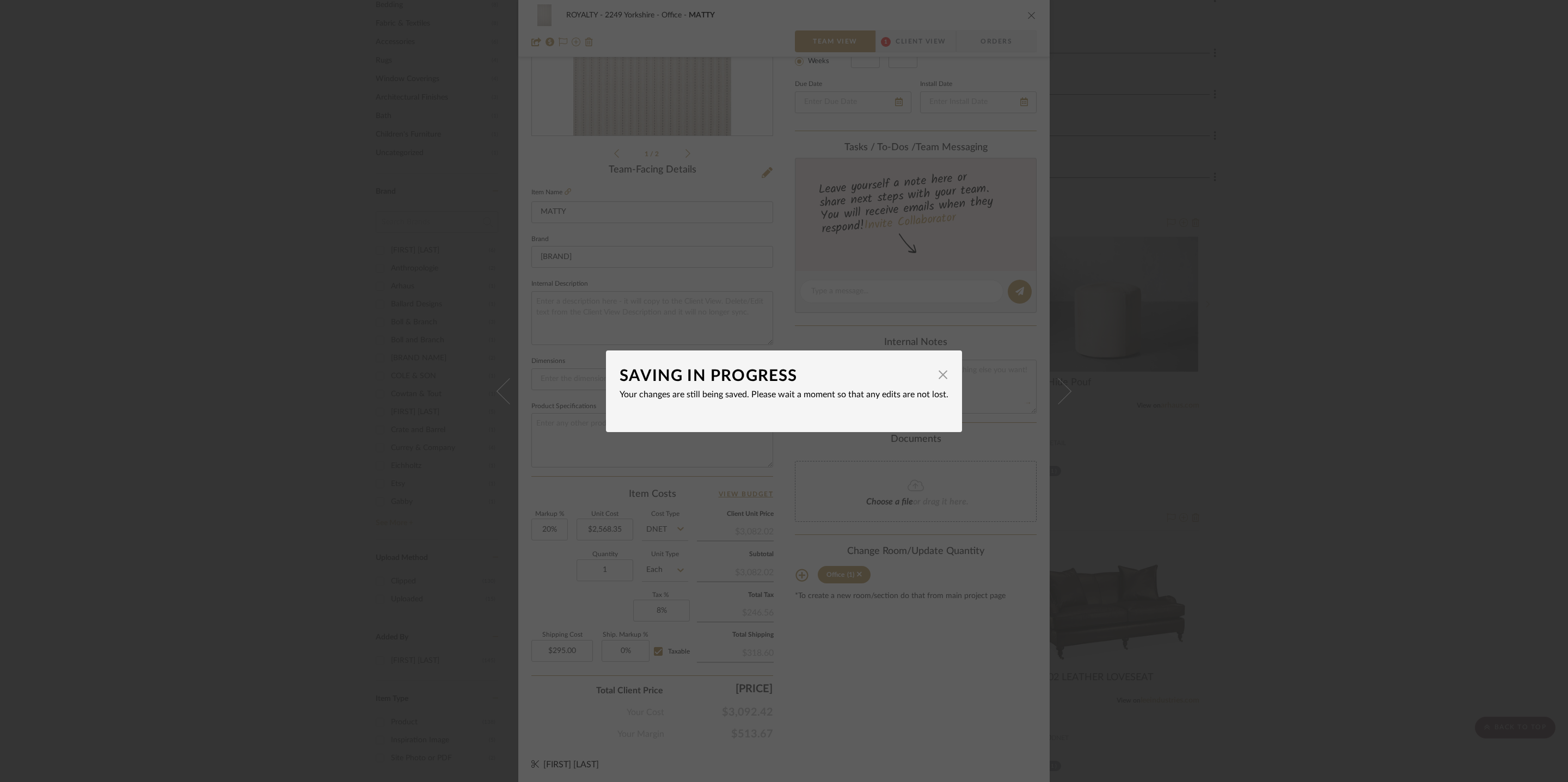 type 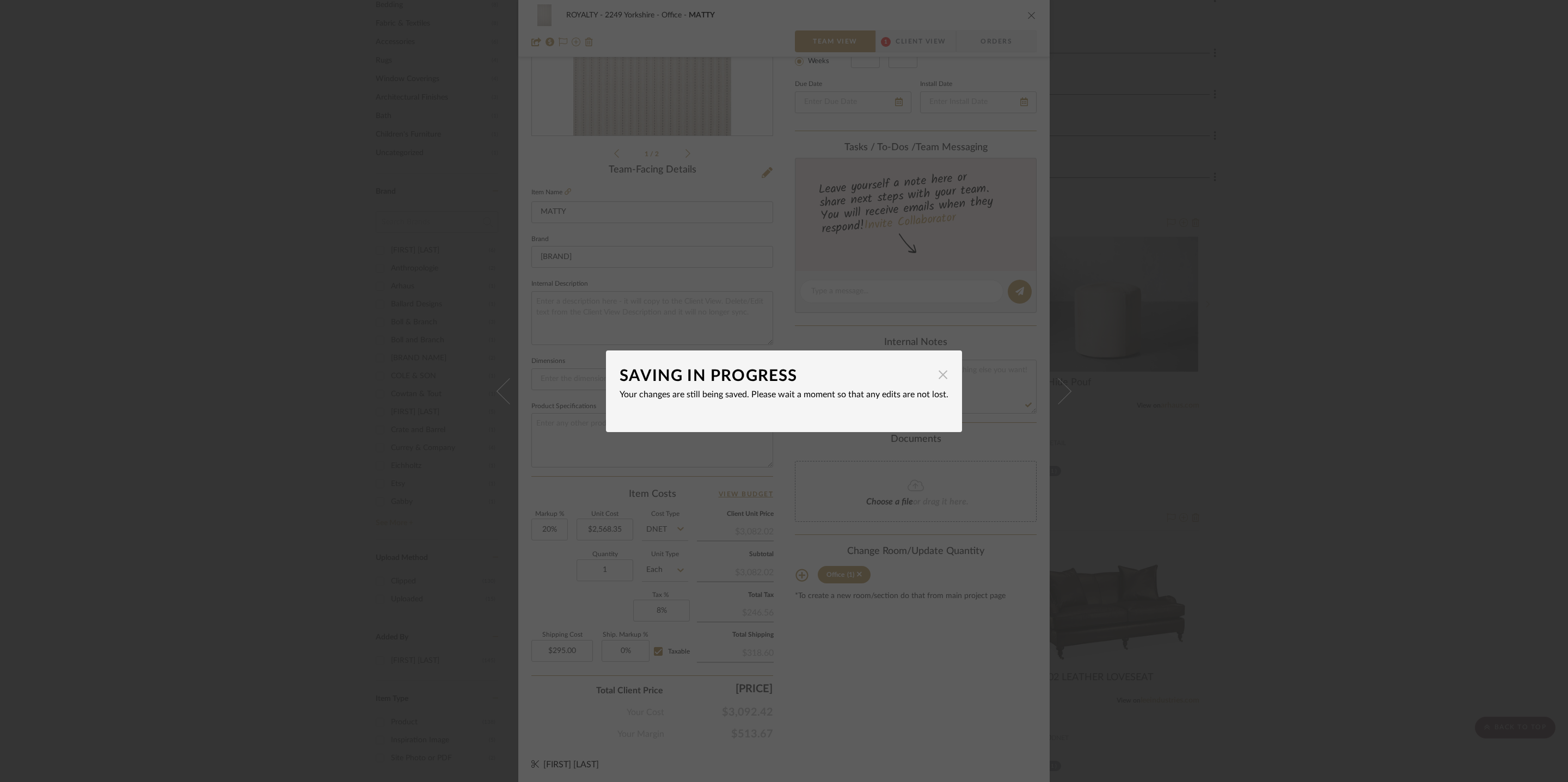 click at bounding box center [943, 375] 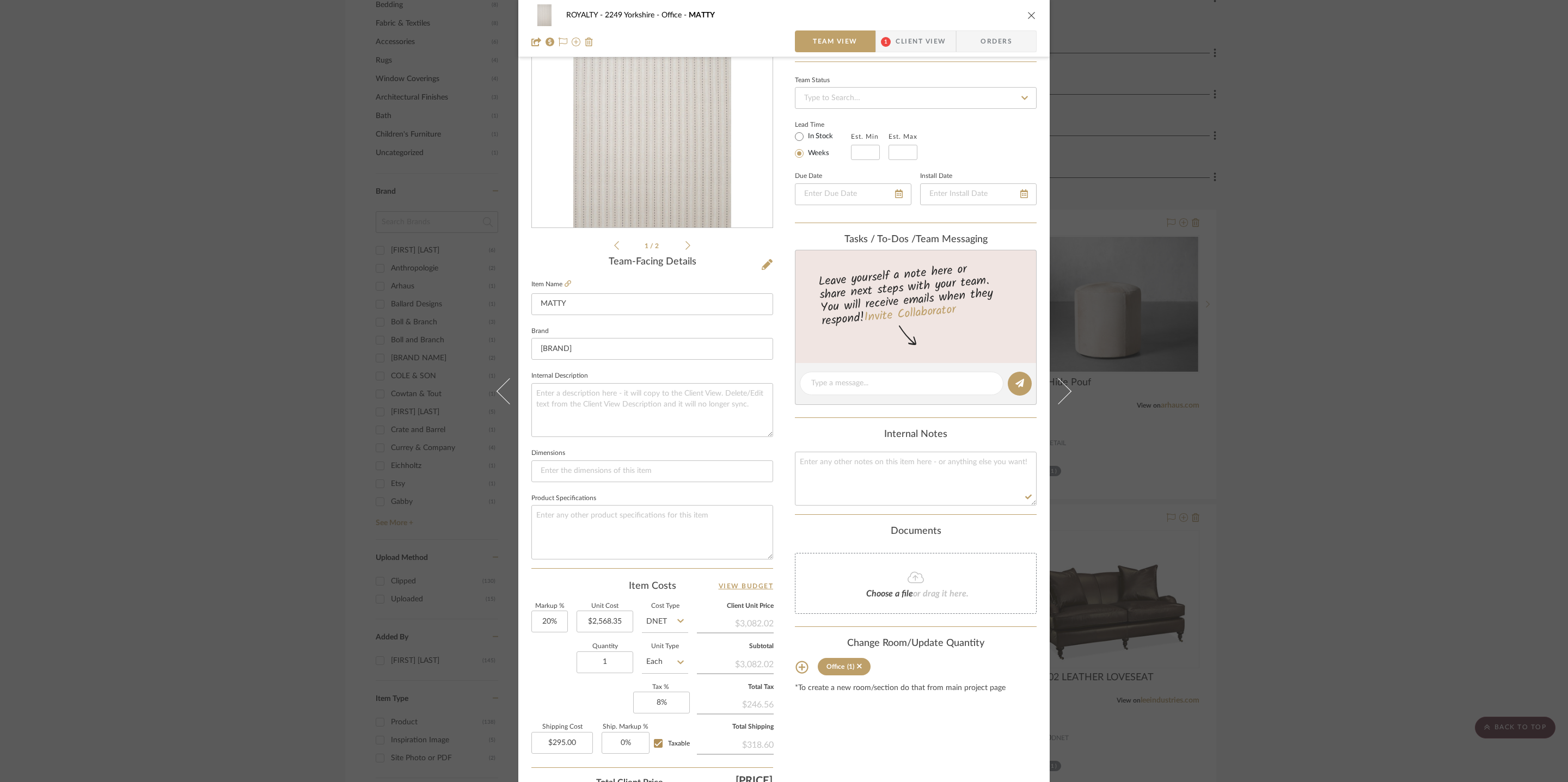 scroll, scrollTop: 0, scrollLeft: 0, axis: both 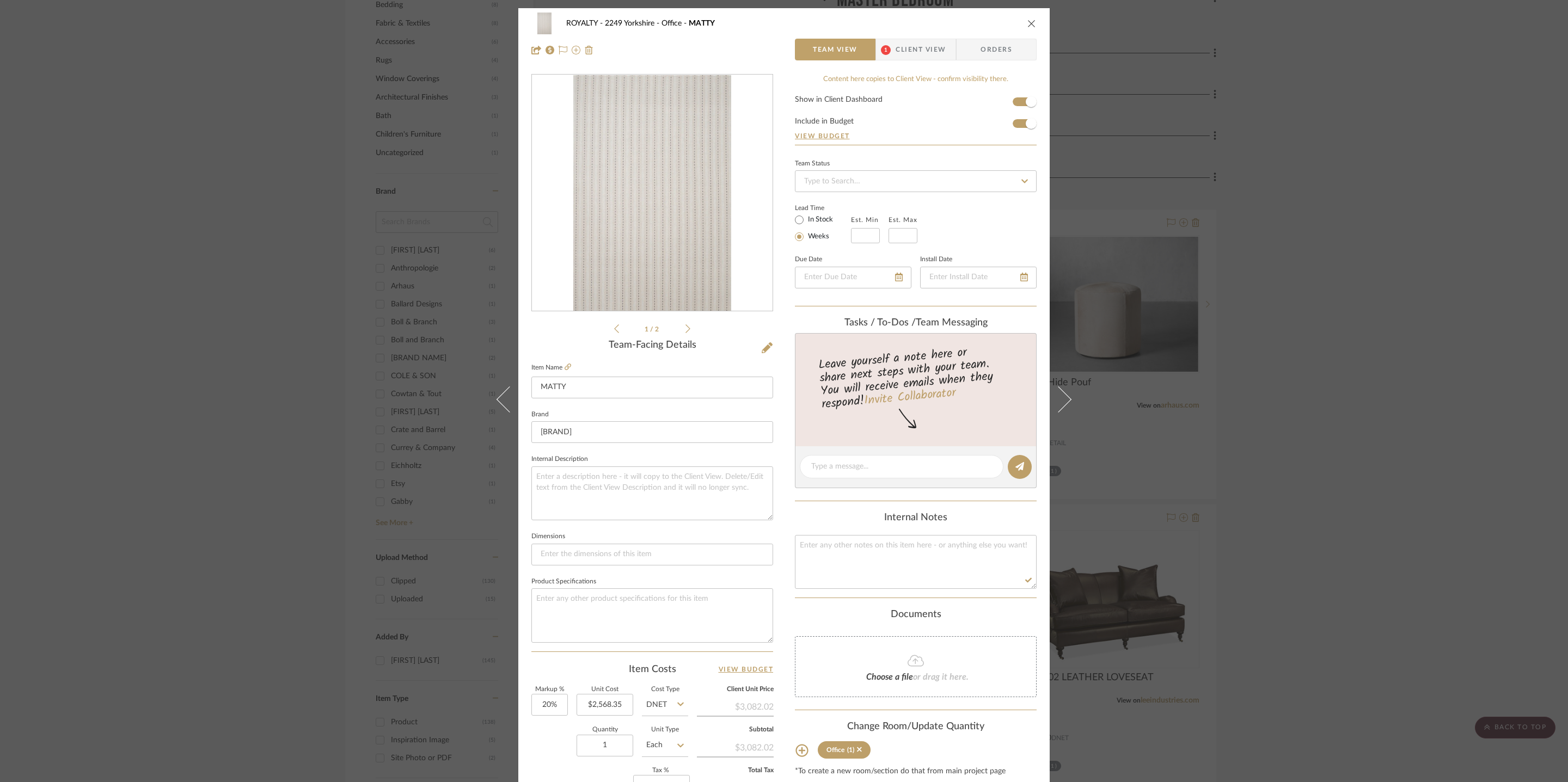 click on "ROYALTY - 2249 Yorkshire Office MATTY" at bounding box center (784, 23) 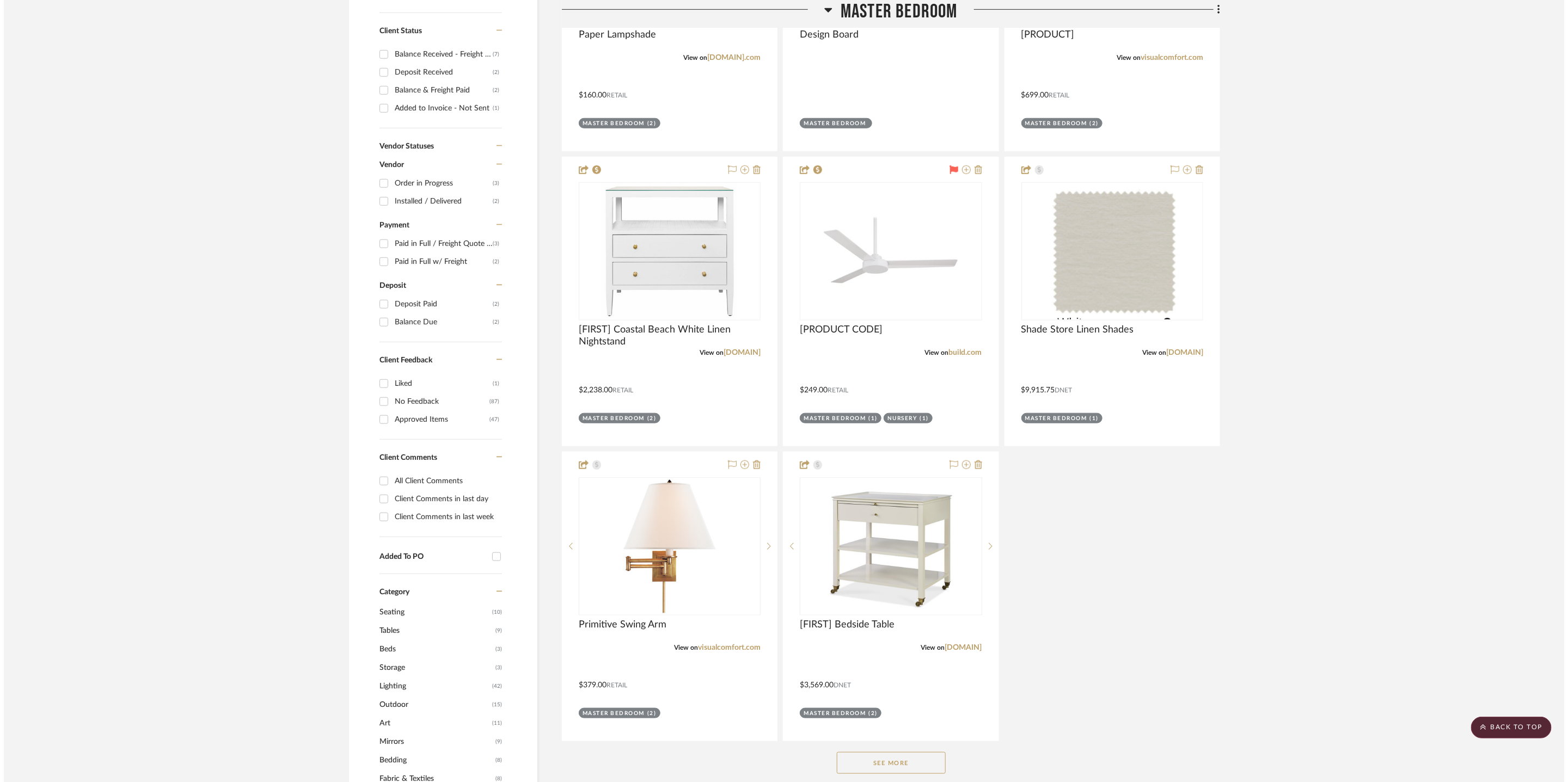 scroll, scrollTop: 0, scrollLeft: 0, axis: both 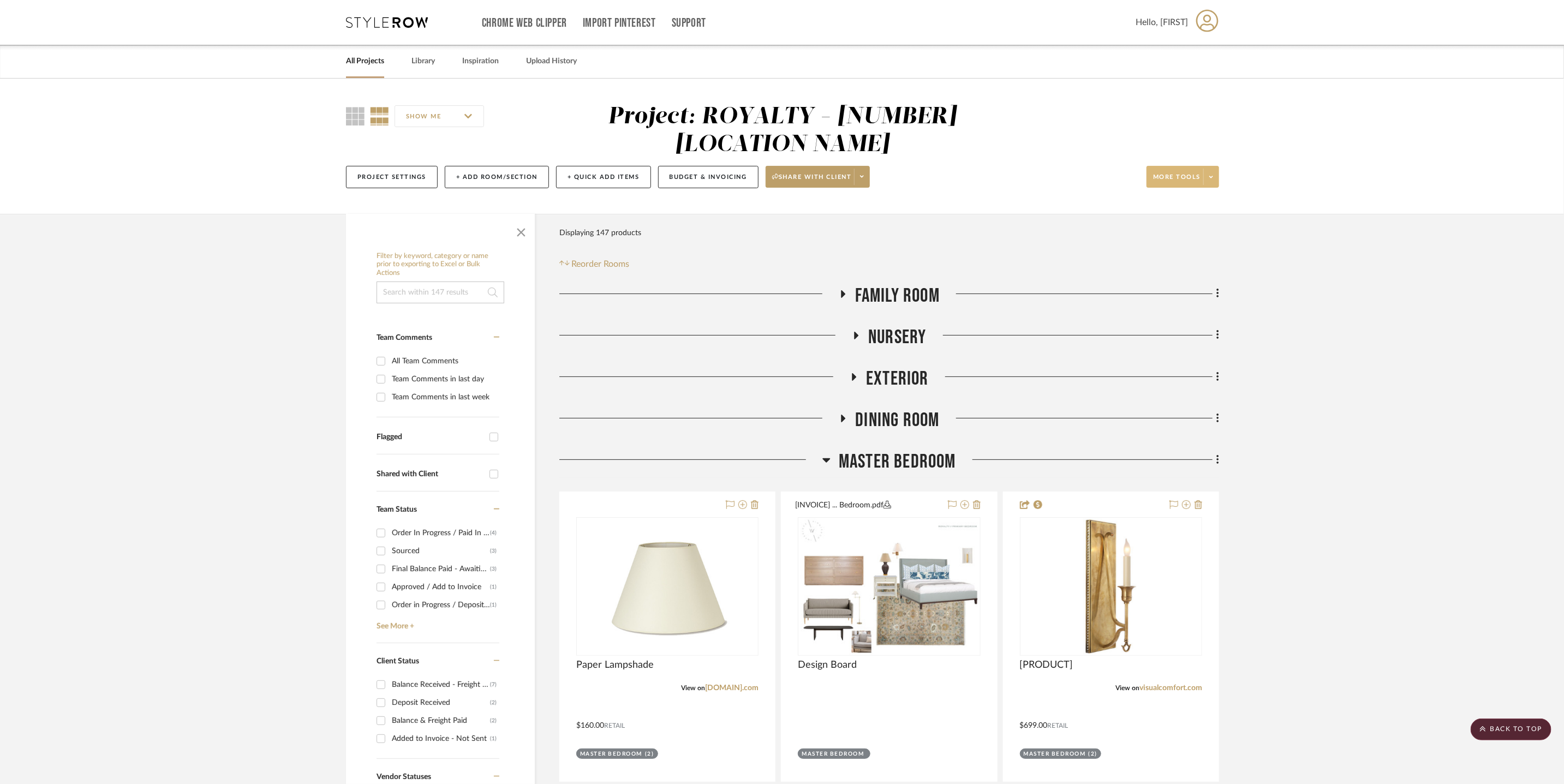 click 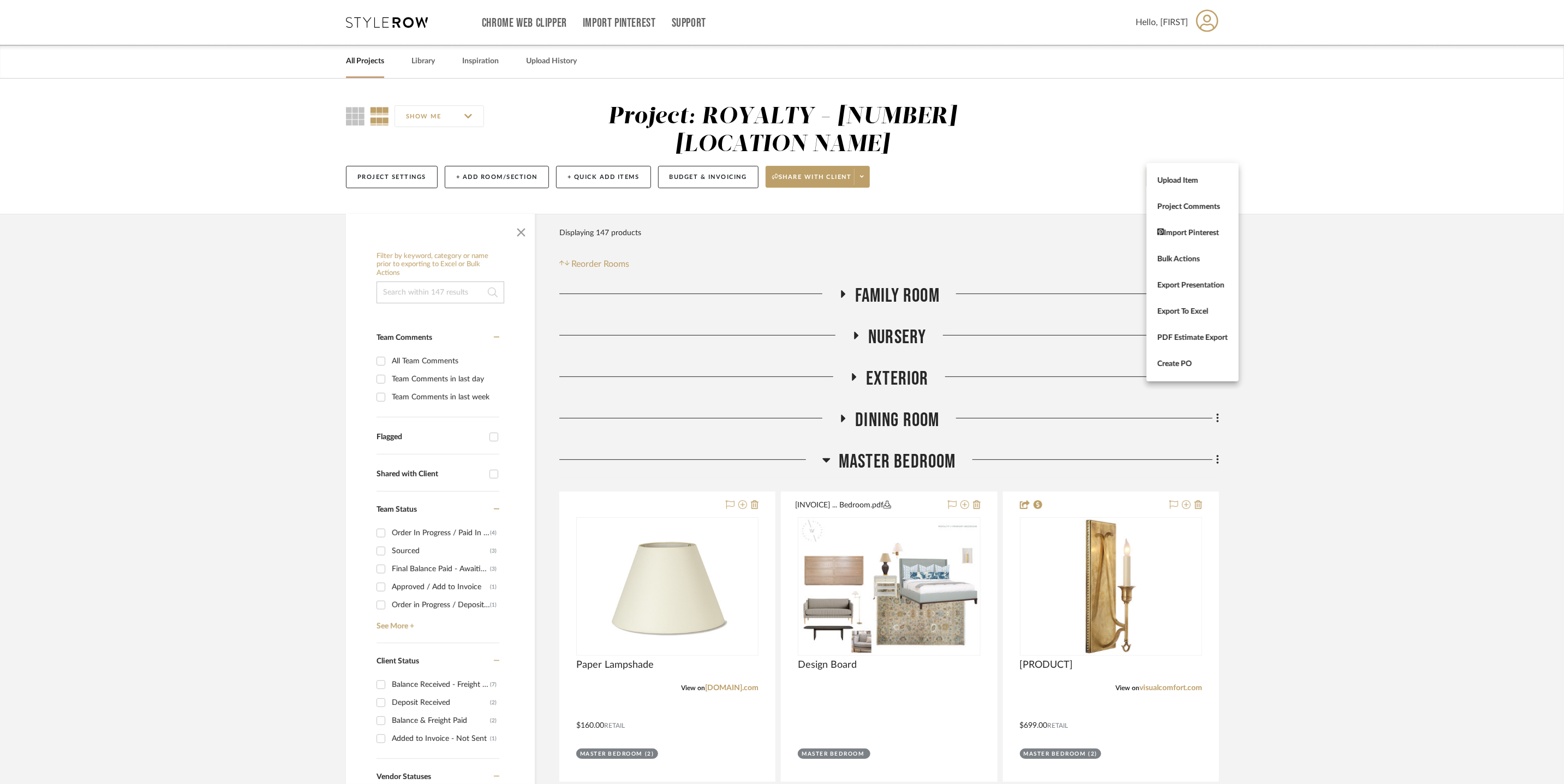 click at bounding box center [782, 392] 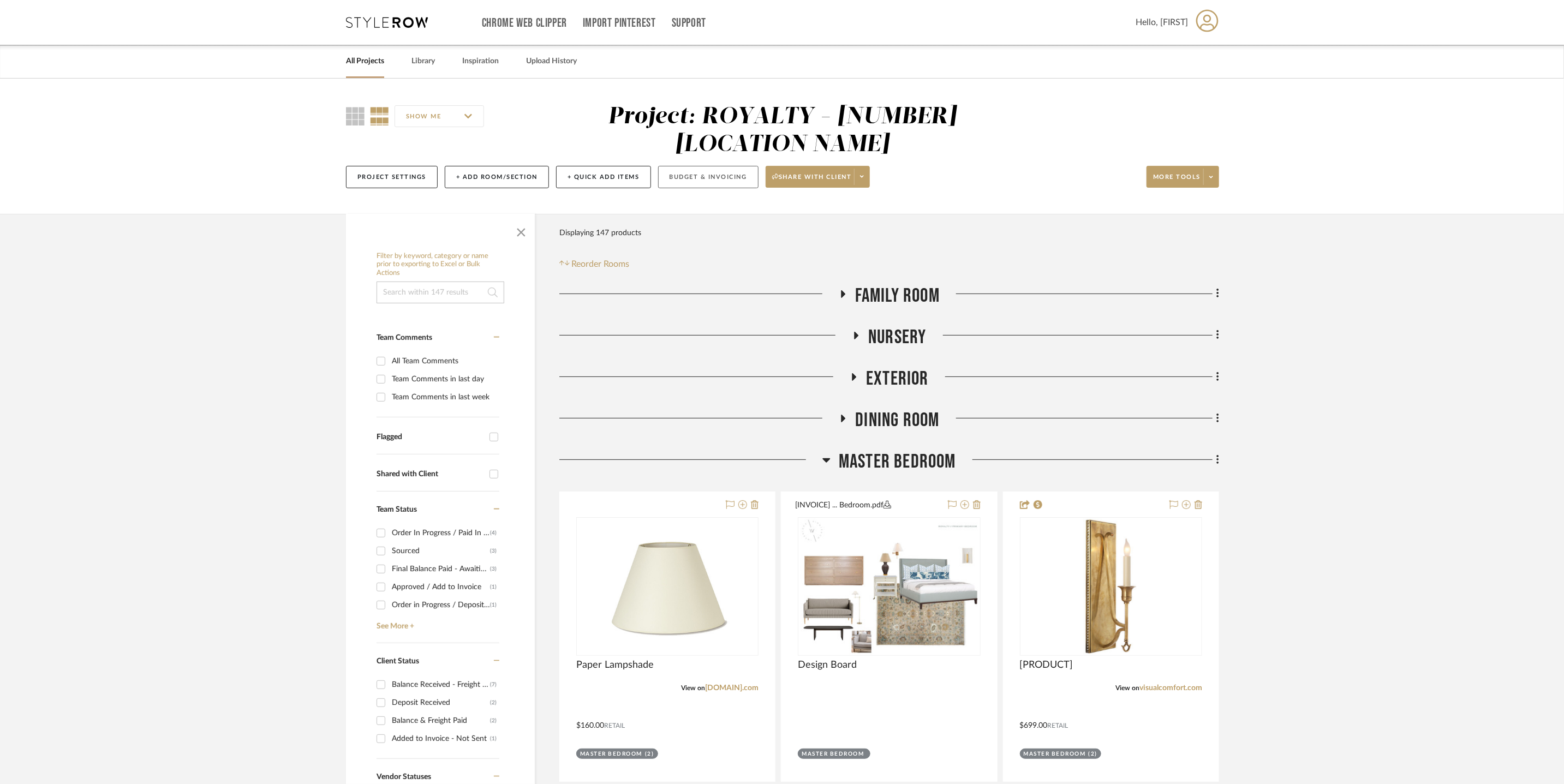 click on "Budget & Invoicing" 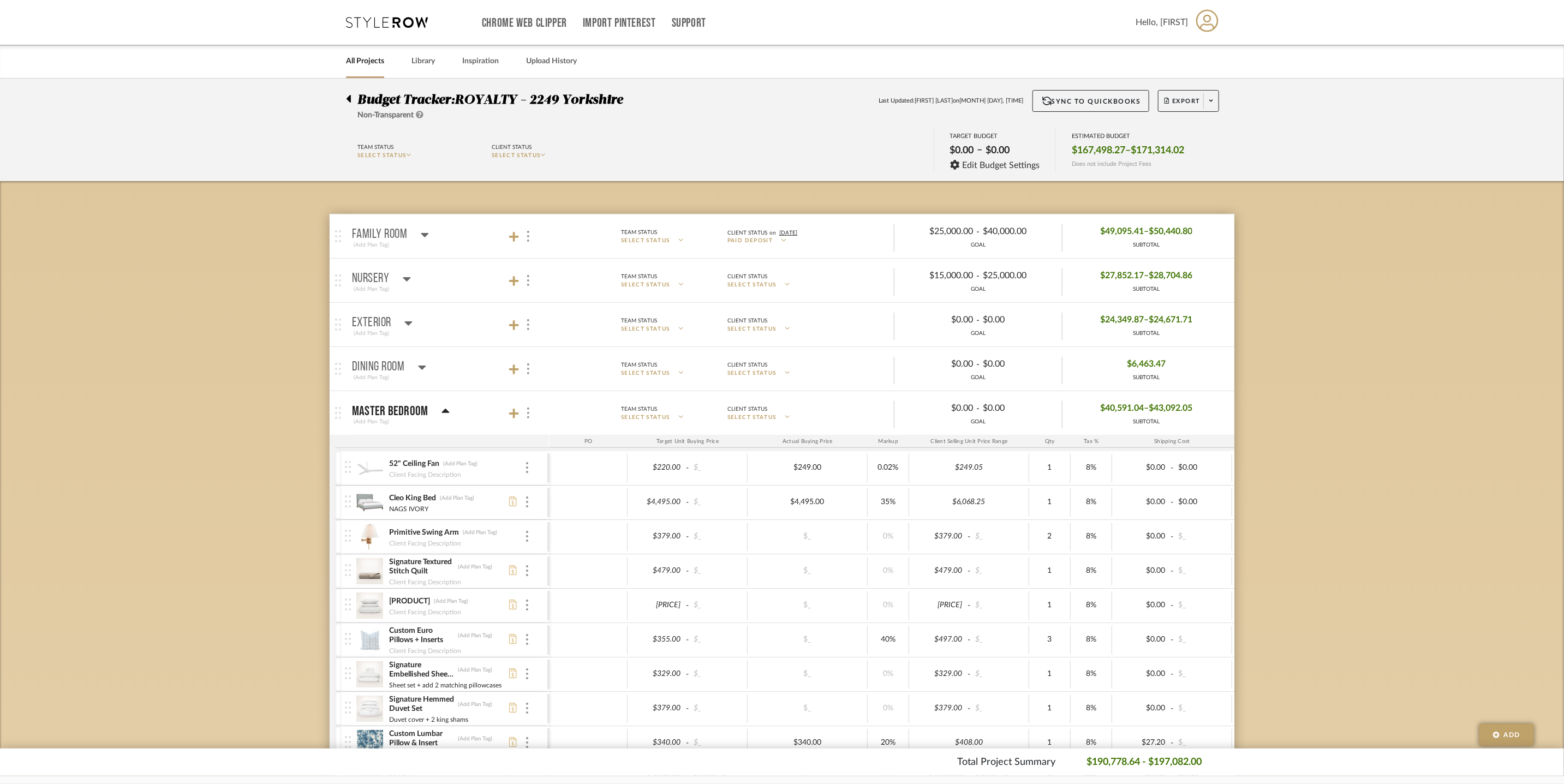 click at bounding box center [387, 22] 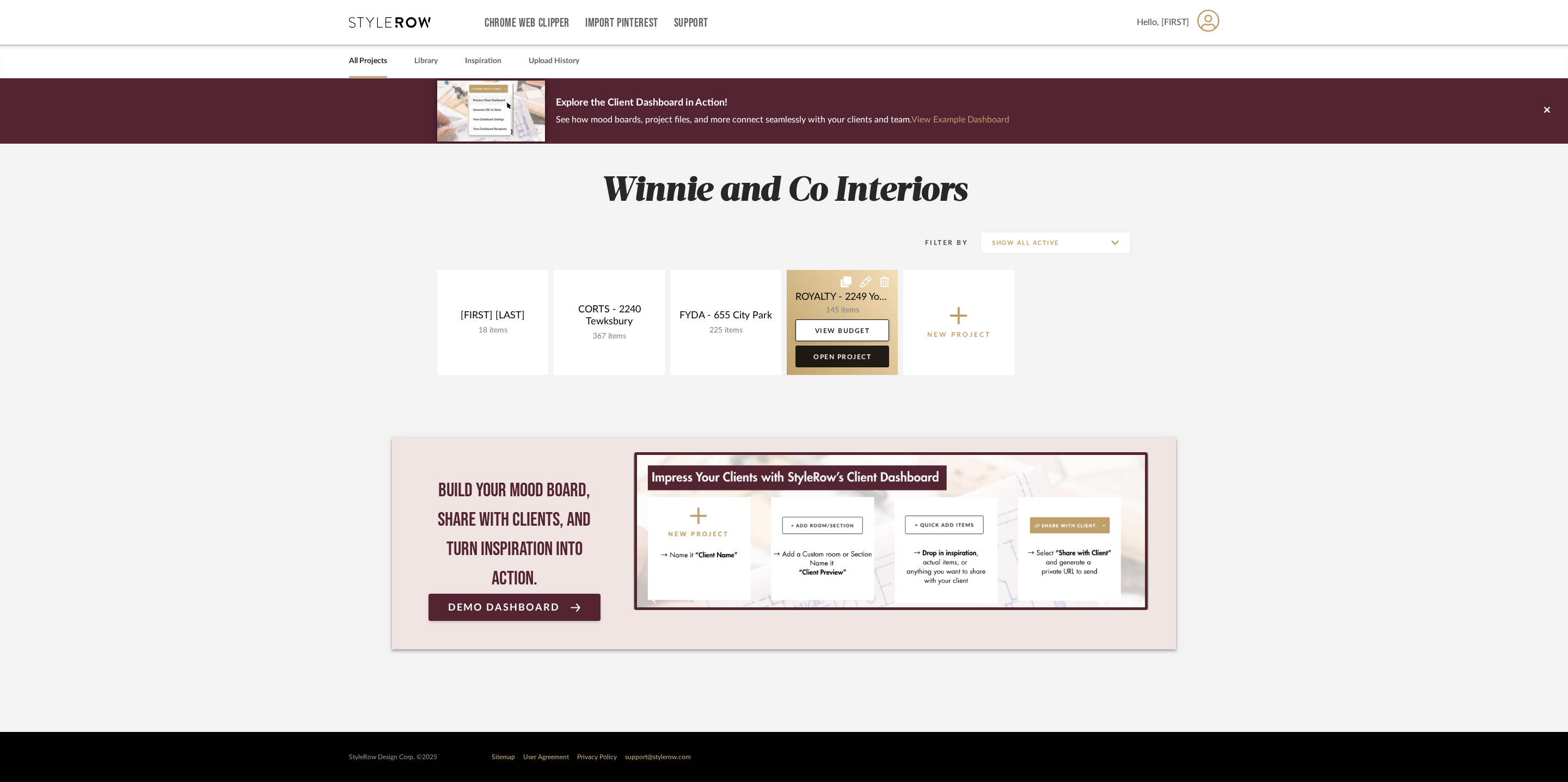 click on "Open Project" 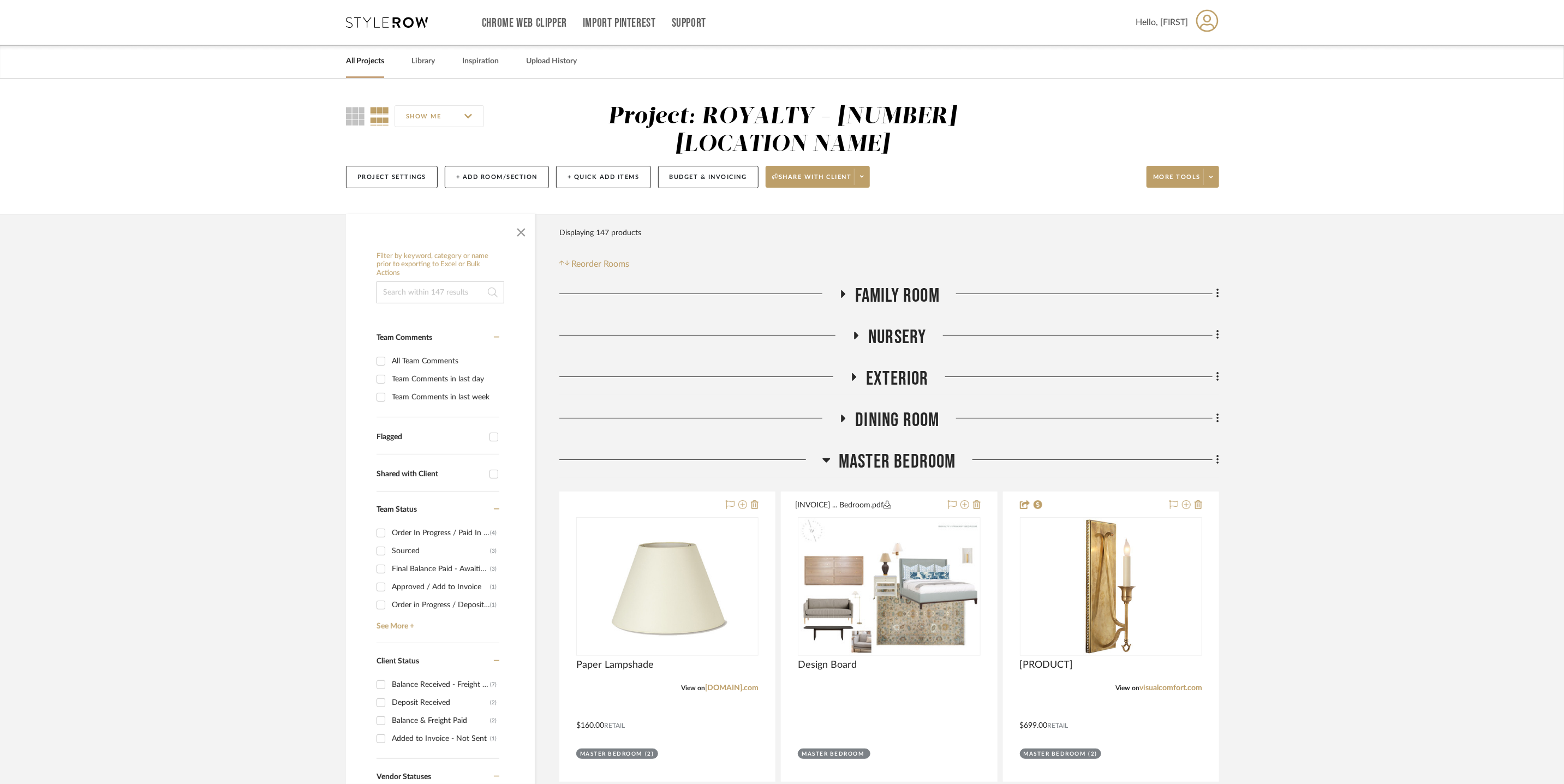 click on "Nursery" 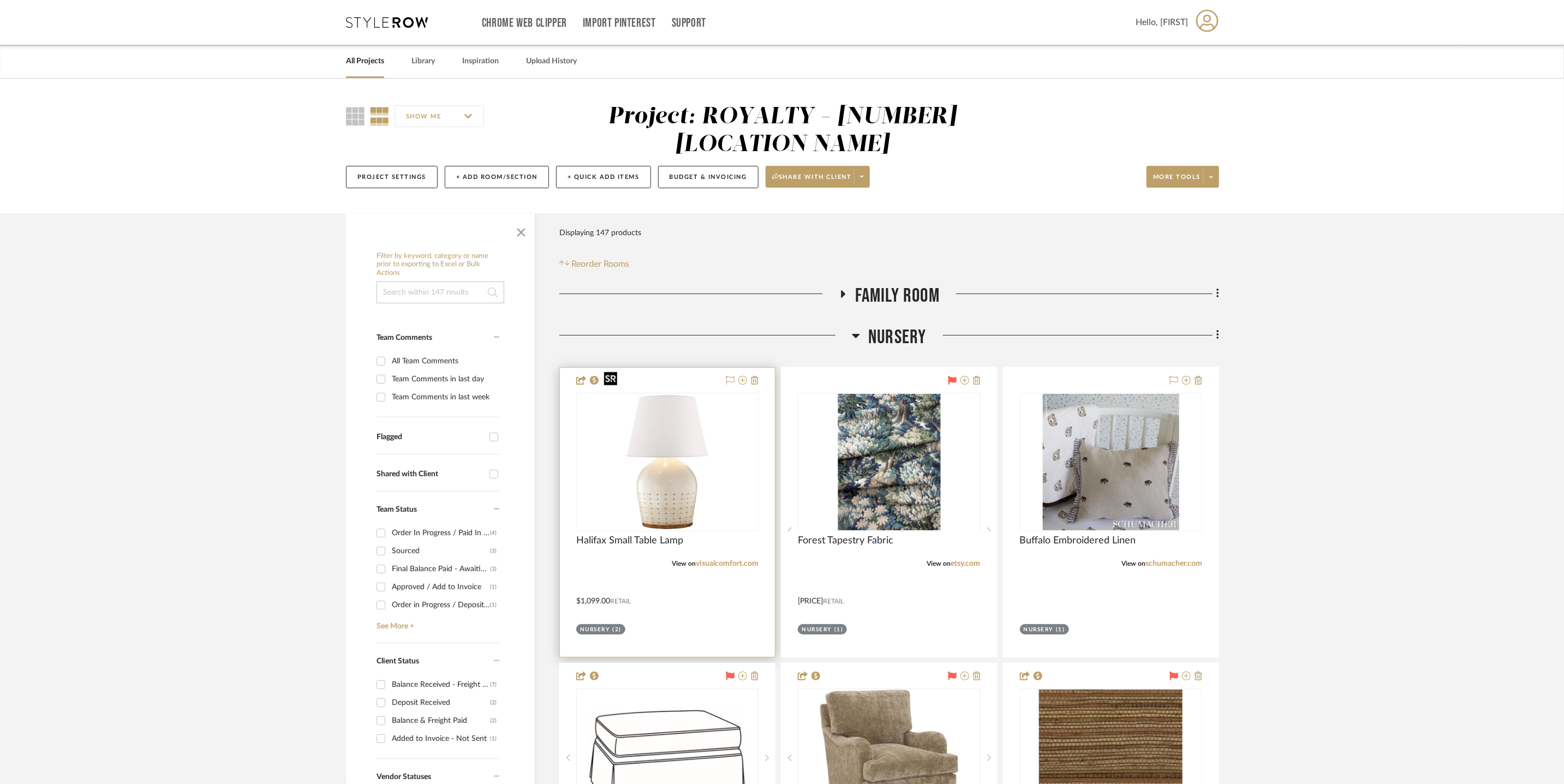 click at bounding box center (0, 0) 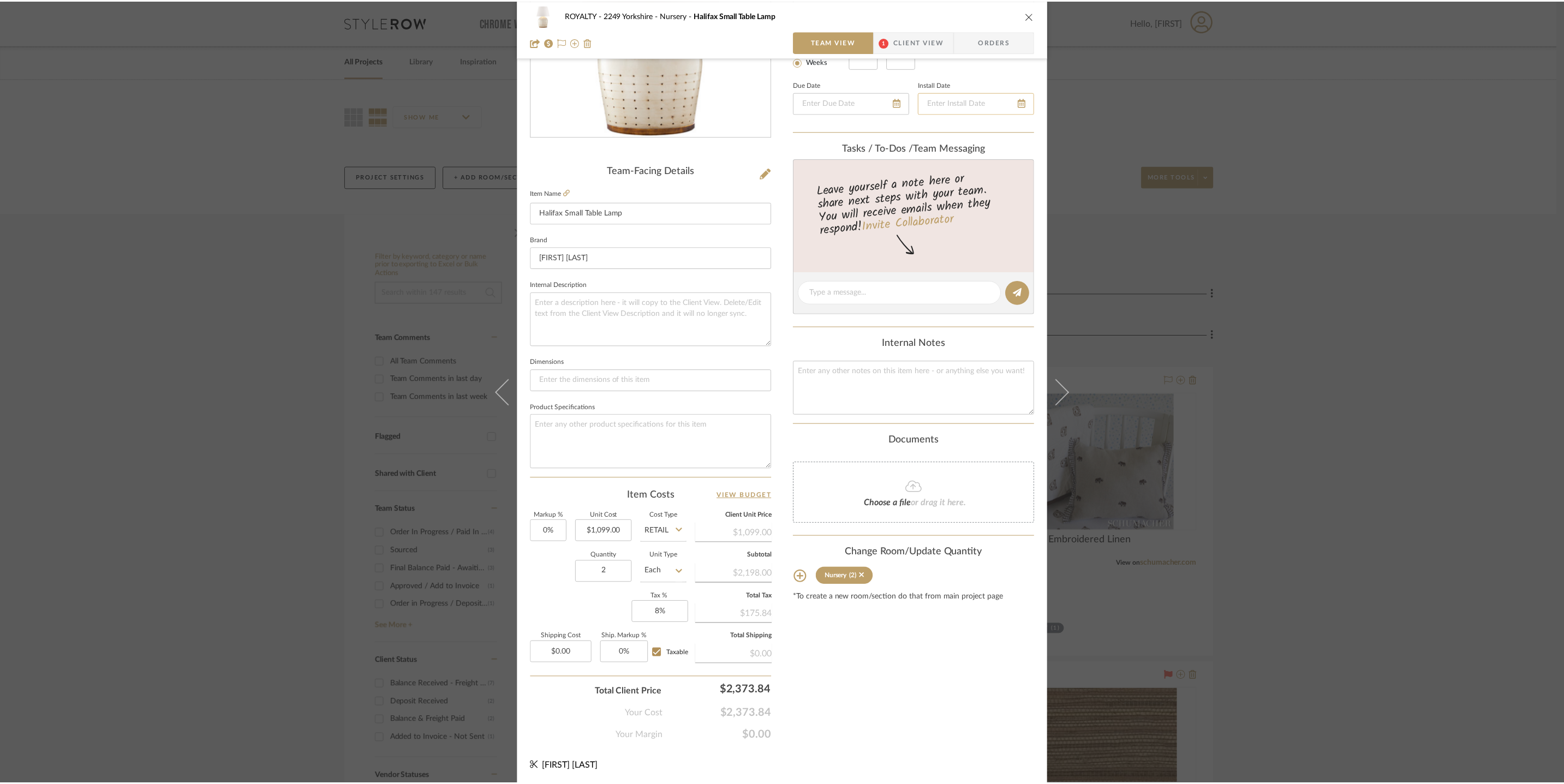 scroll, scrollTop: 179, scrollLeft: 0, axis: vertical 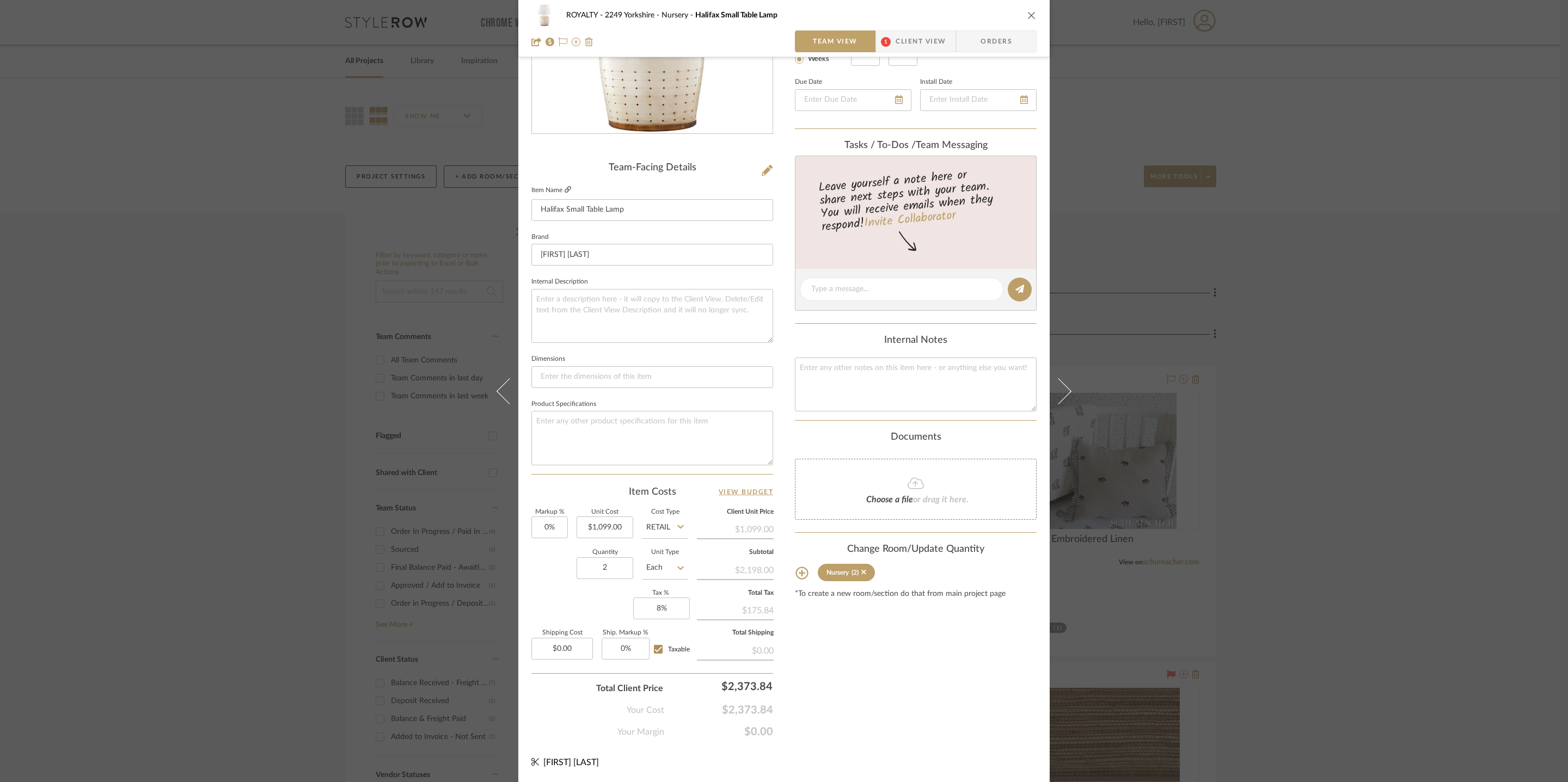 click 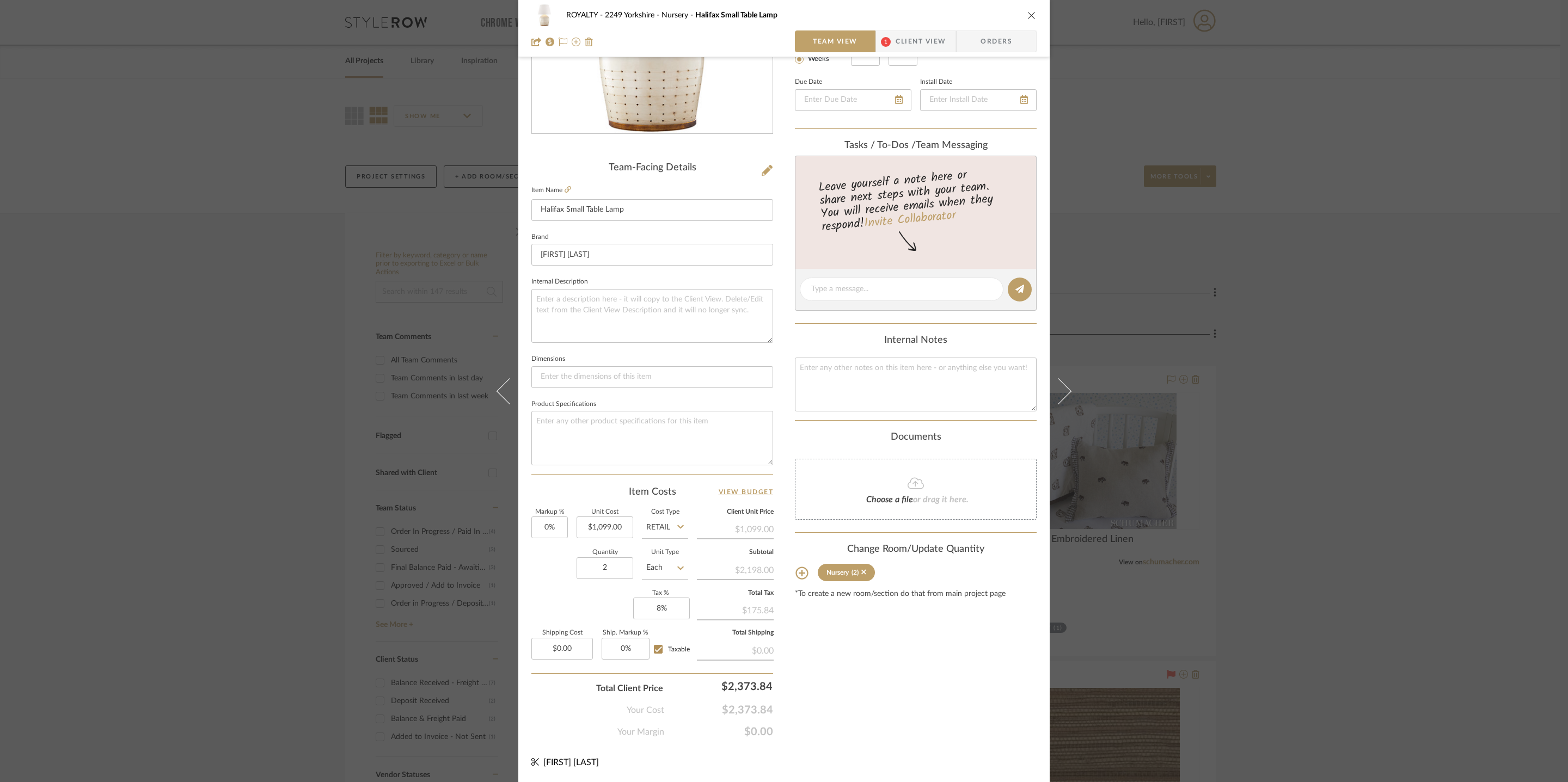 click at bounding box center (1032, 15) 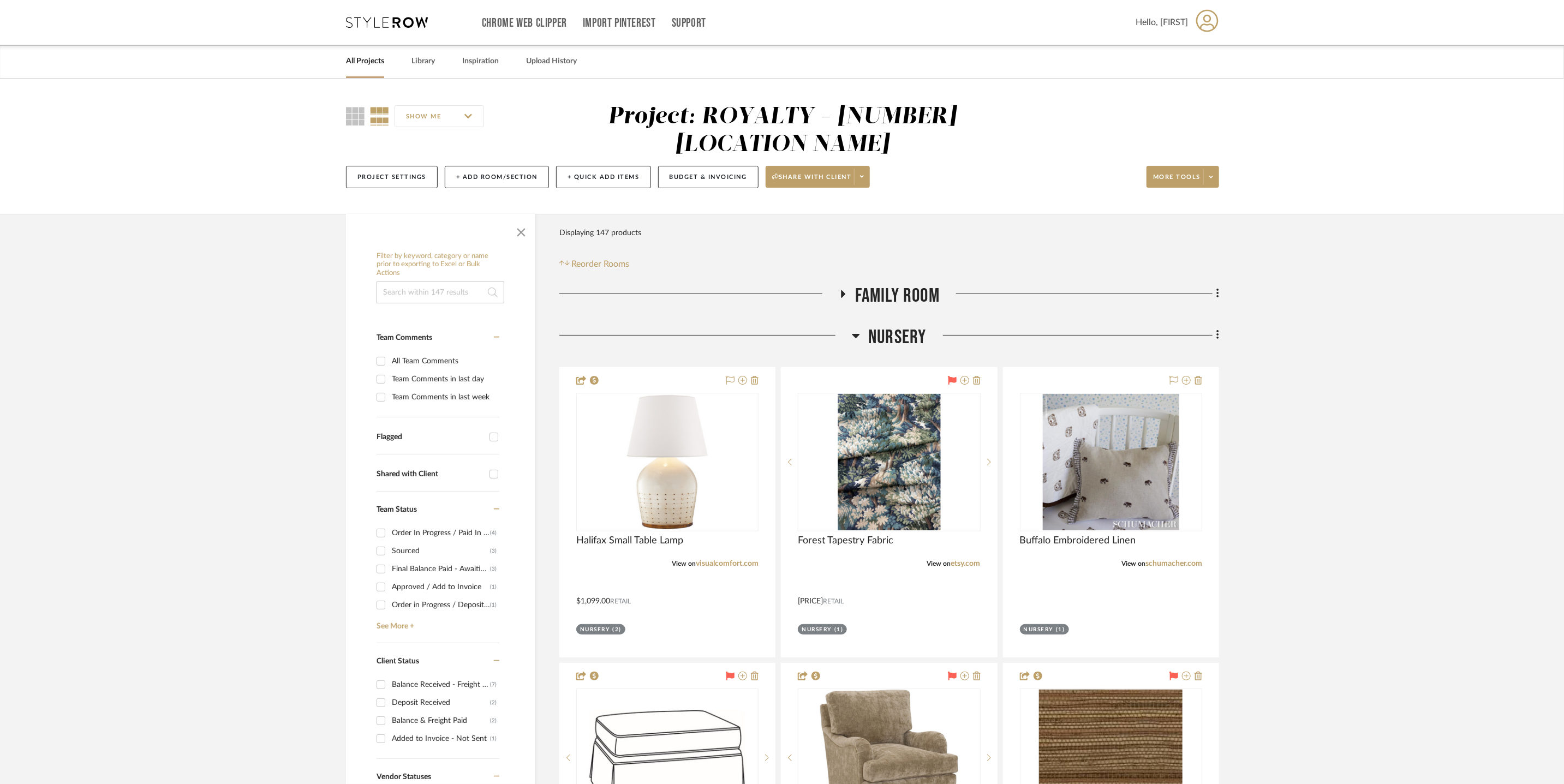 click on "Nursery" 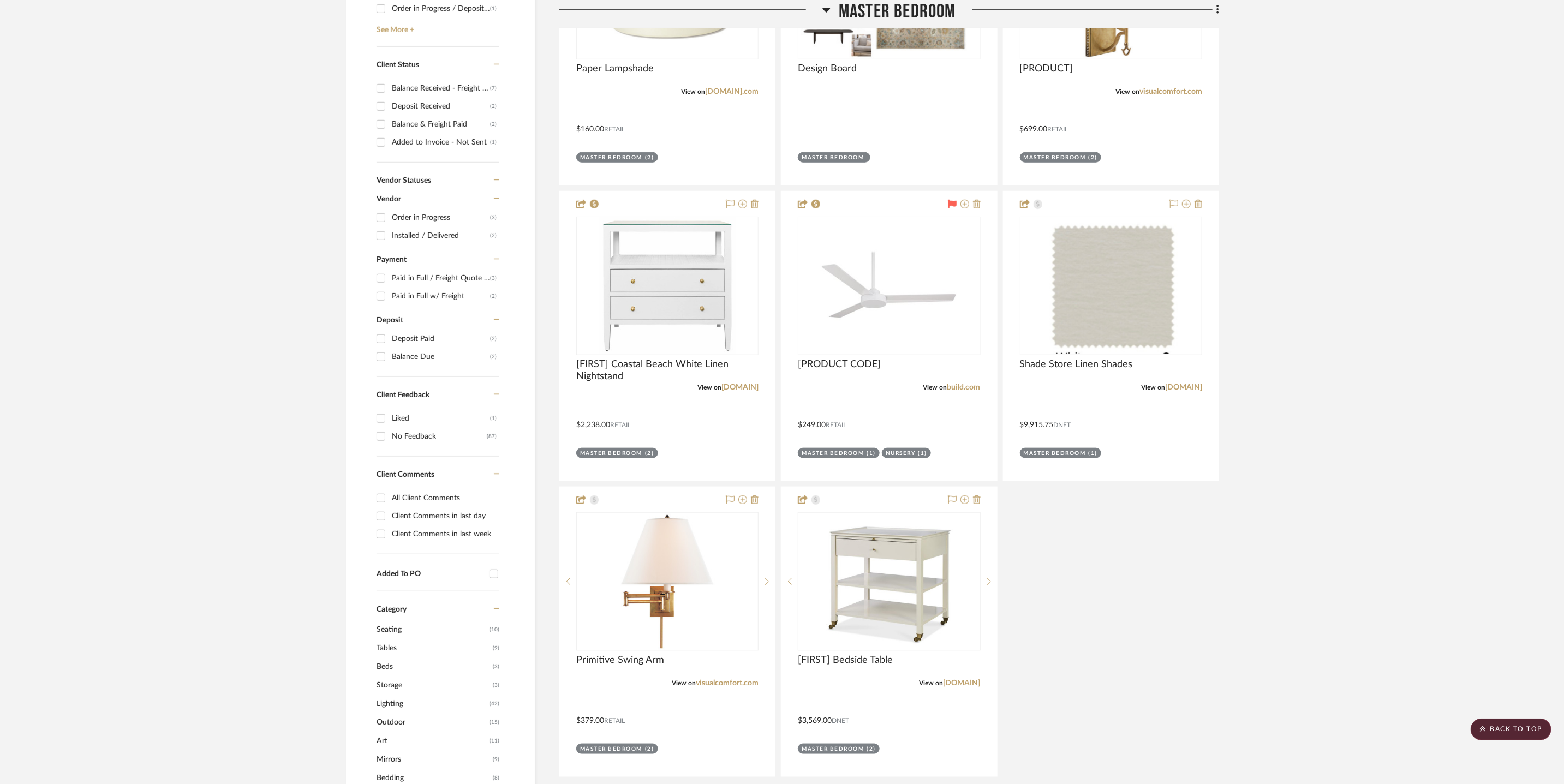 scroll, scrollTop: 676, scrollLeft: 0, axis: vertical 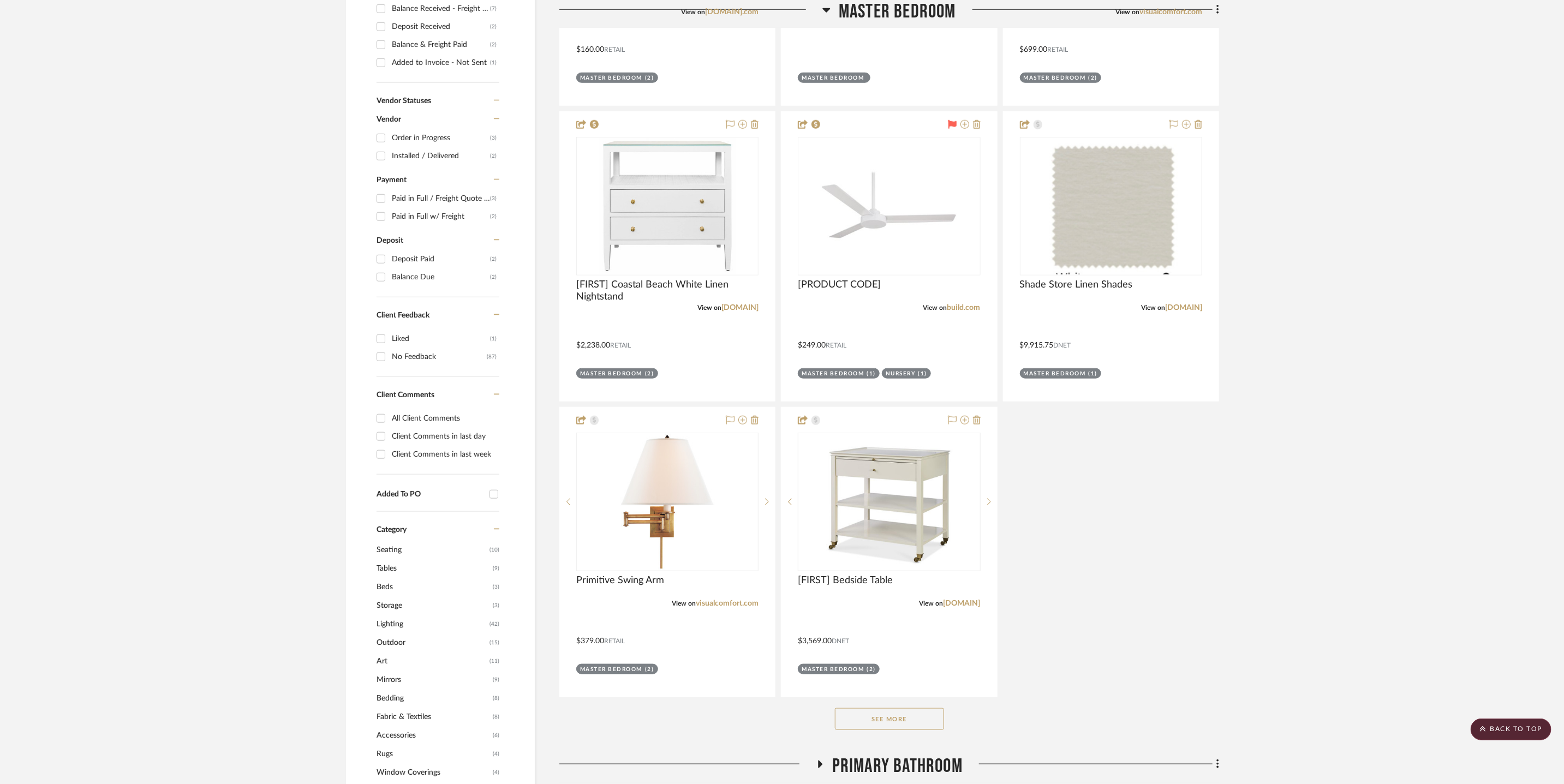 click on "See More" 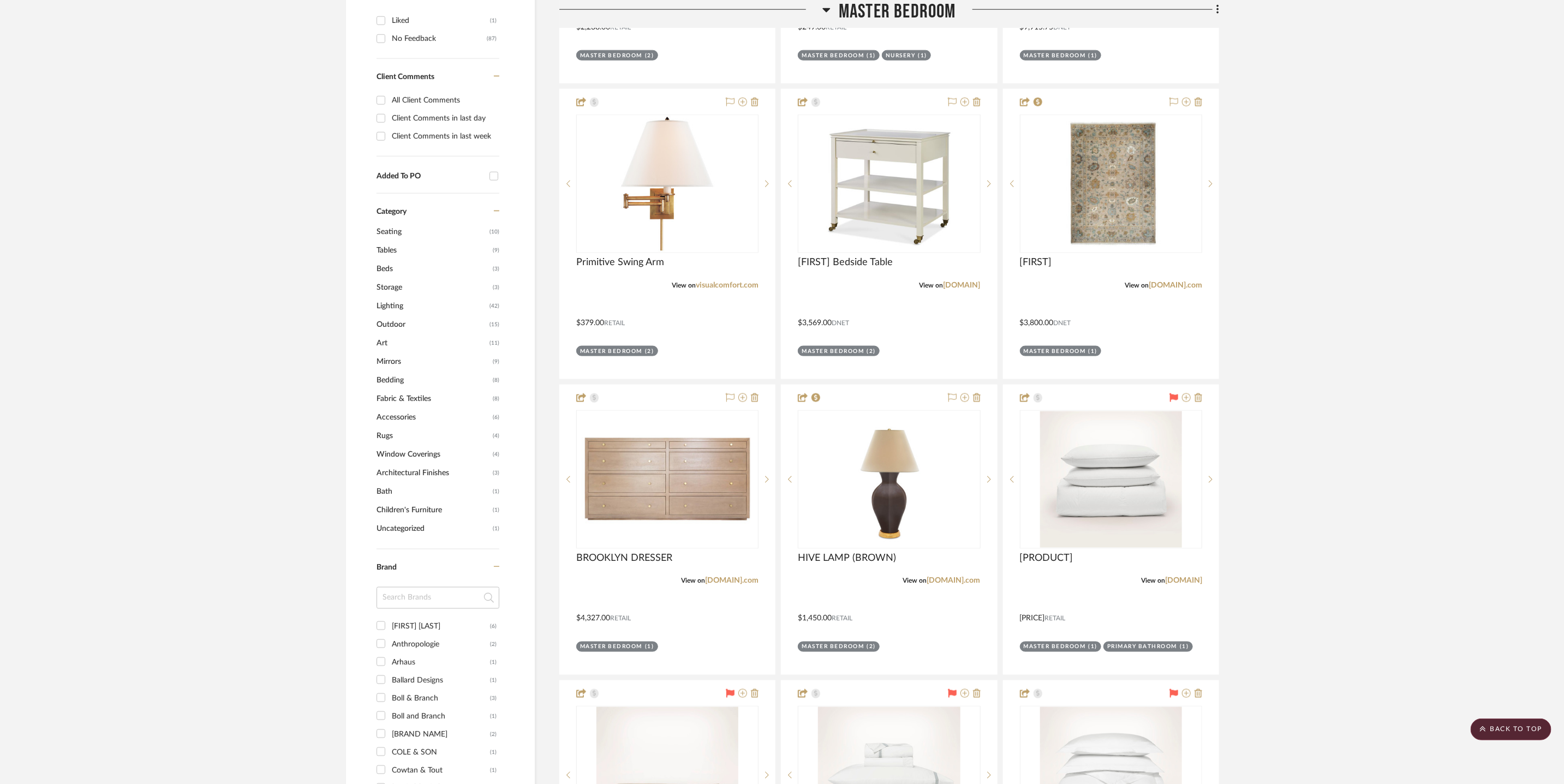 scroll, scrollTop: 0, scrollLeft: 0, axis: both 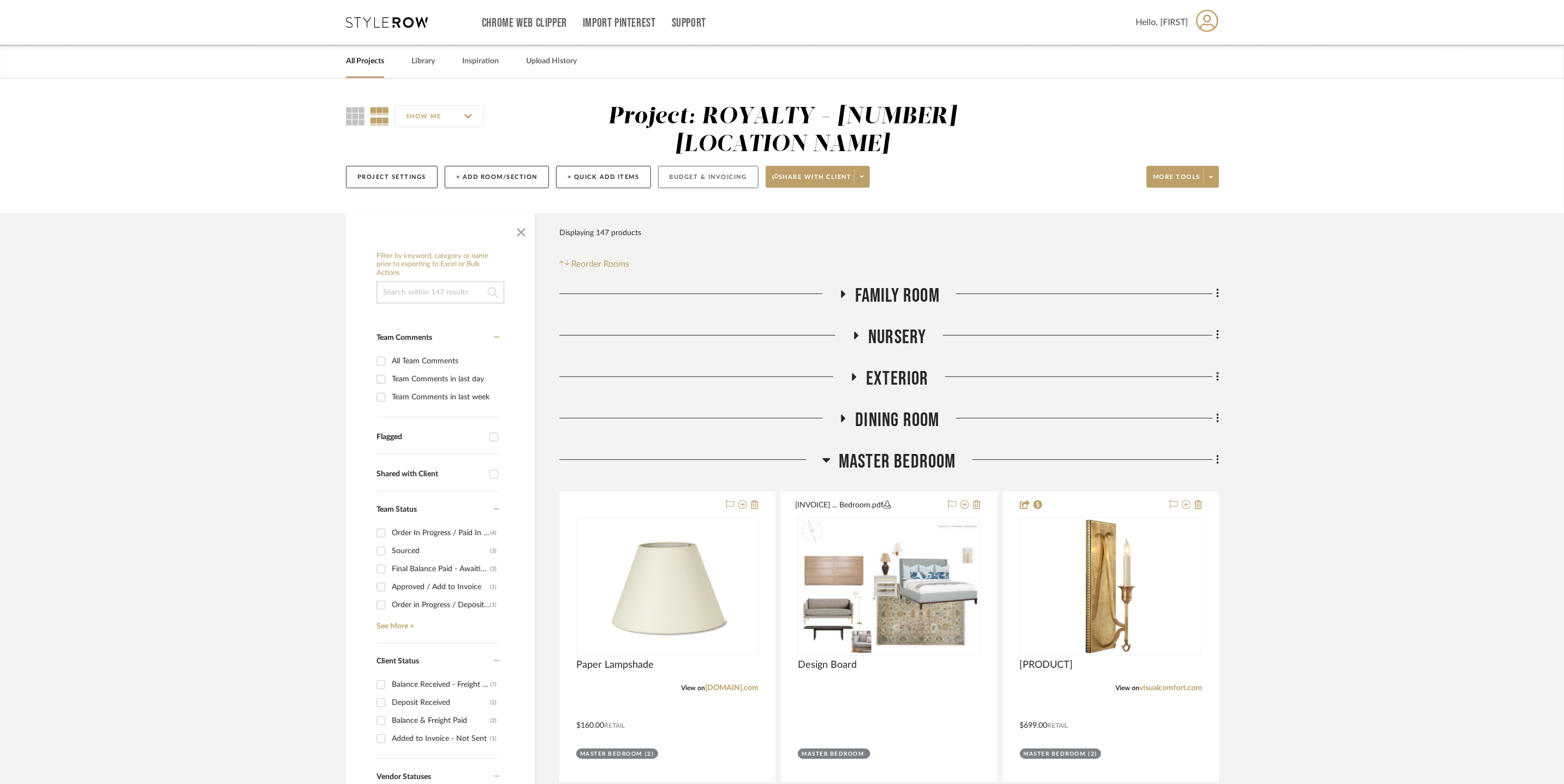 click on "Budget & Invoicing" 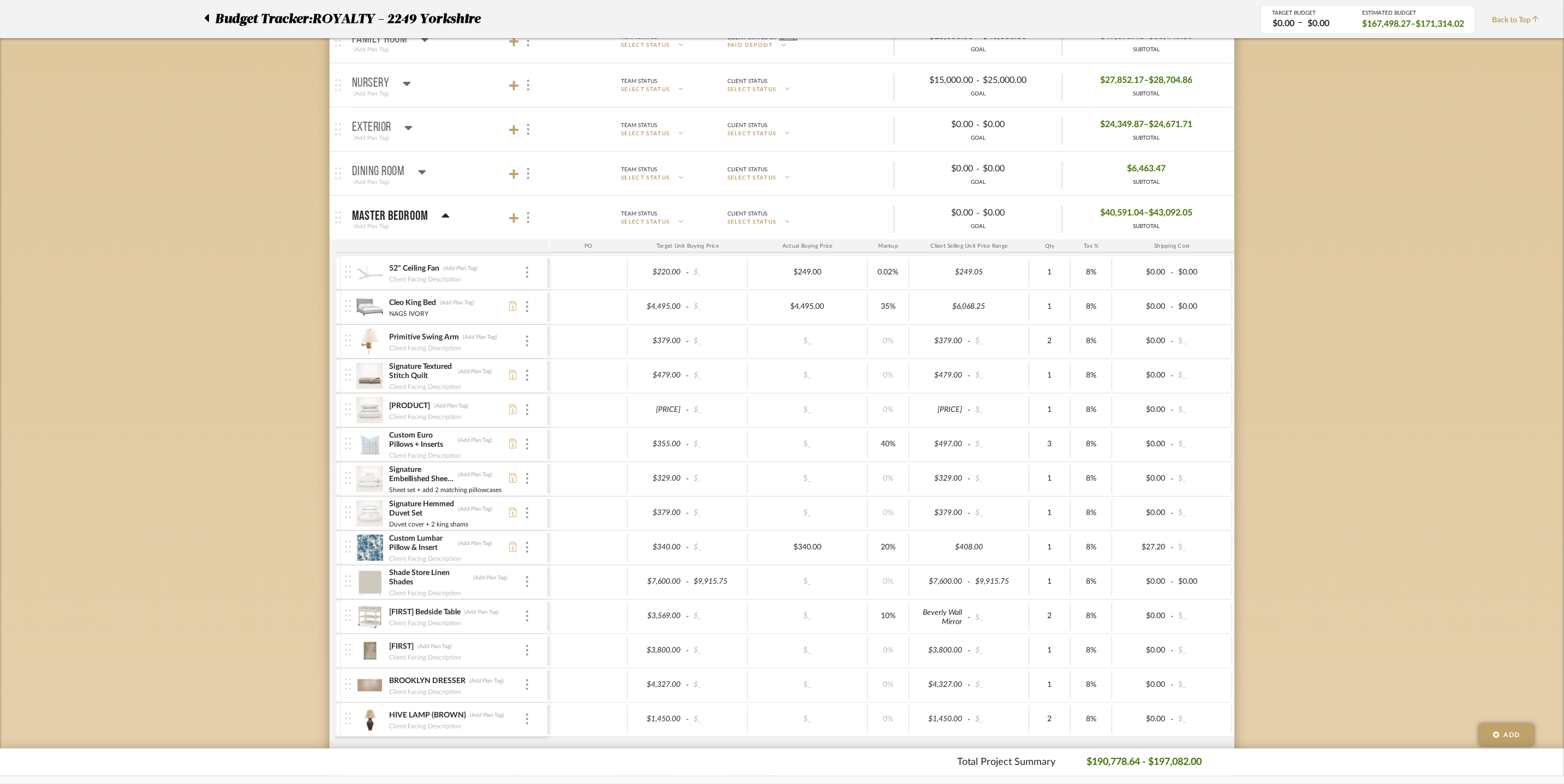 scroll, scrollTop: 92, scrollLeft: 0, axis: vertical 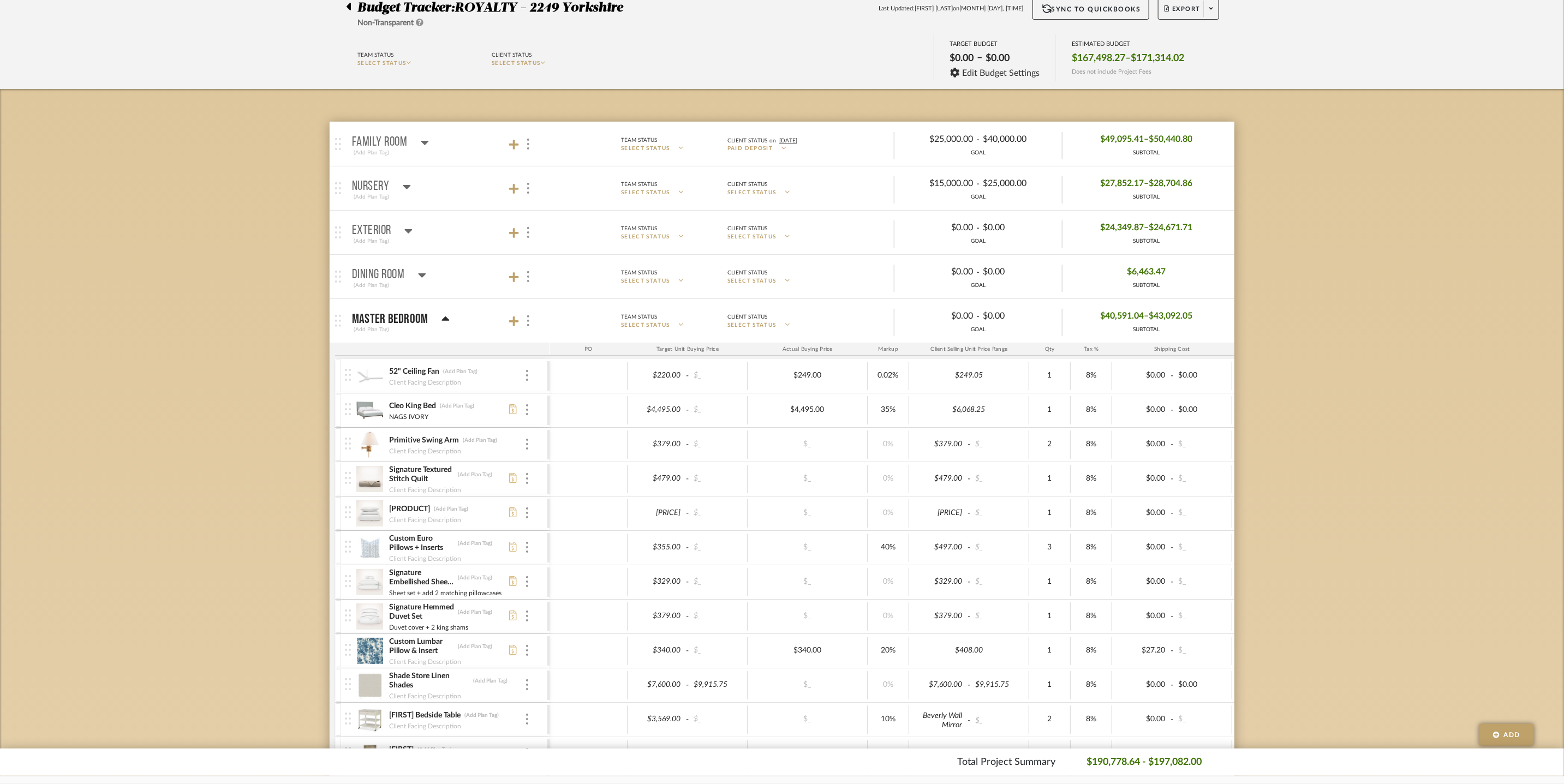 click on "Nursery" at bounding box center (371, 187) 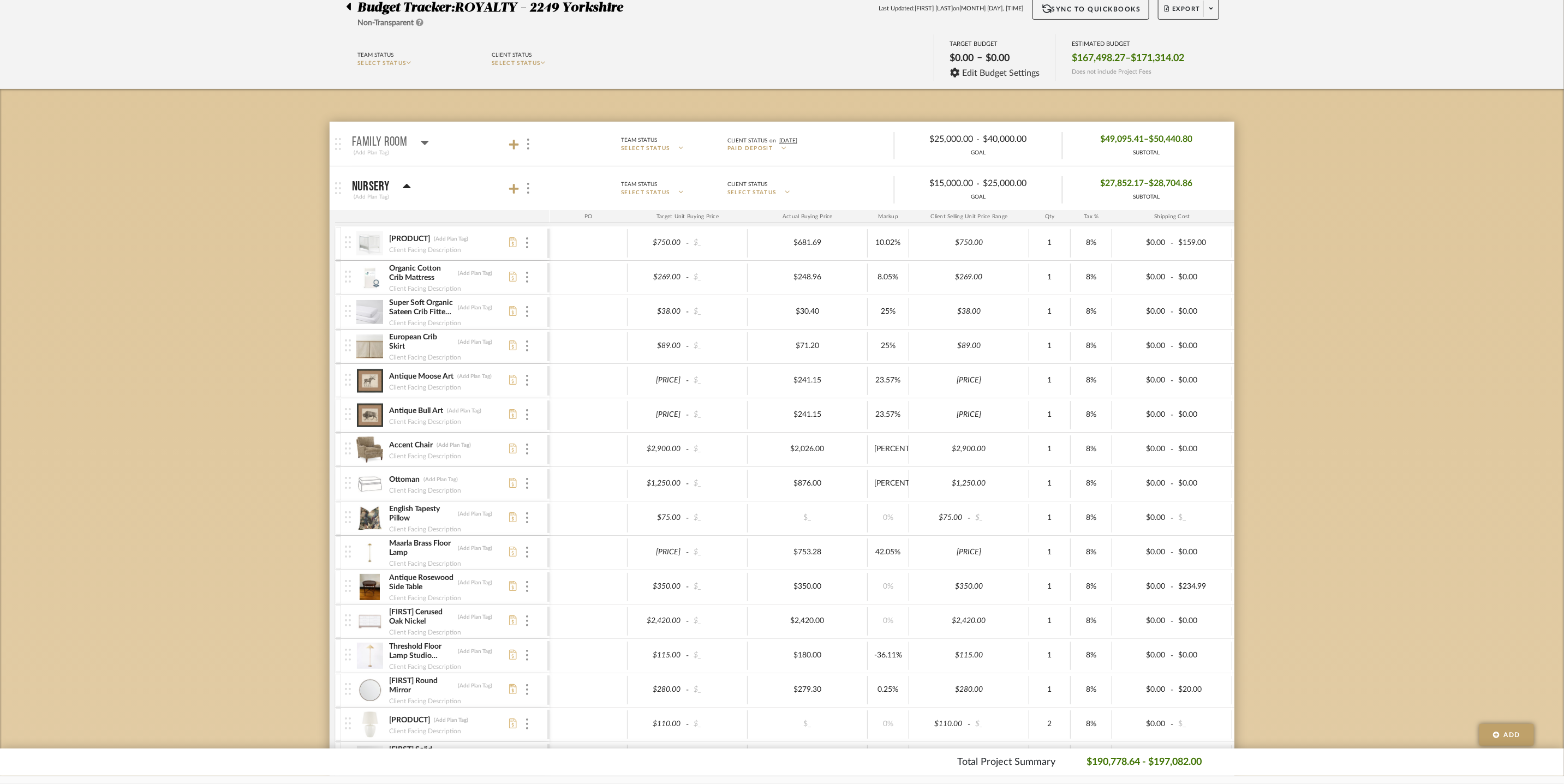 click on "Nursery" at bounding box center [371, 187] 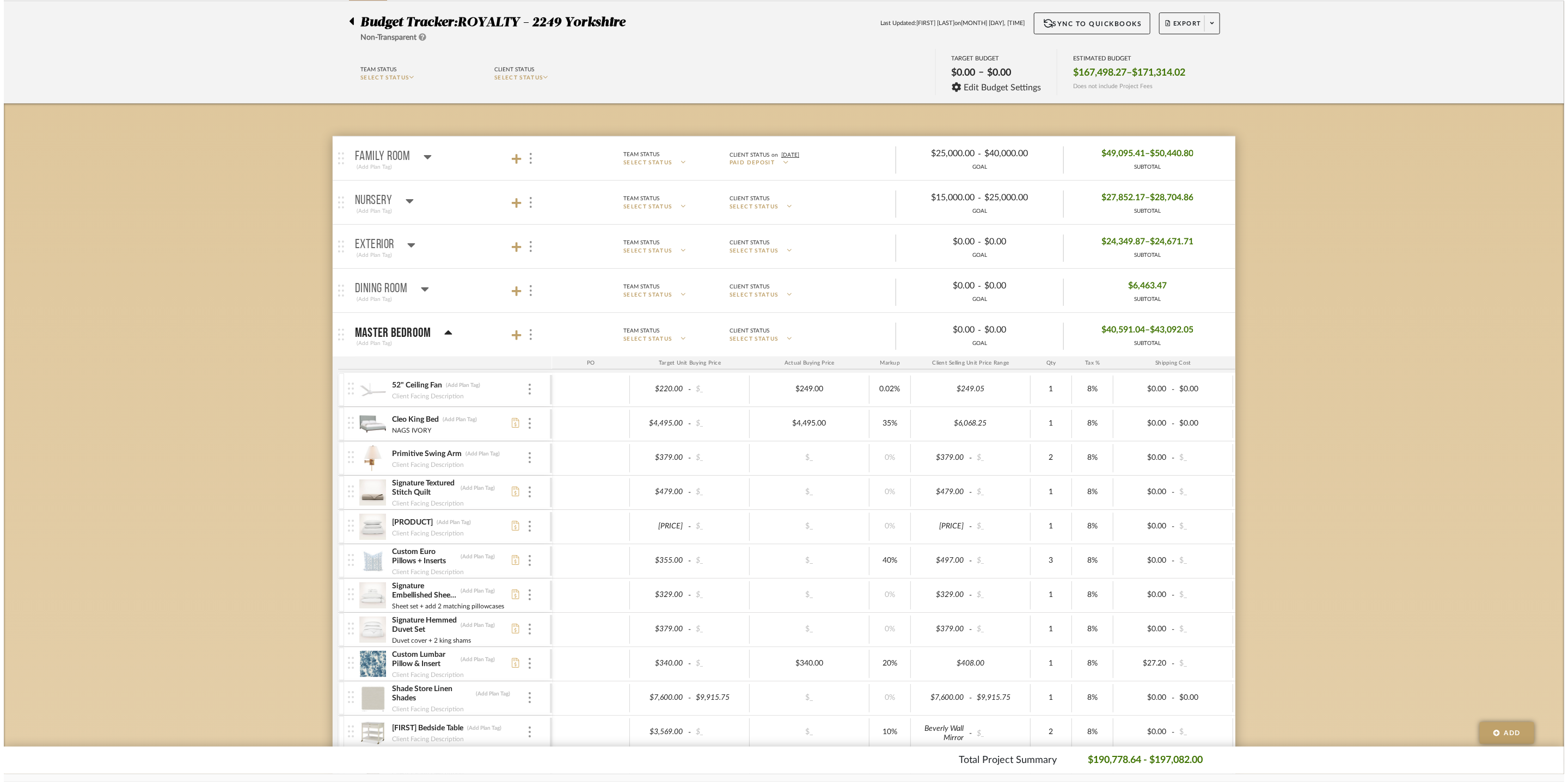scroll, scrollTop: 0, scrollLeft: 0, axis: both 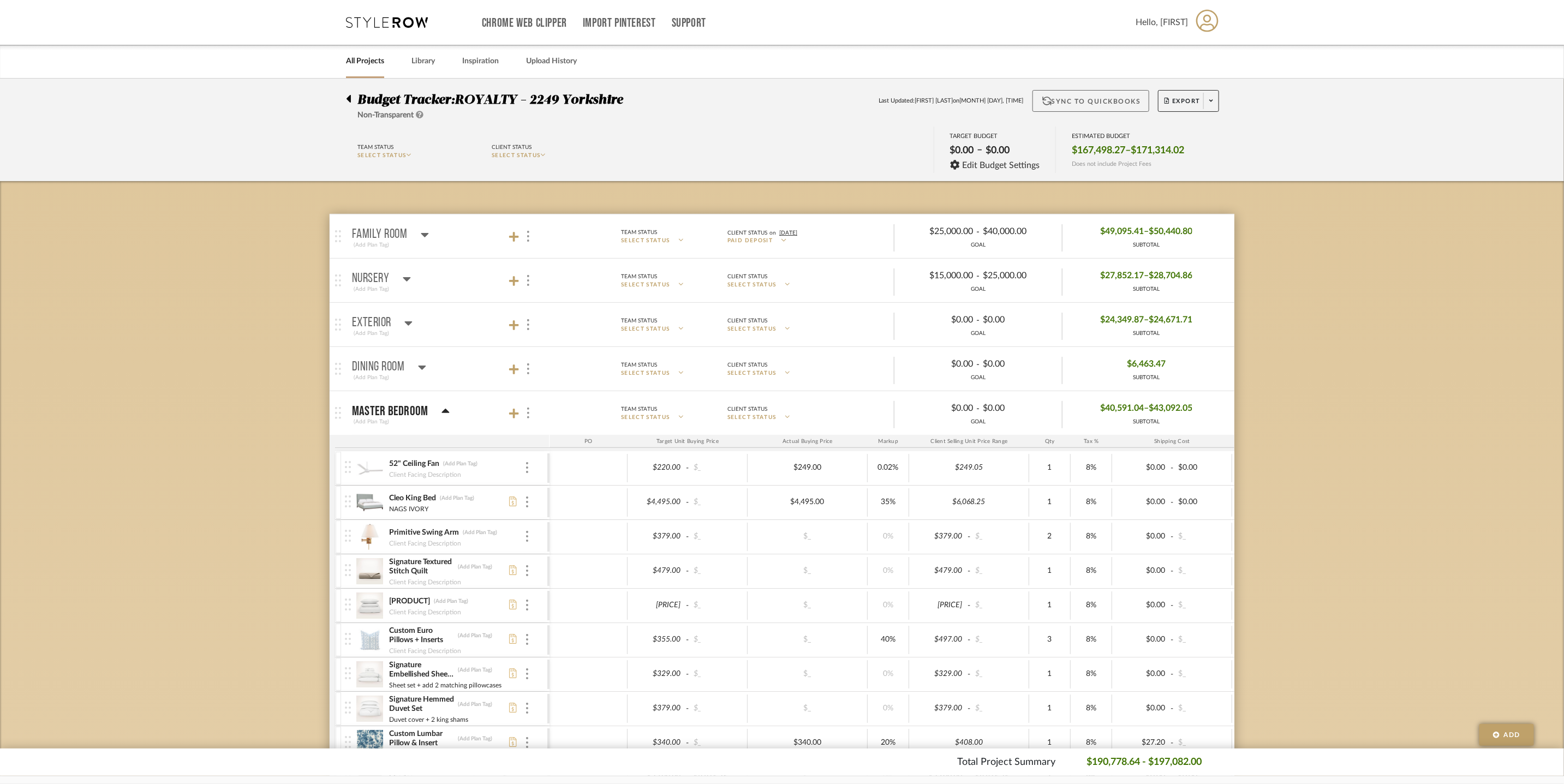 click on "Sync to QuickBooks" 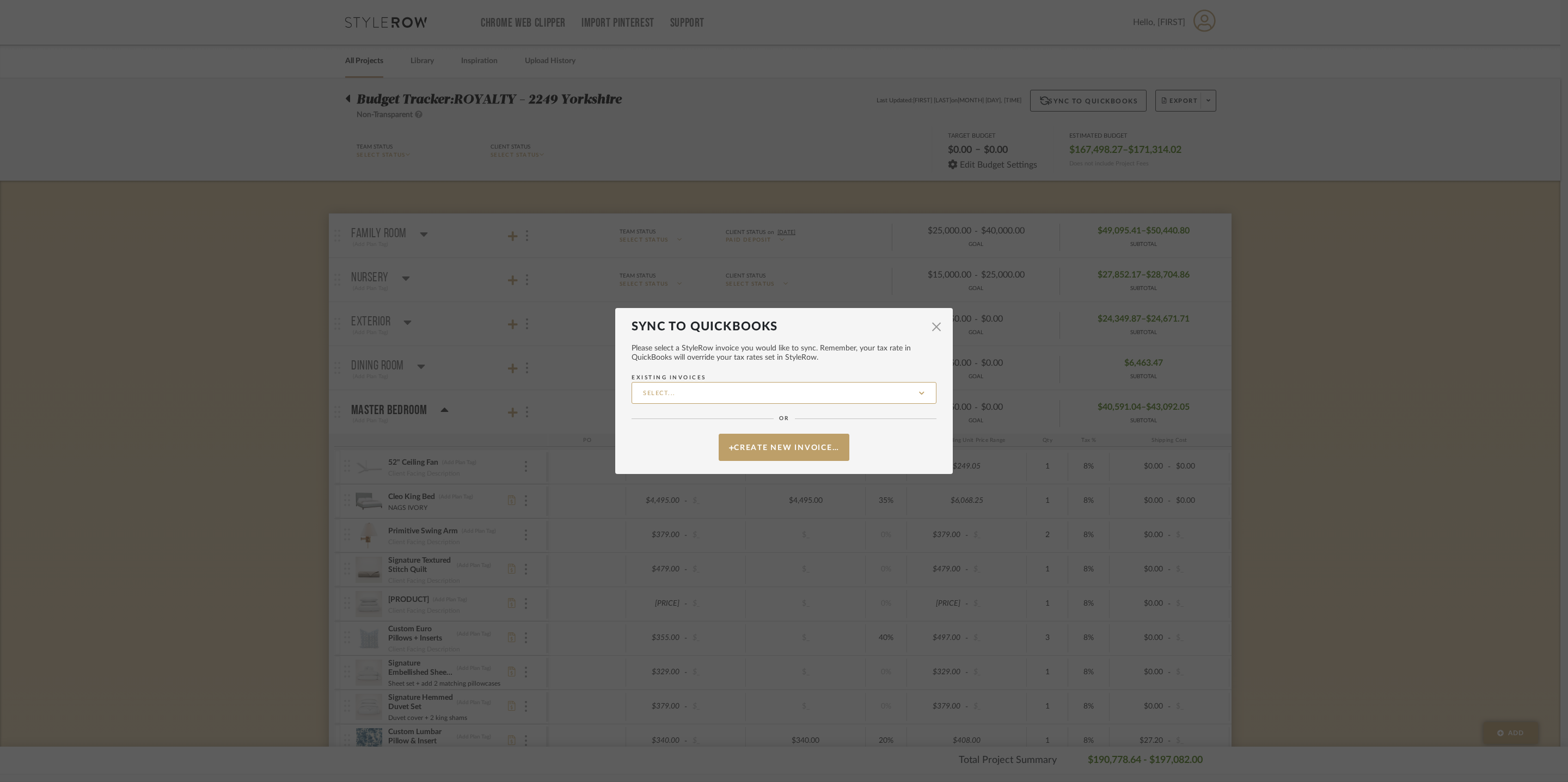 click on "Existing Invoices" 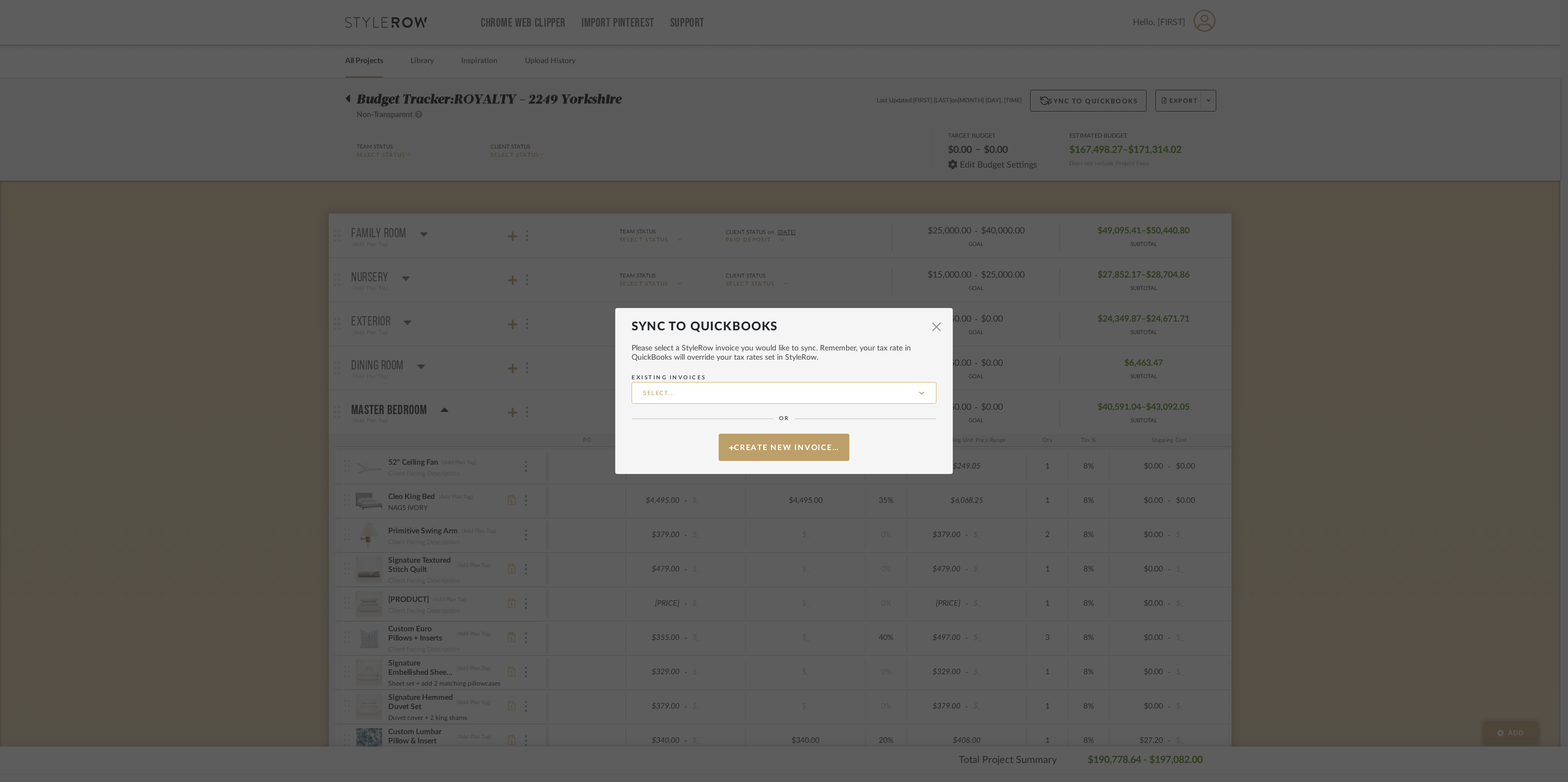 click on "Existing Invoices" at bounding box center [784, 393] 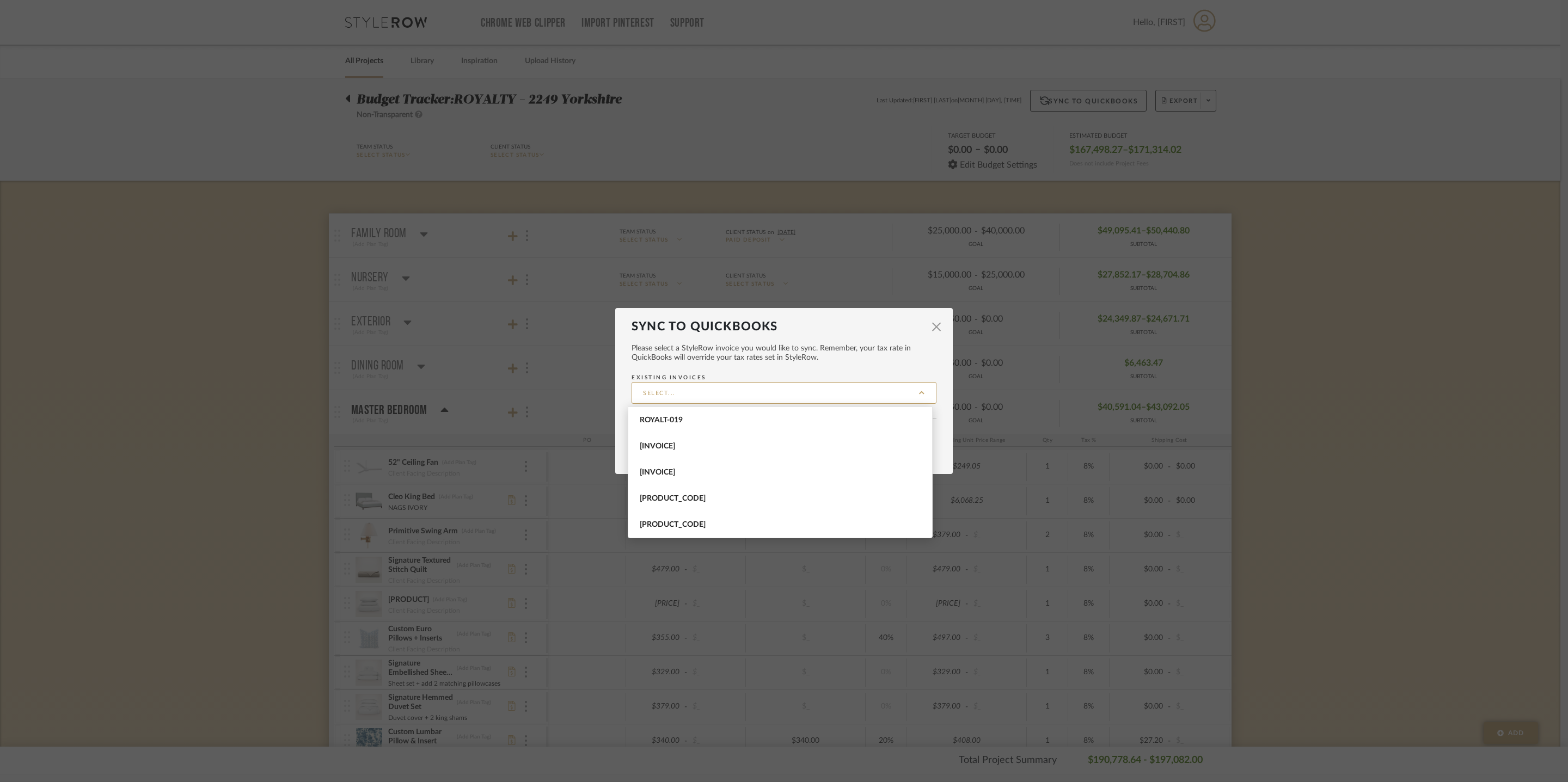click on "Existing Invoices" 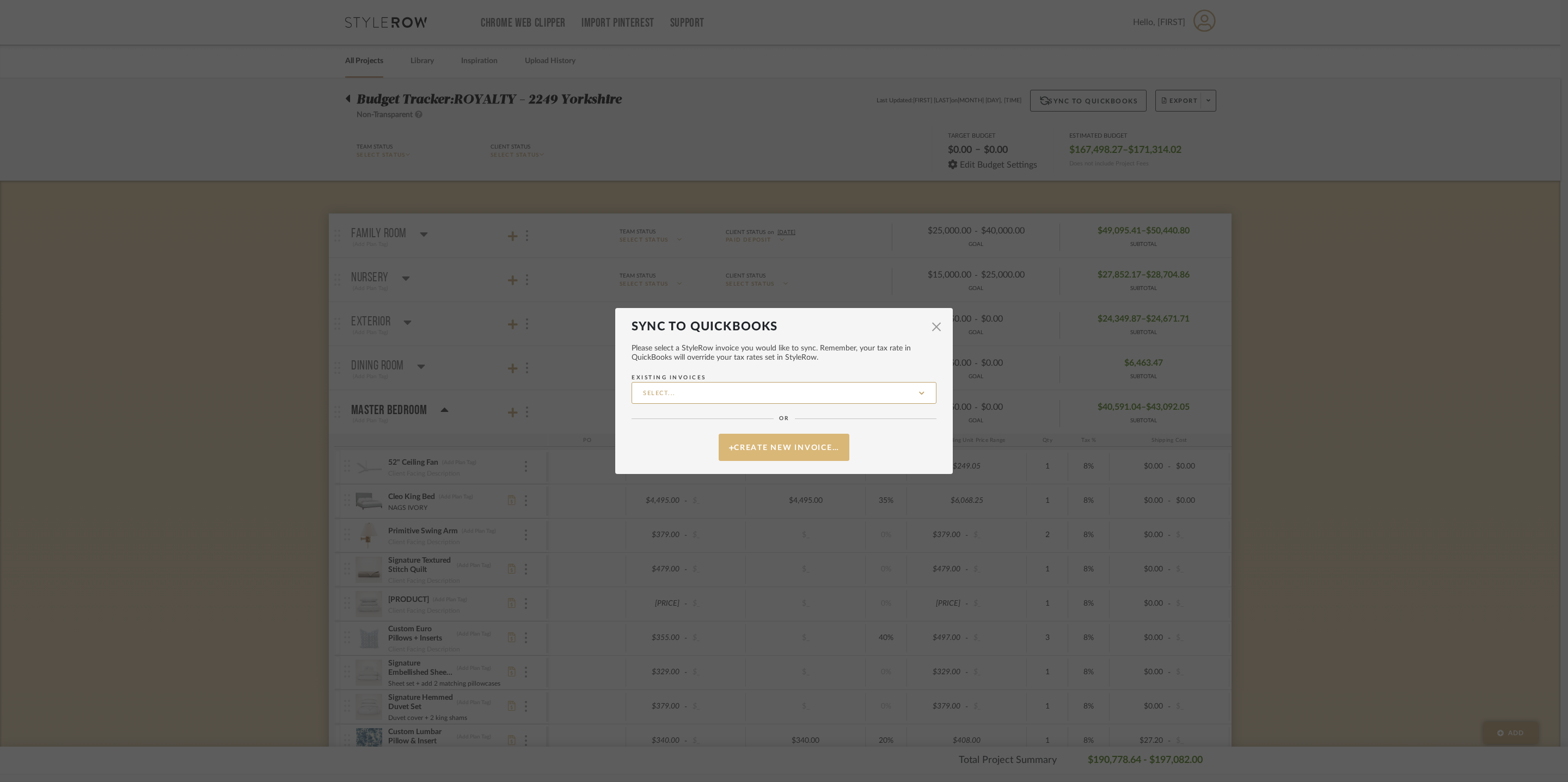 click on "Create New Invoice…" 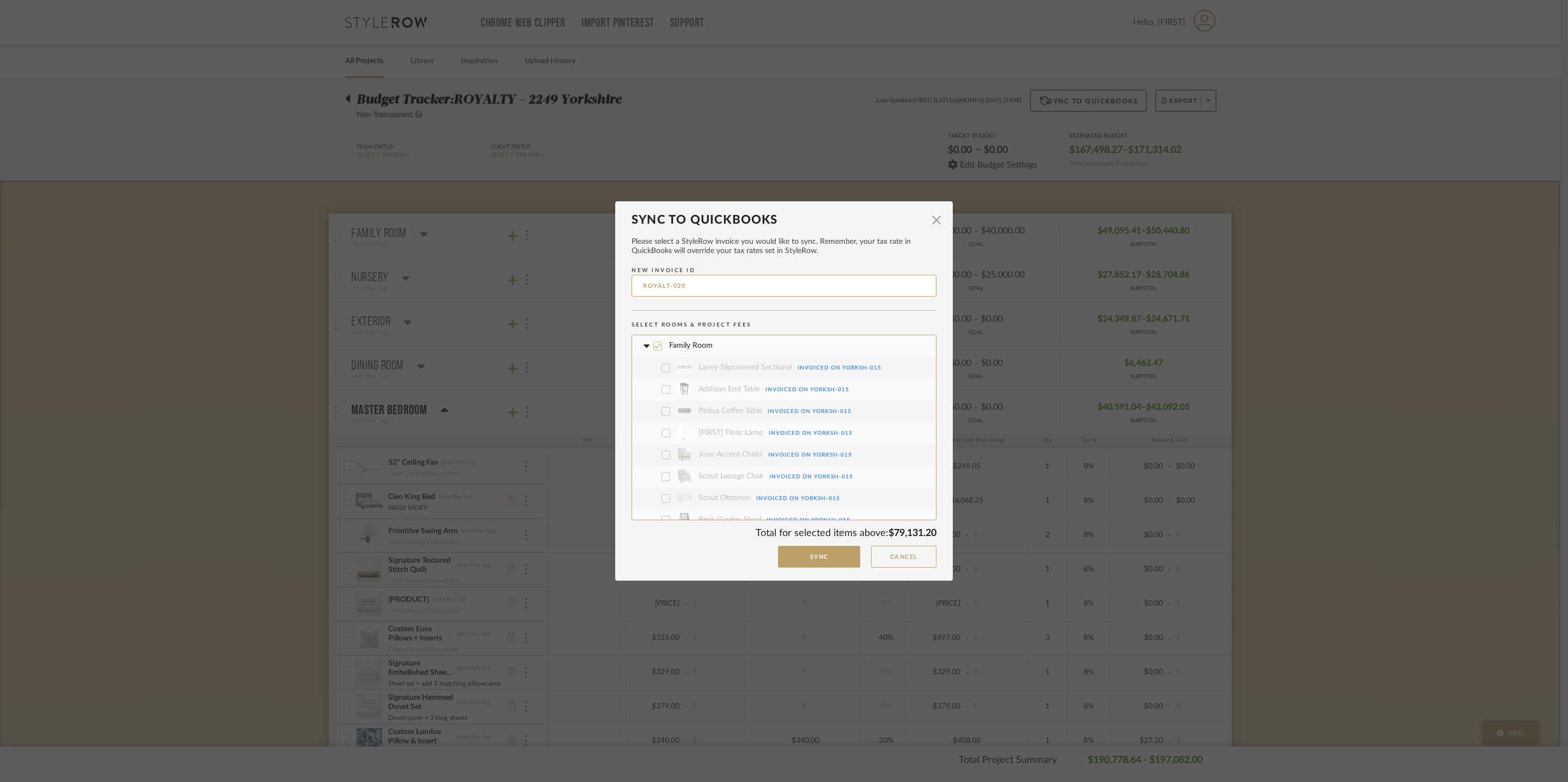 click 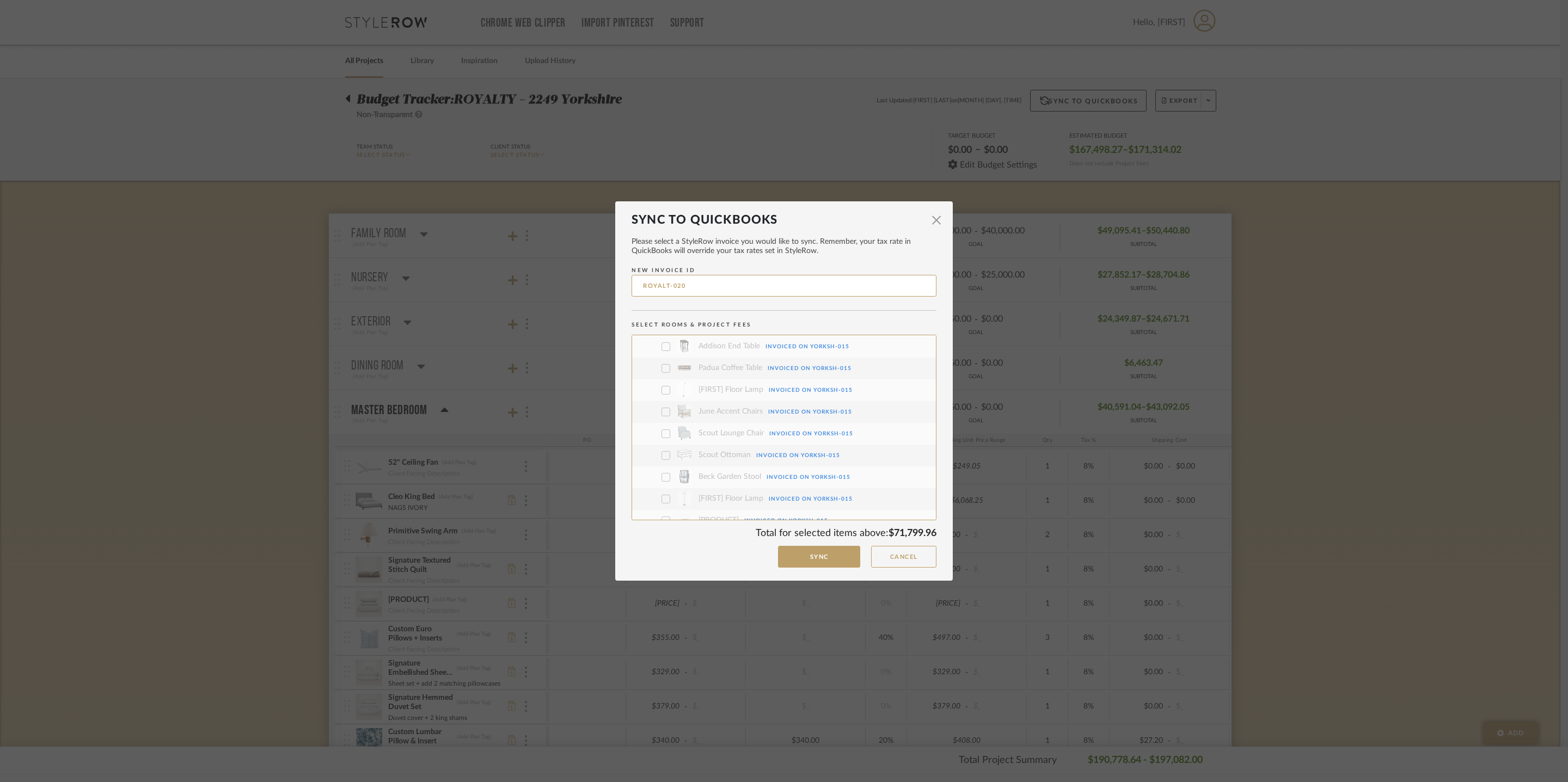 scroll, scrollTop: 0, scrollLeft: 0, axis: both 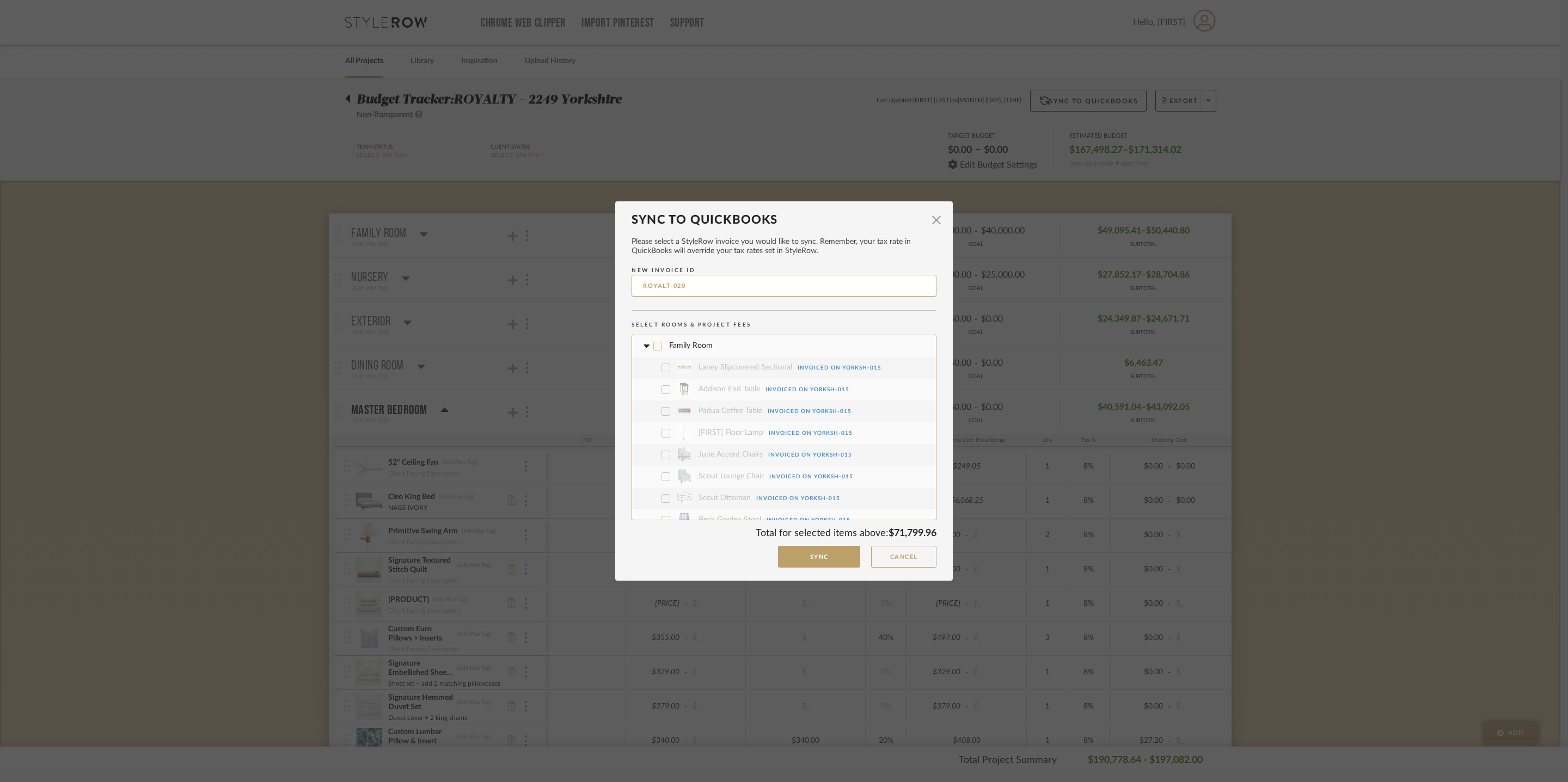 click 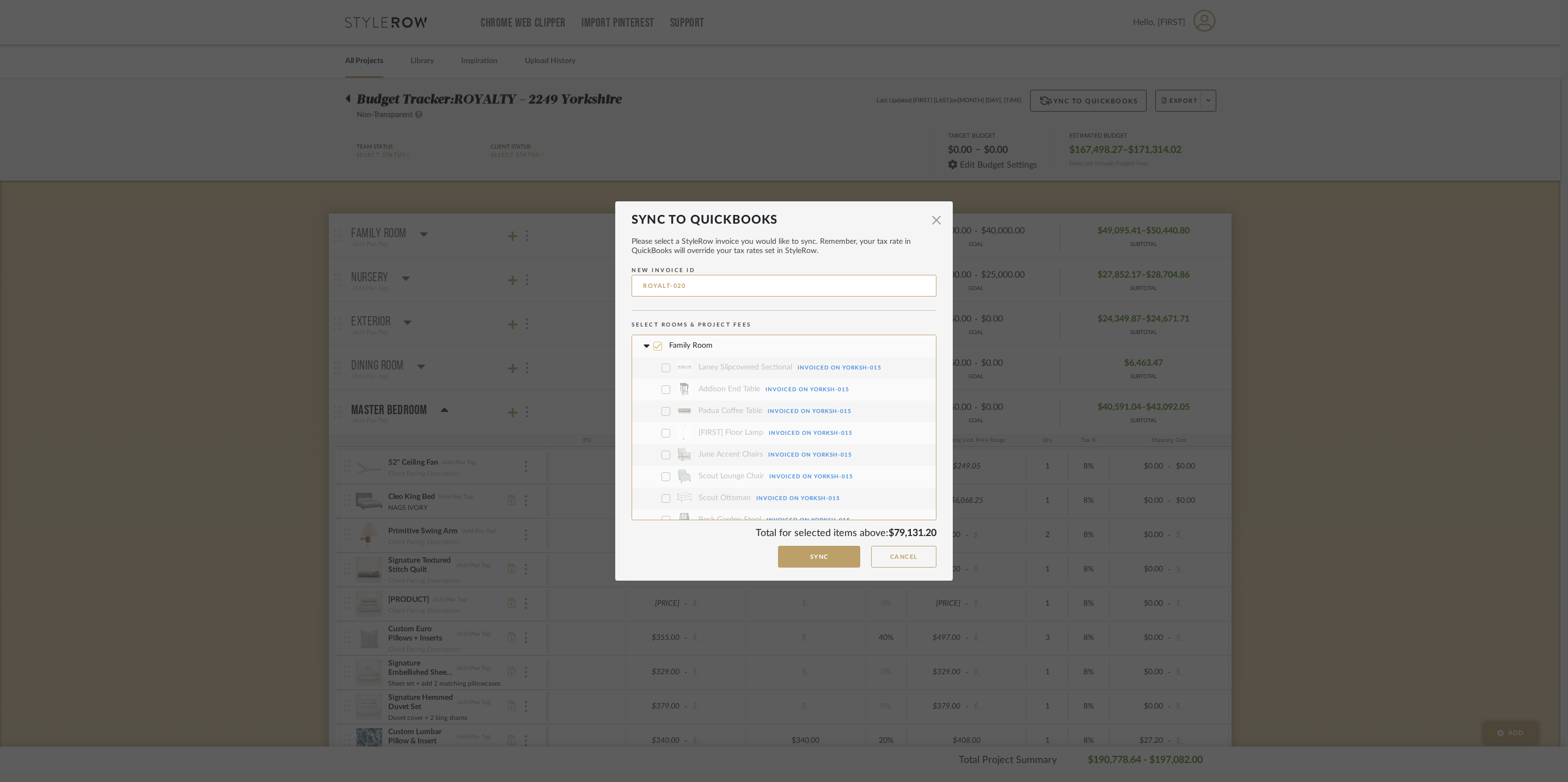 click 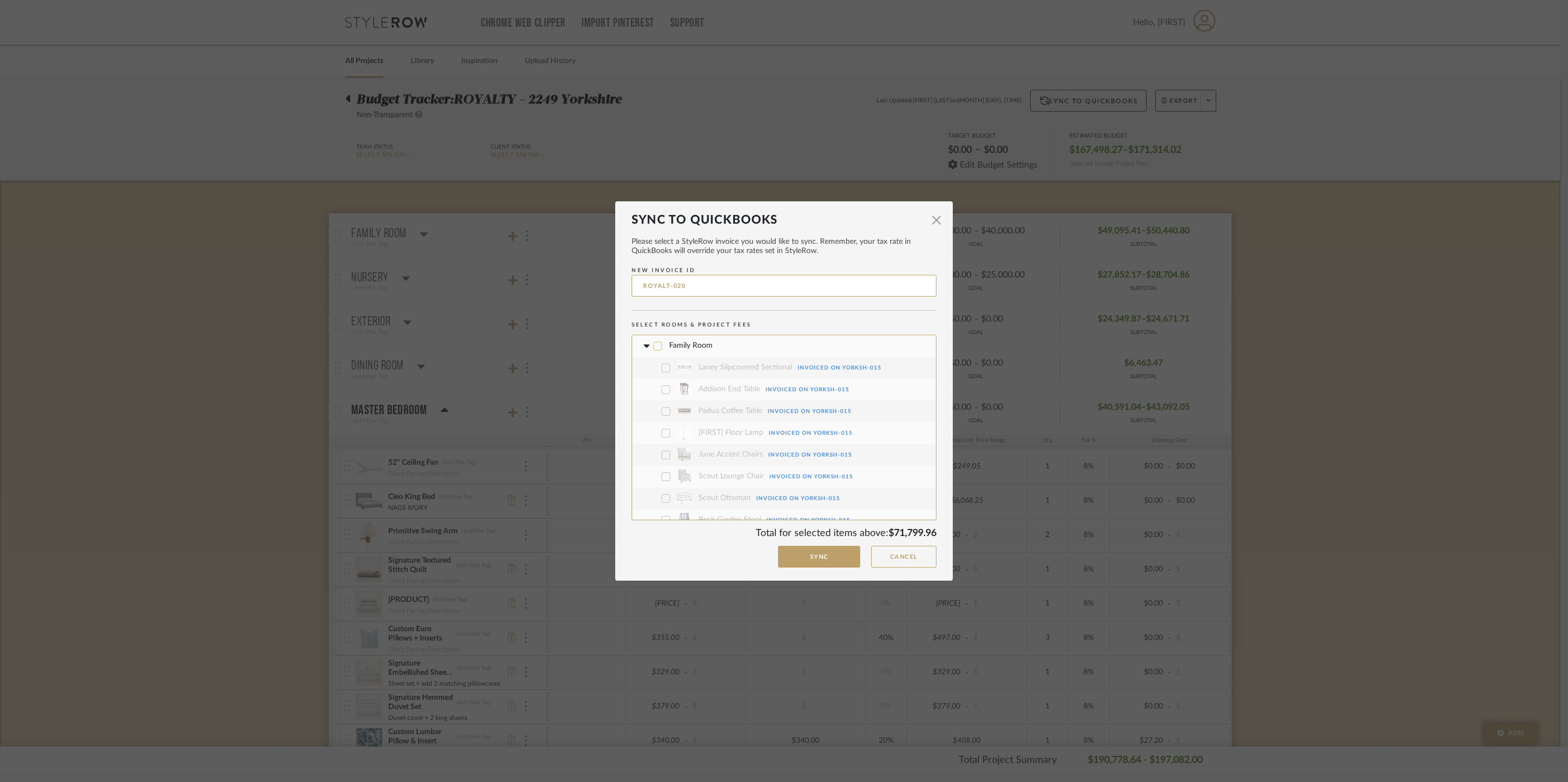 click 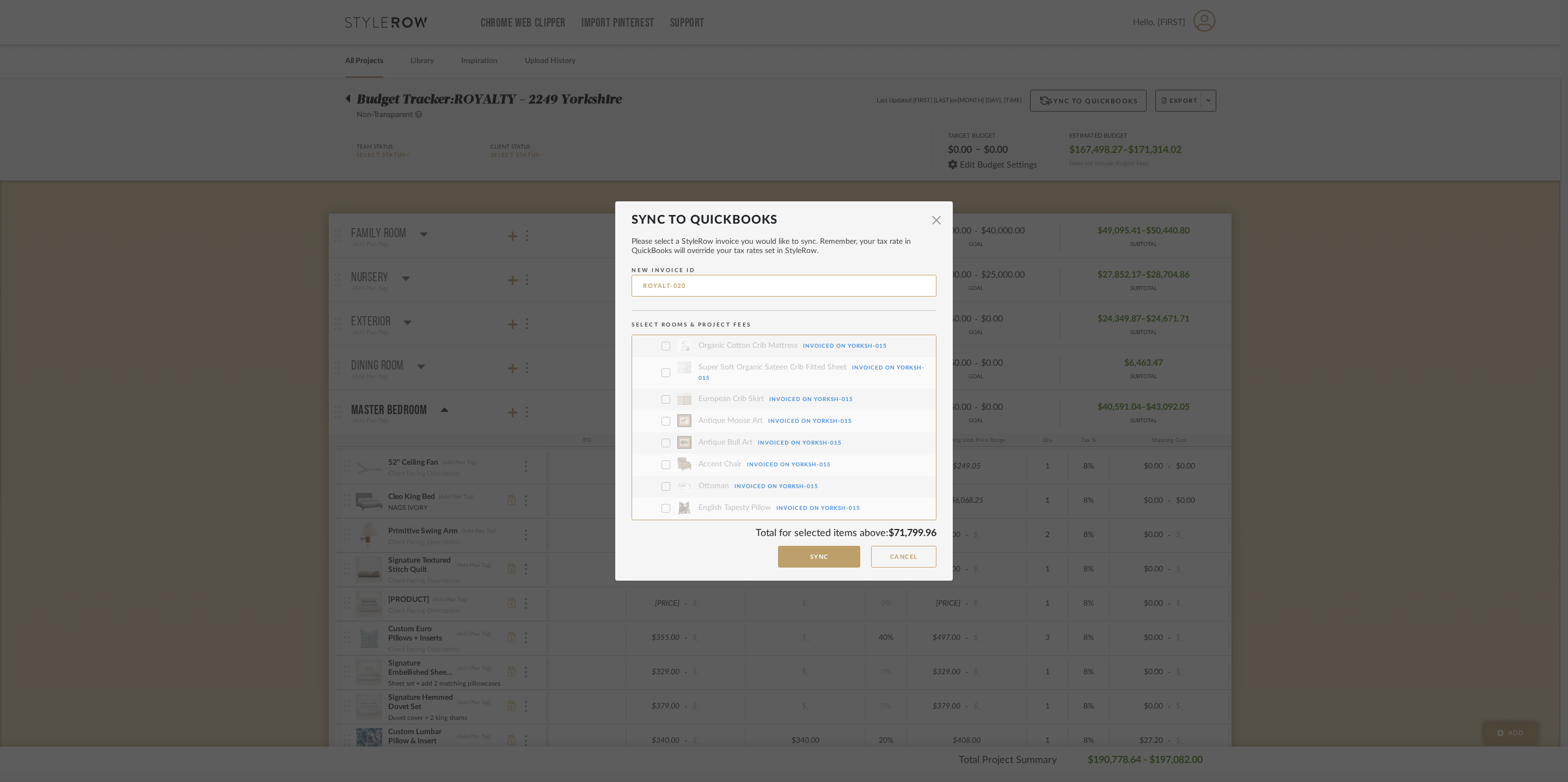 scroll, scrollTop: 0, scrollLeft: 0, axis: both 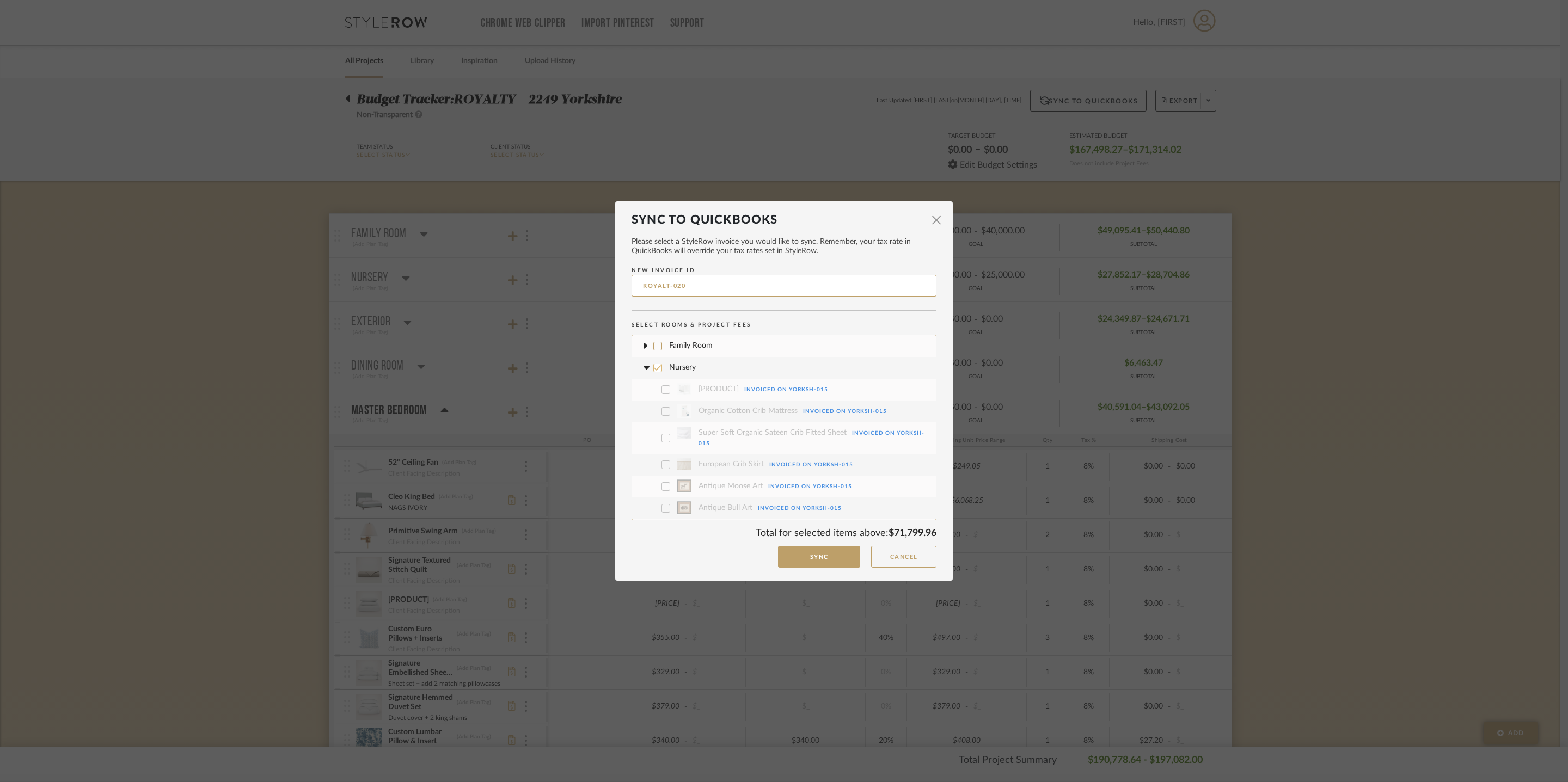 click 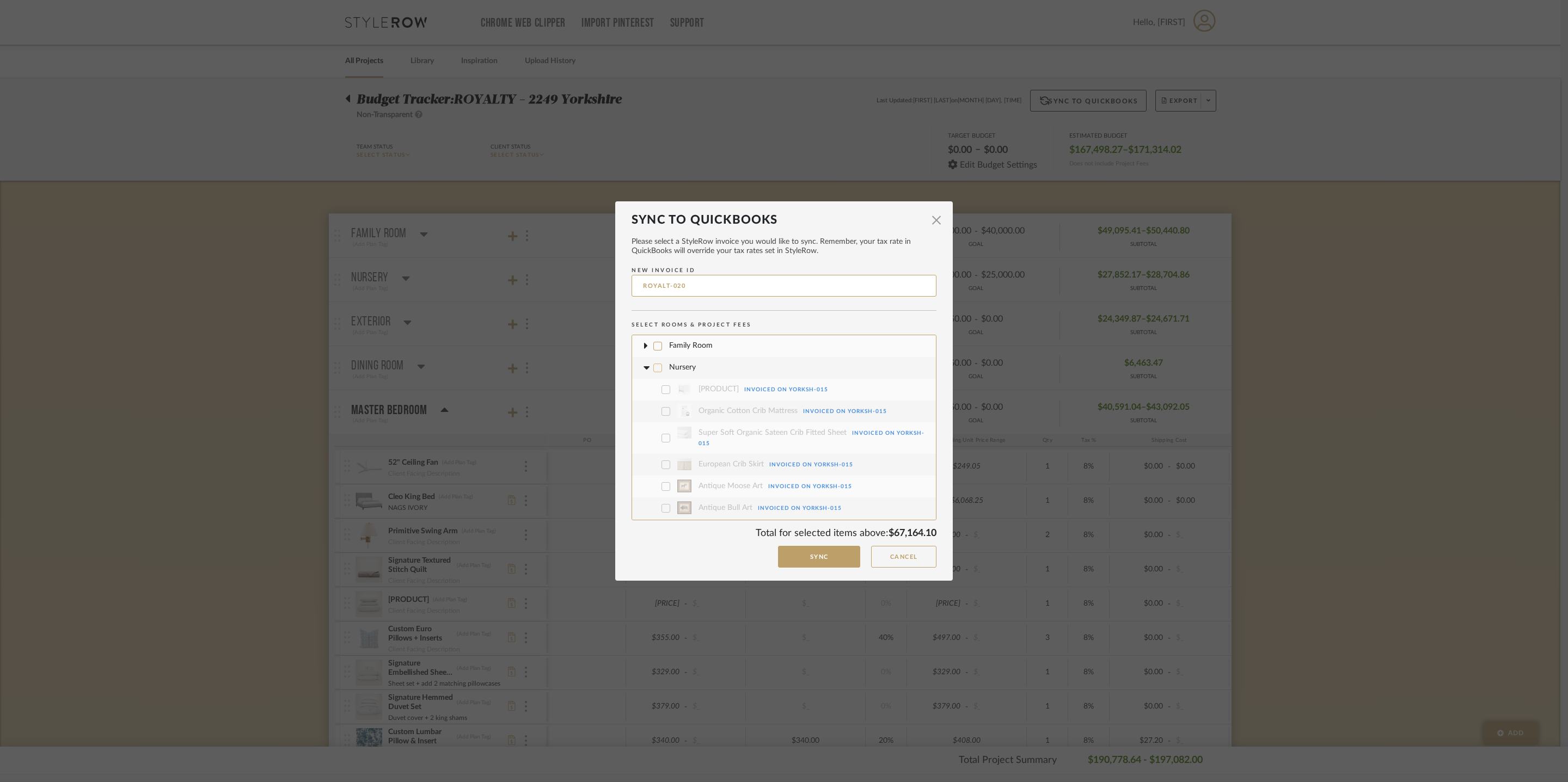 click 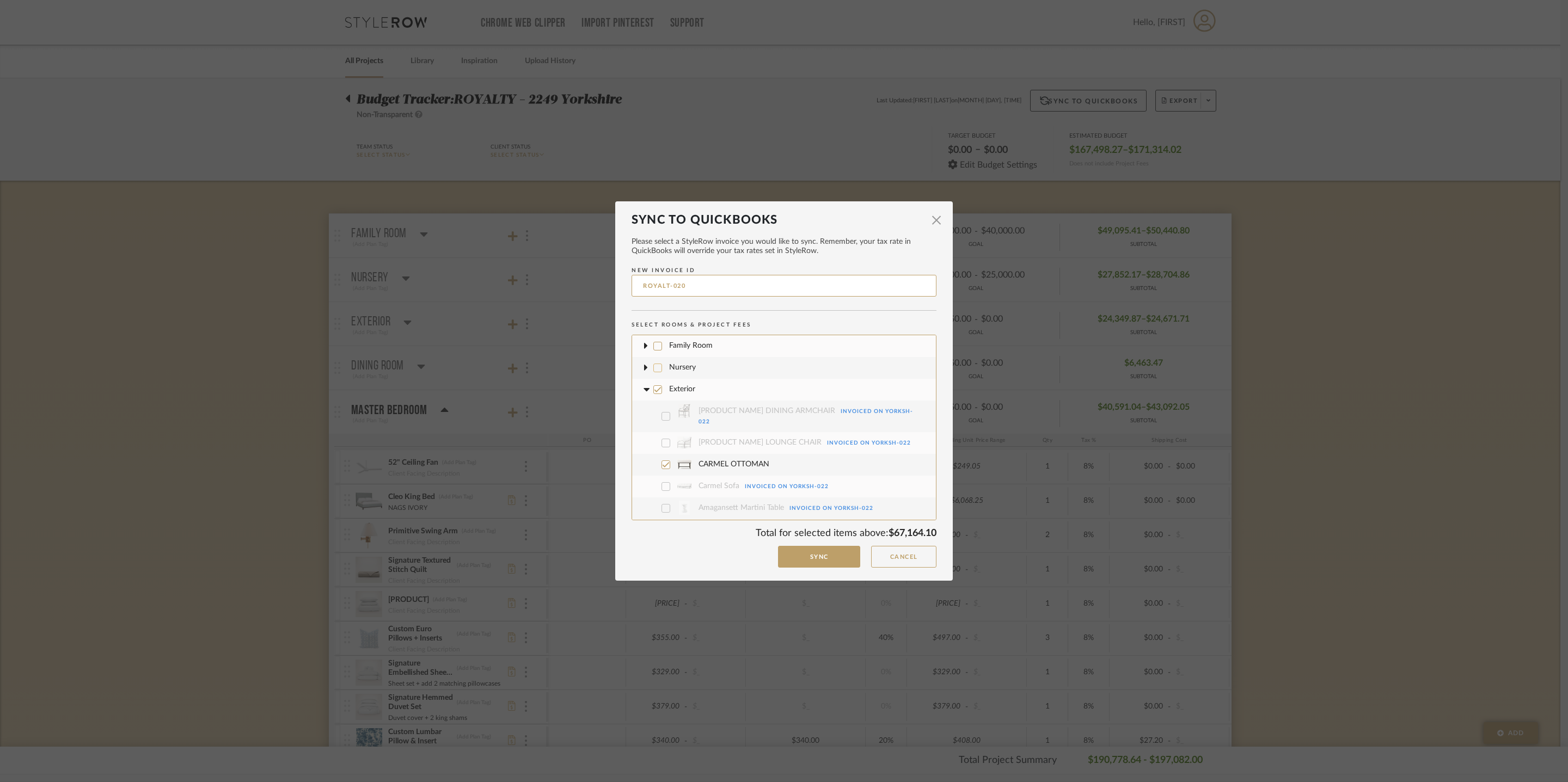 click 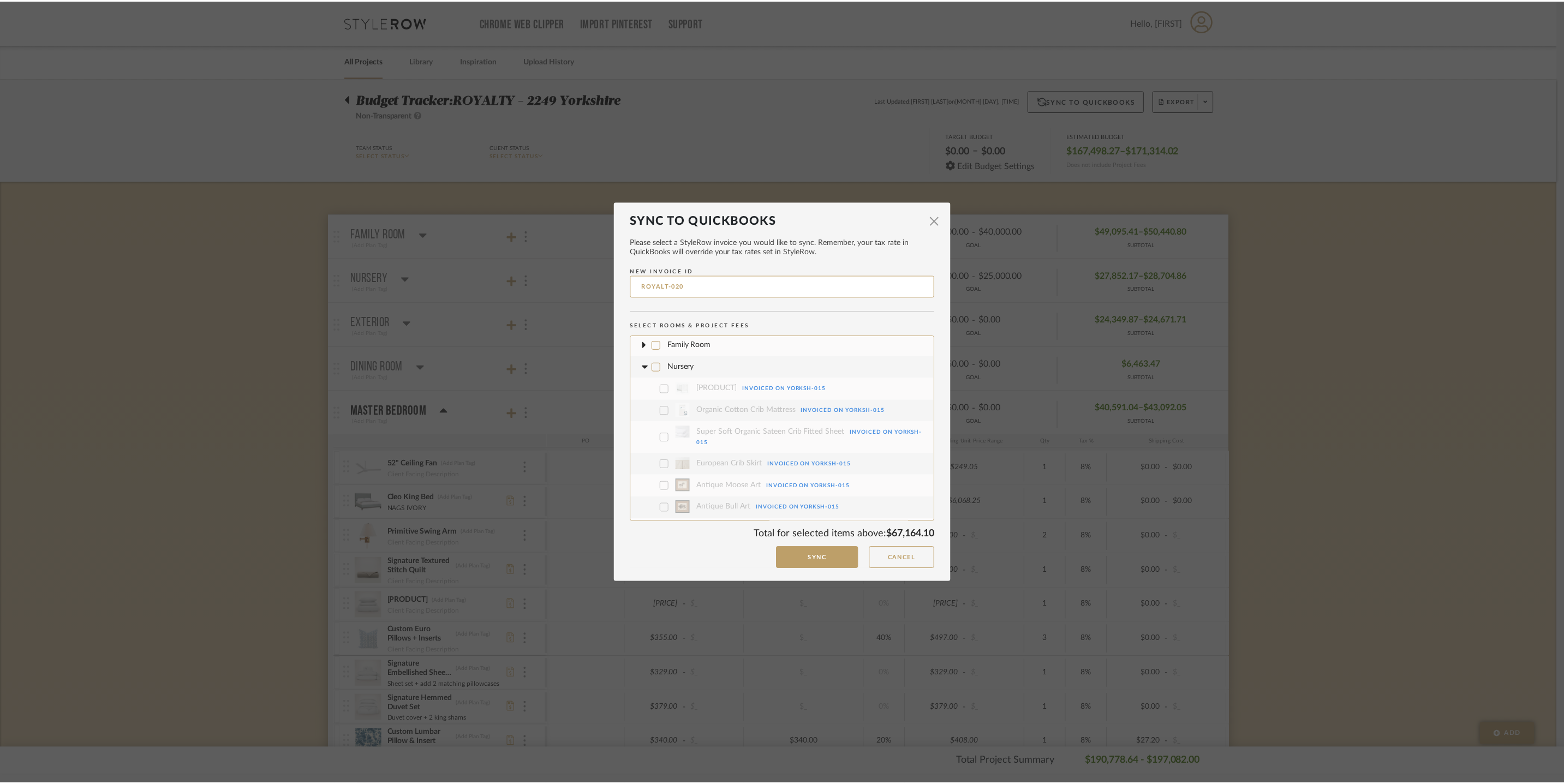 scroll, scrollTop: 0, scrollLeft: 0, axis: both 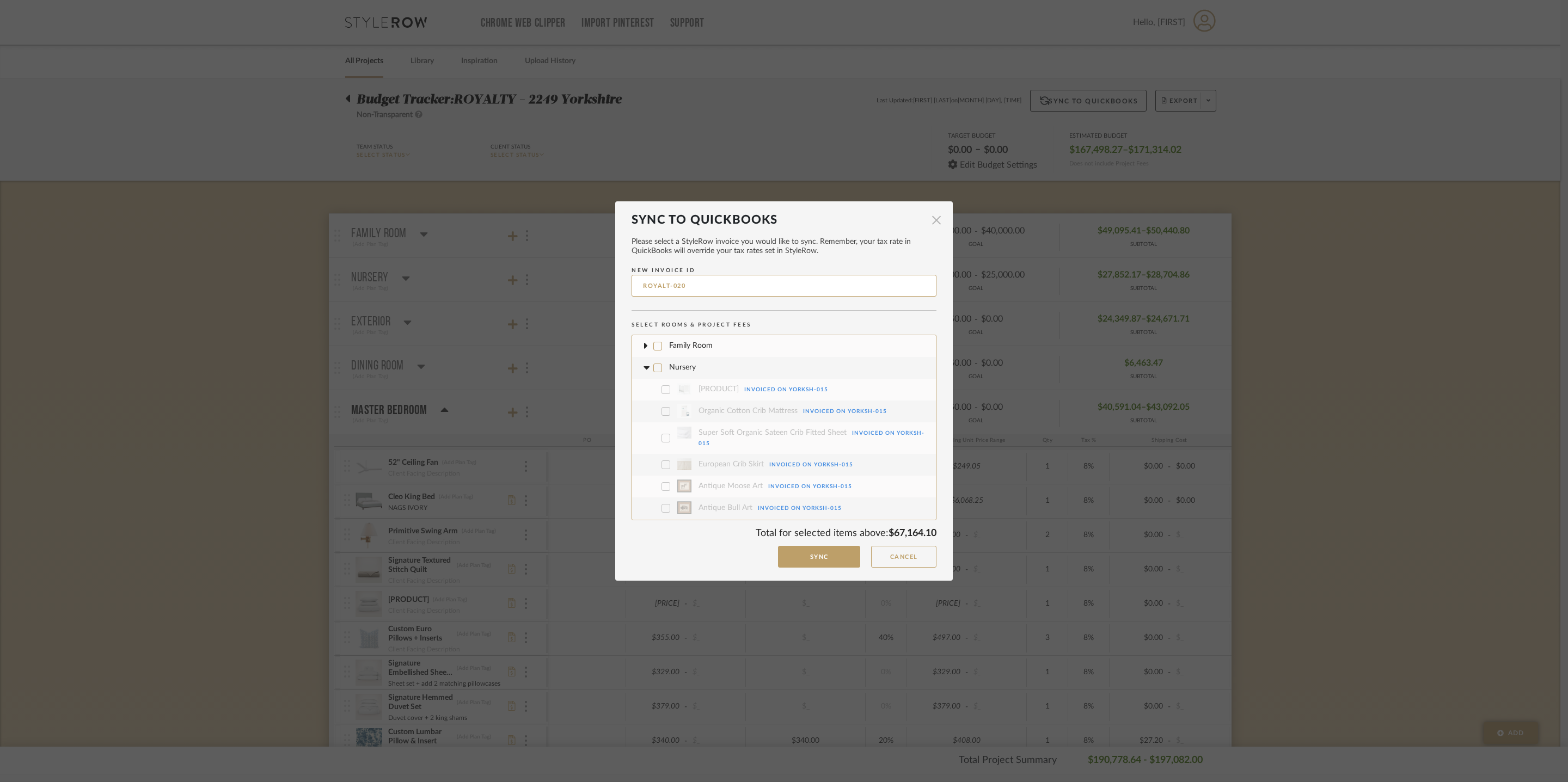 click at bounding box center (936, 220) 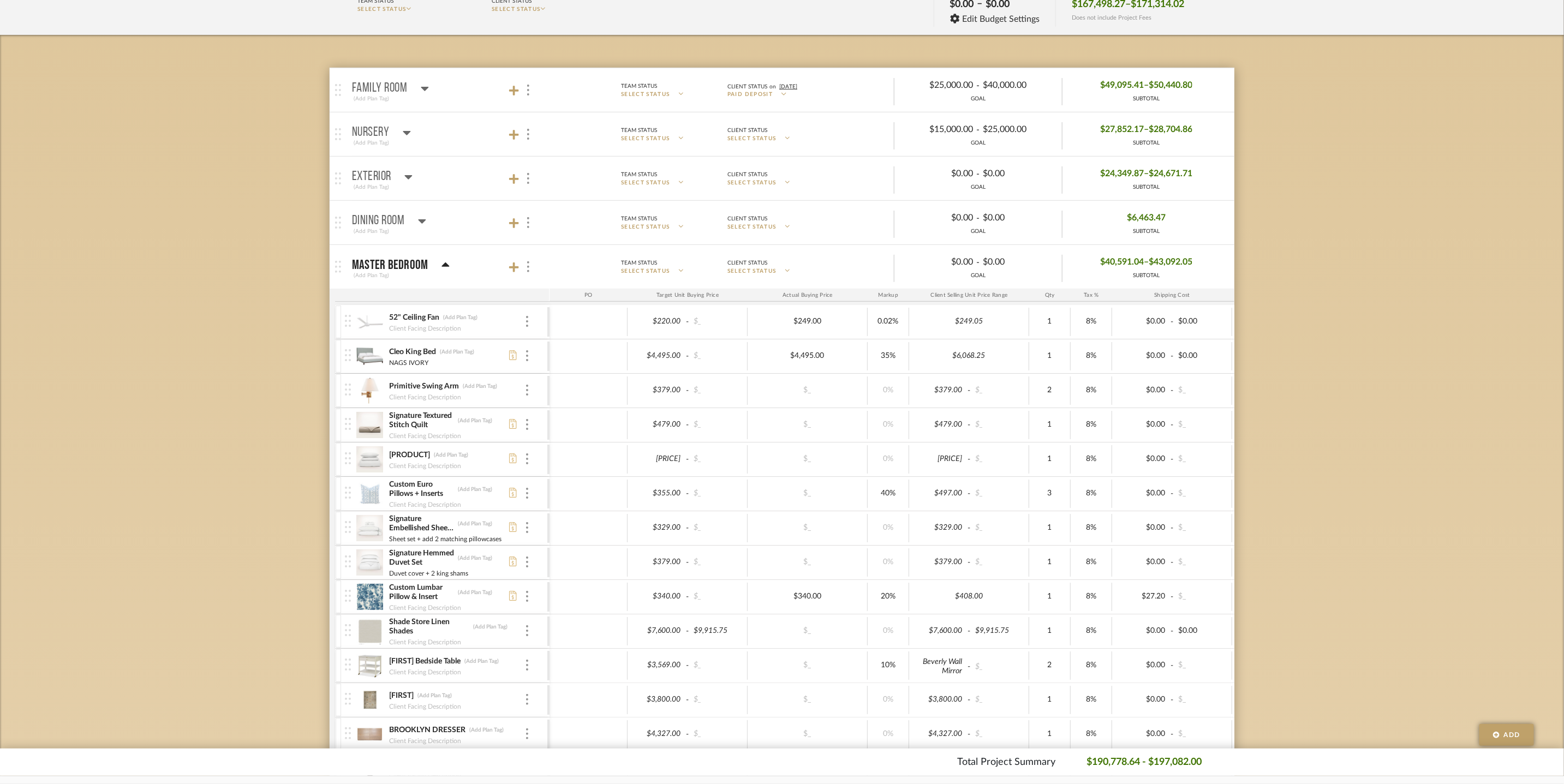 scroll, scrollTop: 235, scrollLeft: 0, axis: vertical 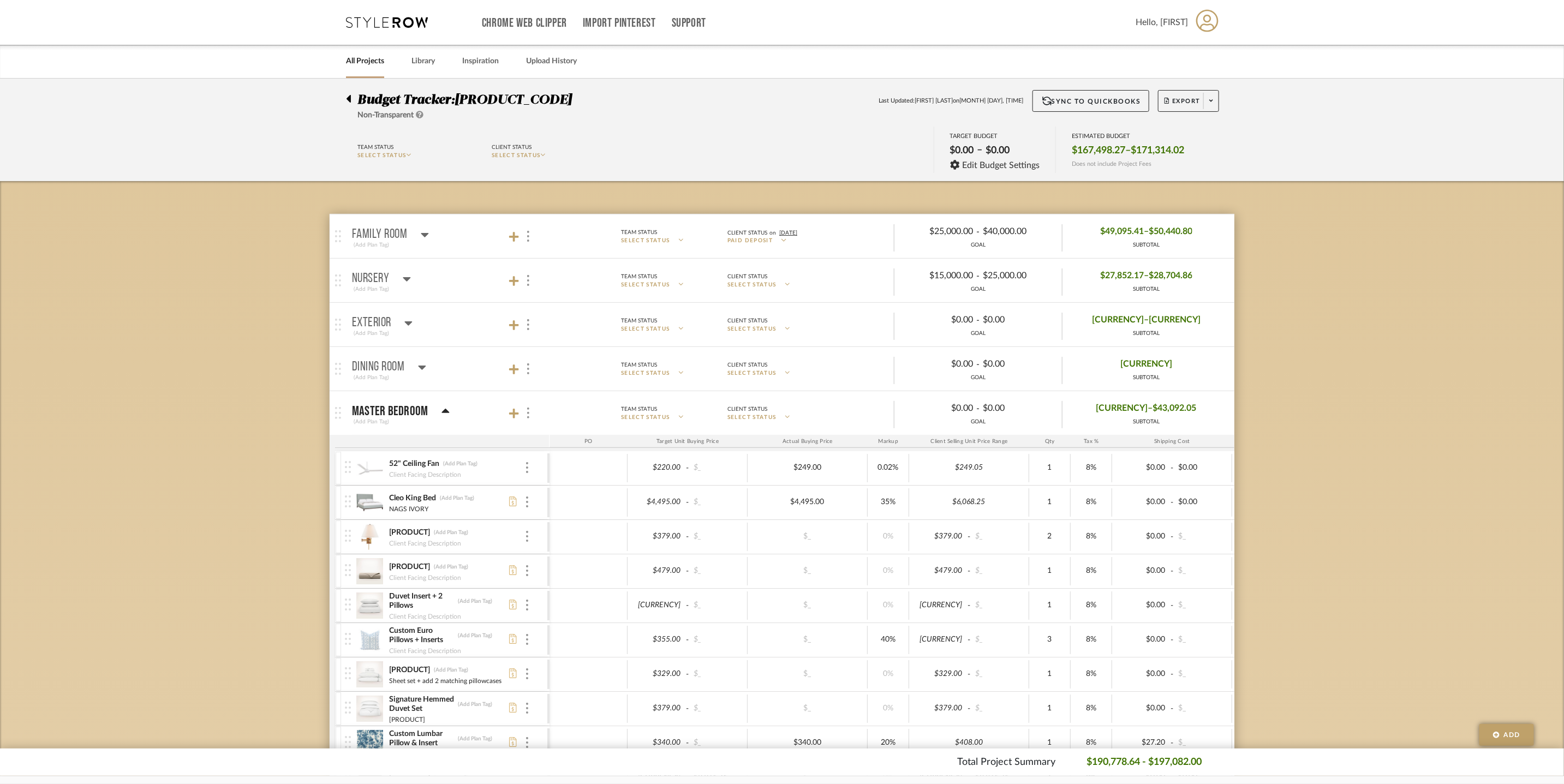 click at bounding box center [387, 22] 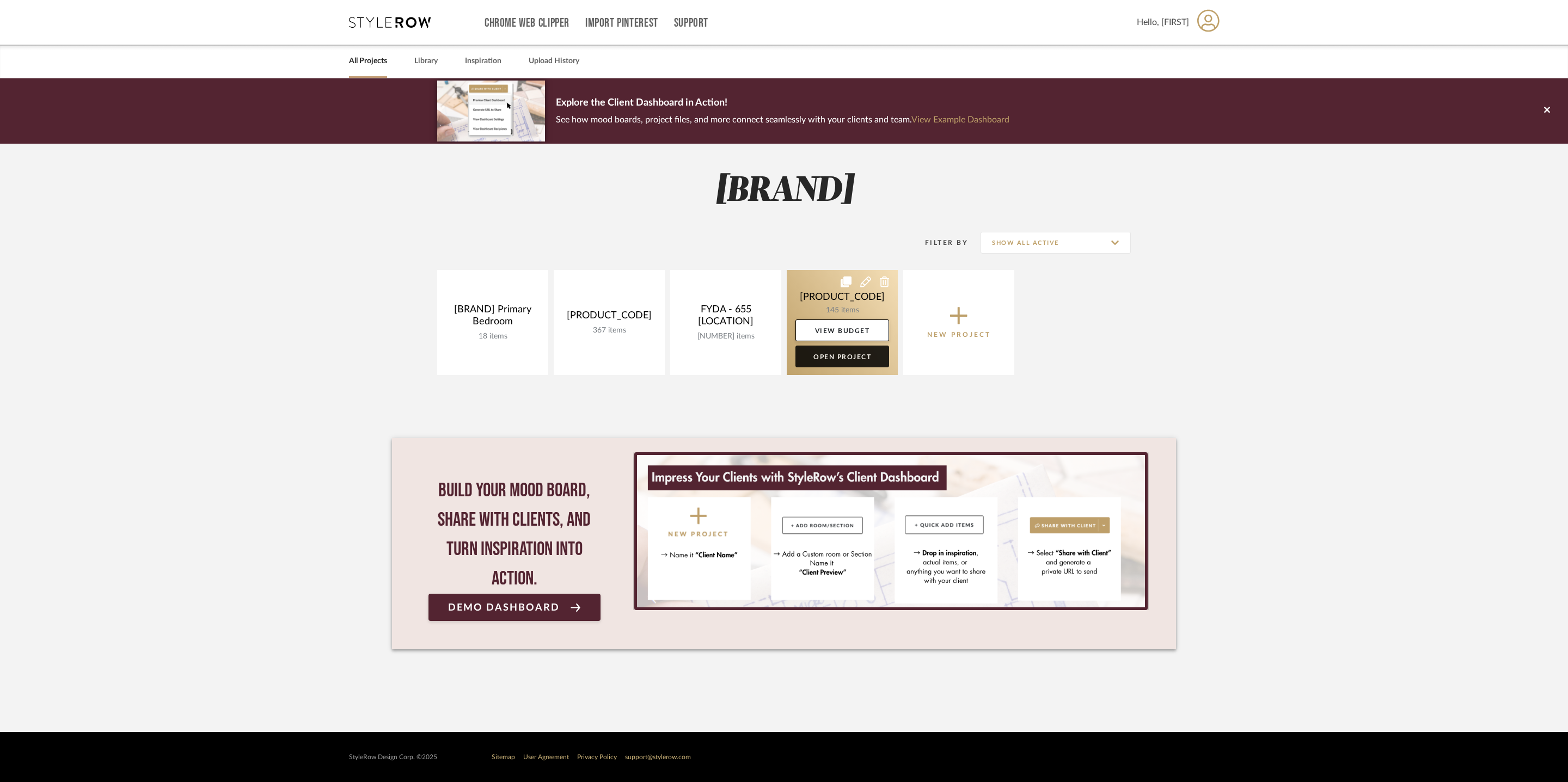 click on "Open Project" 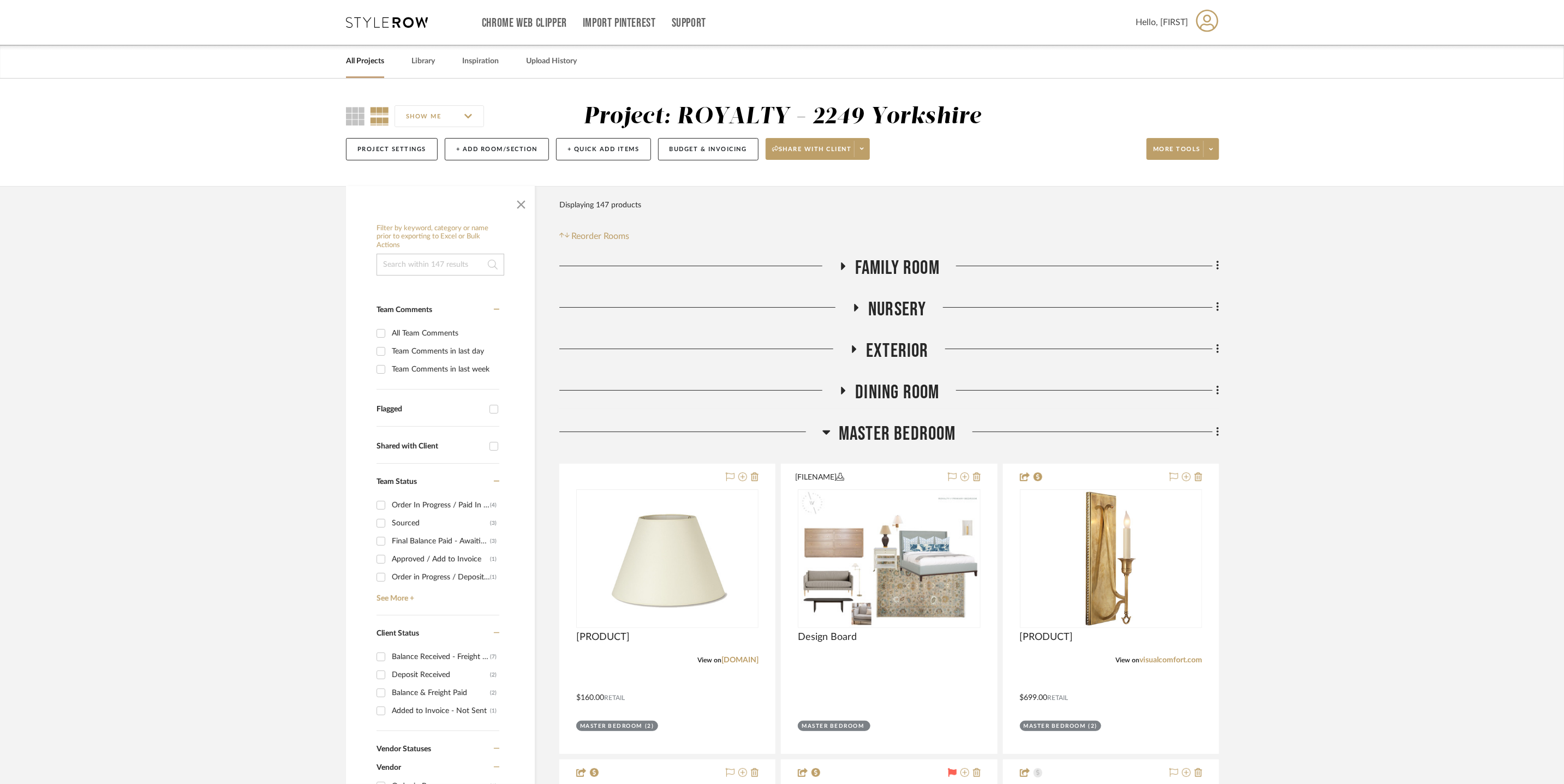 click on "Nursery" 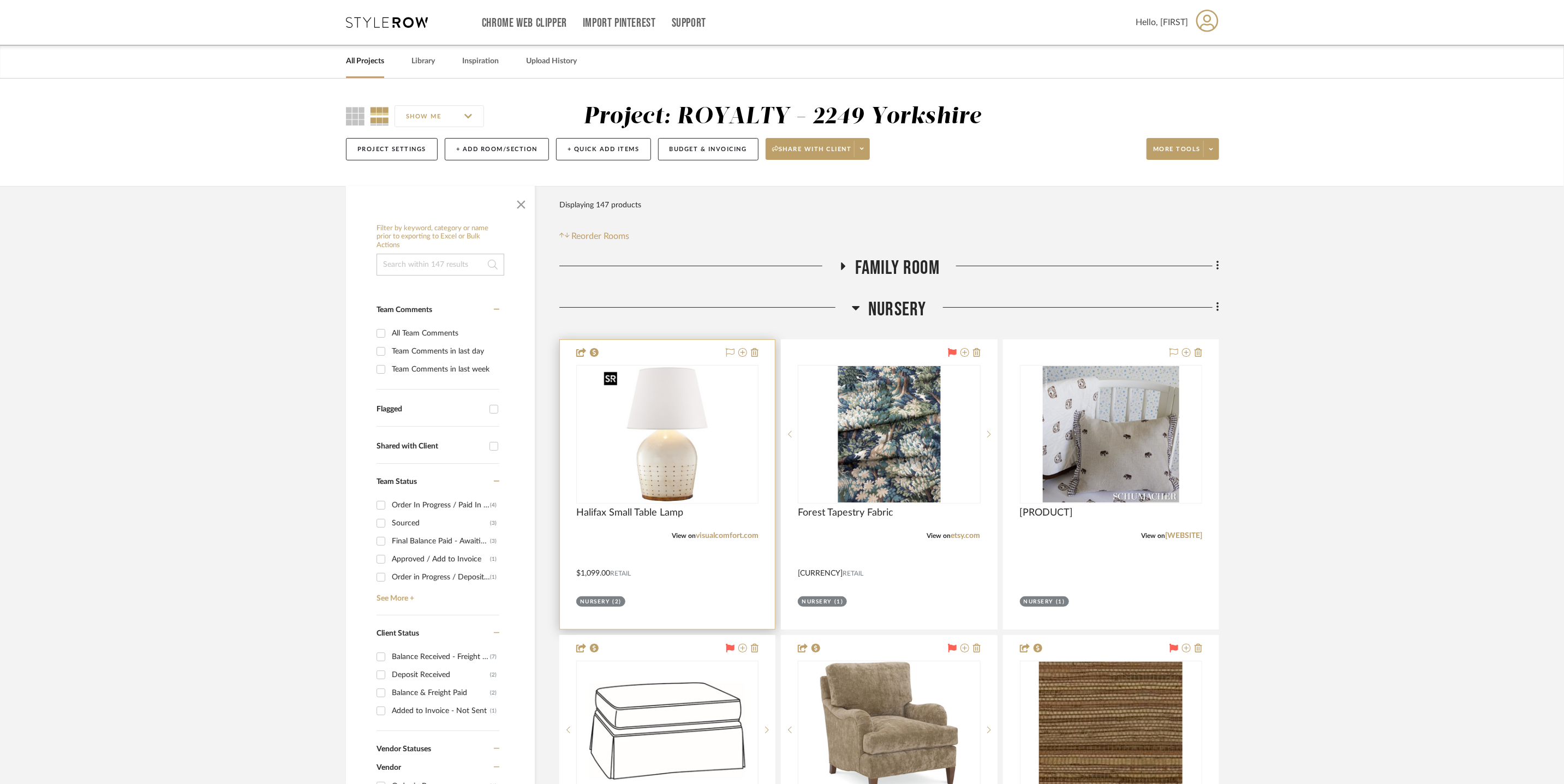 click at bounding box center (0, 0) 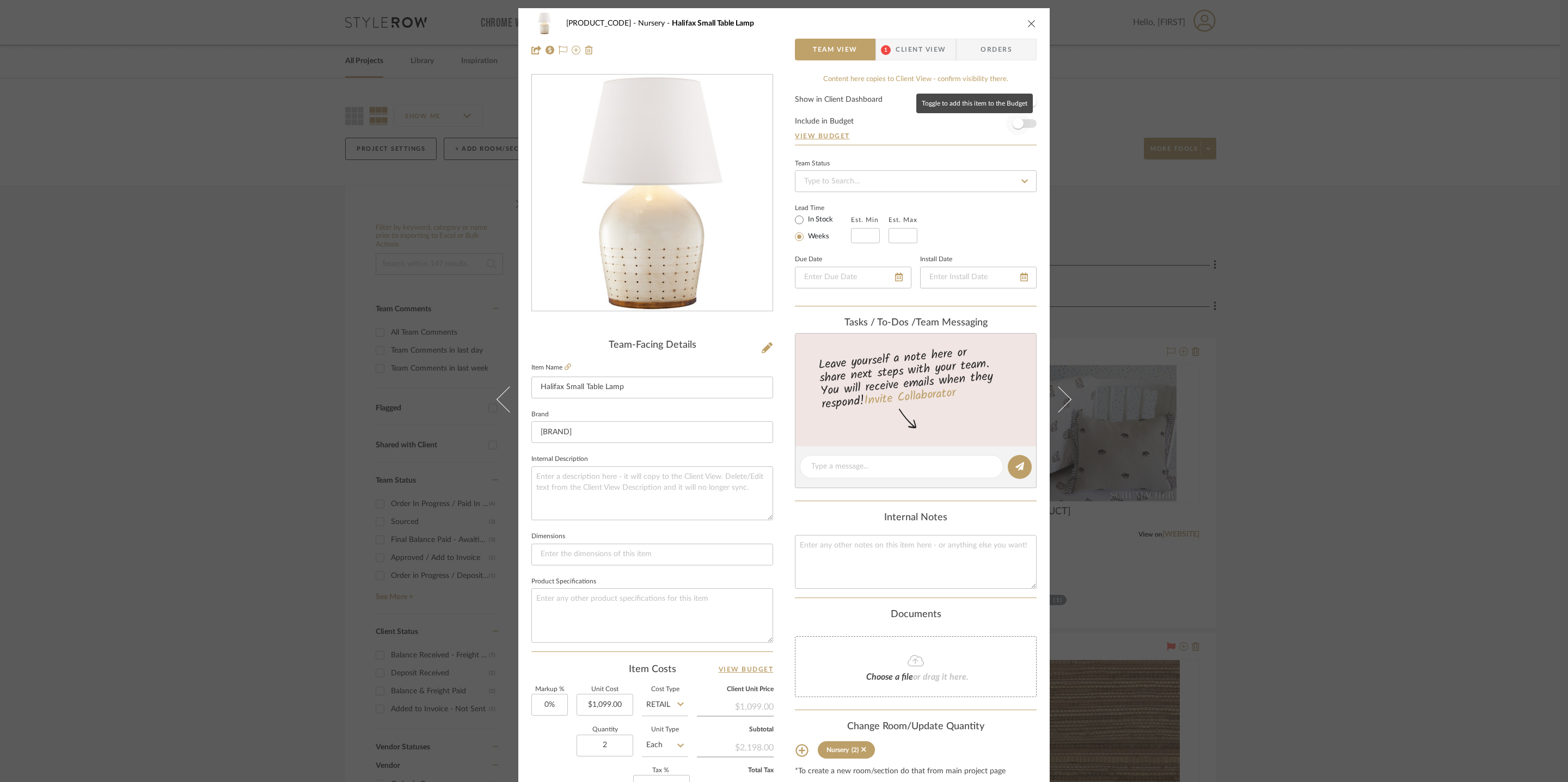 click at bounding box center [1018, 124] 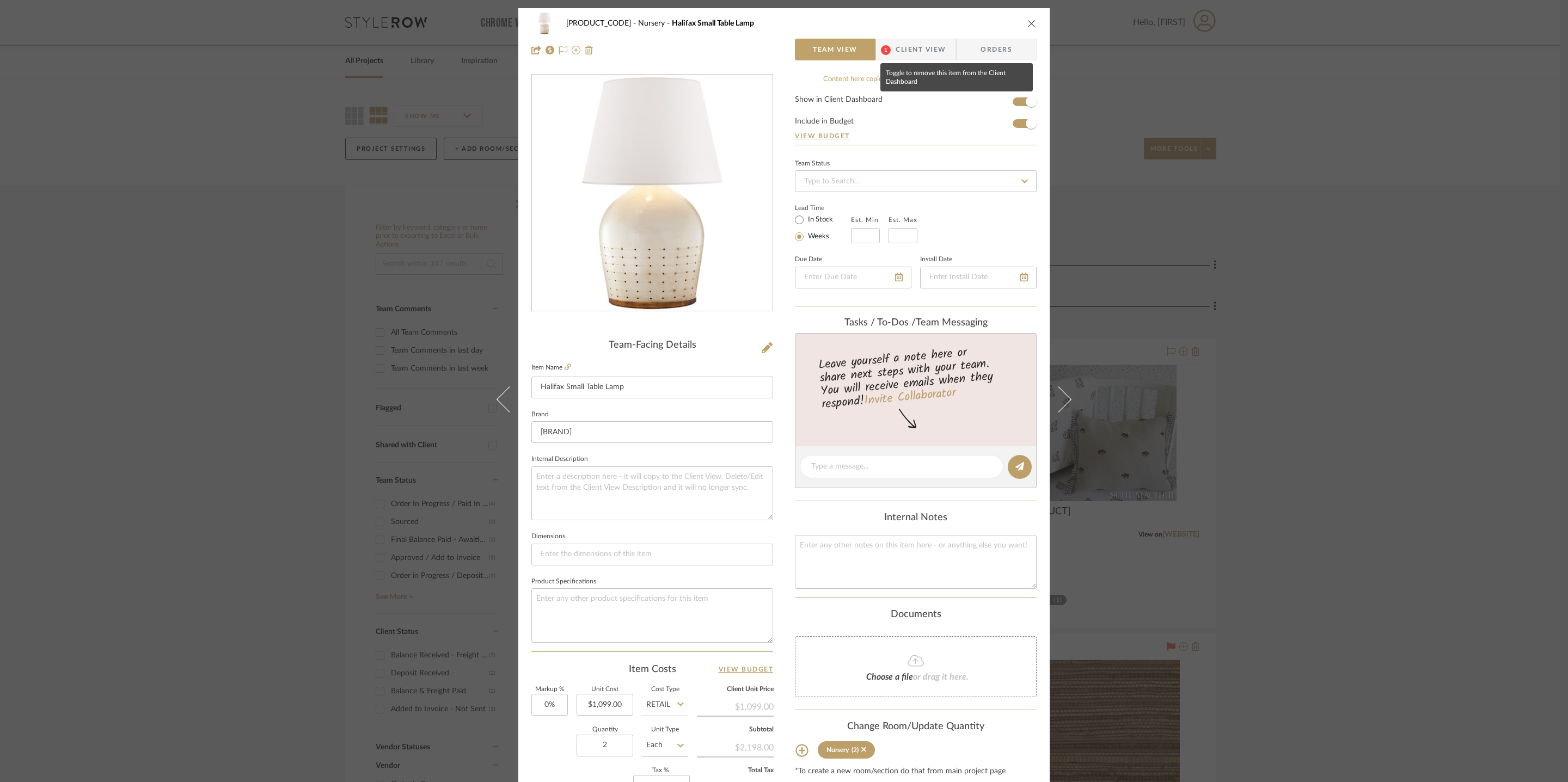 type 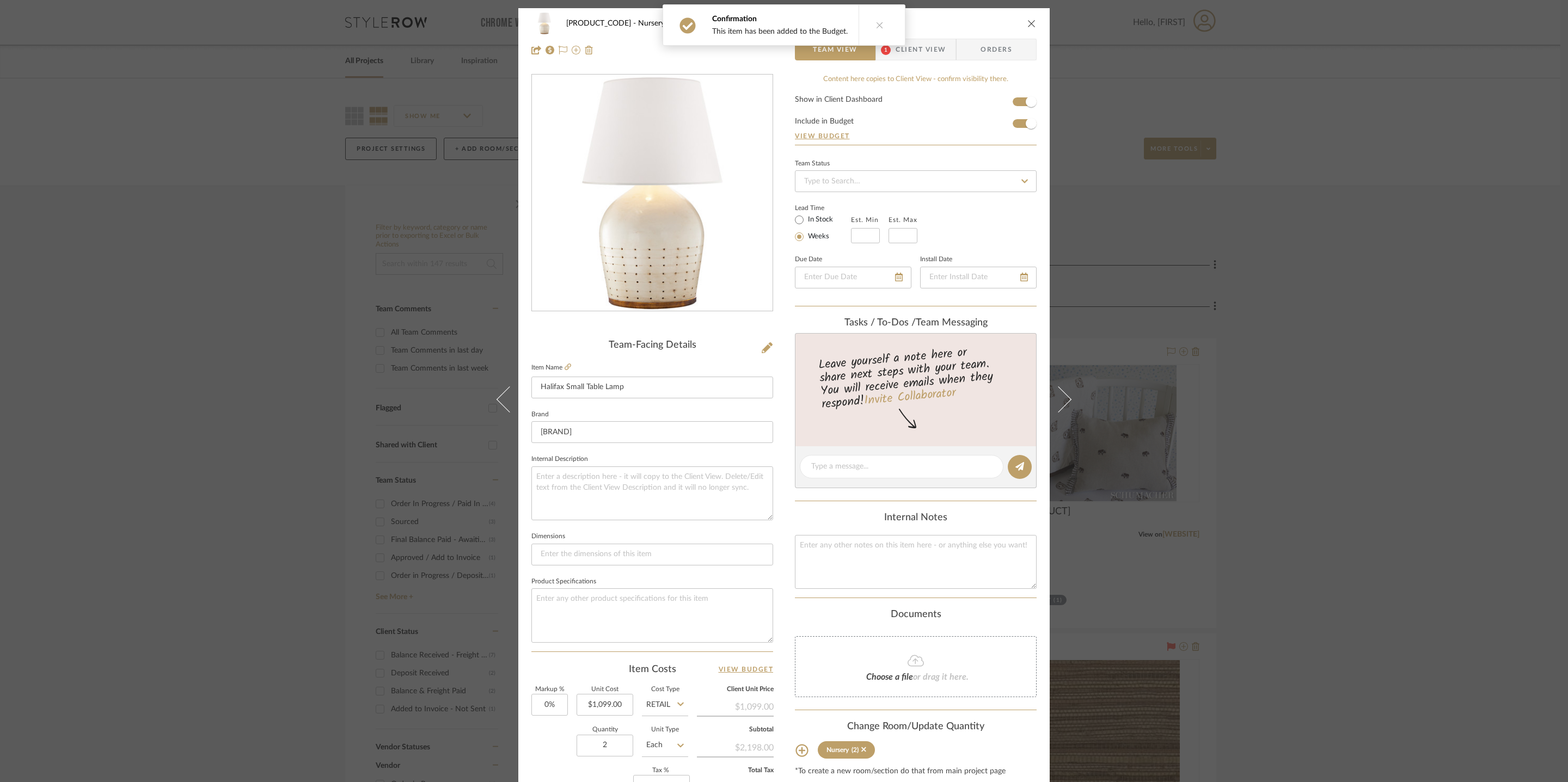 click at bounding box center (1032, 23) 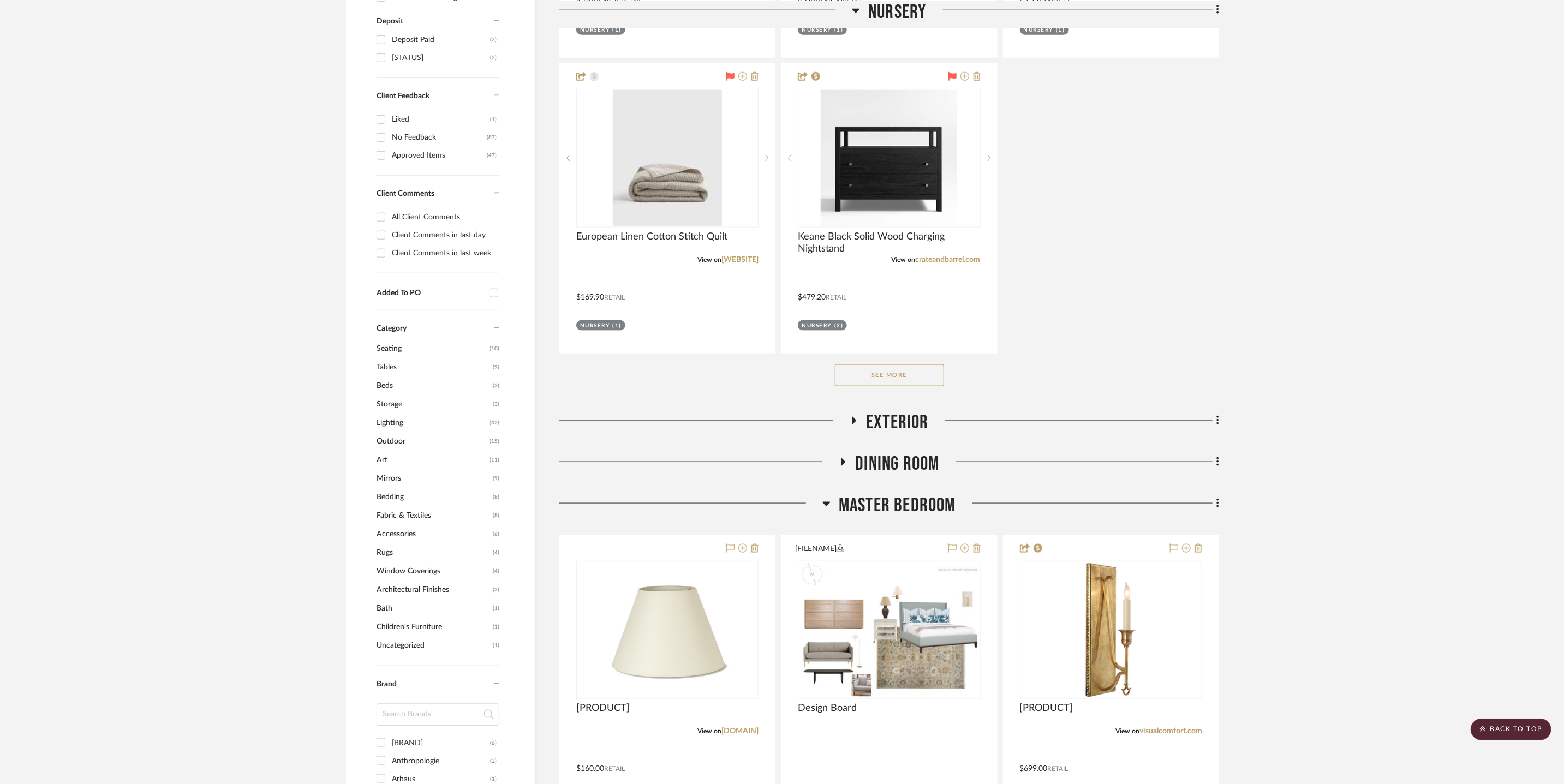 scroll, scrollTop: 873, scrollLeft: 0, axis: vertical 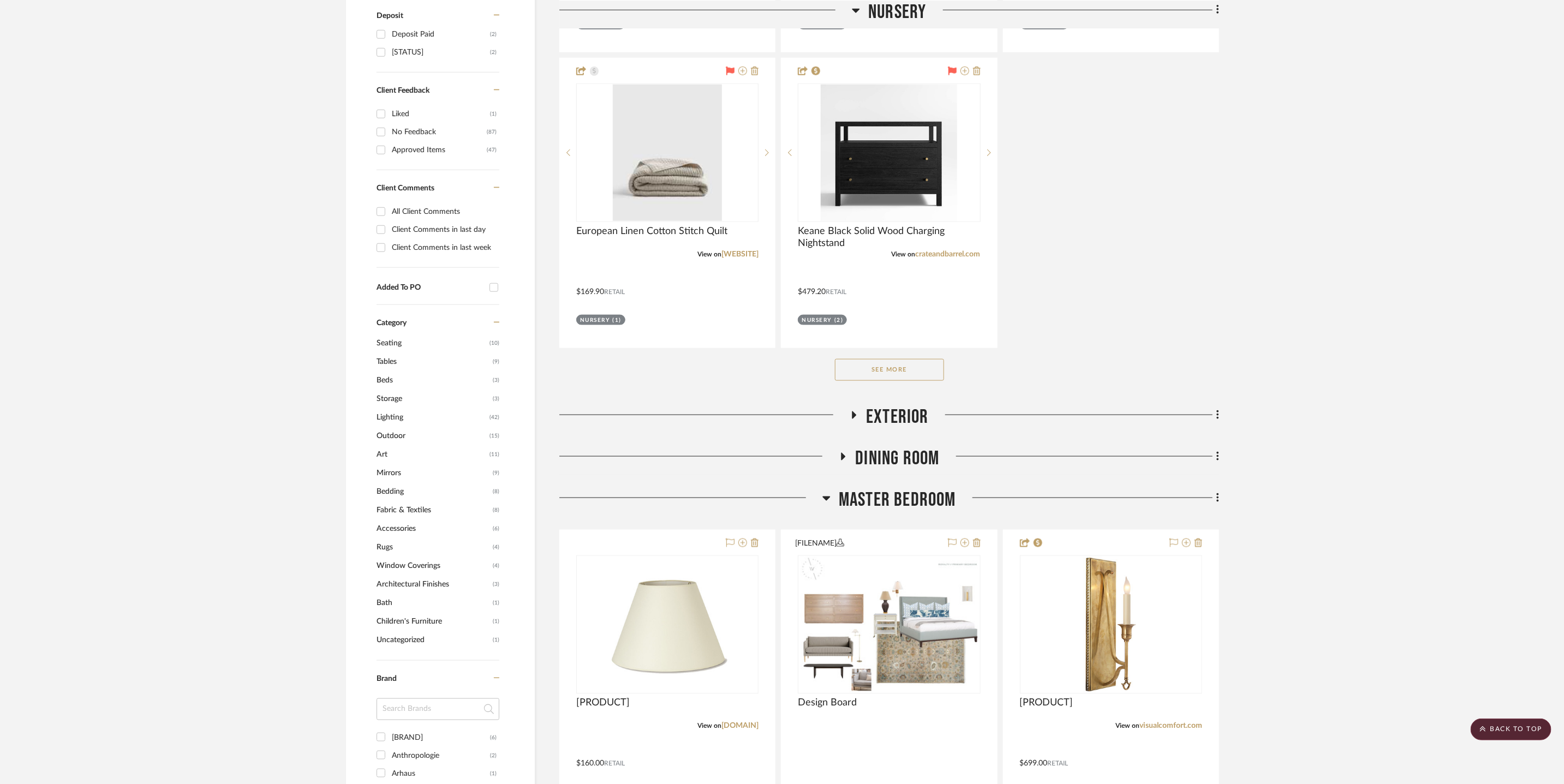 click on "Exterior" 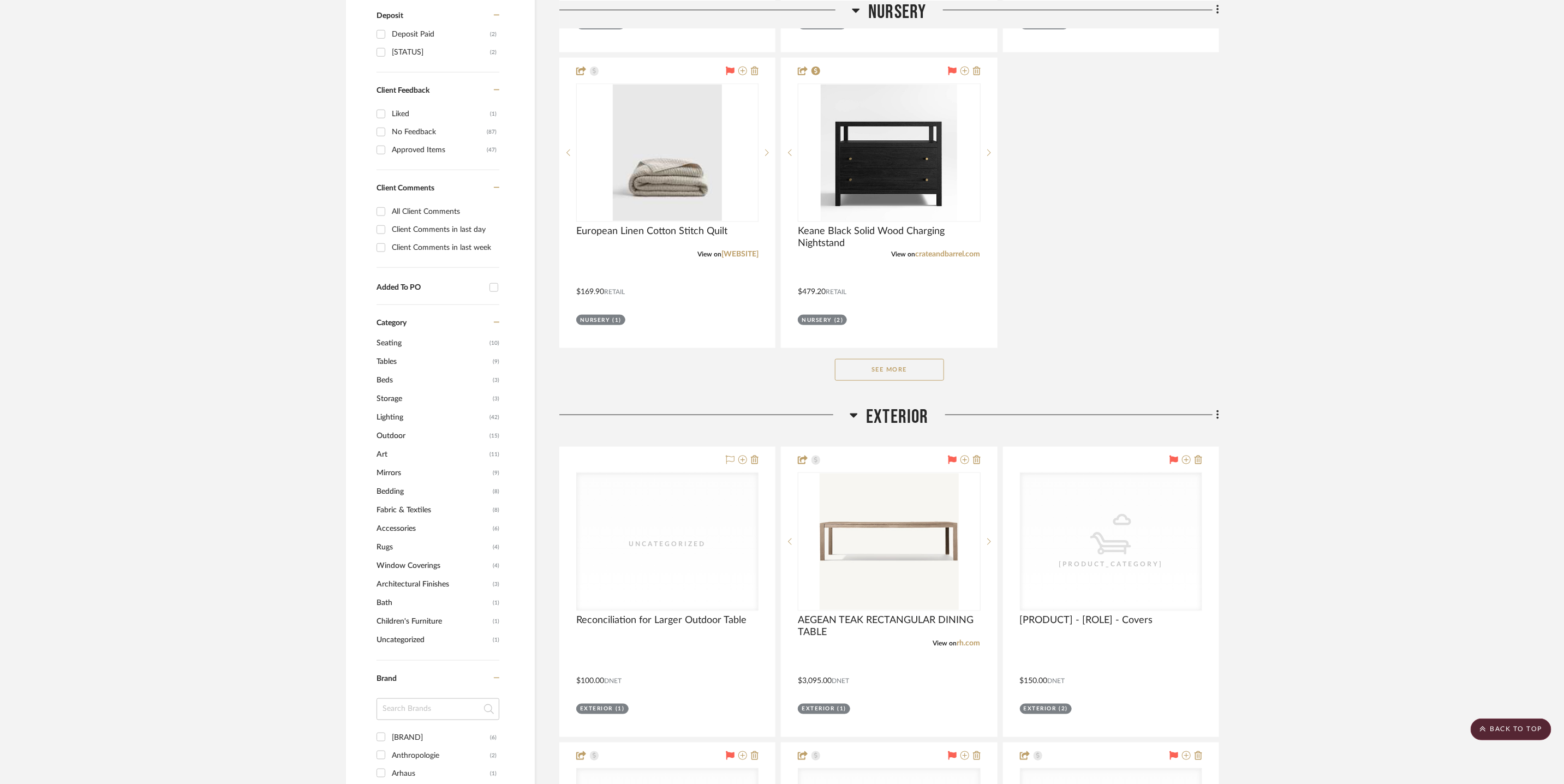 click on "Exterior" 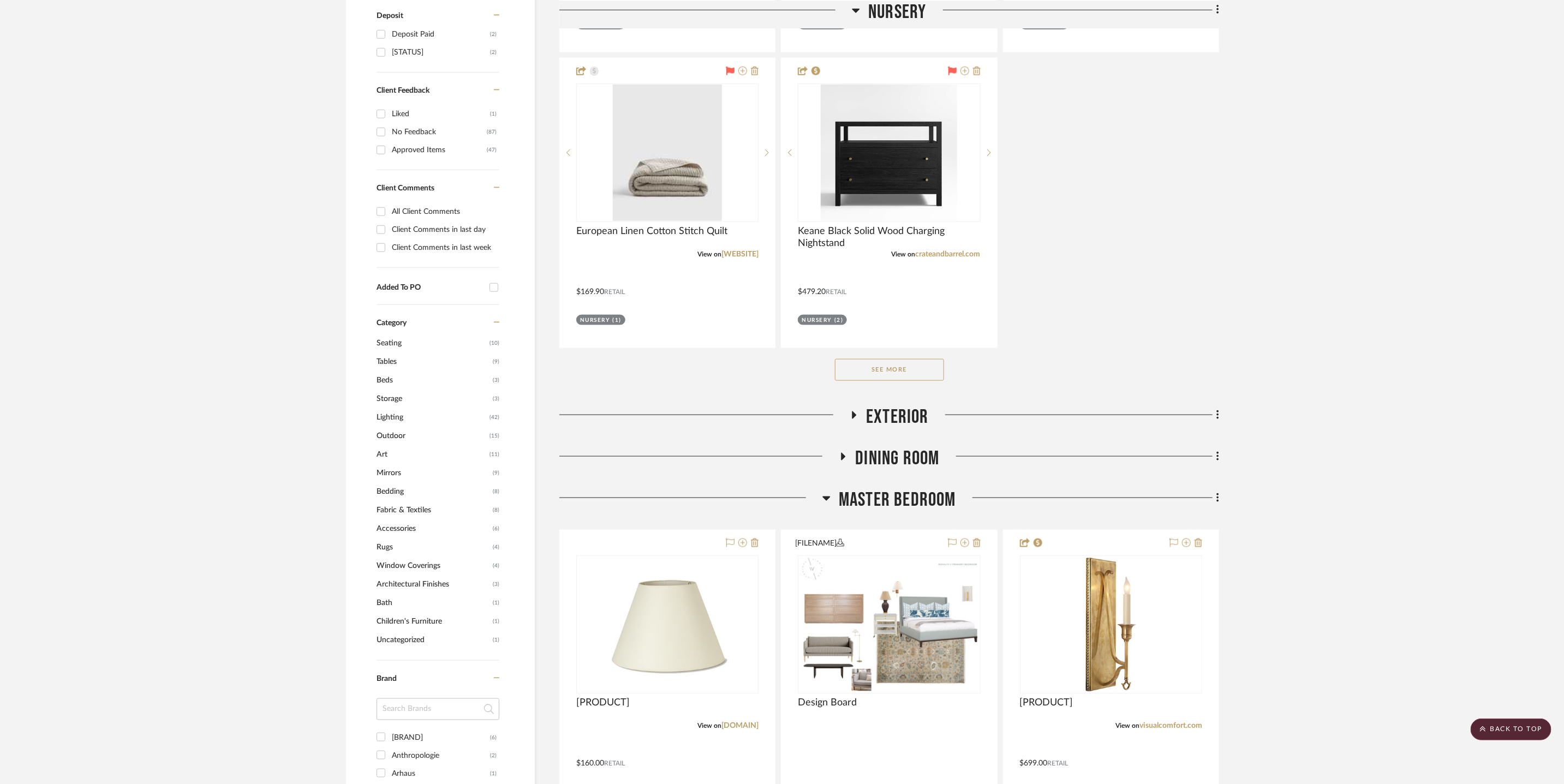 click on "Dining Room" 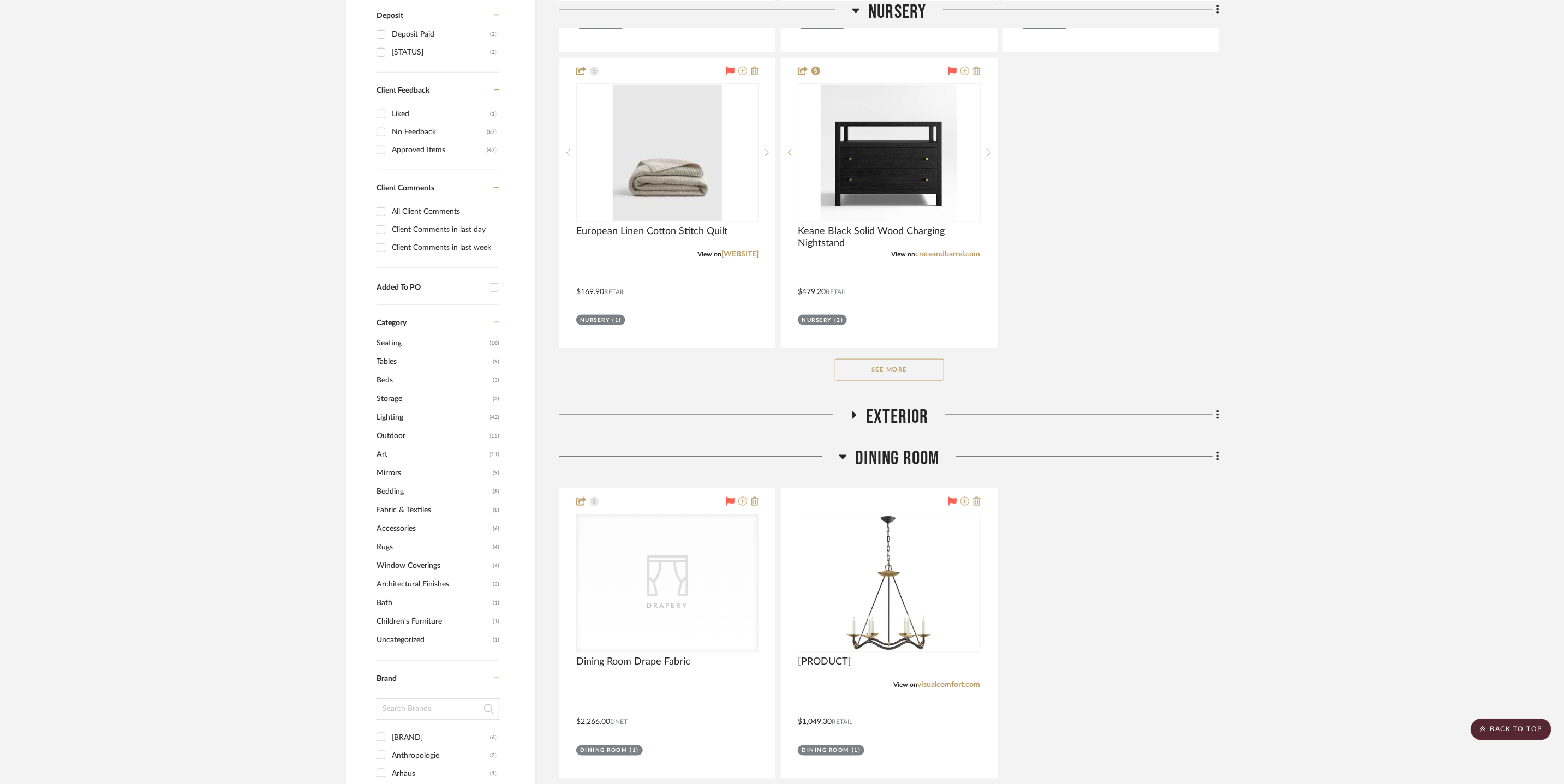 click on "Dining Room" 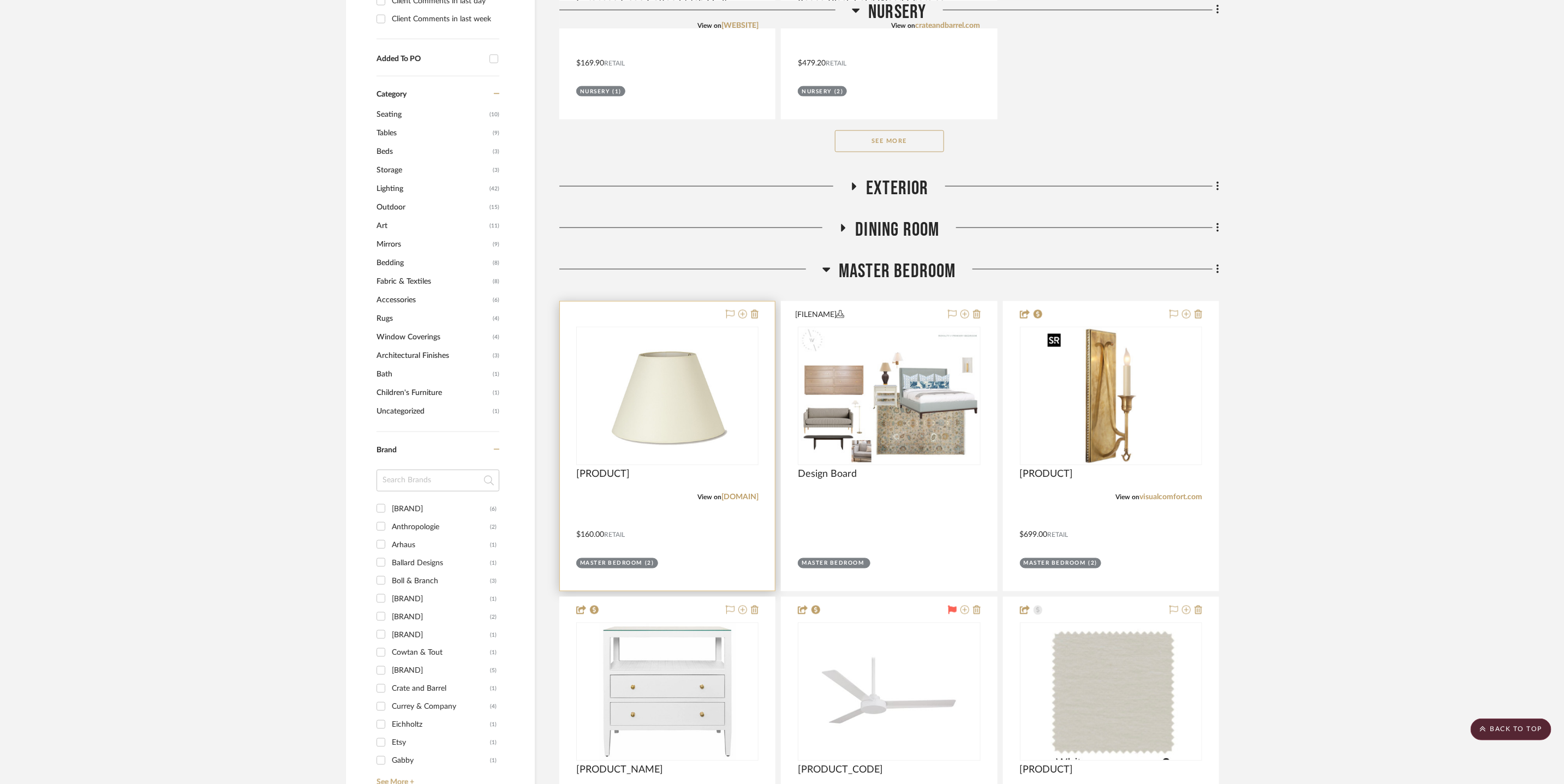 scroll, scrollTop: 1138, scrollLeft: 0, axis: vertical 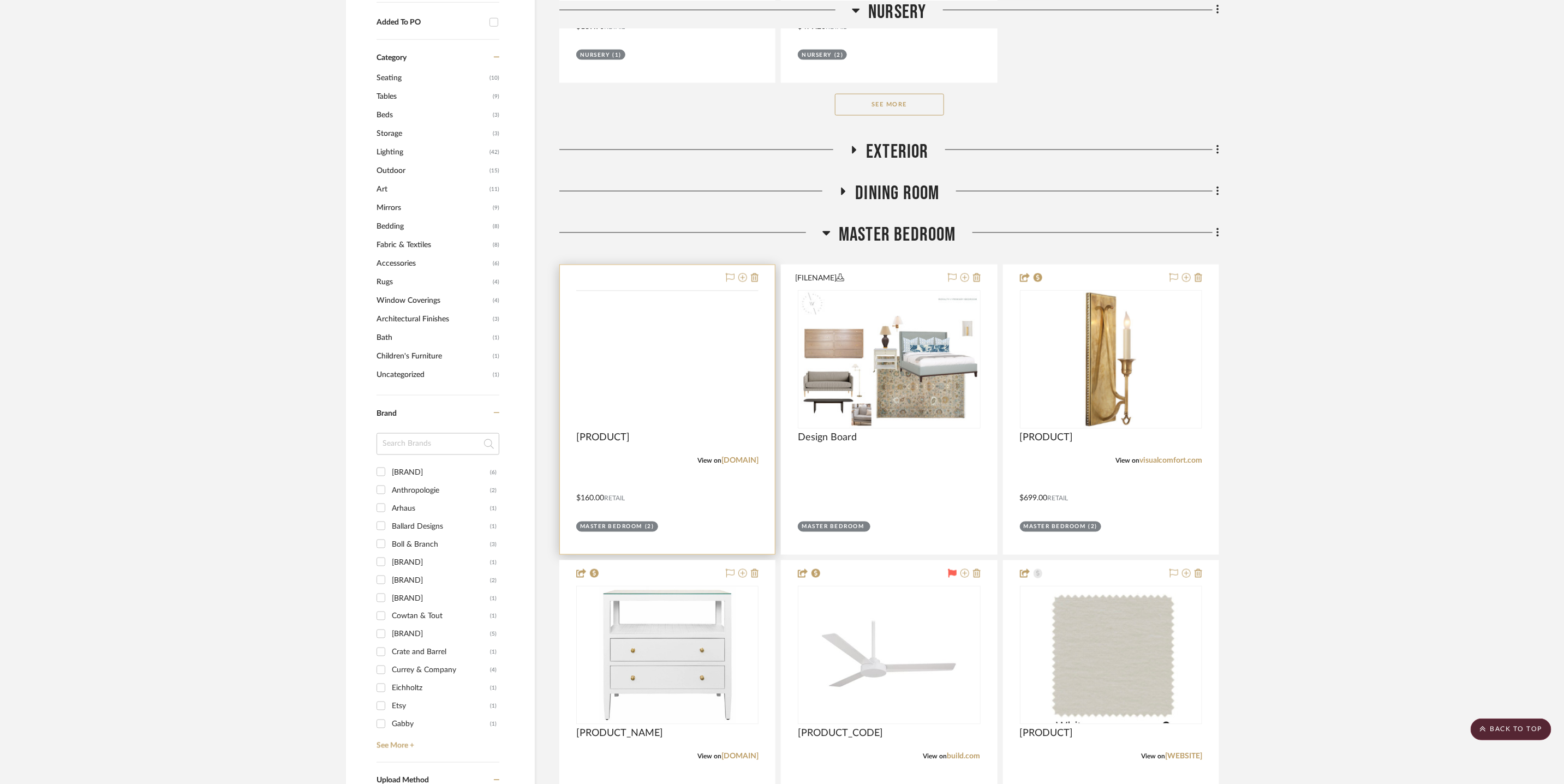 click at bounding box center (0, 0) 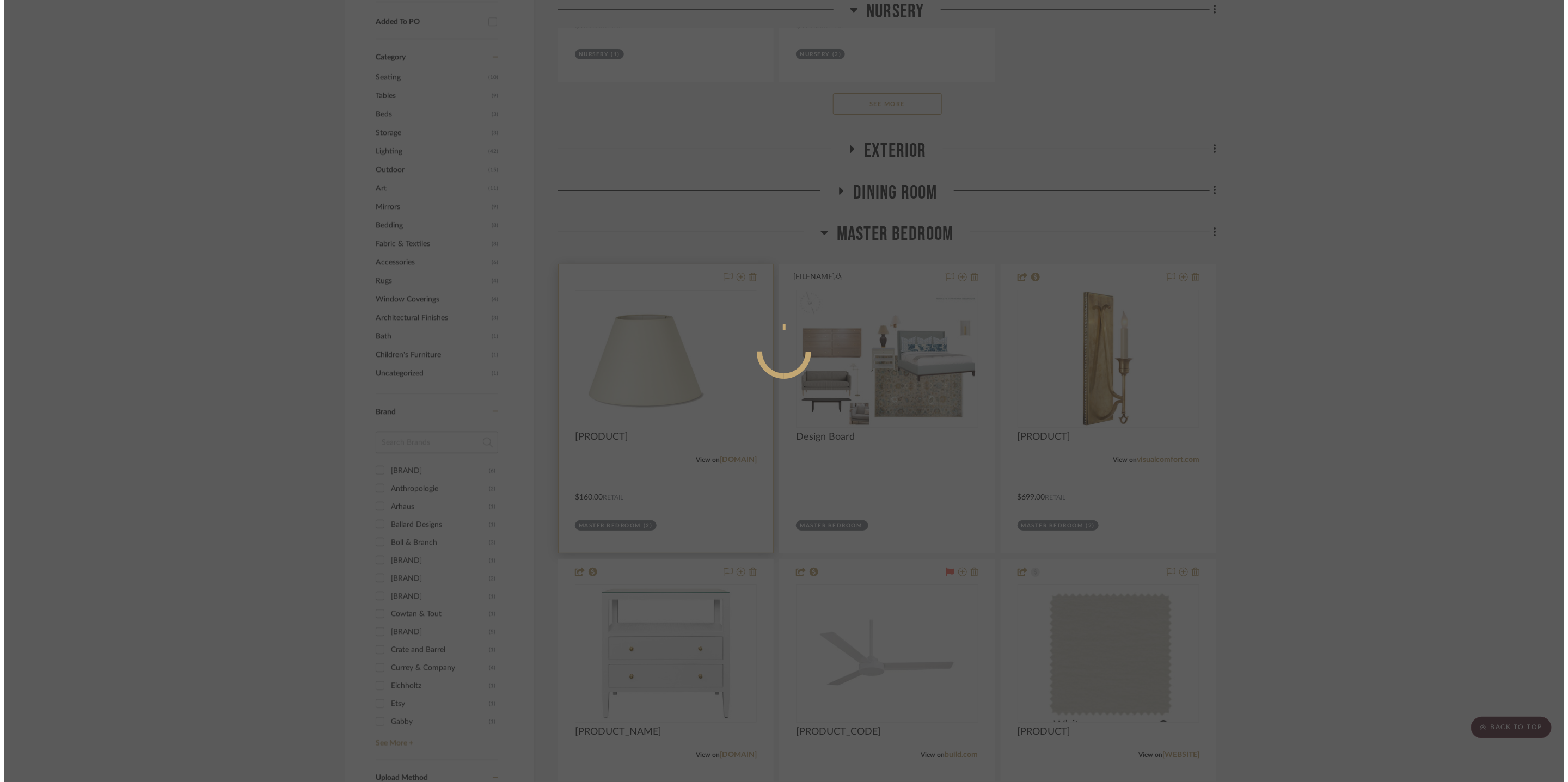 scroll, scrollTop: 0, scrollLeft: 0, axis: both 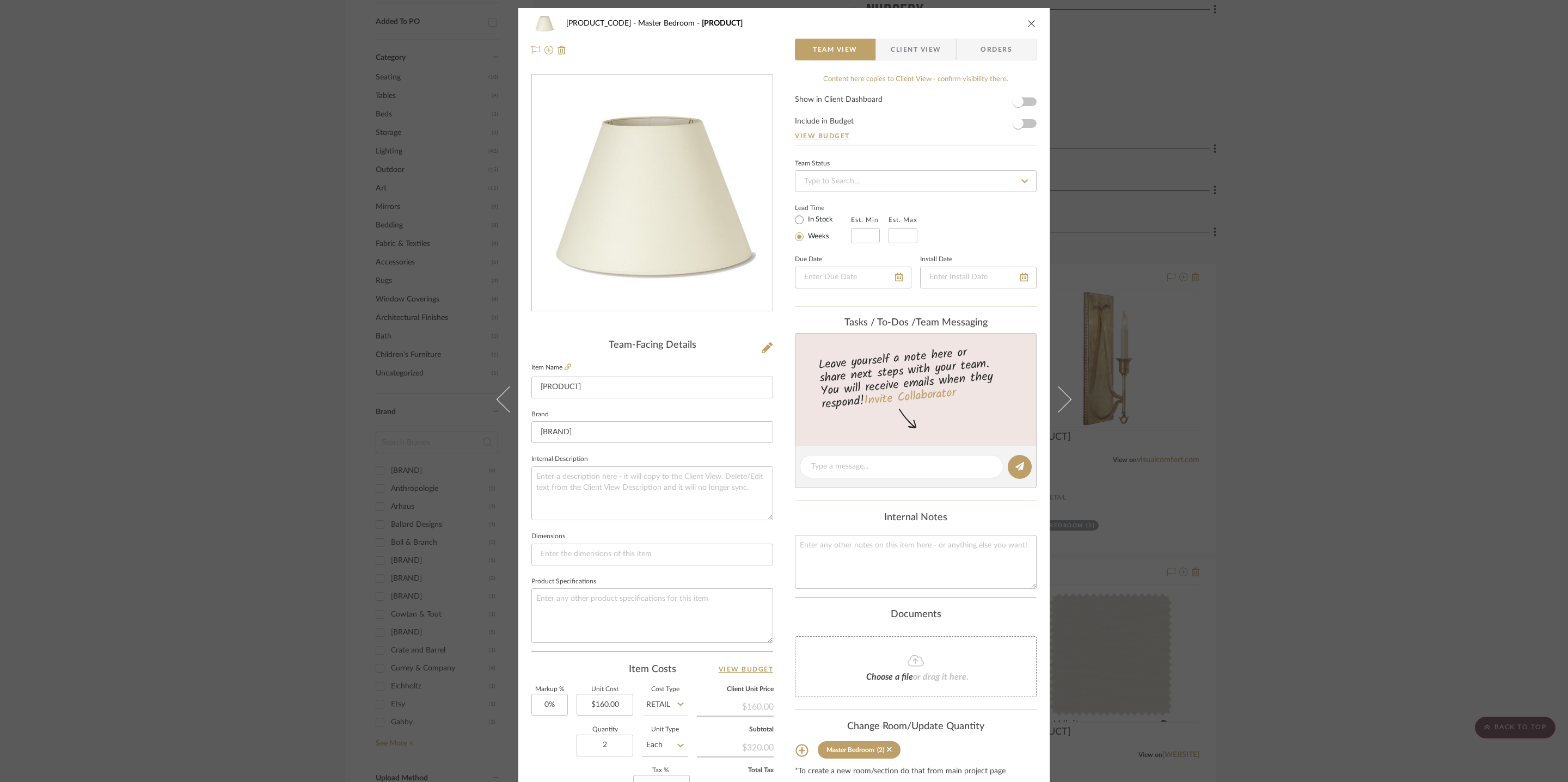 click on "Show in Client Dashboard   Include in Budget   View Budget" at bounding box center [916, 120] 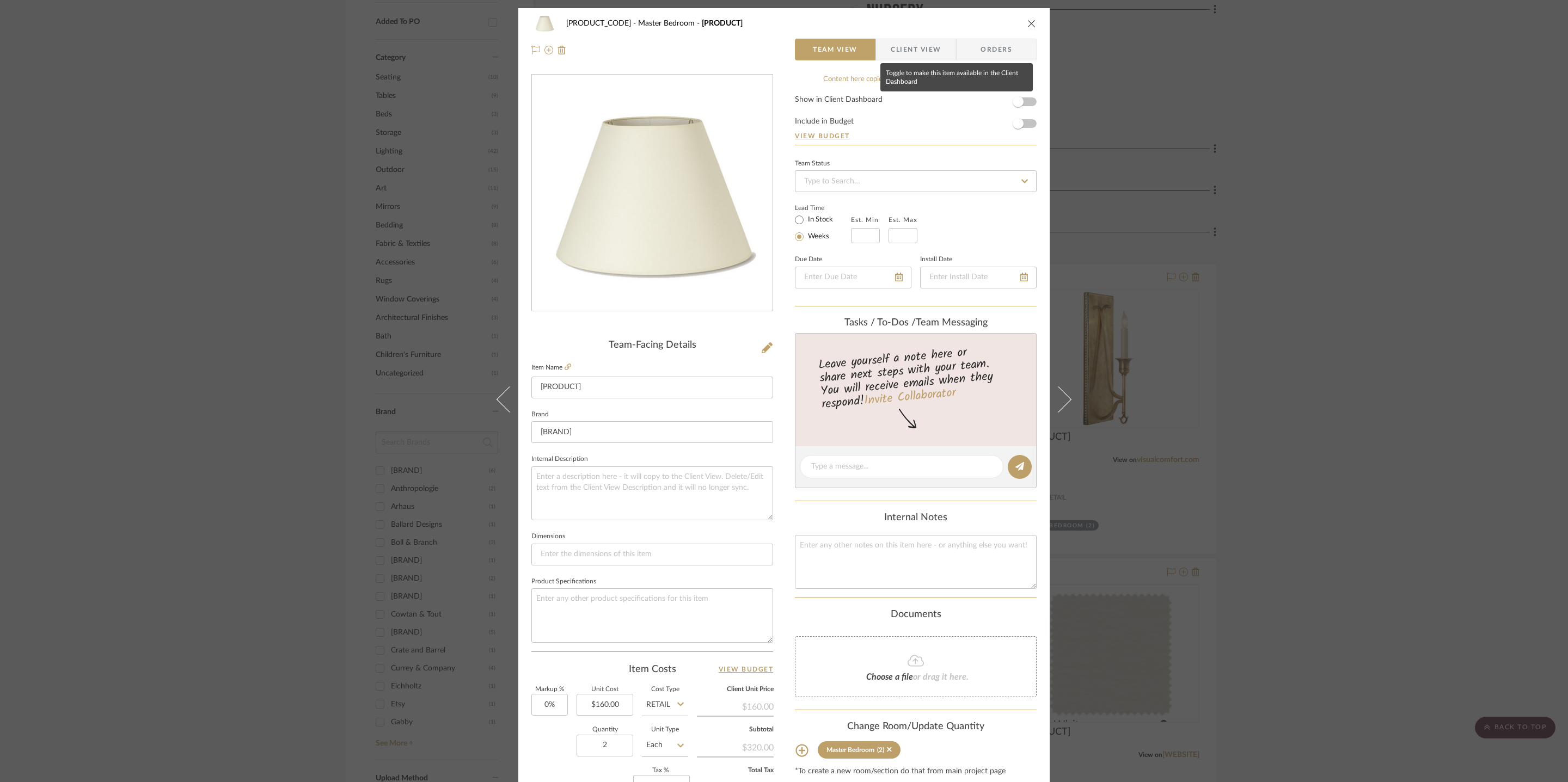 click on "Show in Client Dashboard   Include in Budget   View Budget" at bounding box center [916, 120] 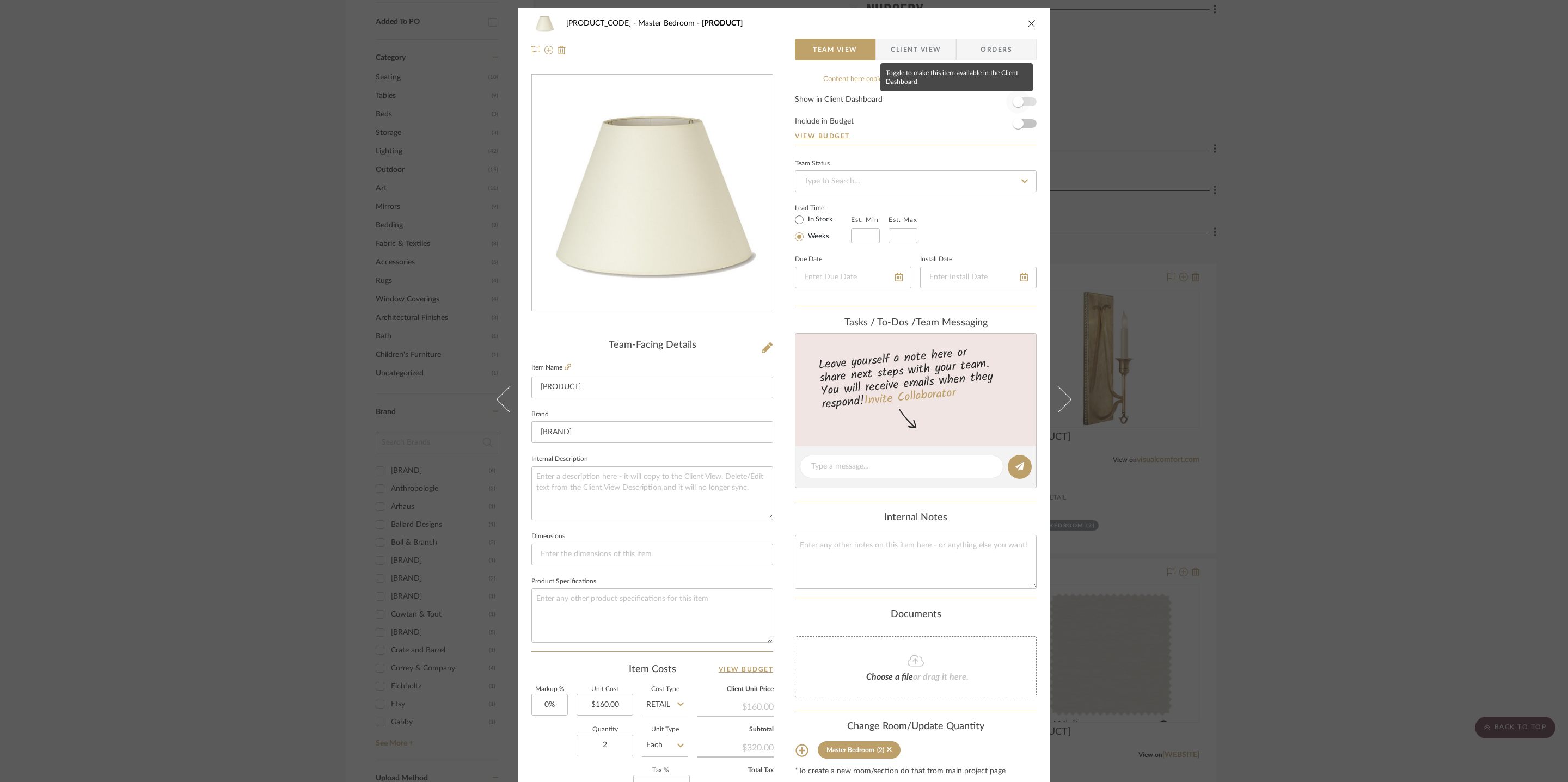 click at bounding box center [1018, 102] 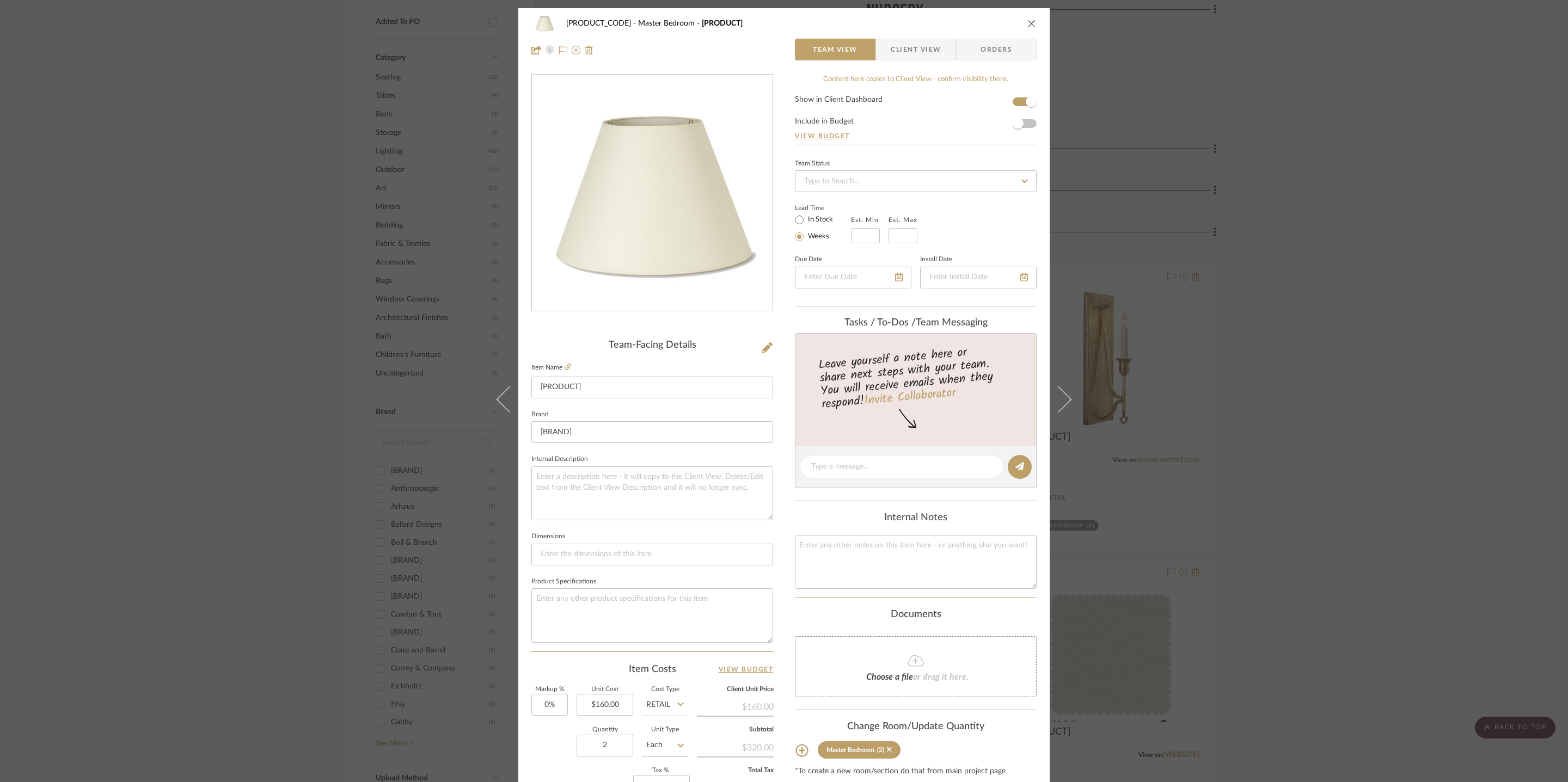 type 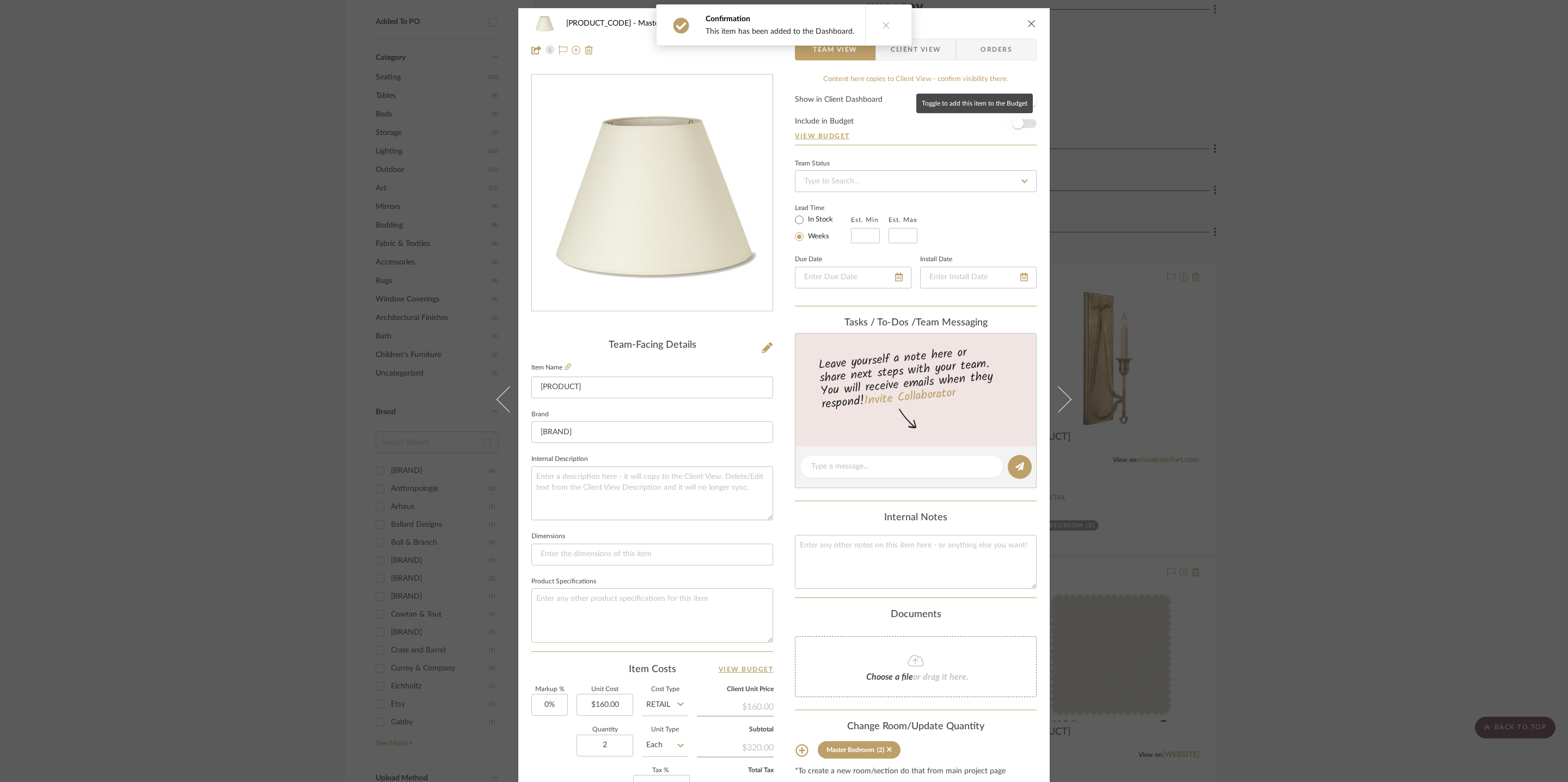 click at bounding box center (1018, 124) 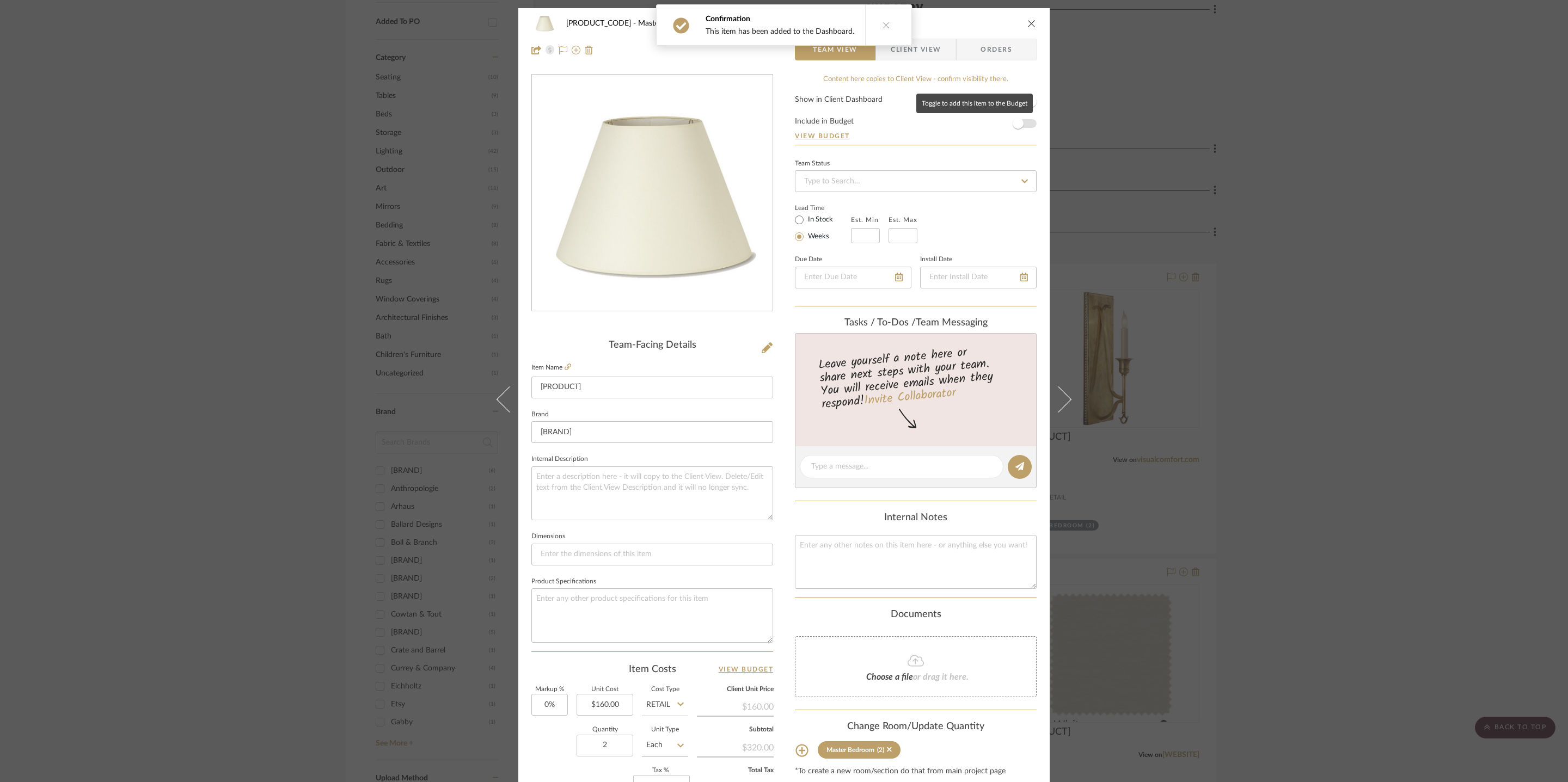 type 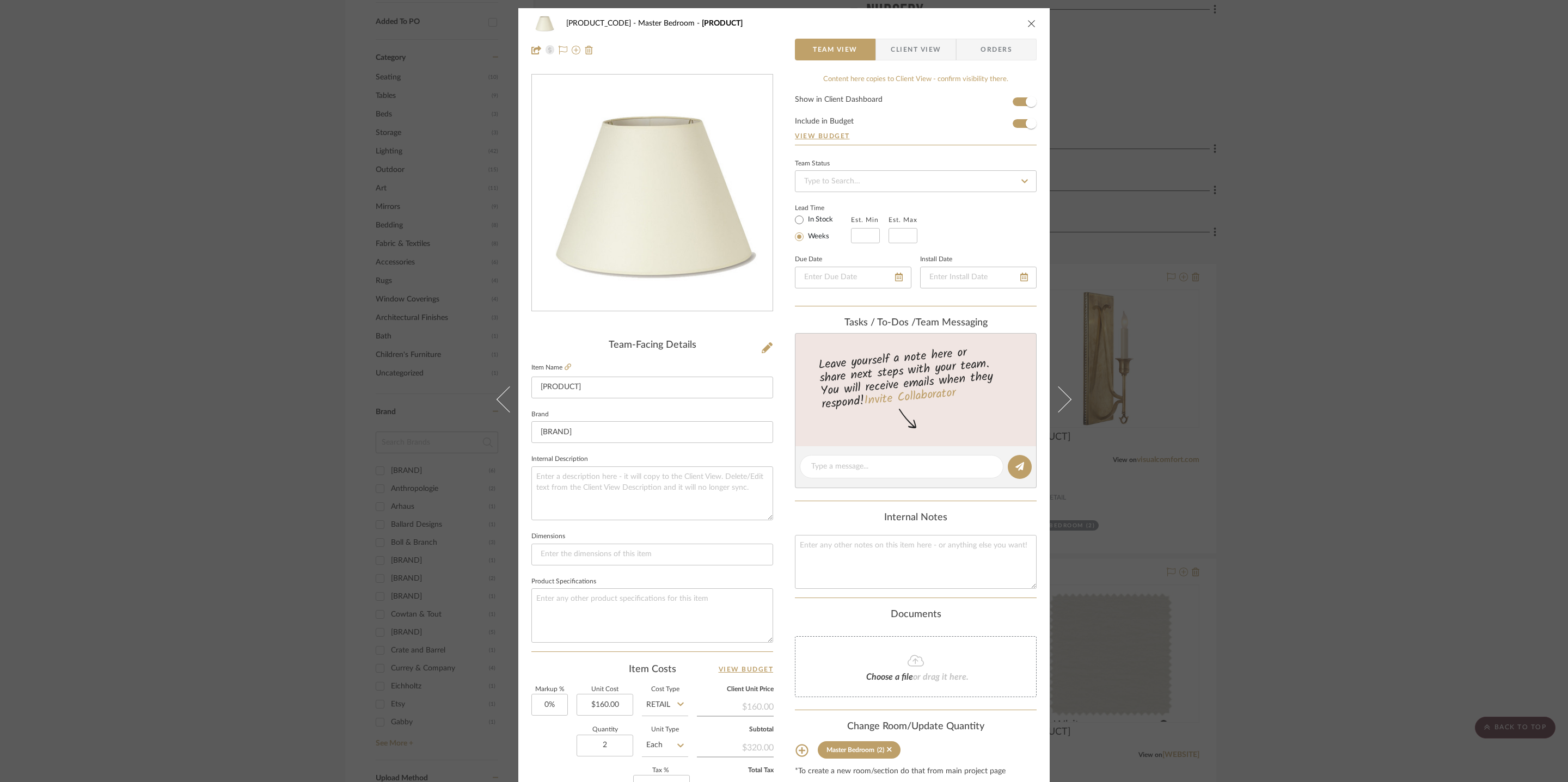type 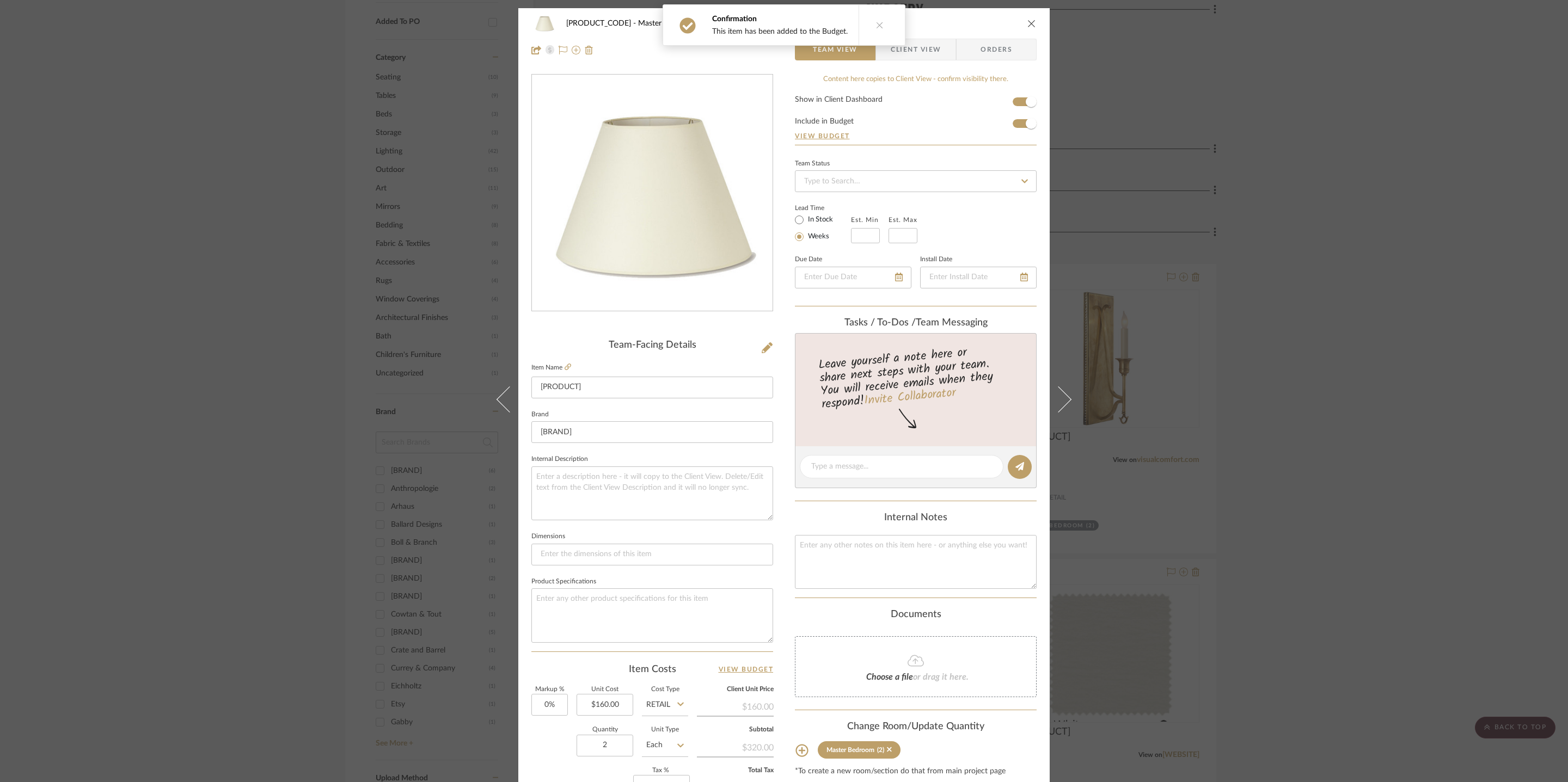 click at bounding box center [1032, 23] 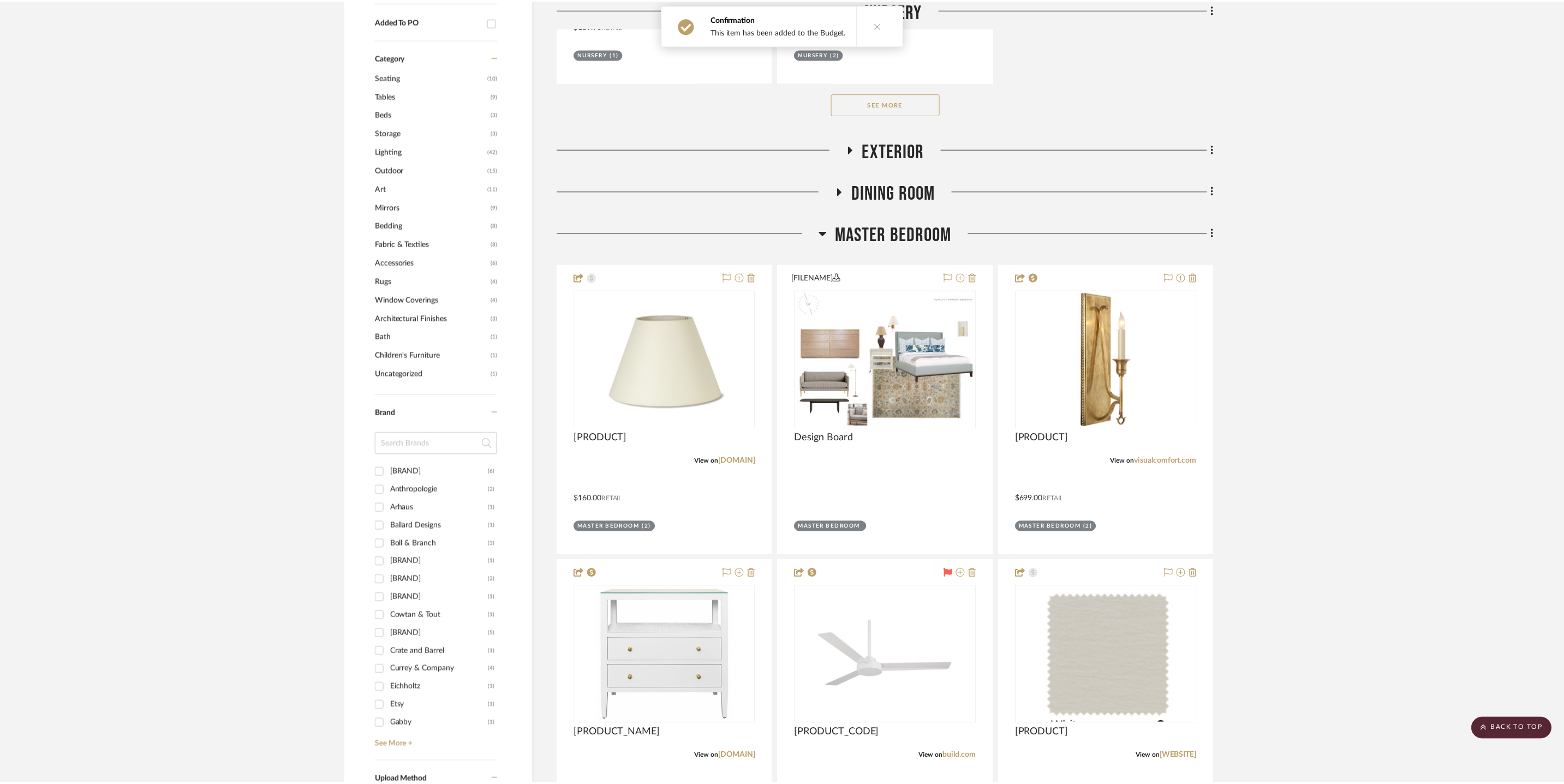 scroll, scrollTop: 1138, scrollLeft: 0, axis: vertical 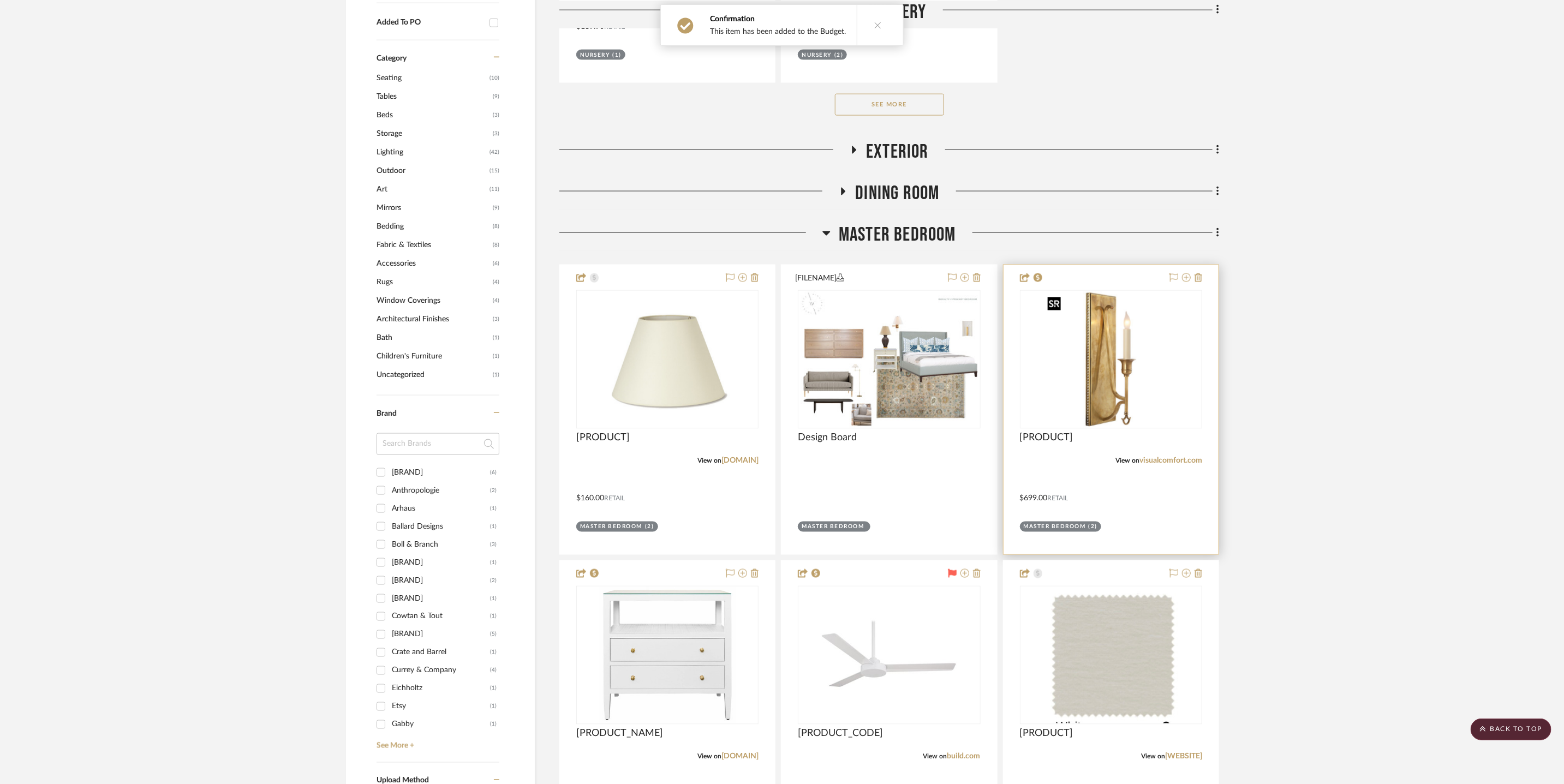 click at bounding box center [1111, 360] 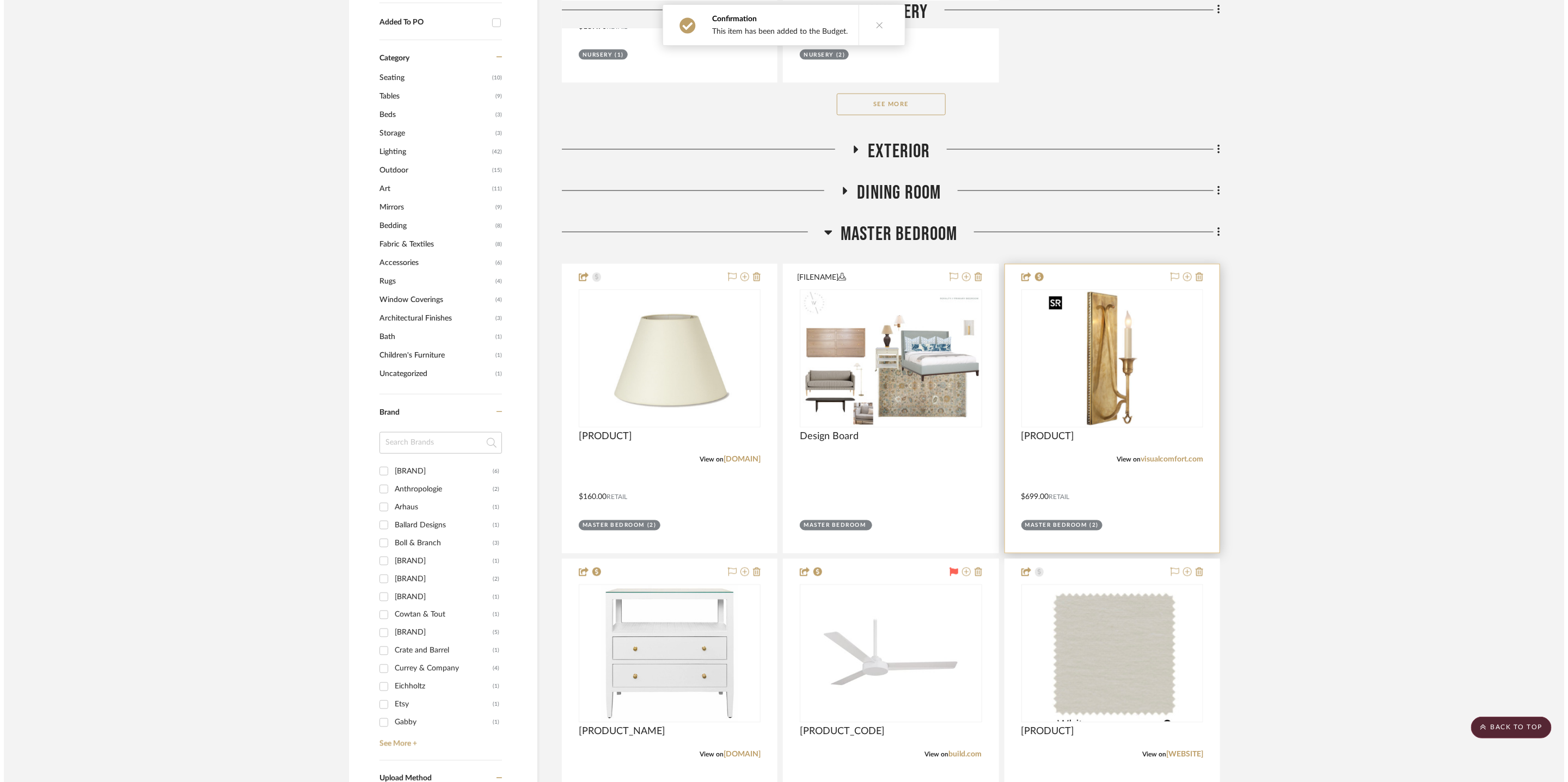 scroll, scrollTop: 0, scrollLeft: 0, axis: both 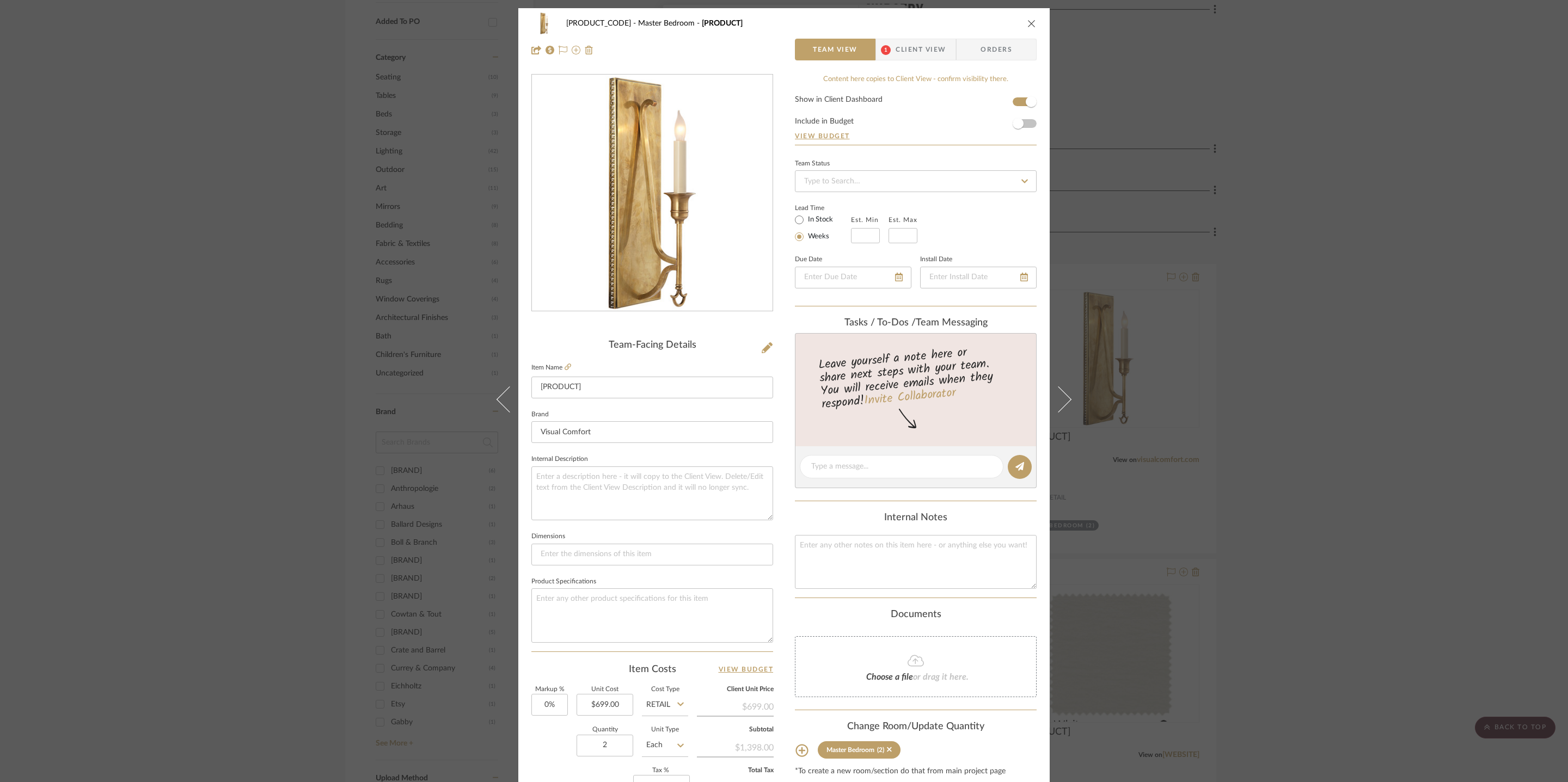 click on "Show in Client Dashboard   Include in Budget   View Budget" at bounding box center [916, 120] 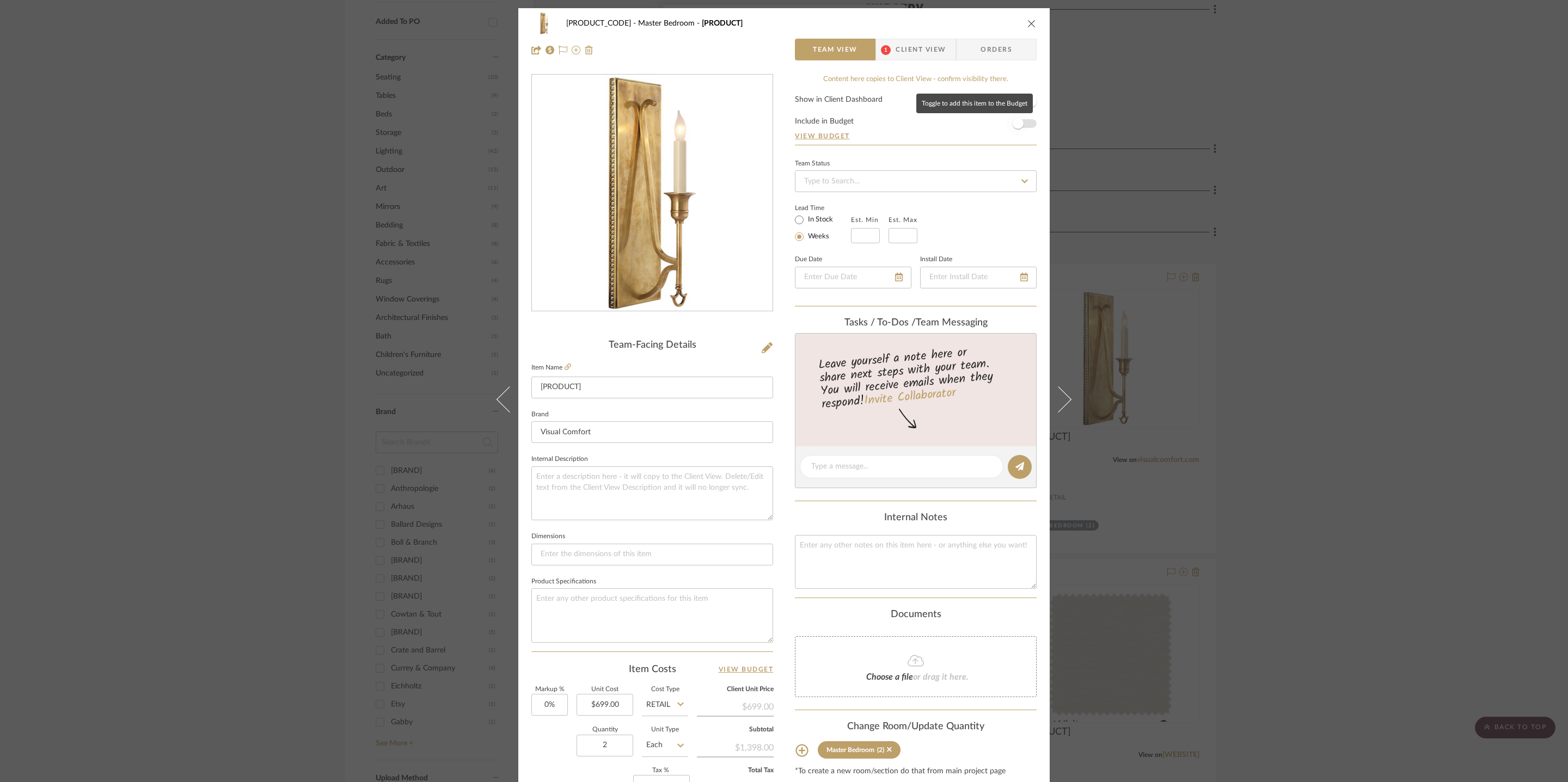 click at bounding box center (1018, 124) 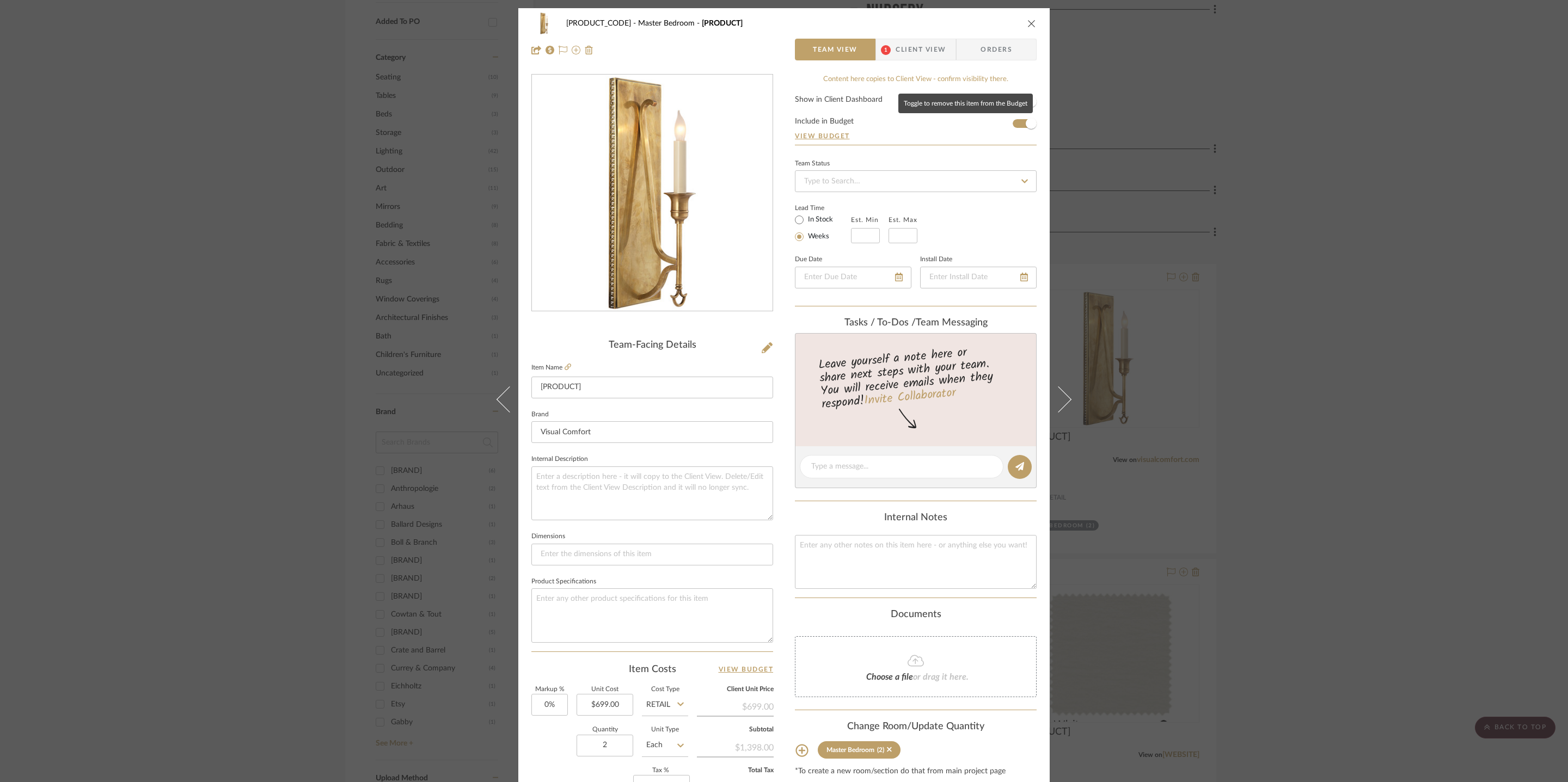 type 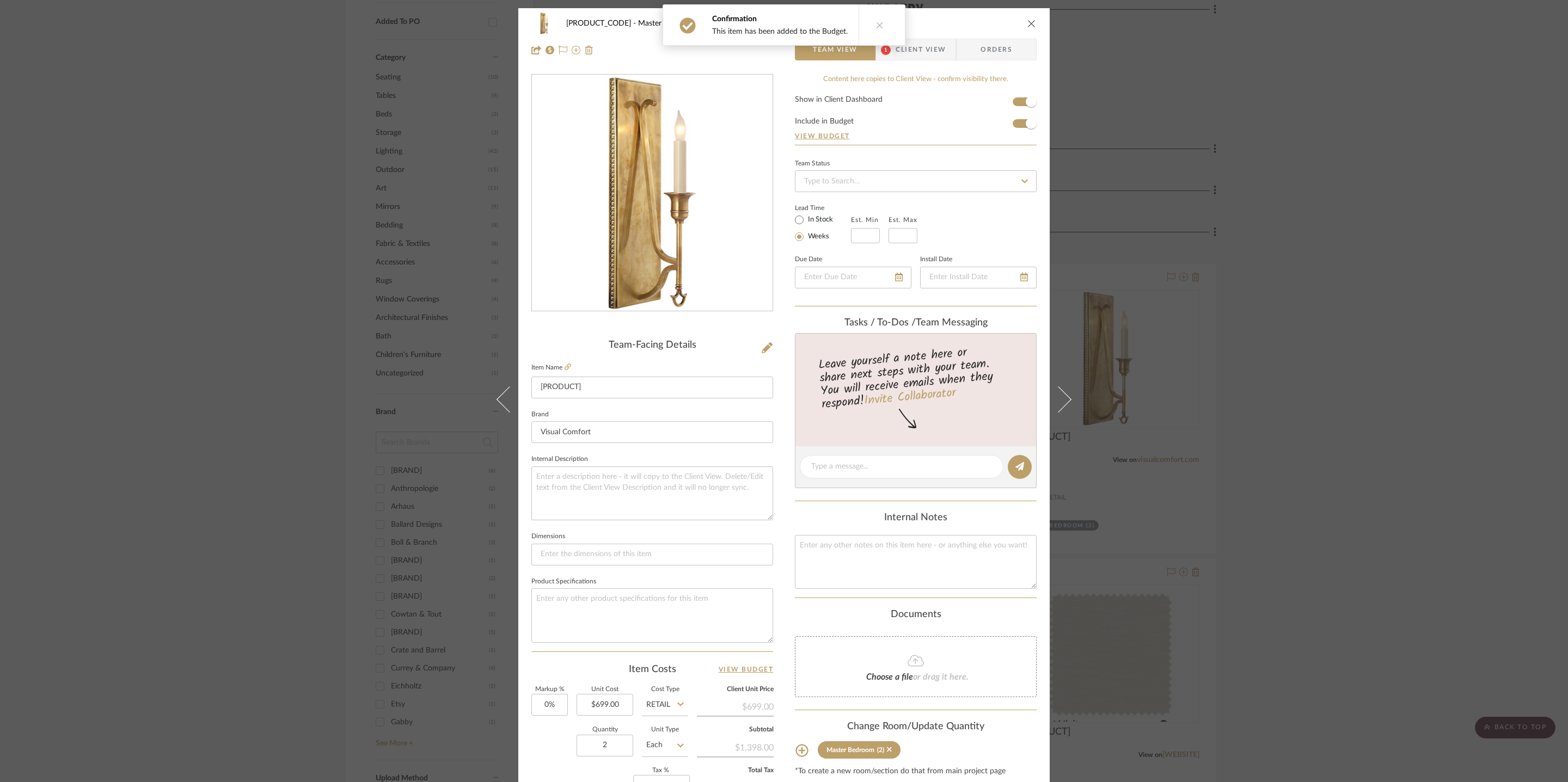click at bounding box center [1032, 23] 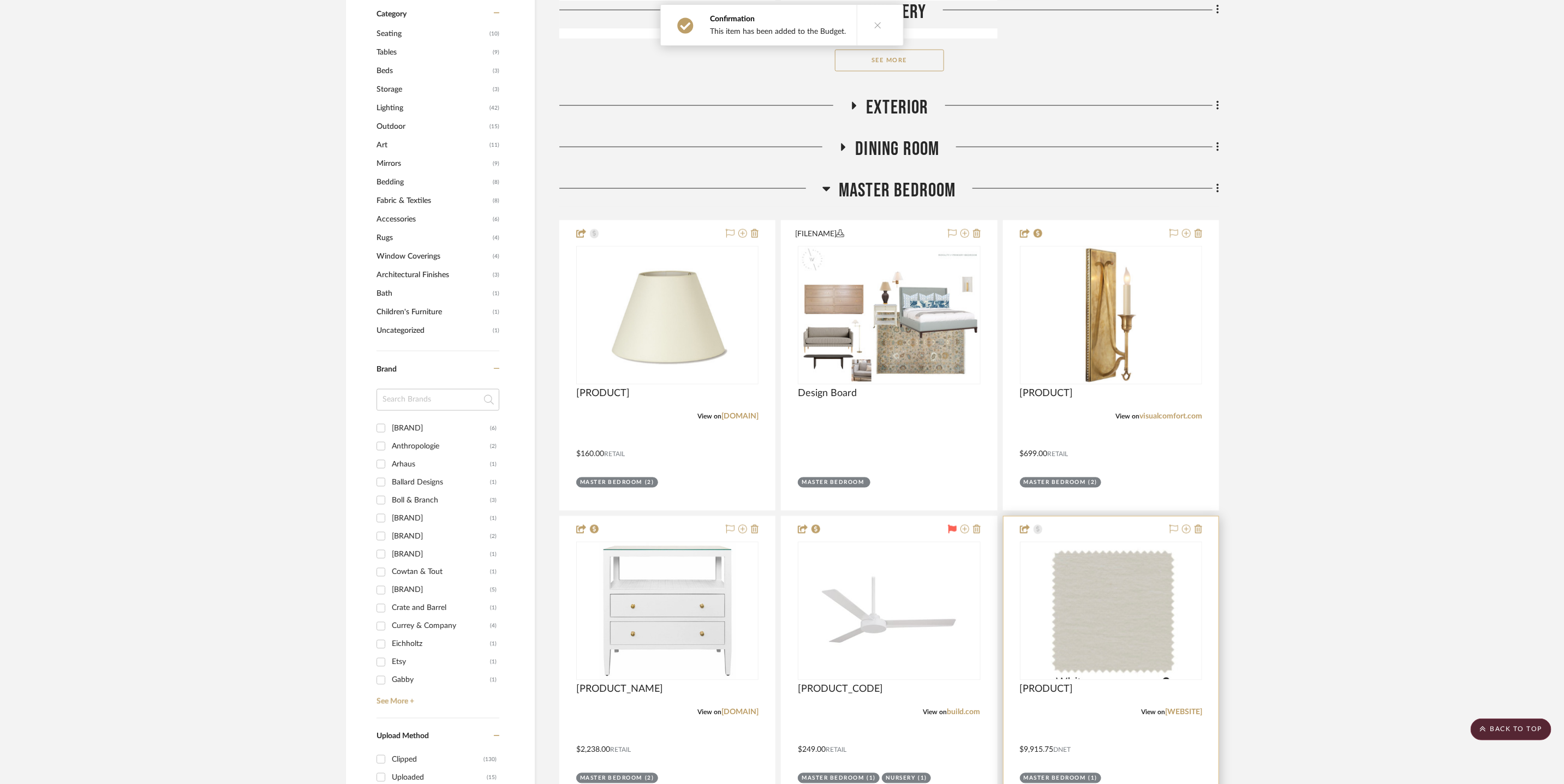 scroll, scrollTop: 1390, scrollLeft: 0, axis: vertical 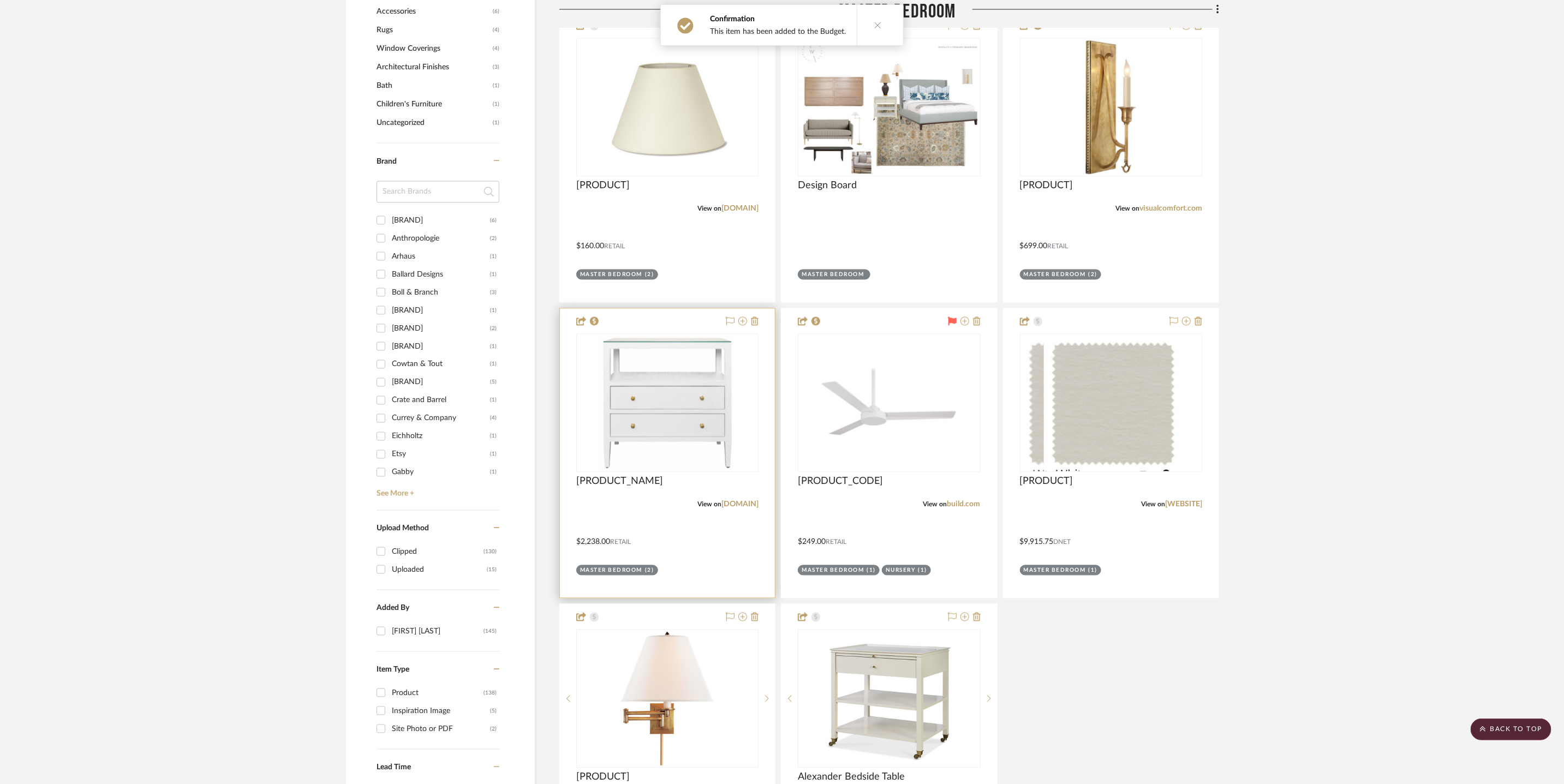 click at bounding box center [0, 0] 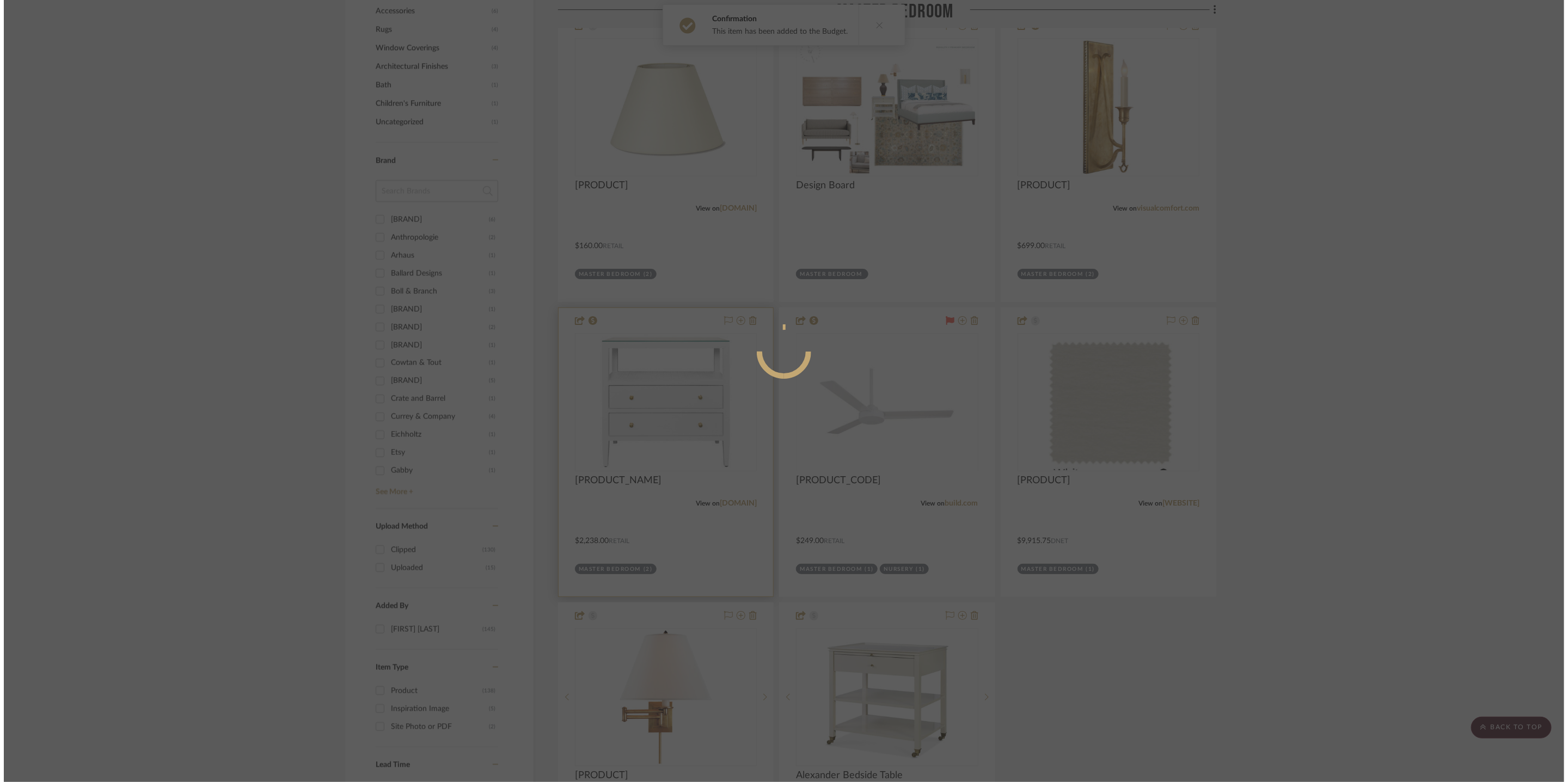 scroll, scrollTop: 0, scrollLeft: 0, axis: both 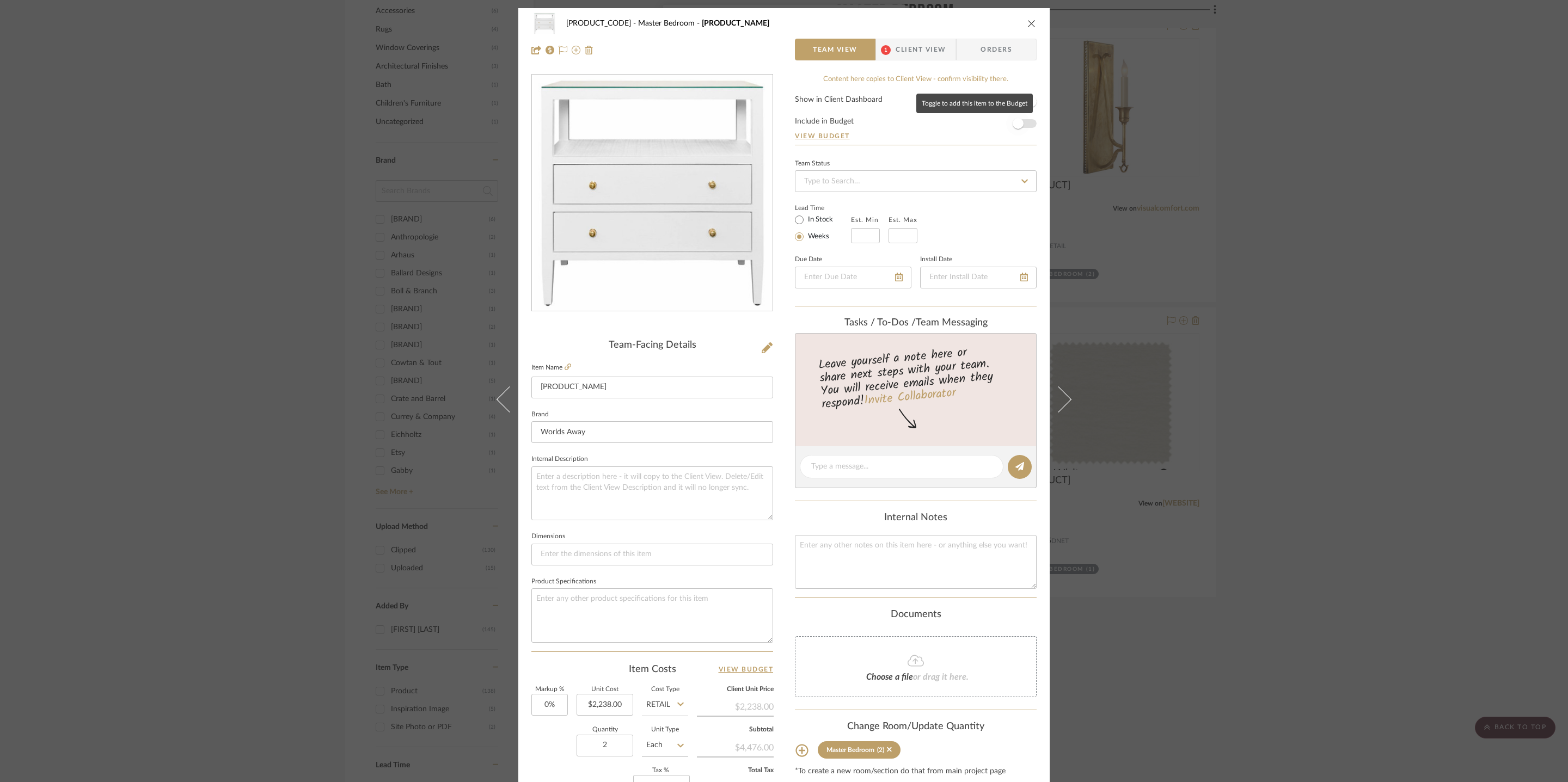 click at bounding box center [1018, 124] 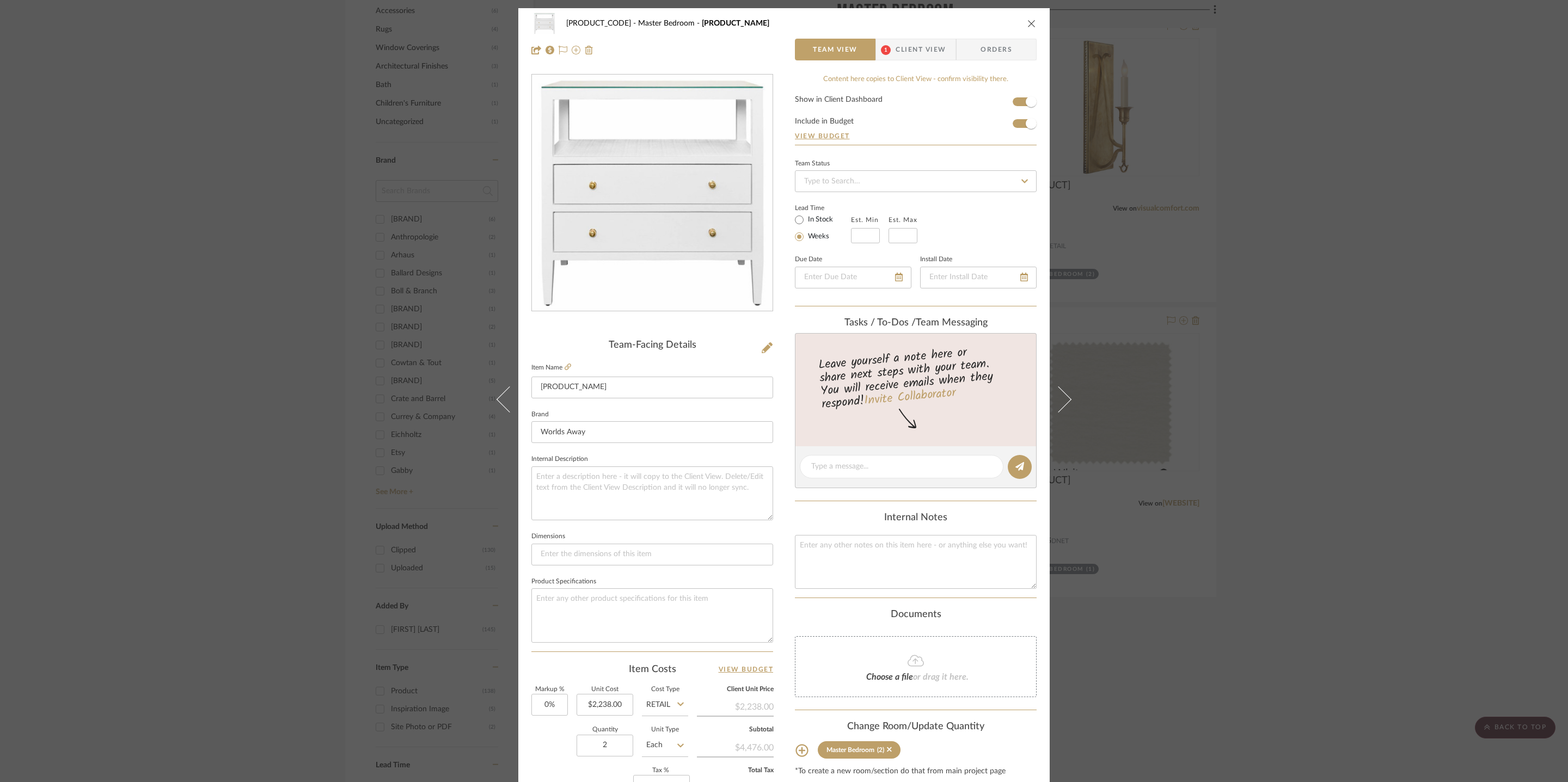 type 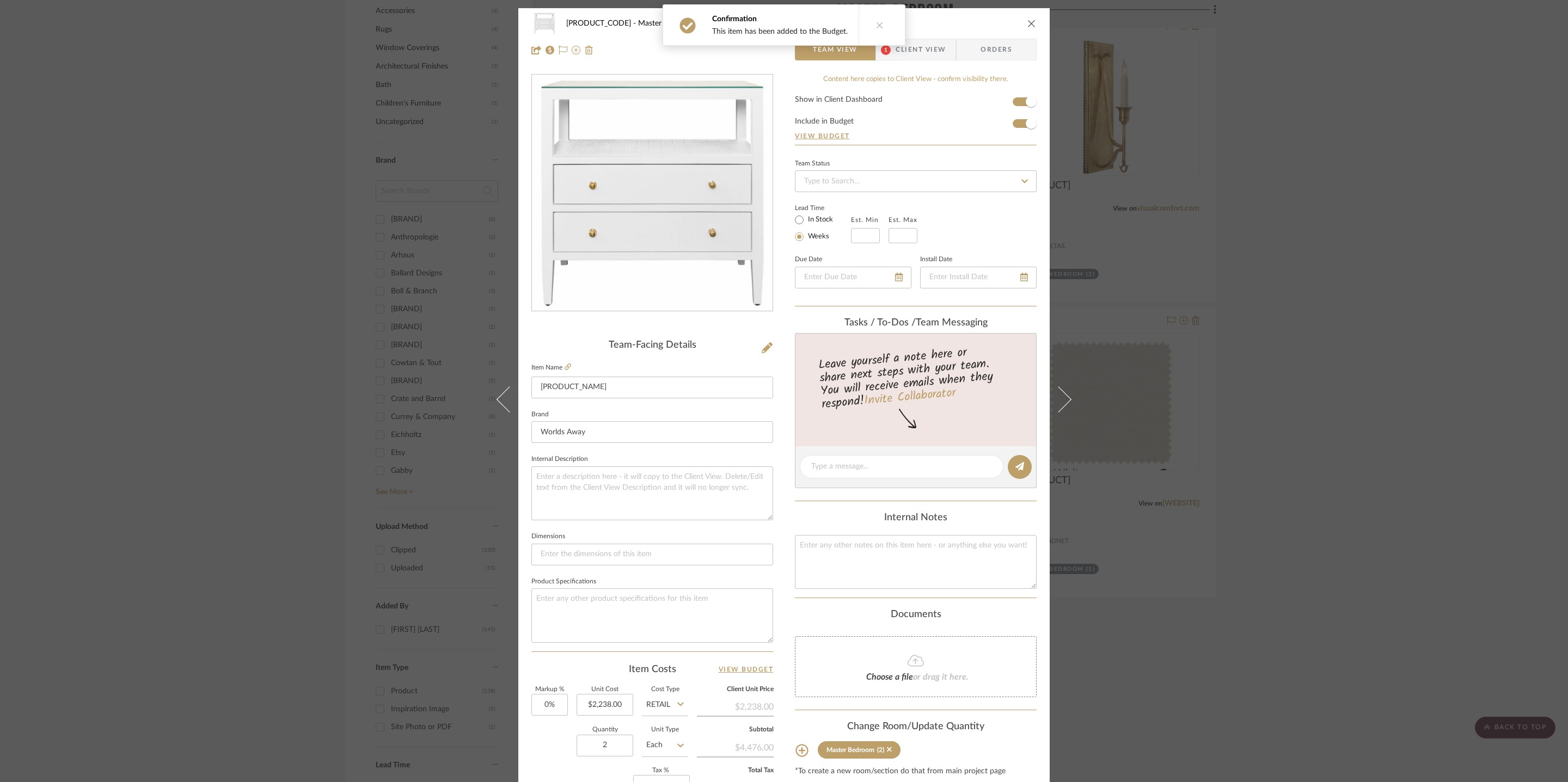 click on "ROYALTY - 2249 Yorkshire Master Bedroom Douglas Coastal Beach White Linen Nightstand" at bounding box center [784, 23] 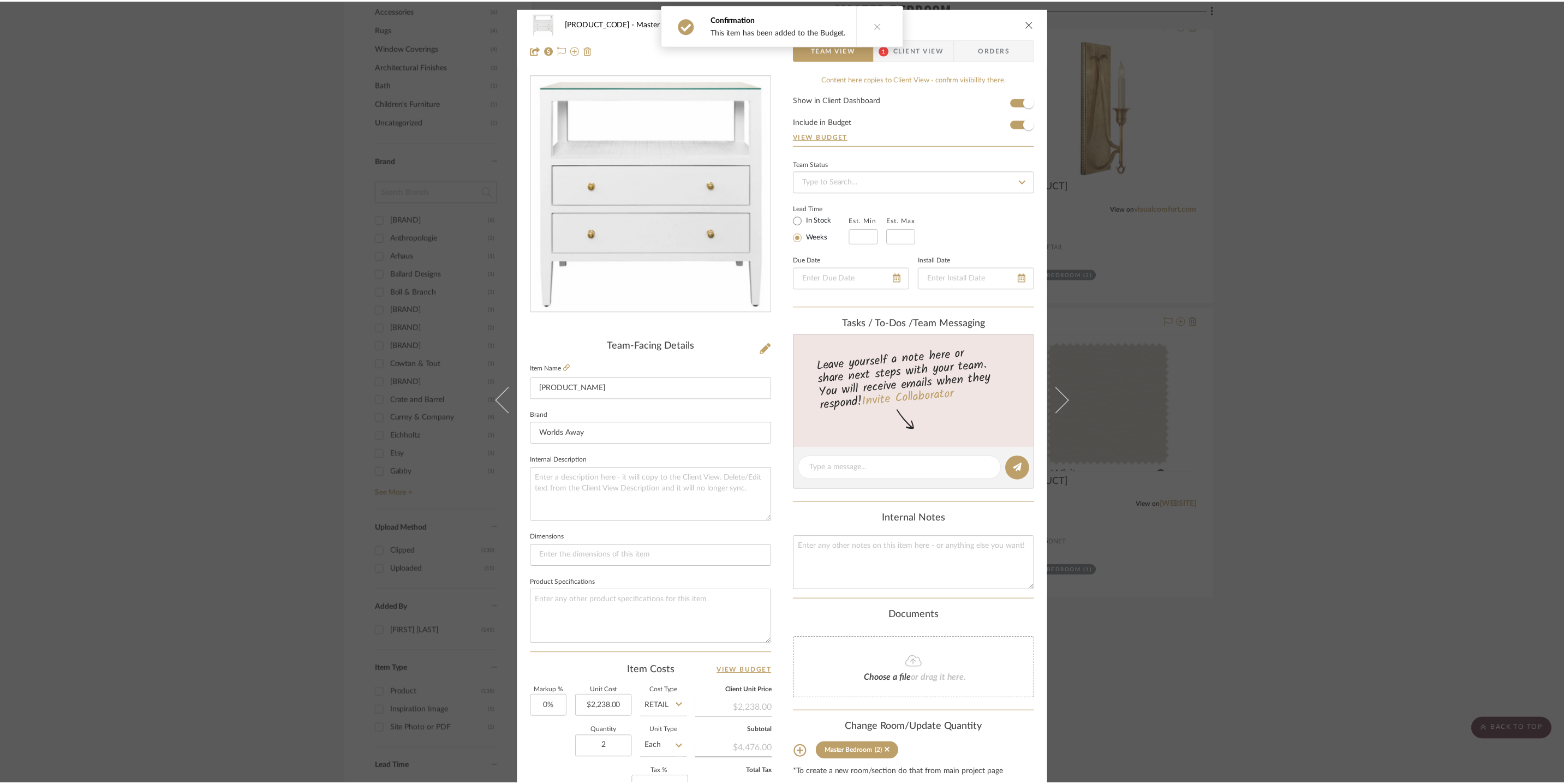 scroll, scrollTop: 1390, scrollLeft: 0, axis: vertical 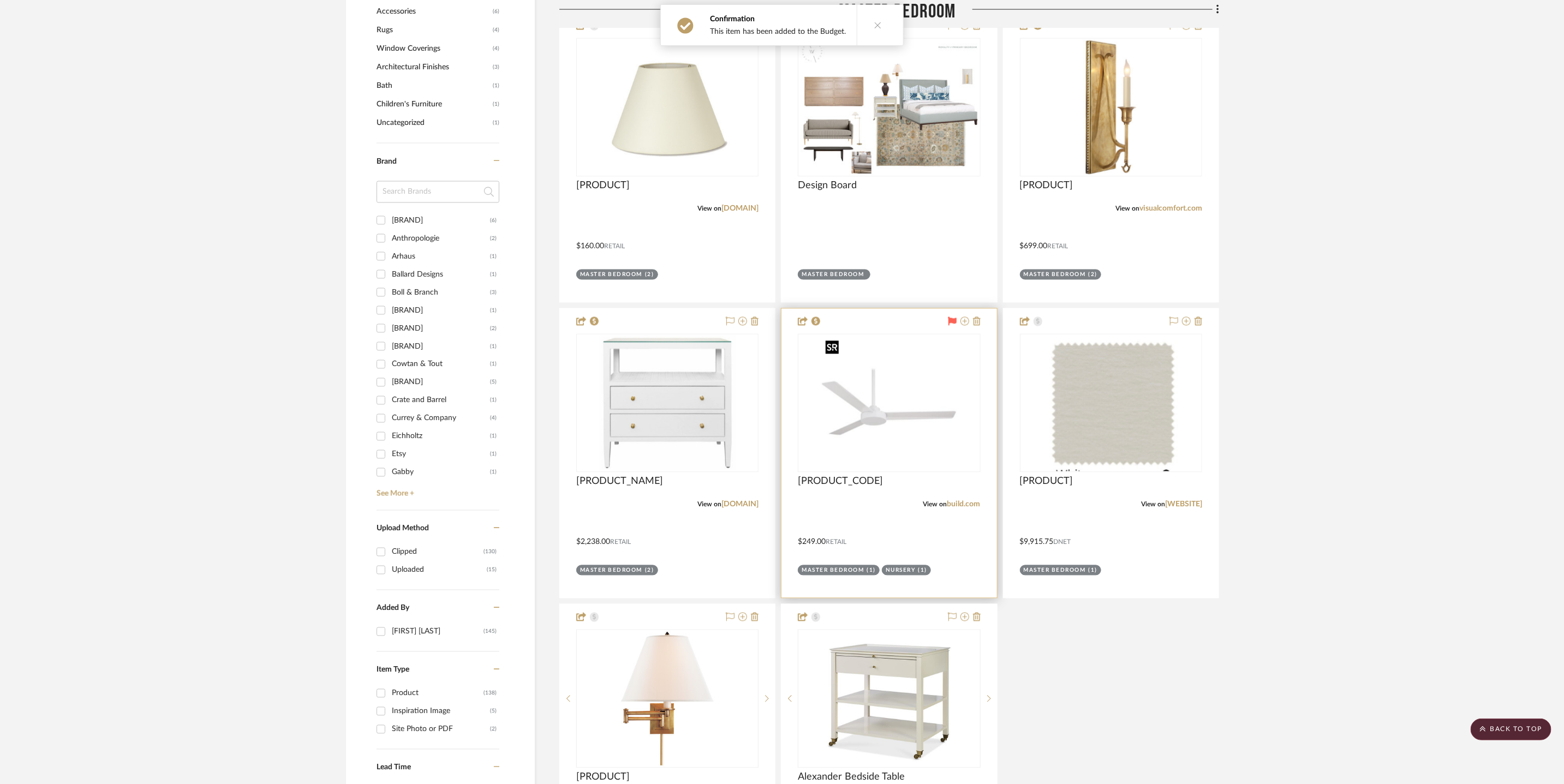 click at bounding box center (889, 403) 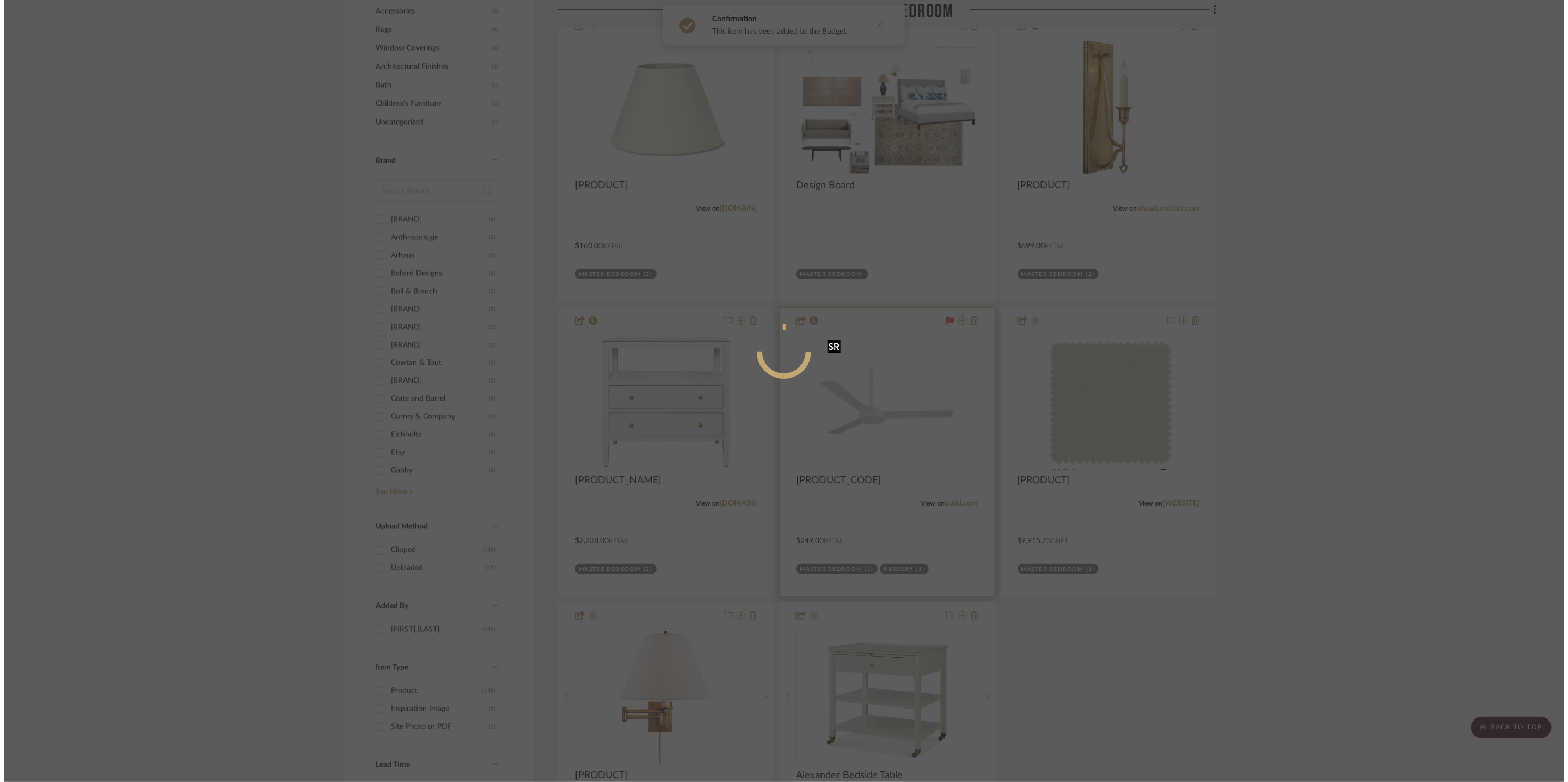 scroll, scrollTop: 0, scrollLeft: 0, axis: both 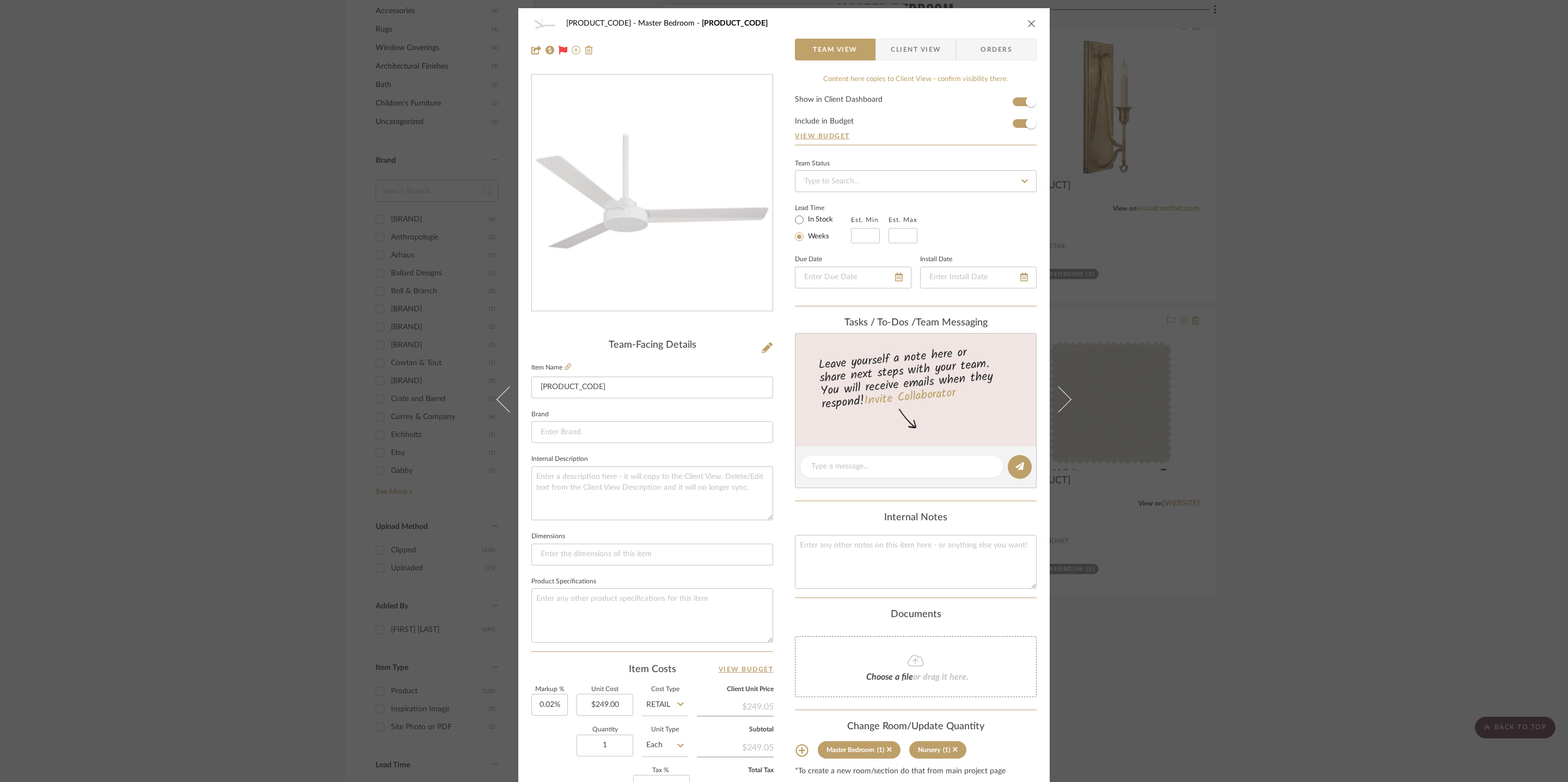 click at bounding box center (1032, 23) 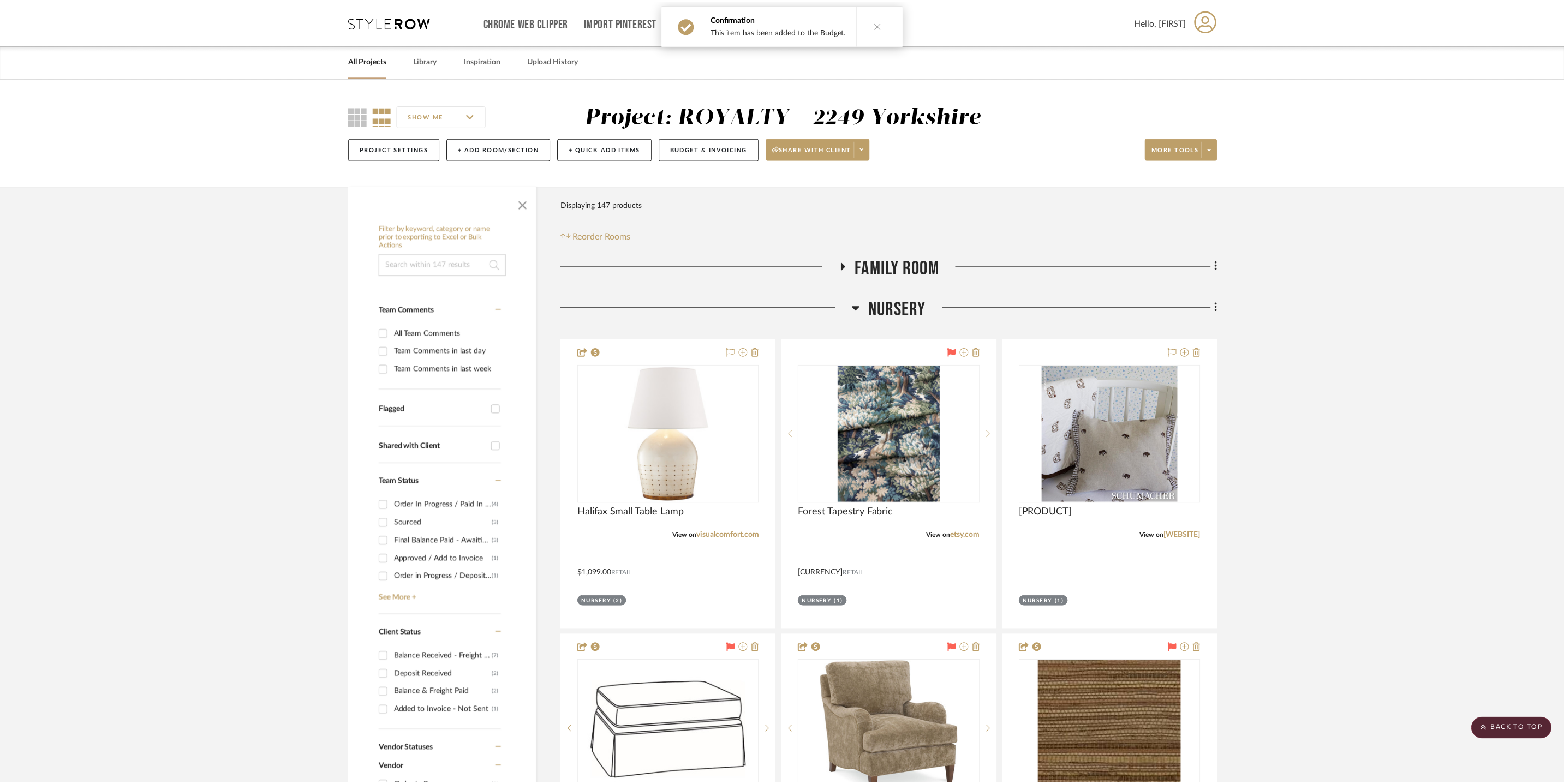 scroll, scrollTop: 1390, scrollLeft: 0, axis: vertical 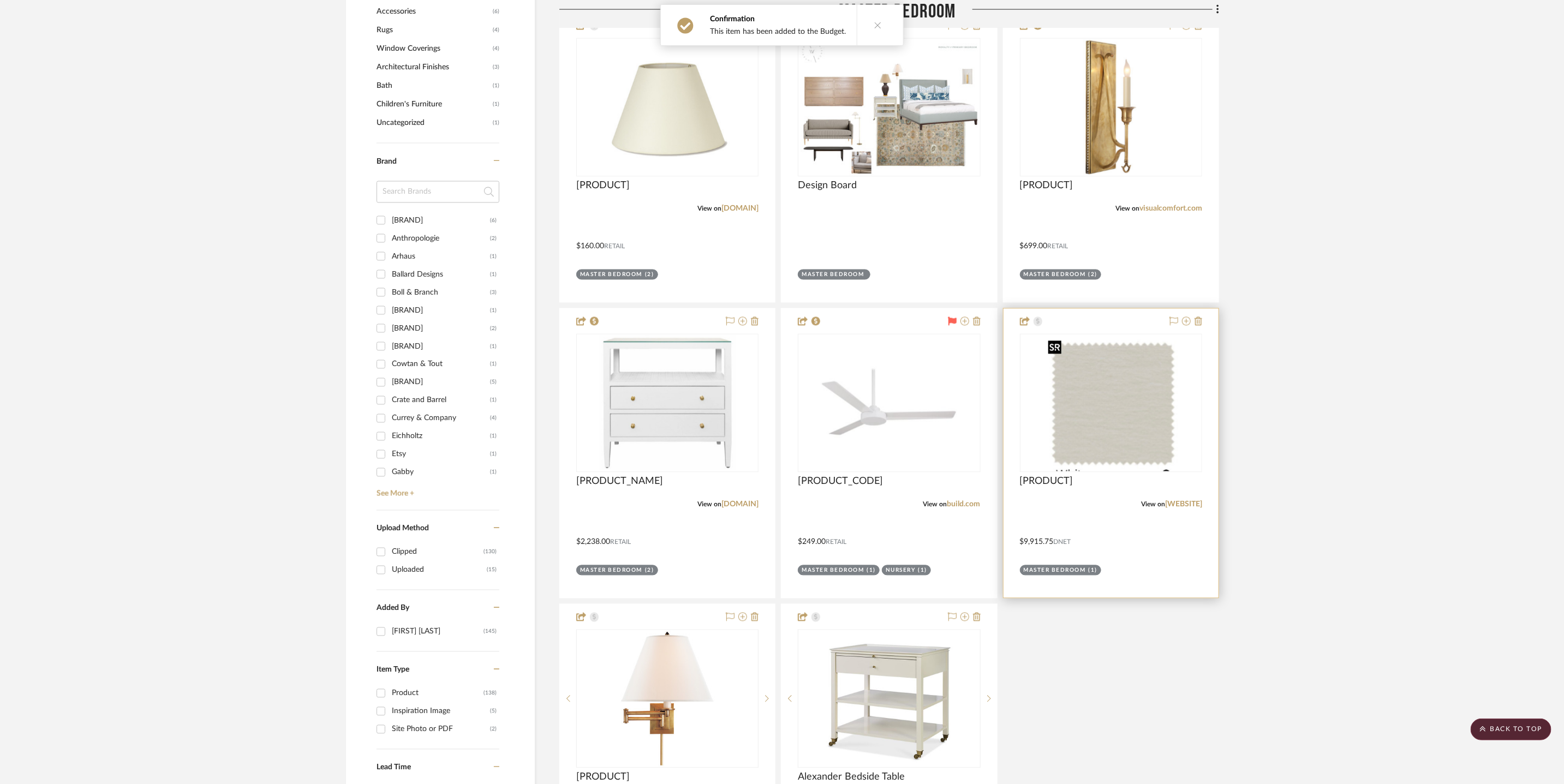 click at bounding box center (1111, 403) 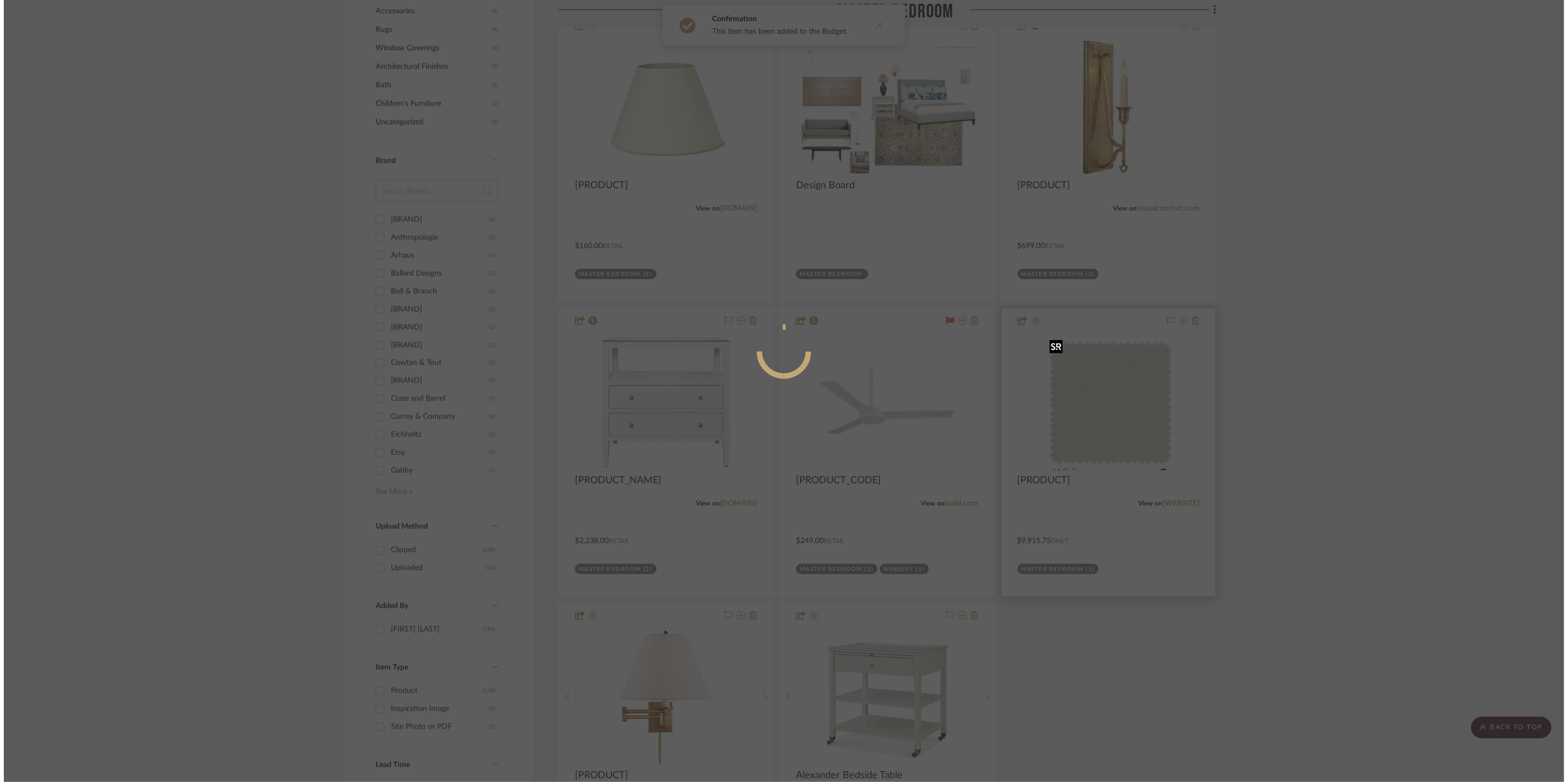 scroll, scrollTop: 0, scrollLeft: 0, axis: both 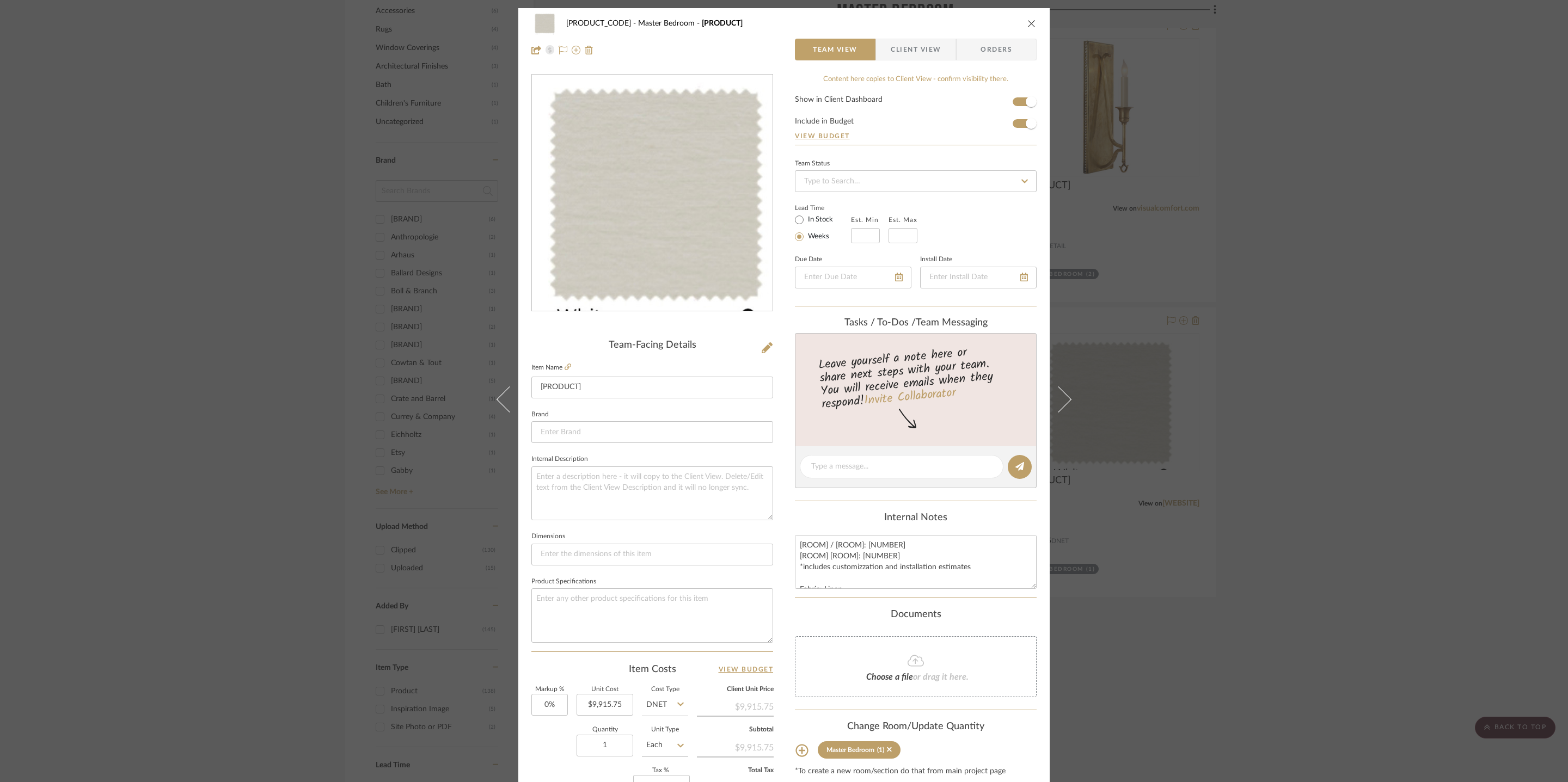 drag, startPoint x: 1028, startPoint y: 20, endPoint x: 973, endPoint y: 153, distance: 143.9236 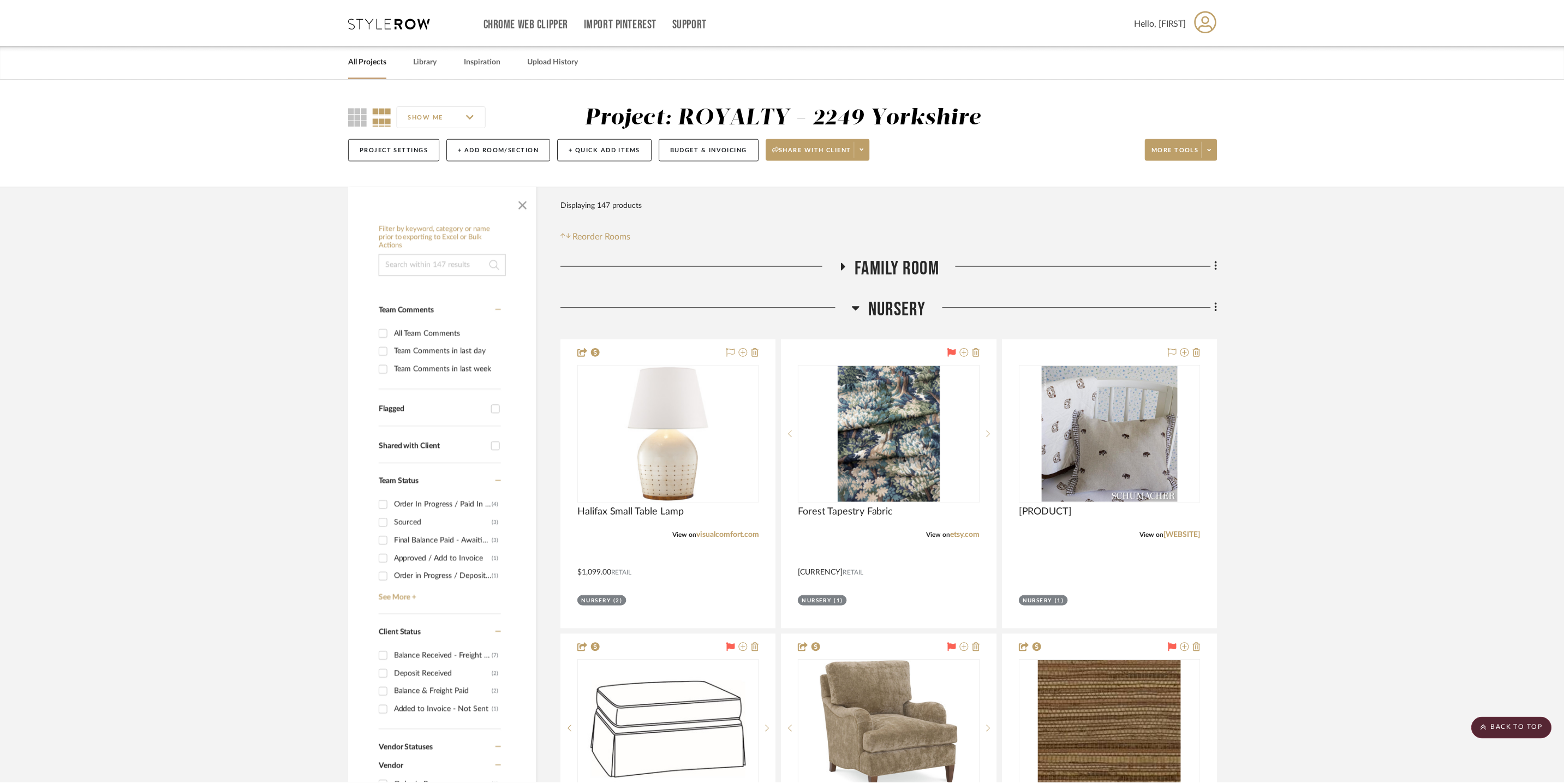 scroll, scrollTop: 1390, scrollLeft: 0, axis: vertical 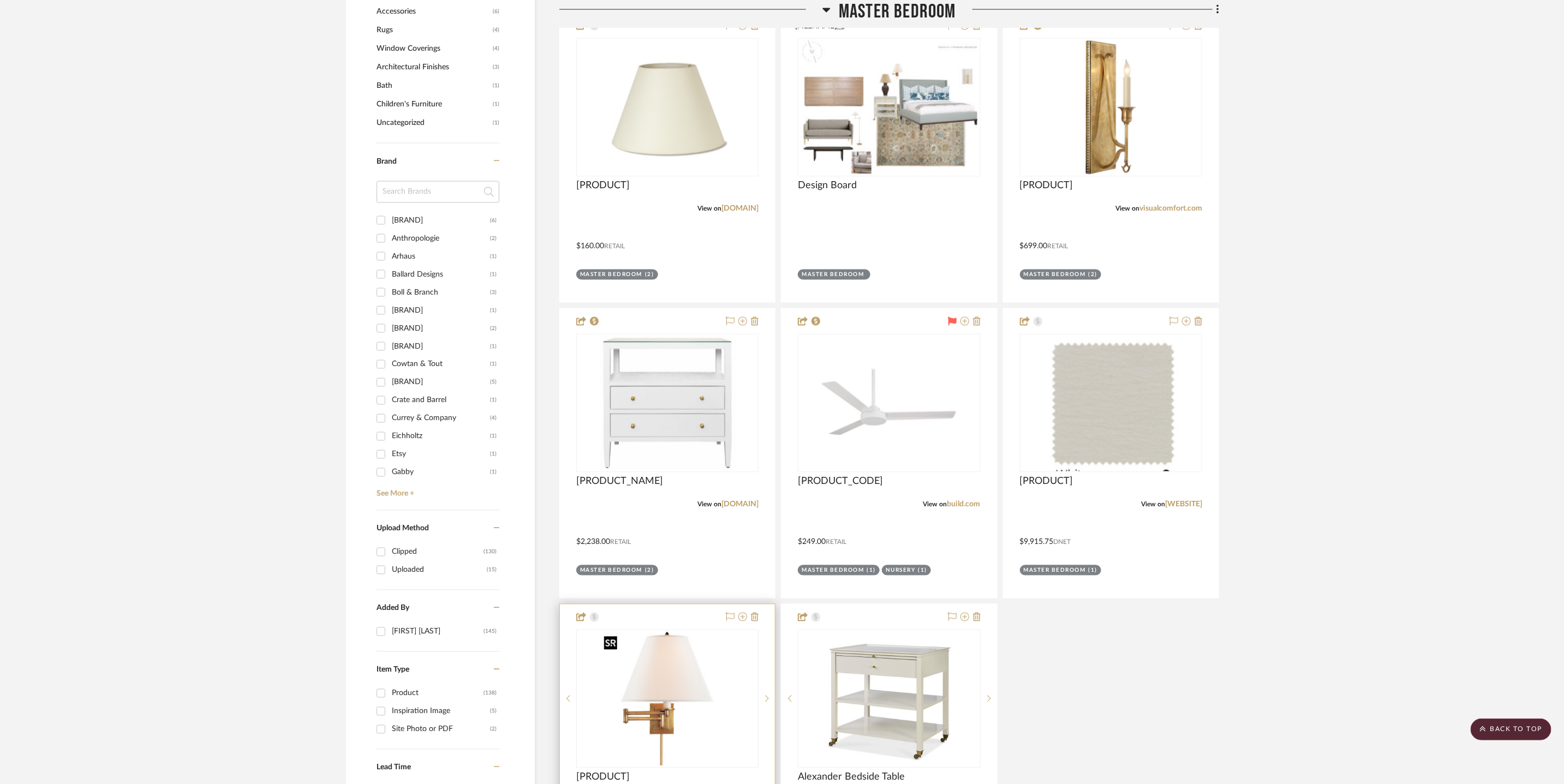 click at bounding box center (667, 699) 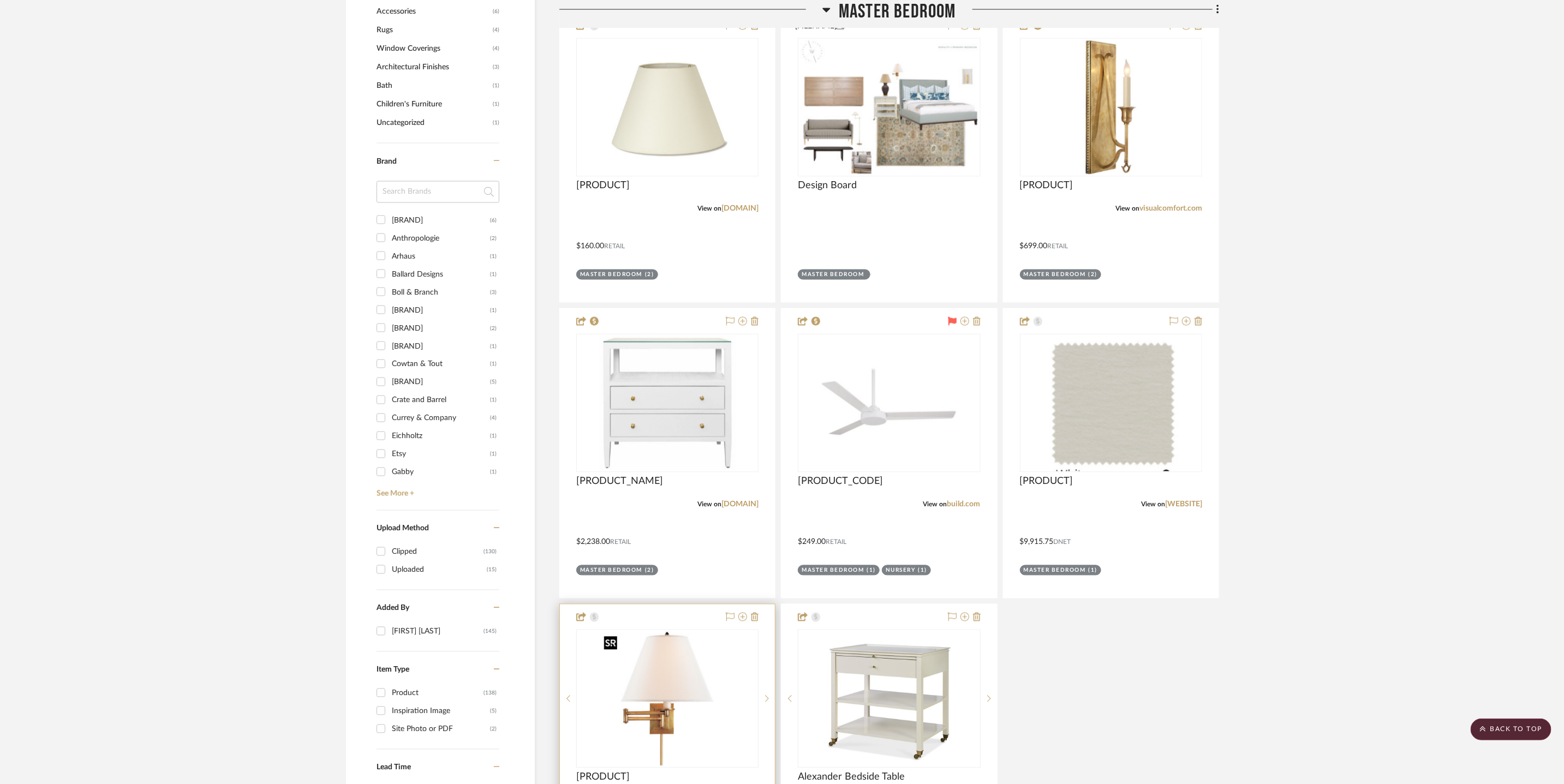click at bounding box center (667, 699) 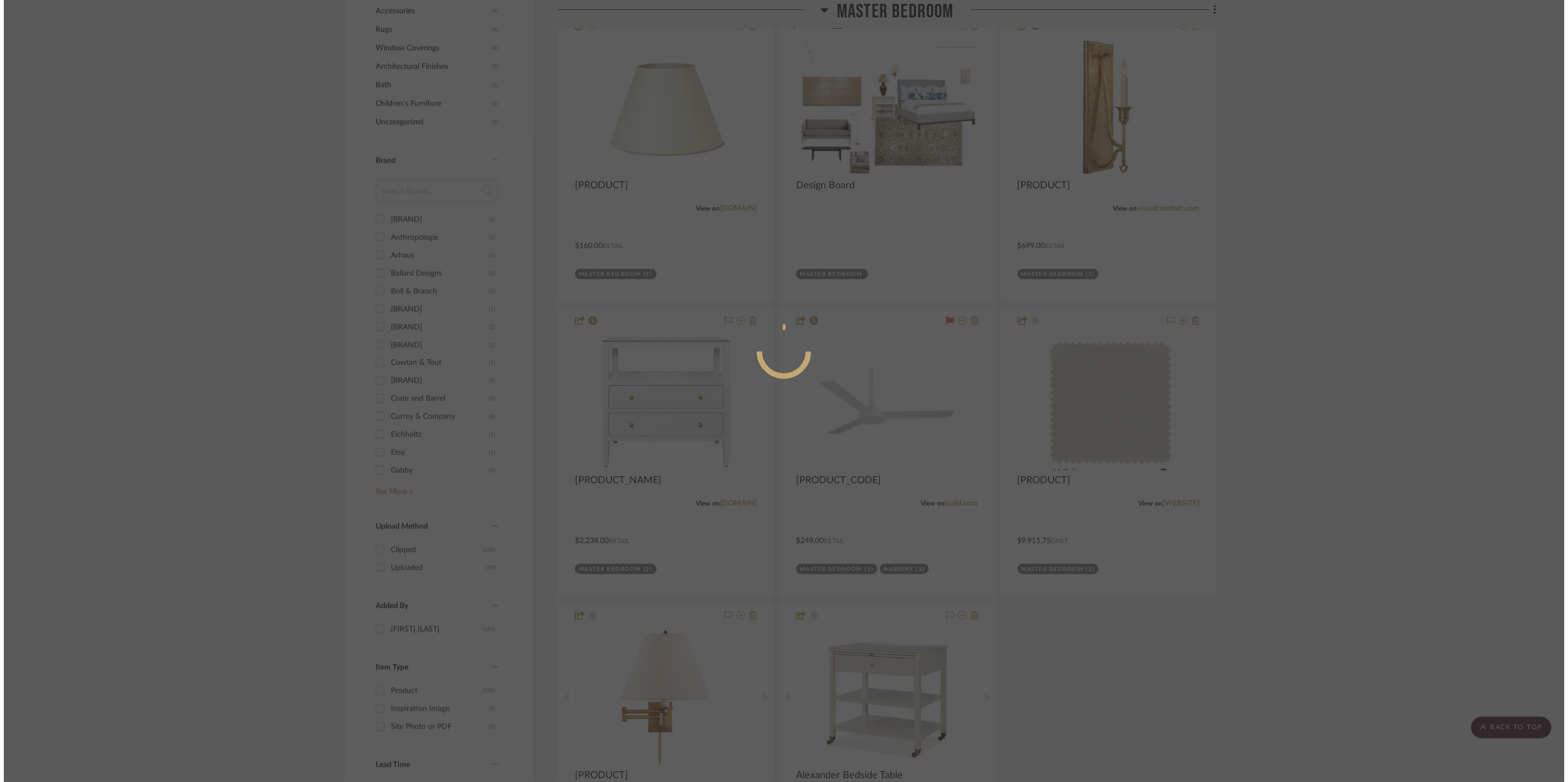 scroll, scrollTop: 0, scrollLeft: 0, axis: both 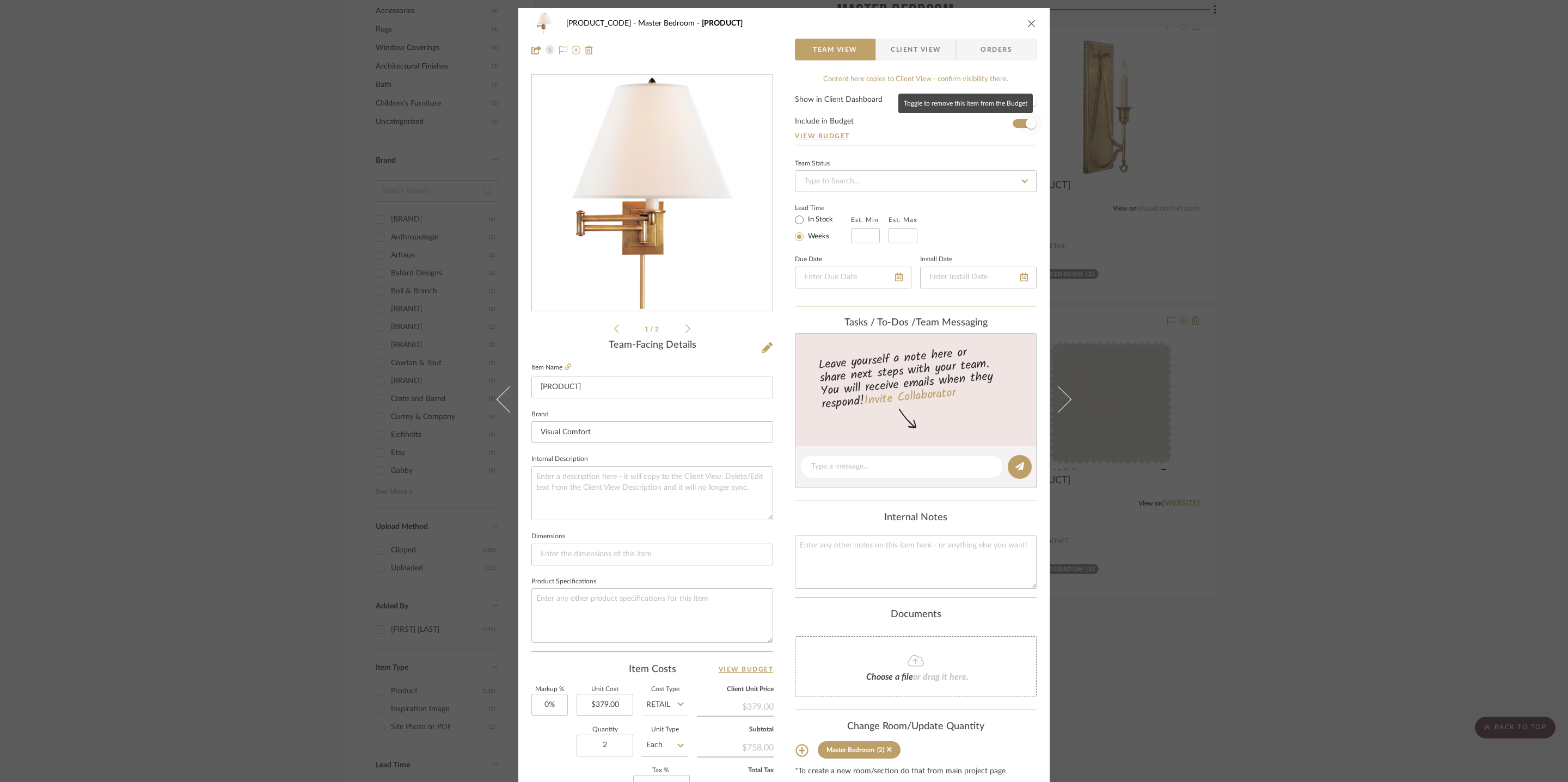 click at bounding box center (1031, 124) 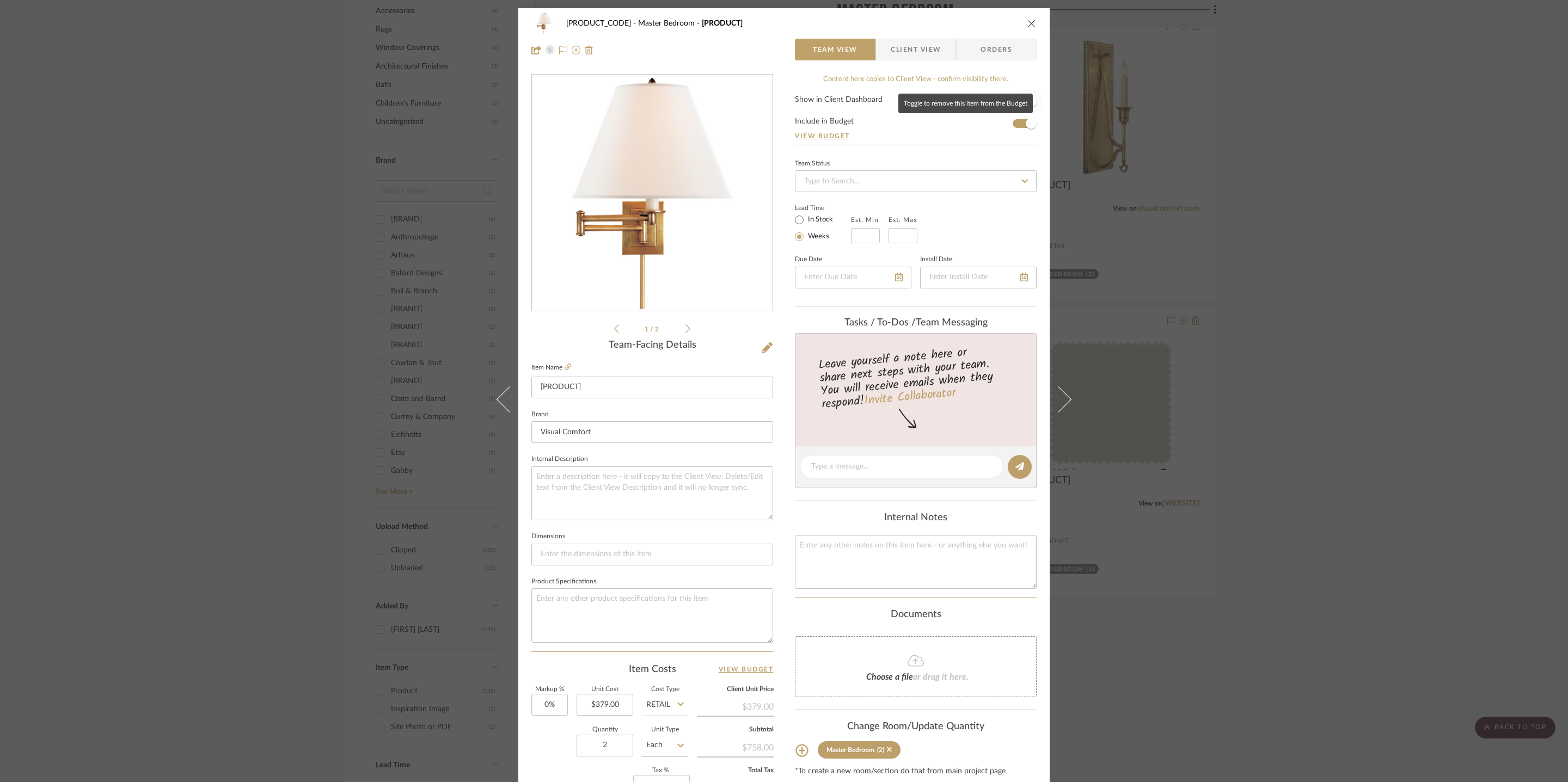 type 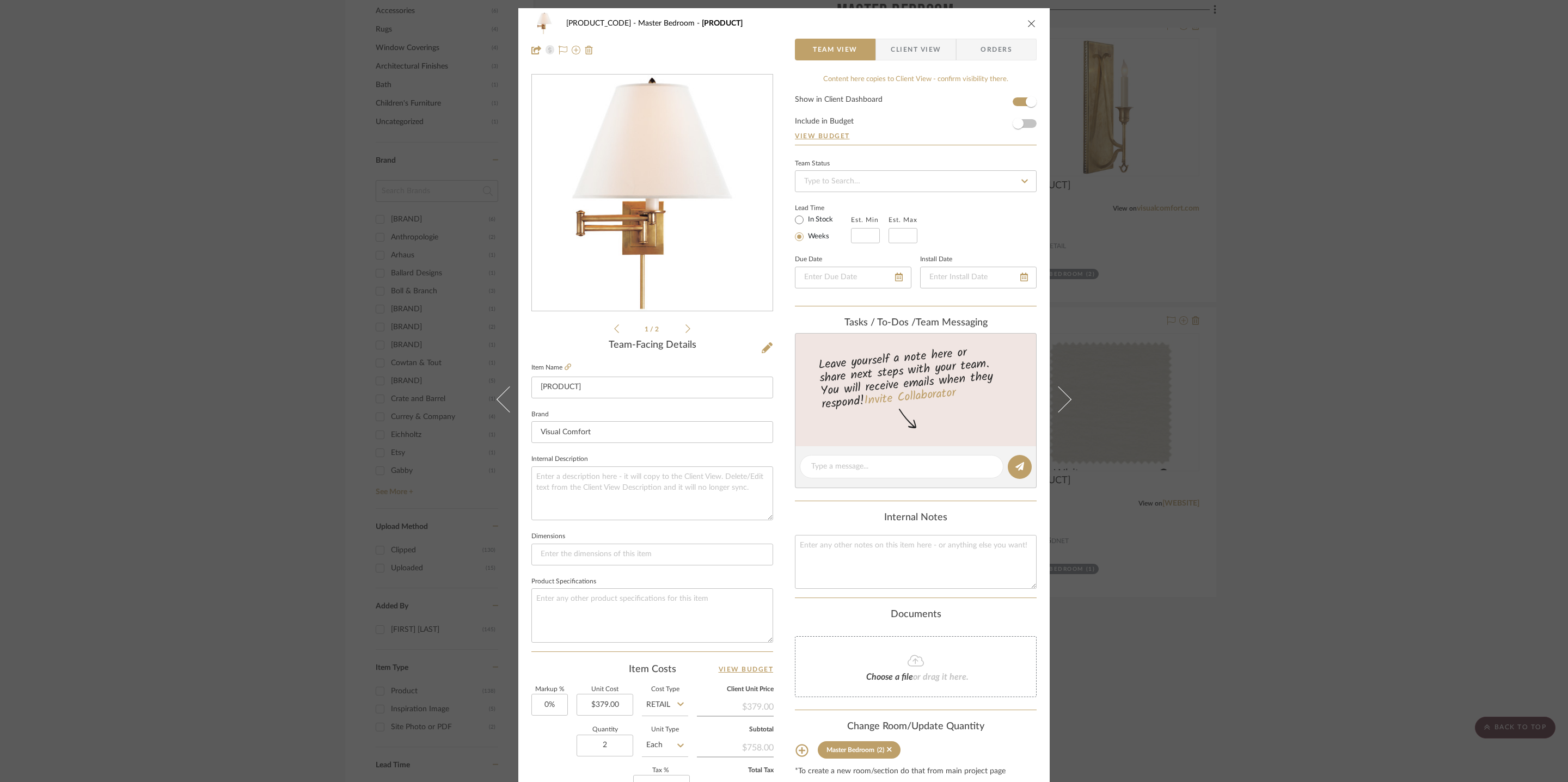 click at bounding box center (1032, 23) 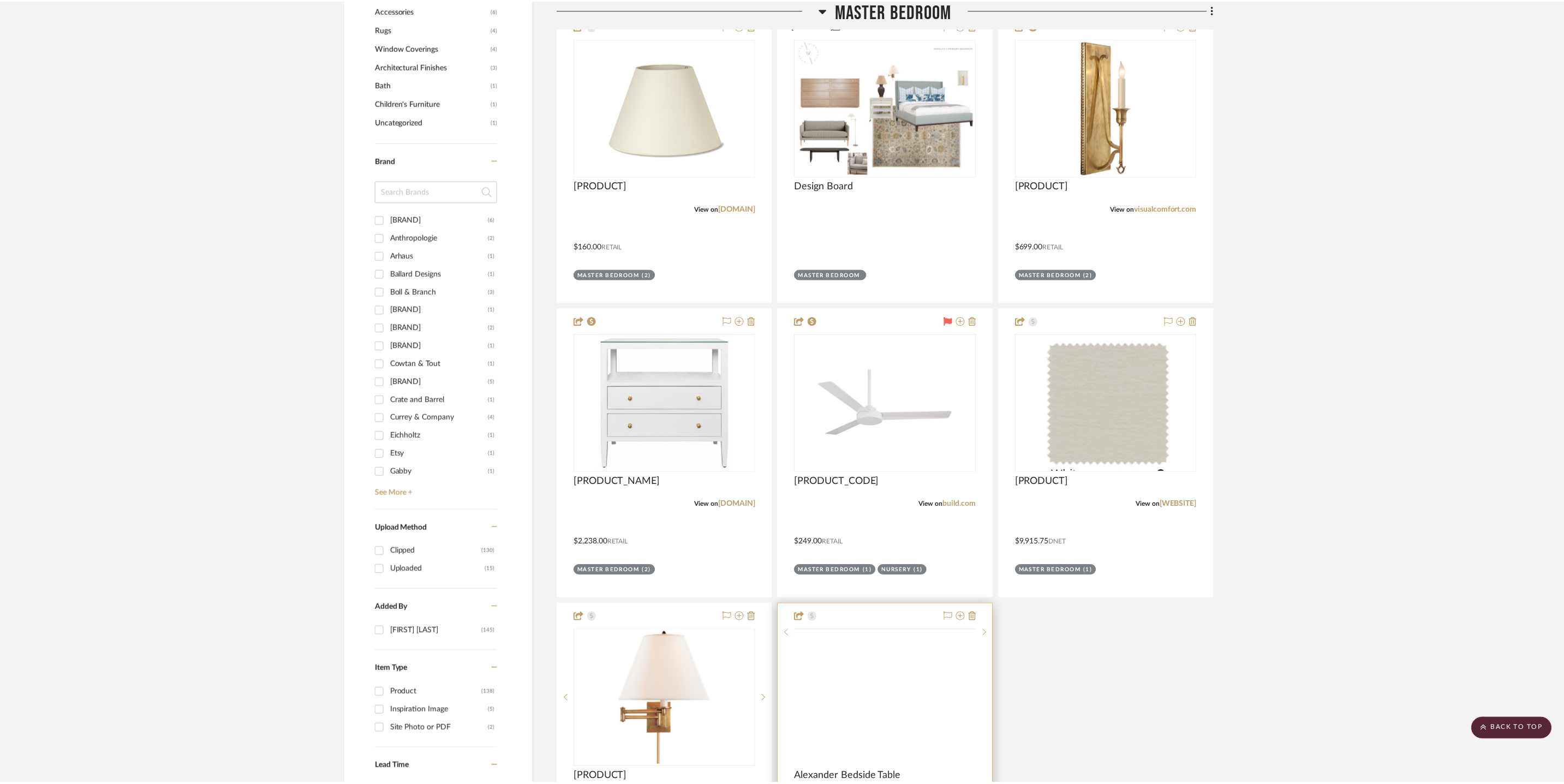 scroll, scrollTop: 1390, scrollLeft: 0, axis: vertical 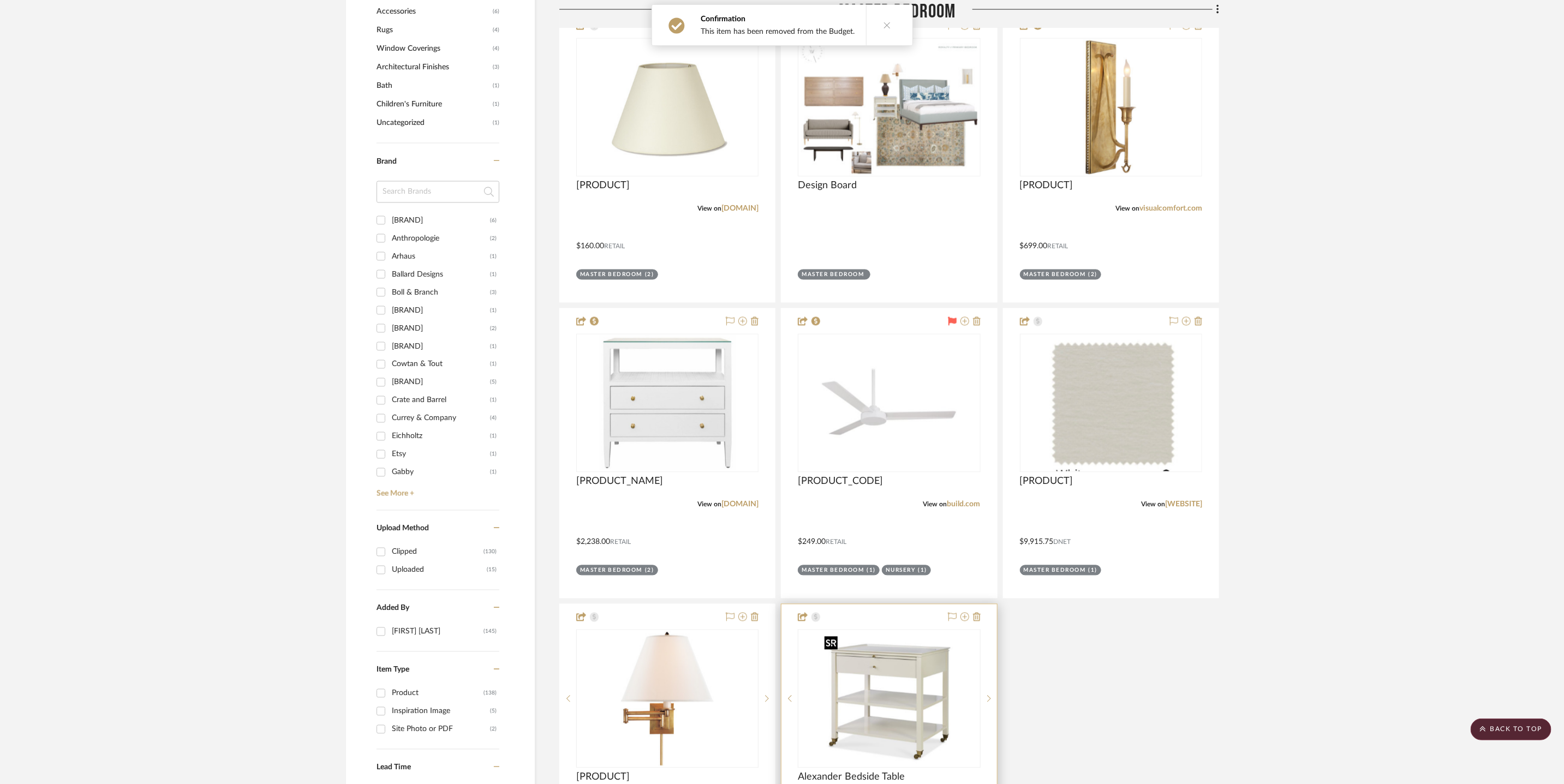 click at bounding box center (0, 0) 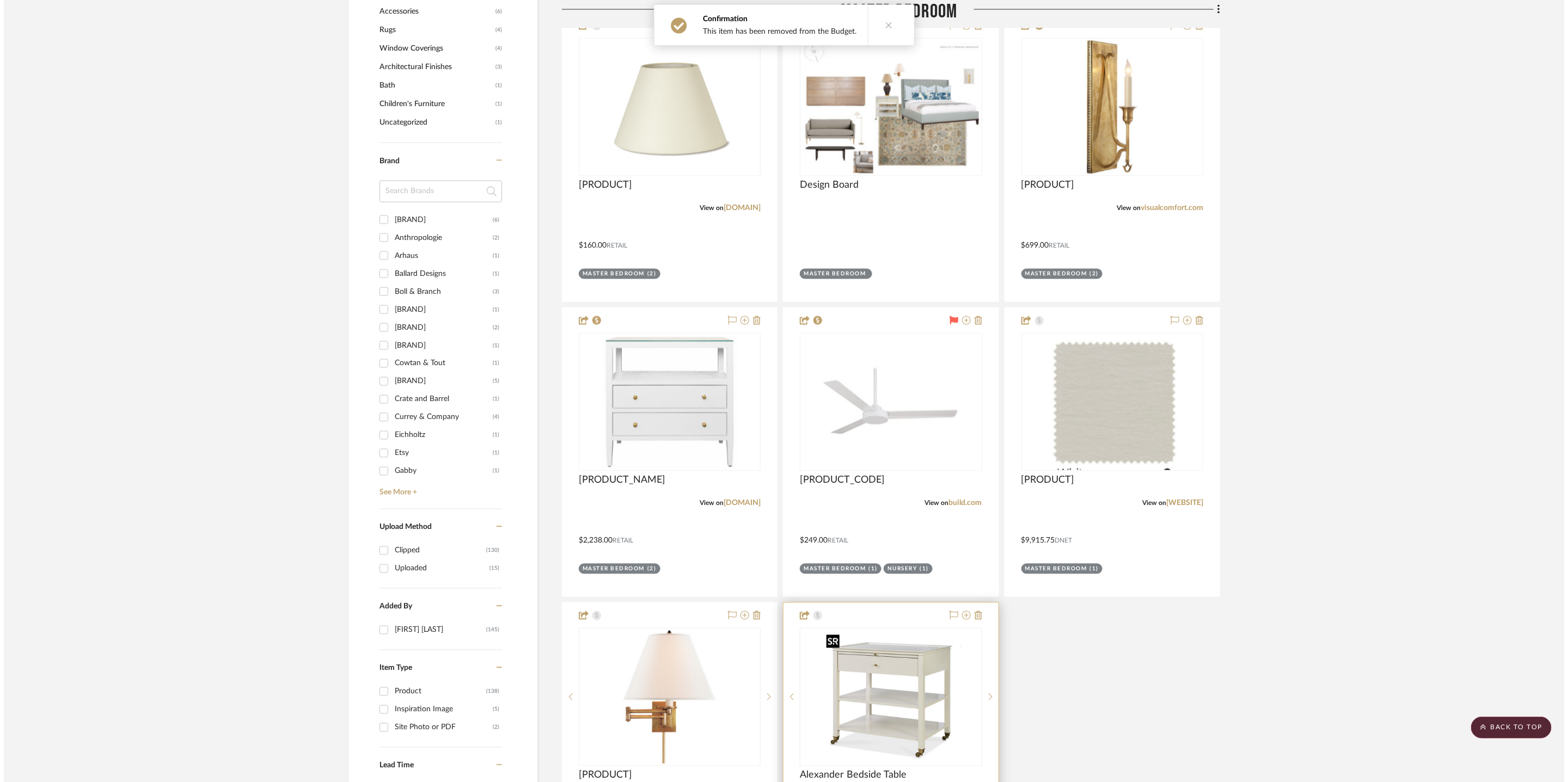 scroll, scrollTop: 0, scrollLeft: 0, axis: both 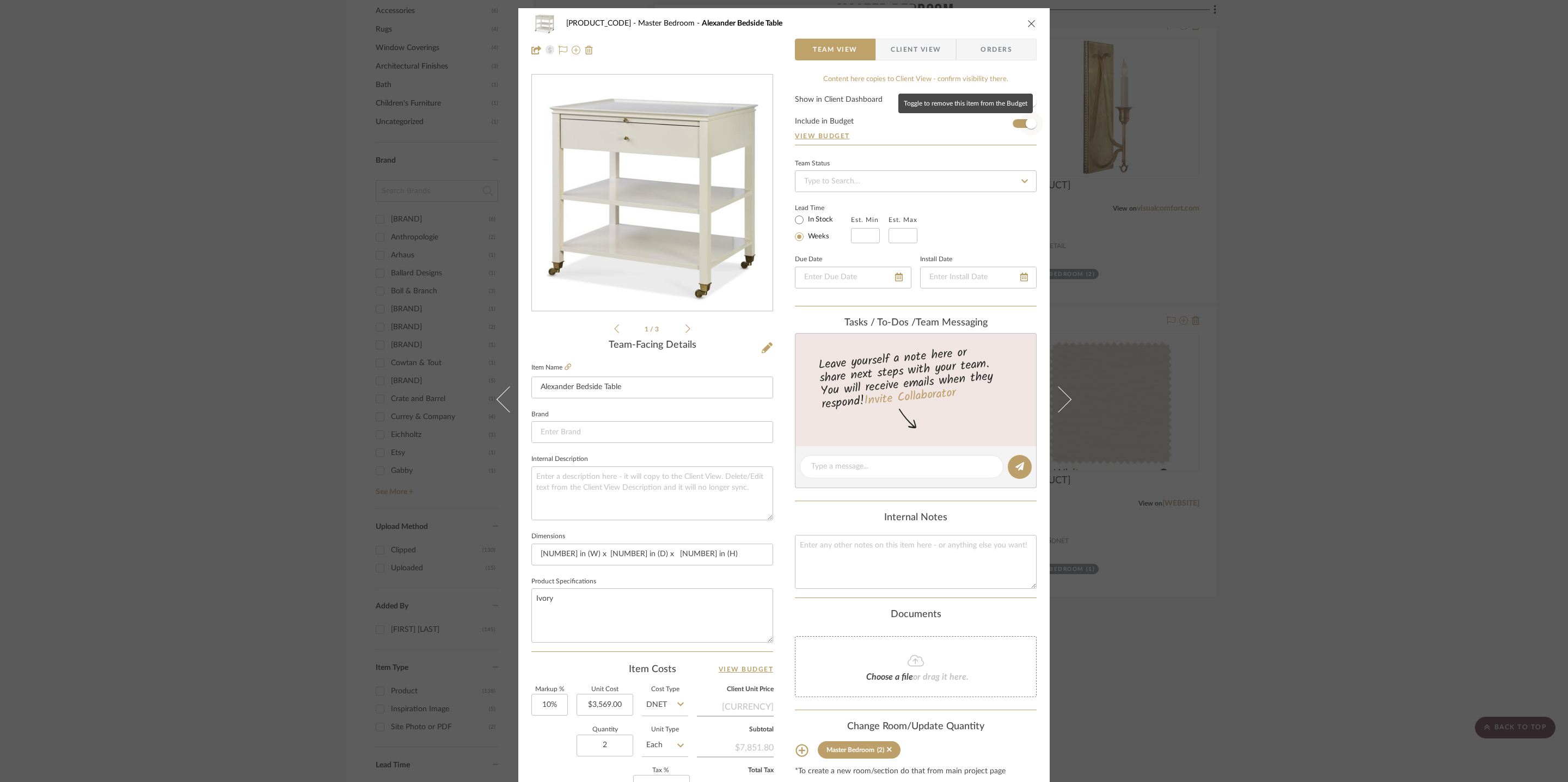 click at bounding box center [1031, 124] 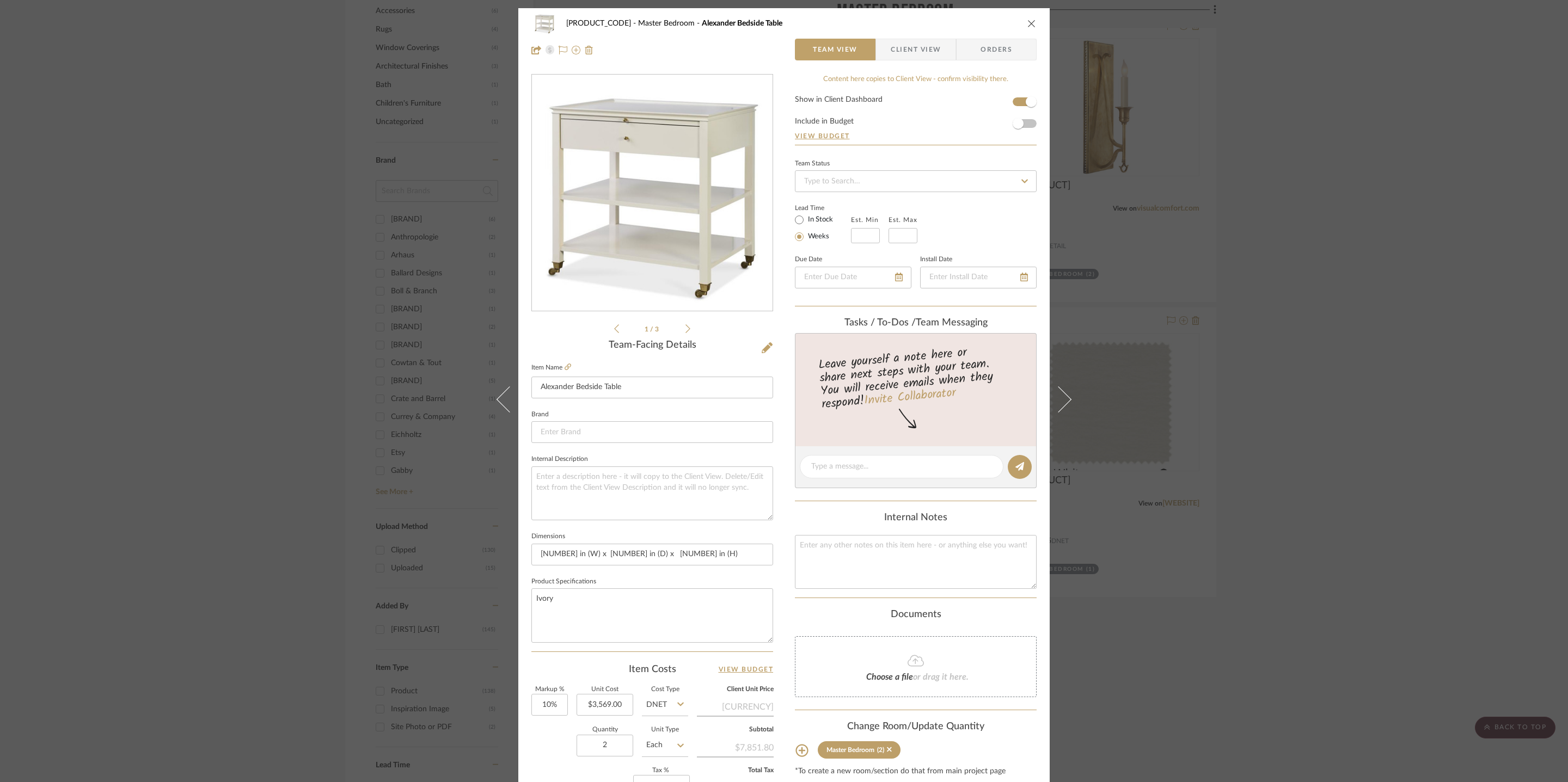 click on "ROYALTY - 2249 Yorkshire Master Bedroom Alexander Bedside Table" at bounding box center [784, 23] 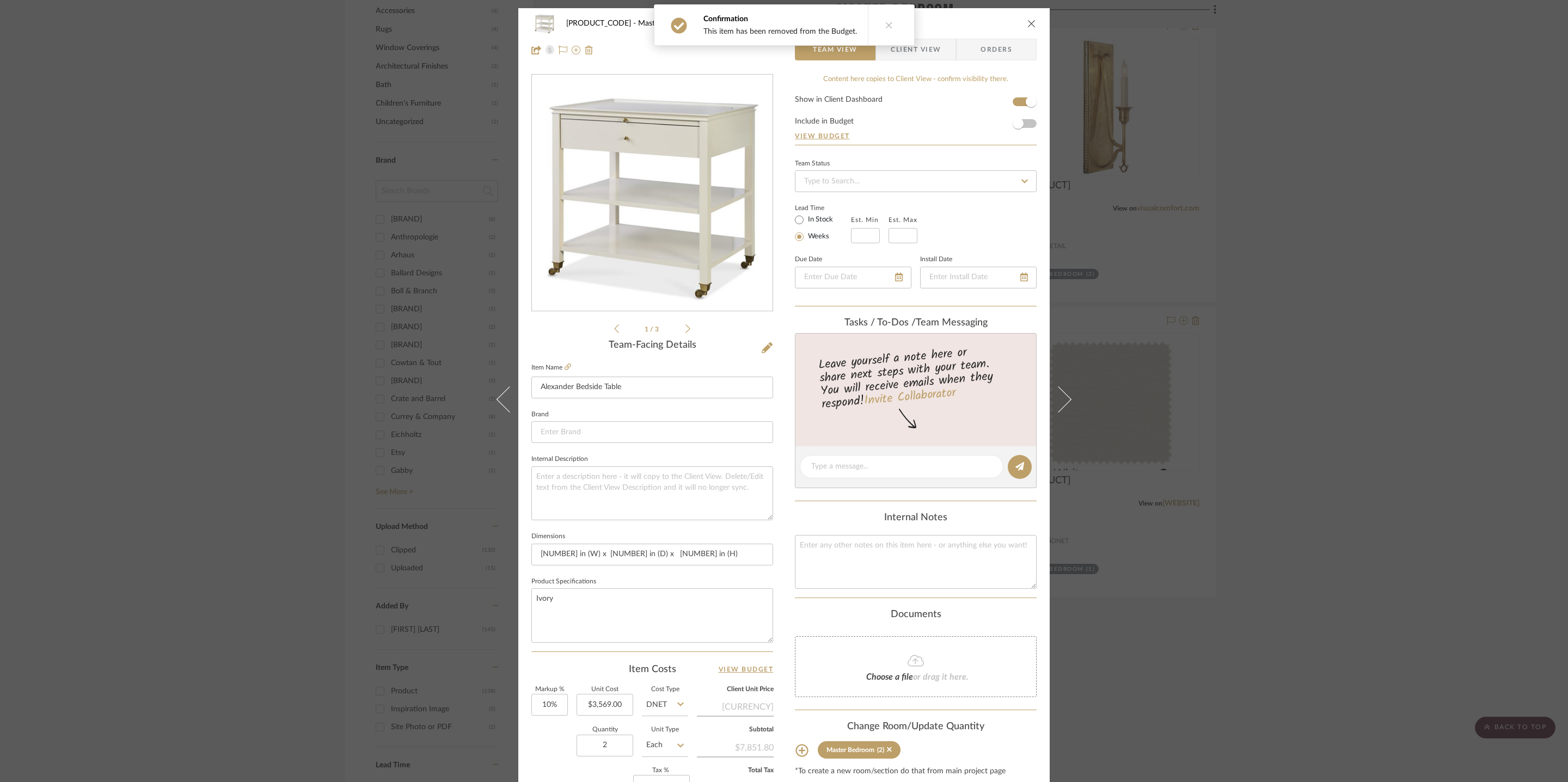 click at bounding box center [1032, 23] 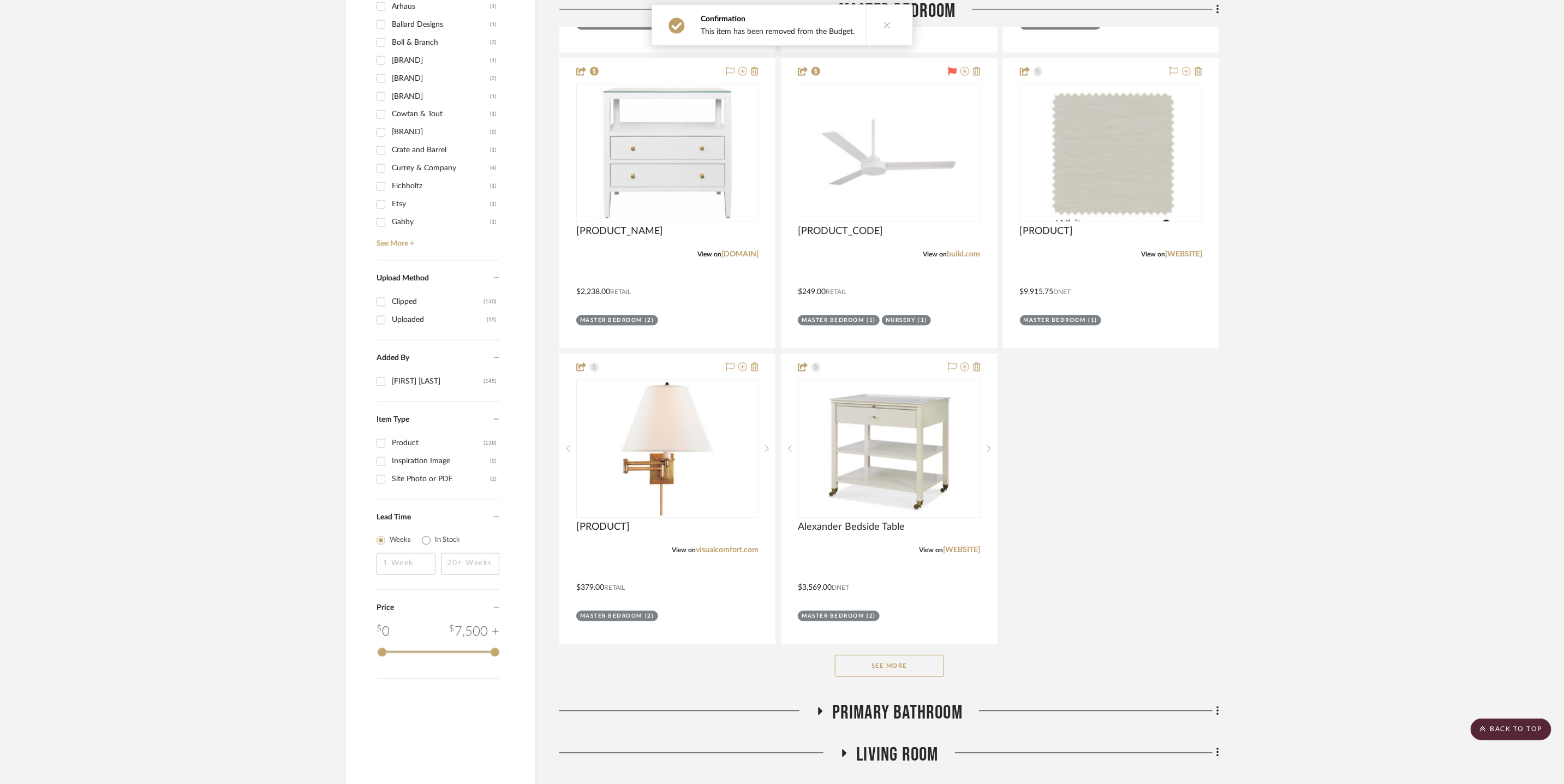scroll, scrollTop: 1673, scrollLeft: 0, axis: vertical 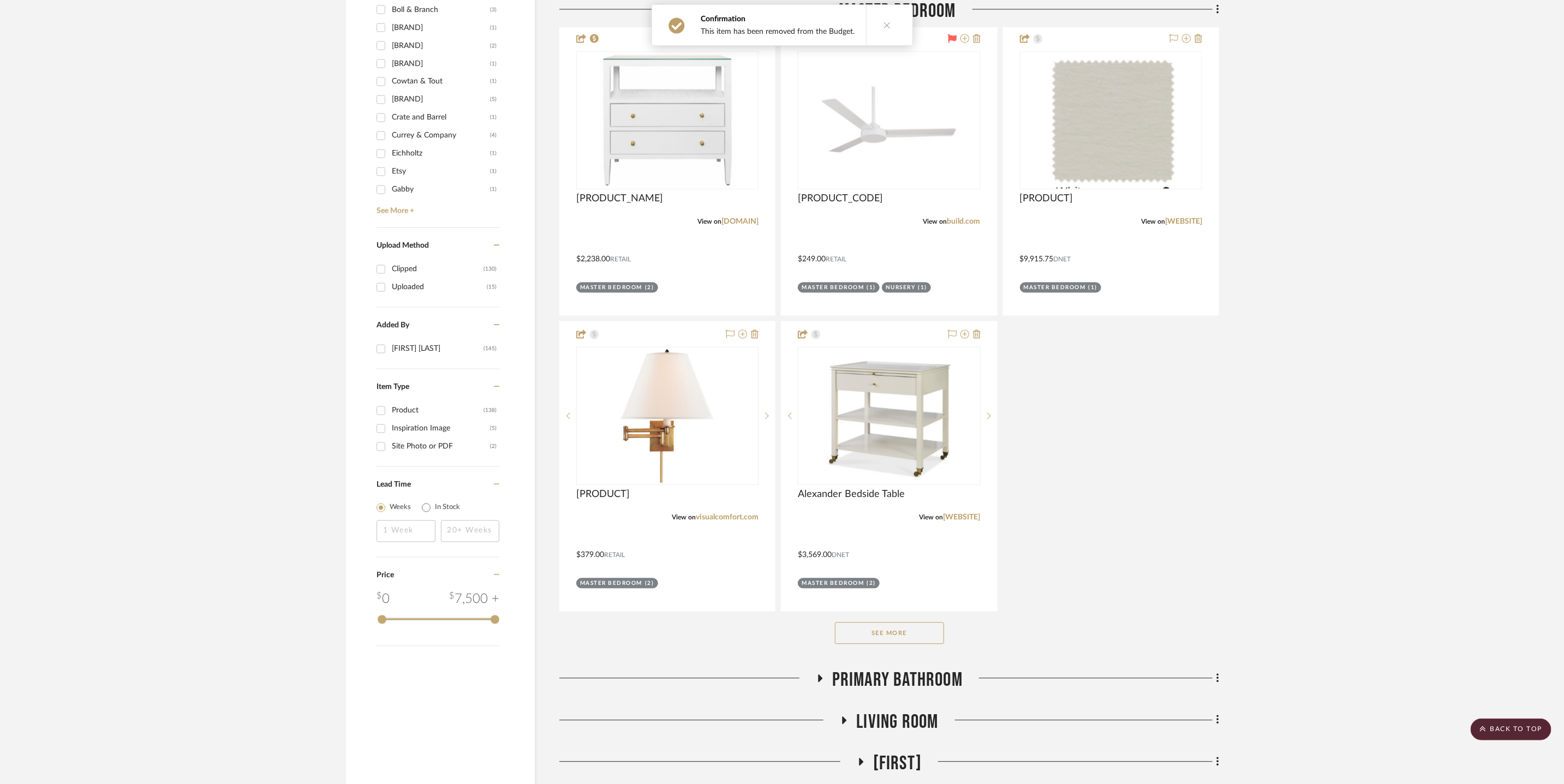 click on "See More" 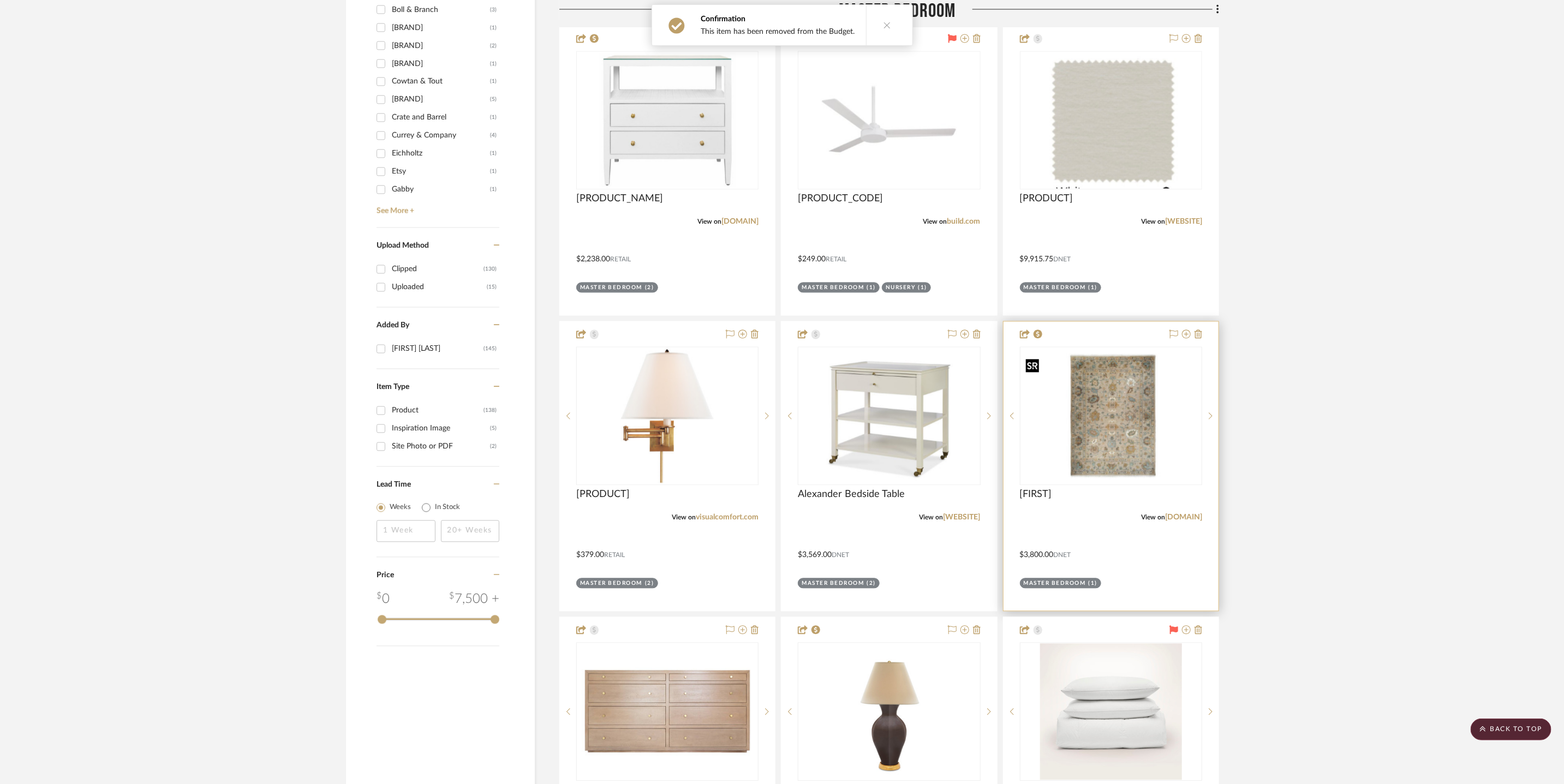 click at bounding box center [0, 0] 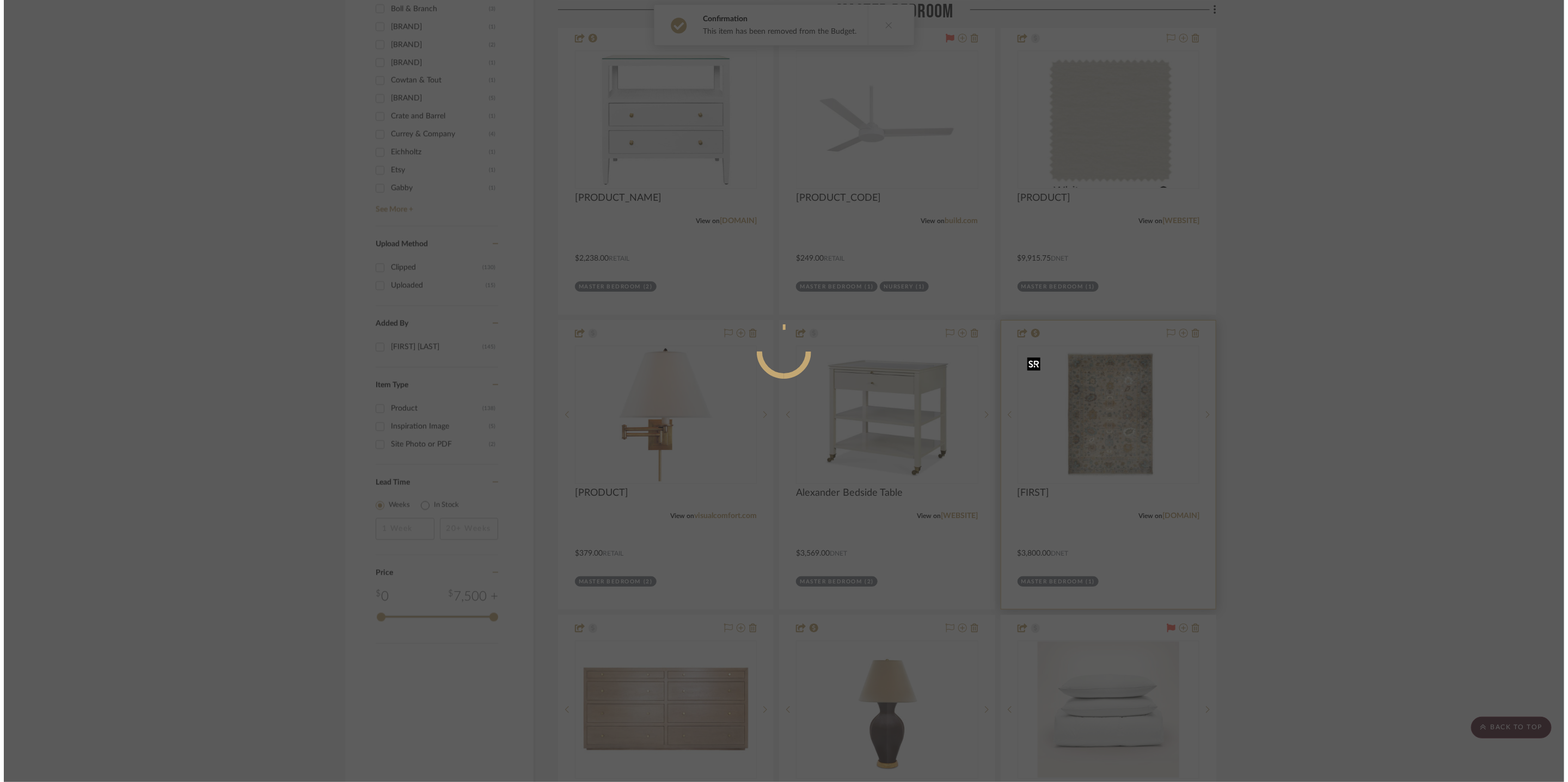 scroll, scrollTop: 0, scrollLeft: 0, axis: both 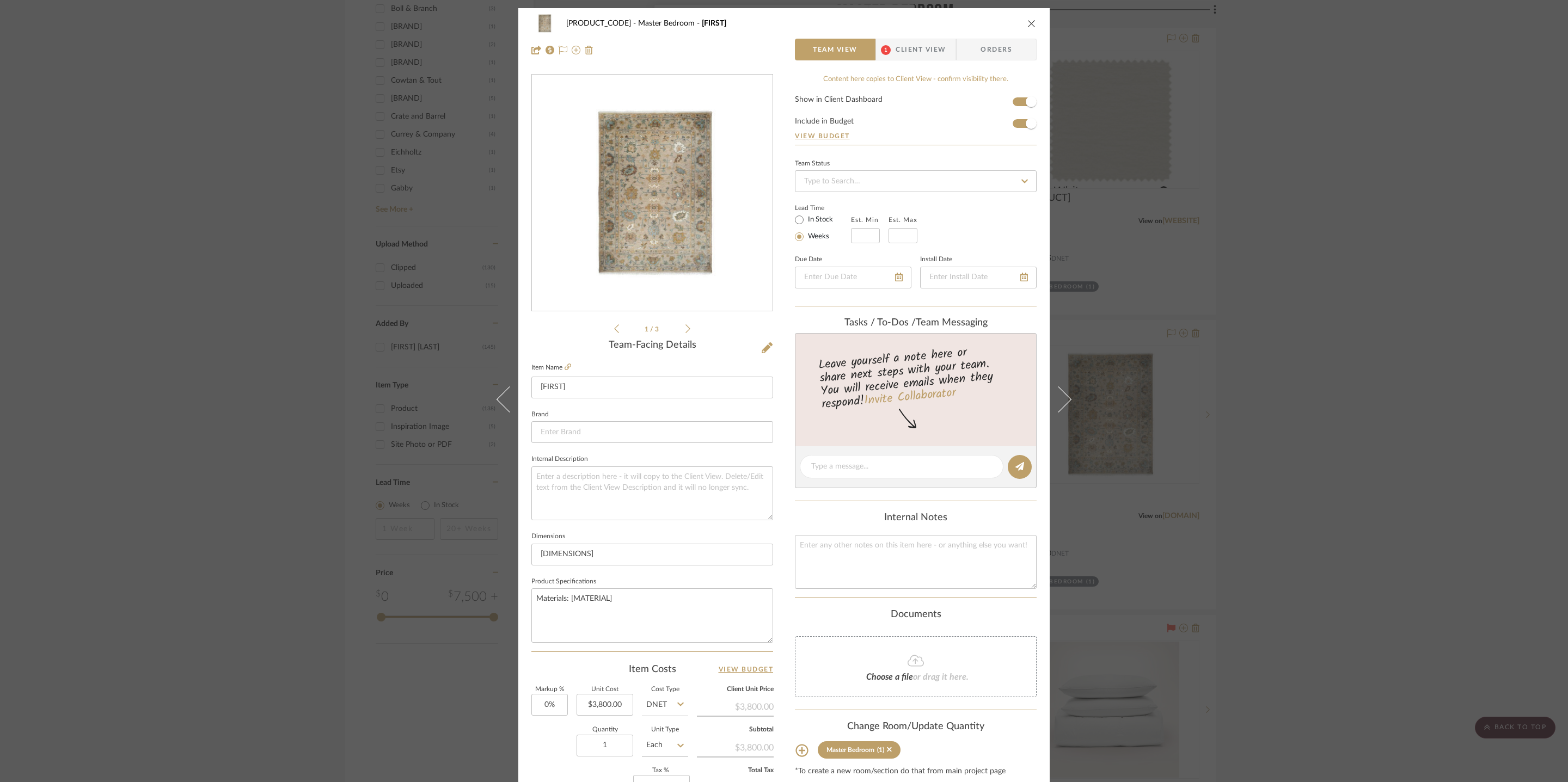 click at bounding box center [1032, 23] 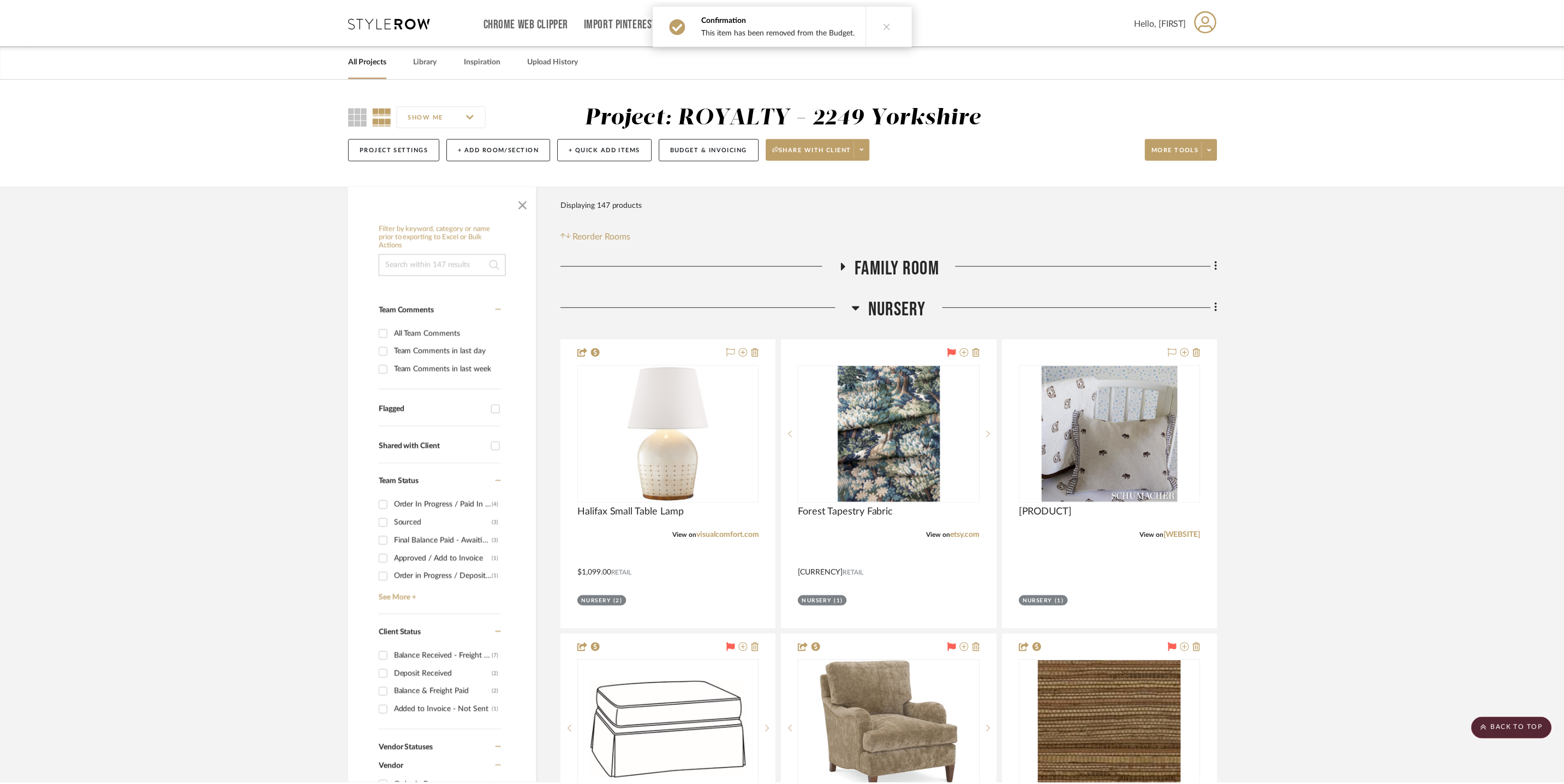 scroll, scrollTop: 1673, scrollLeft: 0, axis: vertical 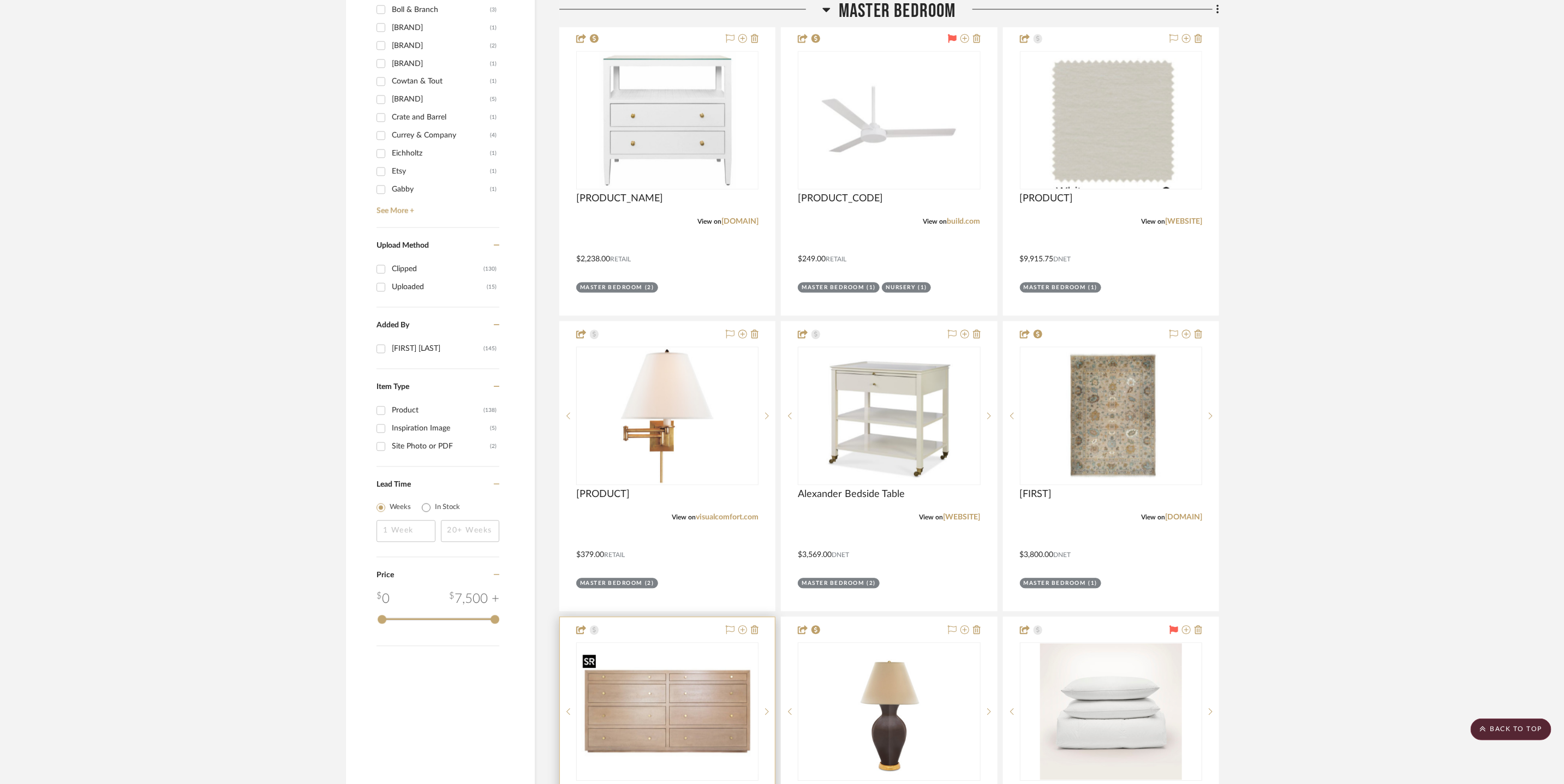 click at bounding box center [667, 711] 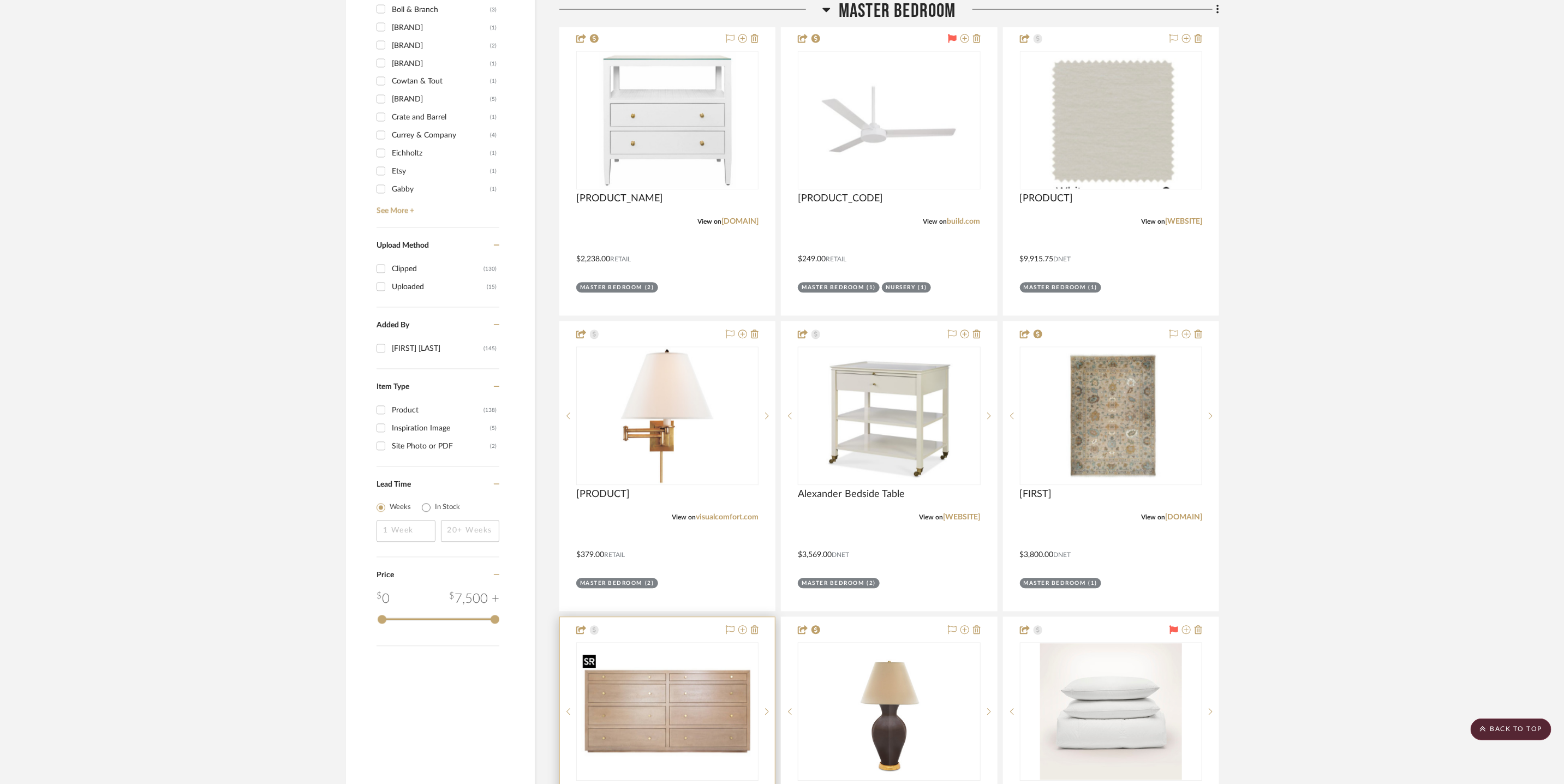 click at bounding box center [667, 711] 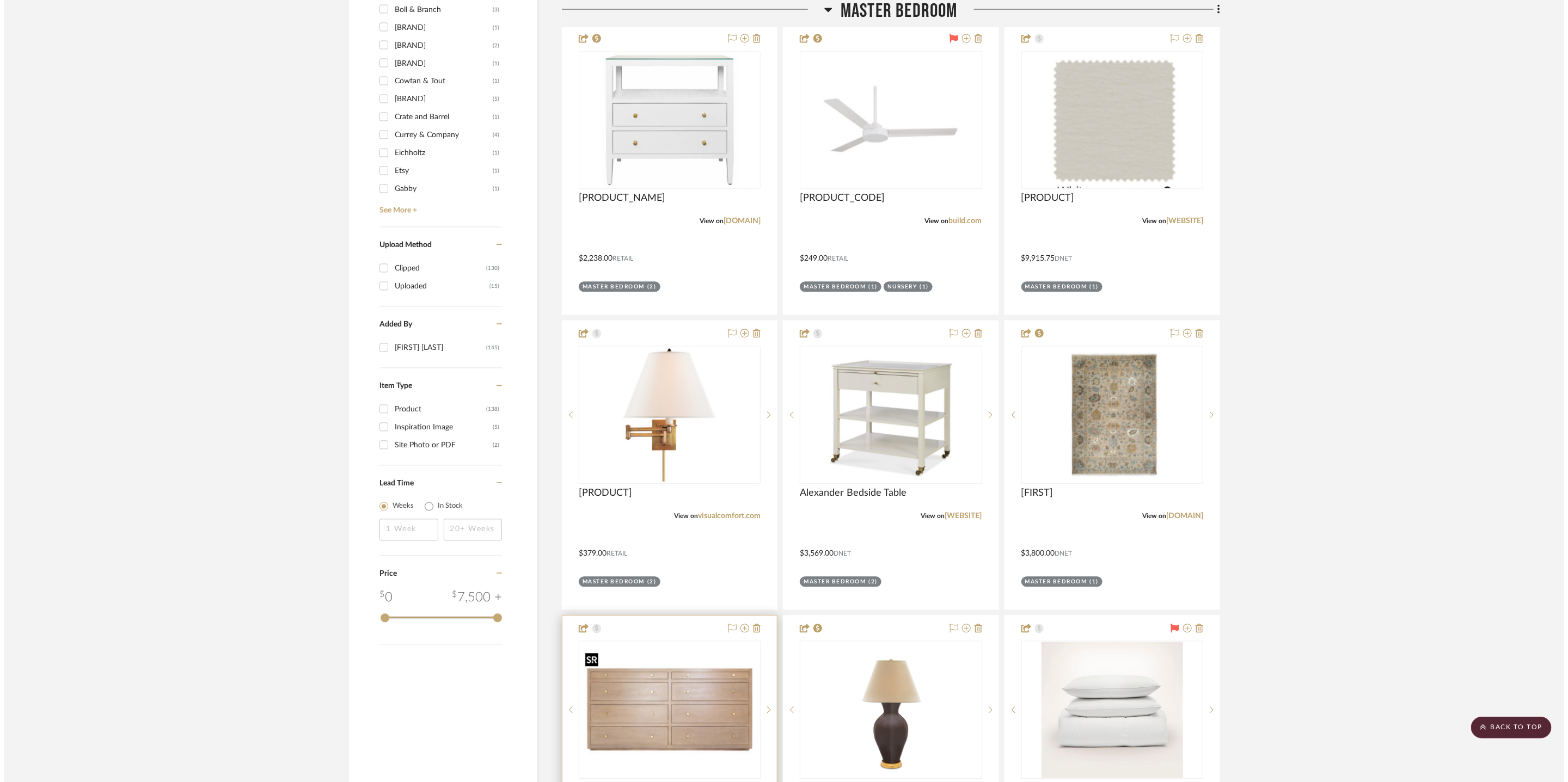 scroll, scrollTop: 0, scrollLeft: 0, axis: both 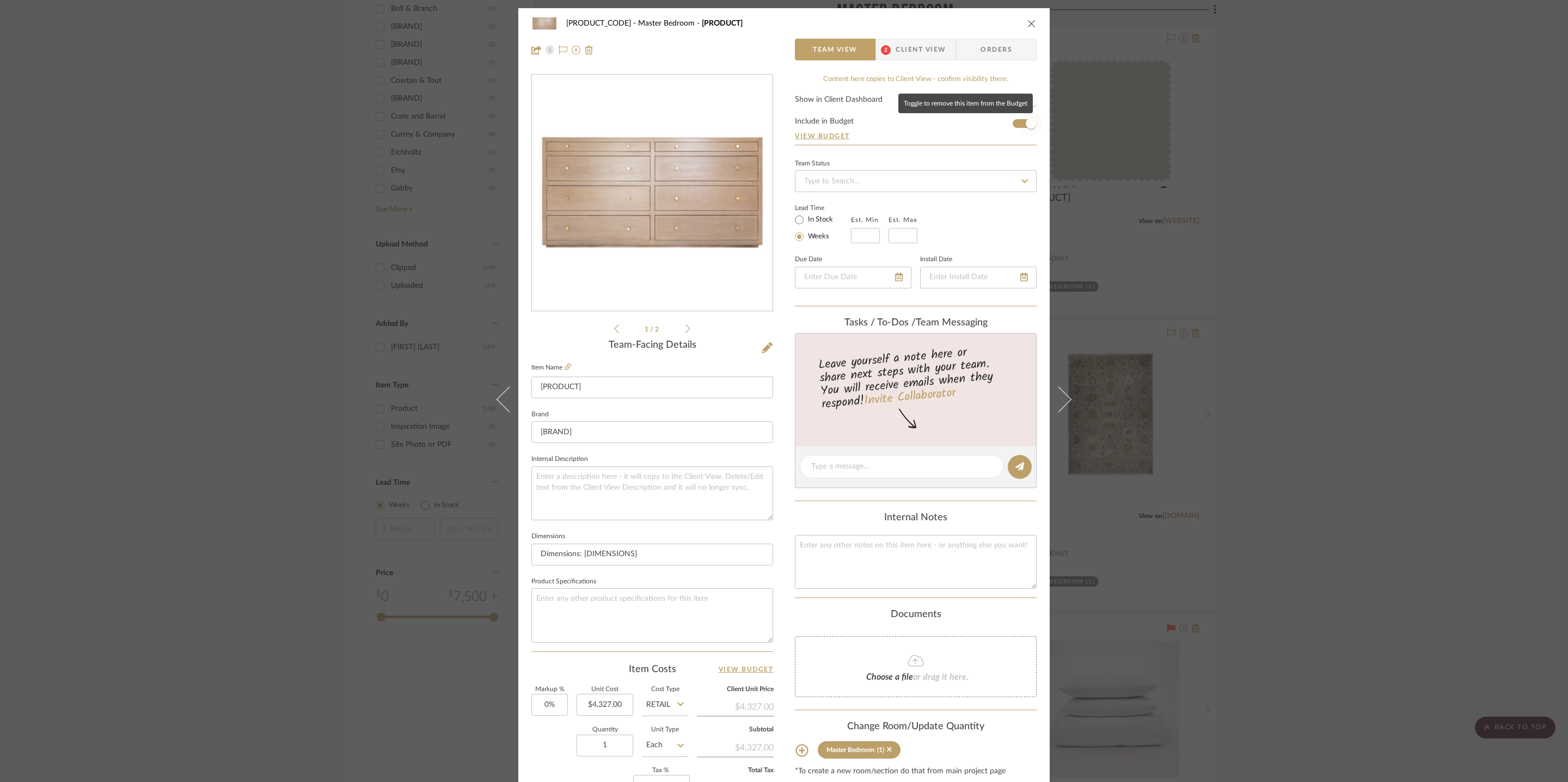 click at bounding box center (1031, 124) 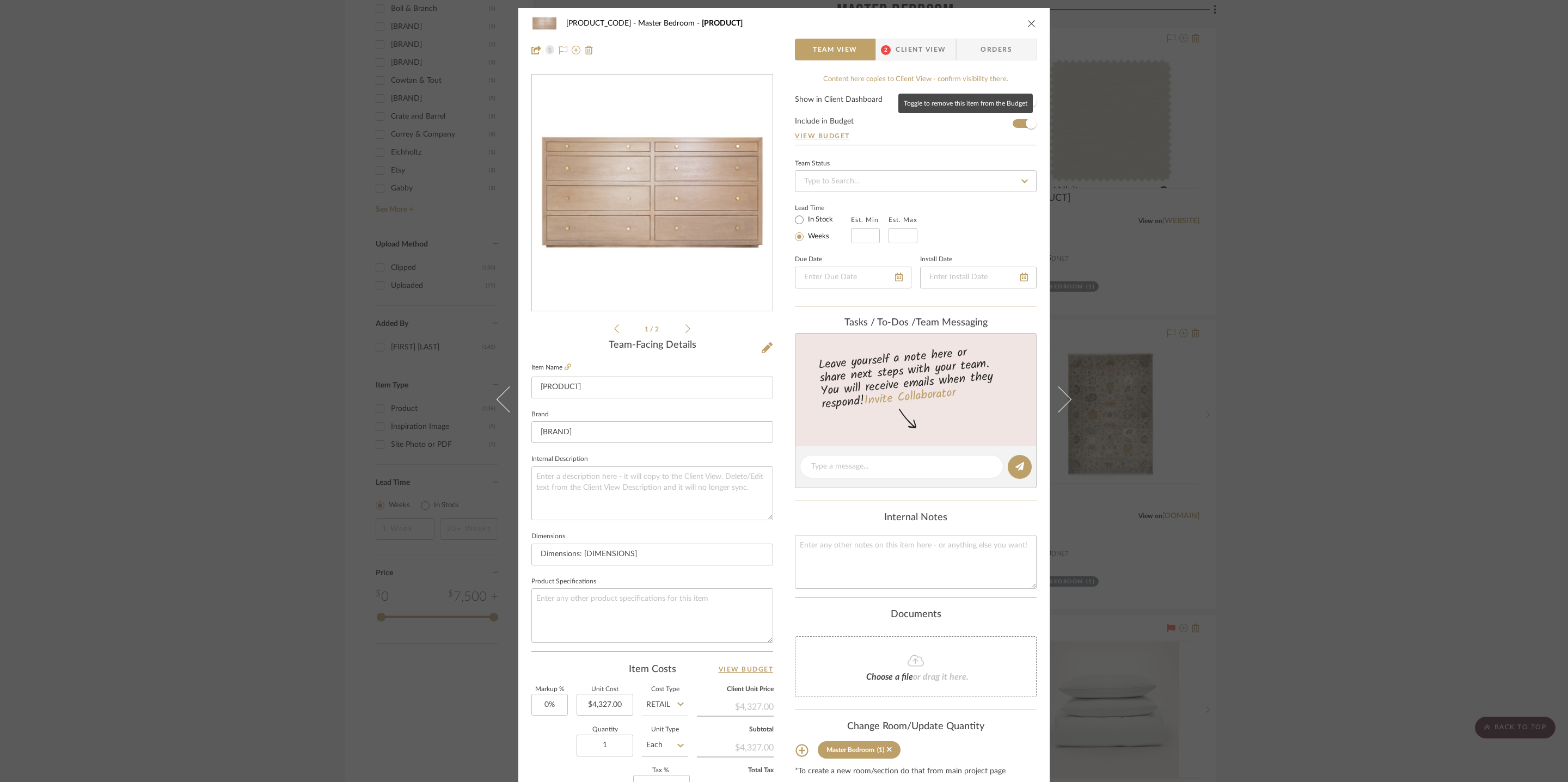type 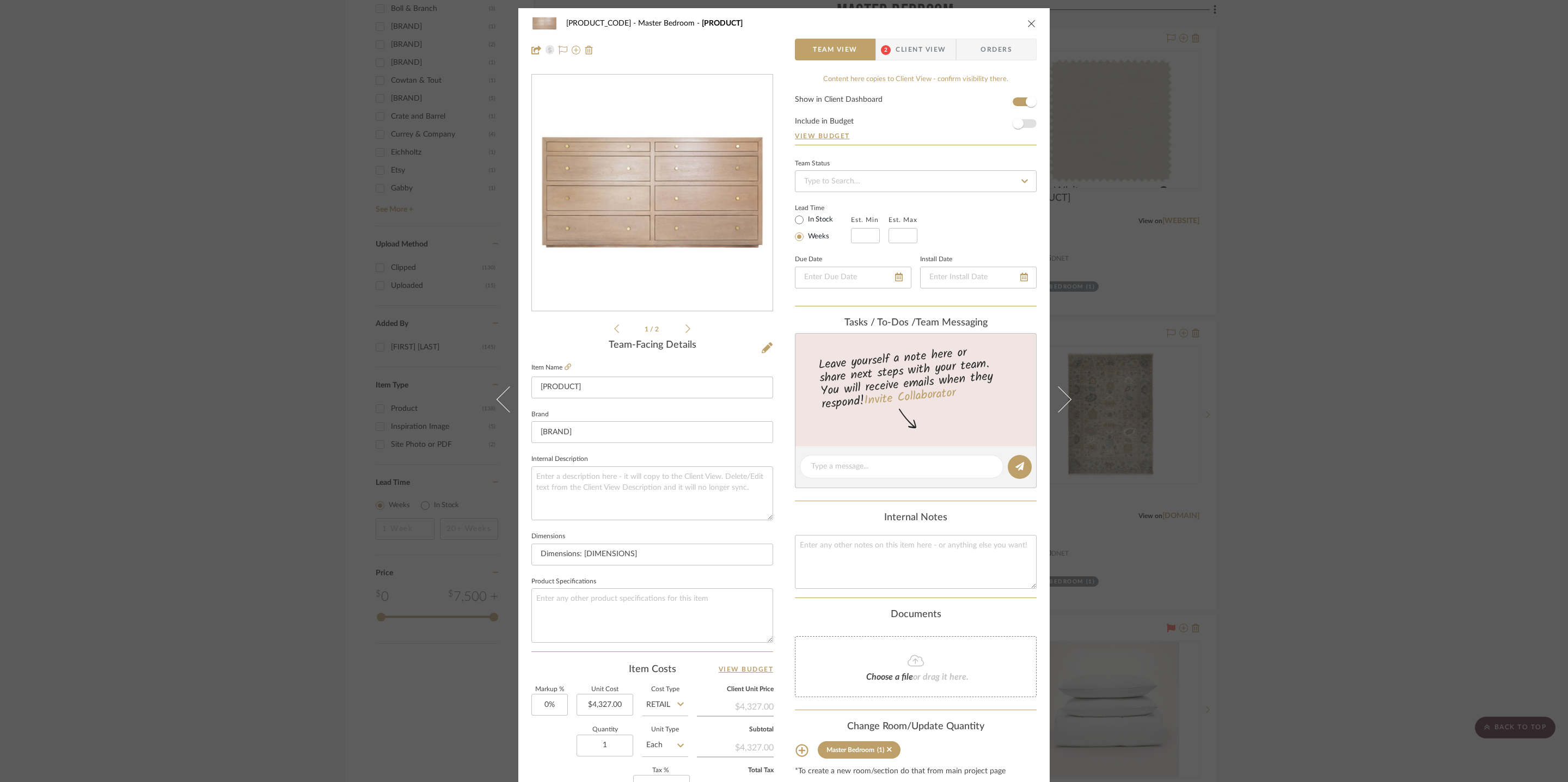 type 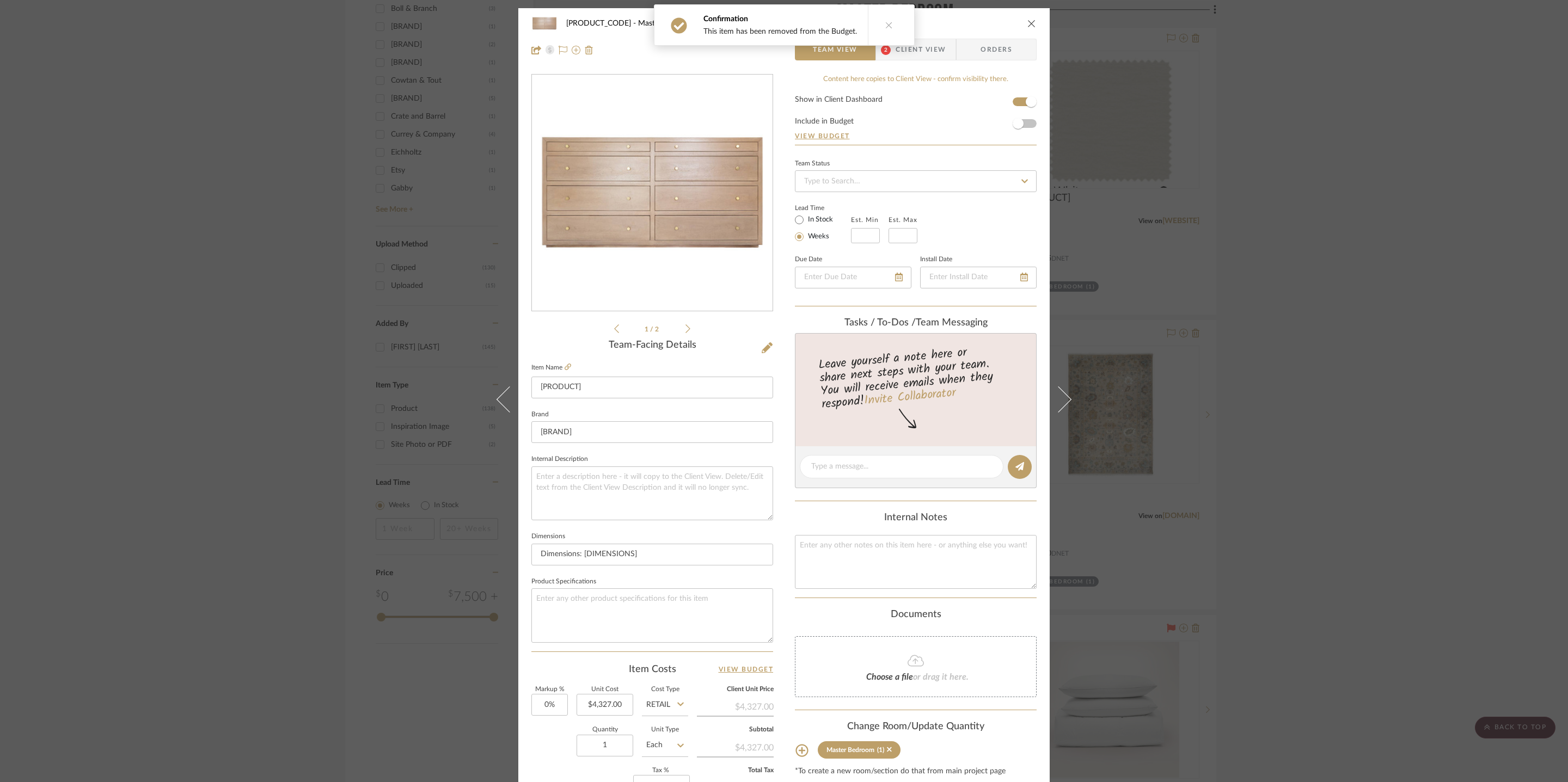 click at bounding box center (1032, 23) 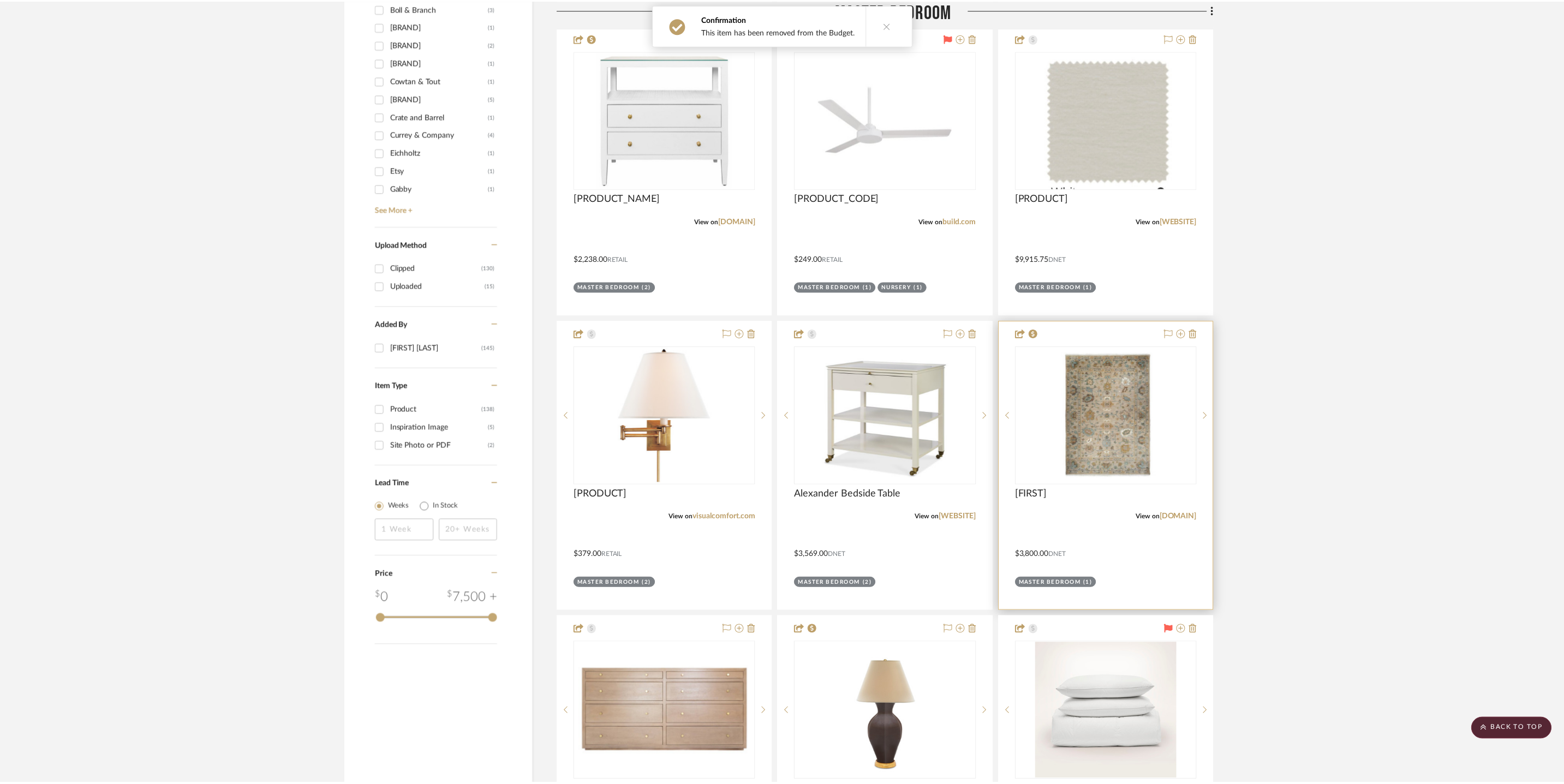 scroll, scrollTop: 1673, scrollLeft: 0, axis: vertical 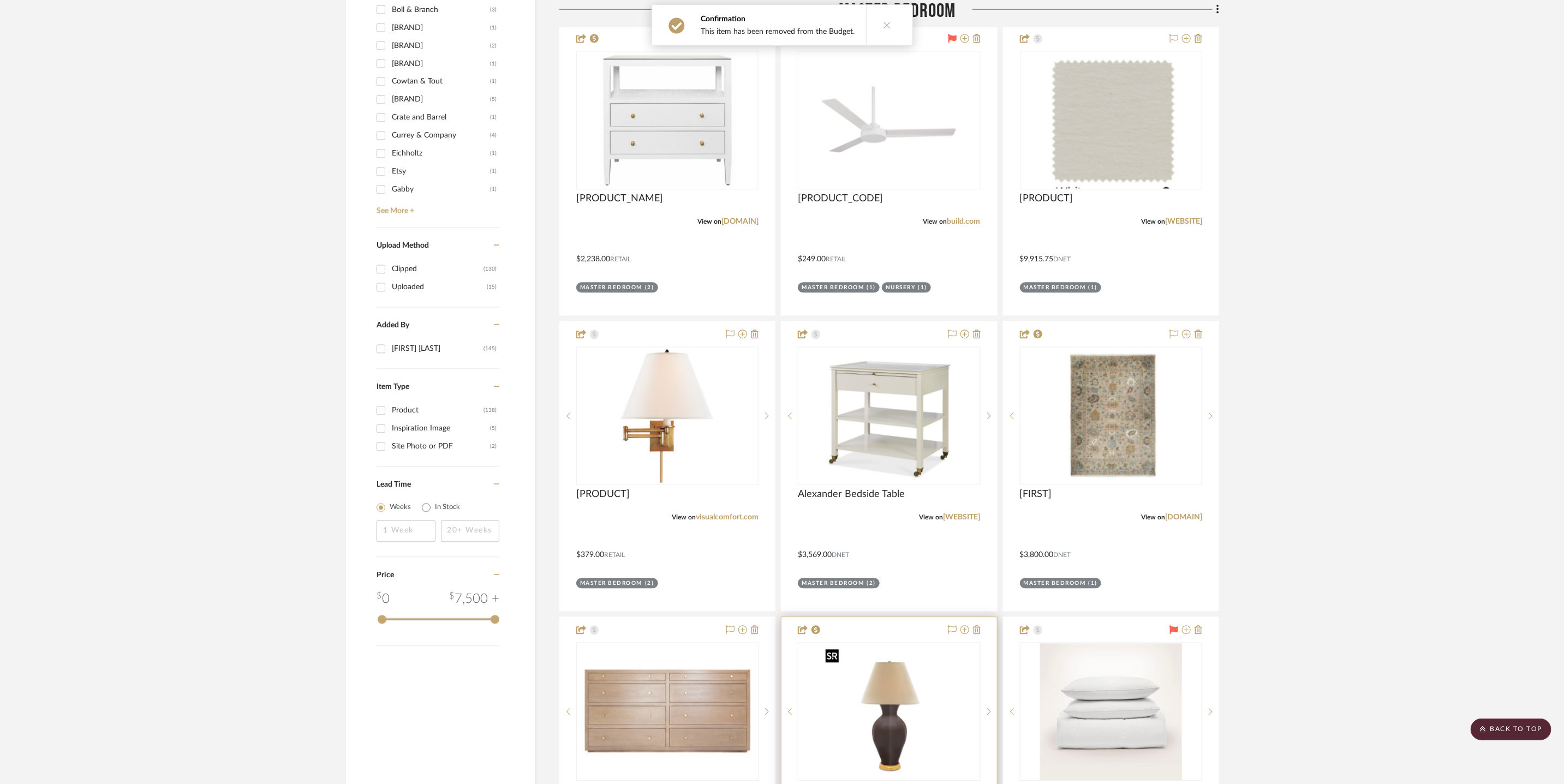 click at bounding box center (0, 0) 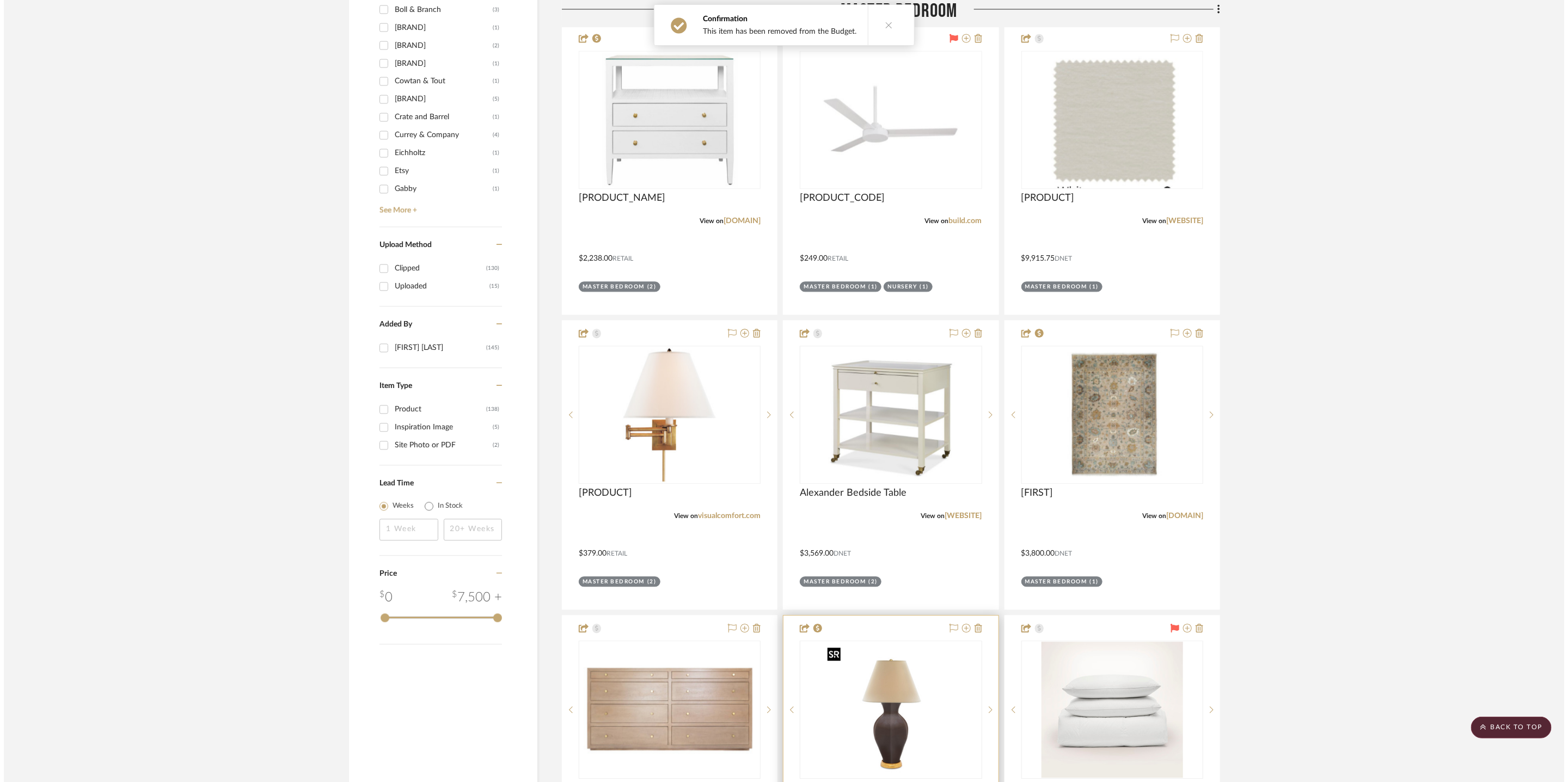 scroll, scrollTop: 0, scrollLeft: 0, axis: both 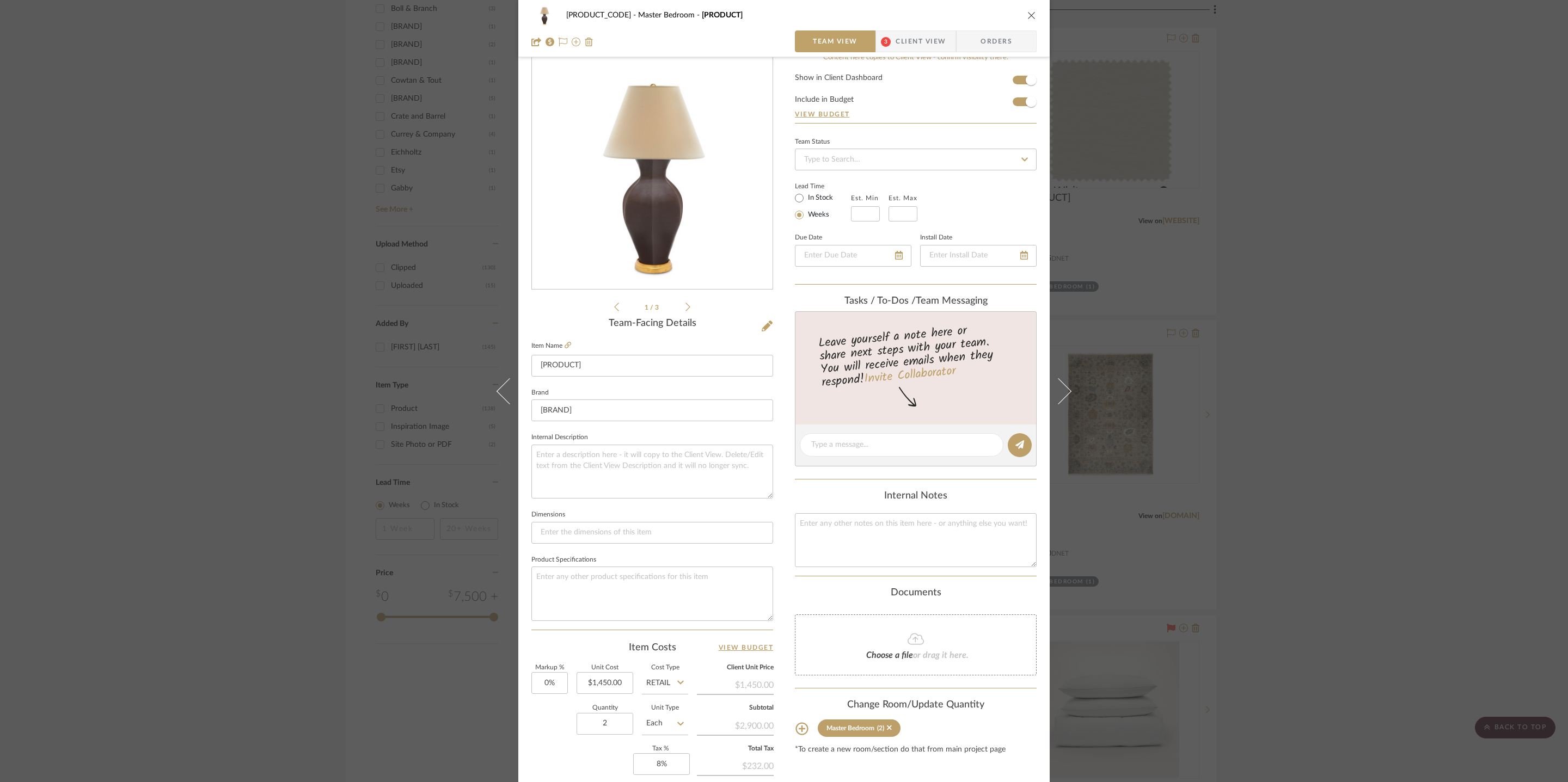 click at bounding box center [1032, 15] 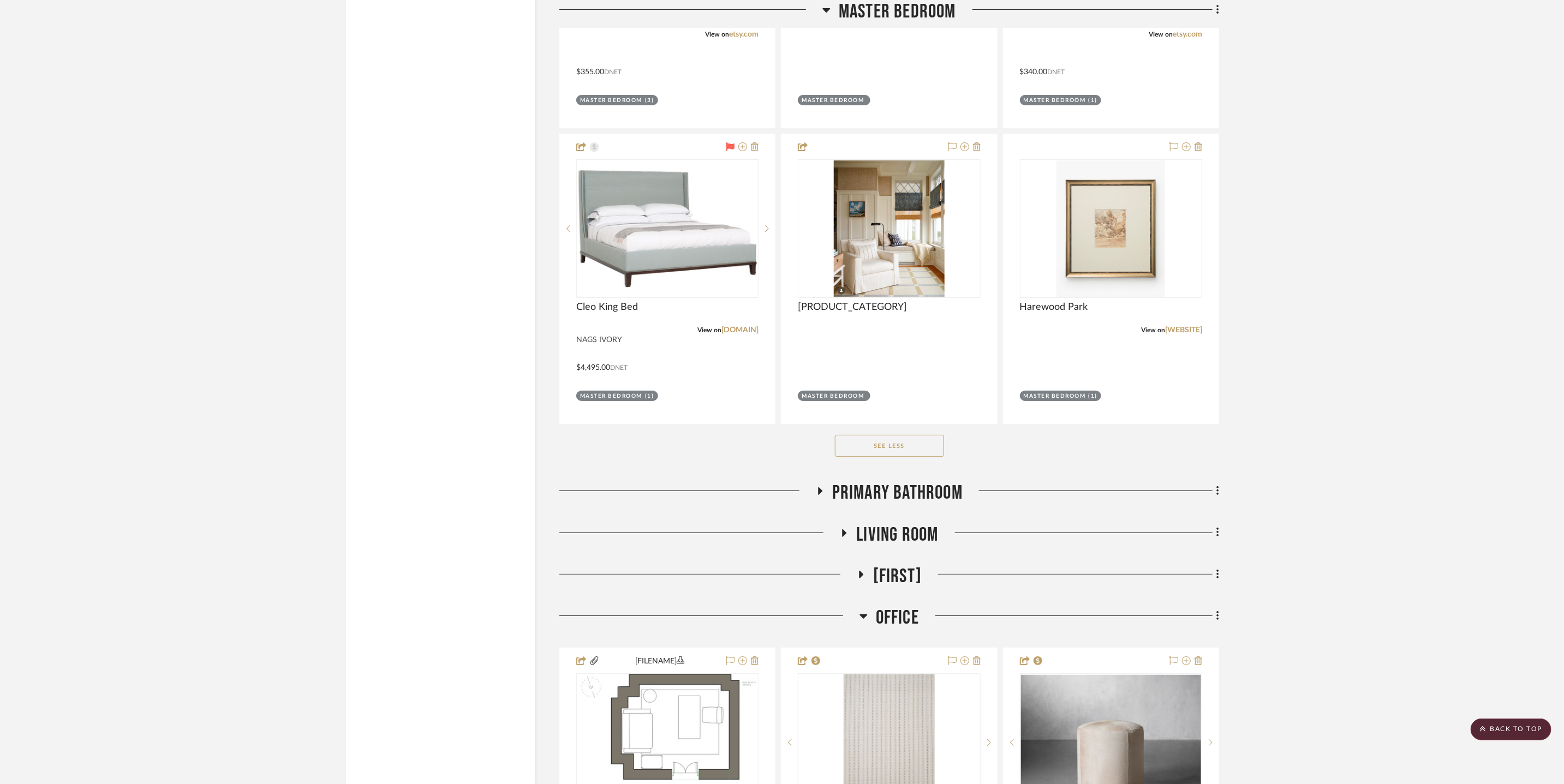 scroll, scrollTop: 3334, scrollLeft: 0, axis: vertical 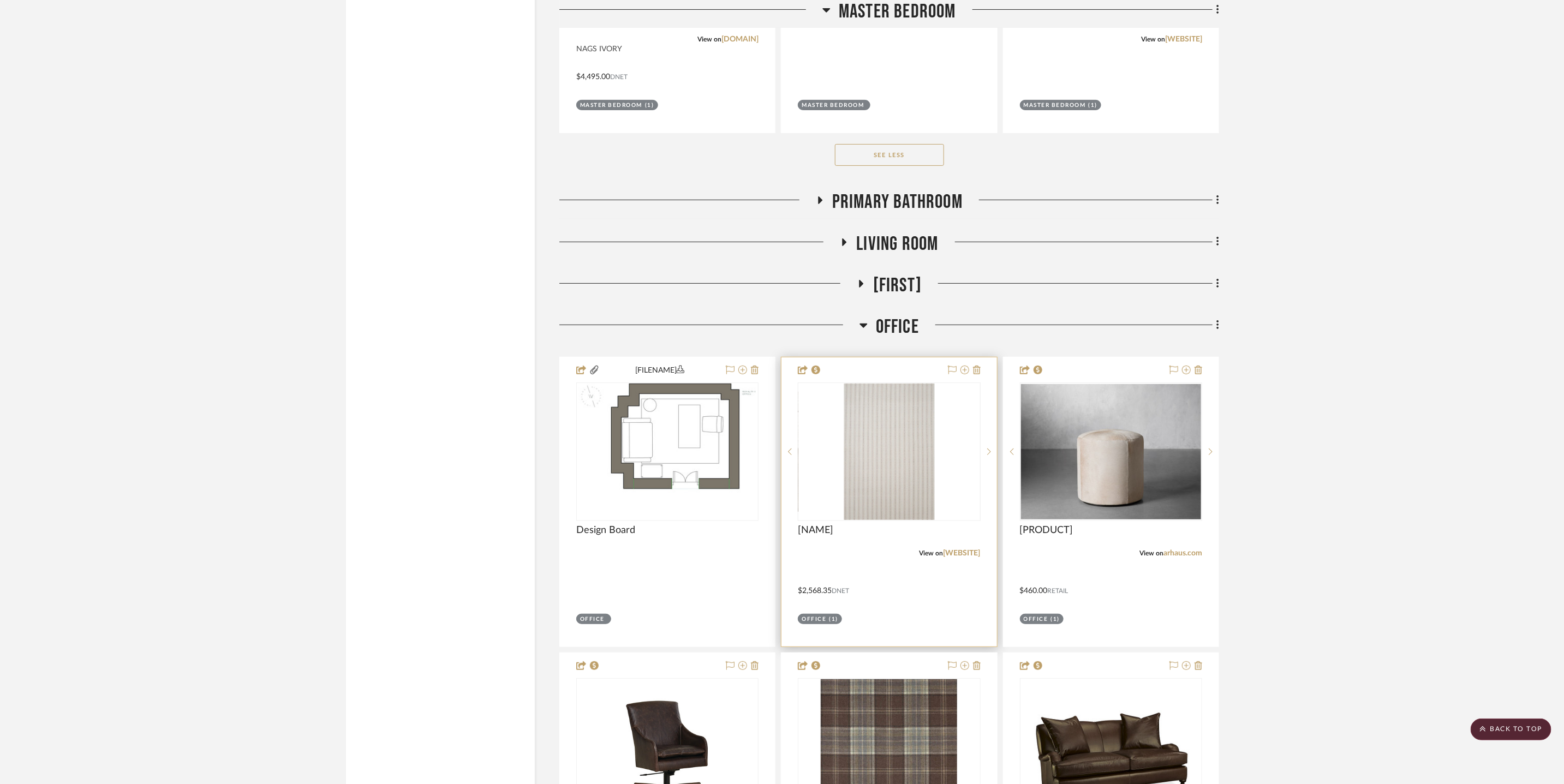 click at bounding box center [0, 0] 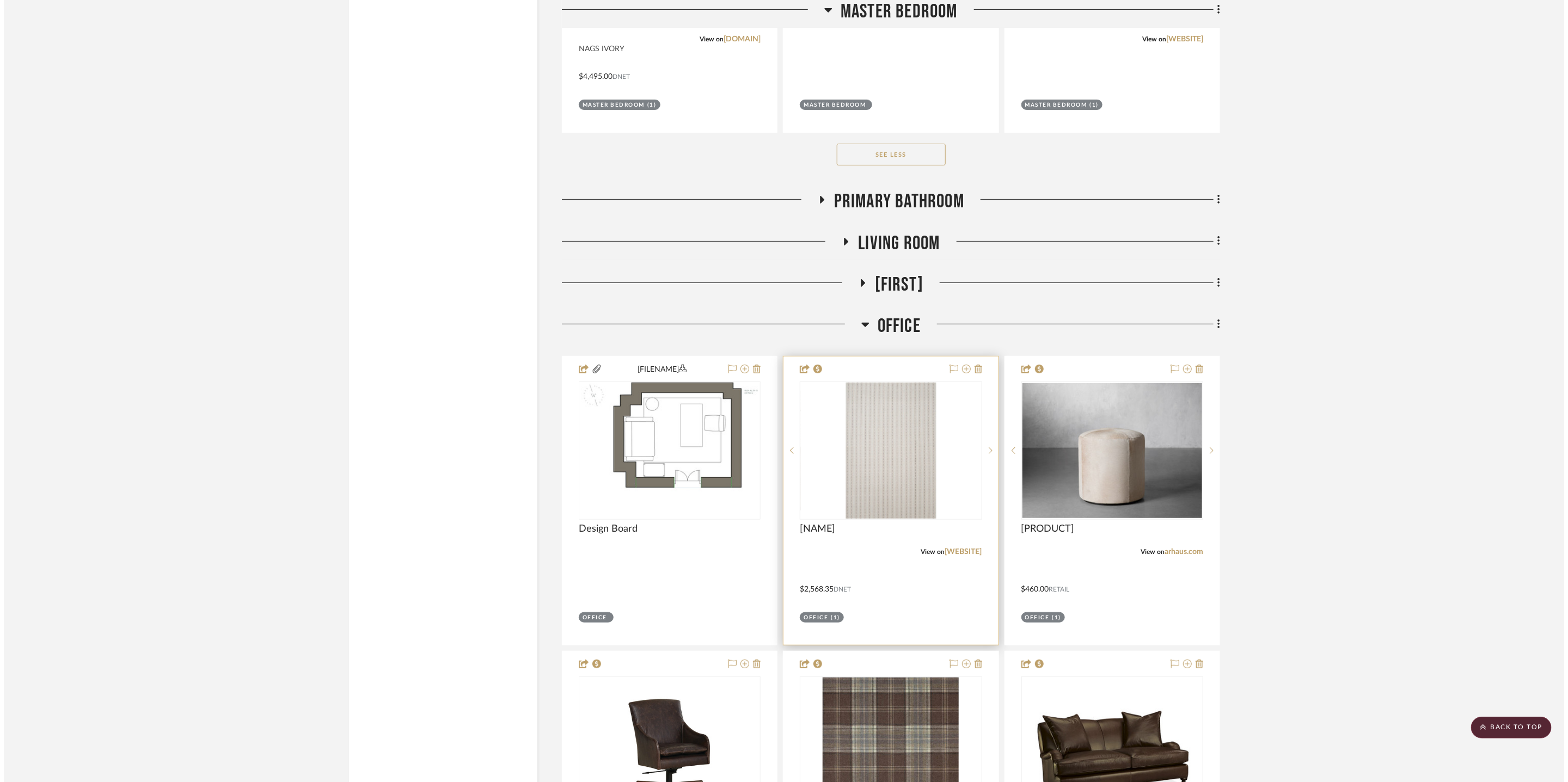 scroll, scrollTop: 0, scrollLeft: 0, axis: both 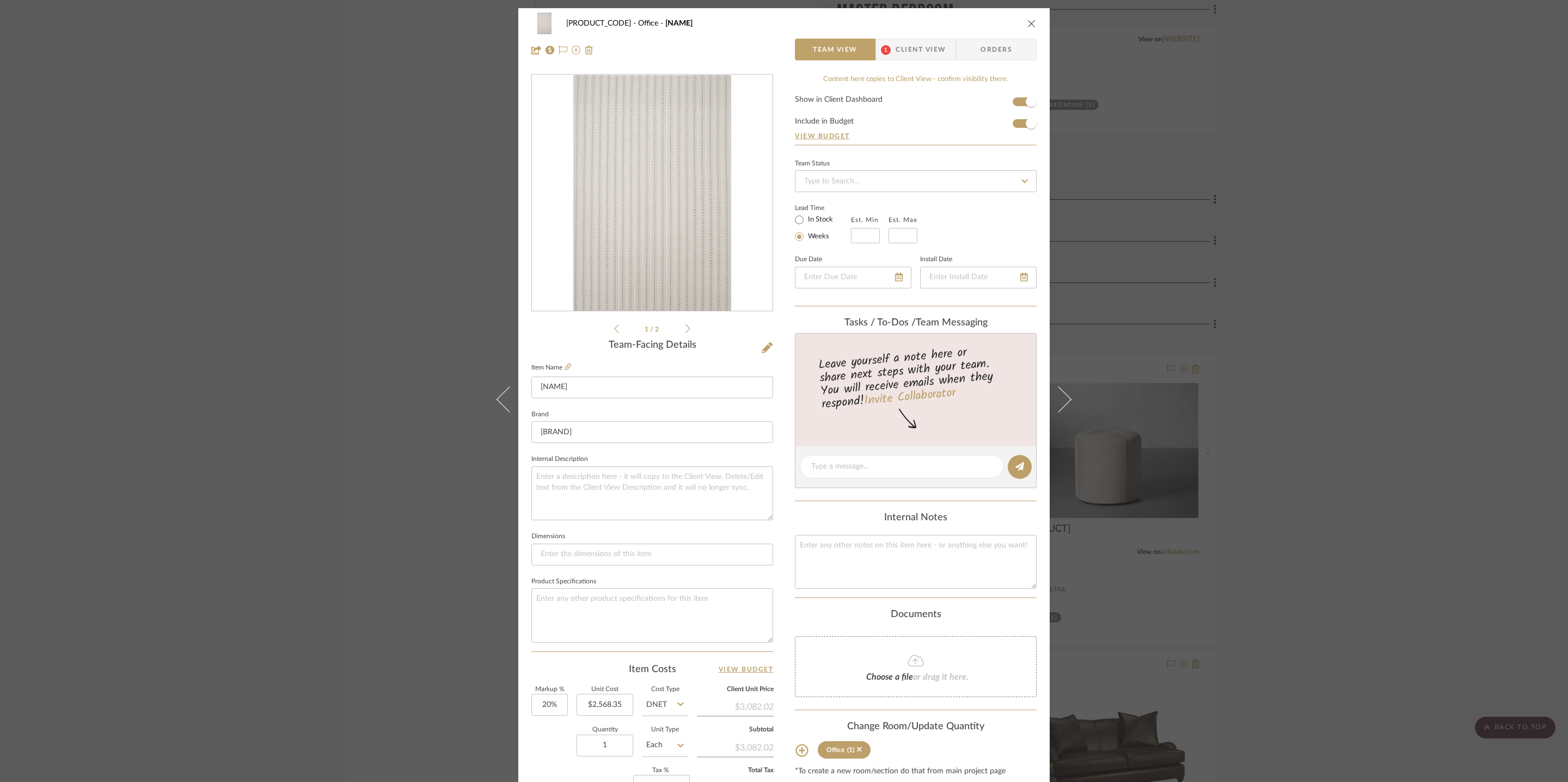 click at bounding box center (1032, 23) 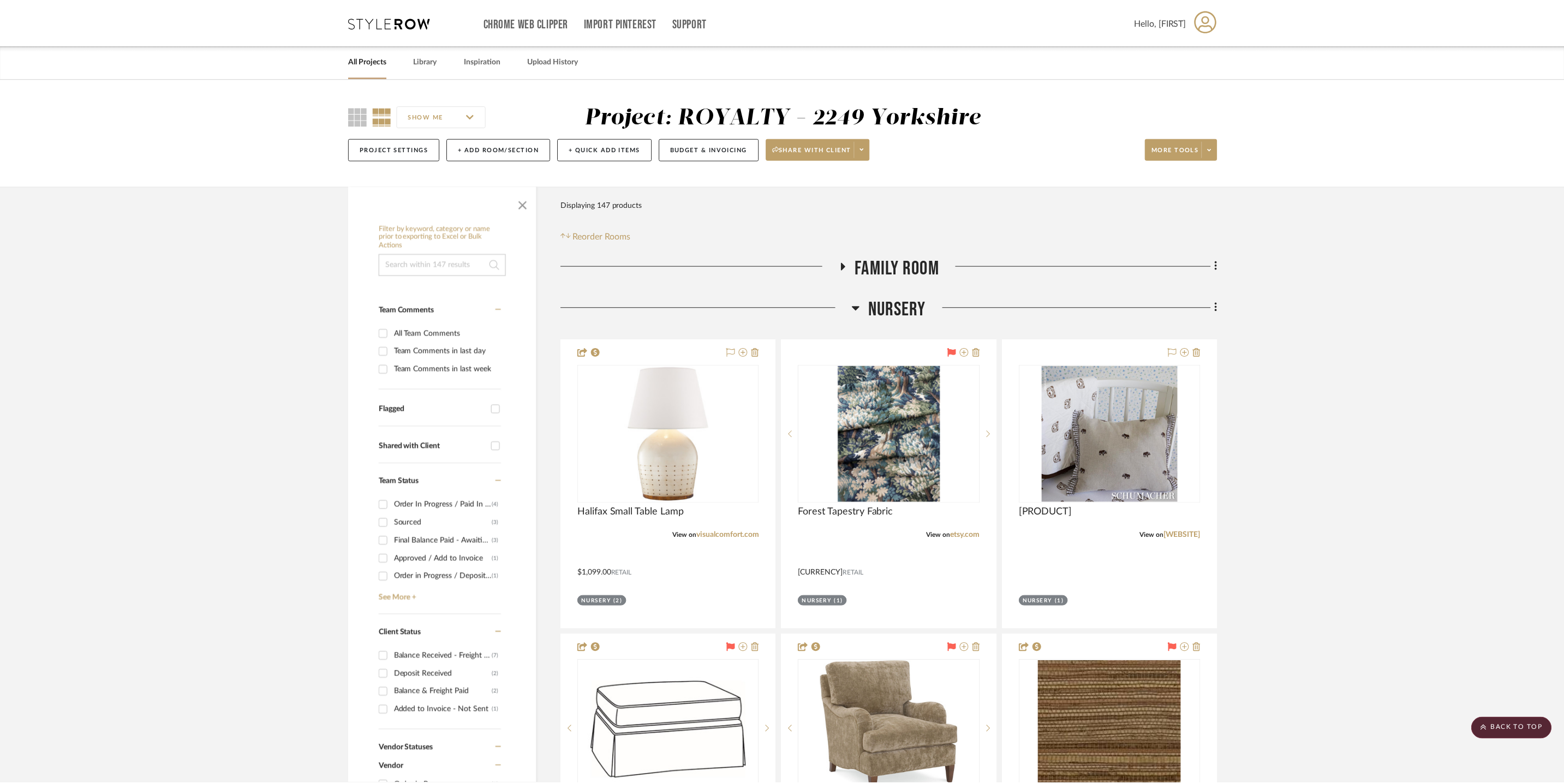 scroll, scrollTop: 3334, scrollLeft: 0, axis: vertical 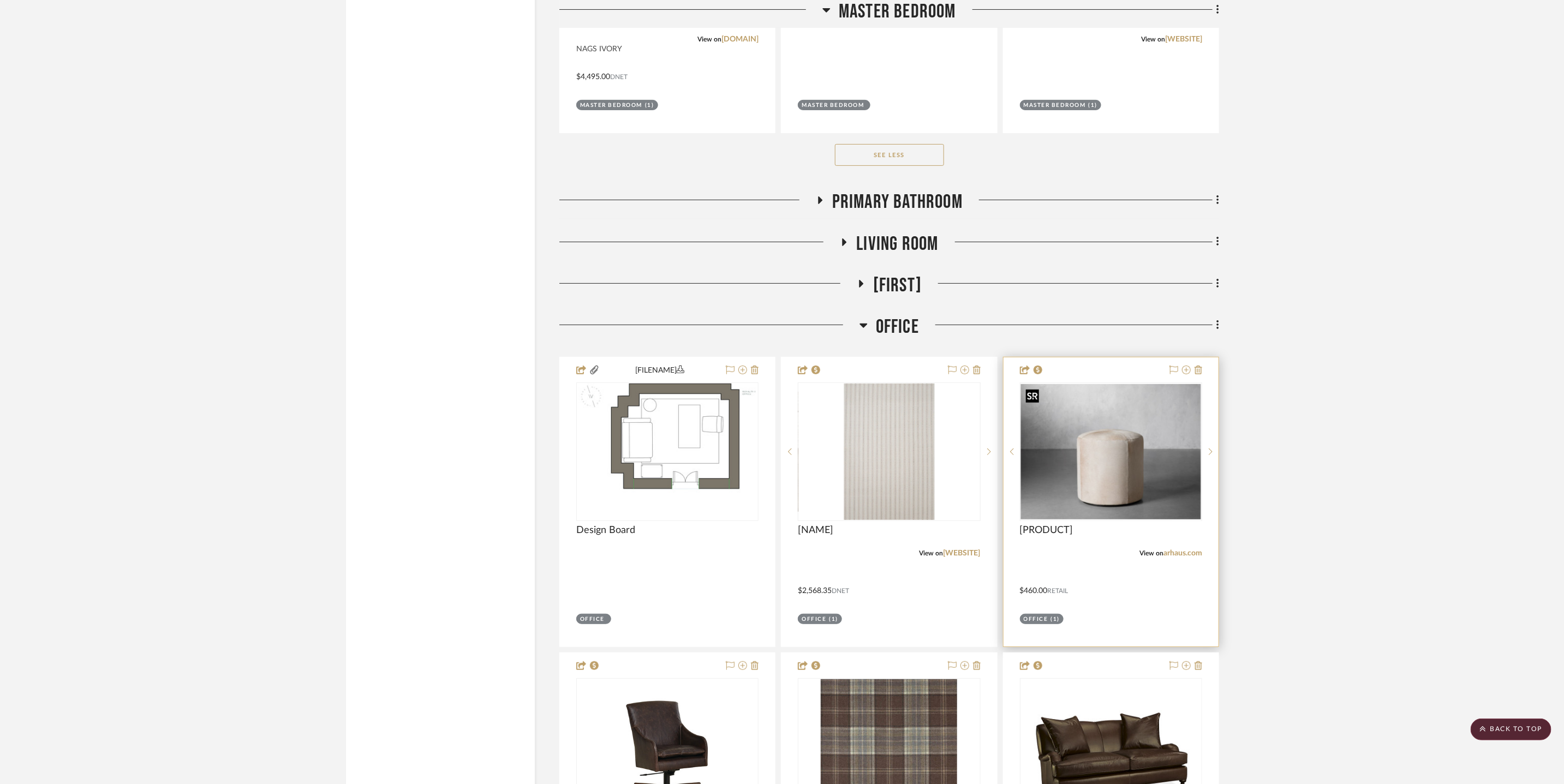click at bounding box center [0, 0] 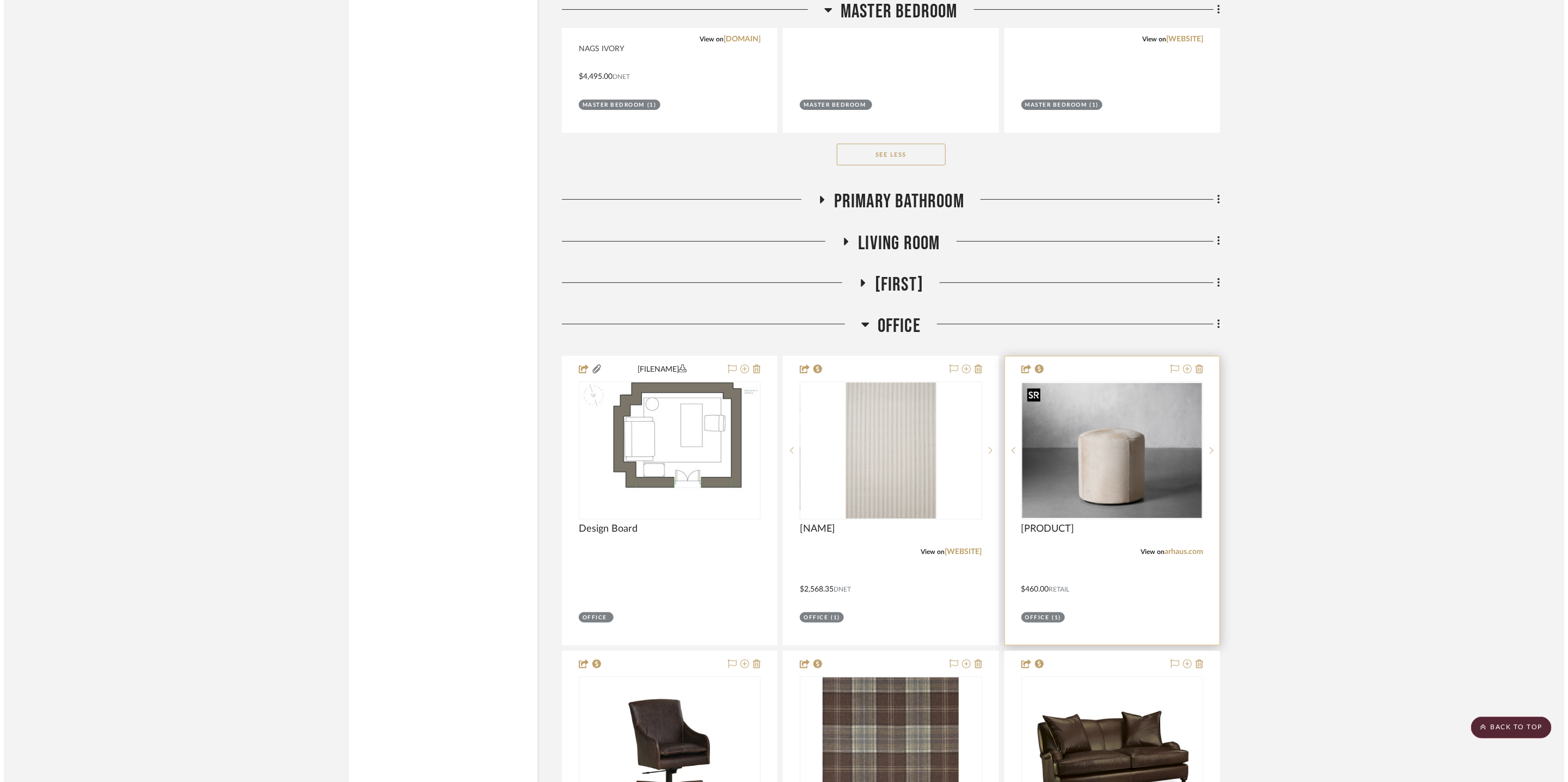 scroll, scrollTop: 0, scrollLeft: 0, axis: both 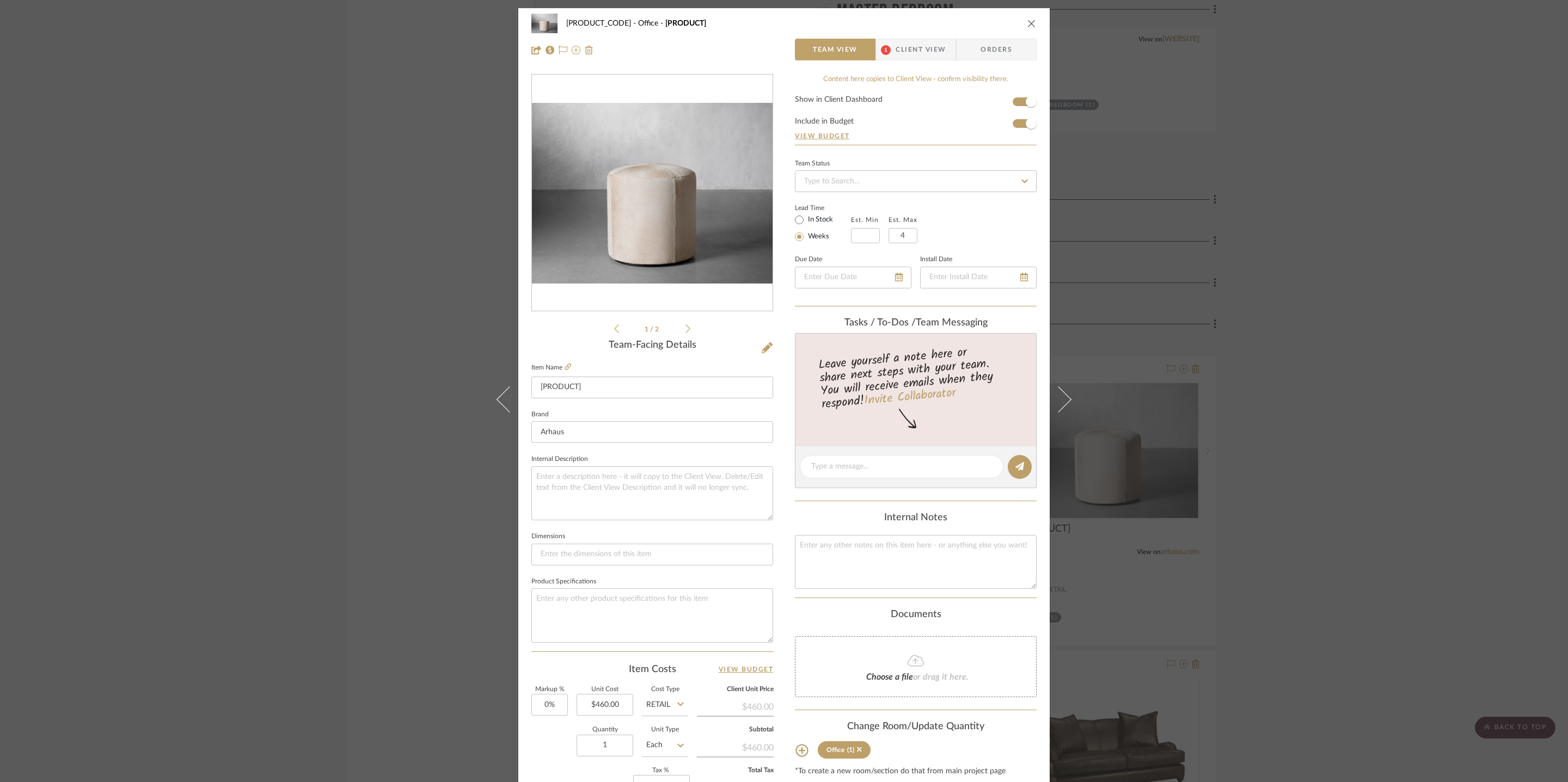 click on "ROYALTY - 2249 Yorkshire Office Round Hide Pouf" at bounding box center [784, 23] 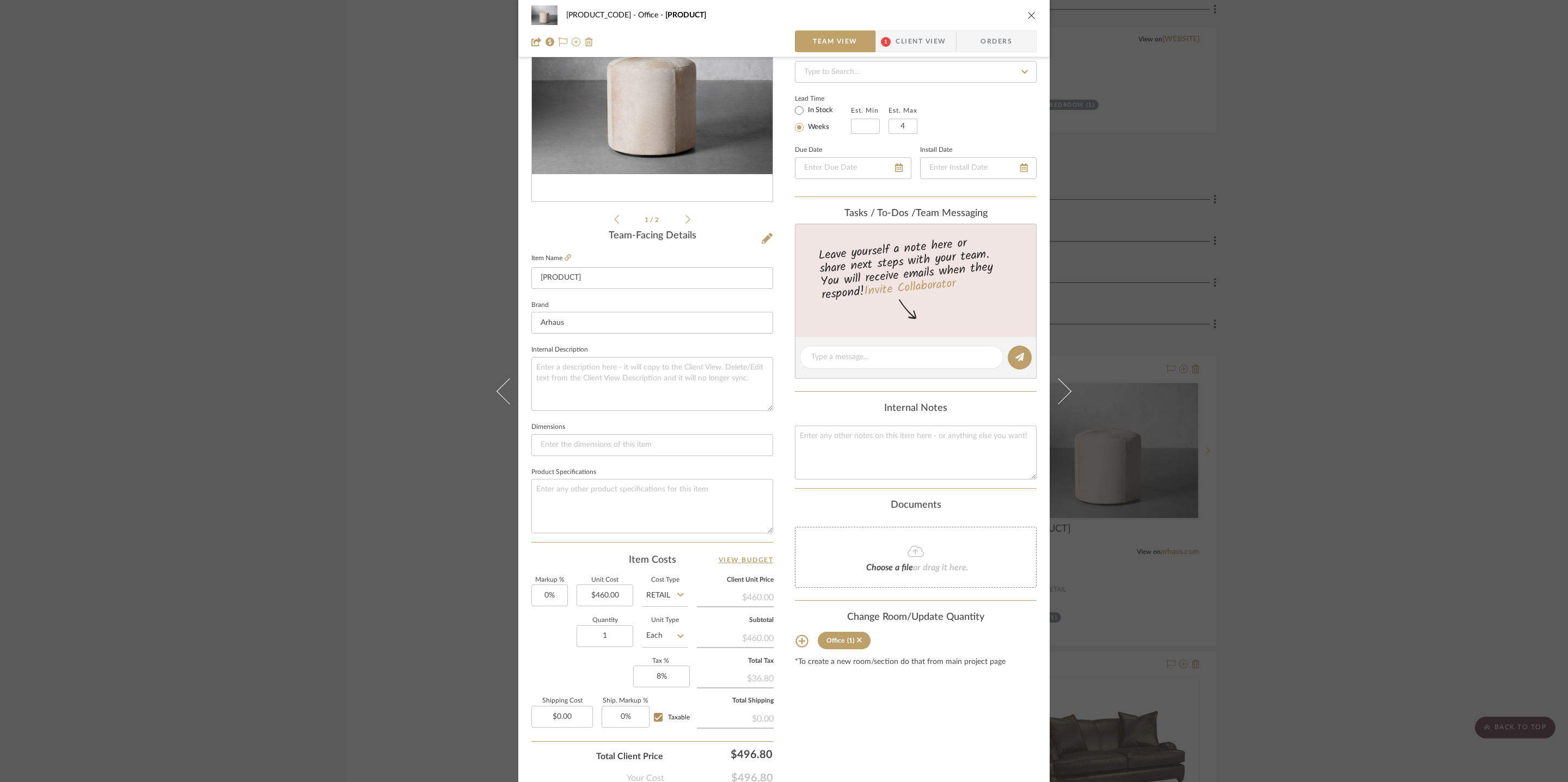 scroll, scrollTop: 113, scrollLeft: 0, axis: vertical 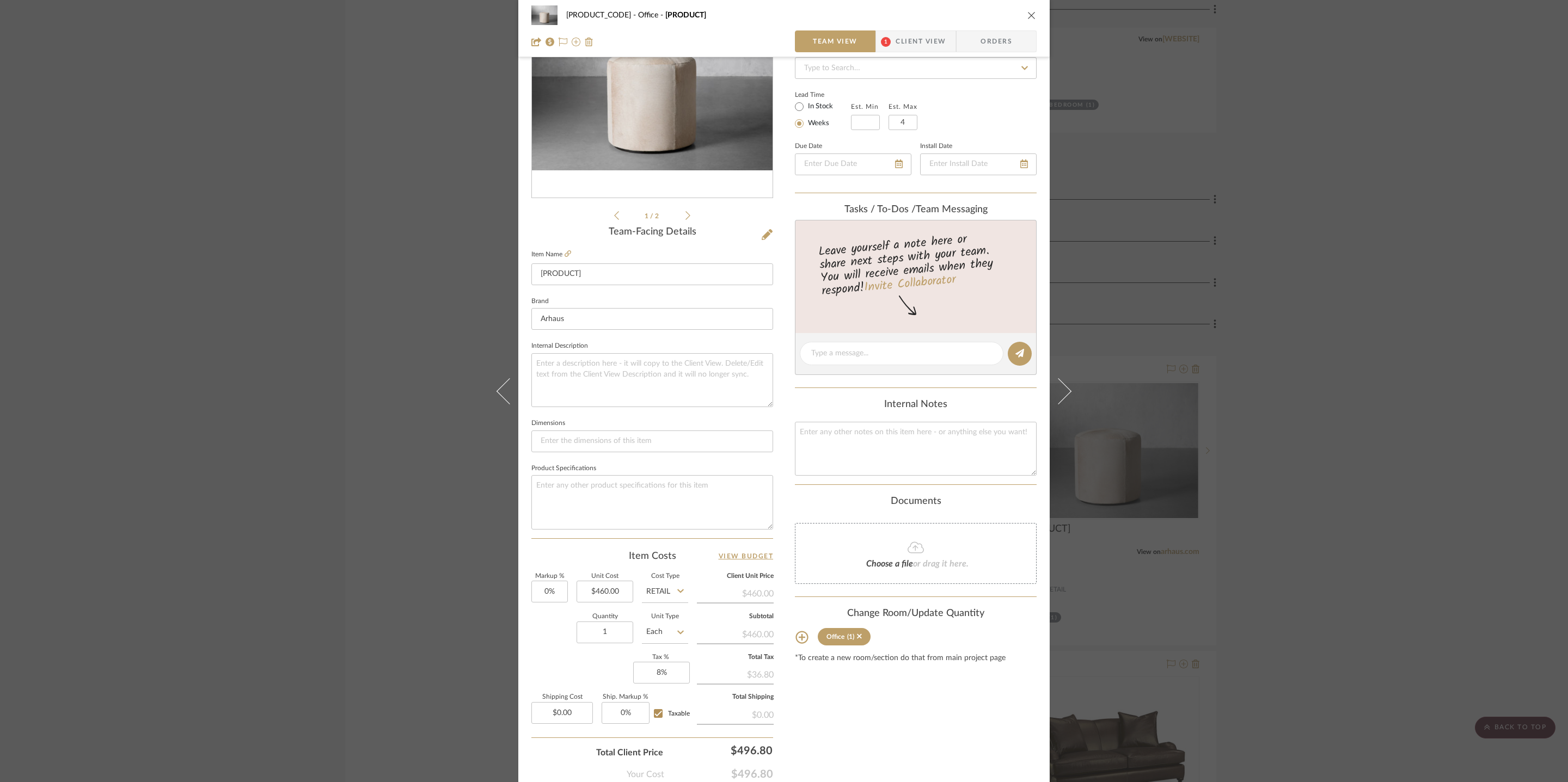 click at bounding box center [1032, 15] 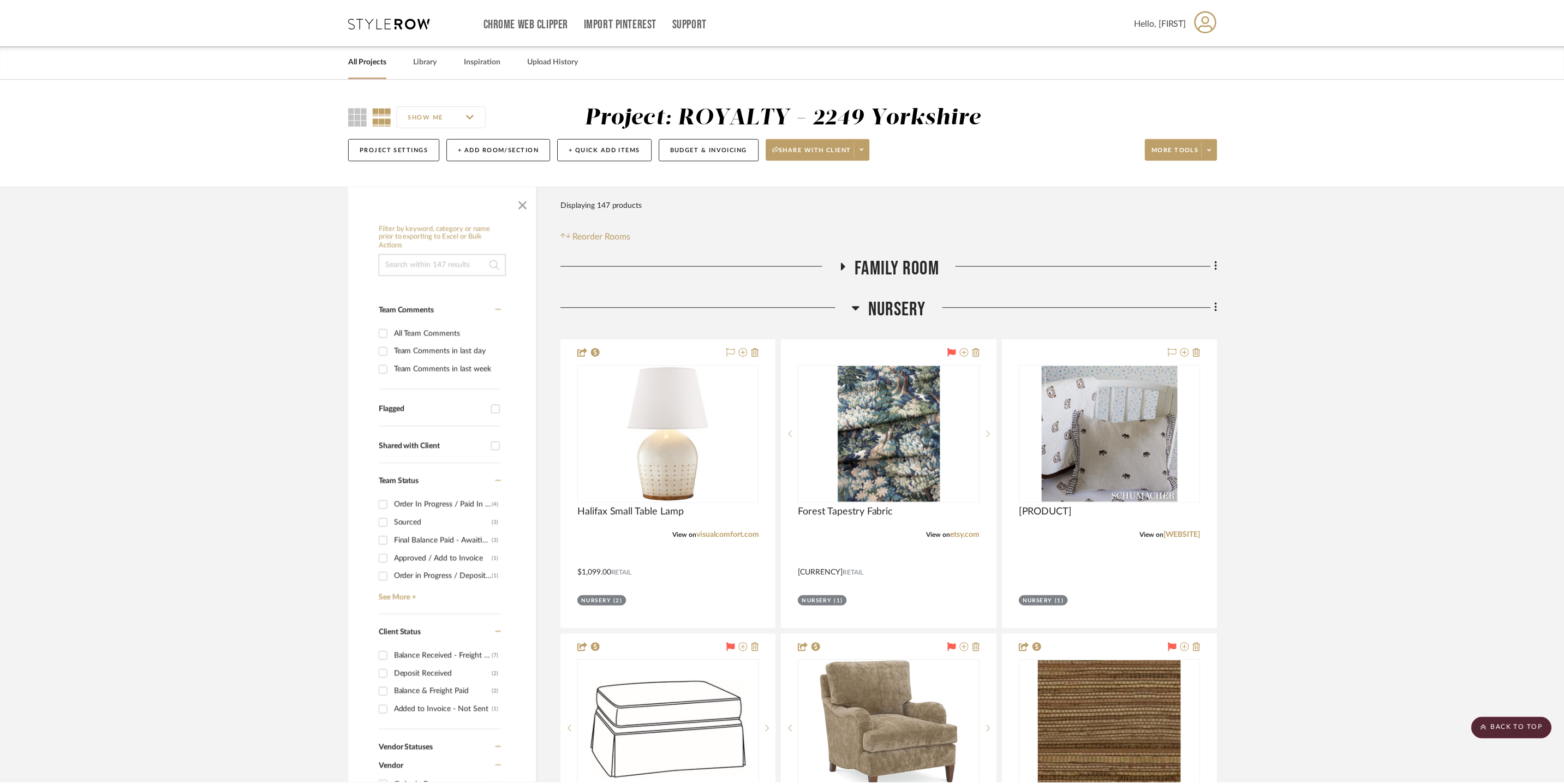 scroll, scrollTop: 3334, scrollLeft: 0, axis: vertical 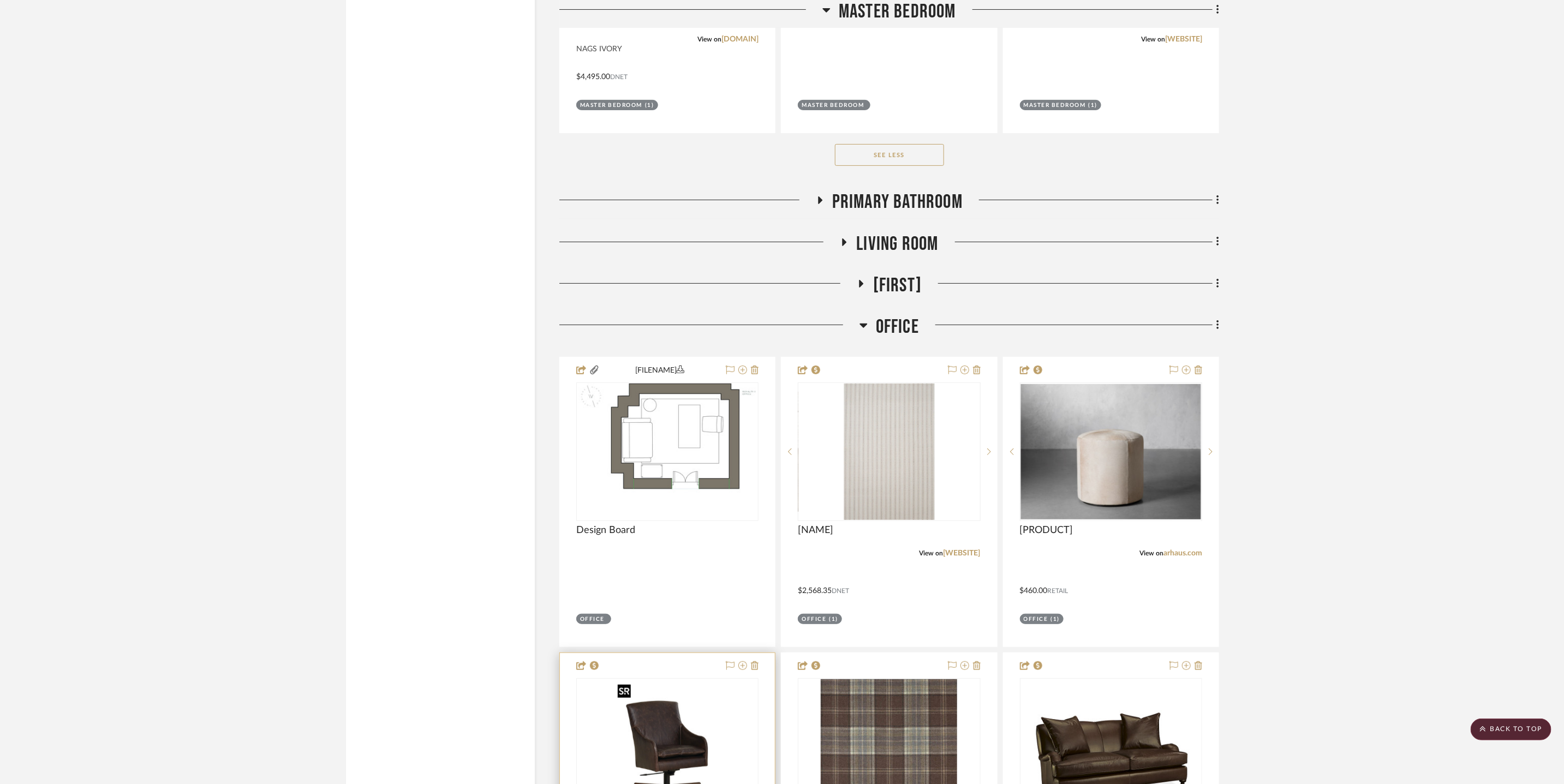 click at bounding box center [0, 0] 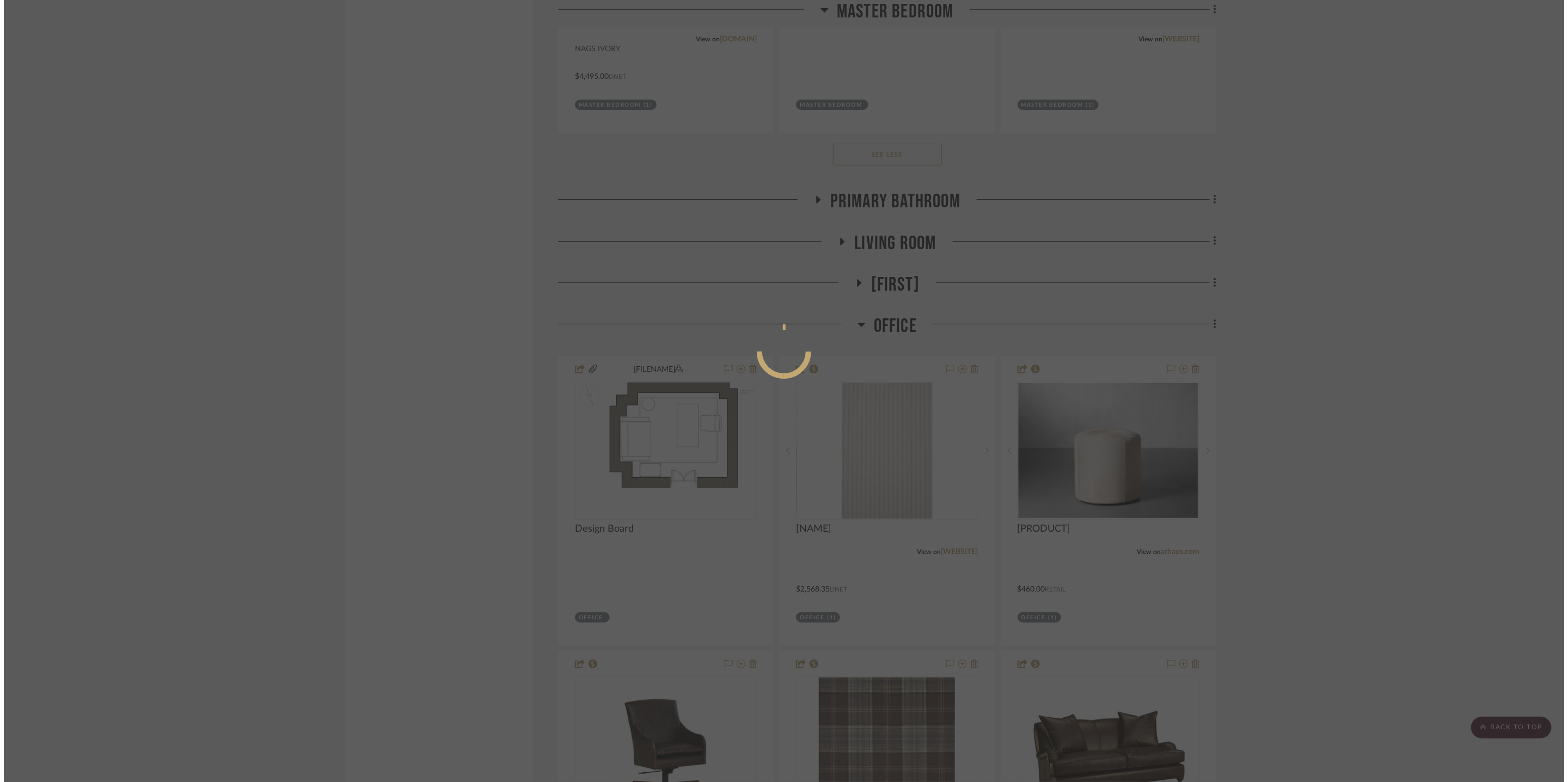 scroll, scrollTop: 0, scrollLeft: 0, axis: both 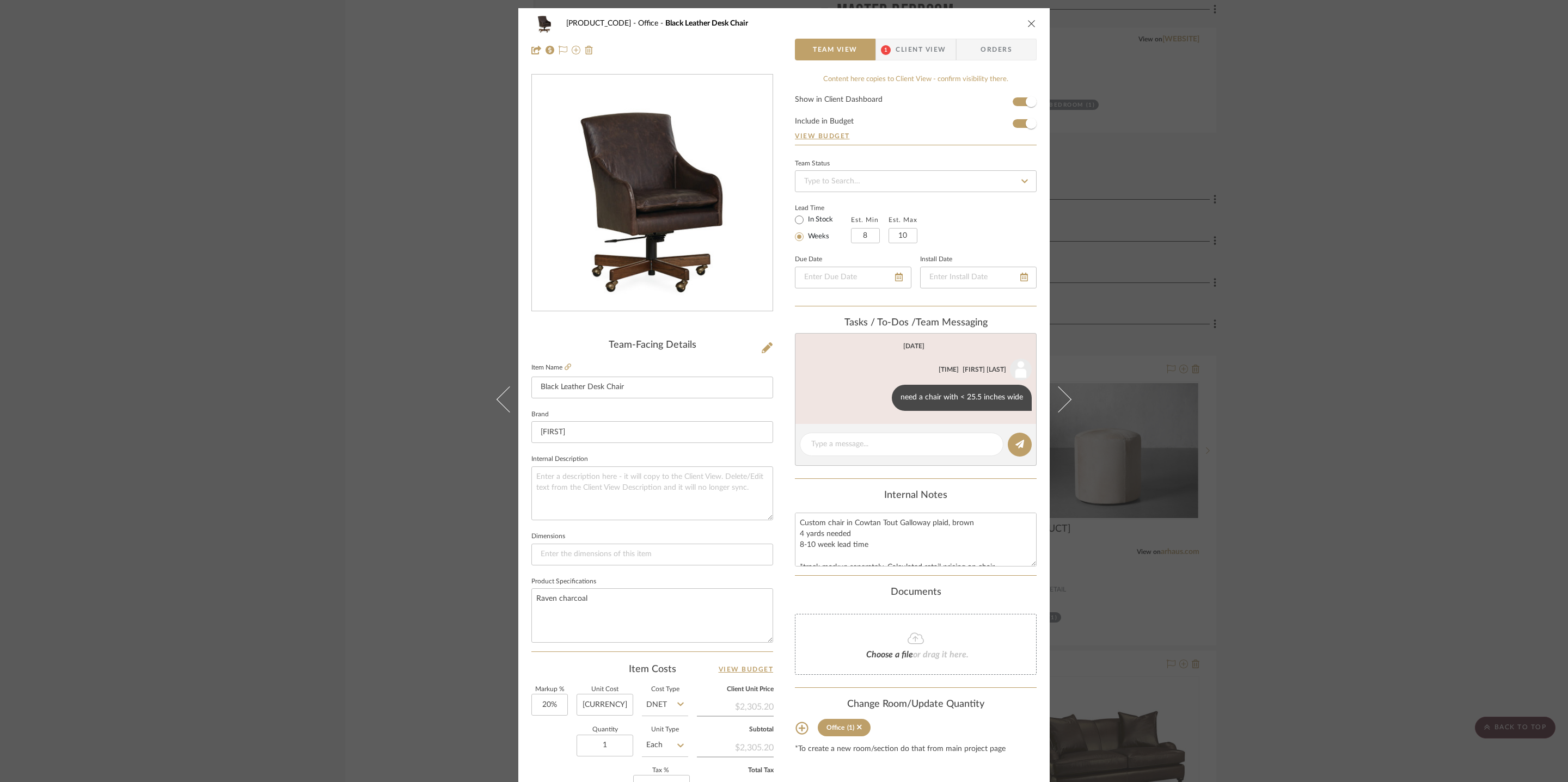 click at bounding box center [1032, 23] 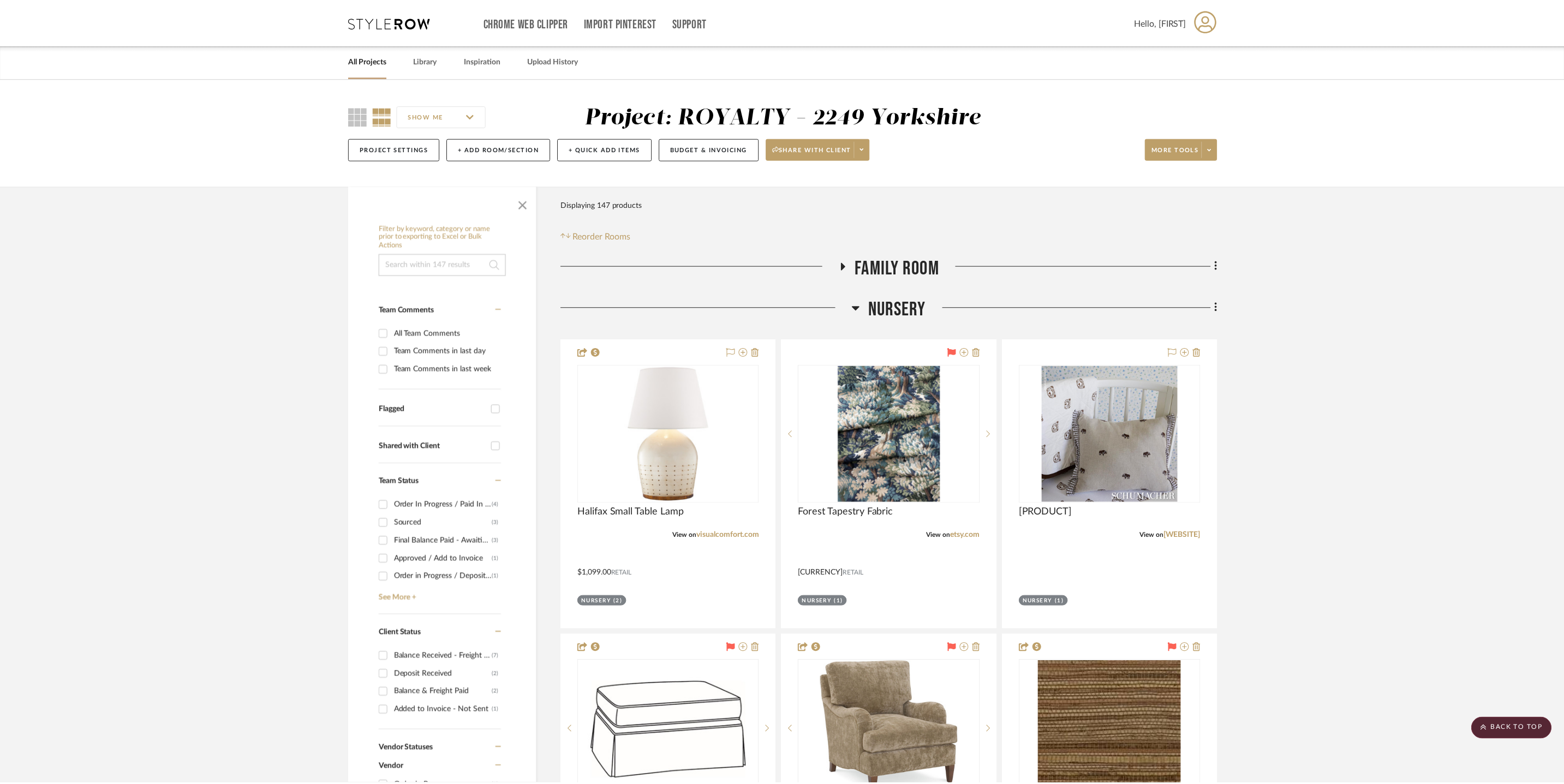 scroll 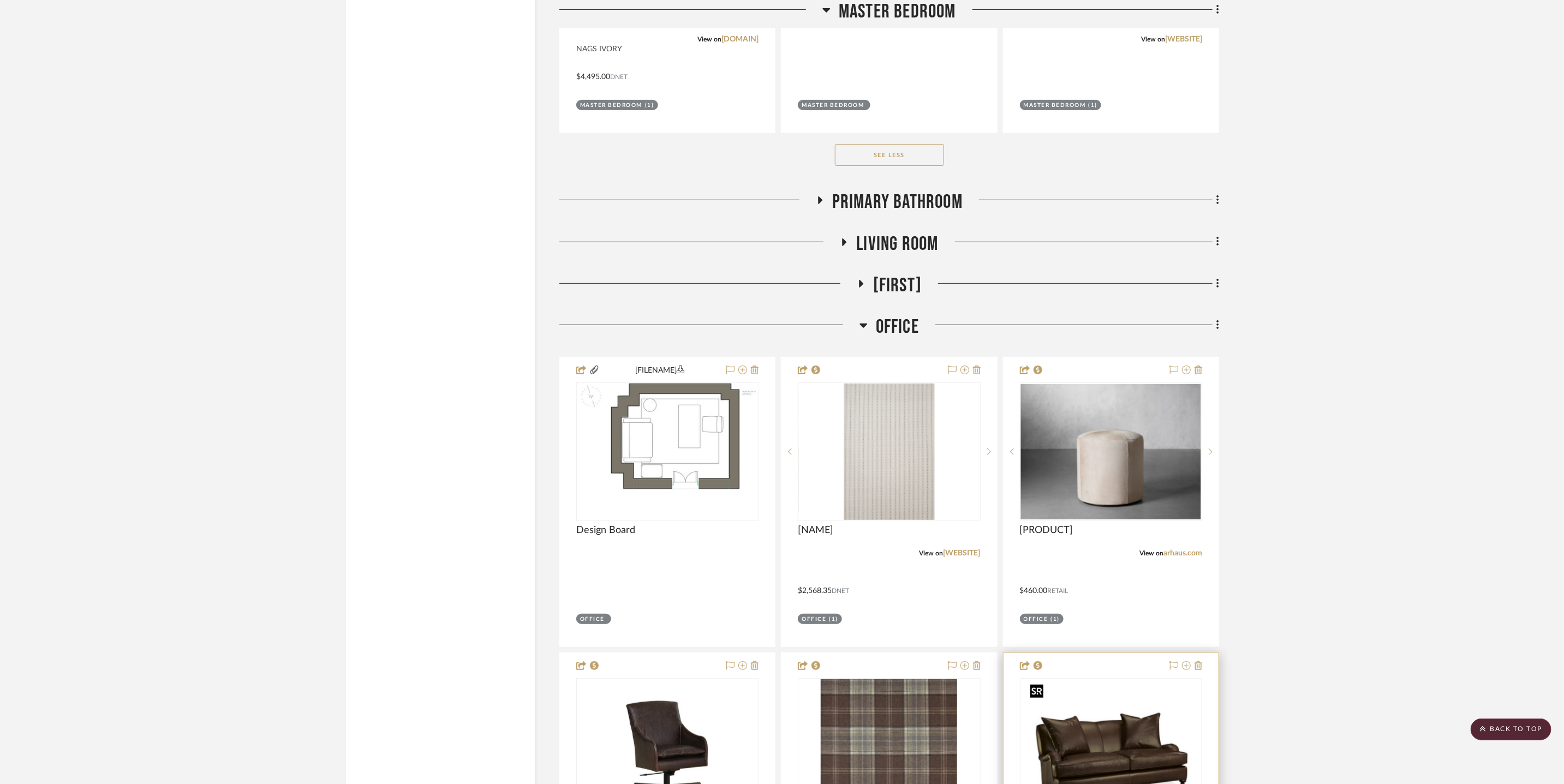 click at bounding box center [1111, 747] 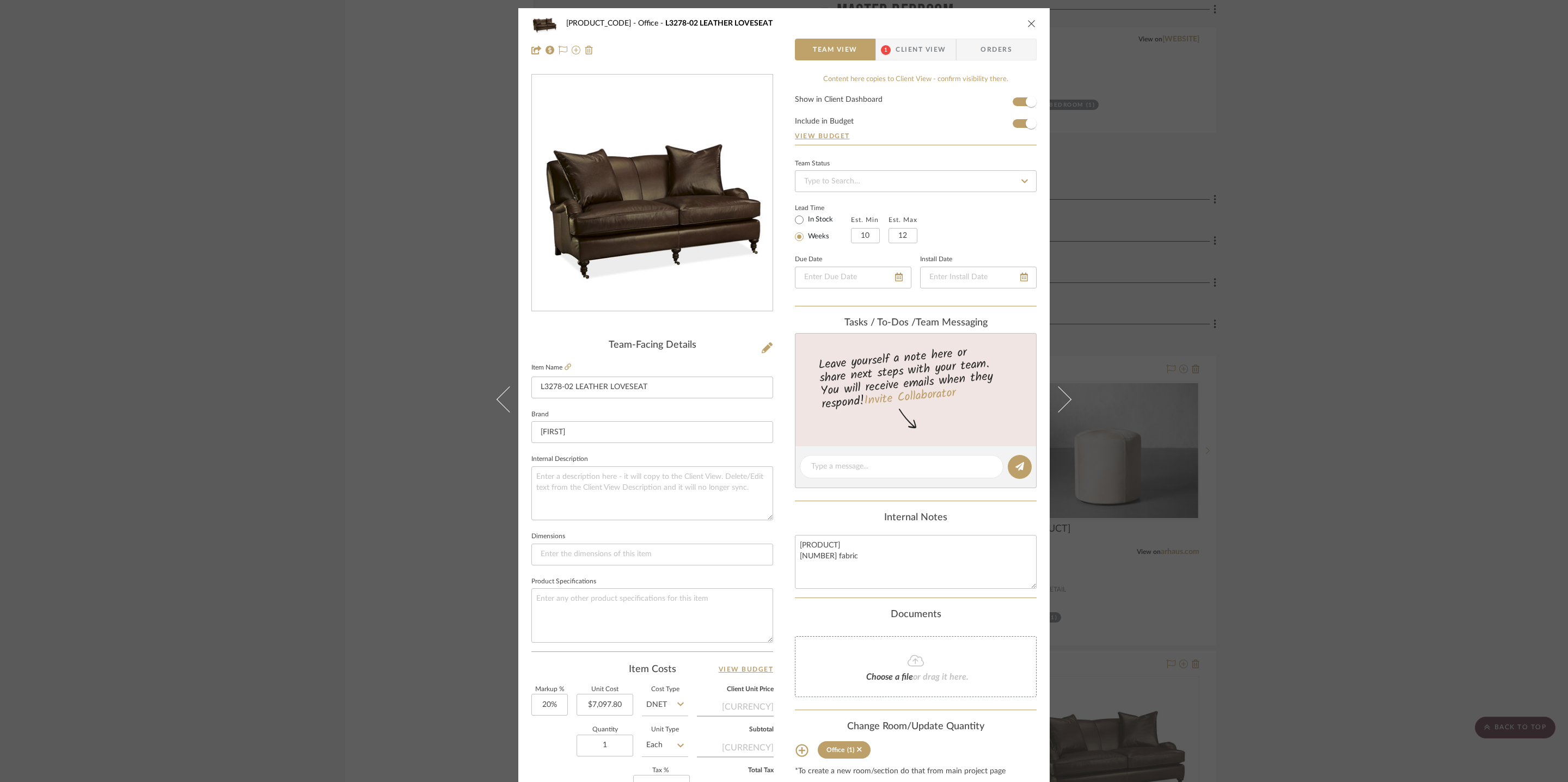 drag, startPoint x: 1028, startPoint y: 19, endPoint x: 1030, endPoint y: 26, distance: 7.28011 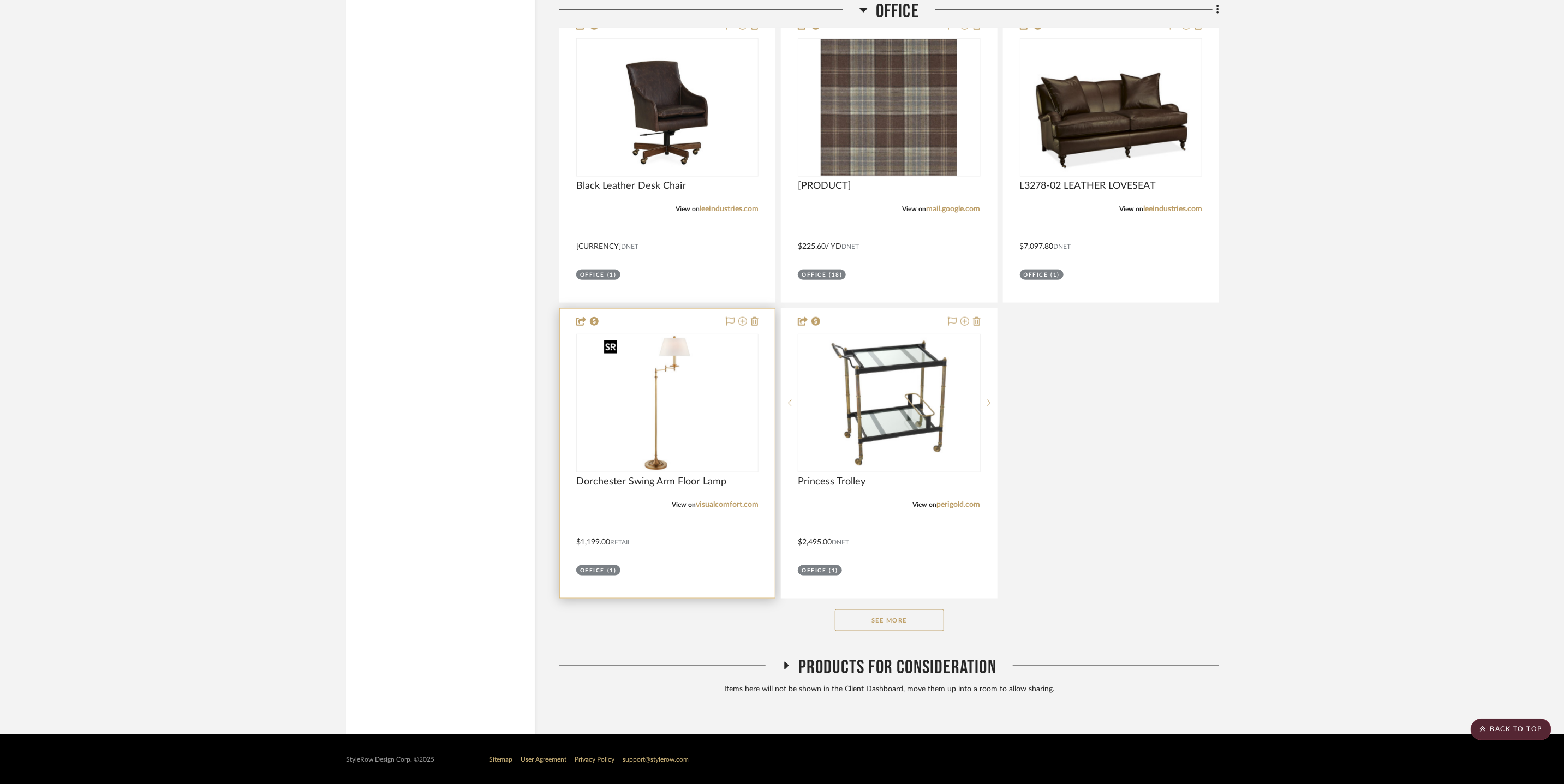 click at bounding box center (0, 0) 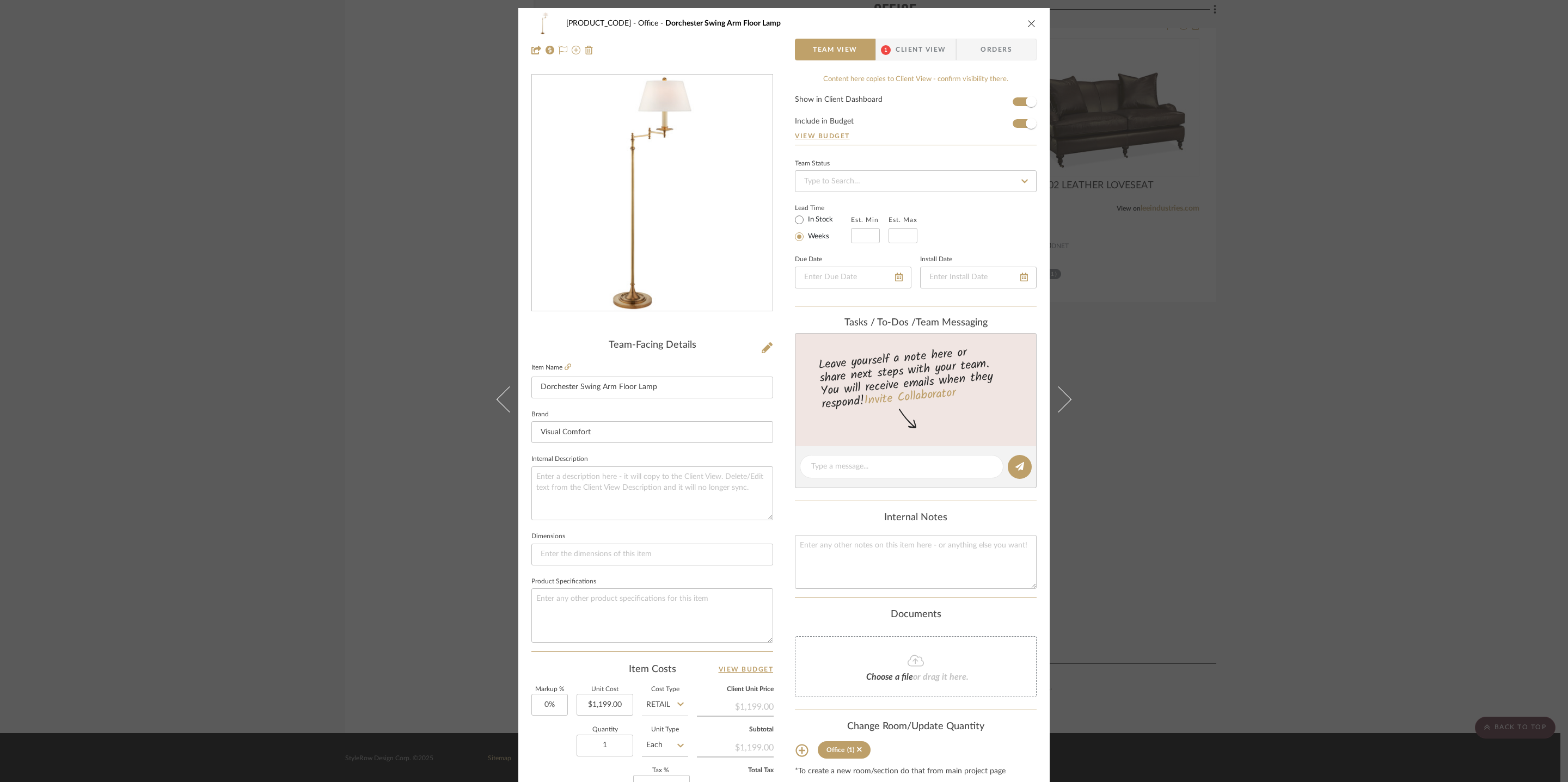 click at bounding box center (1032, 23) 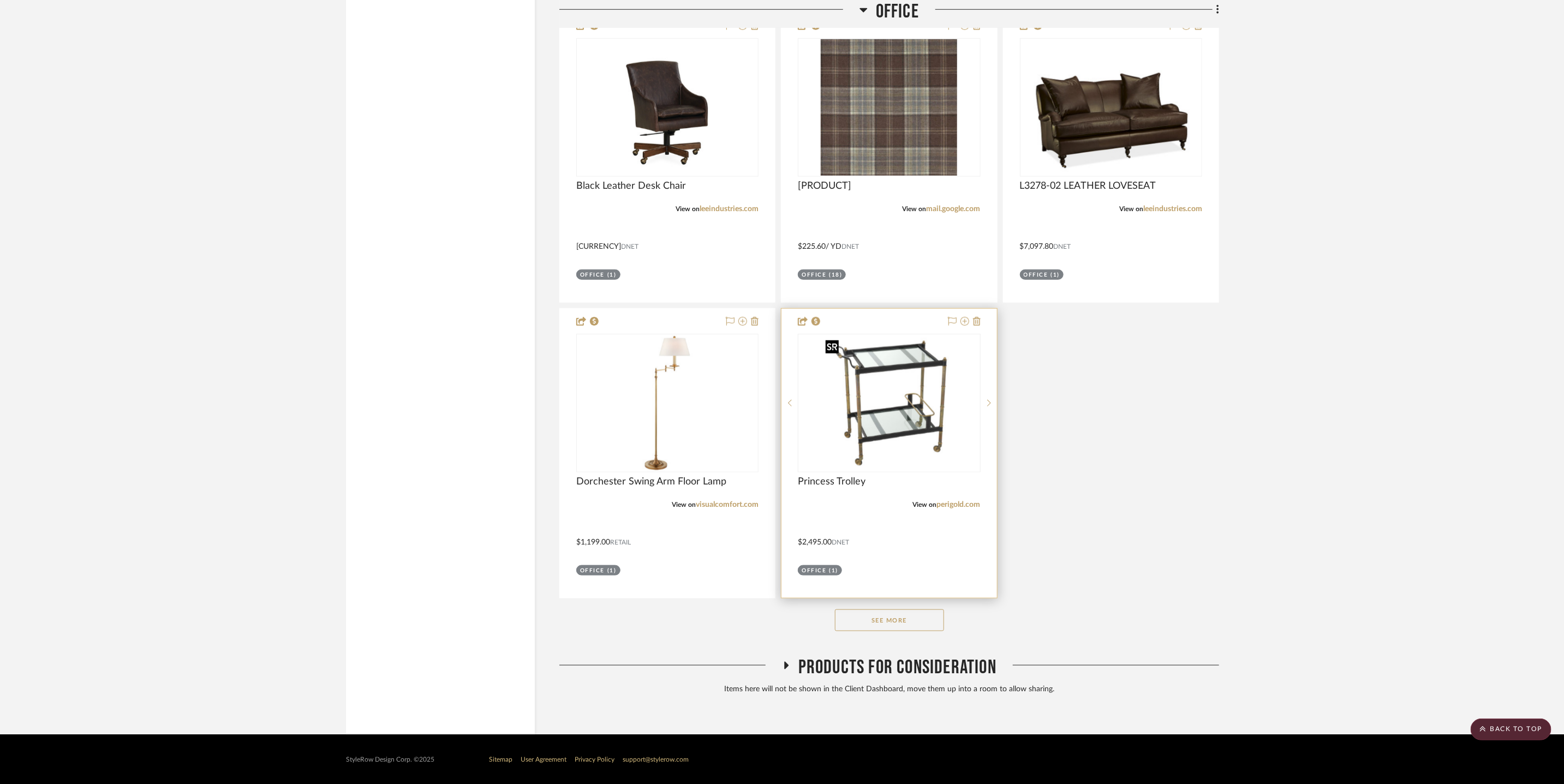 click at bounding box center [889, 403] 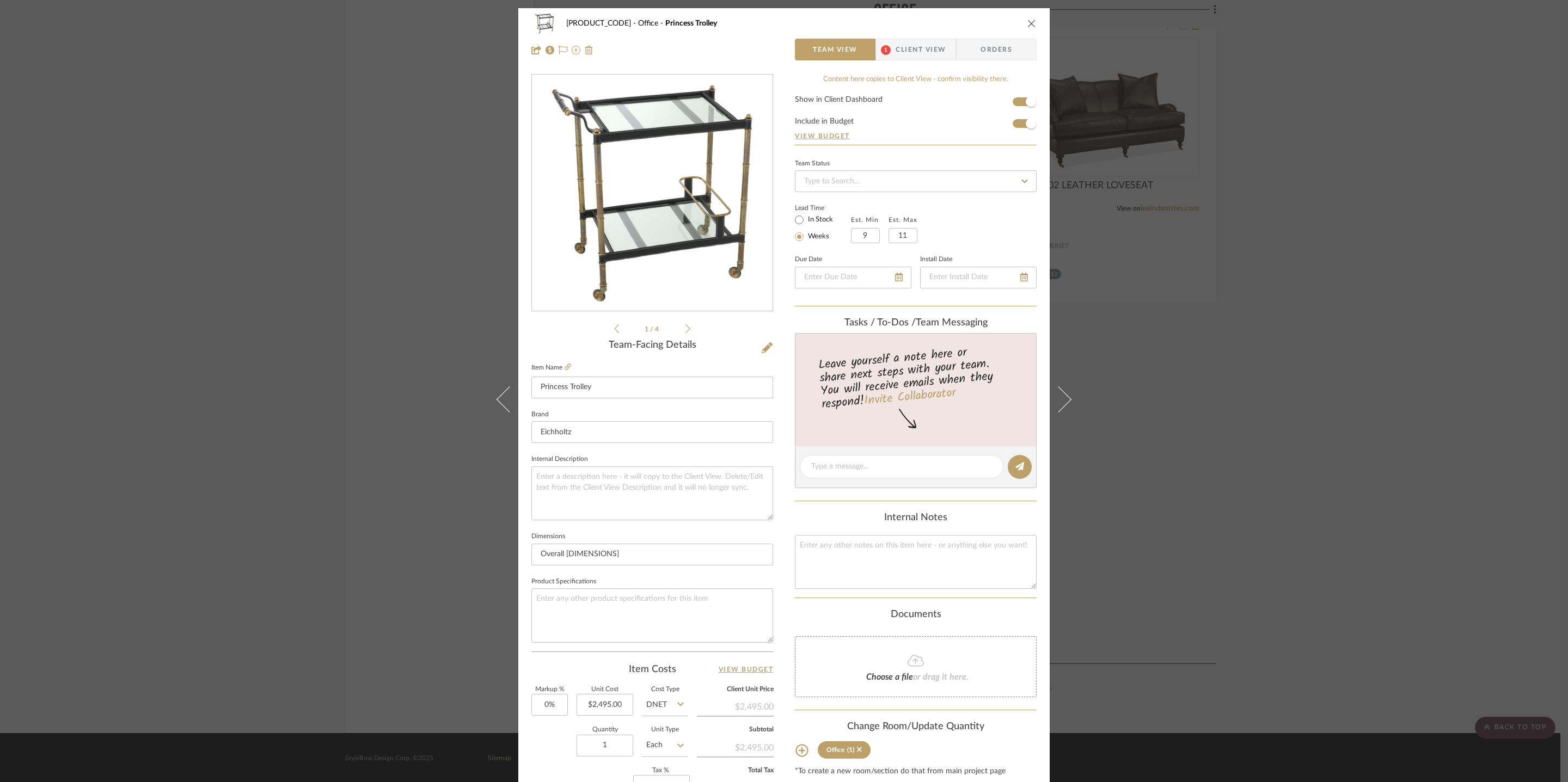click at bounding box center (1032, 23) 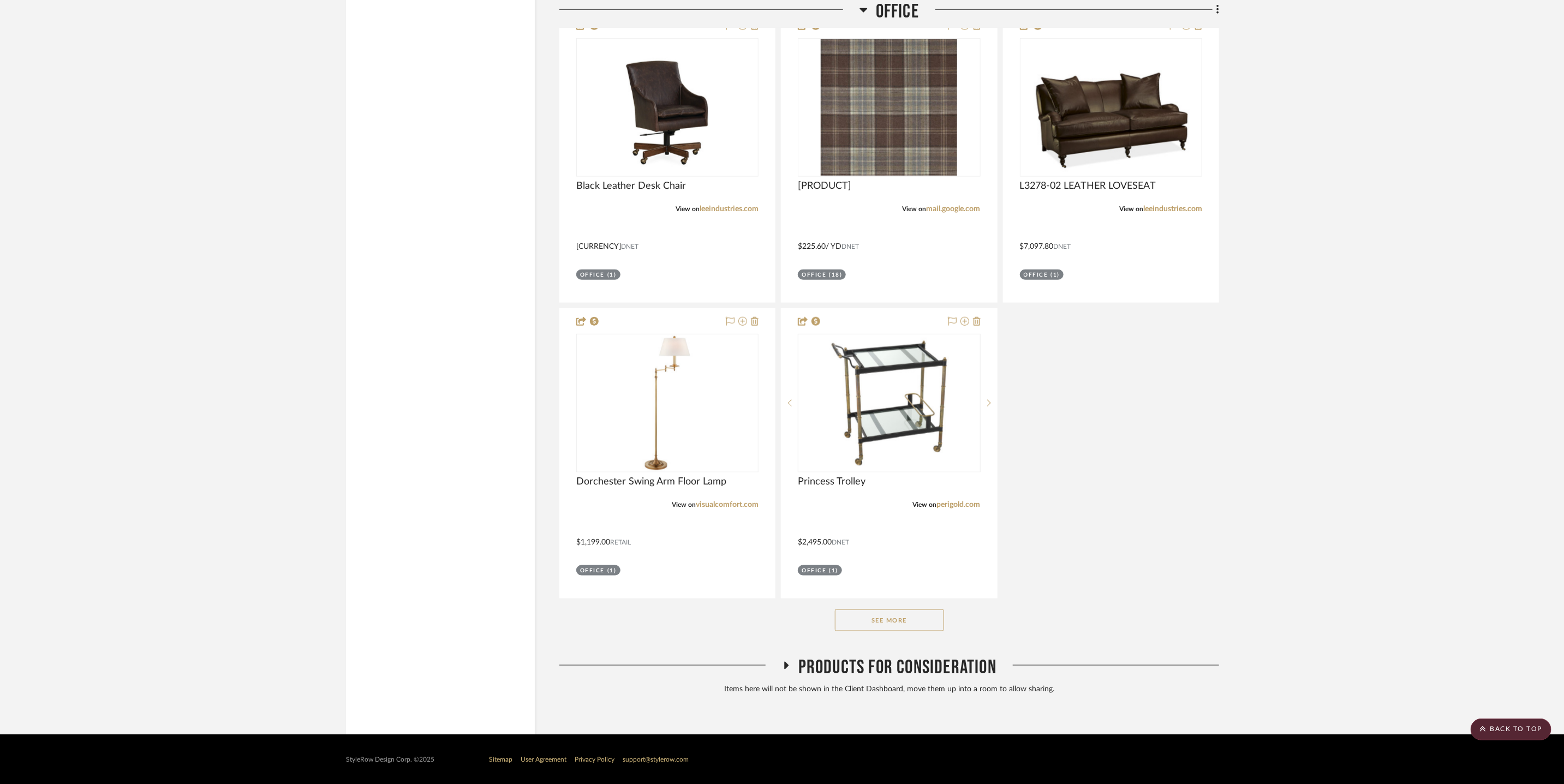click on "See More" 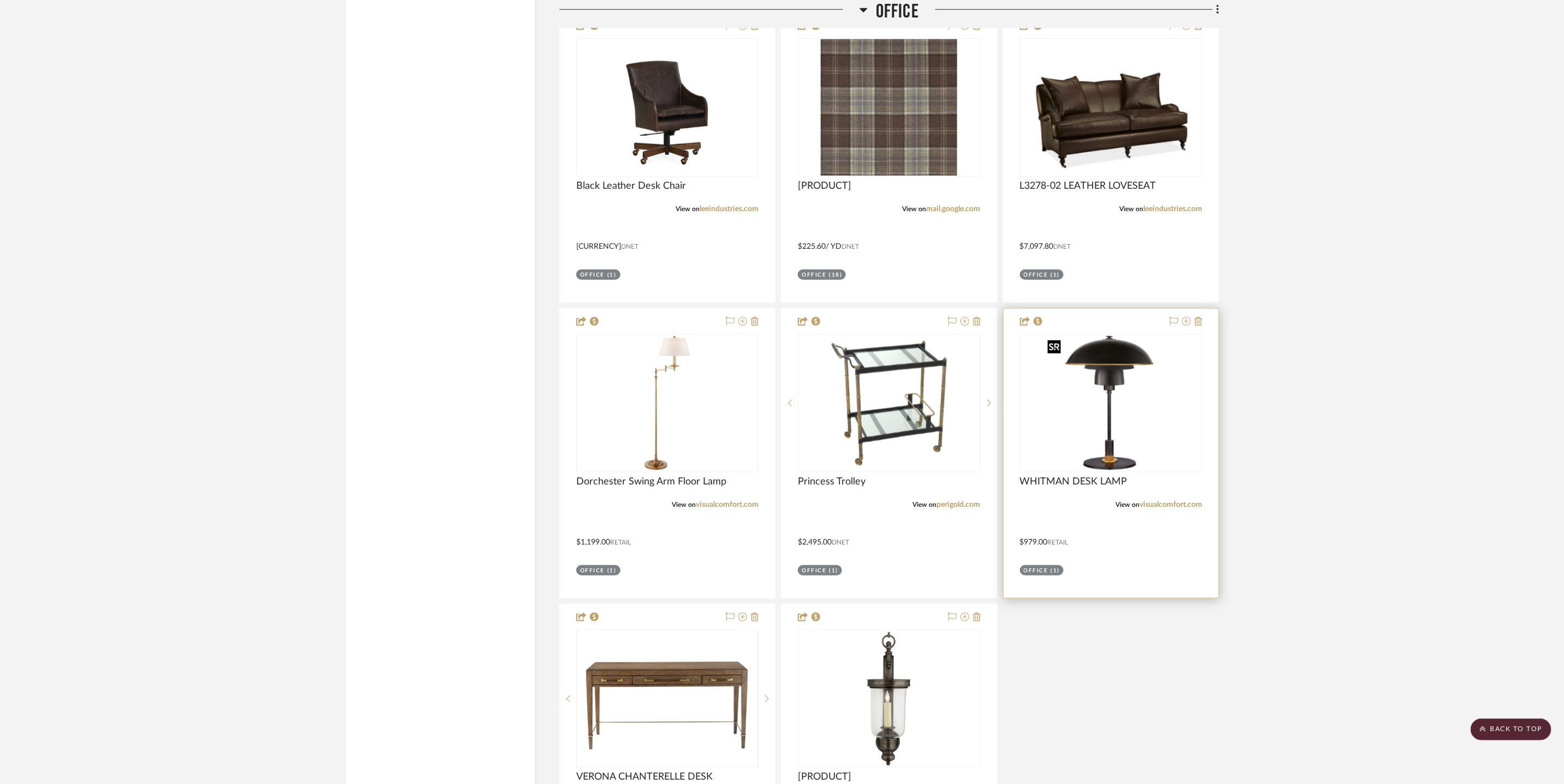 click at bounding box center [0, 0] 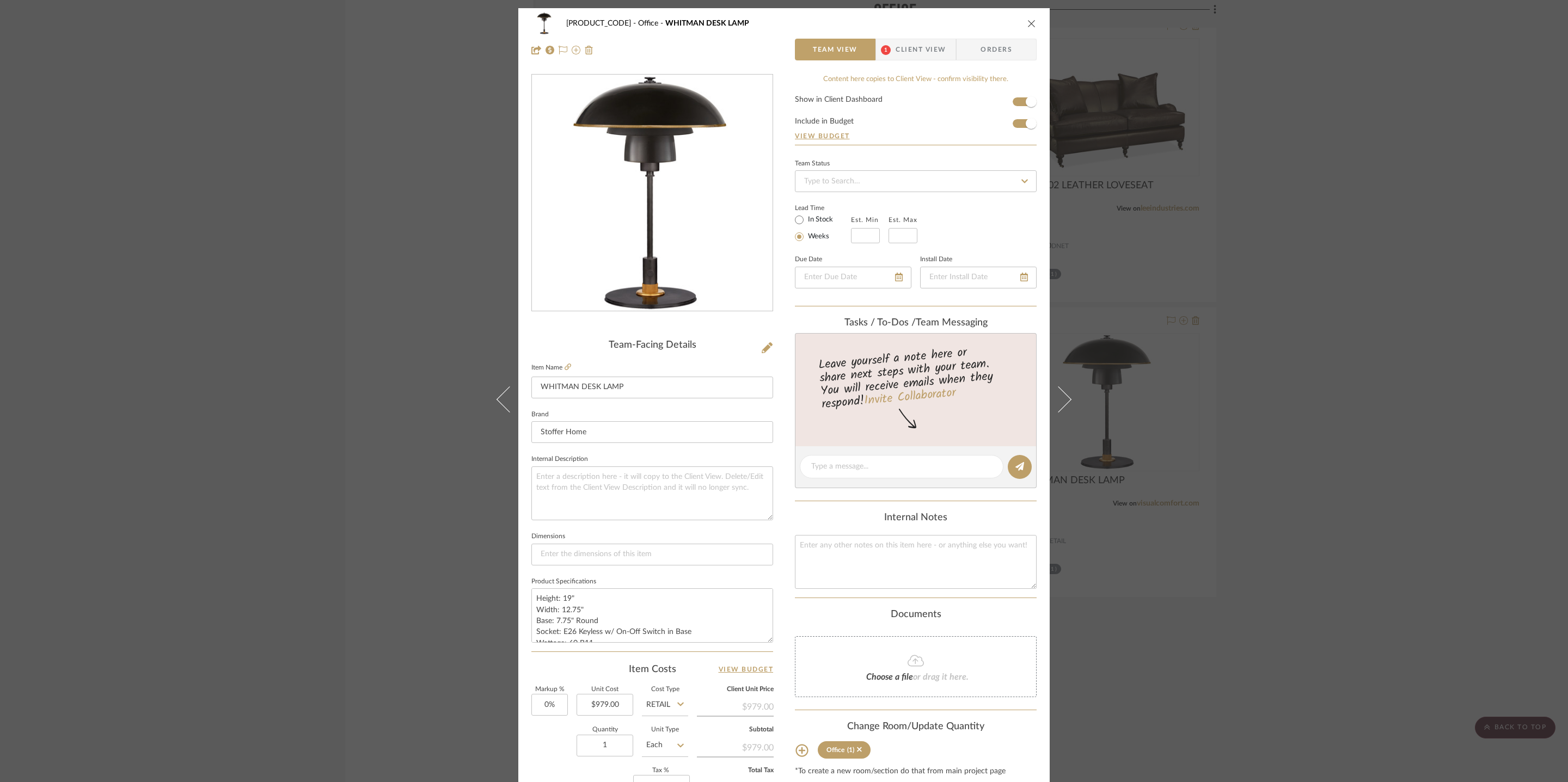 click at bounding box center [1032, 23] 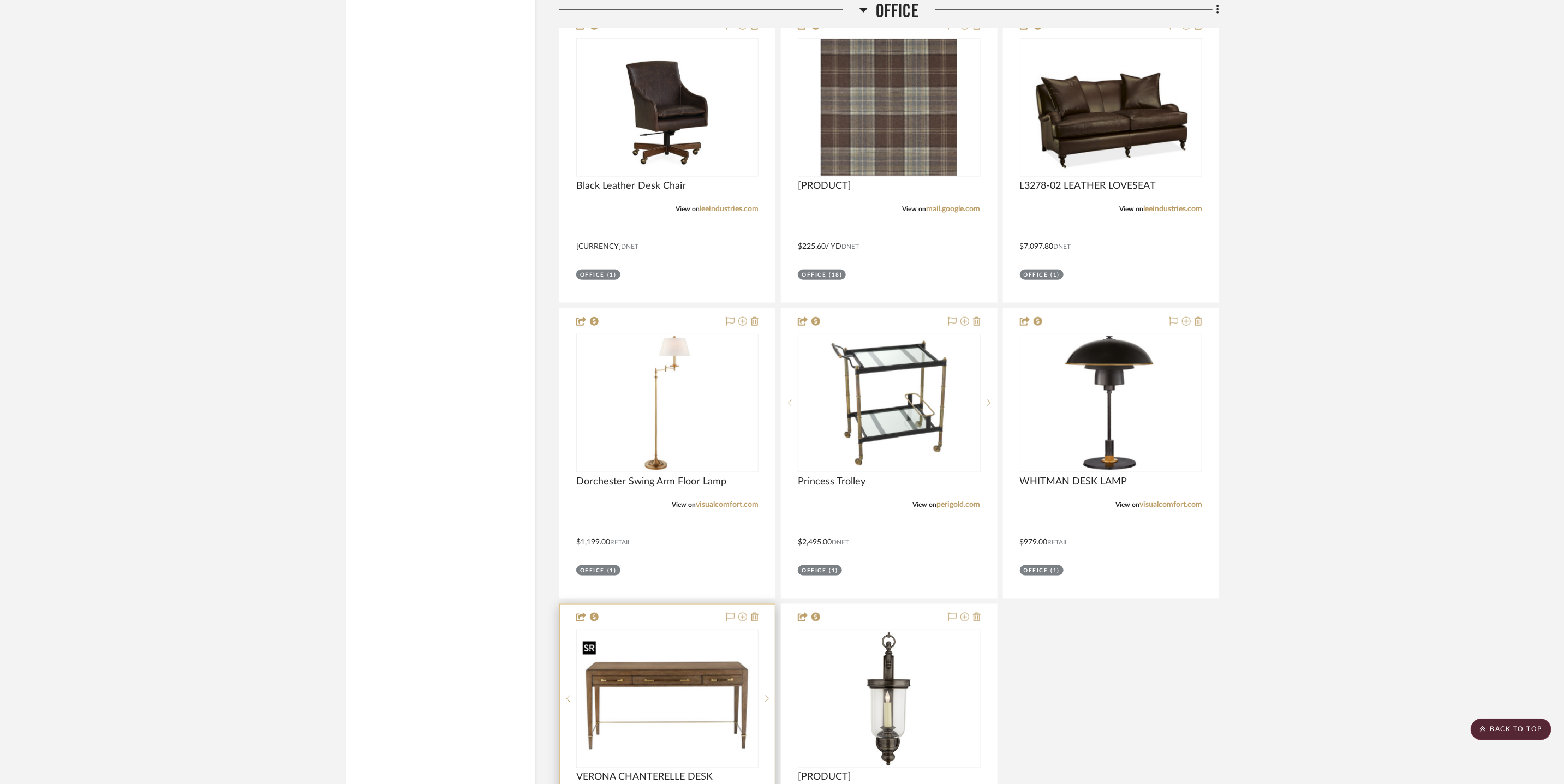 click at bounding box center (0, 0) 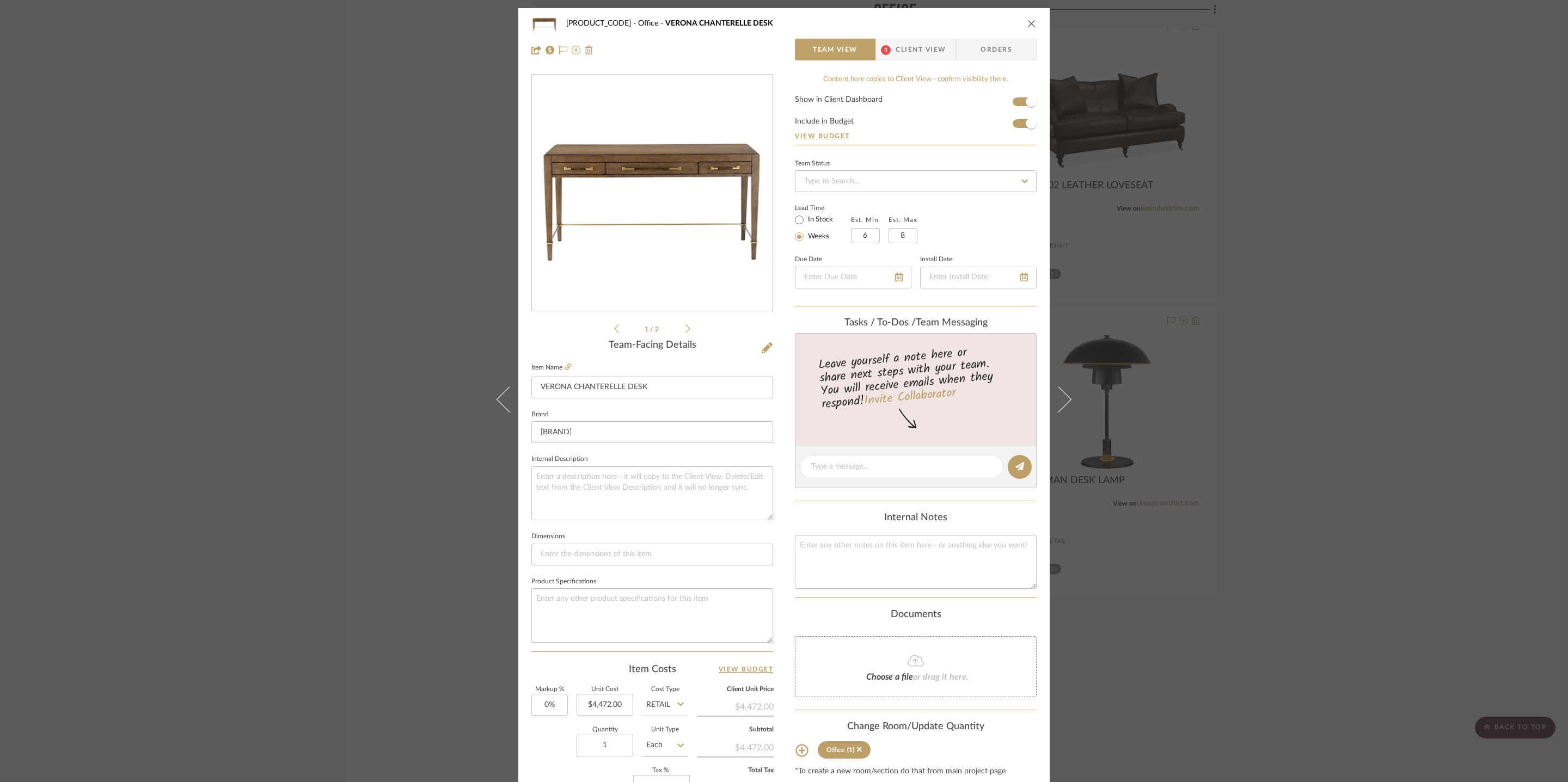 click at bounding box center (1032, 23) 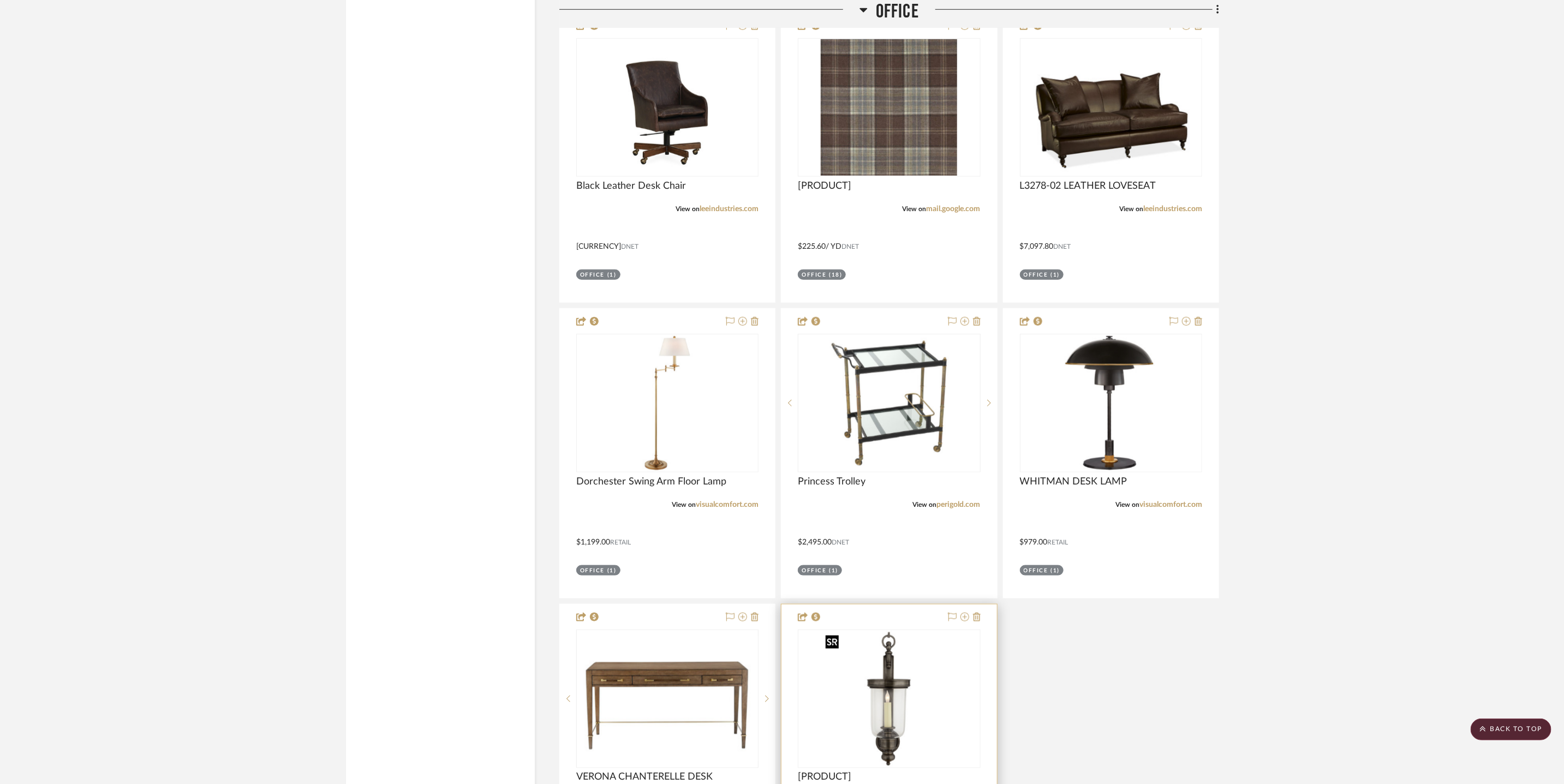 click at bounding box center (0, 0) 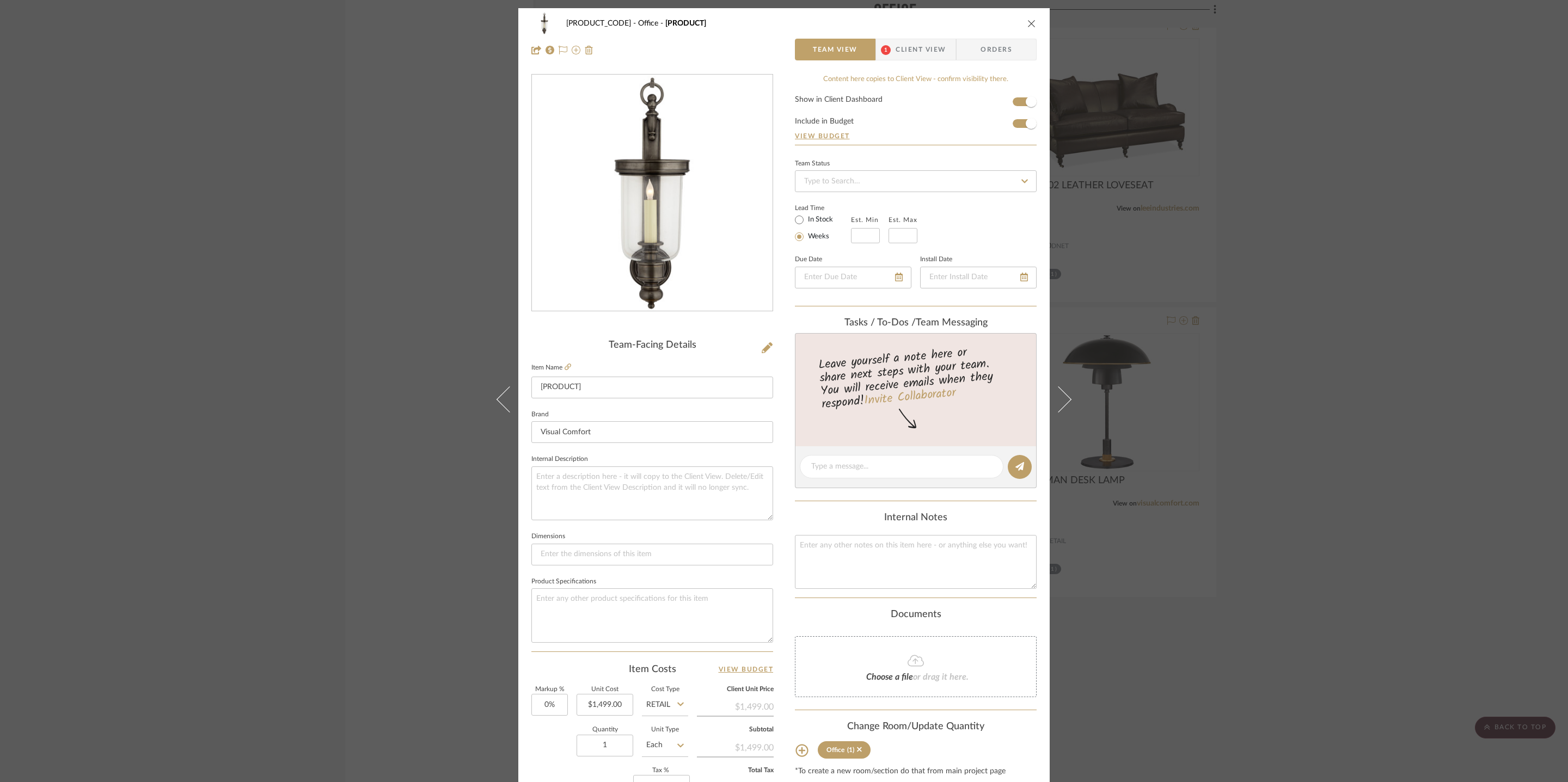 click at bounding box center [1032, 23] 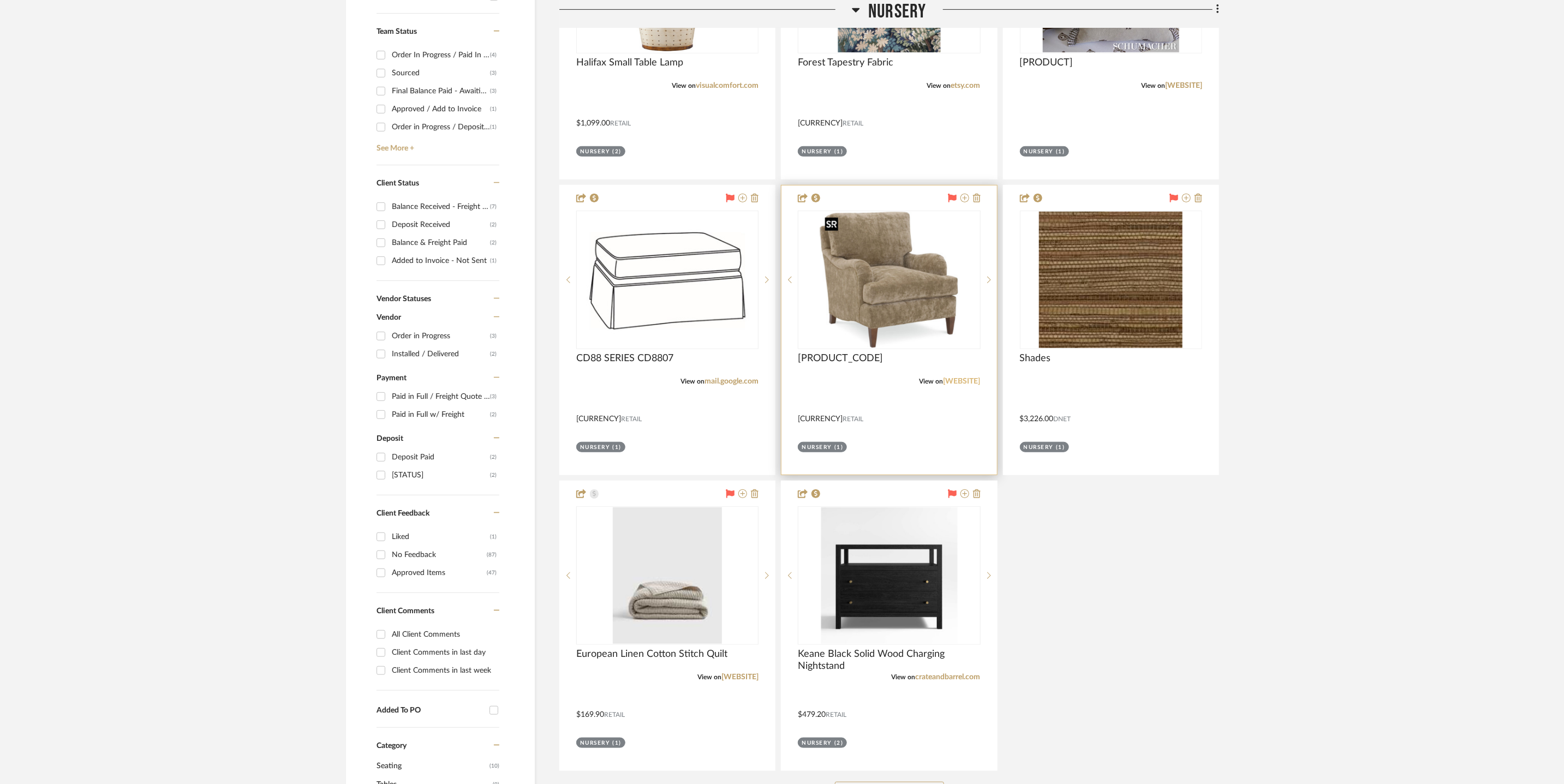 scroll, scrollTop: 722, scrollLeft: 0, axis: vertical 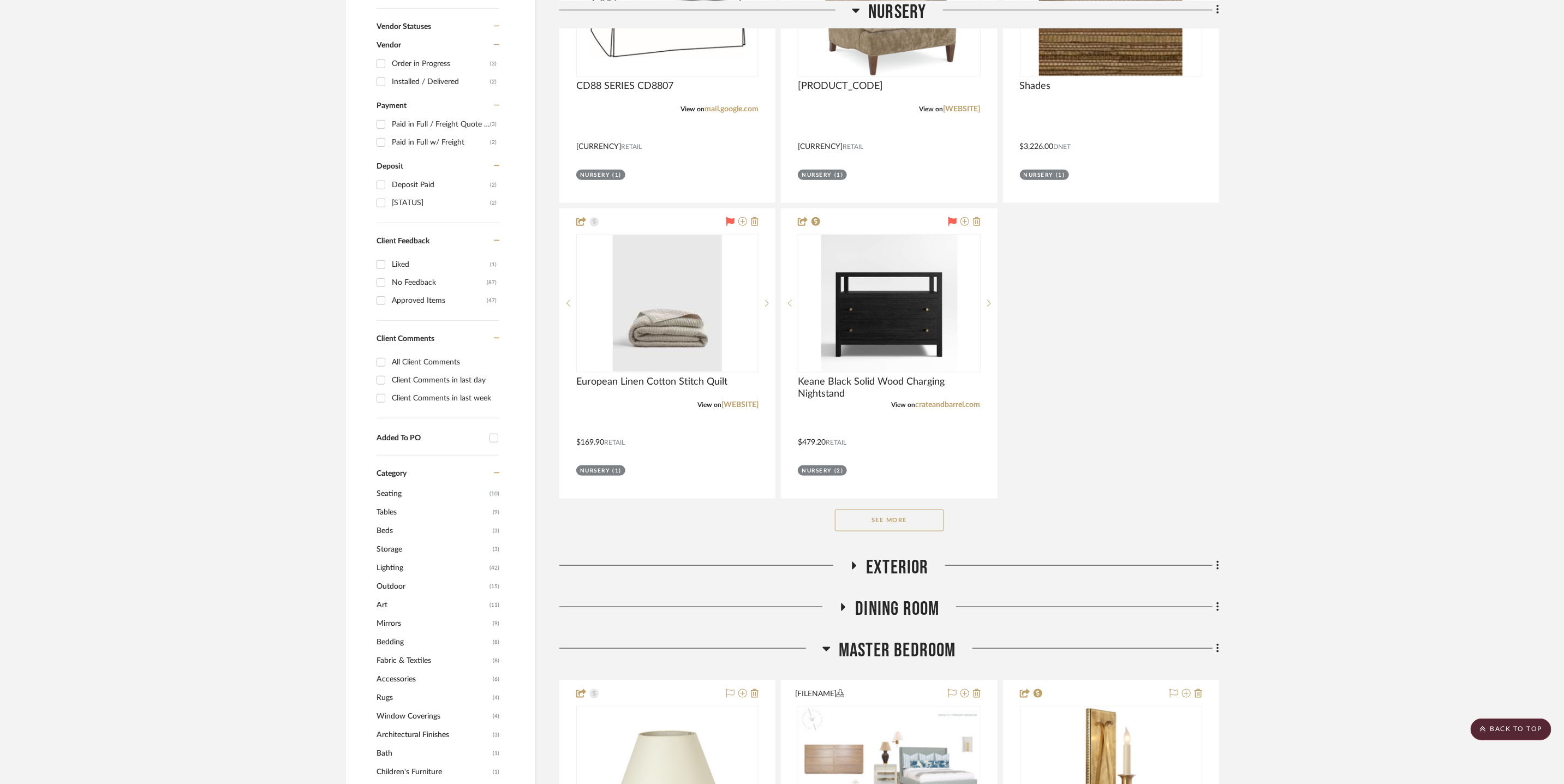 click on "See More" 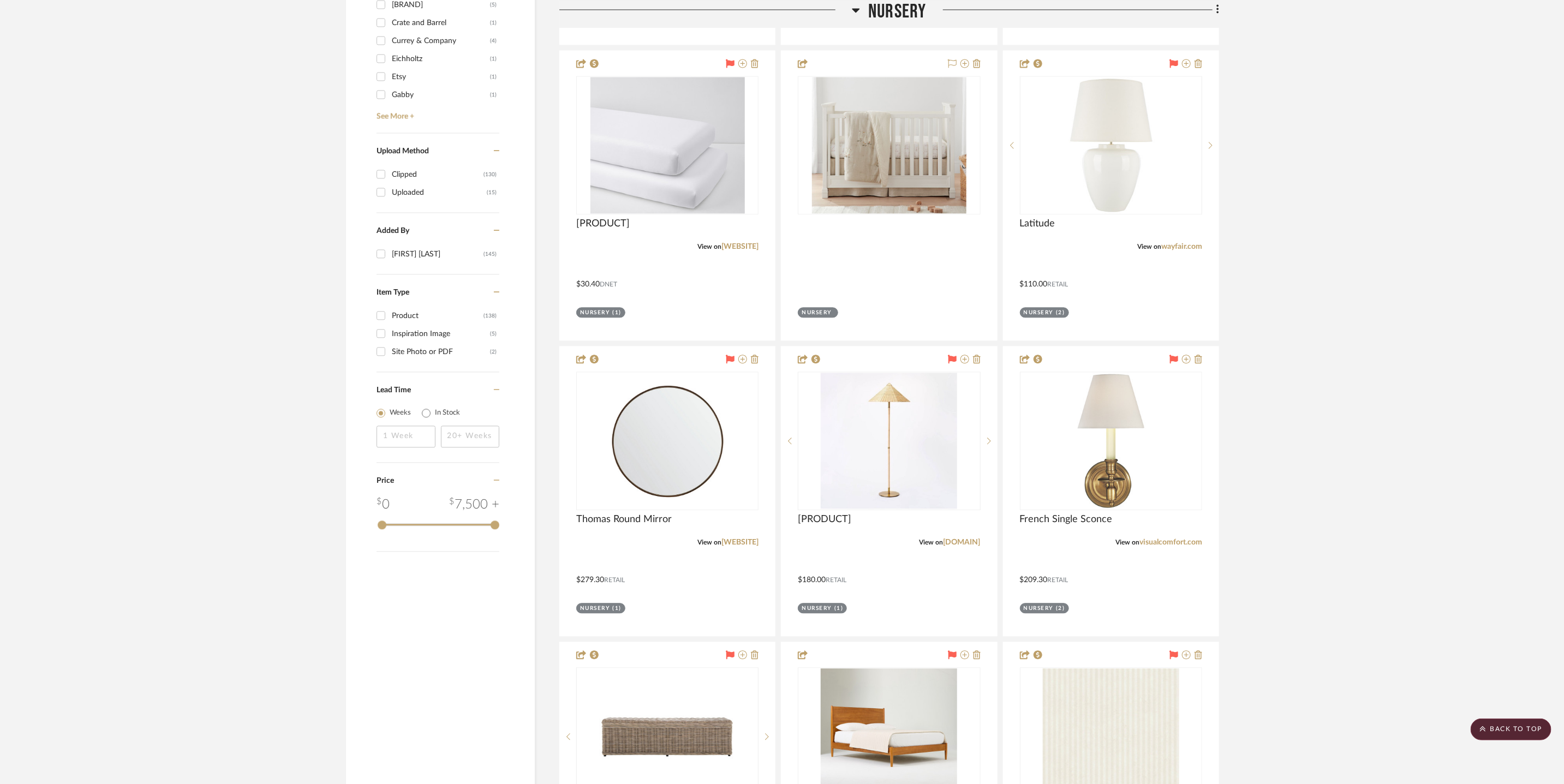 scroll, scrollTop: 1464, scrollLeft: 0, axis: vertical 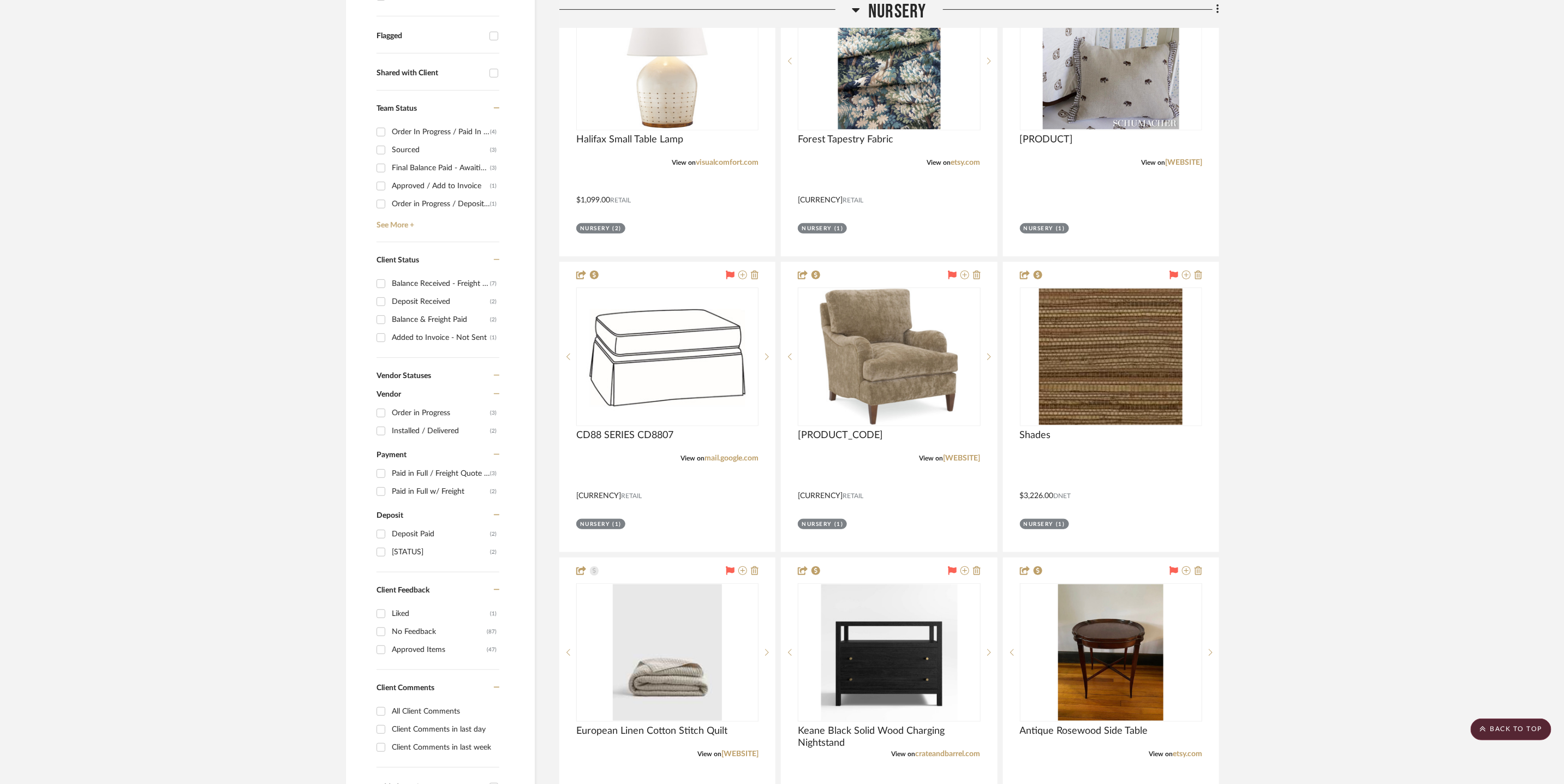 click on "Nursery" 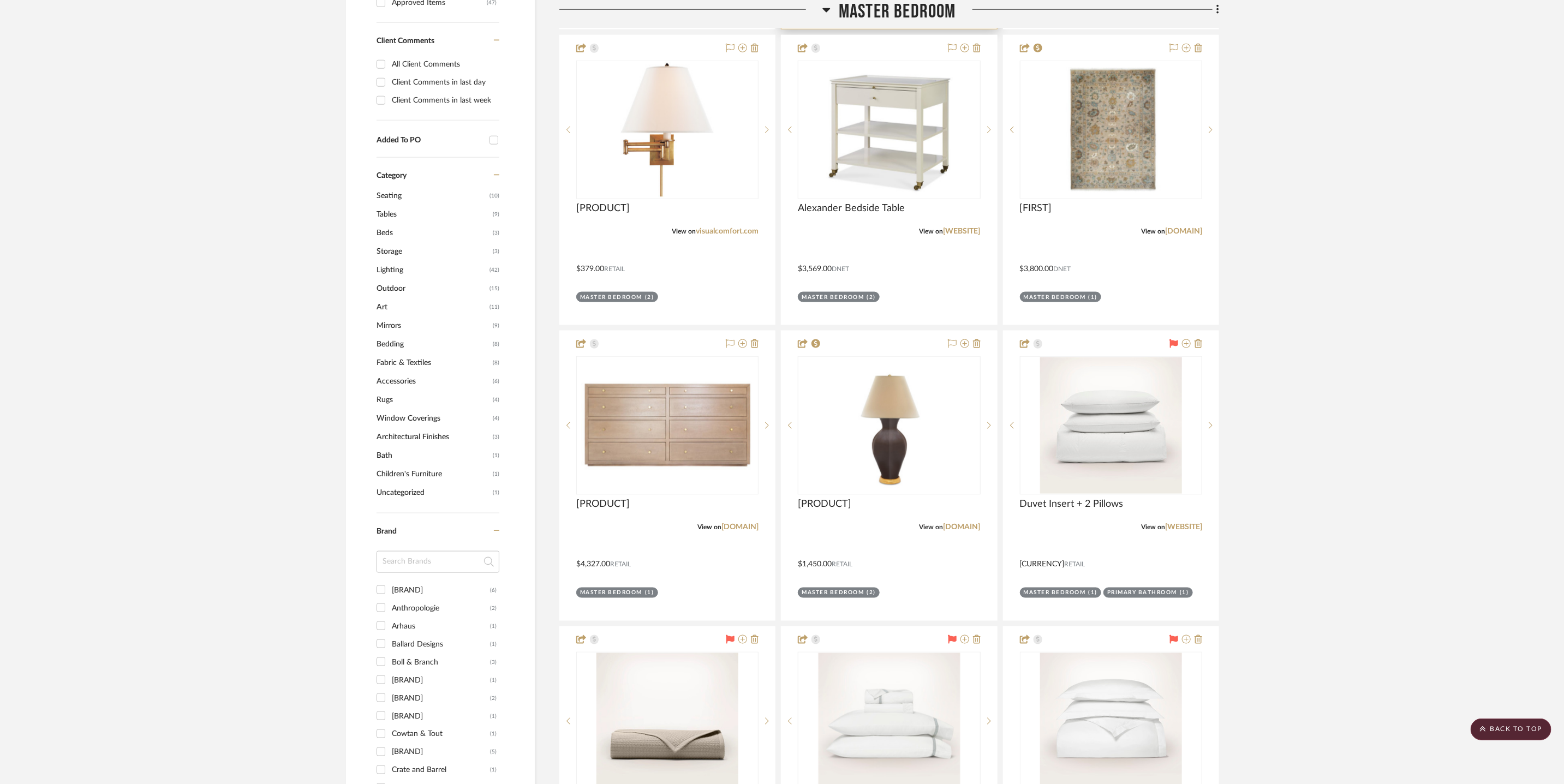 scroll, scrollTop: 770, scrollLeft: 0, axis: vertical 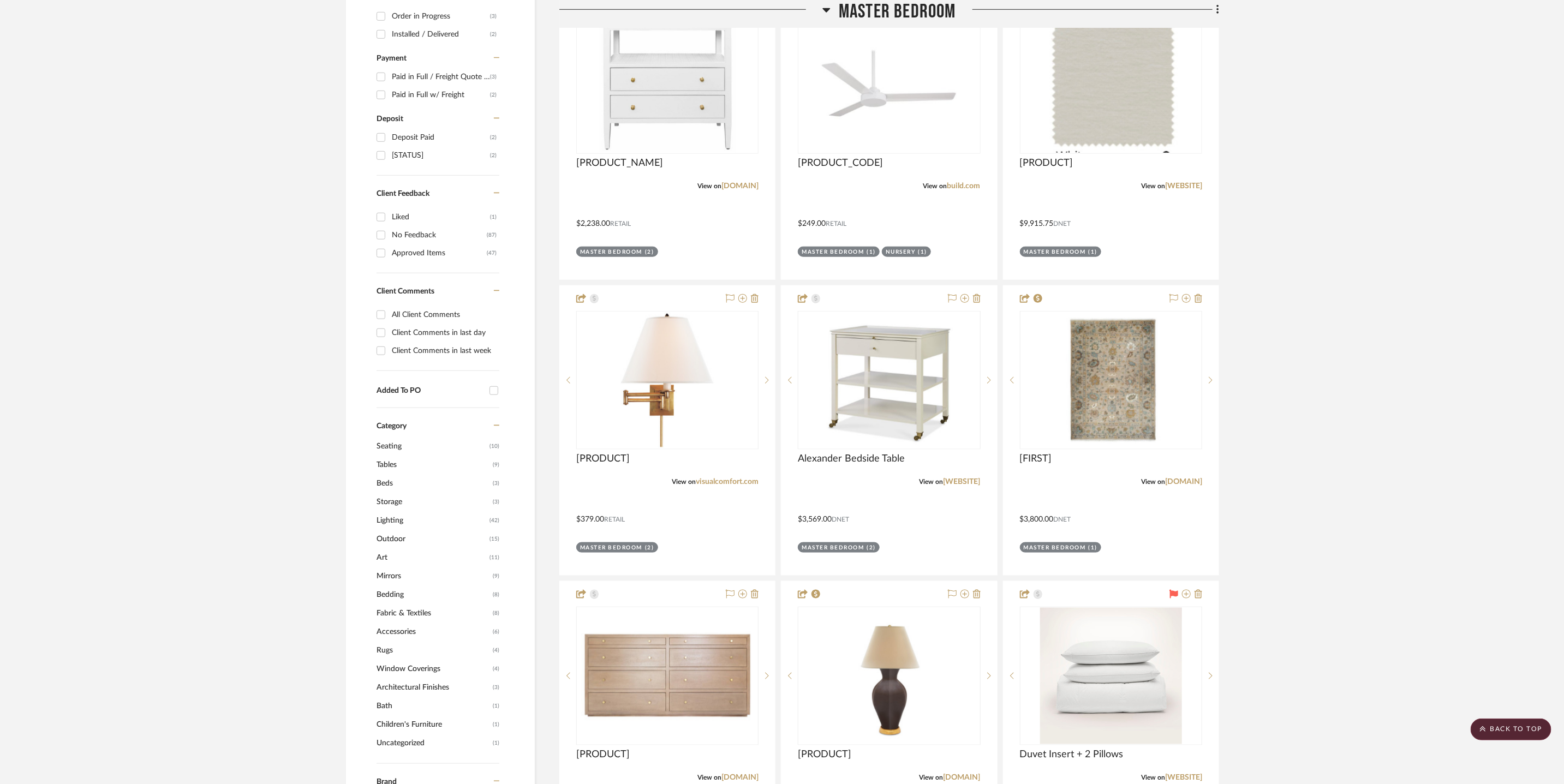 click on "Master Bedroom" 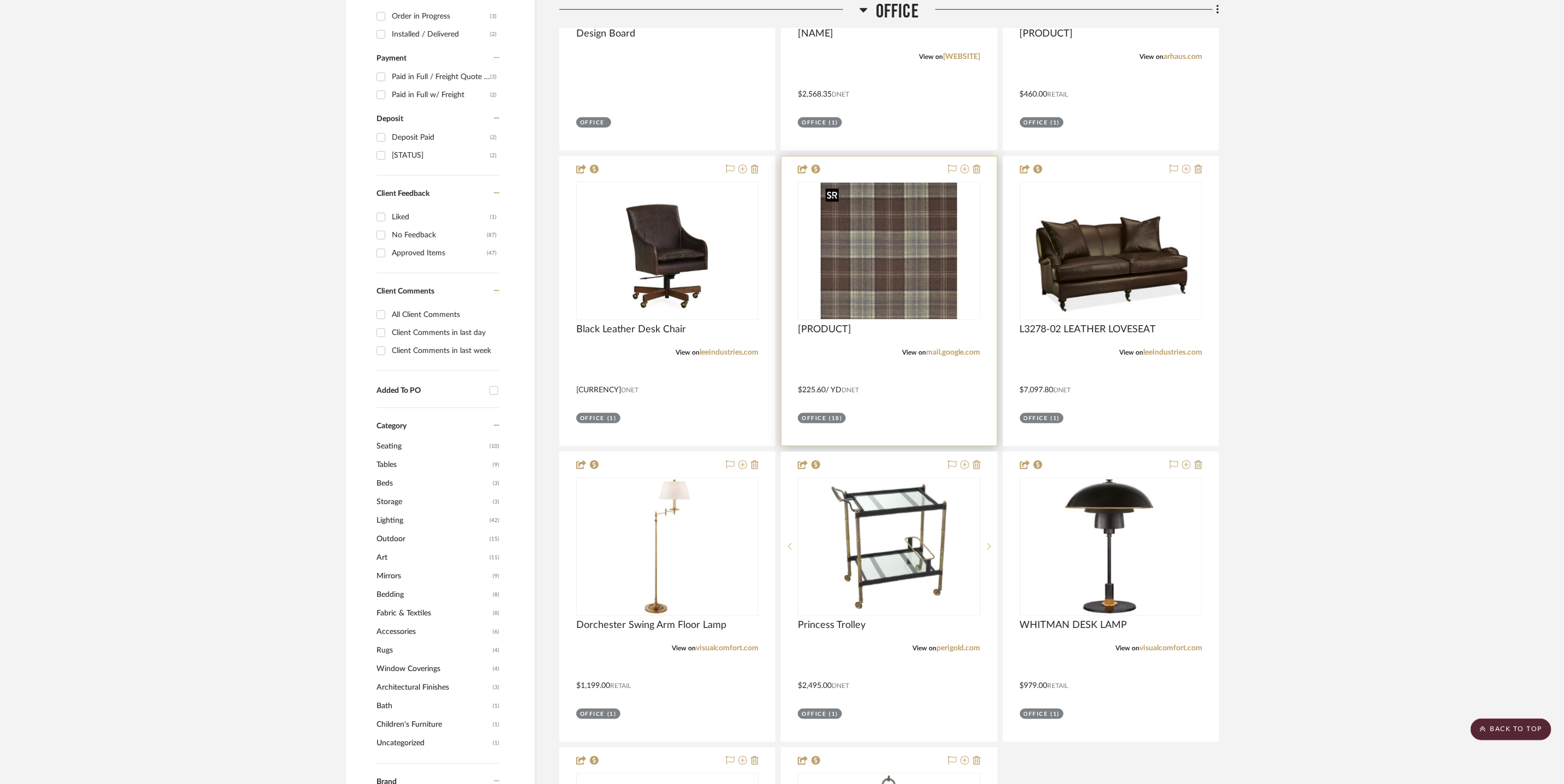 click at bounding box center [889, 251] 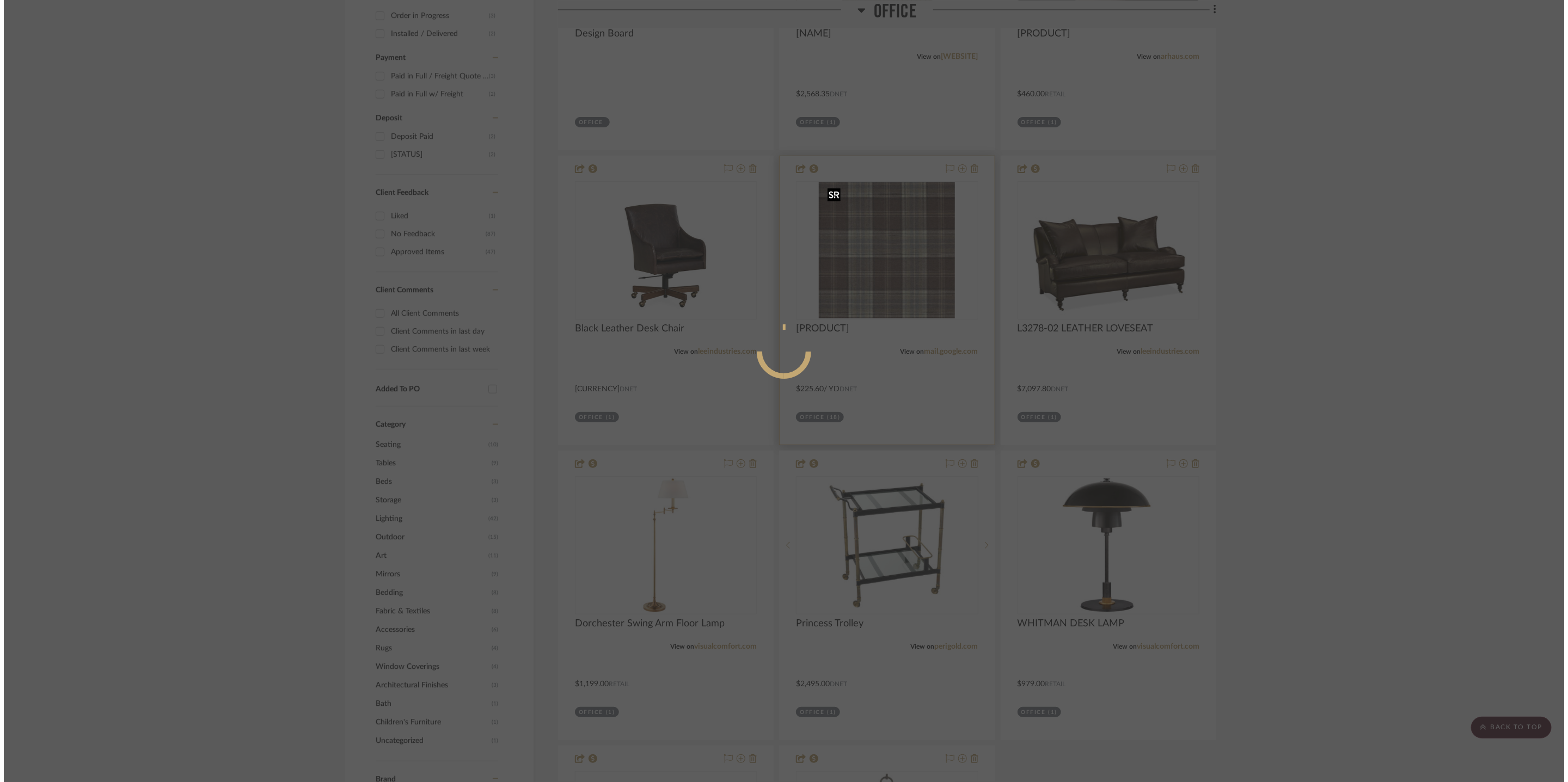scroll, scrollTop: 0, scrollLeft: 0, axis: both 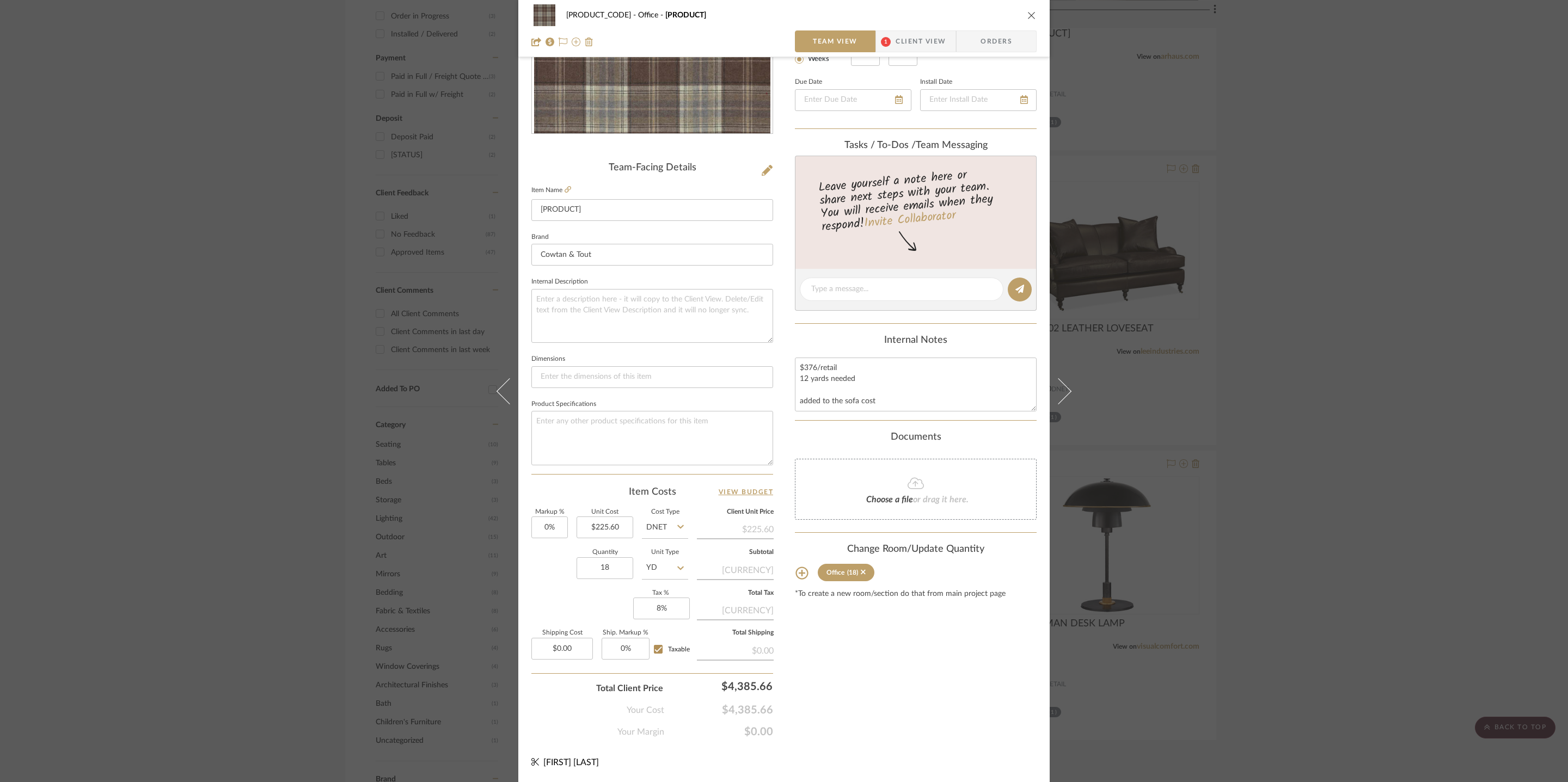 click at bounding box center (1032, 15) 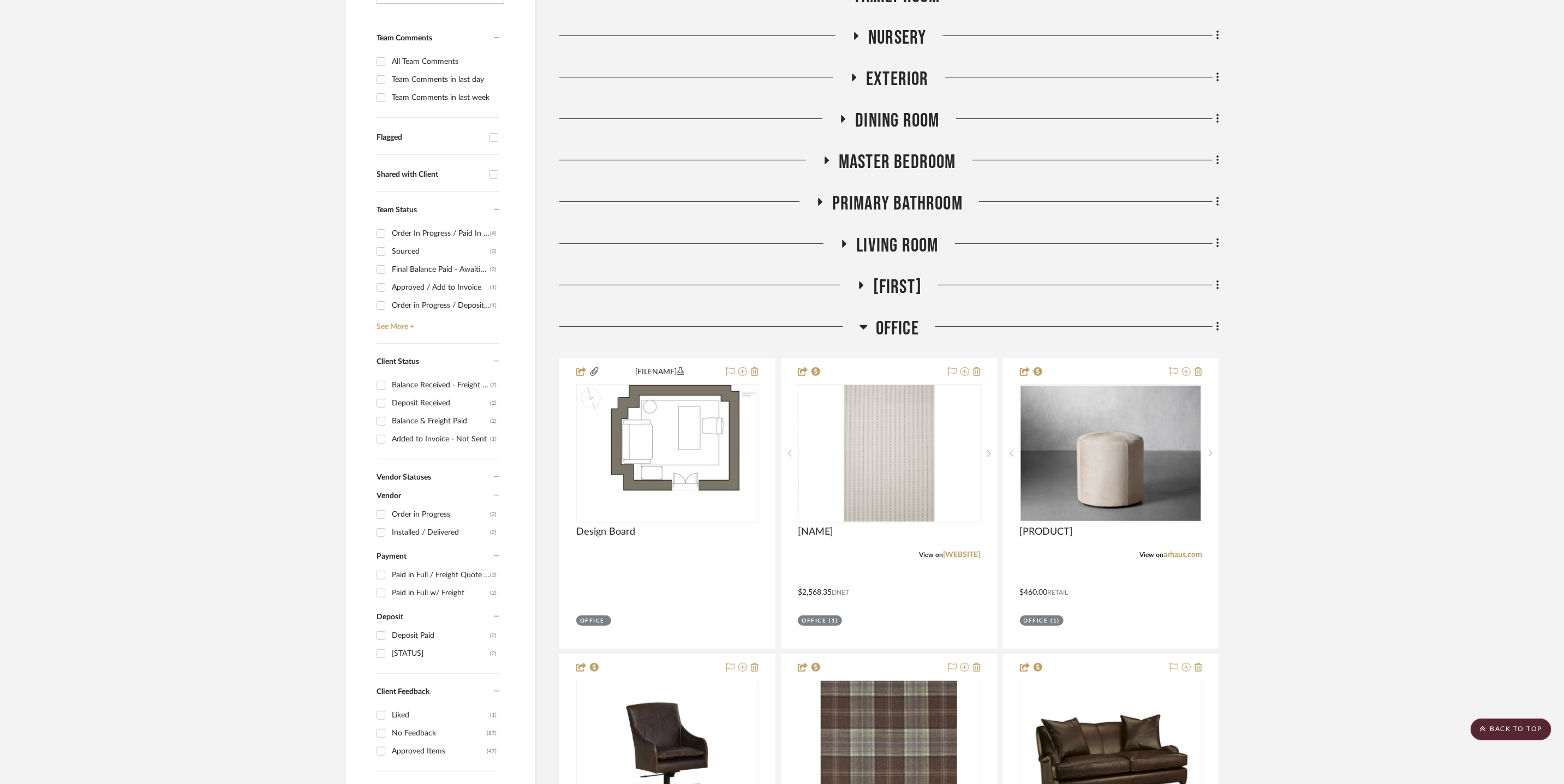 scroll, scrollTop: 0, scrollLeft: 0, axis: both 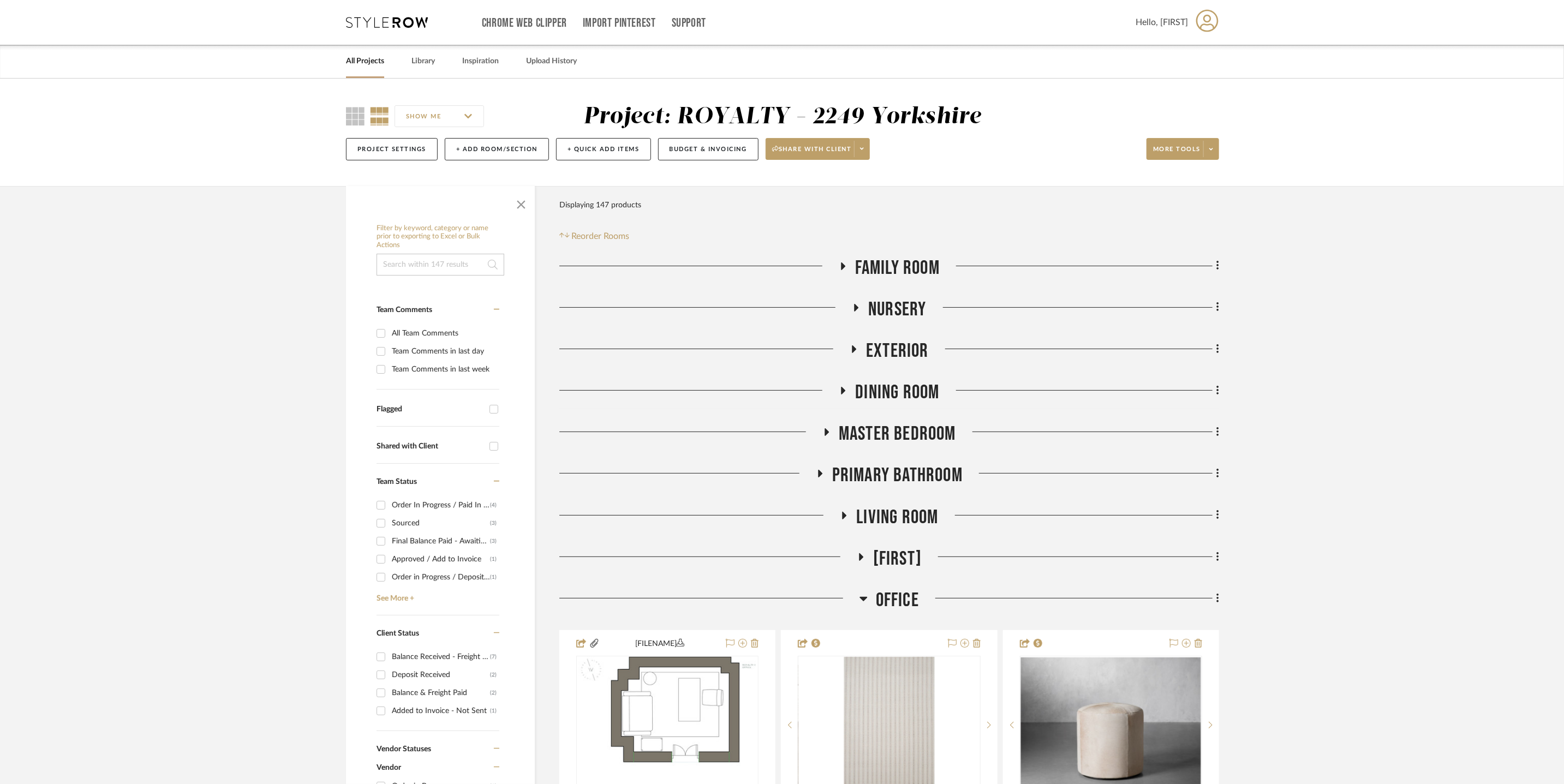 click at bounding box center (387, 22) 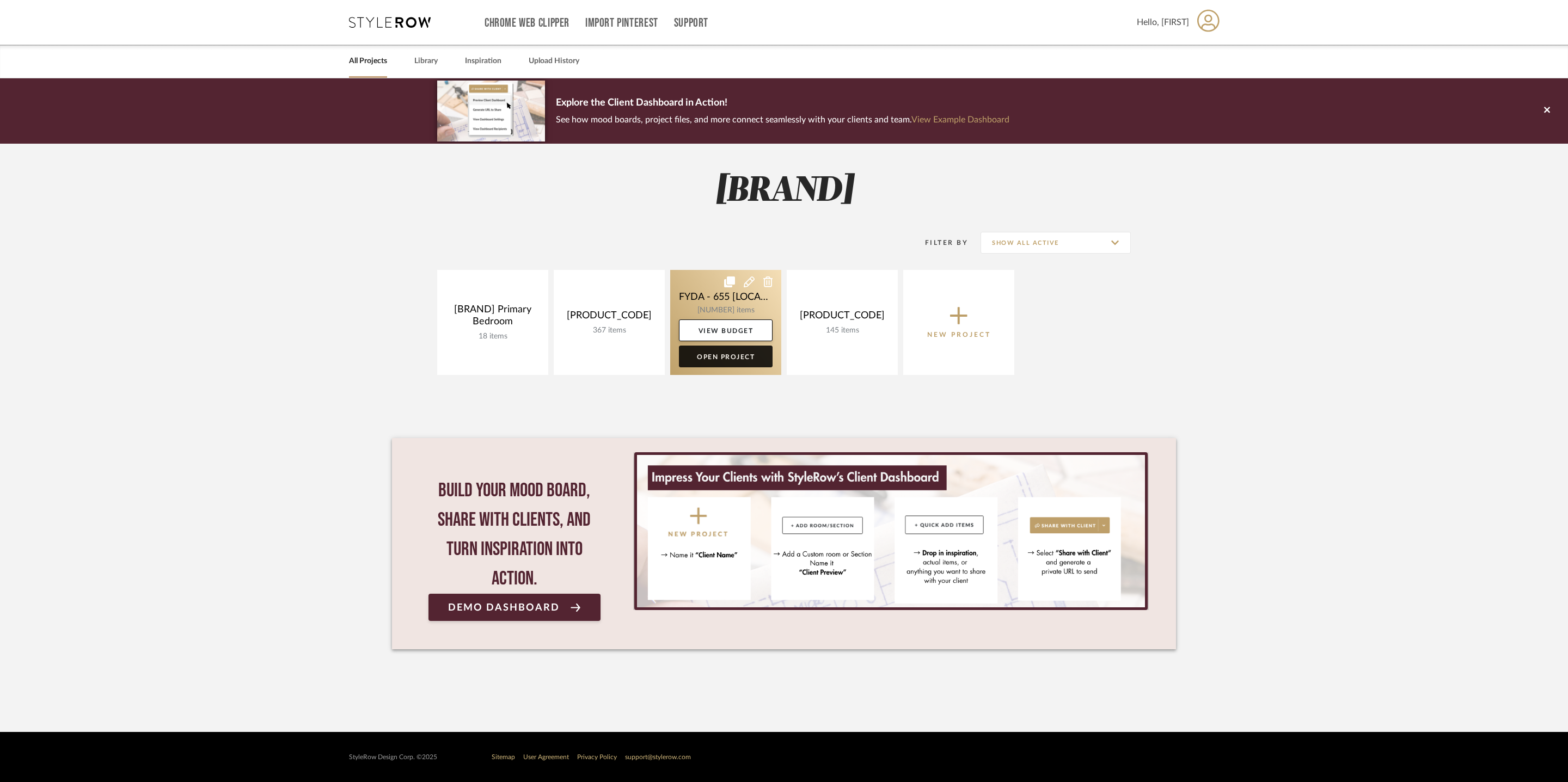 click on "Open Project" 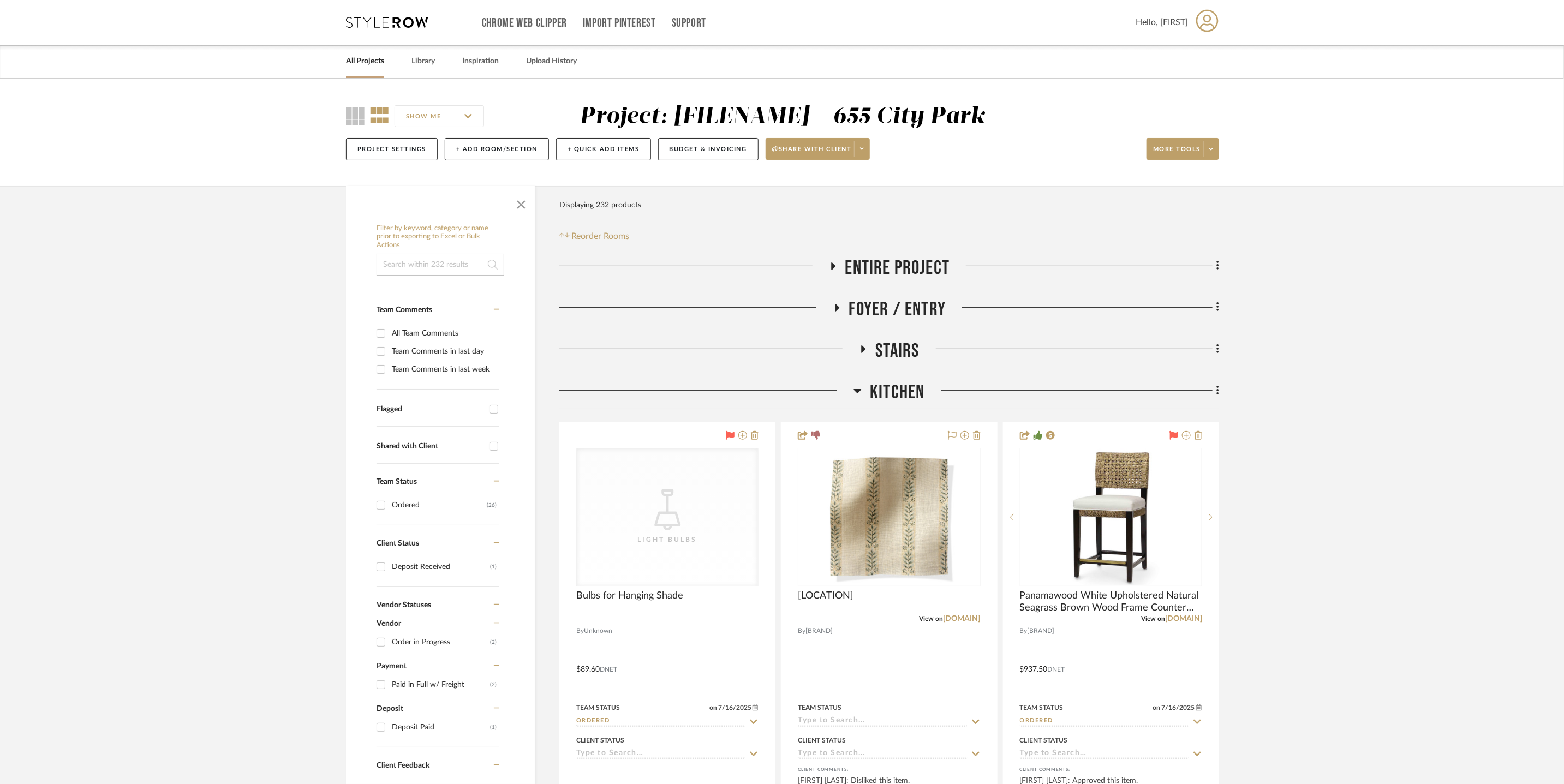 click on "Filter Products   Displaying 232 products  Reorder Rooms LOADING Entire Project Foyer / Entry Stairs Kitchen
CategoryIconLighting
Created with Sketch.
Light Bulbs  Bulbs for Hanging Shade  By  Unknown
$89.60  DNET  Team Status on 7/16/2025 7/16/2025 Ordered Client Status client Comments:  Submit   Kitchen  (1)    Ashley Furno  AVIGNON  View on  rosetarlow.com  By  Rose Tarlow Melrose House
Team Status Client Status client Comments:  Brian Fyda: Disliked this item.   Submit   Kitchen  (1)    Ashley Furno  Panamawood White Upholstered Natural Seagrass Brown Wood Frame Counter Stool  View on  kathykuohome.com  By  Palecek
$937.50  DNET  Team Status on 7/16/2025 7/16/2025 Ordered Client Status client Comments:  Jamie Hackbarth: Approved this item.   Submit   Kitchen  (4)    Ashley Furno  L5988-01 LEATHER CHAIR  View on  leeindustries.com  By  Lee Industries
$1,053.00  DNET  8–10 WK on on" 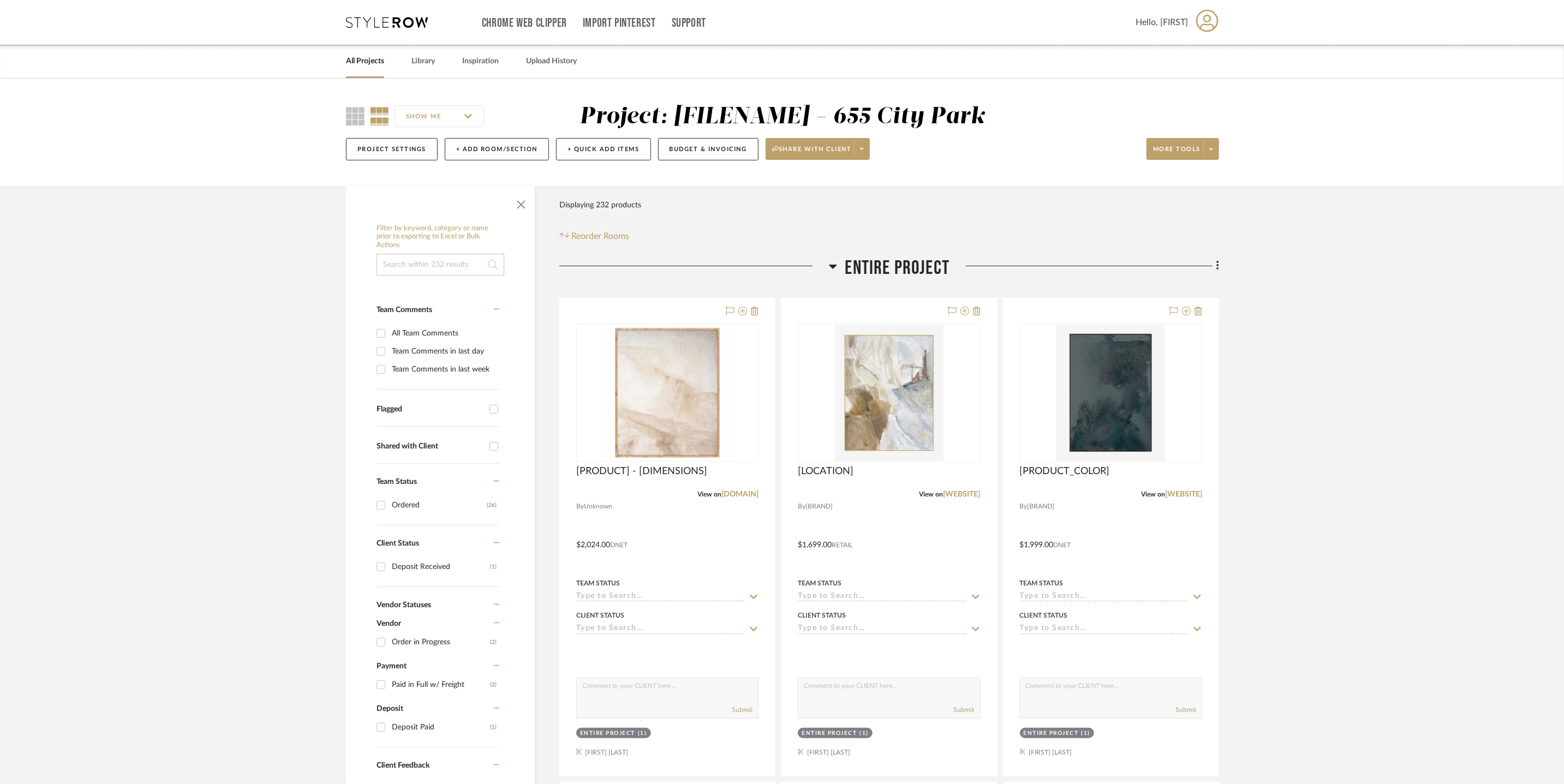 click on "Entire Project" 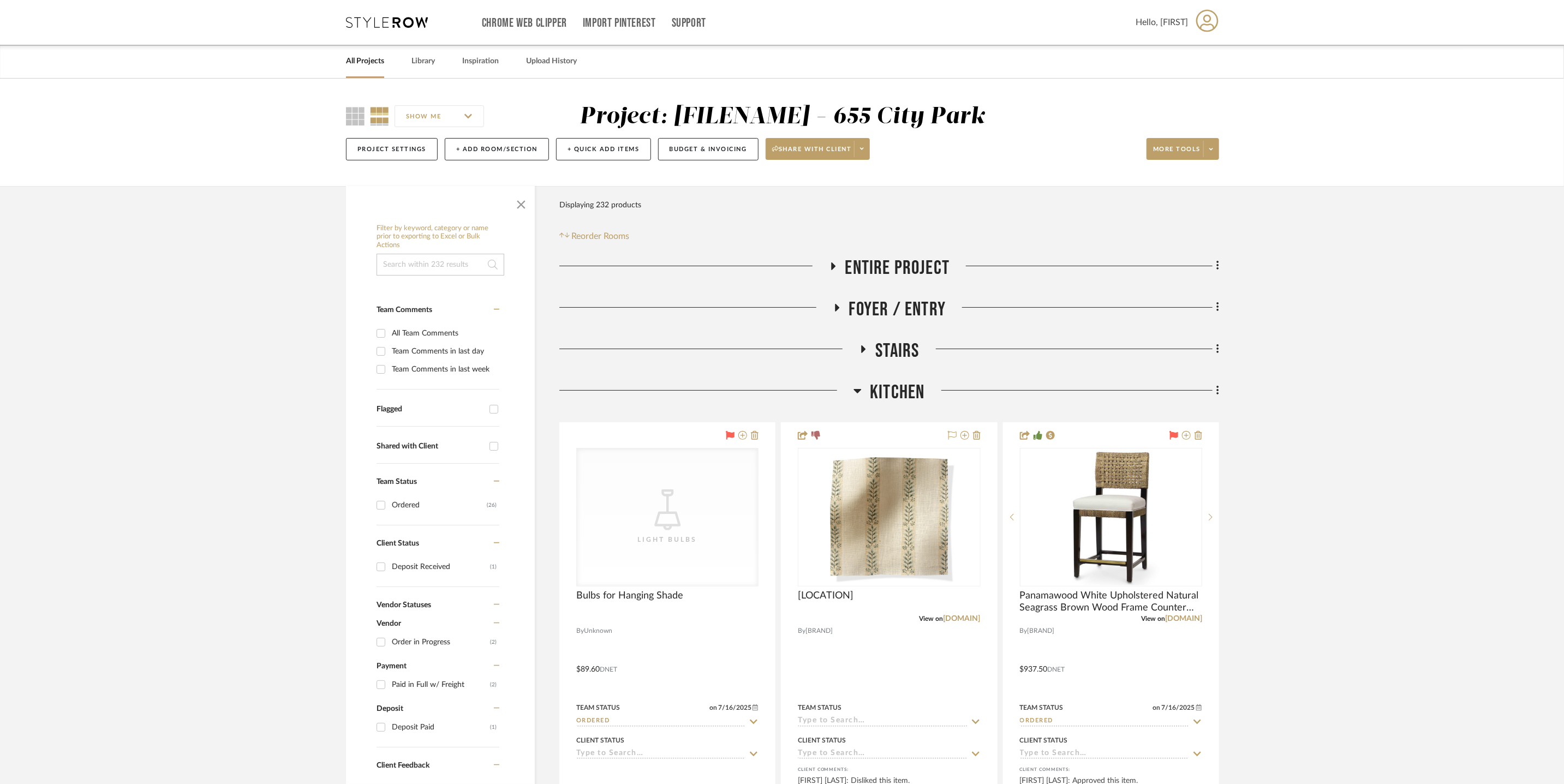 click on "Foyer / Entry" 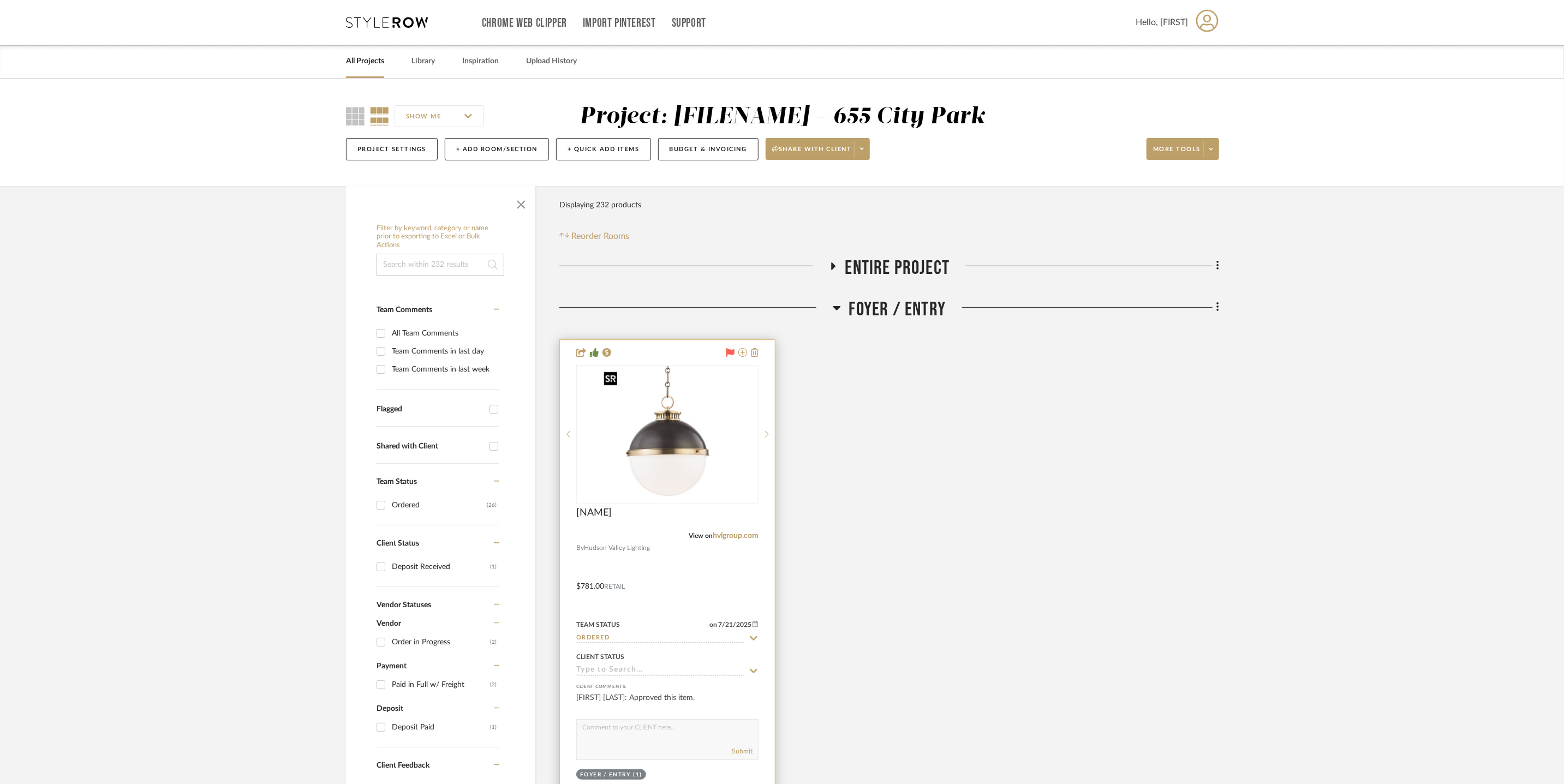 click at bounding box center (0, 0) 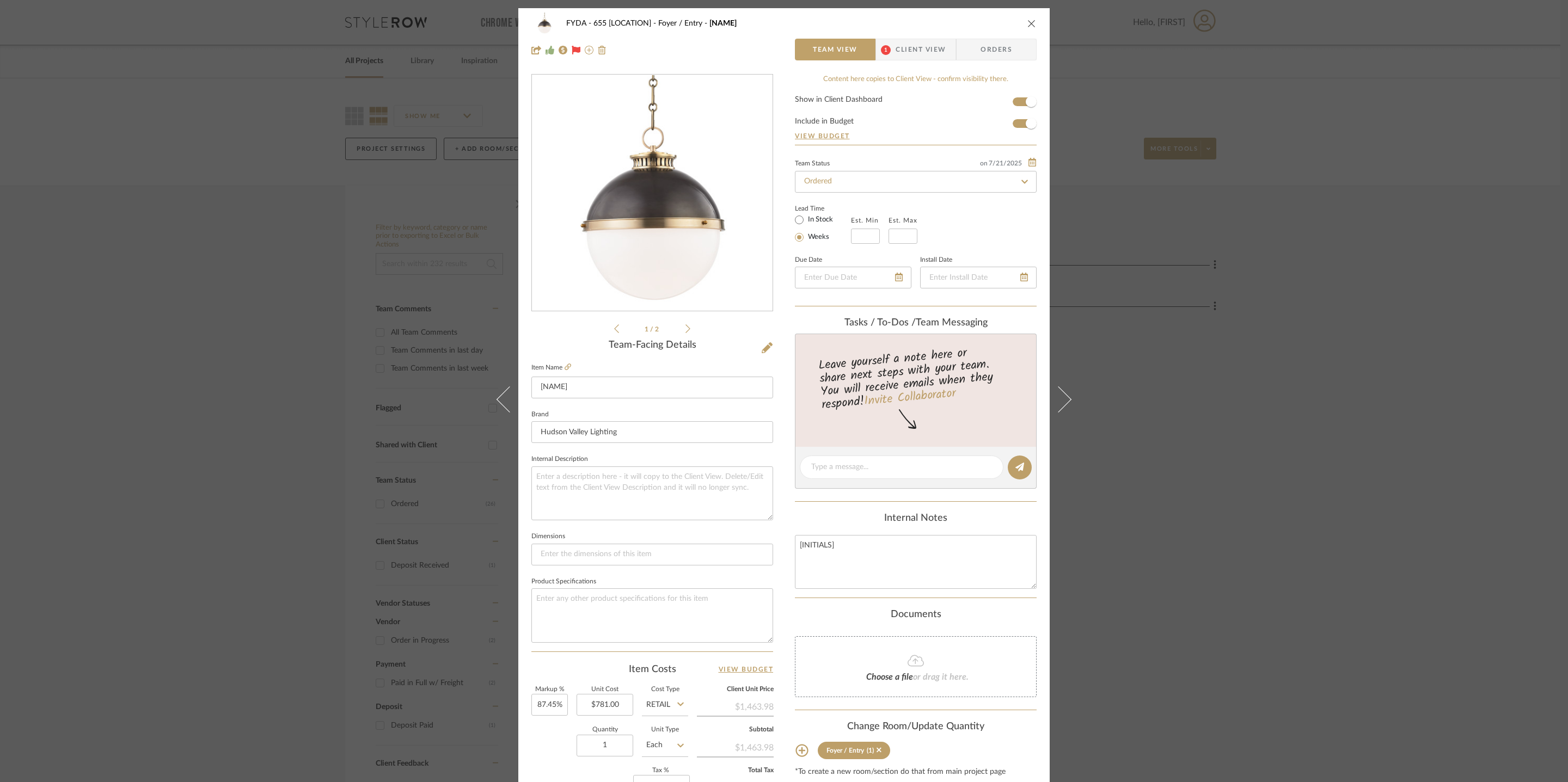 click at bounding box center (1032, 23) 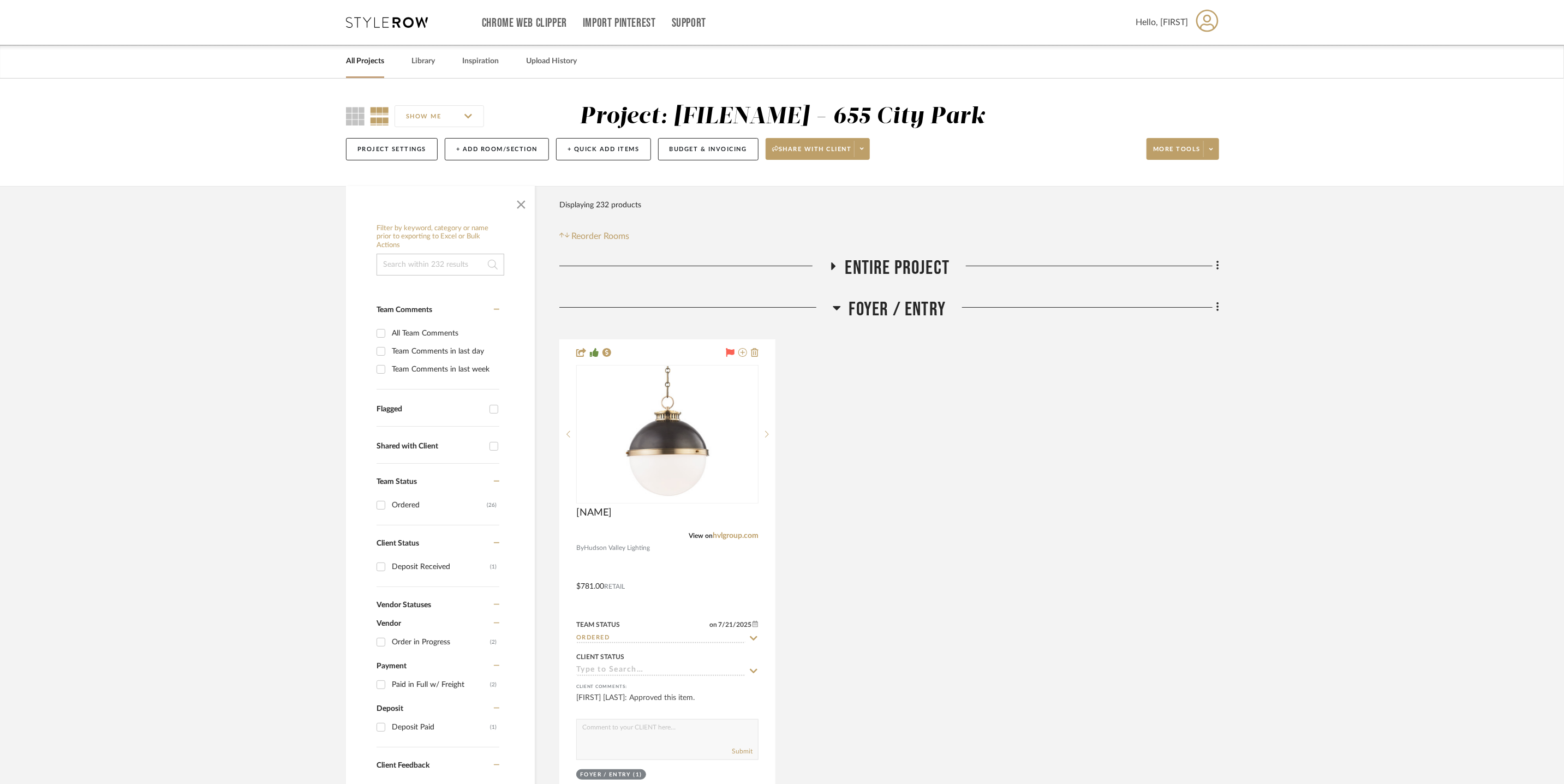 click on "Foyer / Entry" 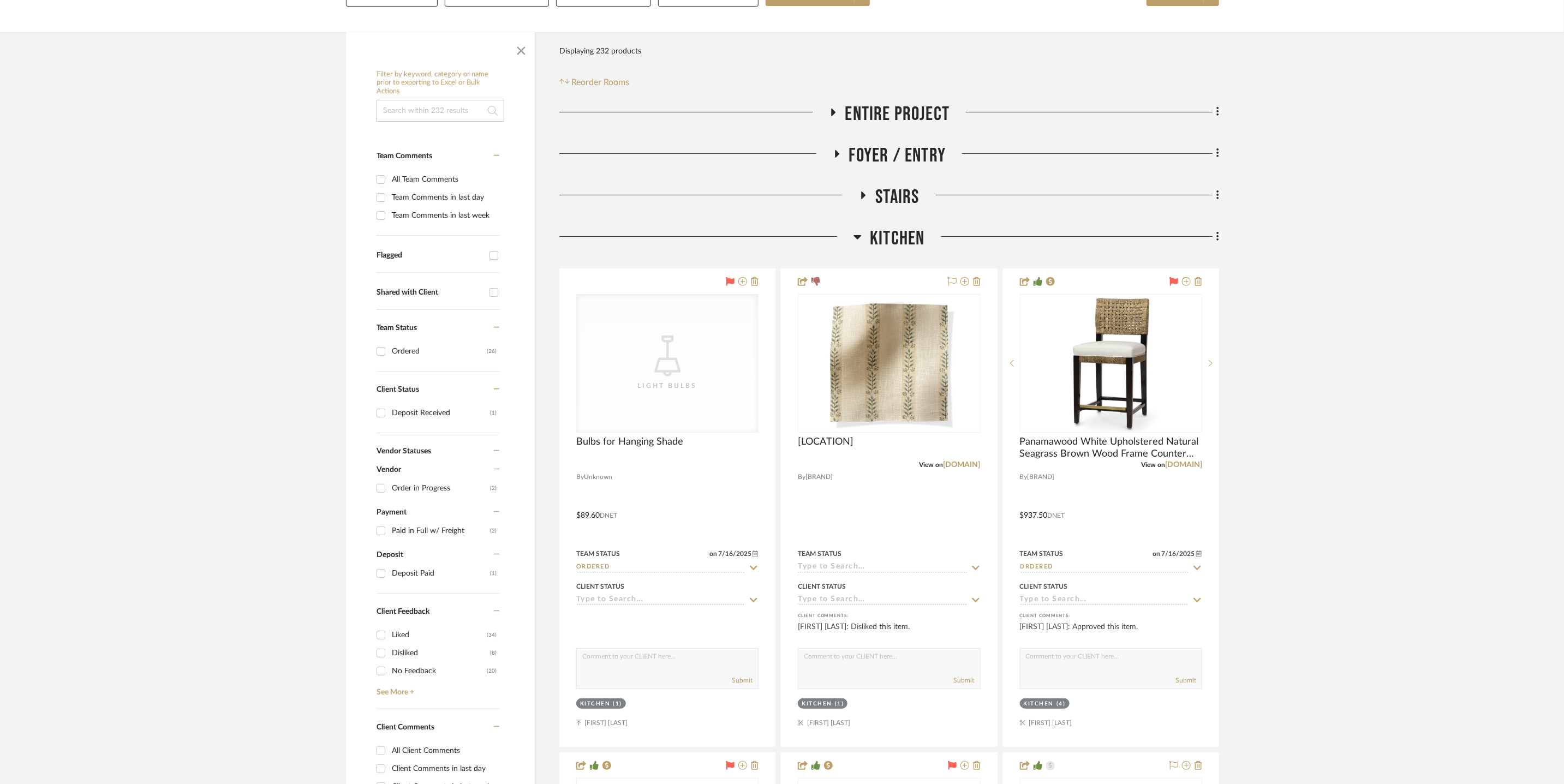 scroll, scrollTop: 156, scrollLeft: 0, axis: vertical 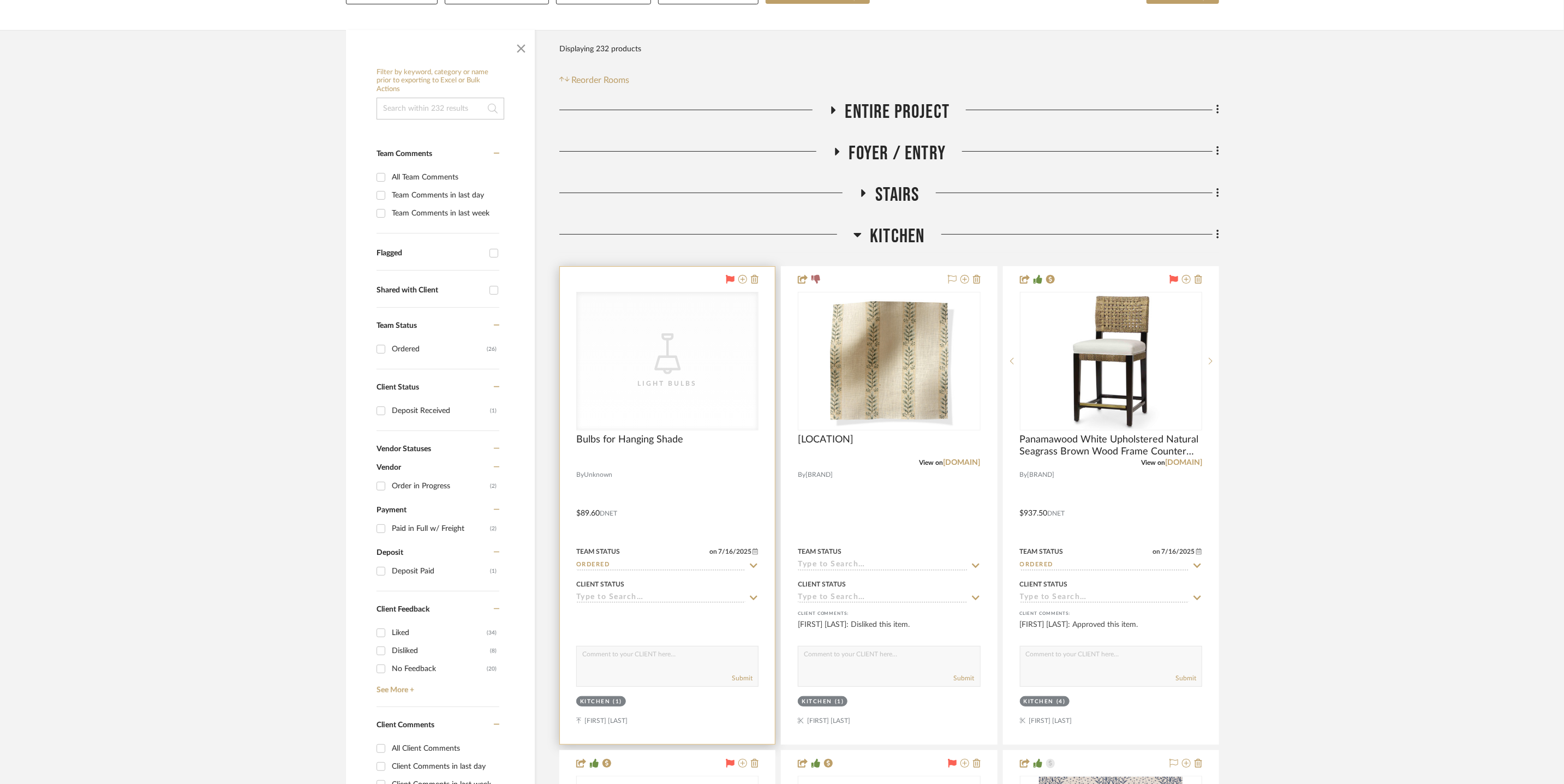 click on "CategoryIconLighting
Created with Sketch.
Light Bulbs" at bounding box center (0, 0) 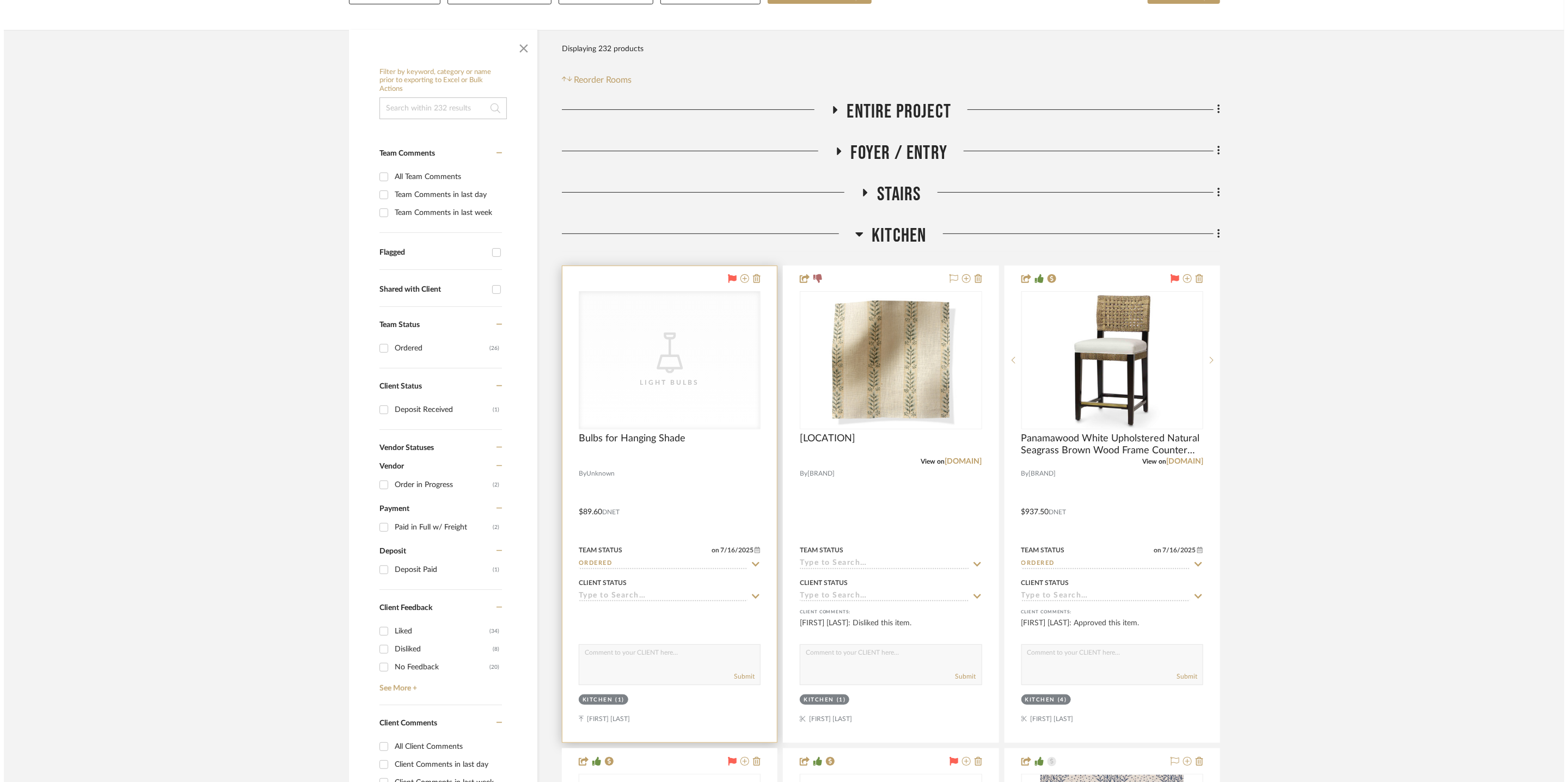 scroll, scrollTop: 0, scrollLeft: 0, axis: both 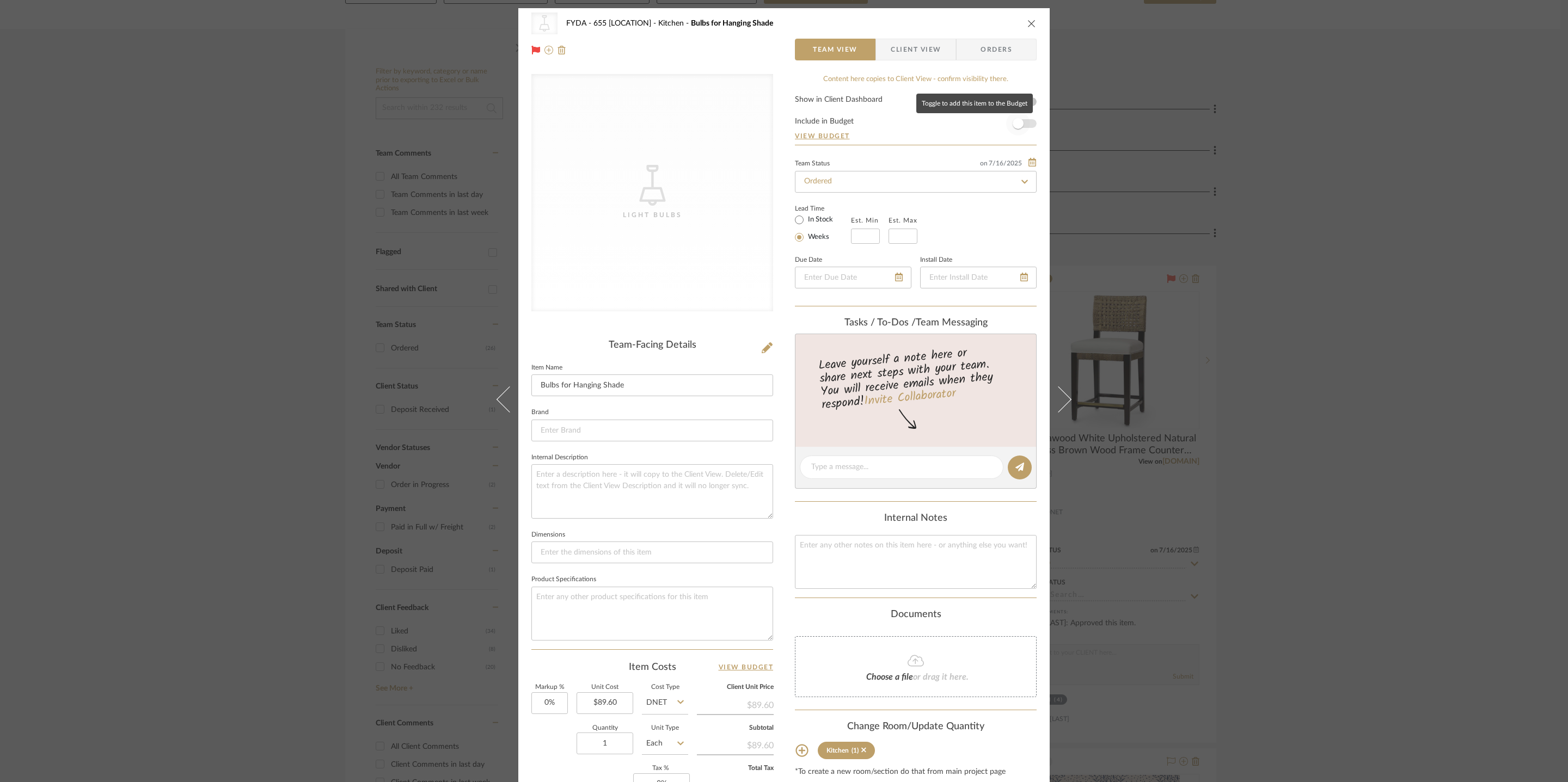 click at bounding box center (1018, 124) 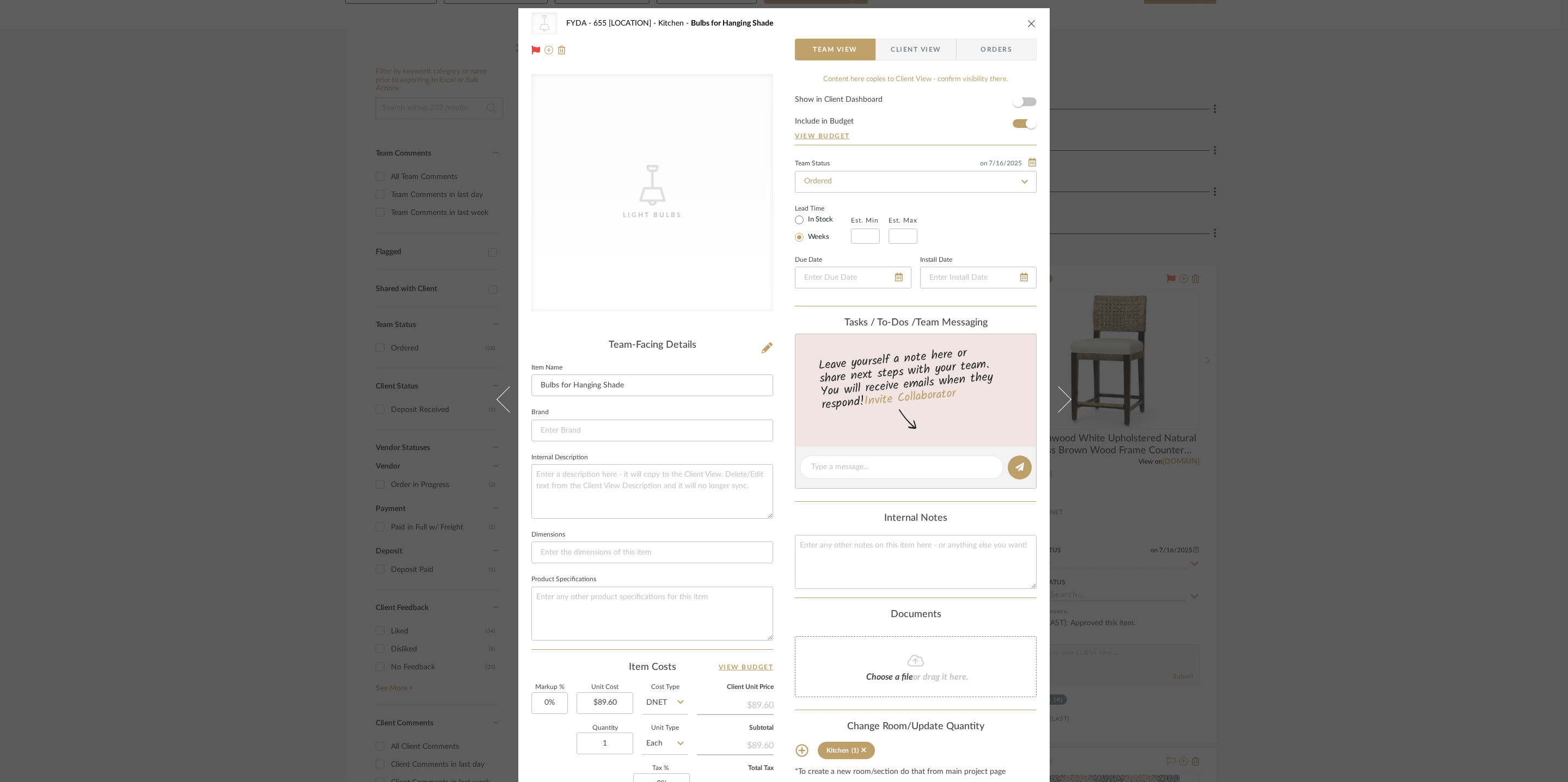 type 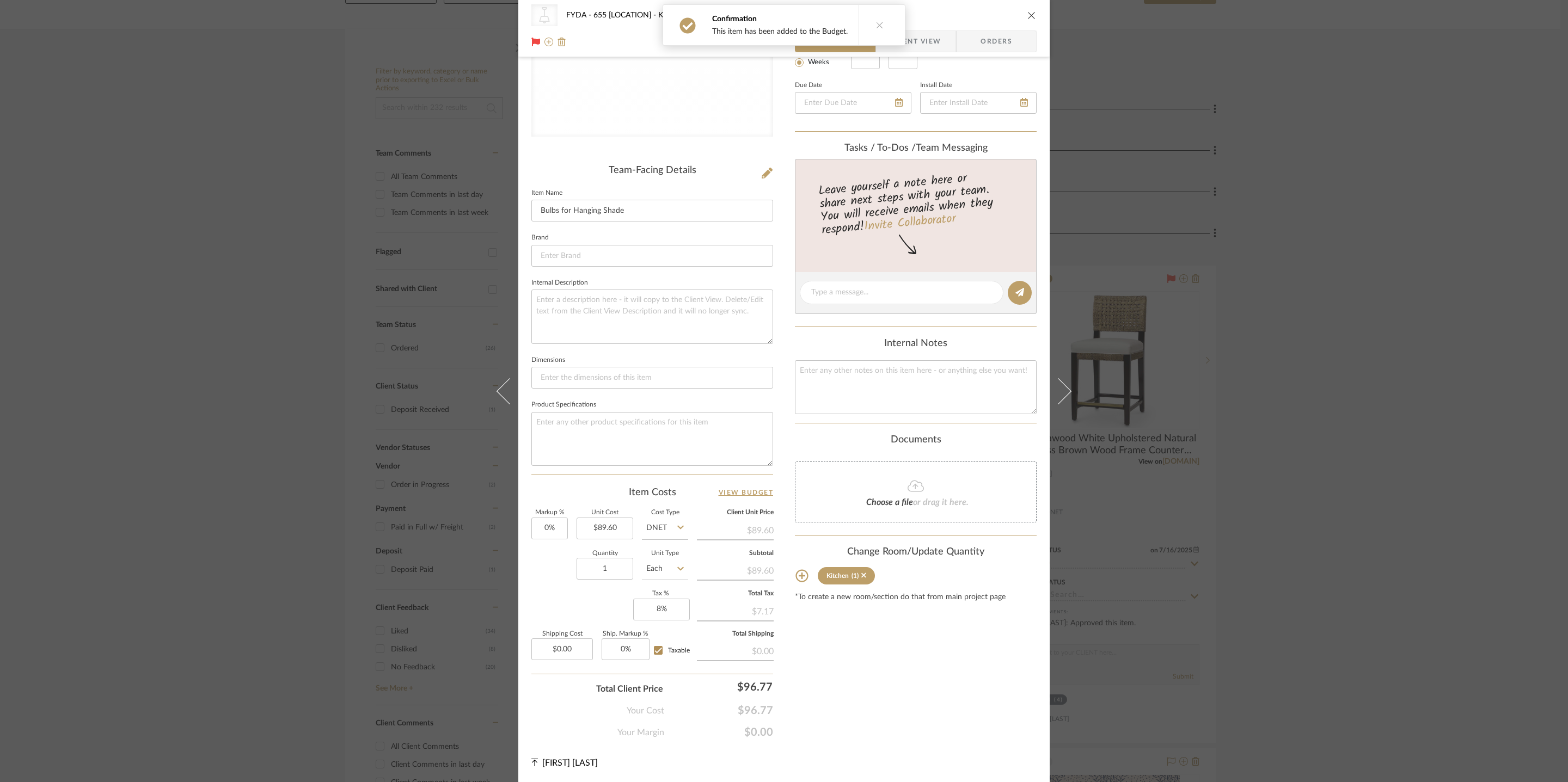 scroll, scrollTop: 177, scrollLeft: 0, axis: vertical 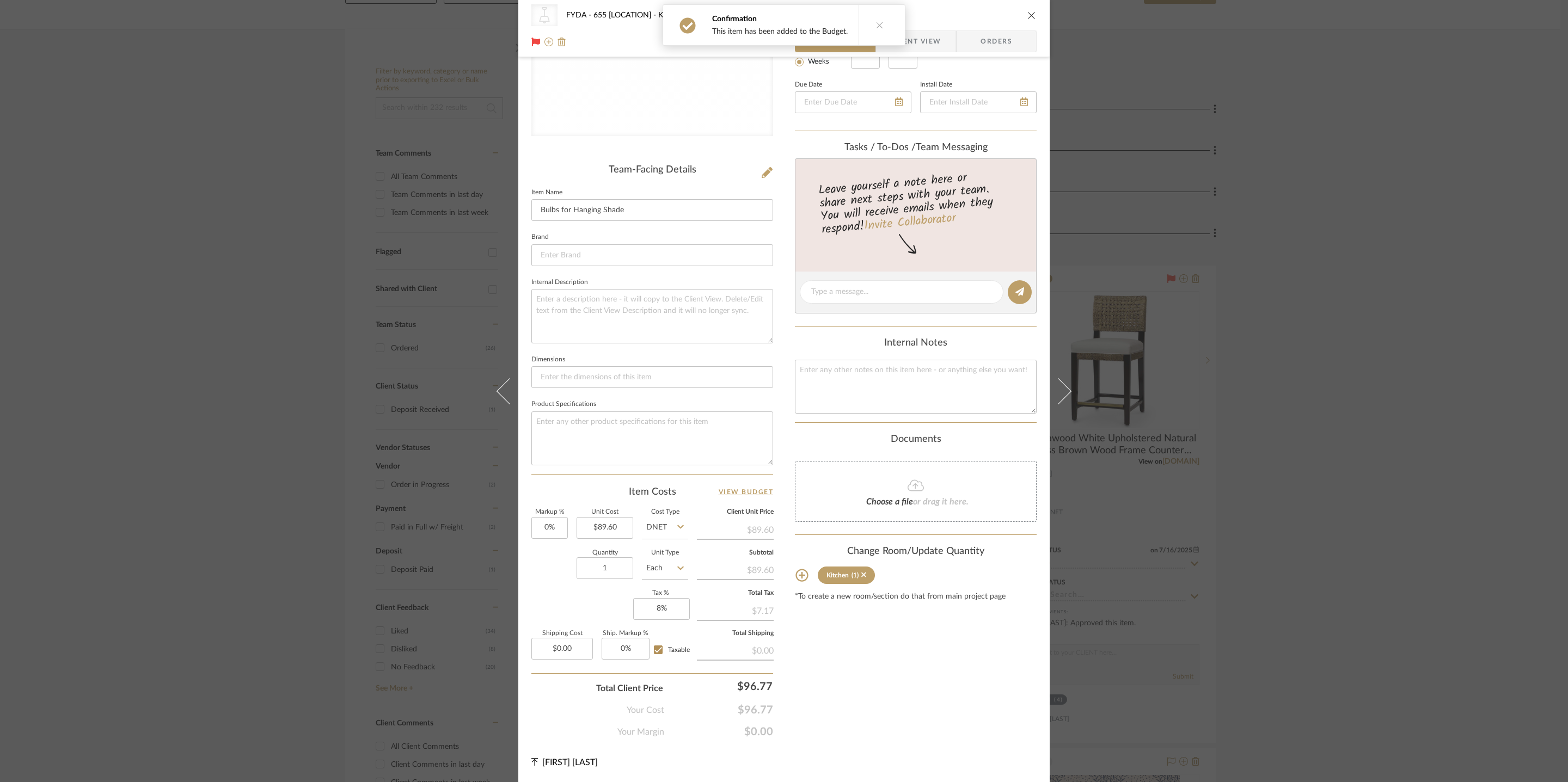 click at bounding box center (1032, 15) 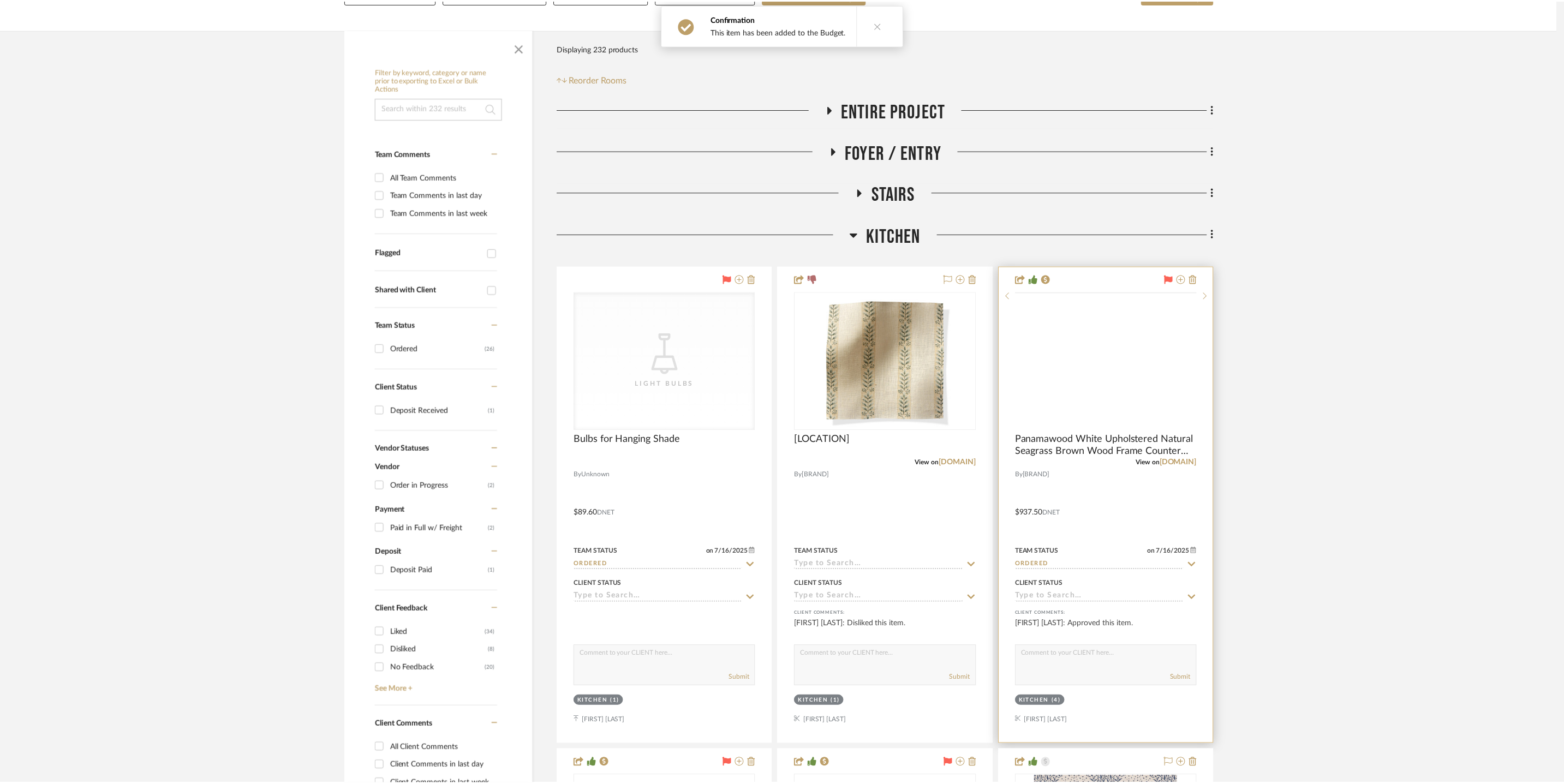 scroll, scrollTop: 156, scrollLeft: 0, axis: vertical 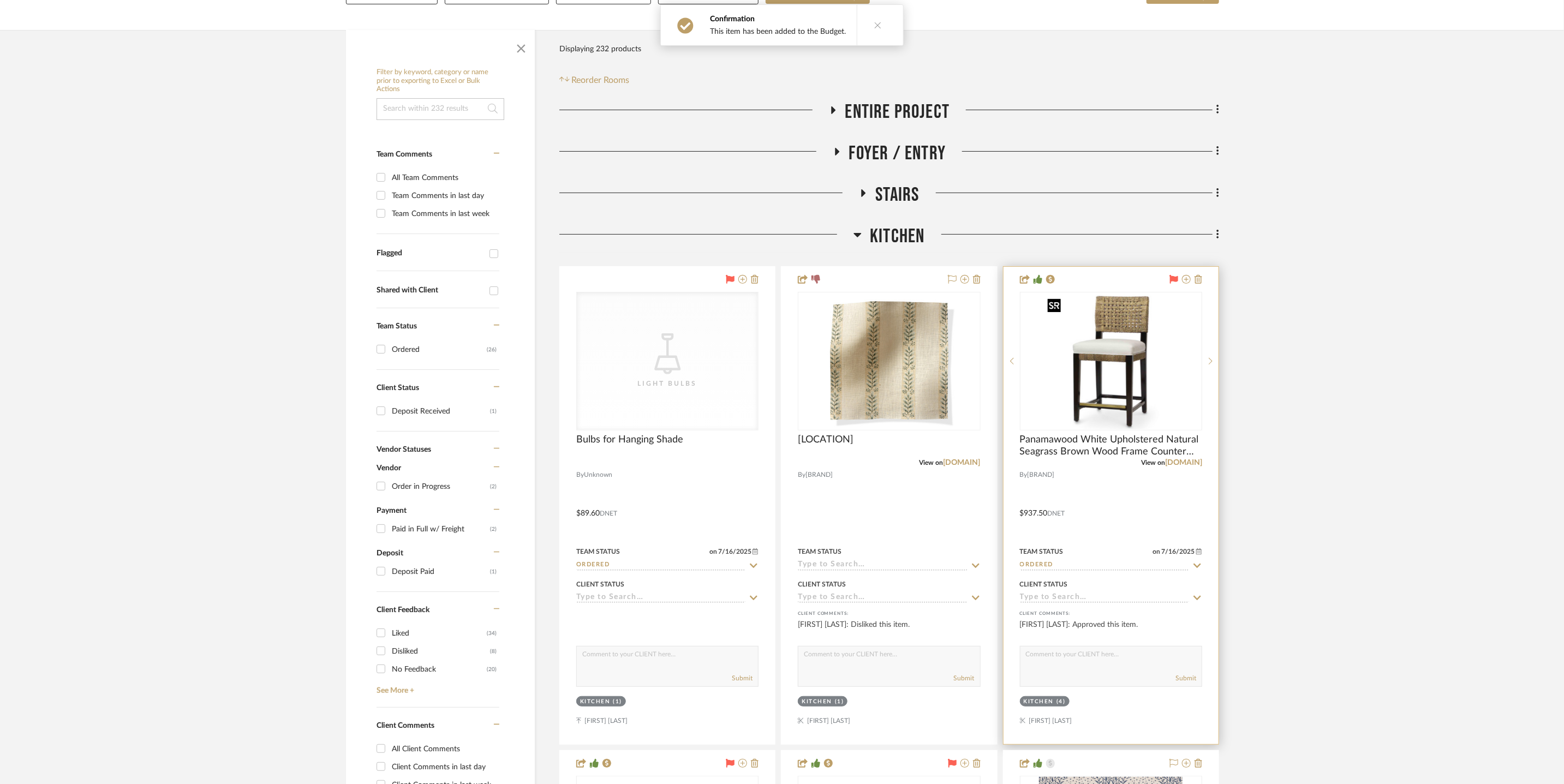click at bounding box center [0, 0] 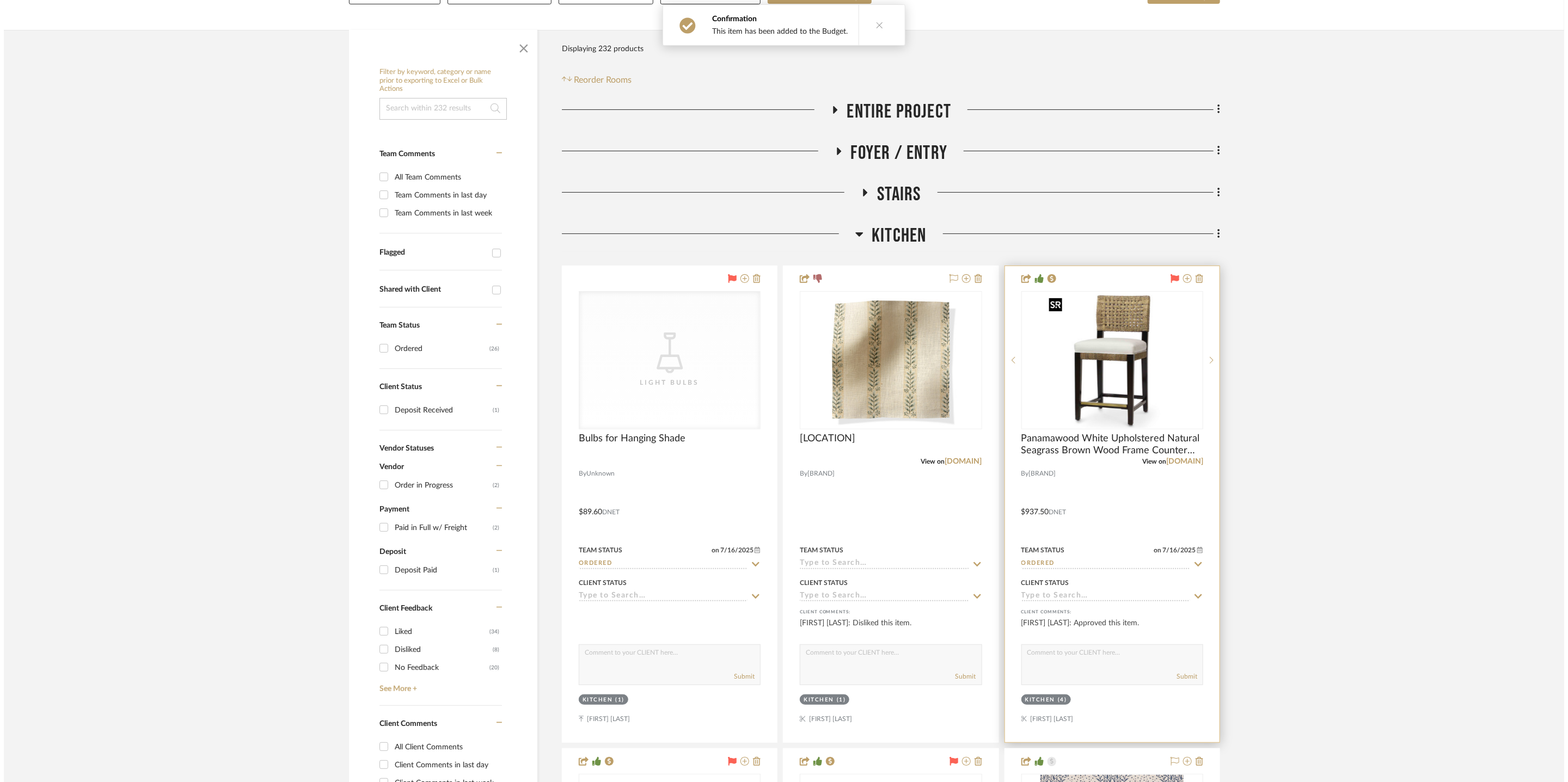 scroll, scrollTop: 0, scrollLeft: 0, axis: both 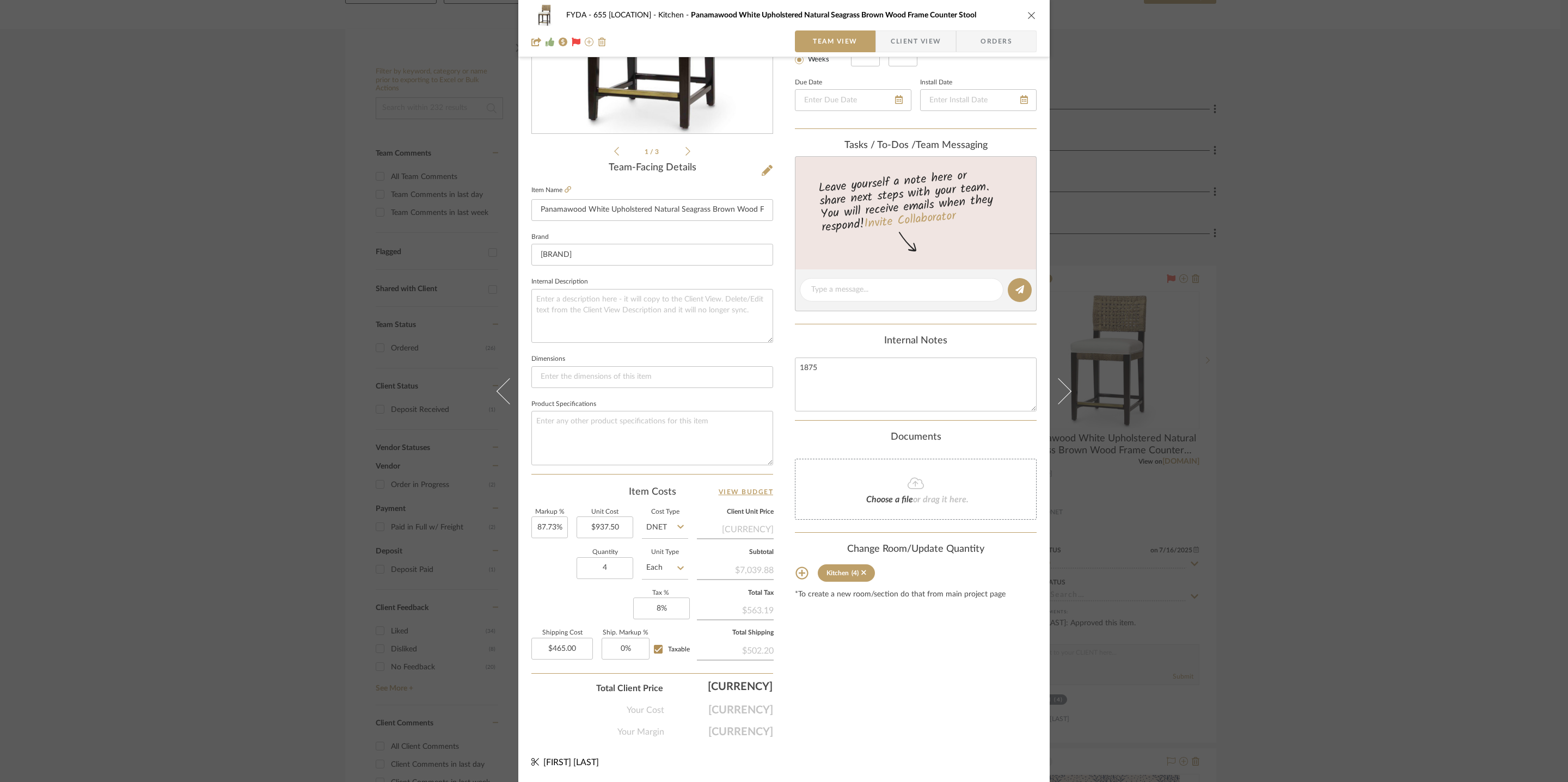 click at bounding box center (1032, 15) 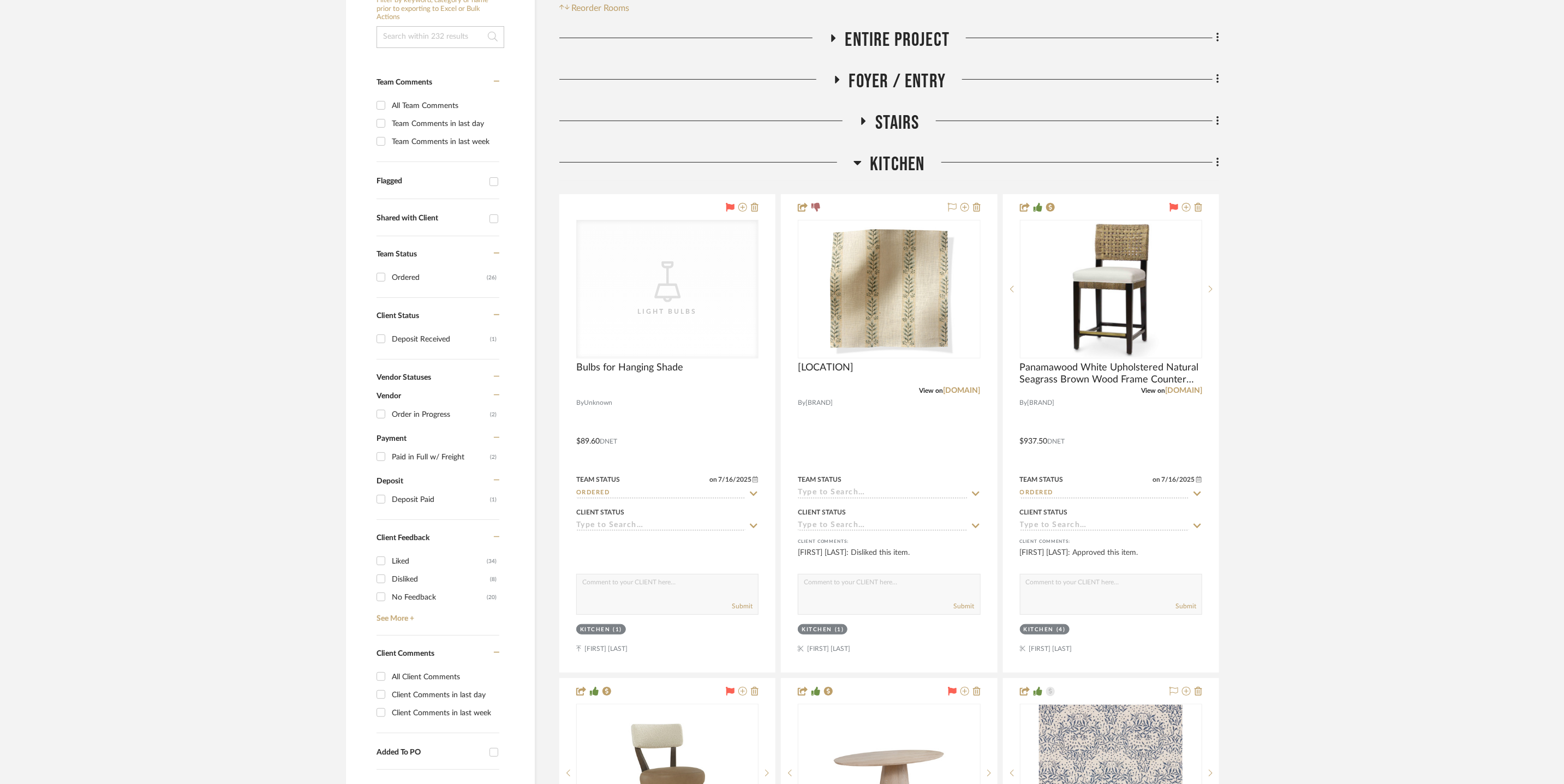 scroll, scrollTop: 434, scrollLeft: 0, axis: vertical 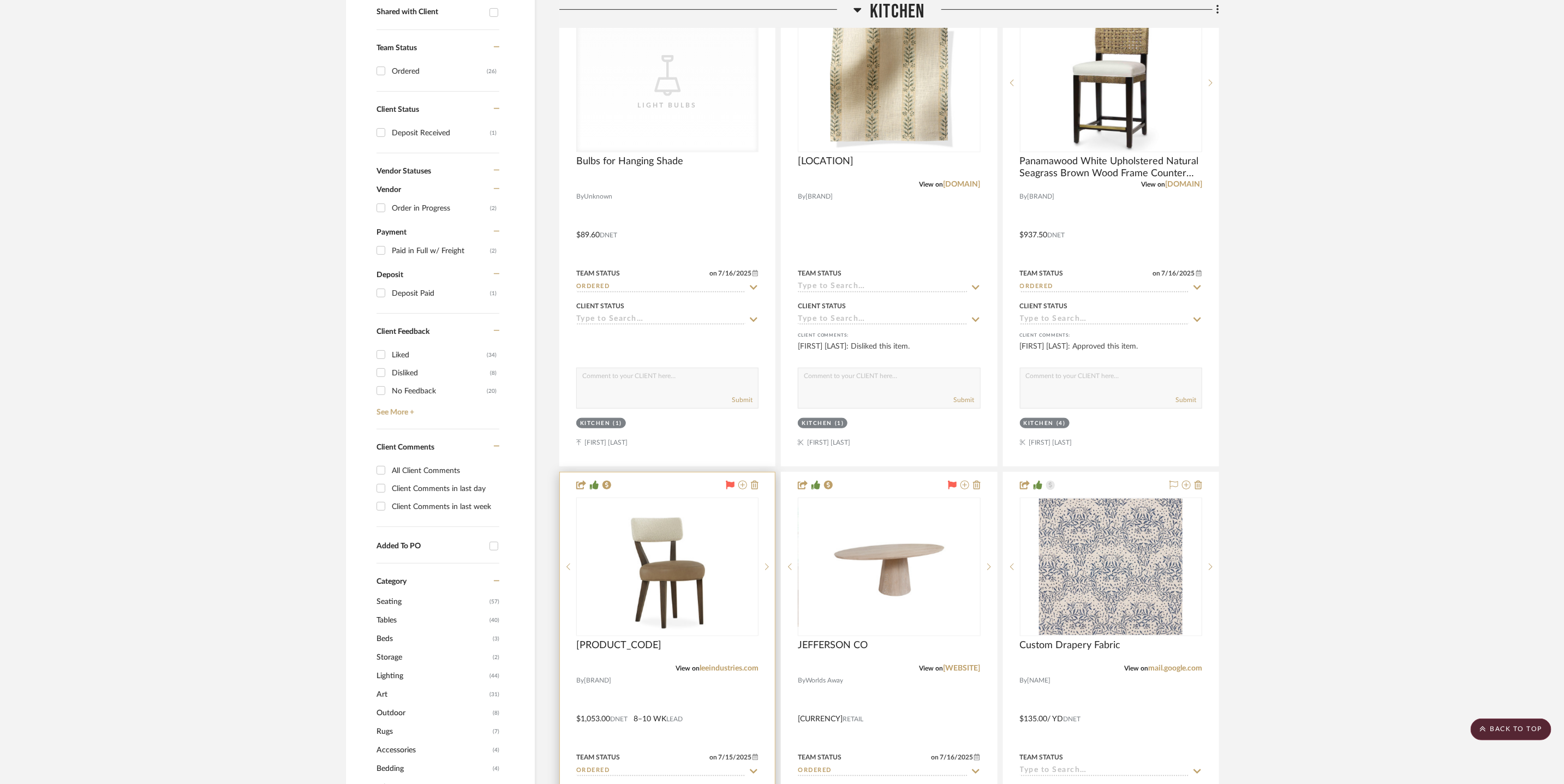 click at bounding box center (0, 0) 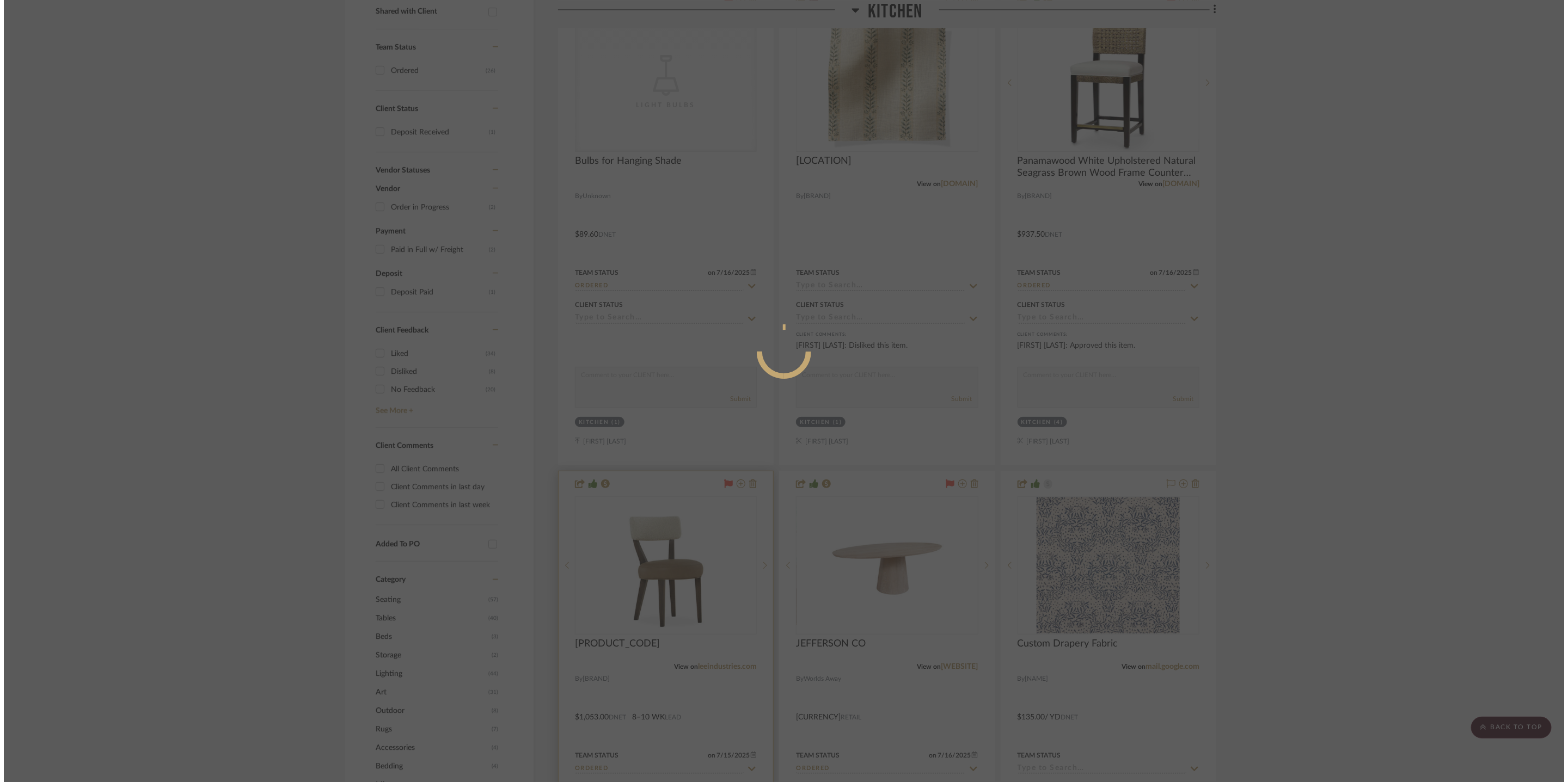 scroll, scrollTop: 0, scrollLeft: 0, axis: both 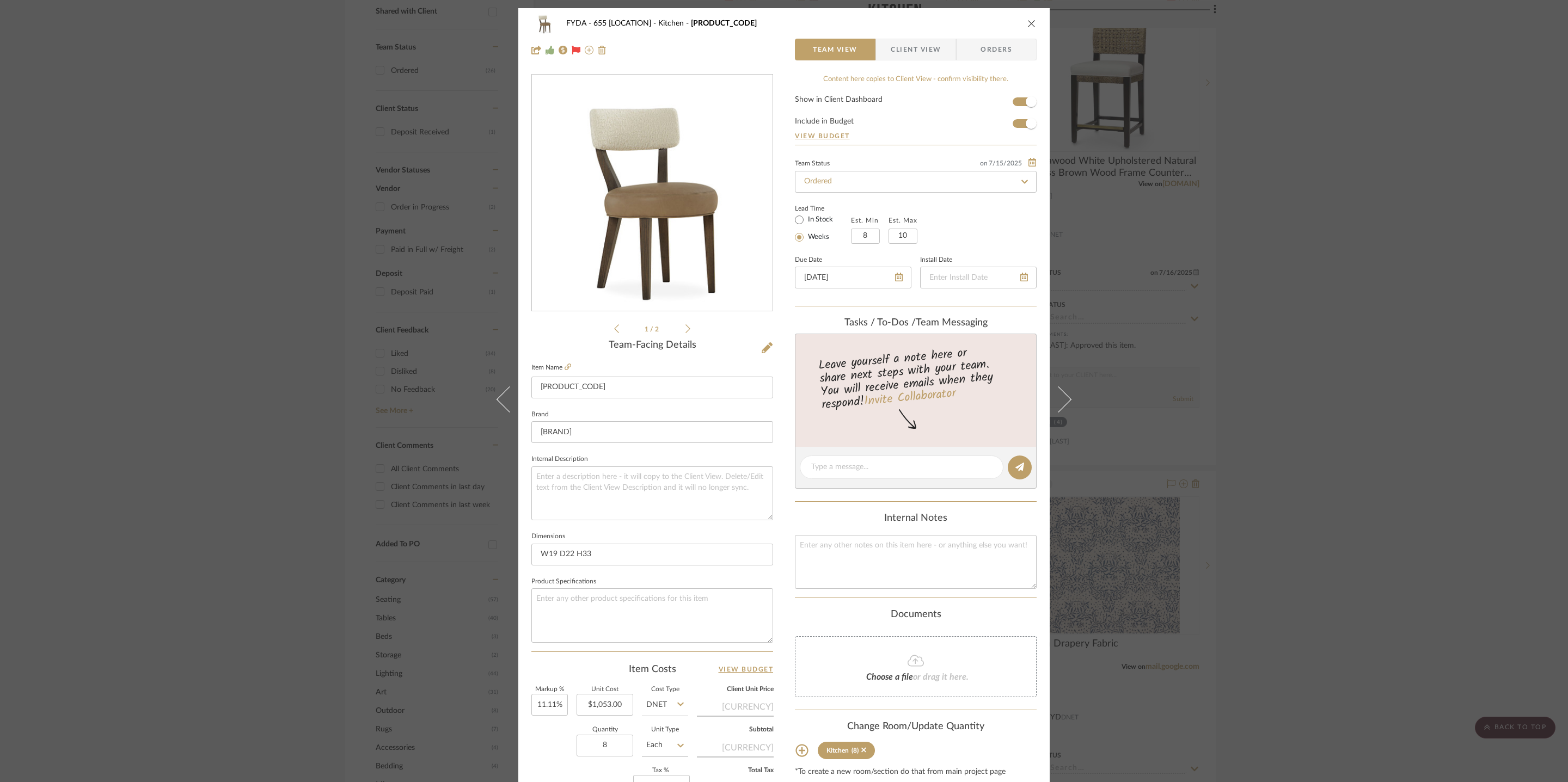 click at bounding box center [1032, 23] 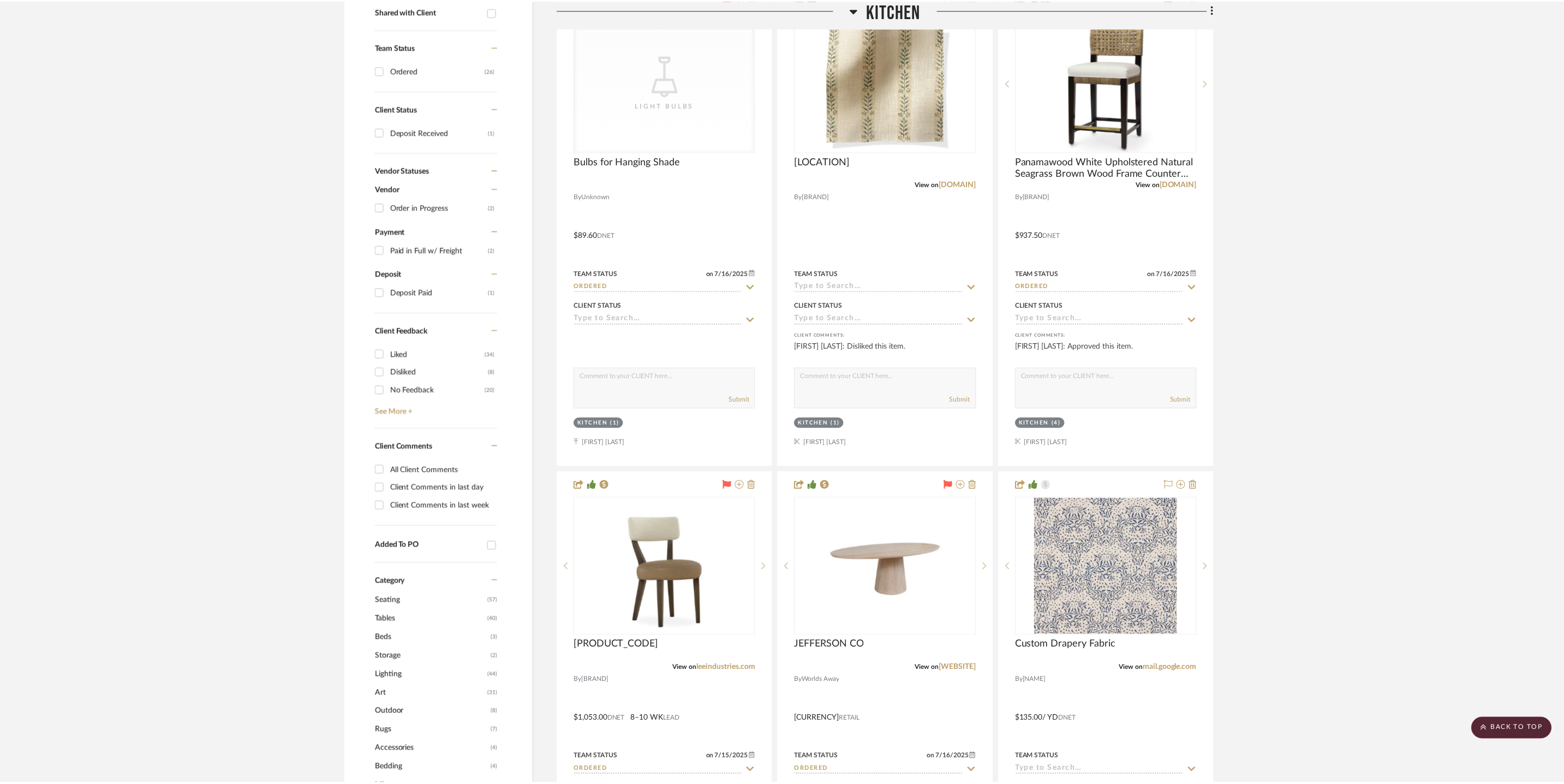 scroll, scrollTop: 434, scrollLeft: 0, axis: vertical 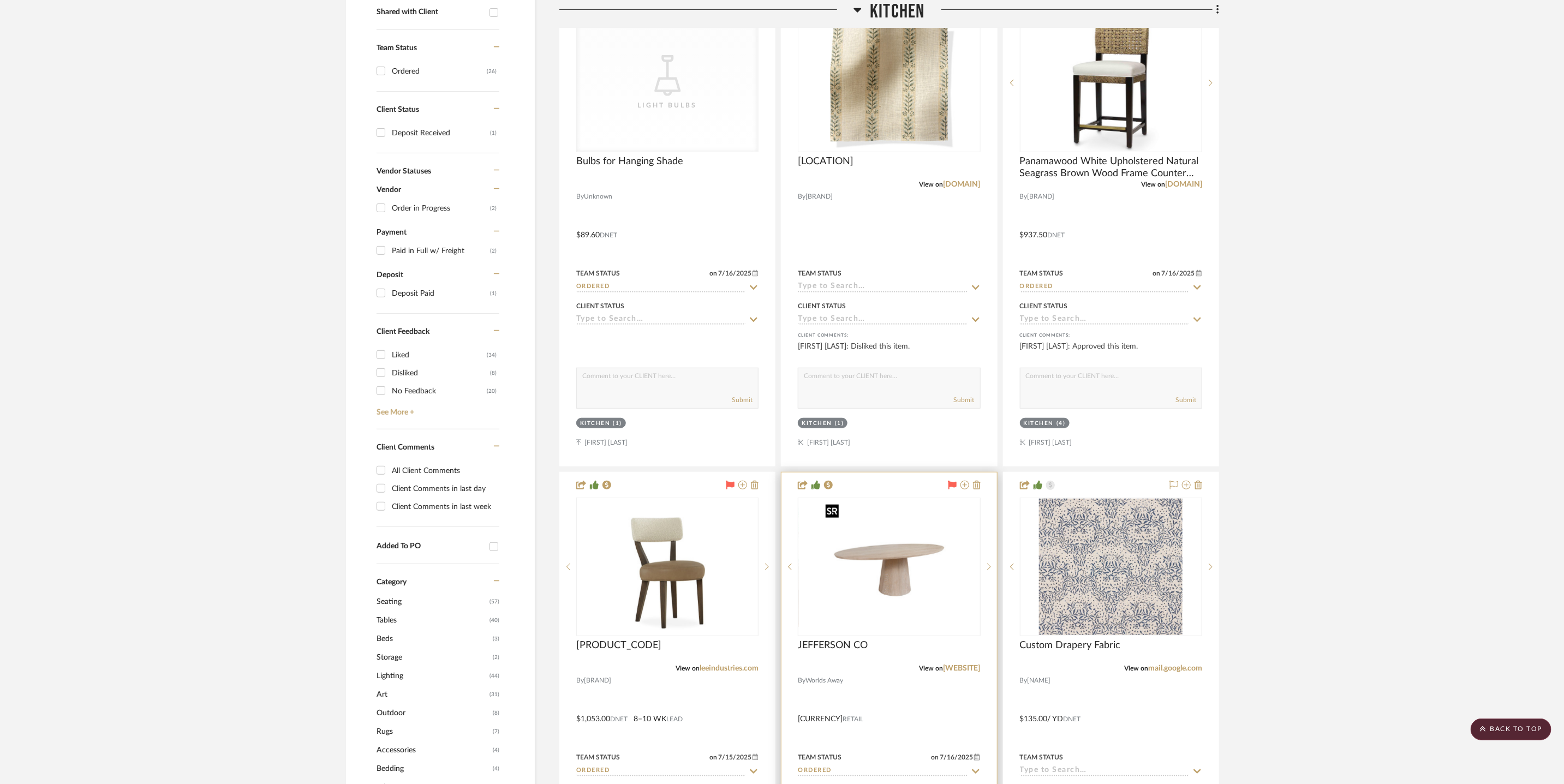 click at bounding box center [889, 567] 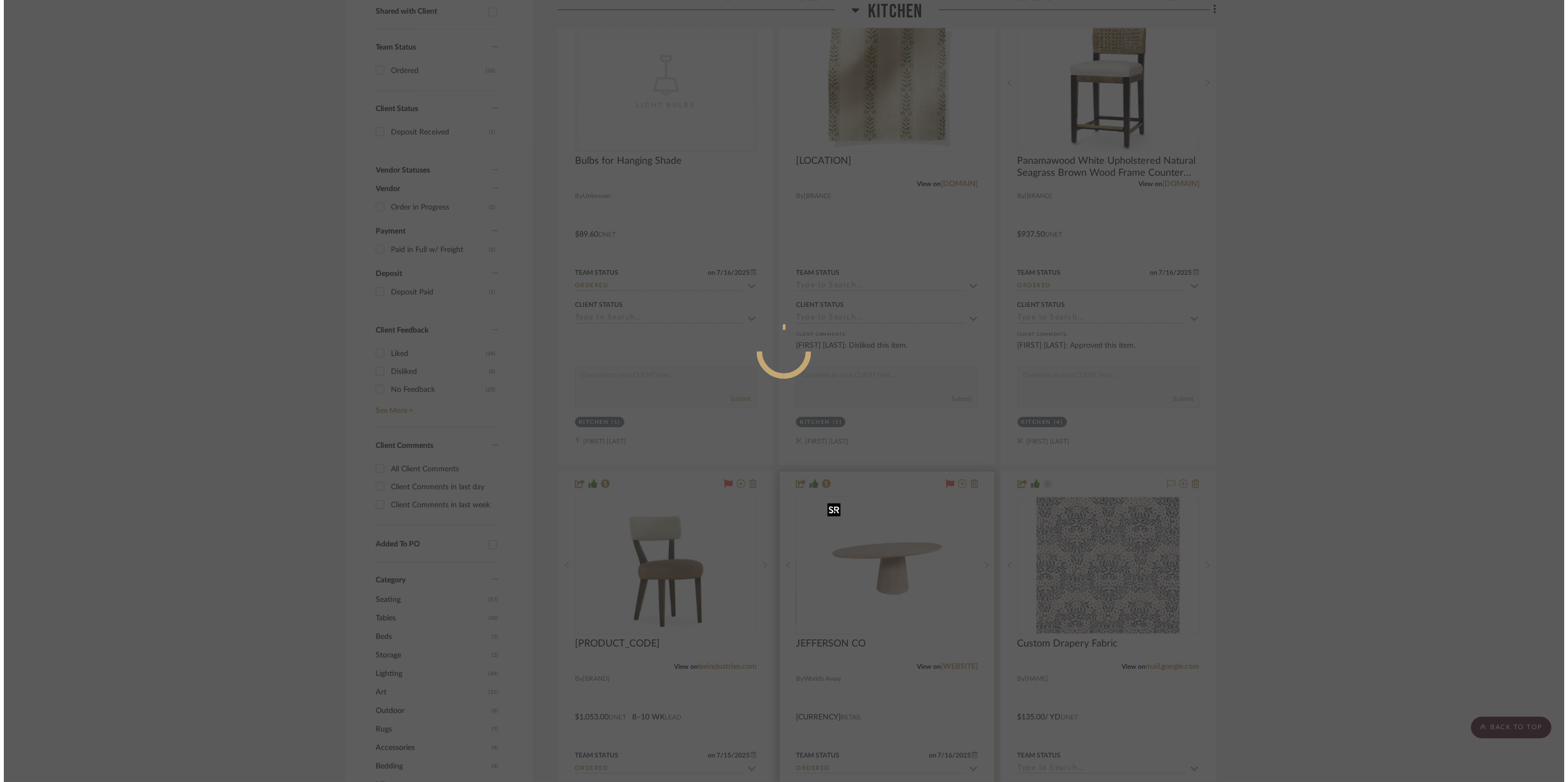 scroll, scrollTop: 0, scrollLeft: 0, axis: both 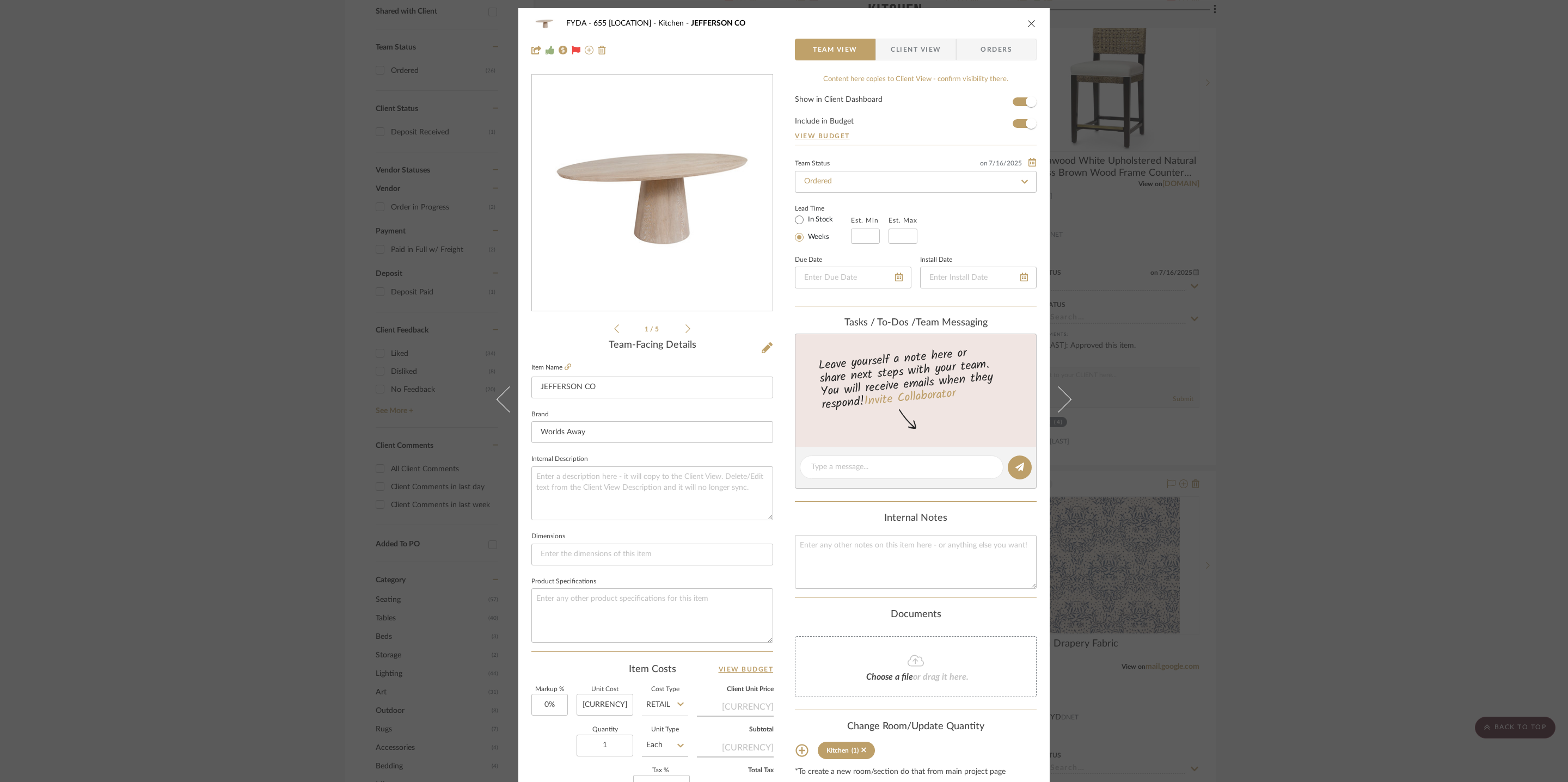click at bounding box center [1032, 23] 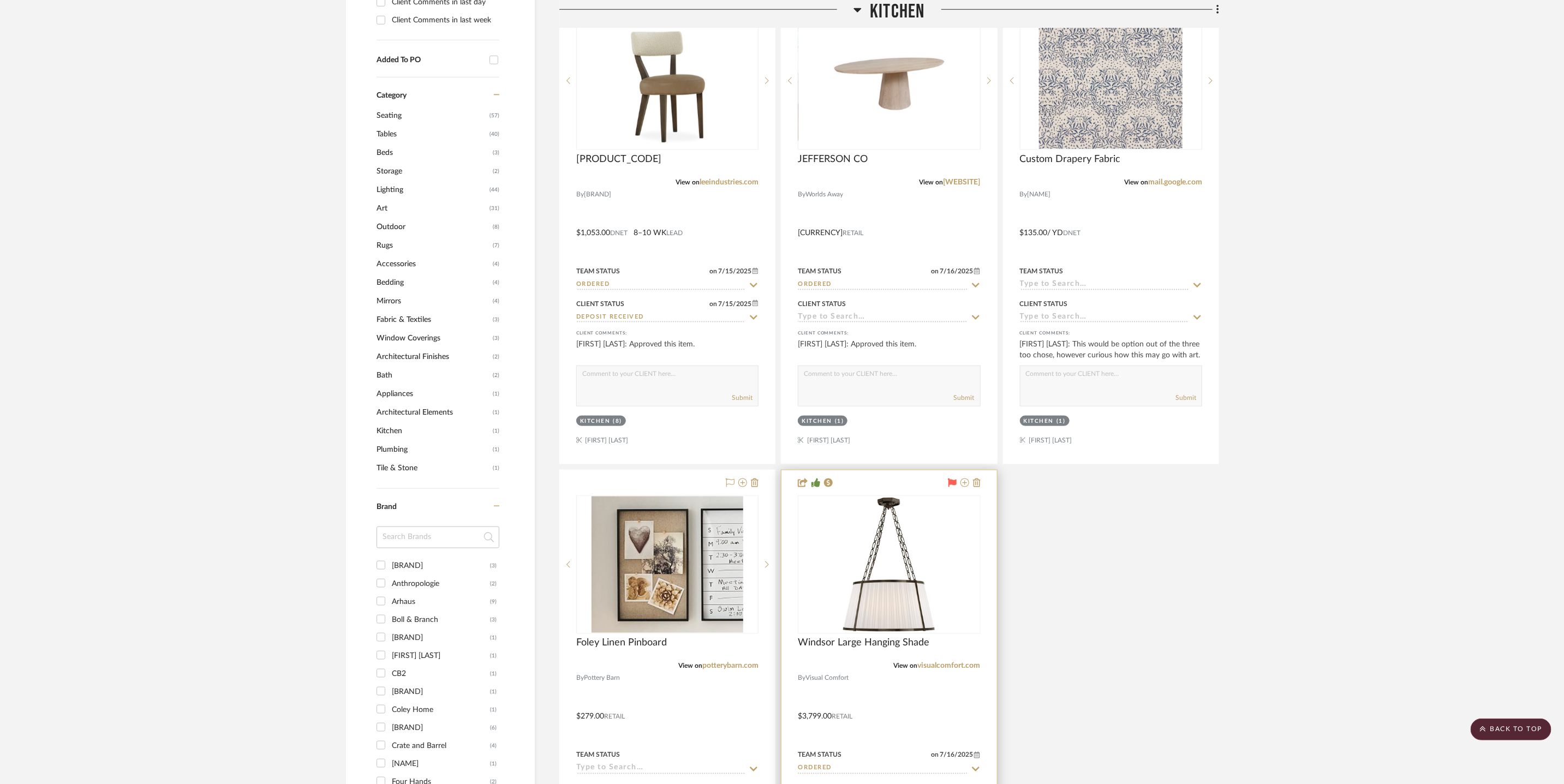scroll, scrollTop: 948, scrollLeft: 0, axis: vertical 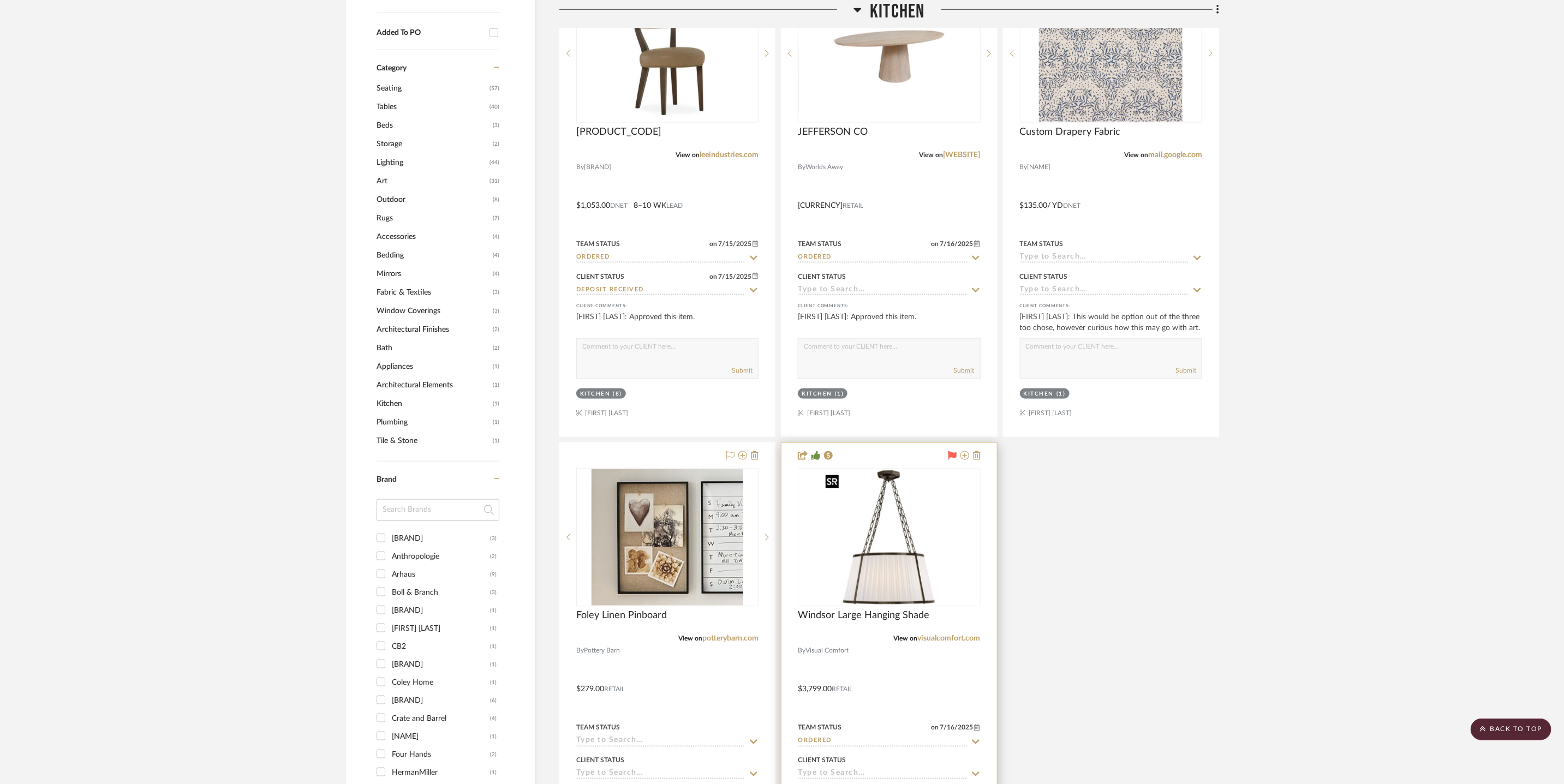 click at bounding box center [0, 0] 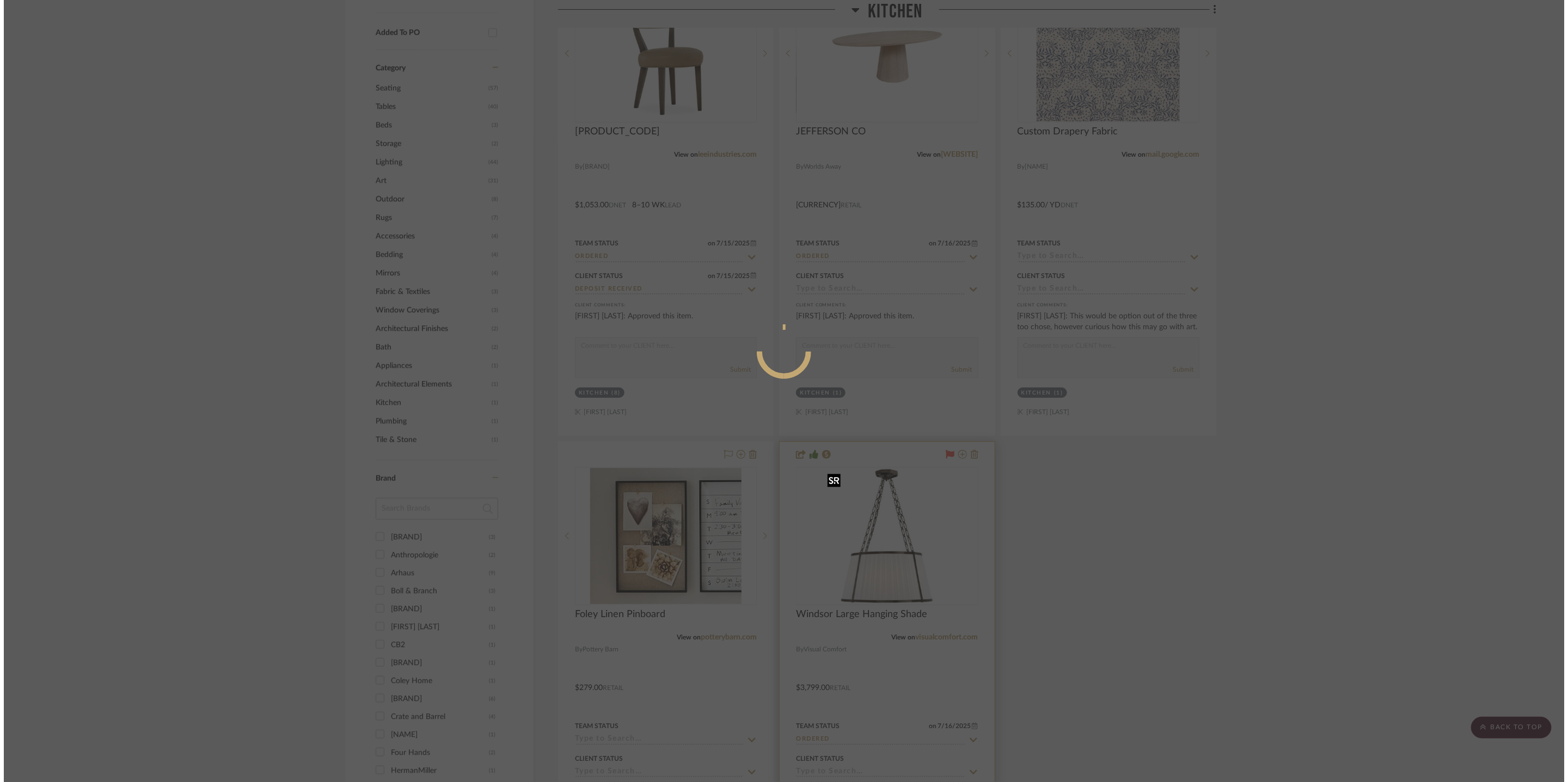 scroll, scrollTop: 0, scrollLeft: 0, axis: both 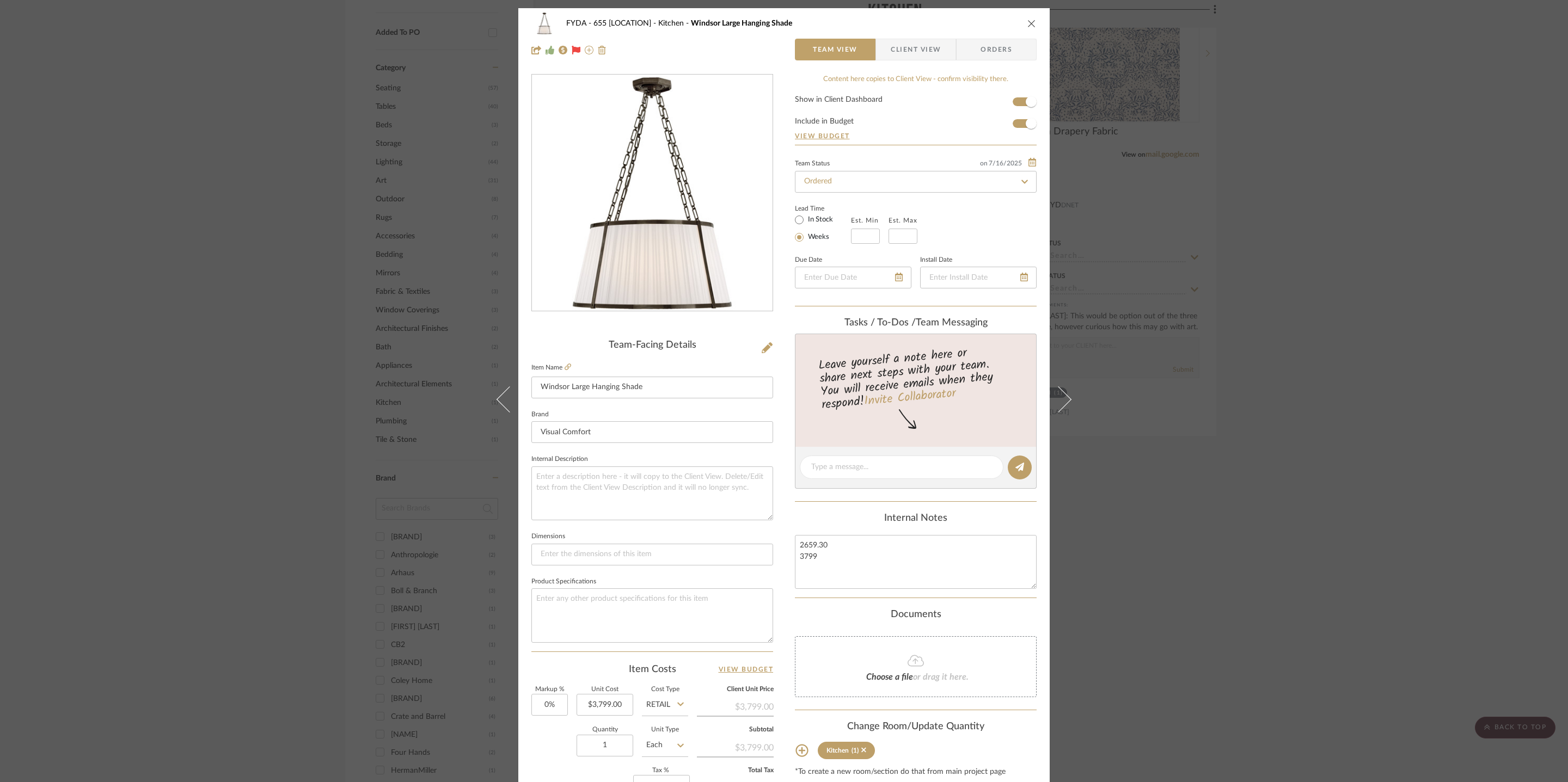click at bounding box center (1032, 23) 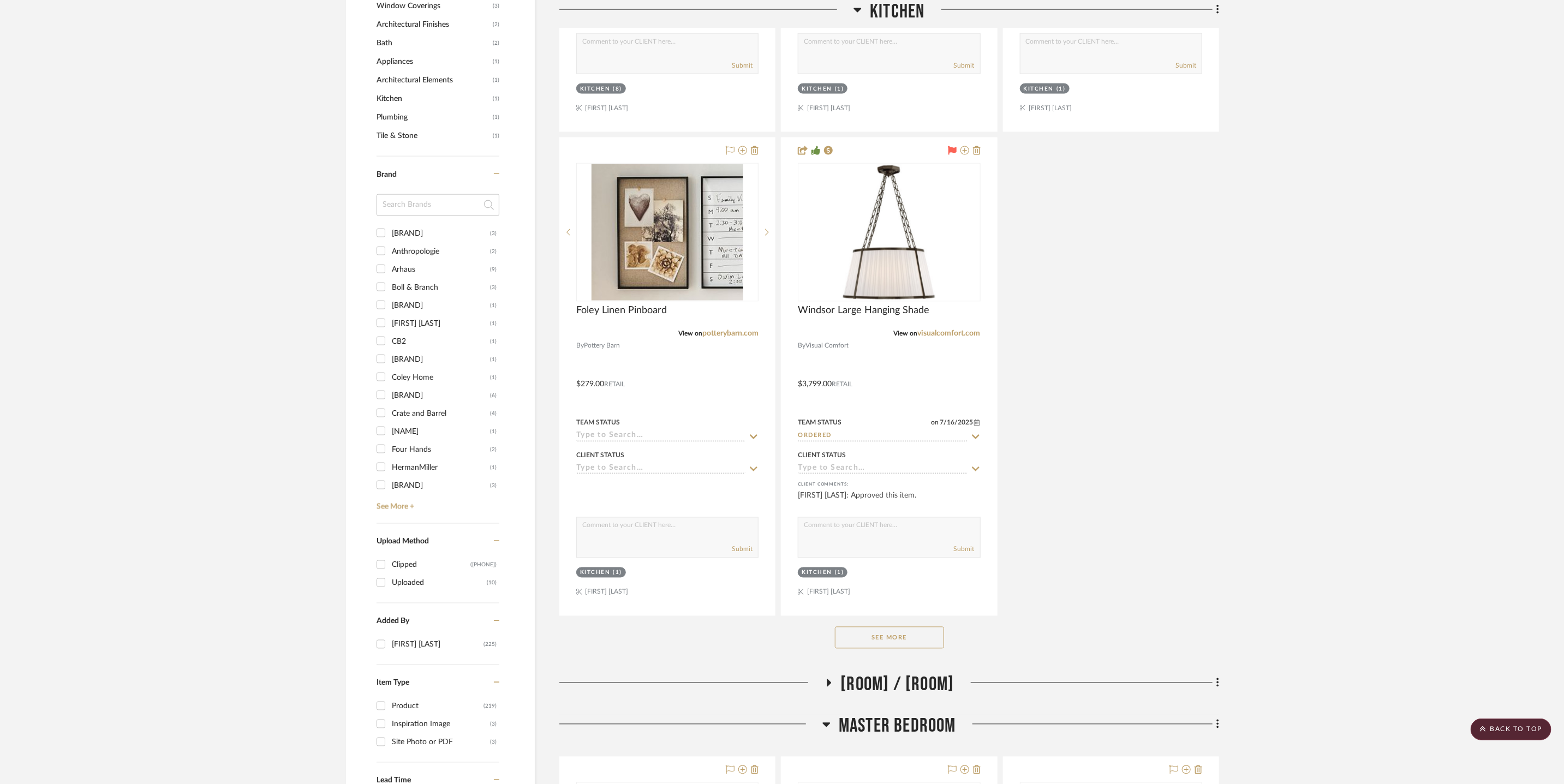scroll, scrollTop: 1262, scrollLeft: 0, axis: vertical 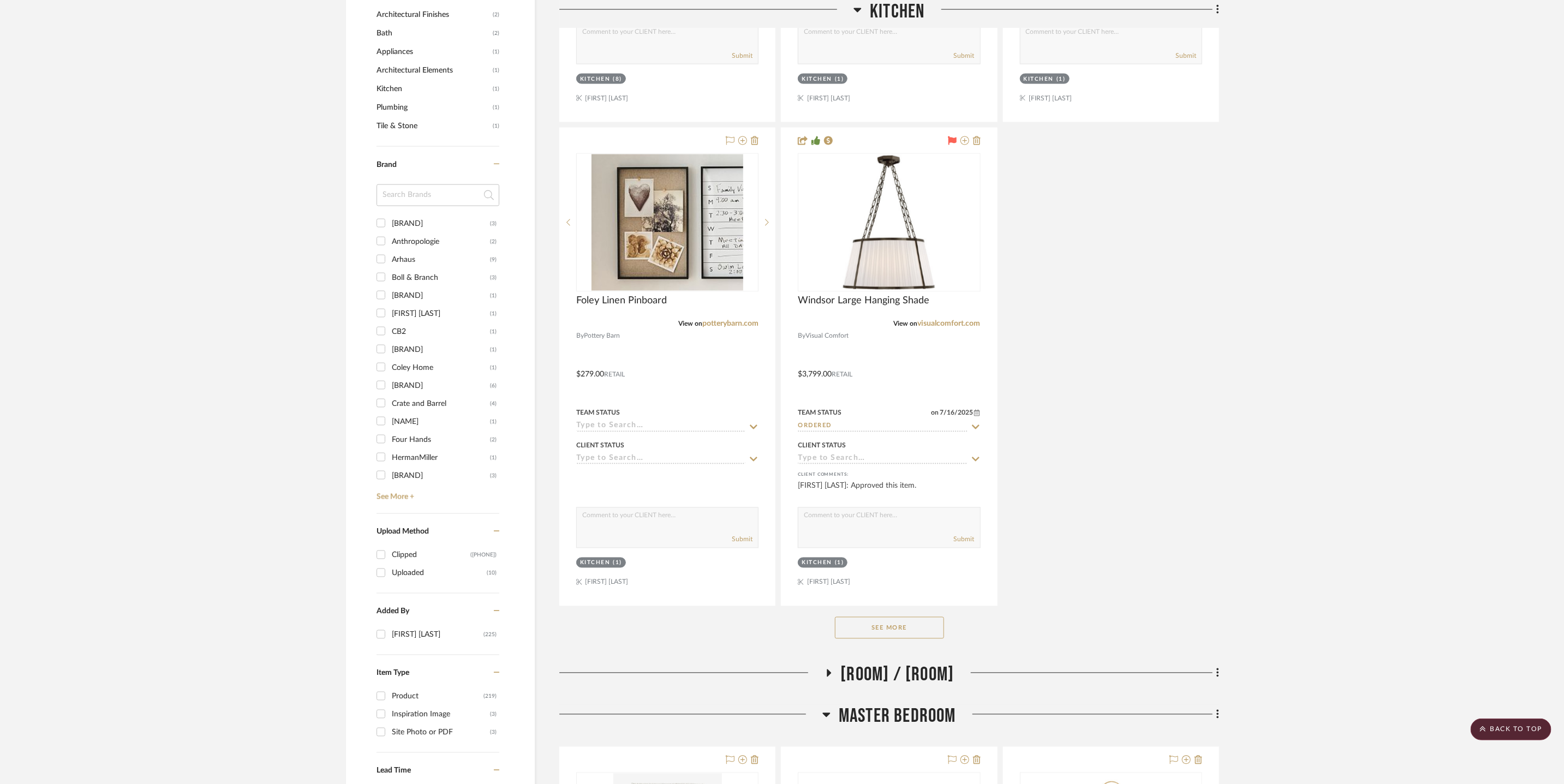 click on "See More" 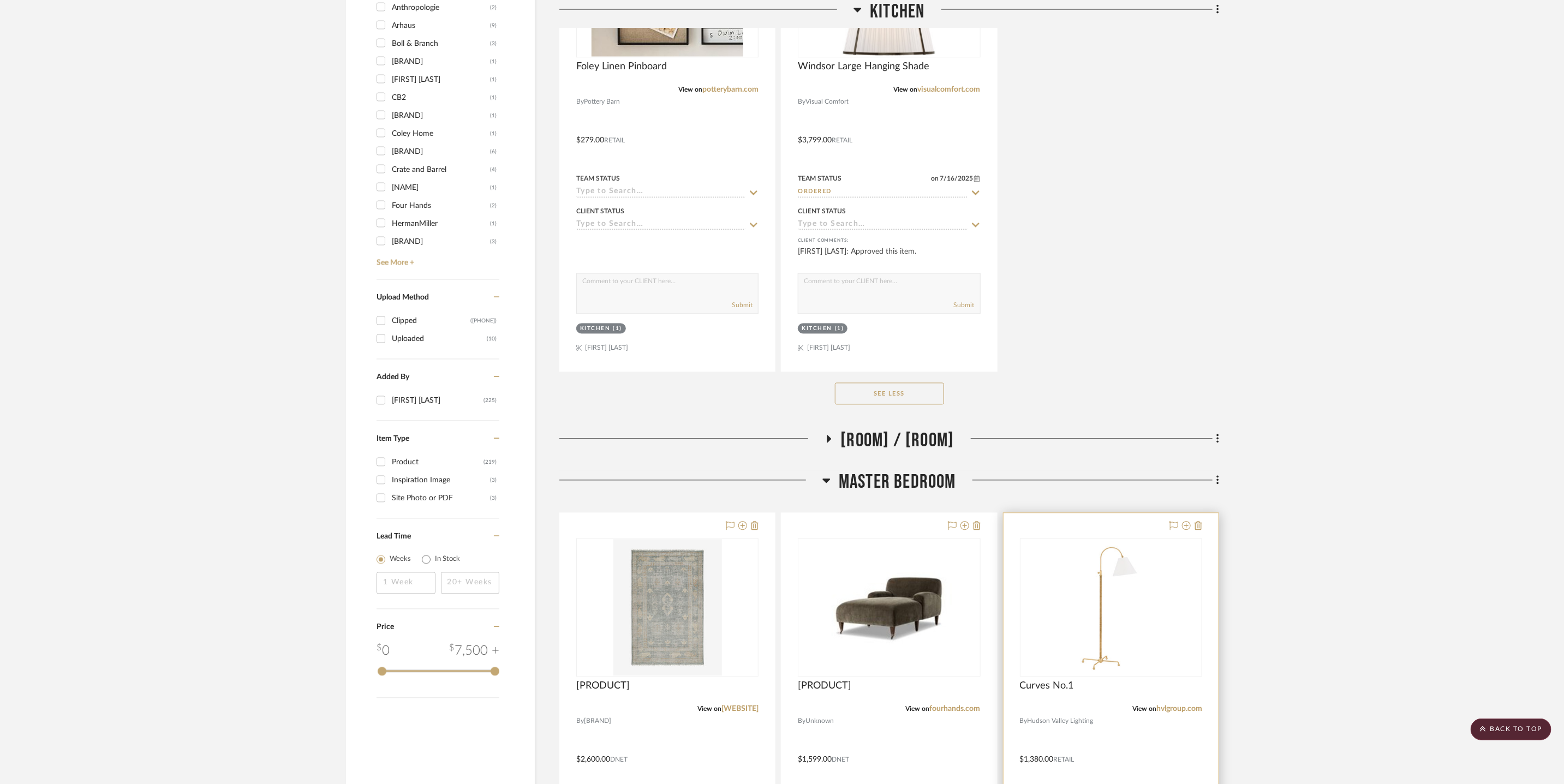 scroll, scrollTop: 1500, scrollLeft: 0, axis: vertical 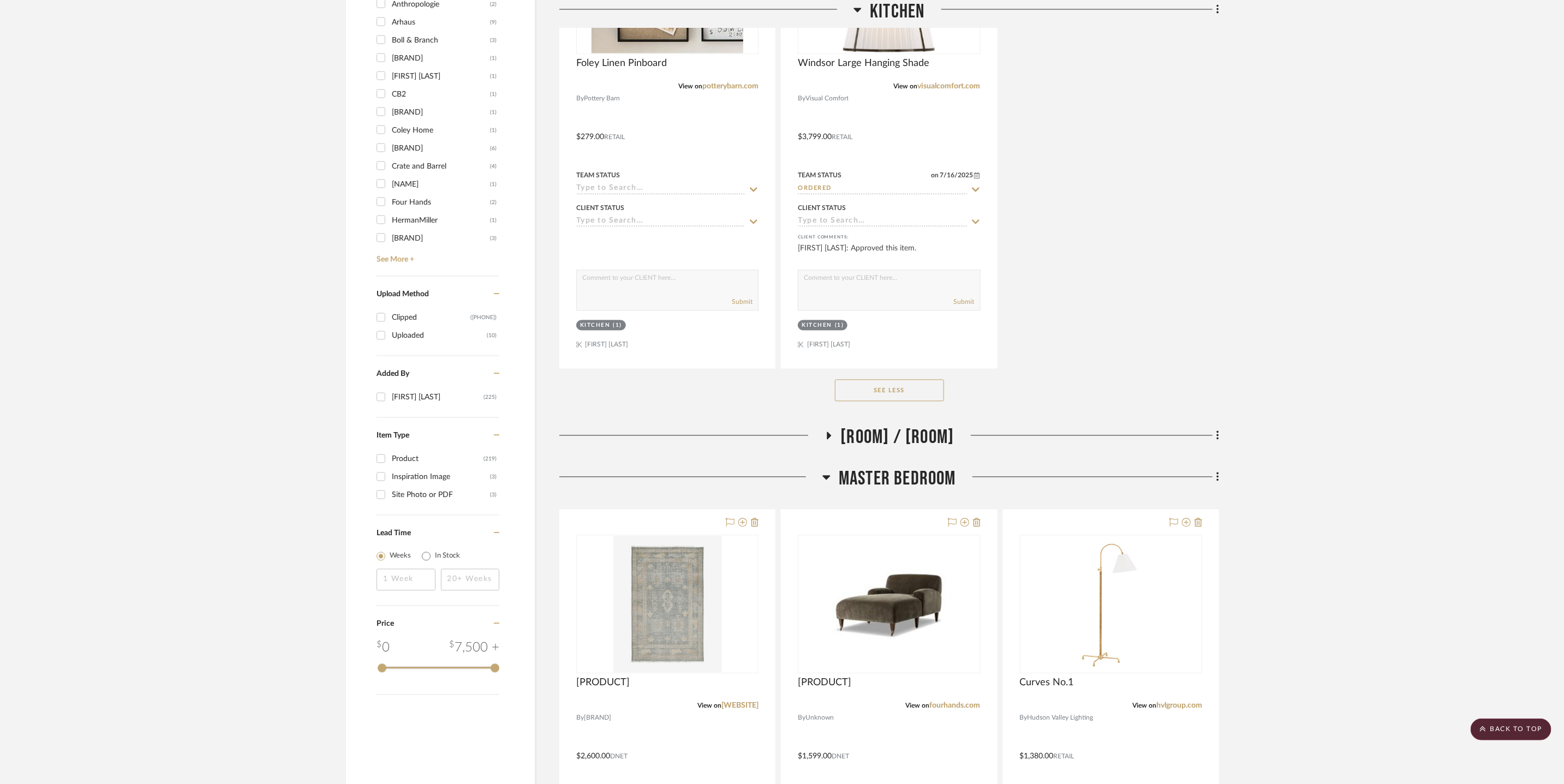 click on "Family Room / Sunroom" 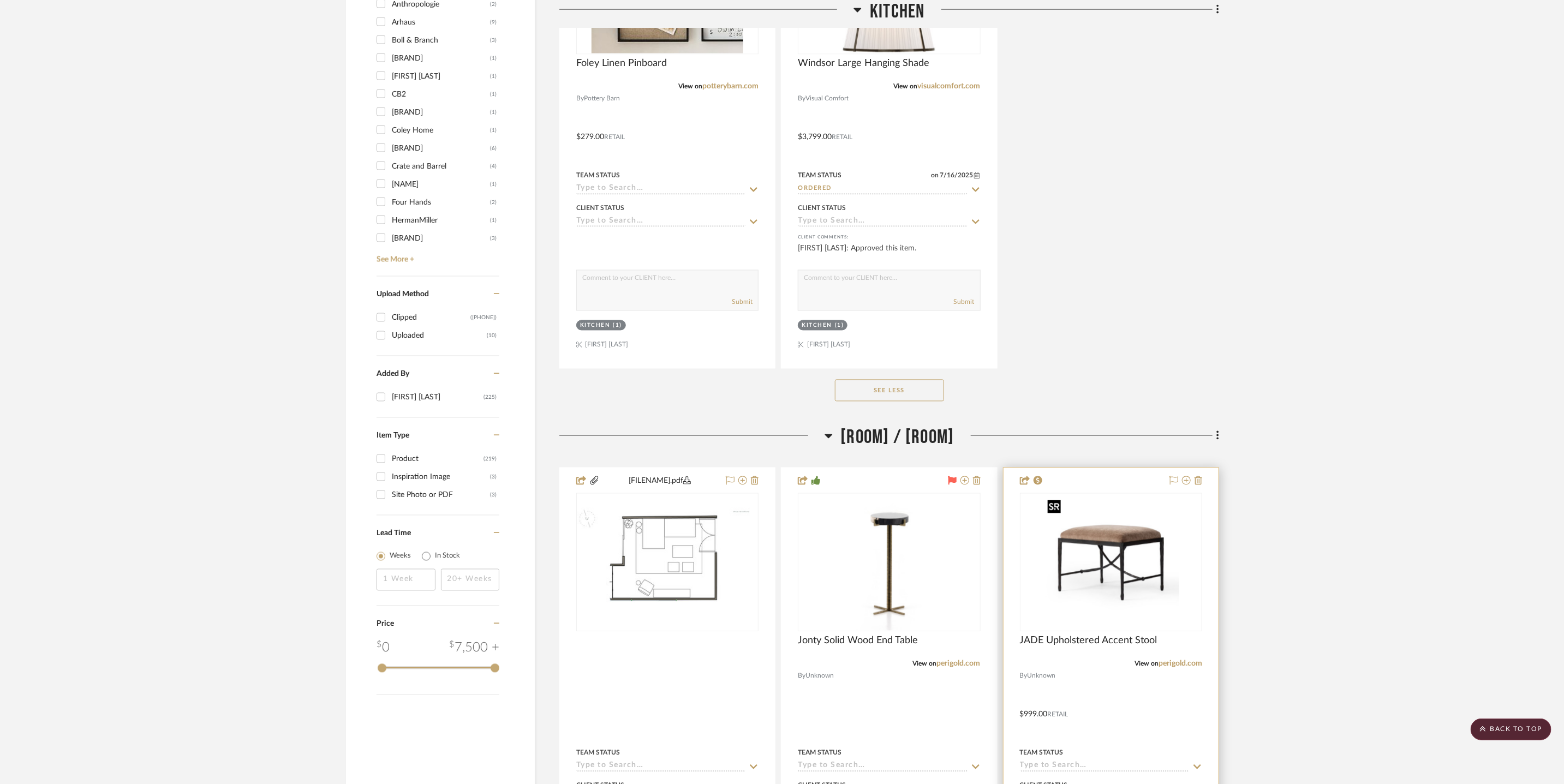 click at bounding box center [1111, 562] 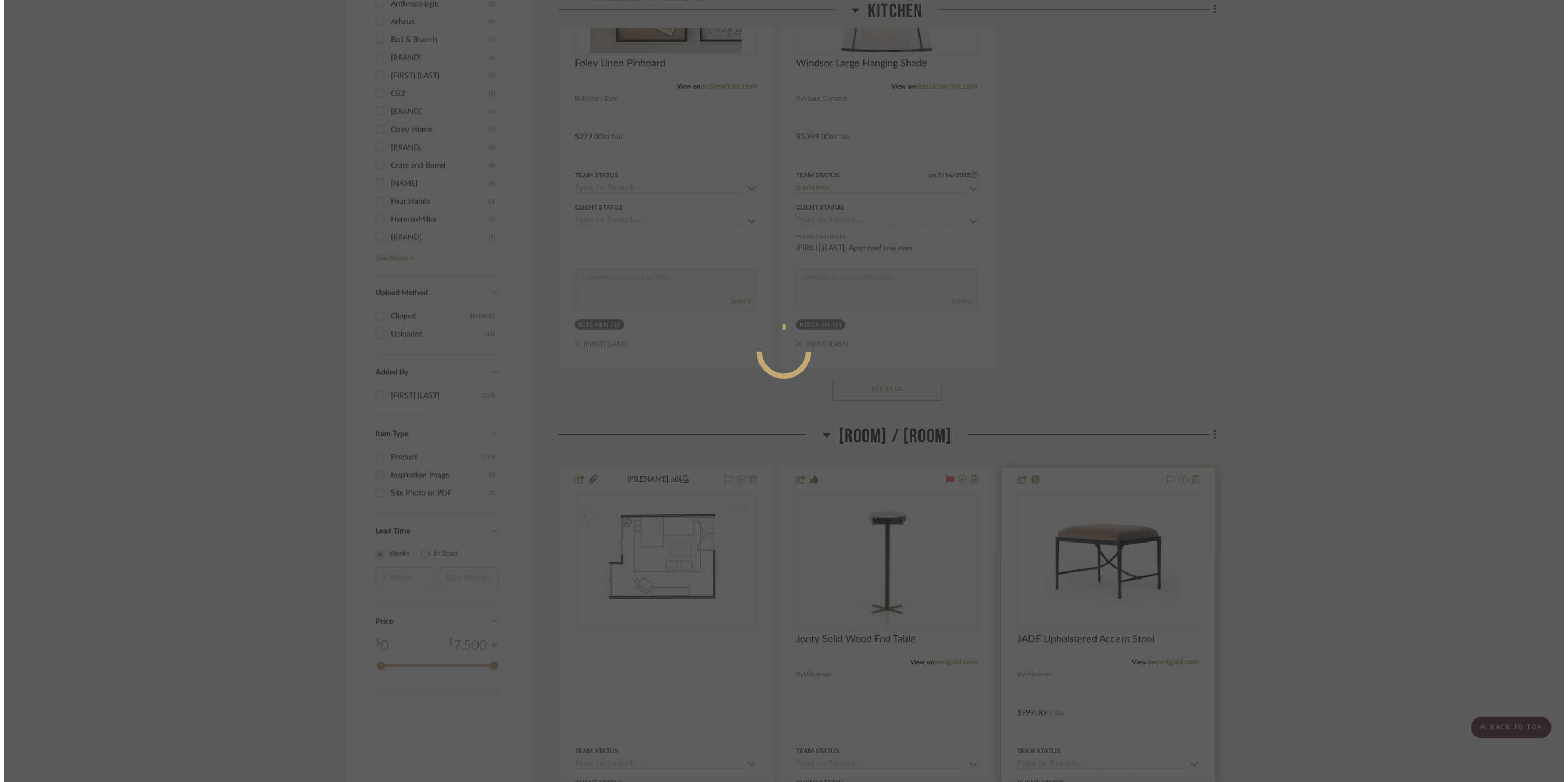 scroll, scrollTop: 0, scrollLeft: 0, axis: both 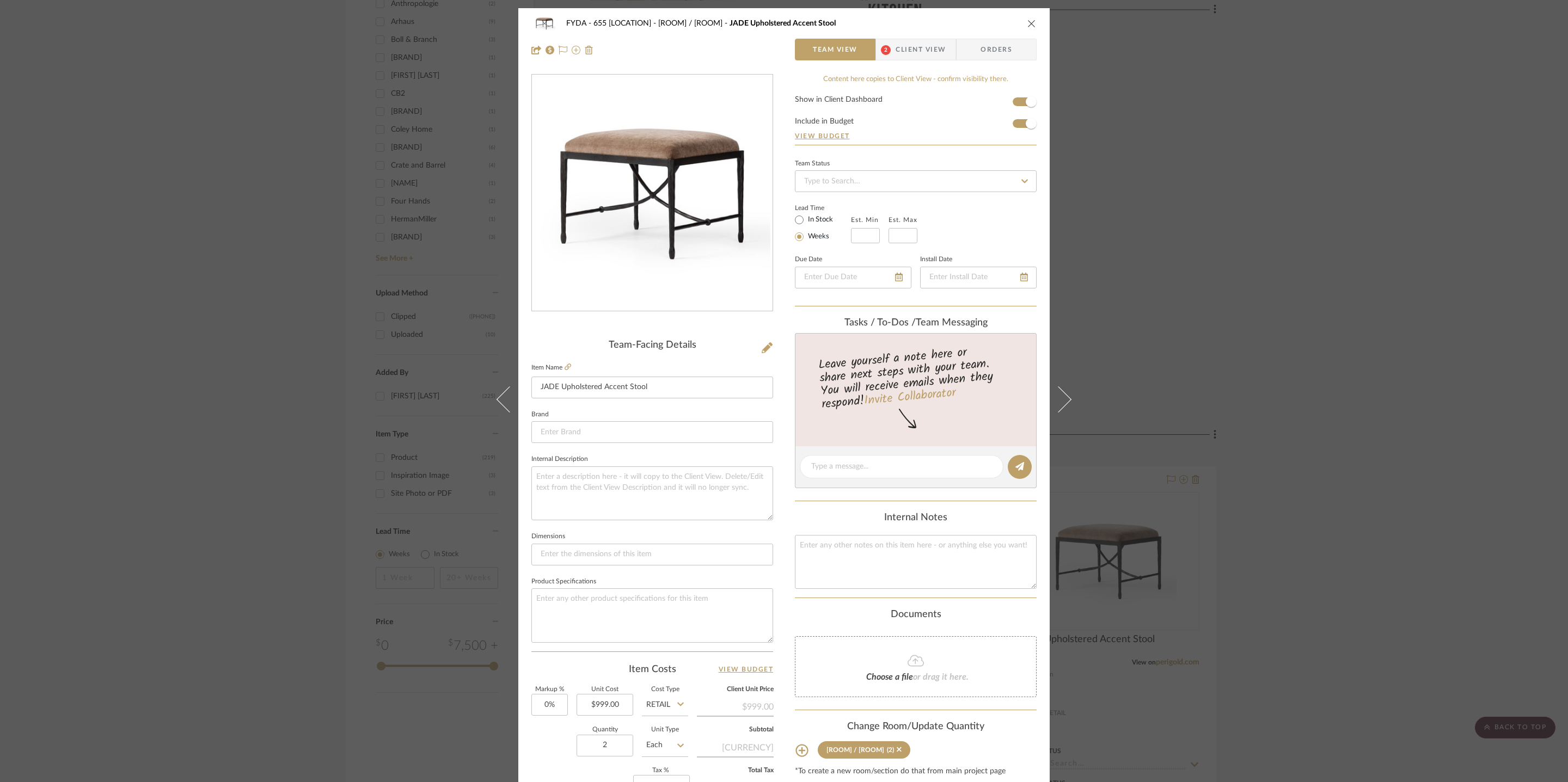 click at bounding box center (1032, 23) 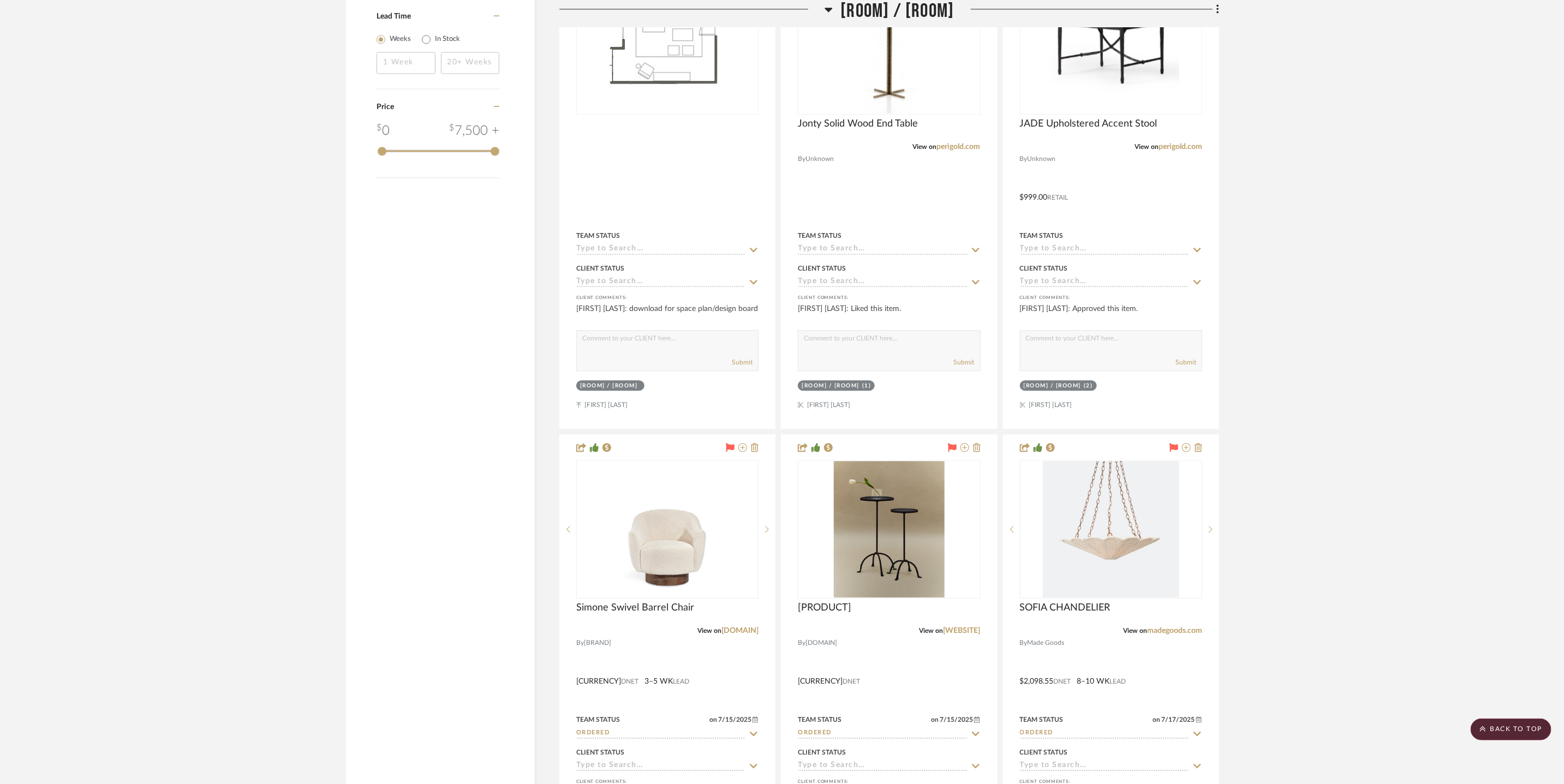 scroll, scrollTop: 2088, scrollLeft: 0, axis: vertical 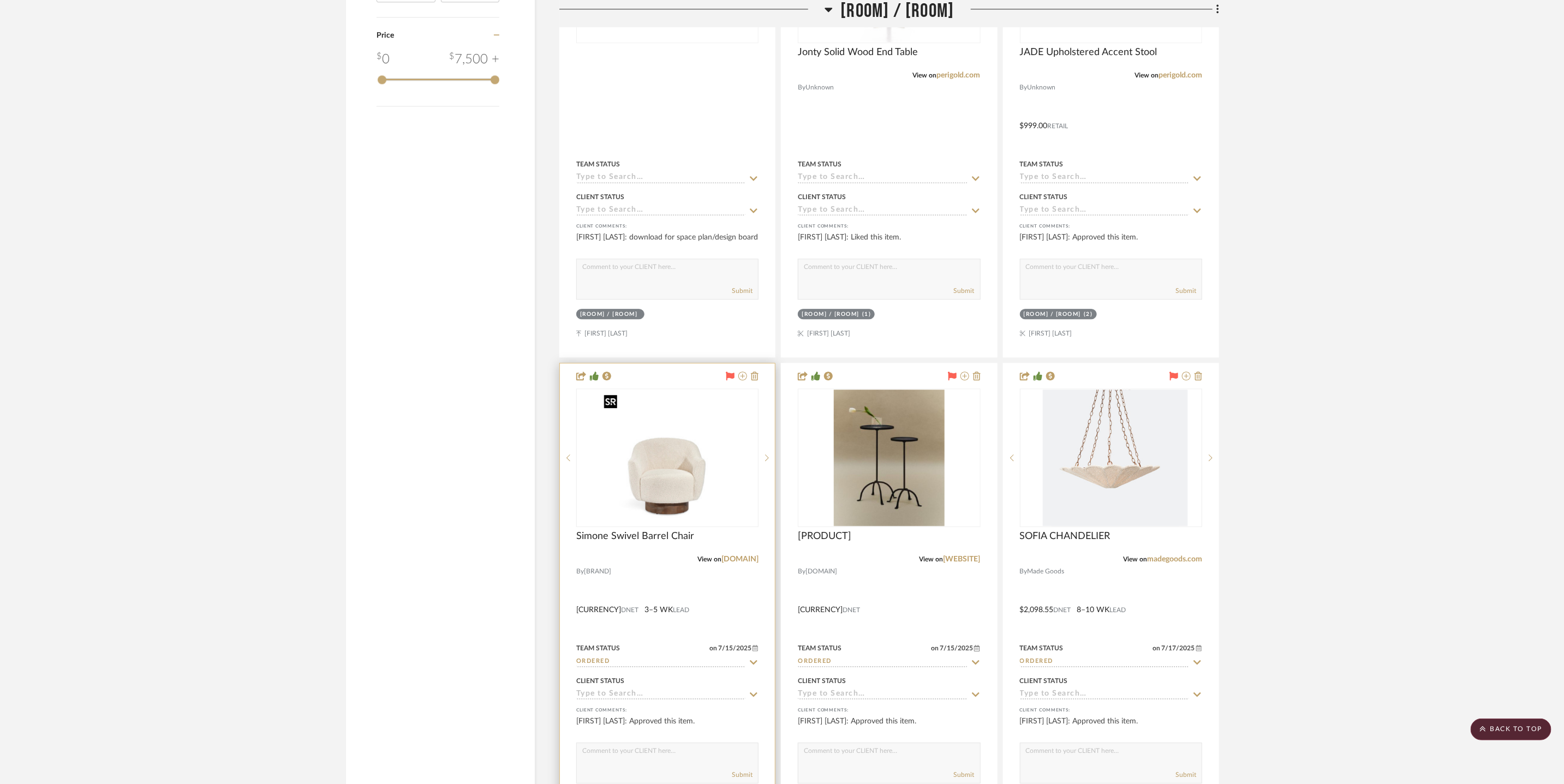 click at bounding box center (0, 0) 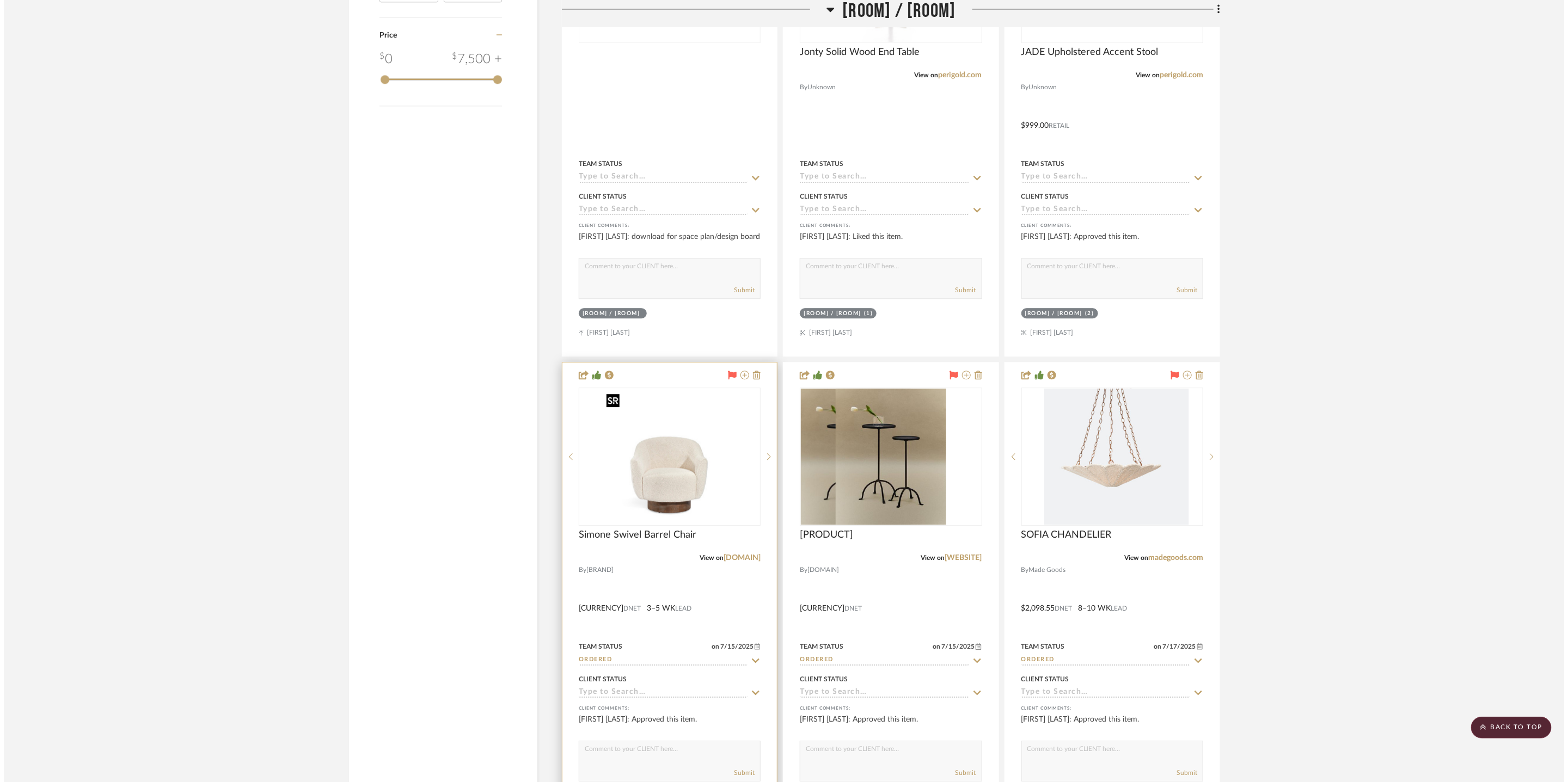 scroll, scrollTop: 0, scrollLeft: 0, axis: both 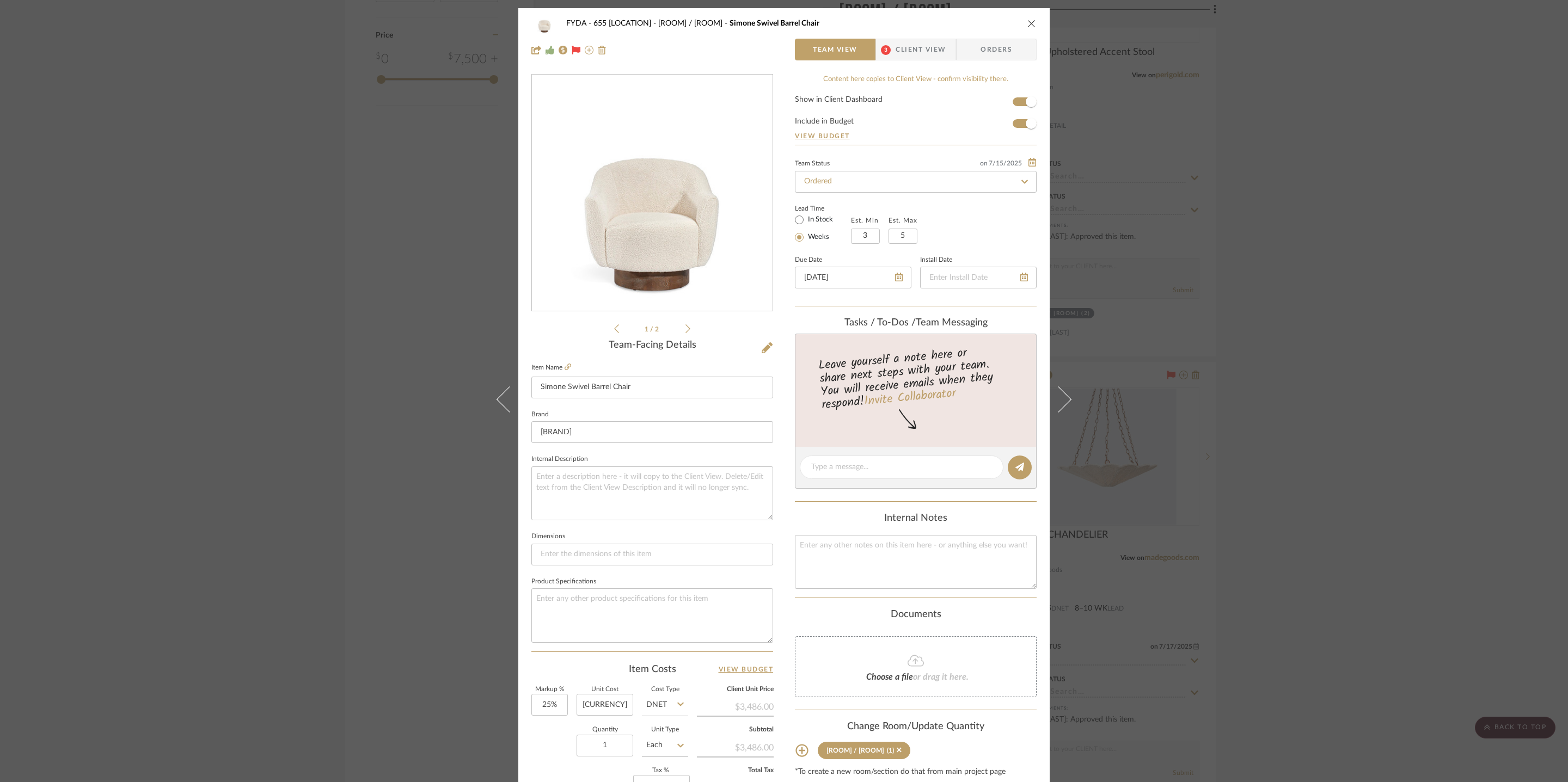 click at bounding box center (1032, 23) 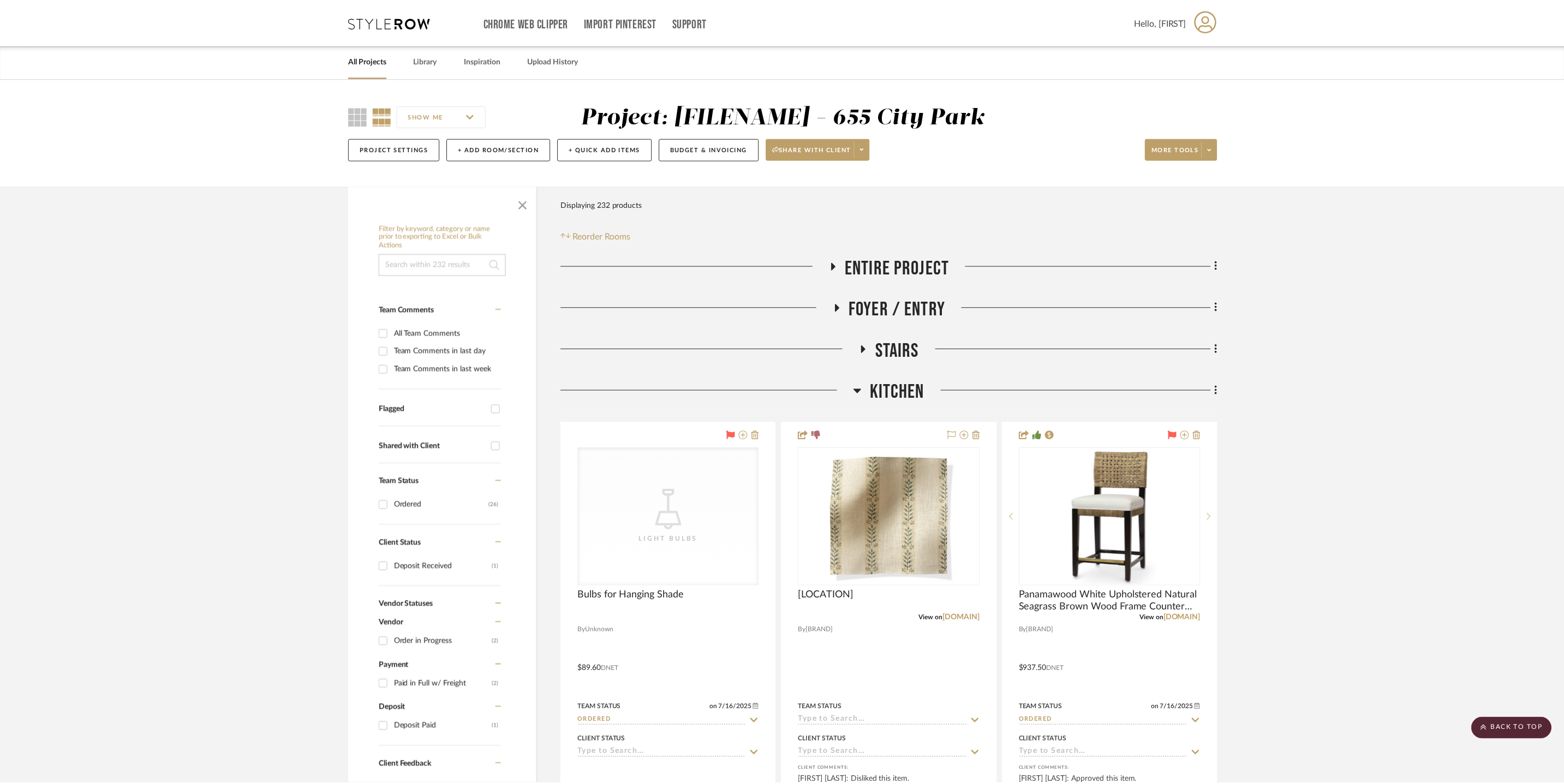 scroll, scrollTop: 2088, scrollLeft: 0, axis: vertical 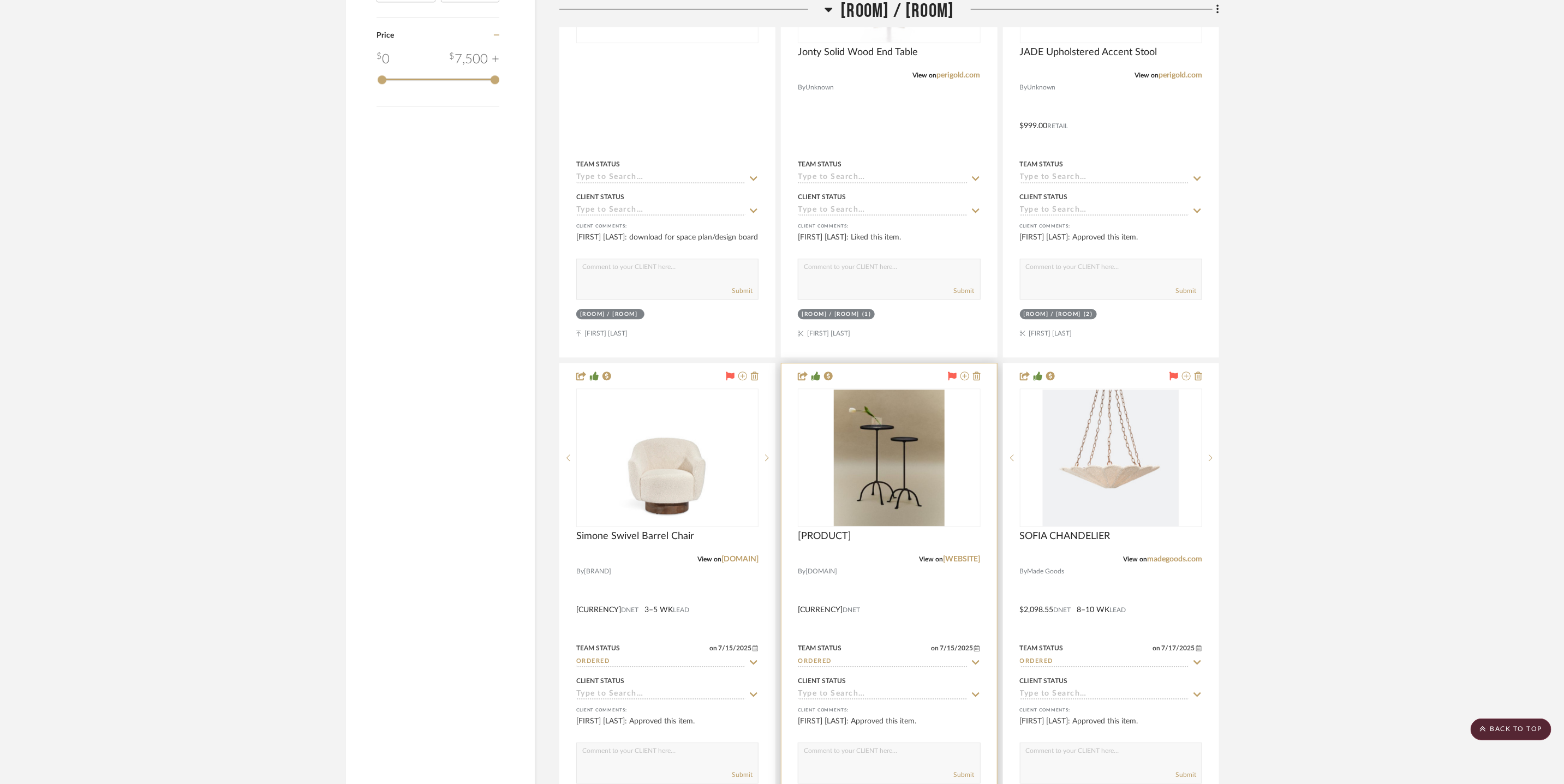click at bounding box center [889, 458] 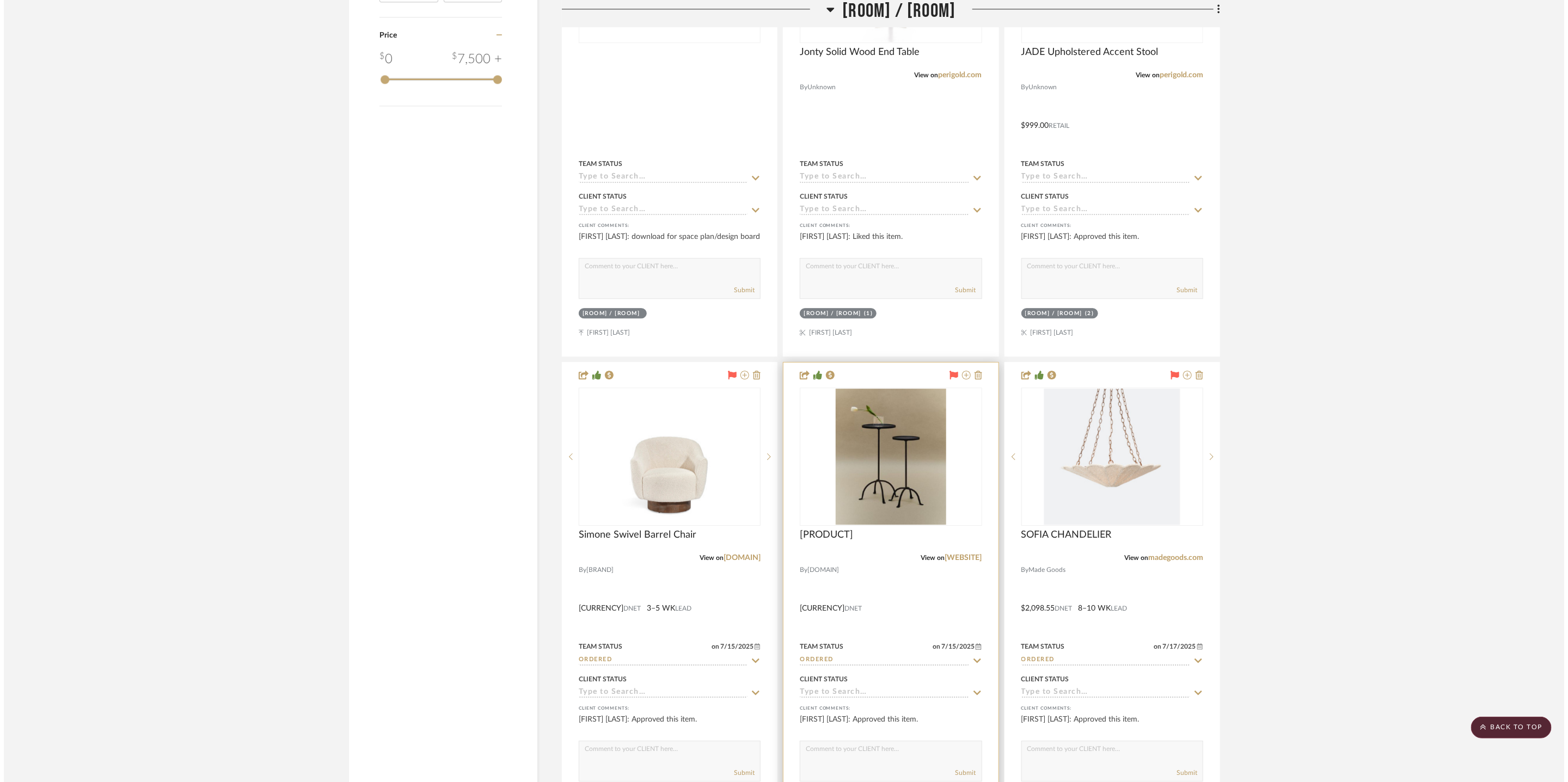 scroll, scrollTop: 0, scrollLeft: 0, axis: both 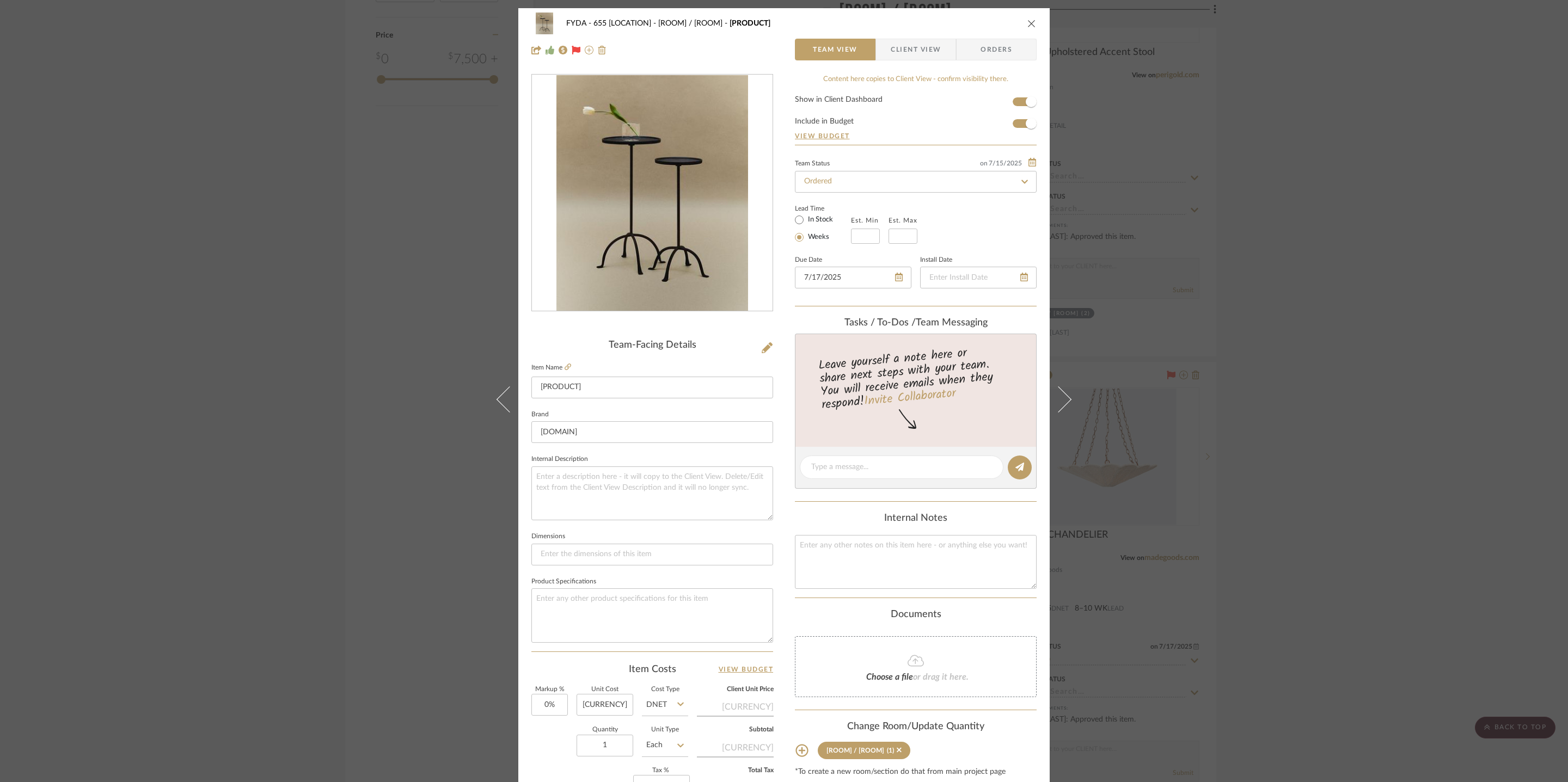 click at bounding box center [1032, 23] 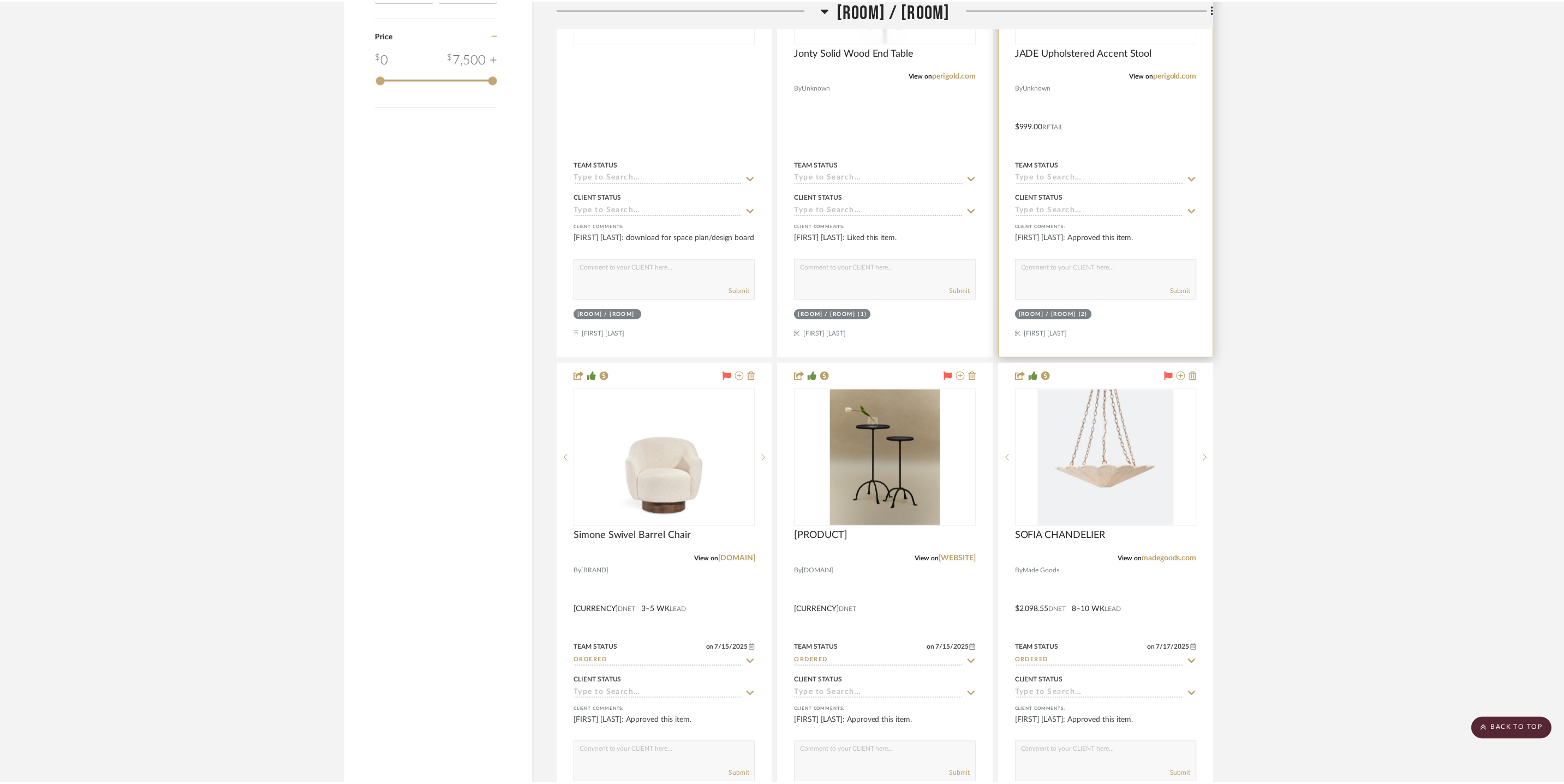 scroll, scrollTop: 2088, scrollLeft: 0, axis: vertical 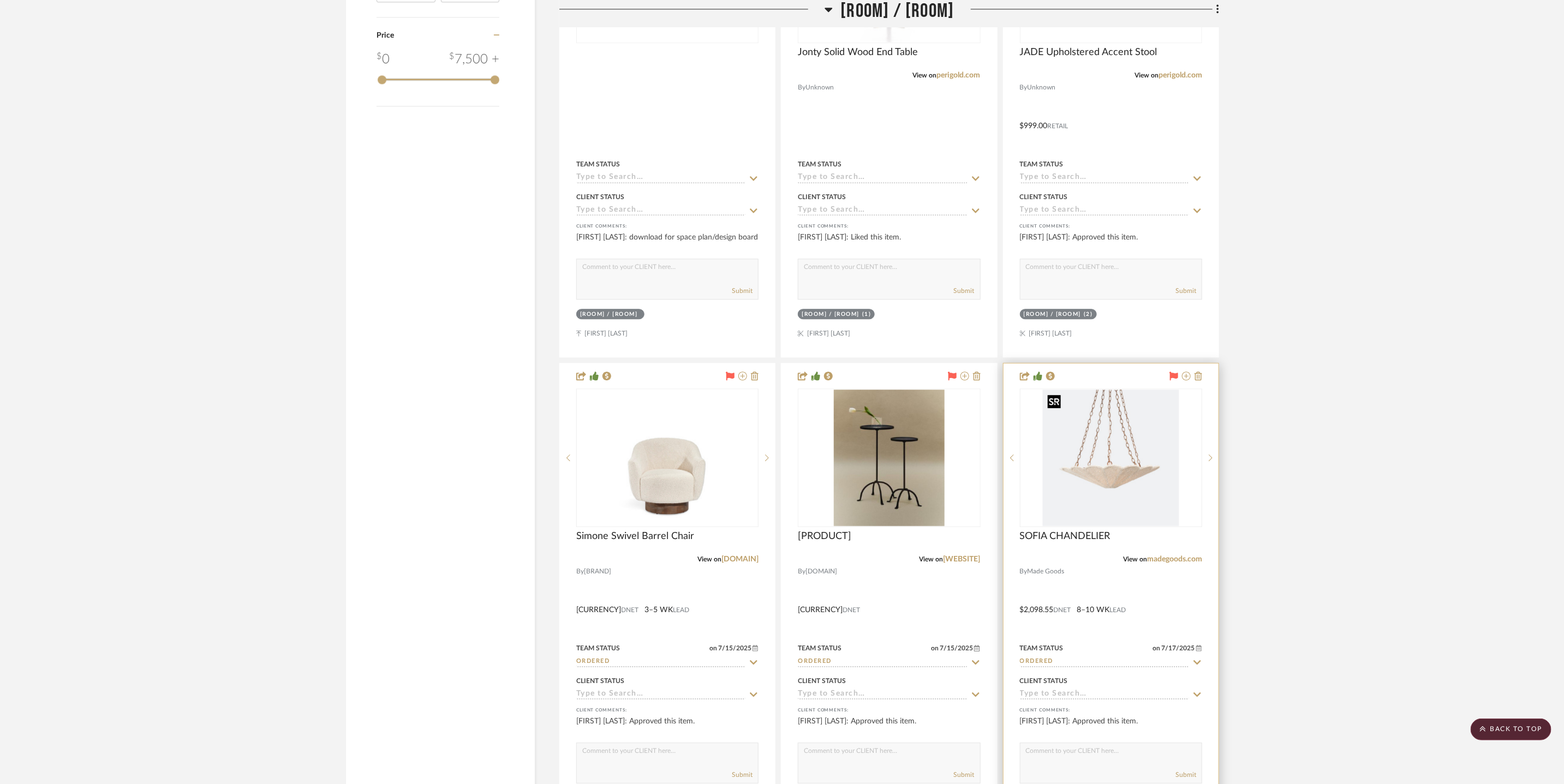 click at bounding box center [1111, 458] 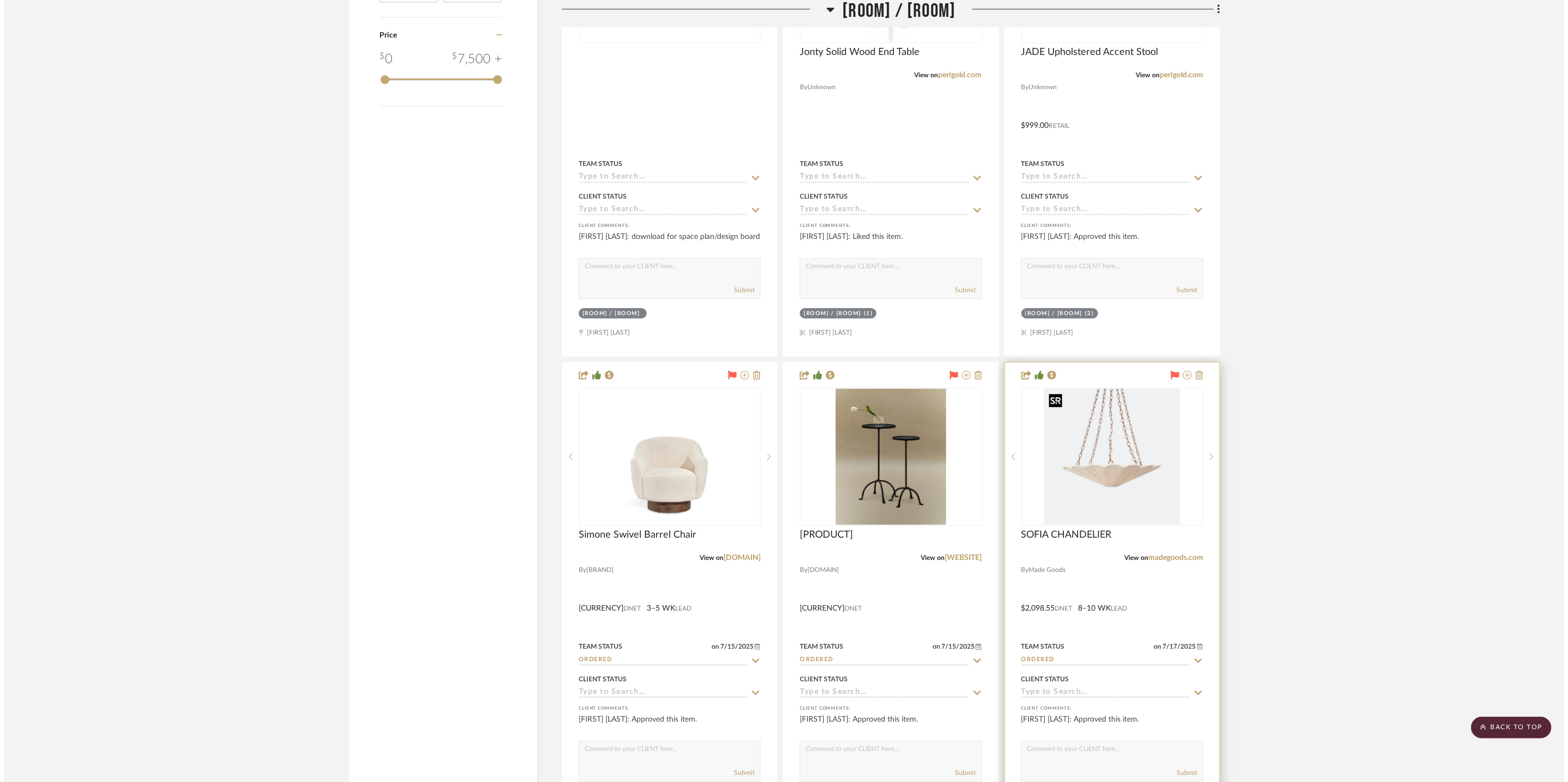 scroll, scrollTop: 0, scrollLeft: 0, axis: both 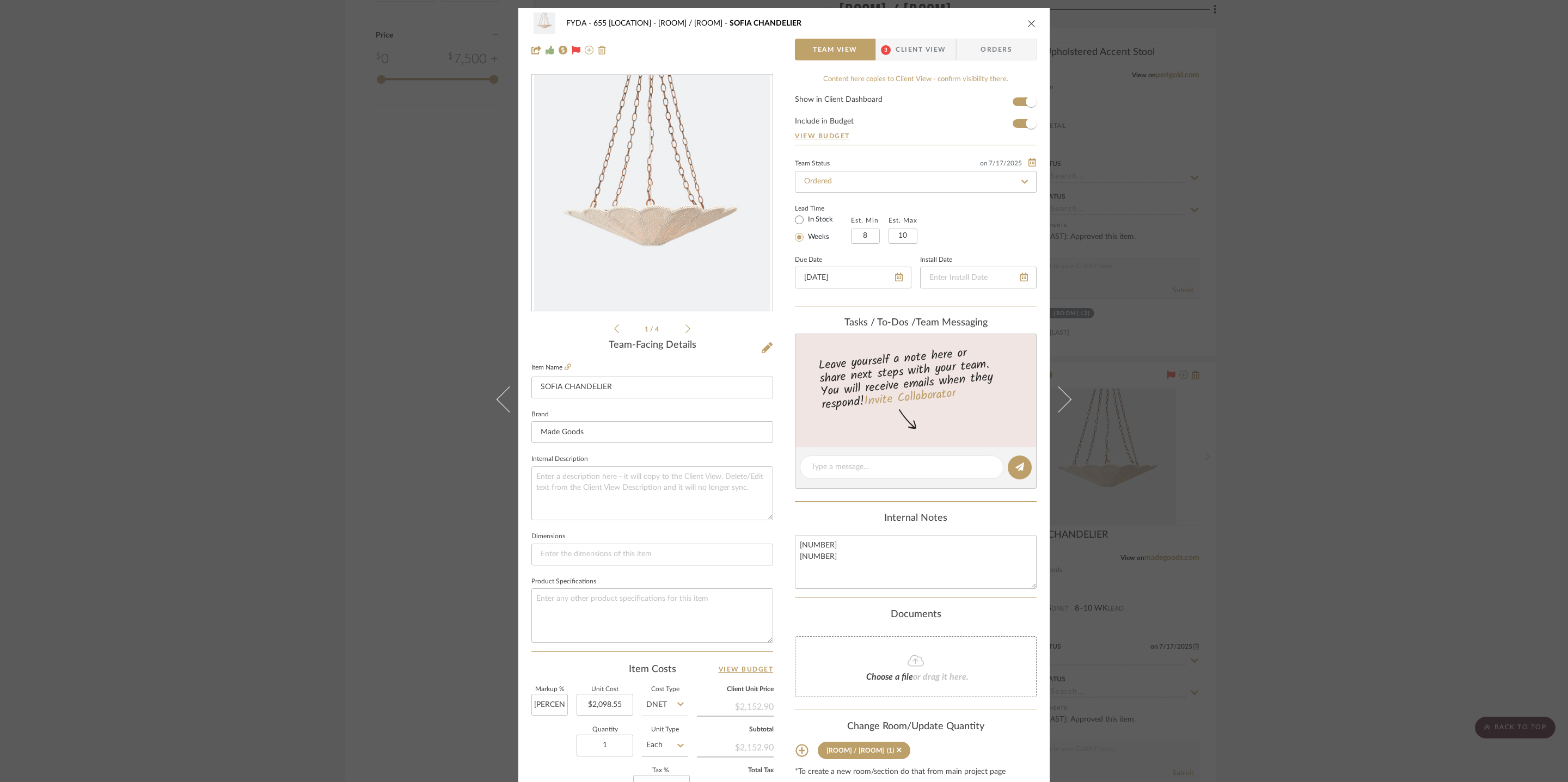 click at bounding box center [1032, 23] 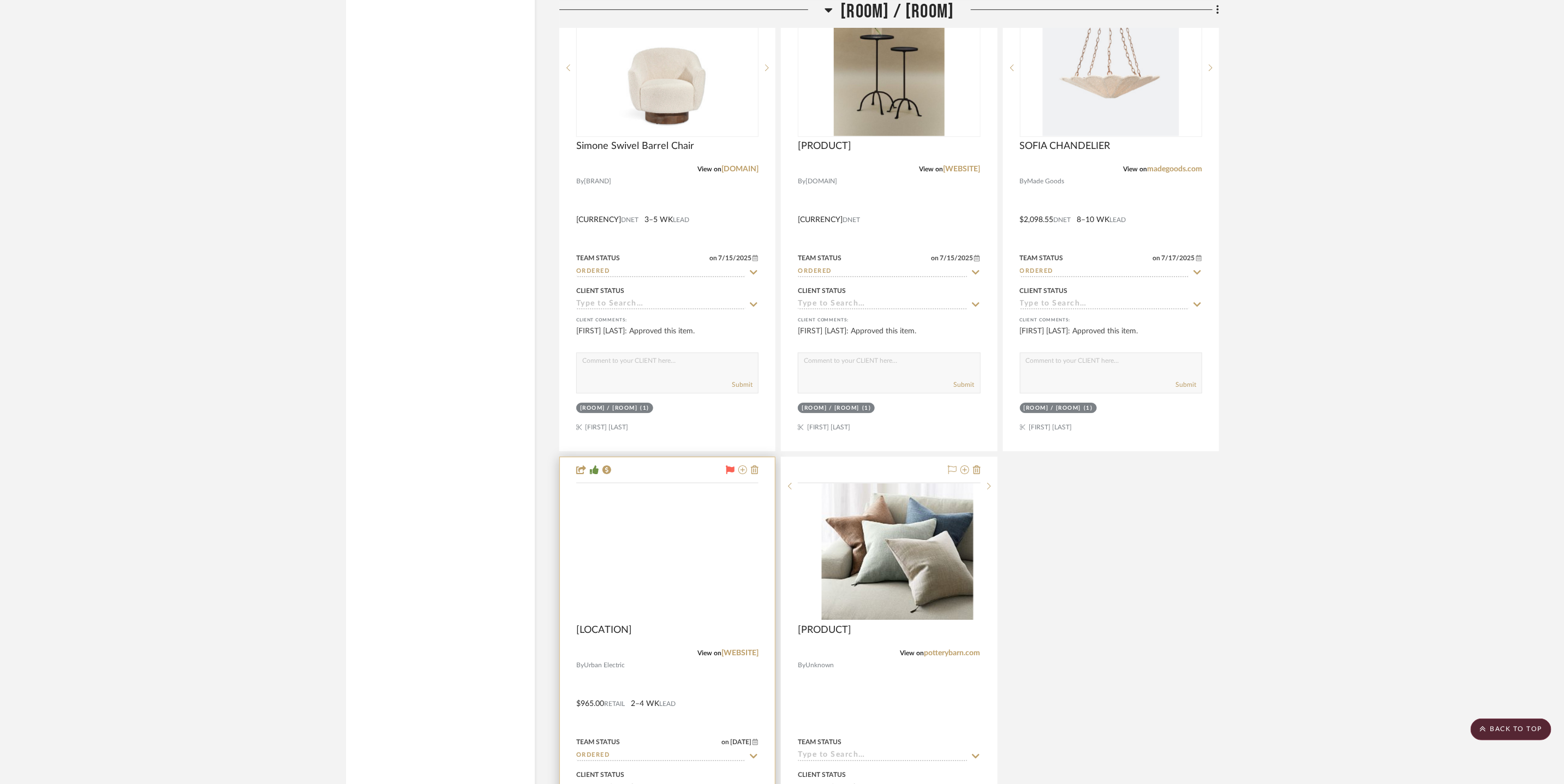 scroll, scrollTop: 2489, scrollLeft: 0, axis: vertical 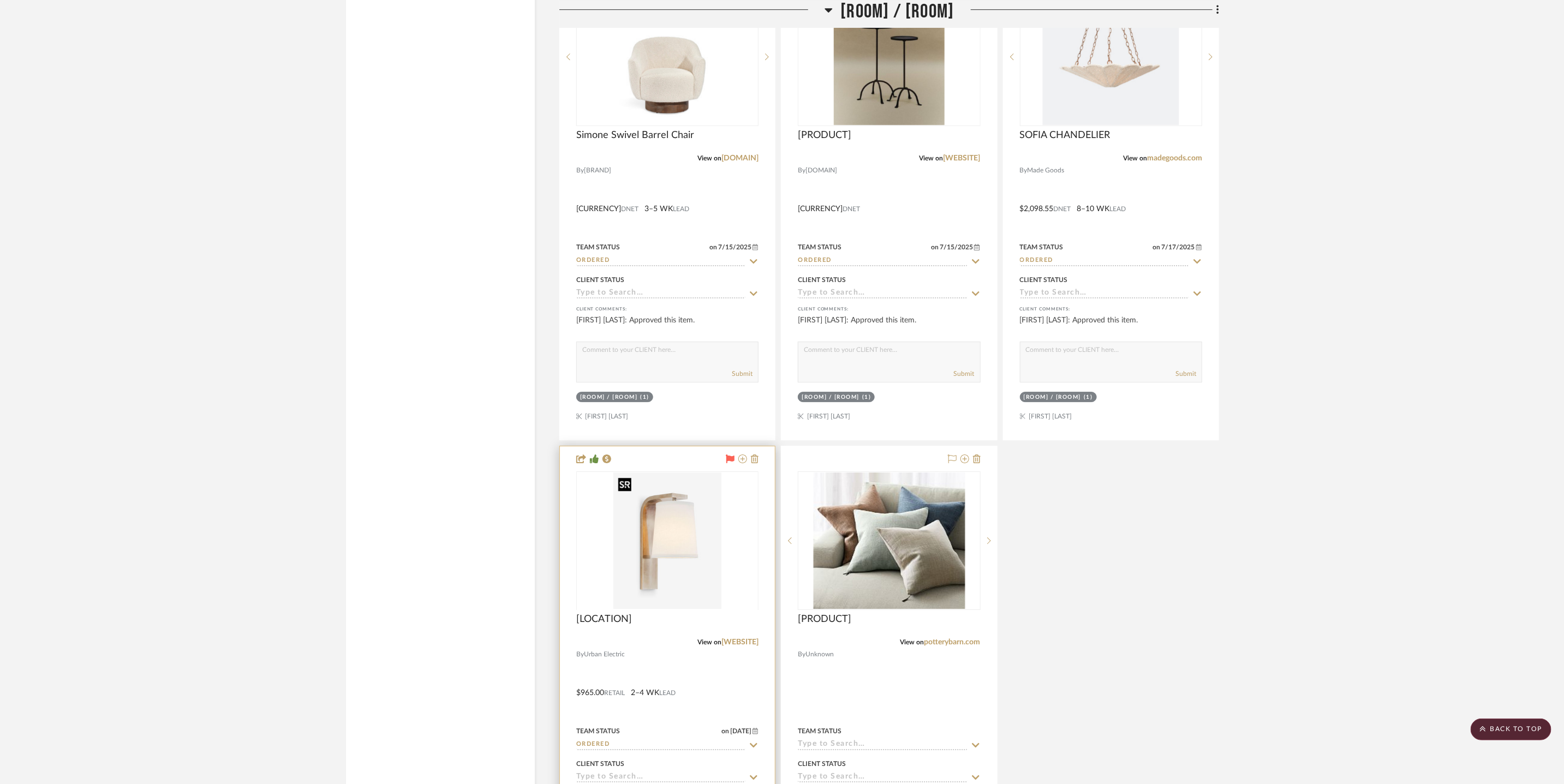 click at bounding box center [667, 609] 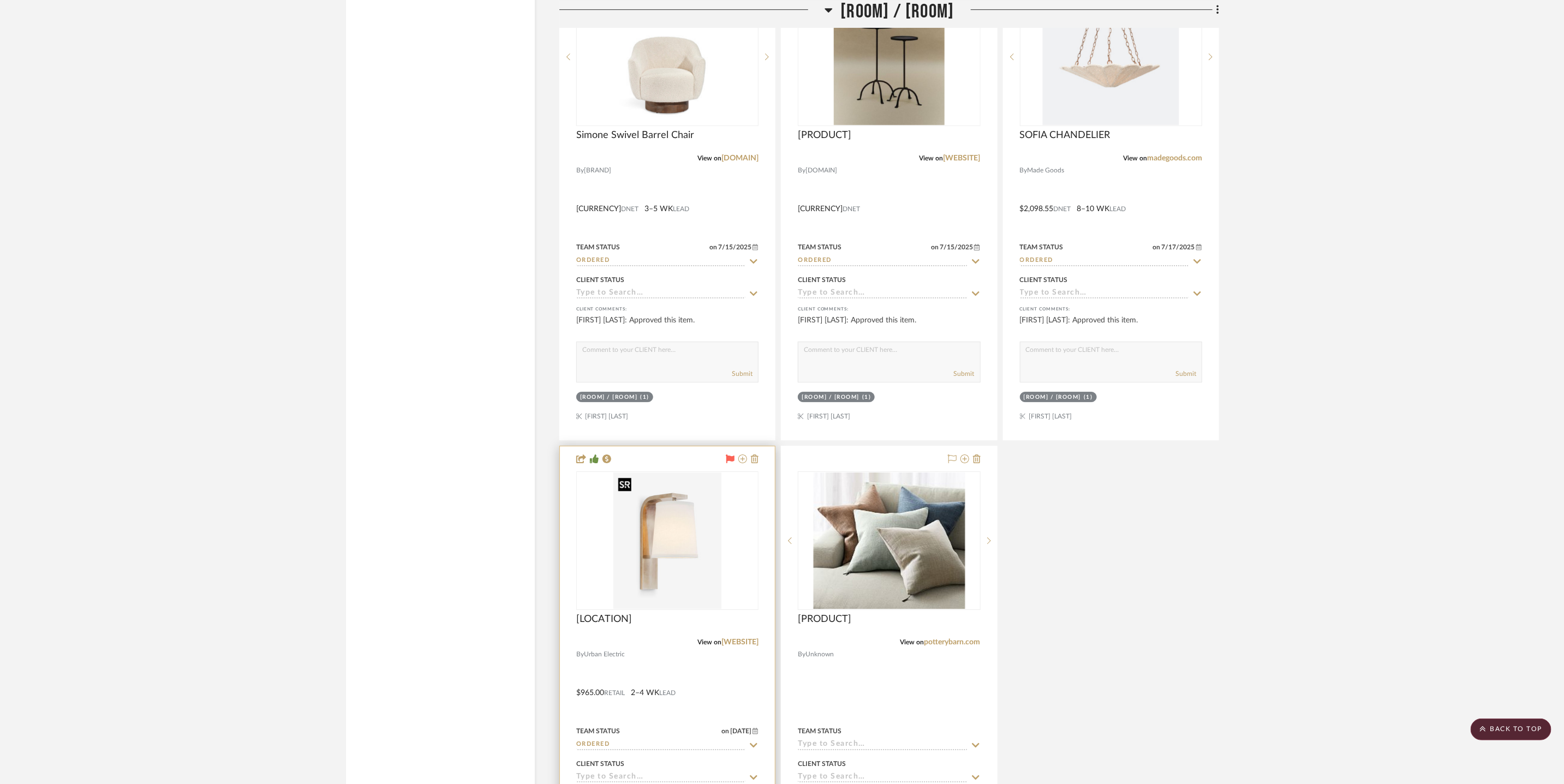click at bounding box center (667, 541) 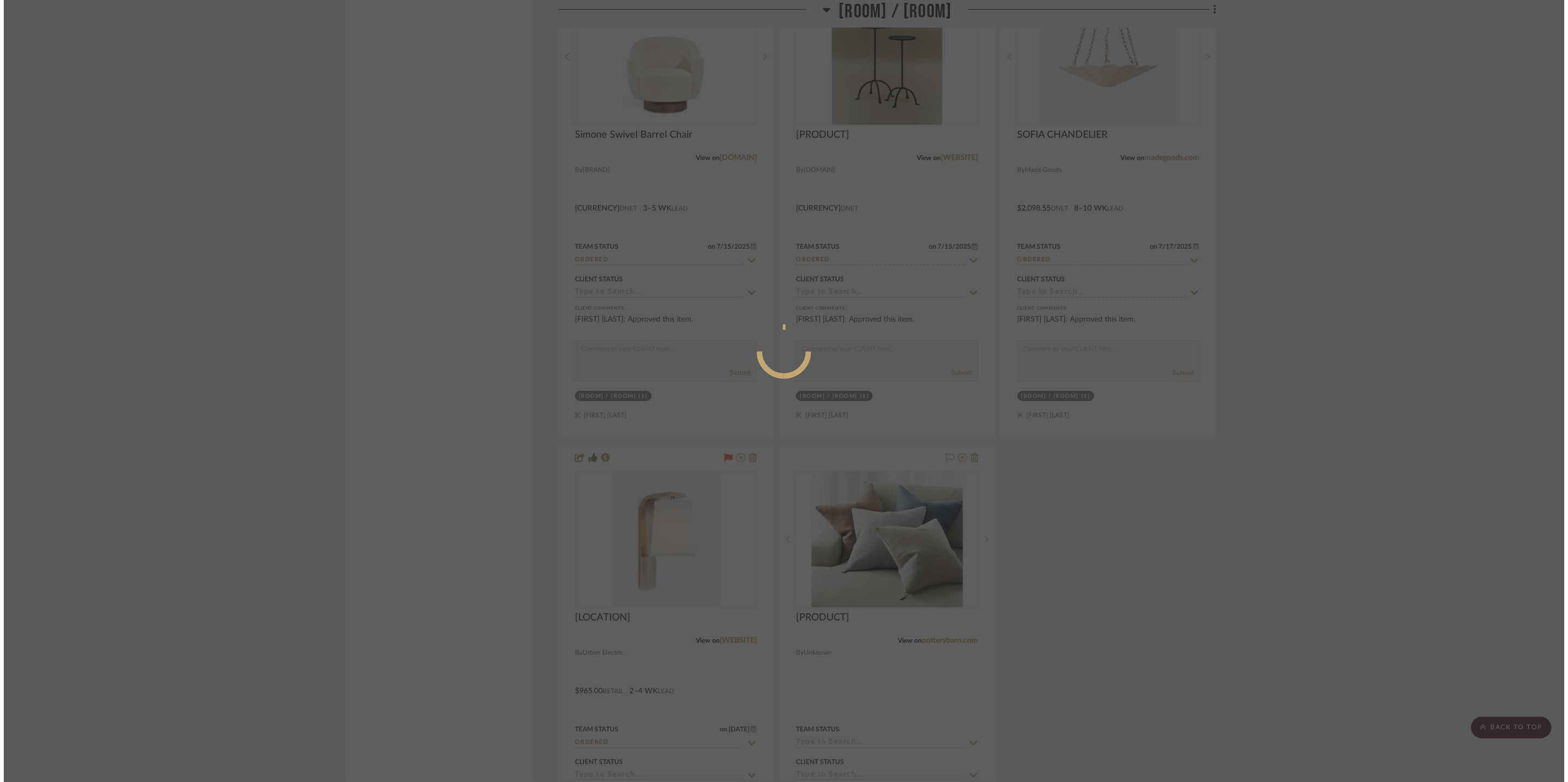 scroll, scrollTop: 0, scrollLeft: 0, axis: both 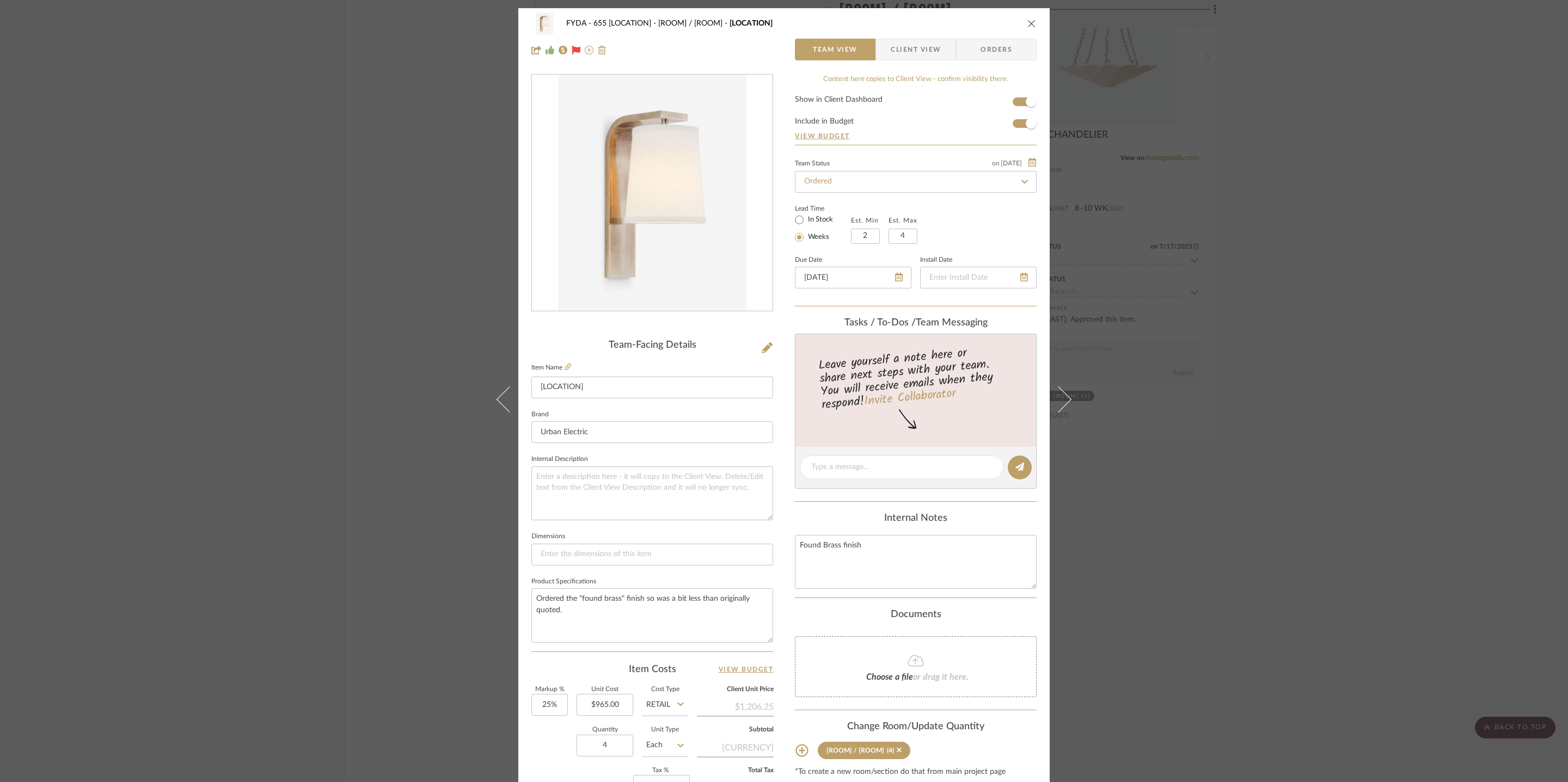 click at bounding box center (1032, 23) 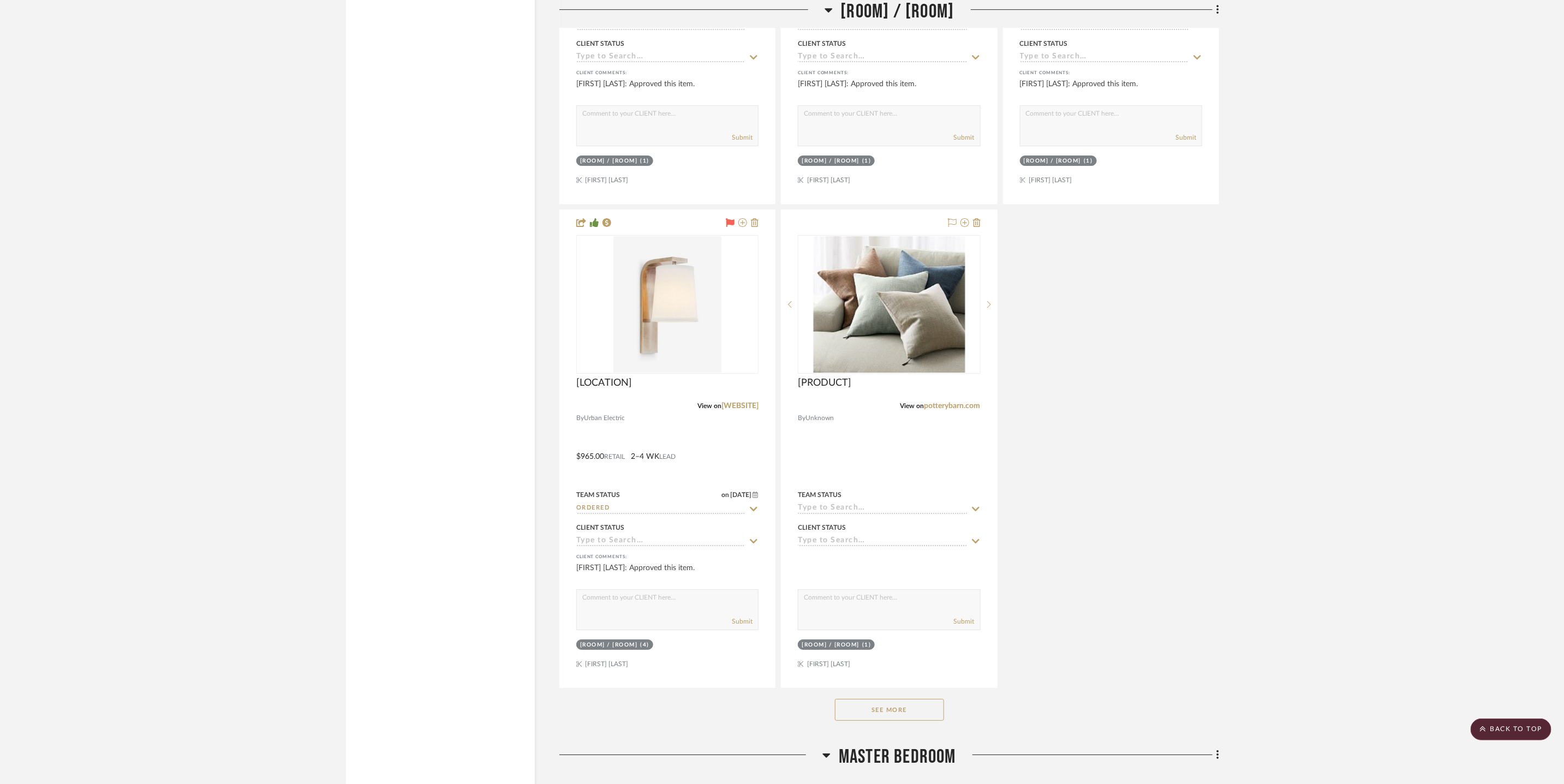 scroll, scrollTop: 2743, scrollLeft: 0, axis: vertical 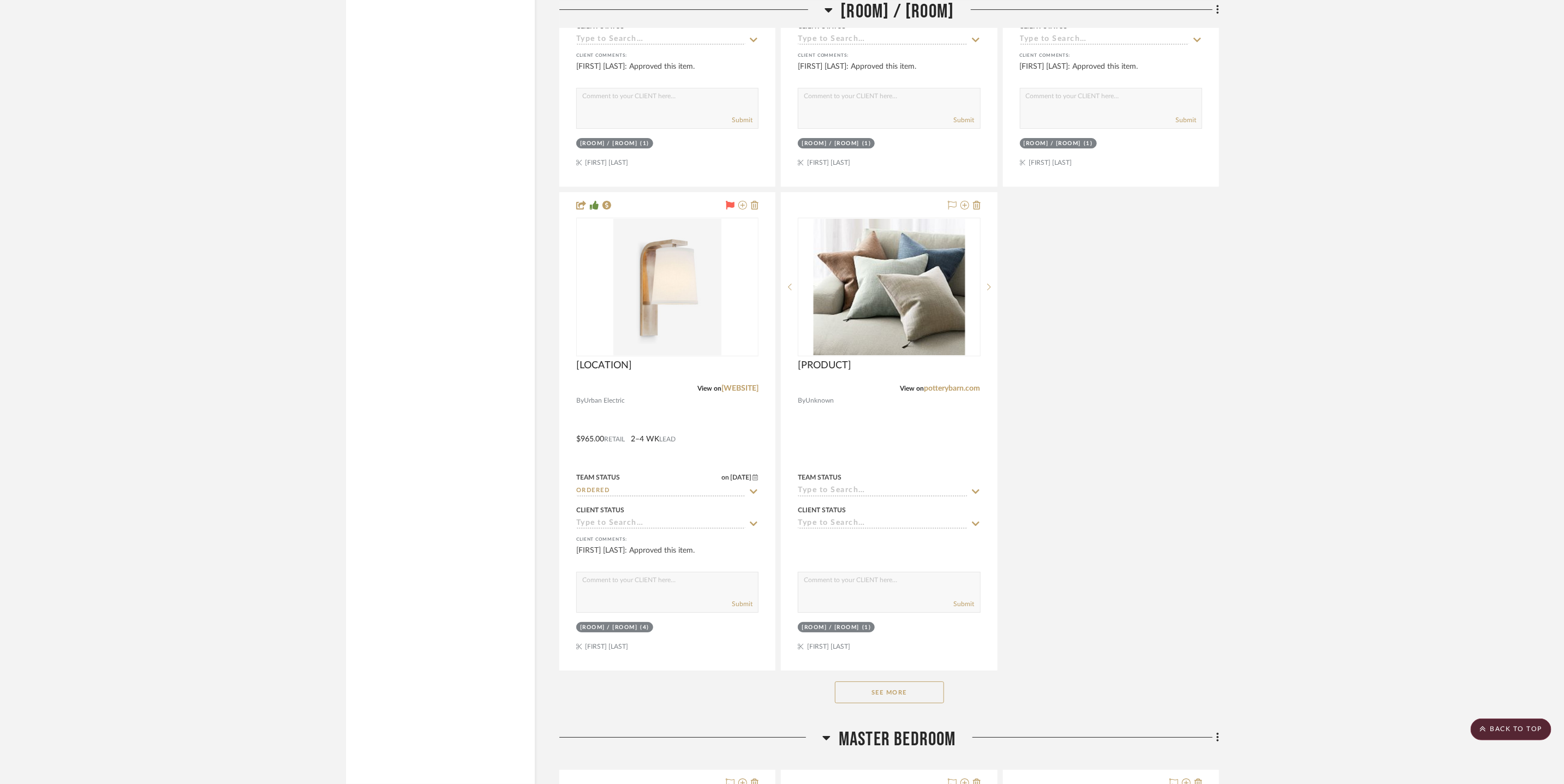 click on "See More" 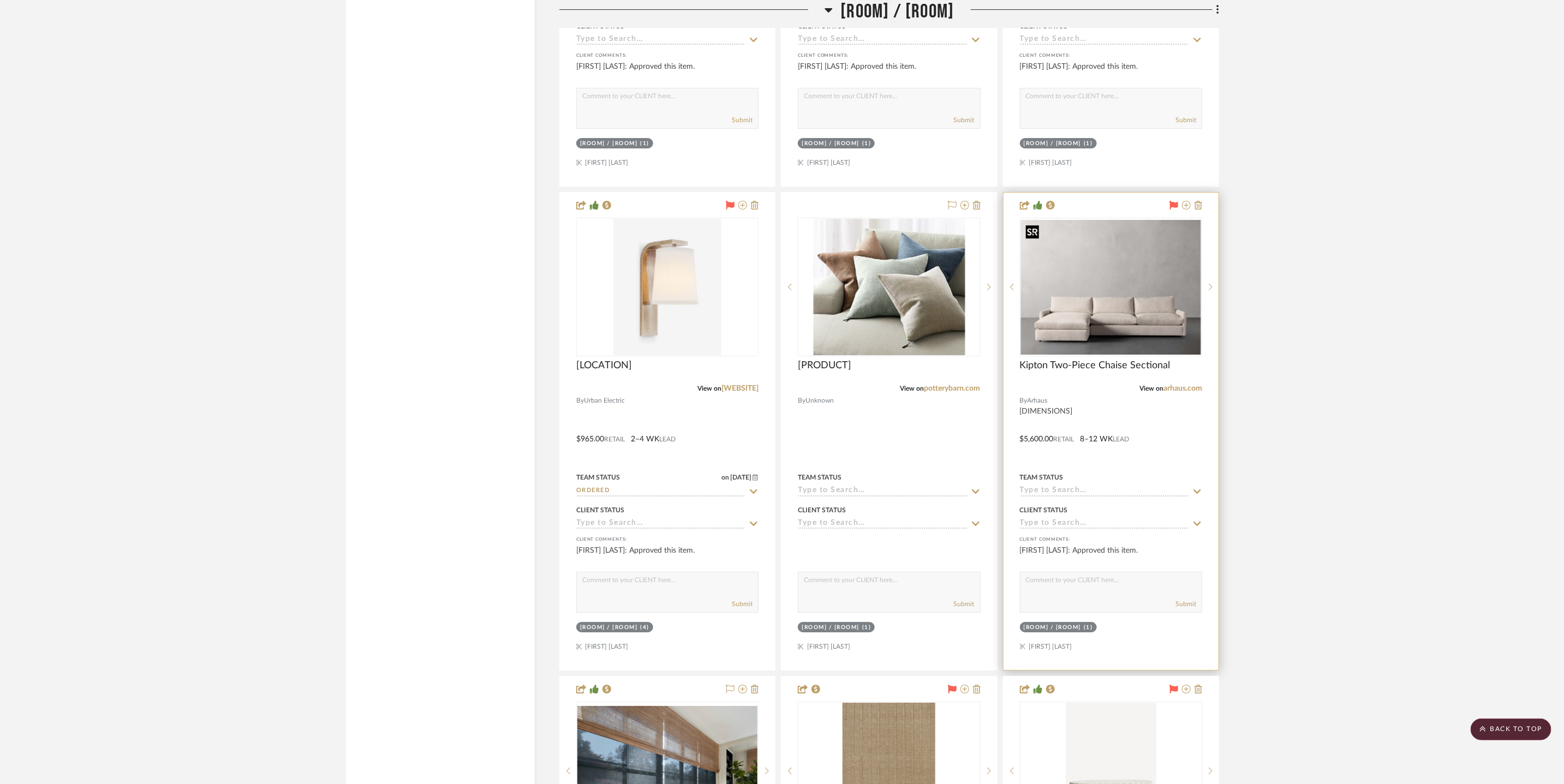 click at bounding box center [0, 0] 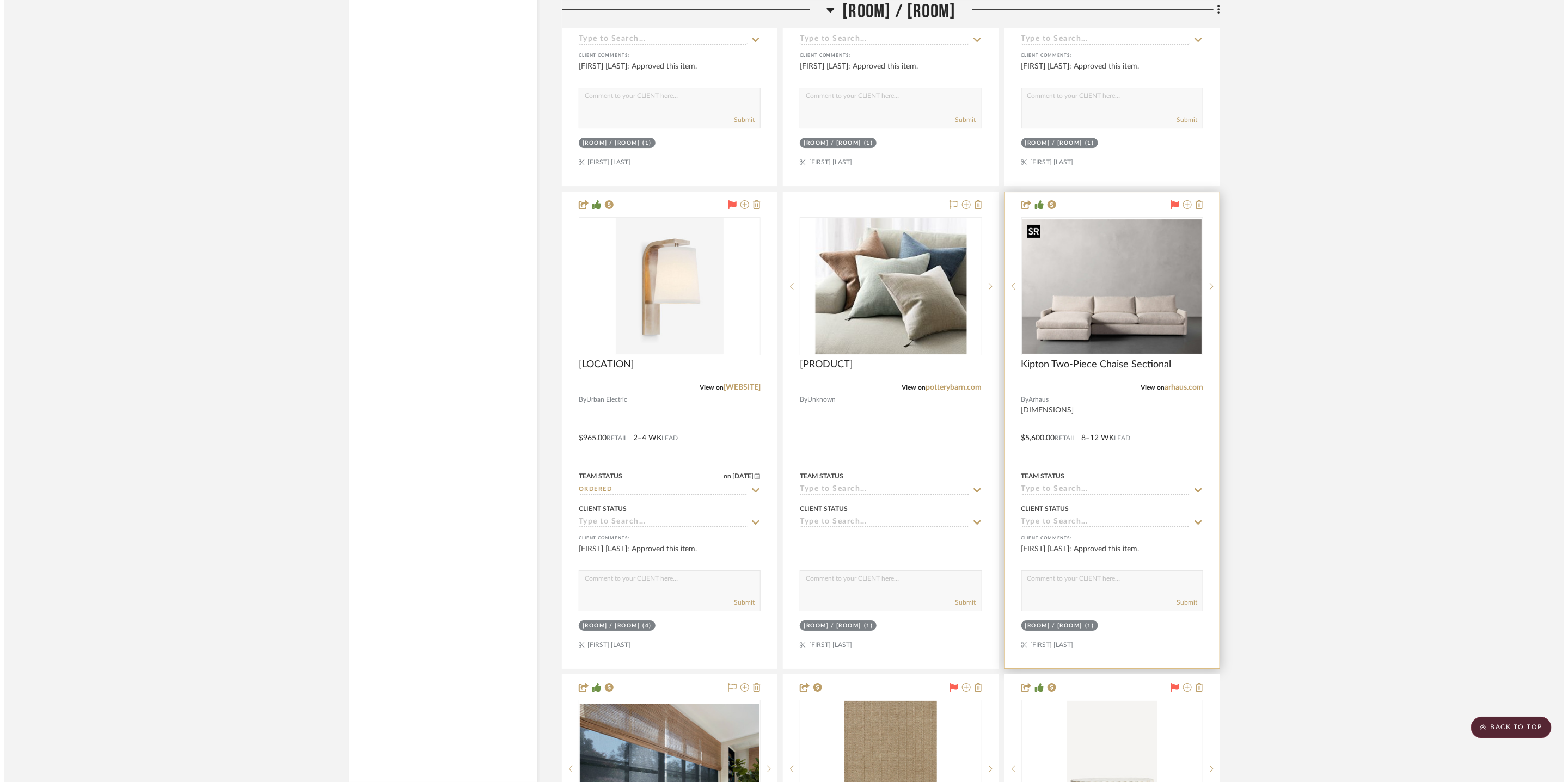 scroll, scrollTop: 0, scrollLeft: 0, axis: both 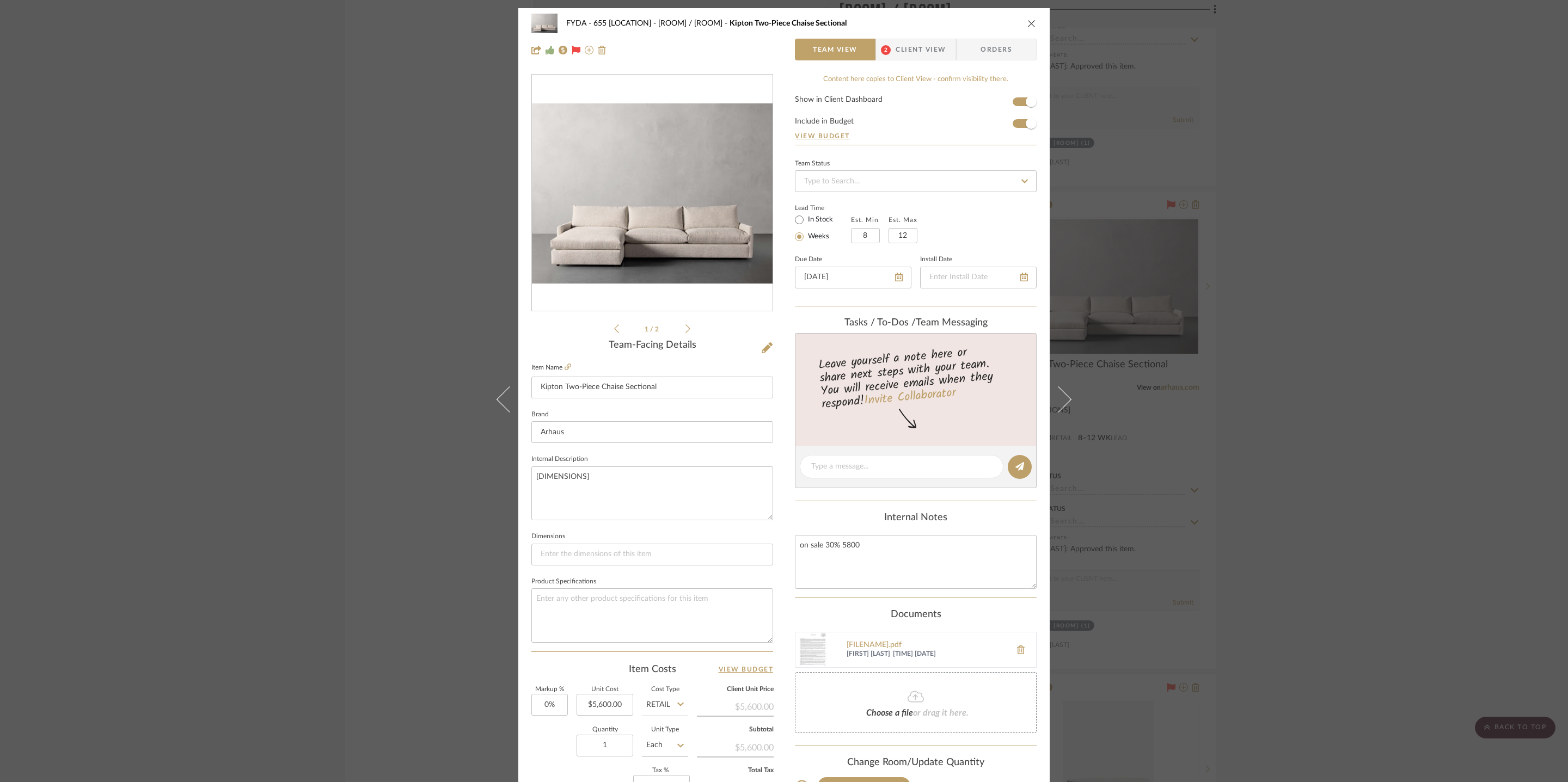 click at bounding box center (1032, 23) 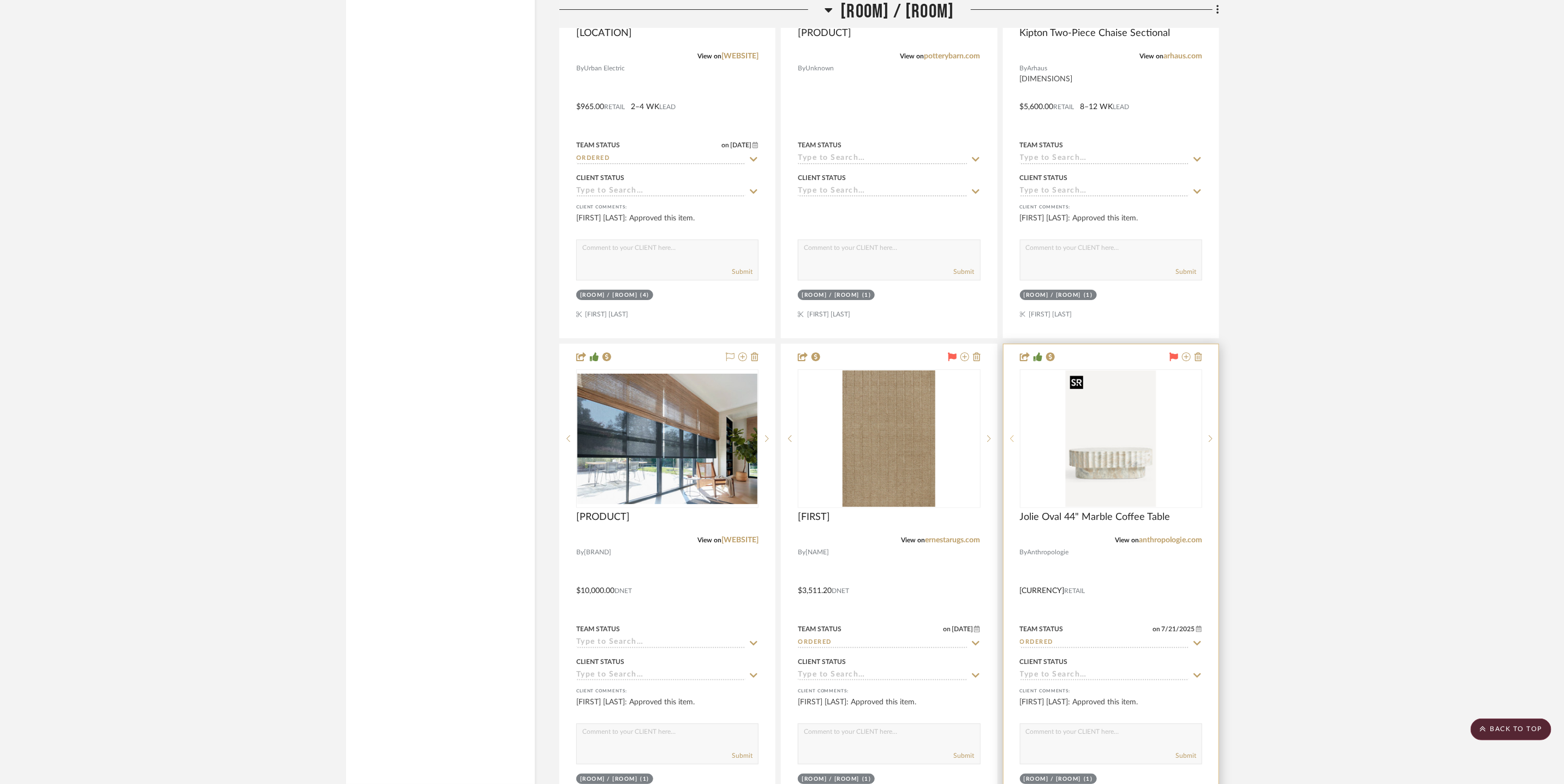 scroll, scrollTop: 3079, scrollLeft: 0, axis: vertical 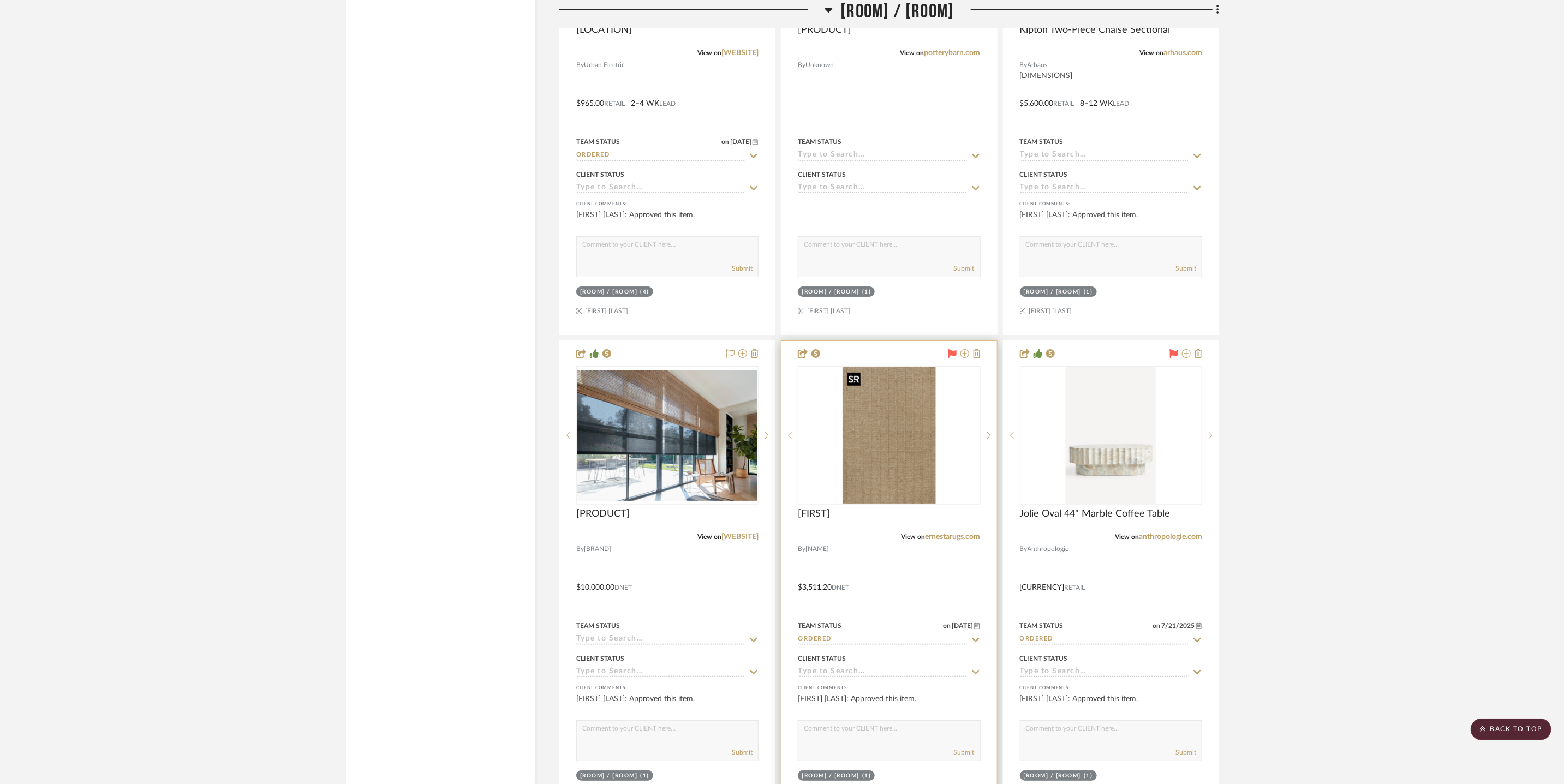 click at bounding box center [0, 0] 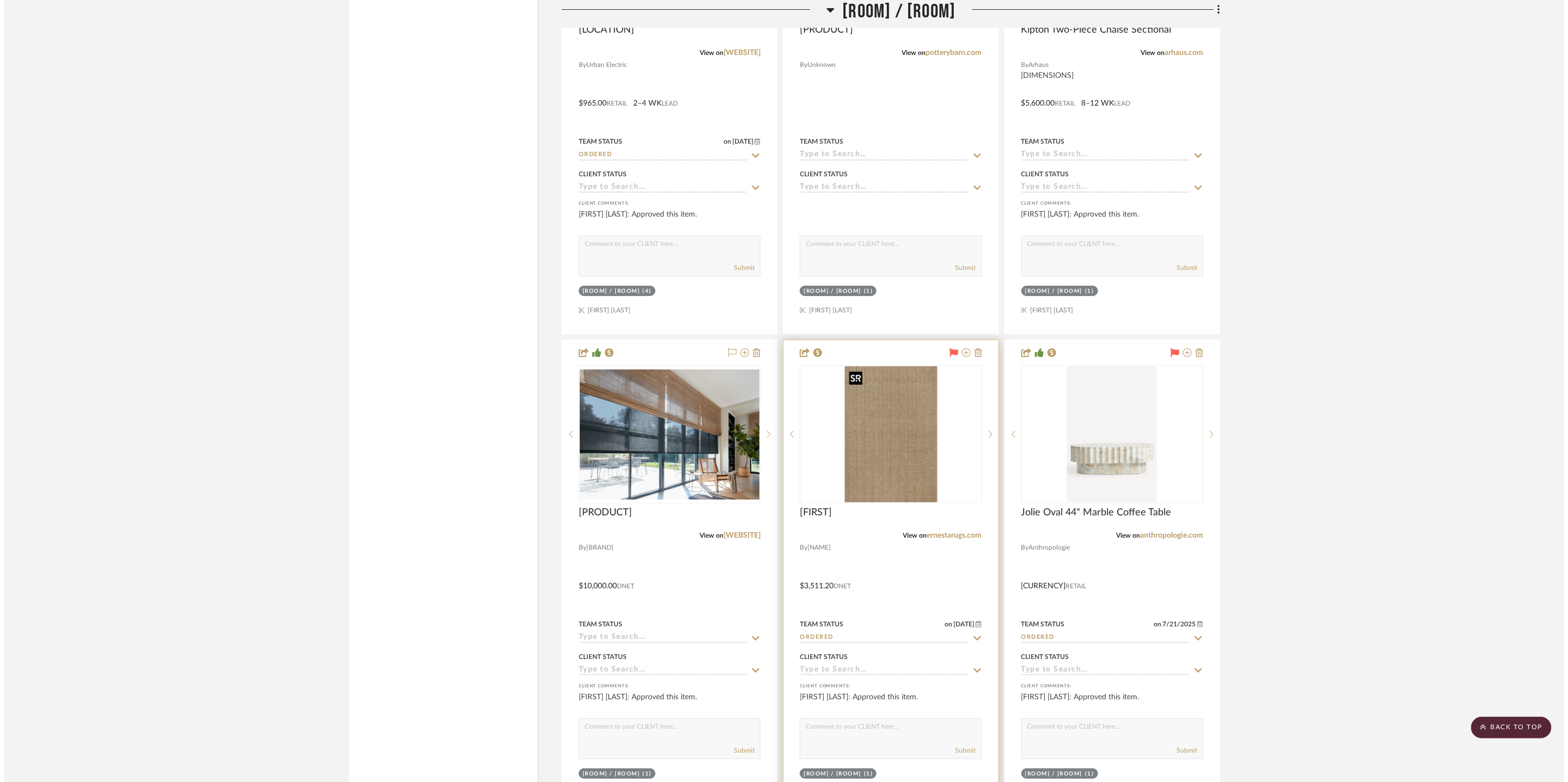 scroll, scrollTop: 0, scrollLeft: 0, axis: both 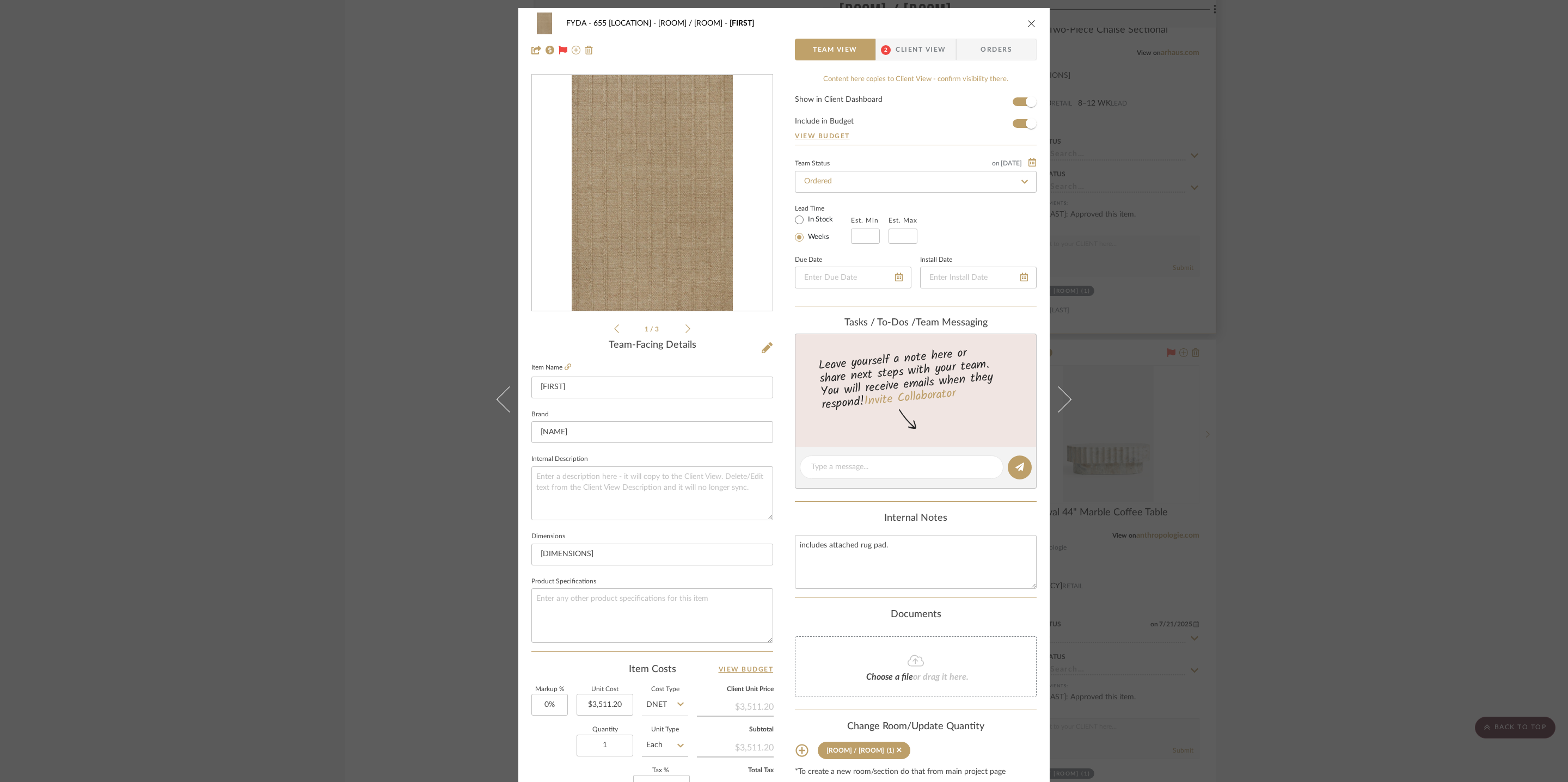 drag, startPoint x: 1030, startPoint y: 22, endPoint x: 1112, endPoint y: 253, distance: 245.12242 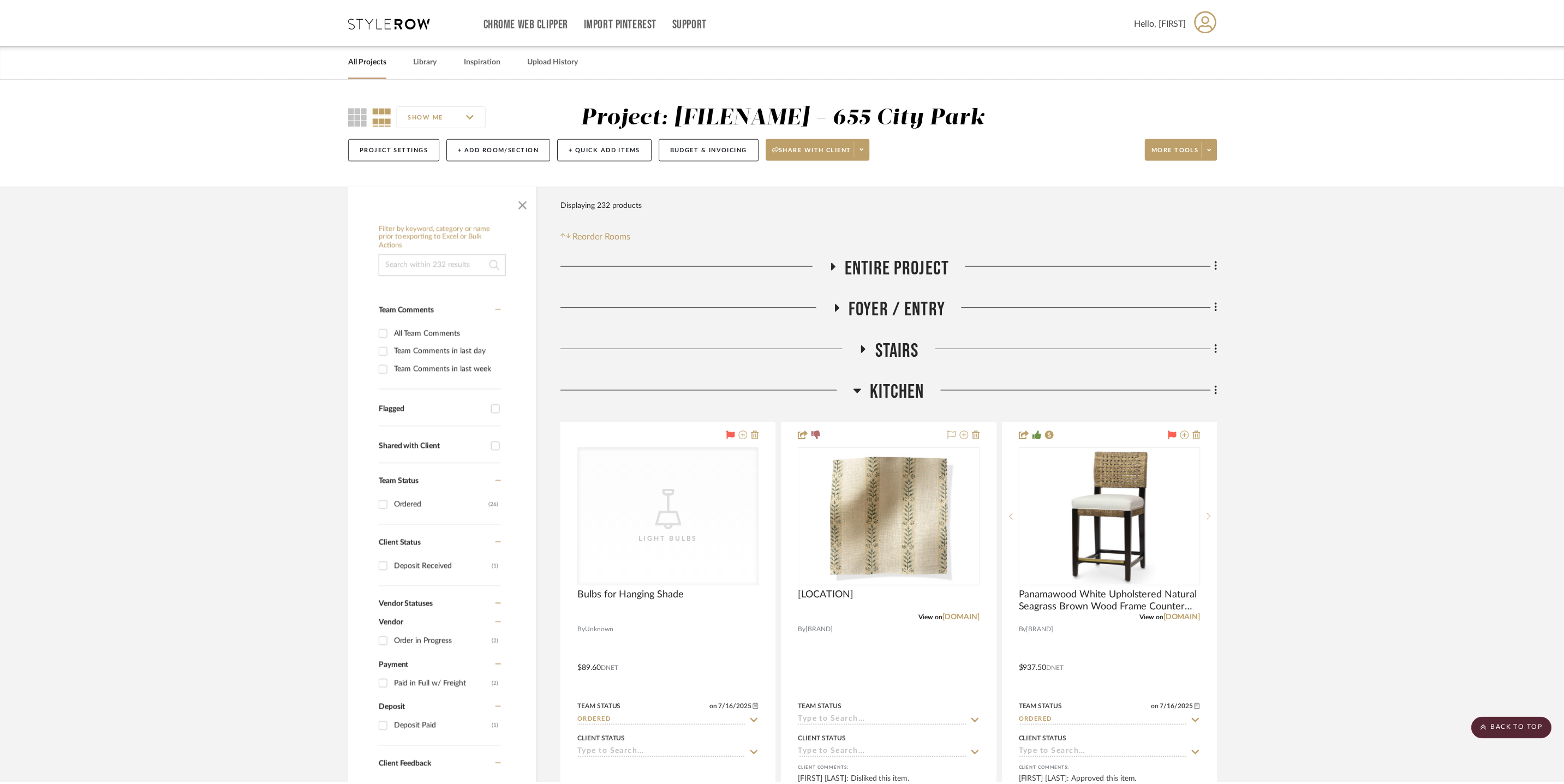 scroll, scrollTop: 3079, scrollLeft: 0, axis: vertical 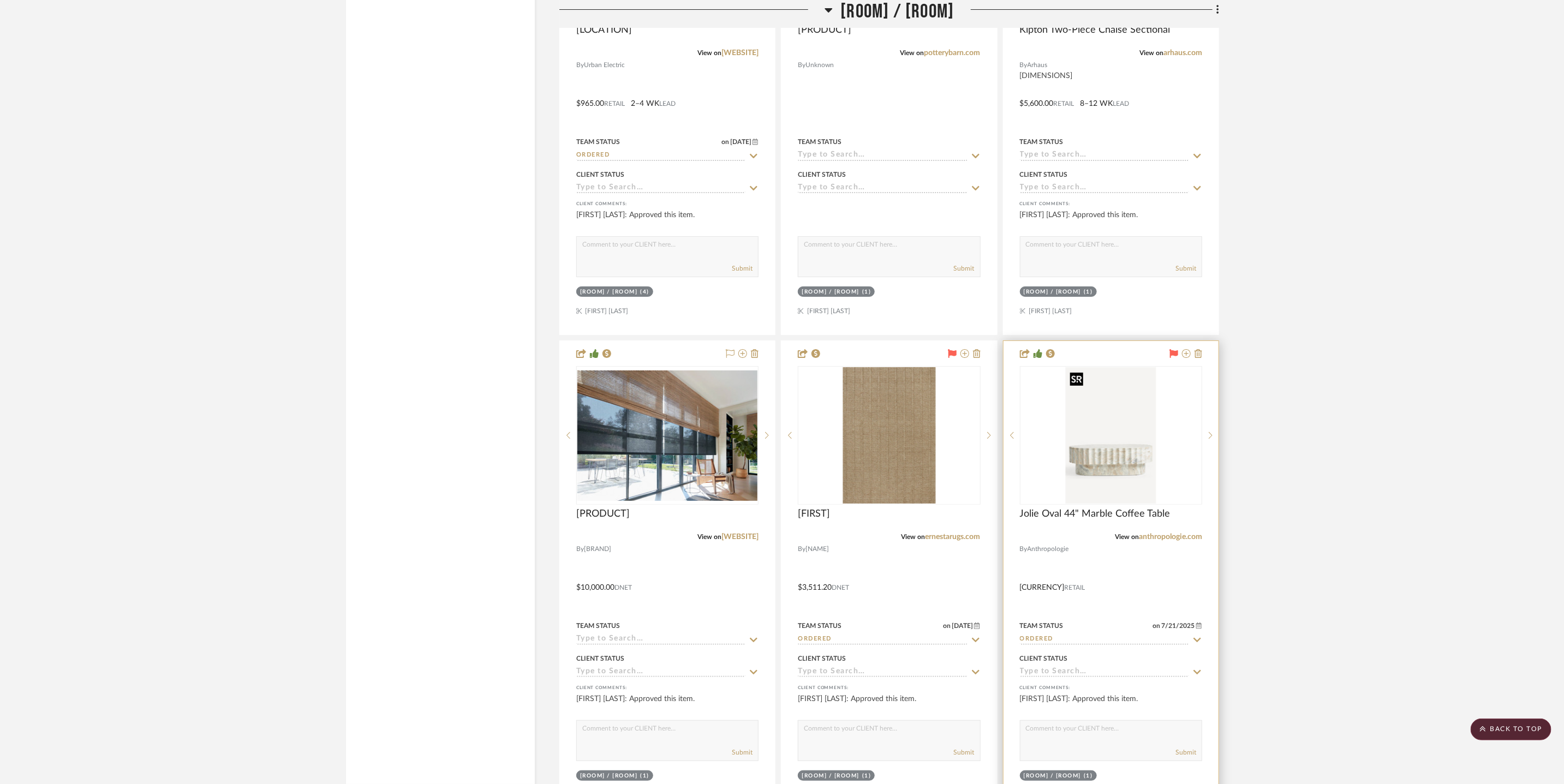 click at bounding box center [1111, 435] 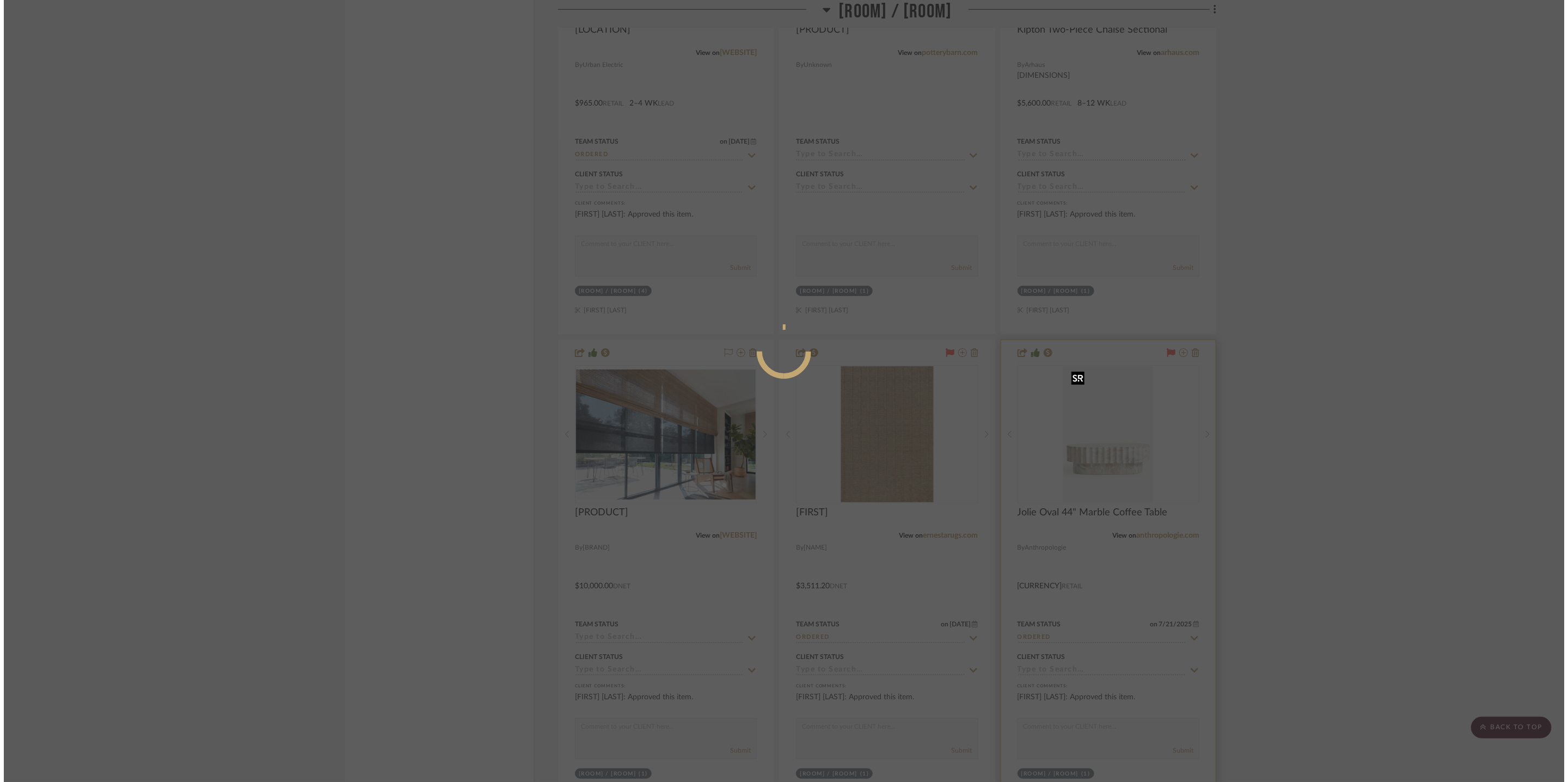scroll, scrollTop: 0, scrollLeft: 0, axis: both 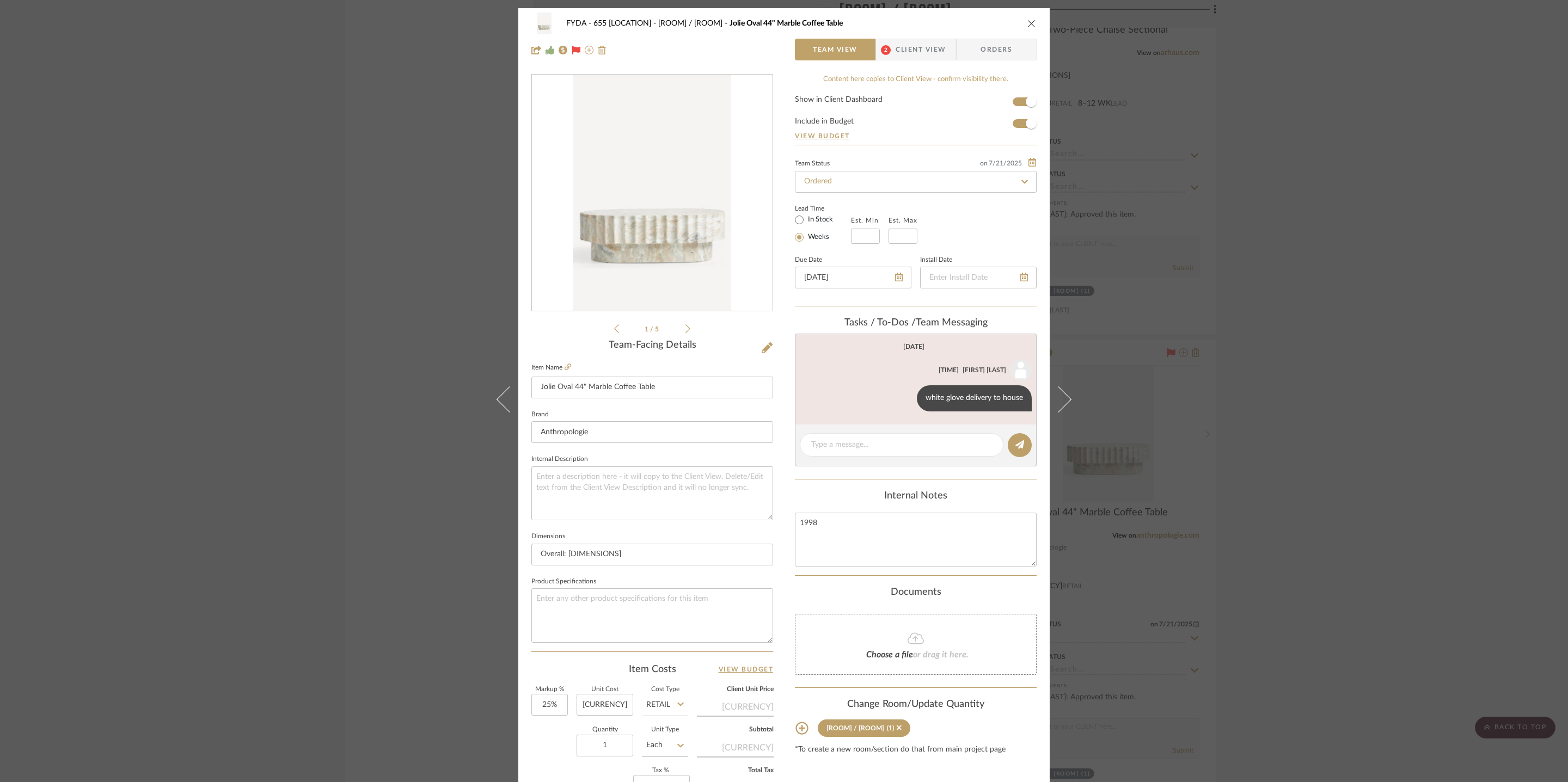 click at bounding box center [1032, 23] 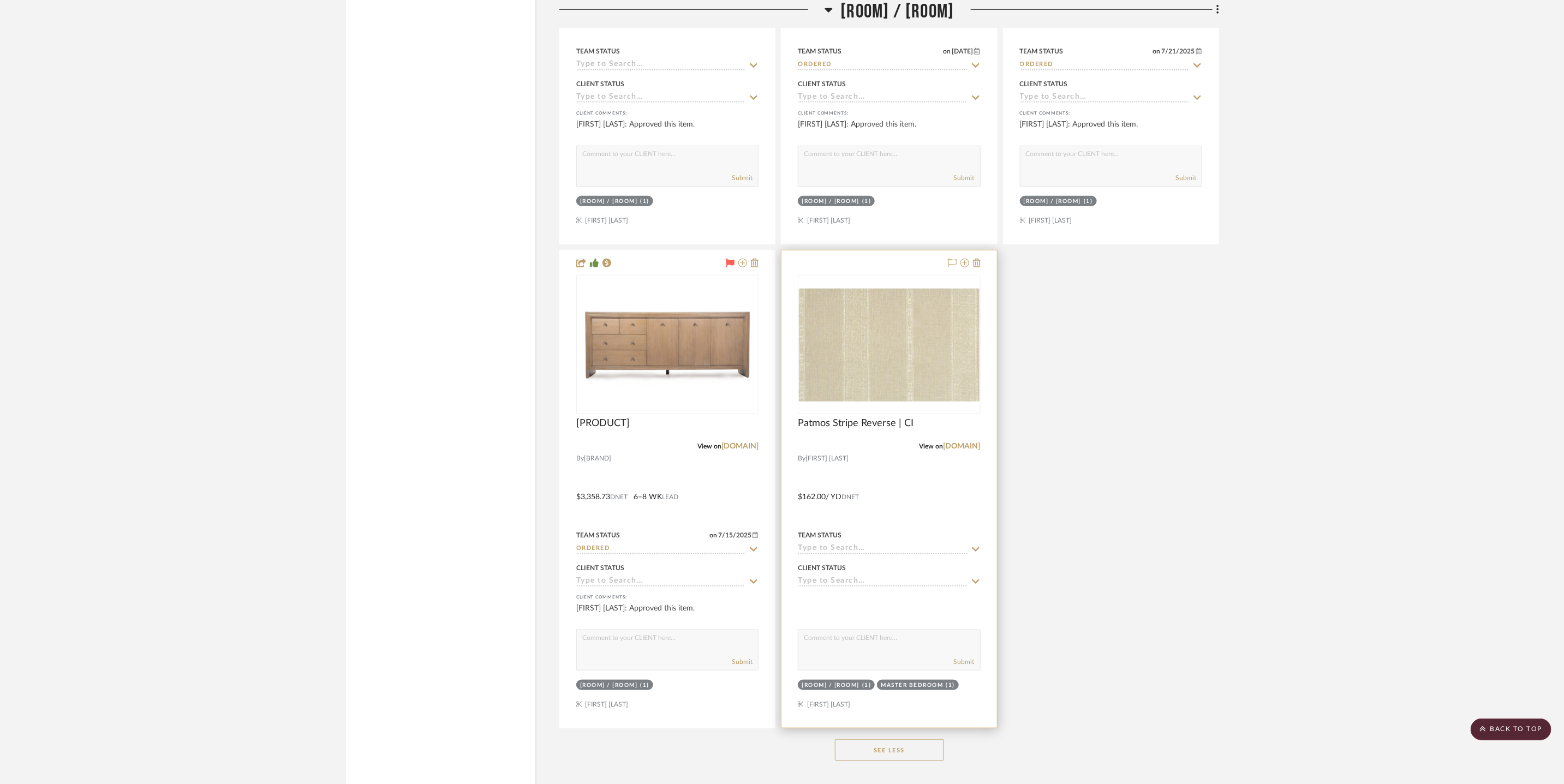 scroll, scrollTop: 3657, scrollLeft: 0, axis: vertical 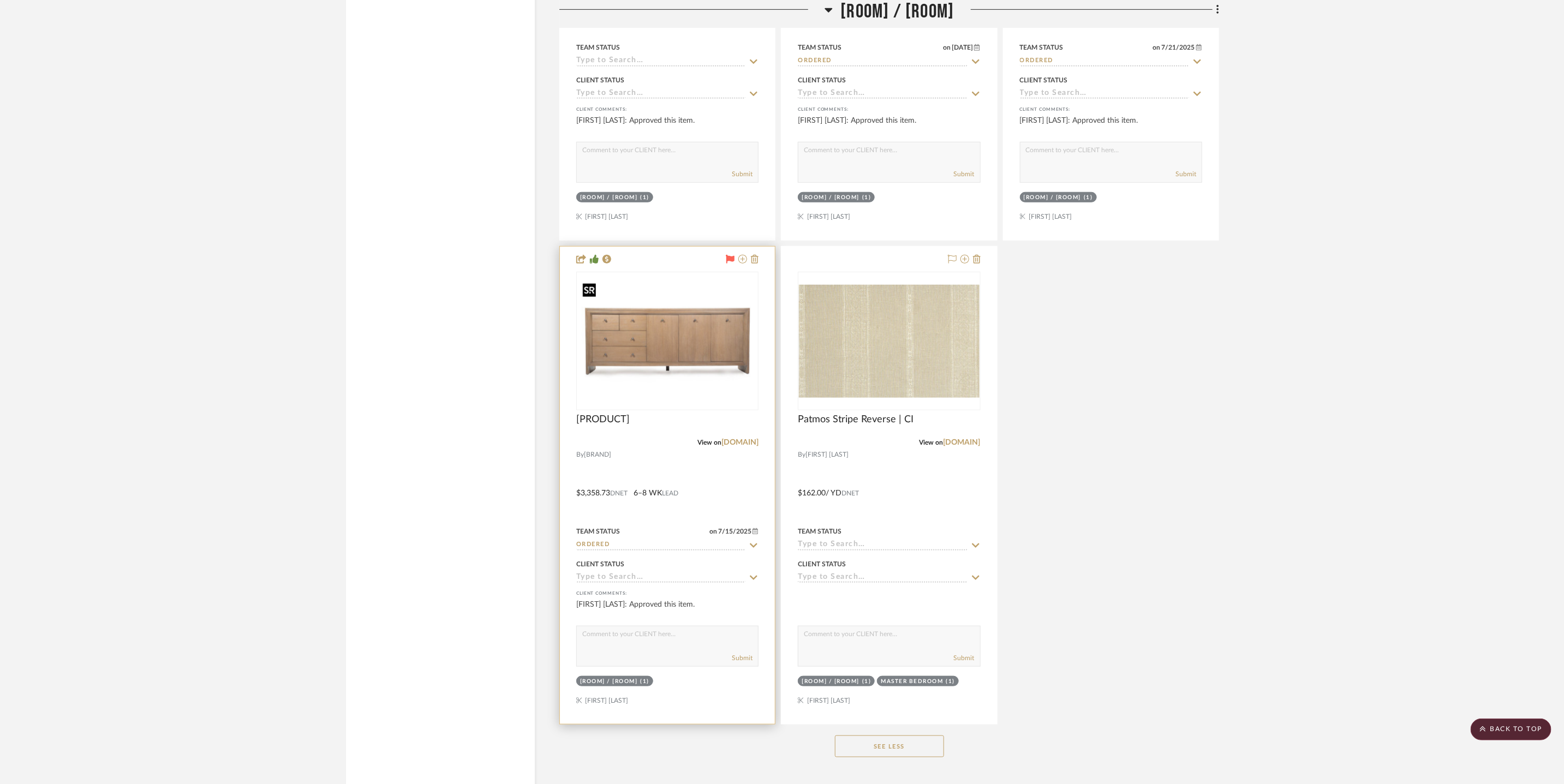 click at bounding box center (0, 0) 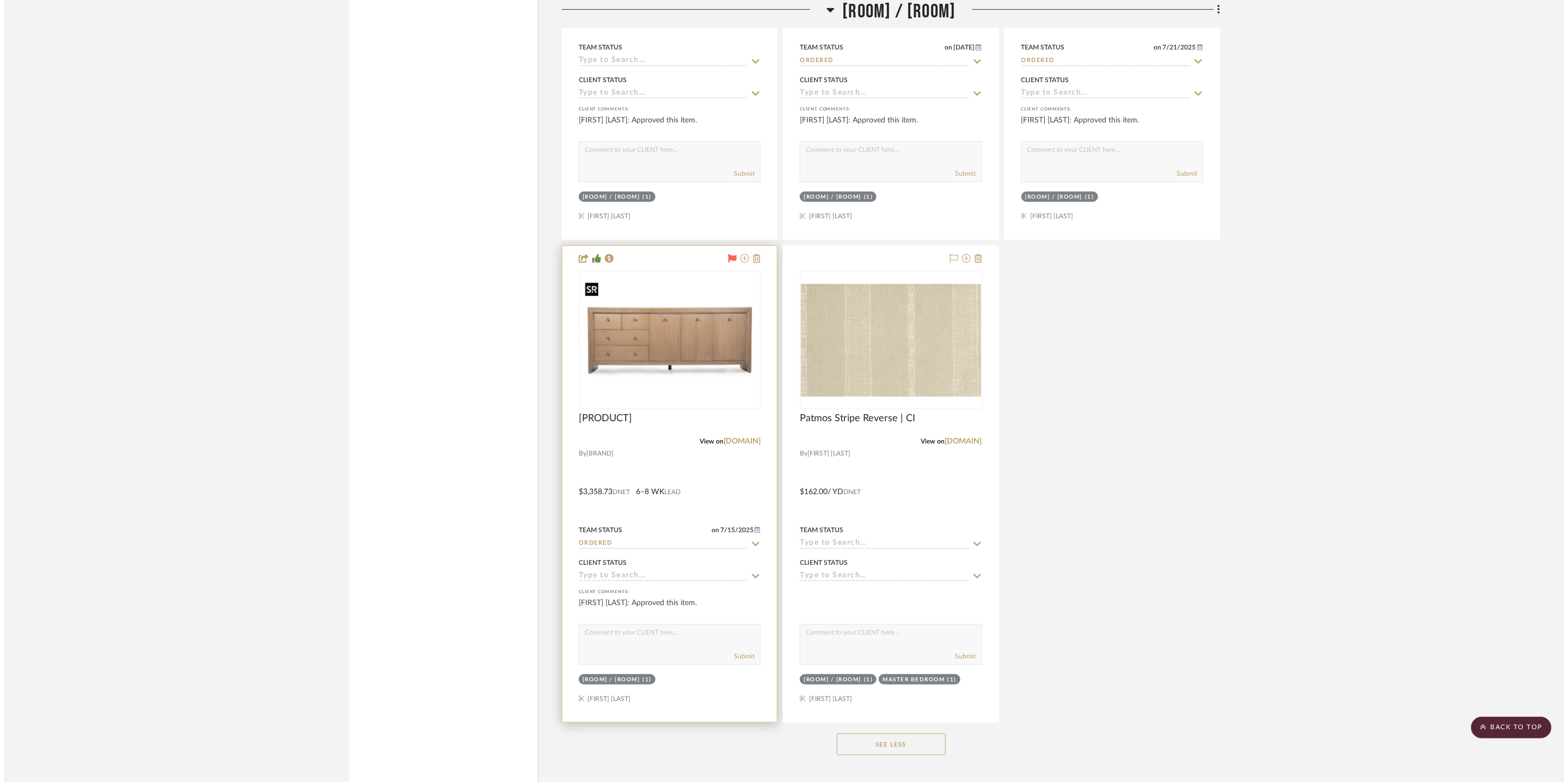 scroll, scrollTop: 0, scrollLeft: 0, axis: both 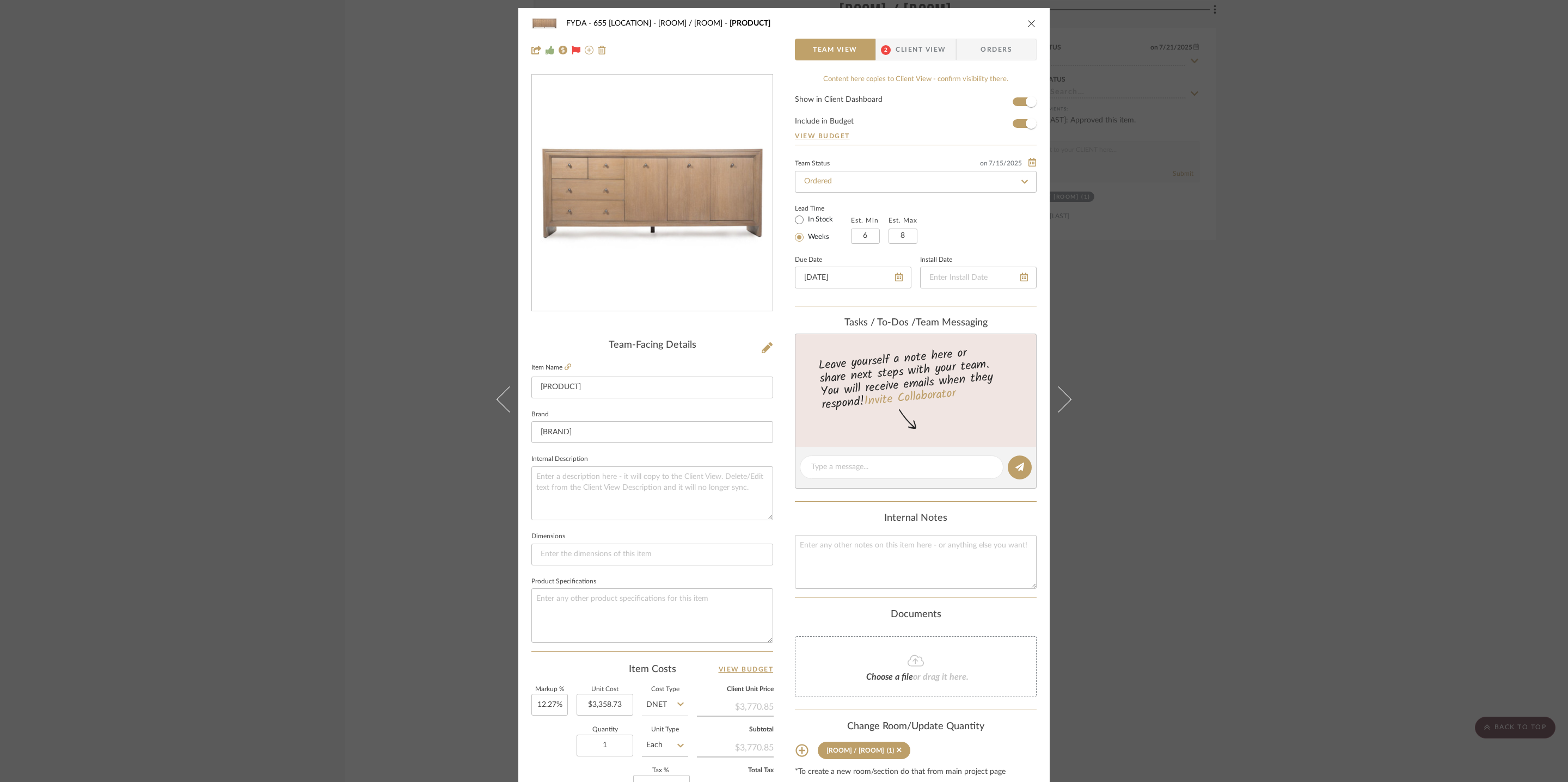 click at bounding box center [1032, 23] 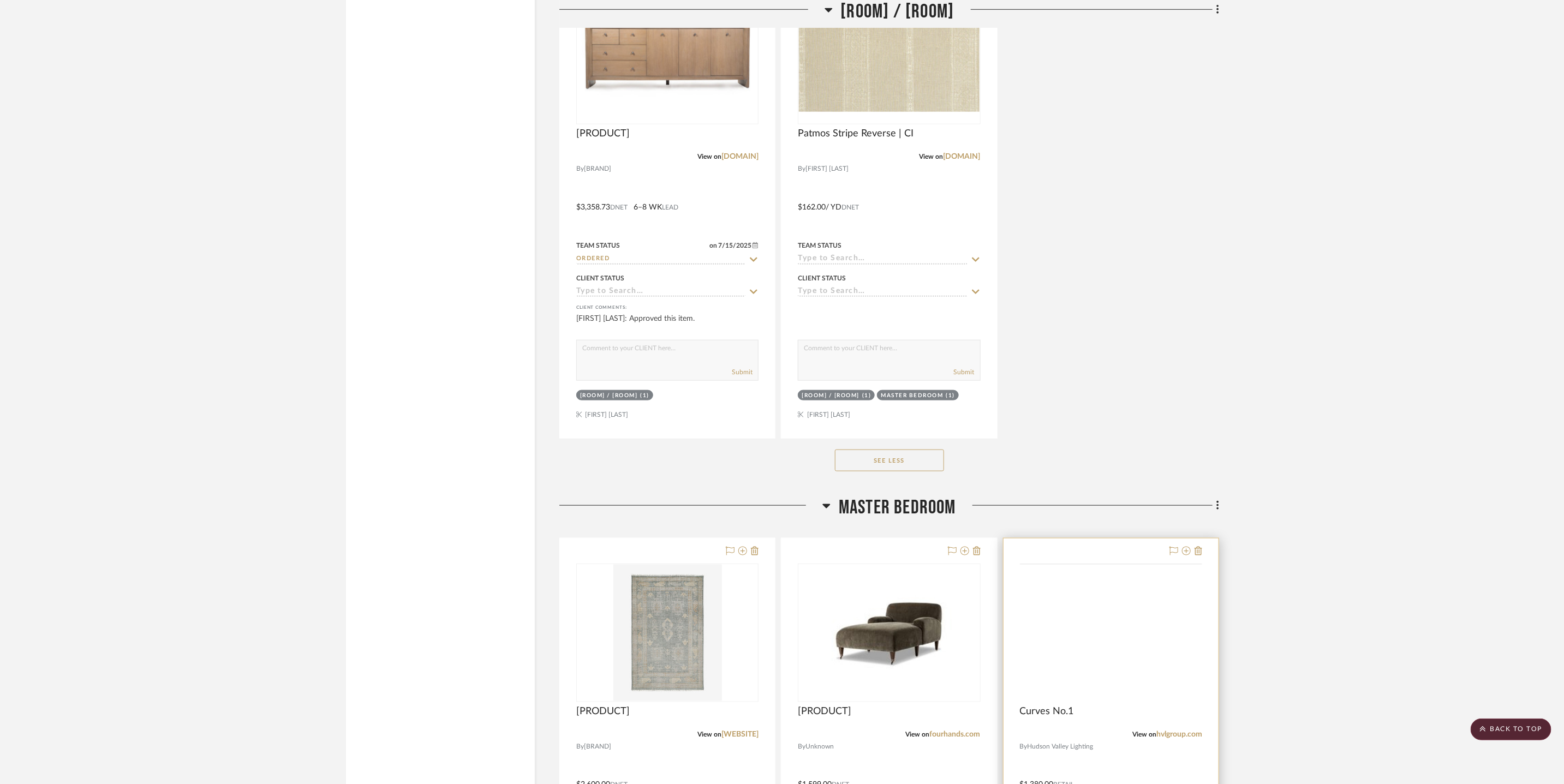 scroll, scrollTop: 4024, scrollLeft: 0, axis: vertical 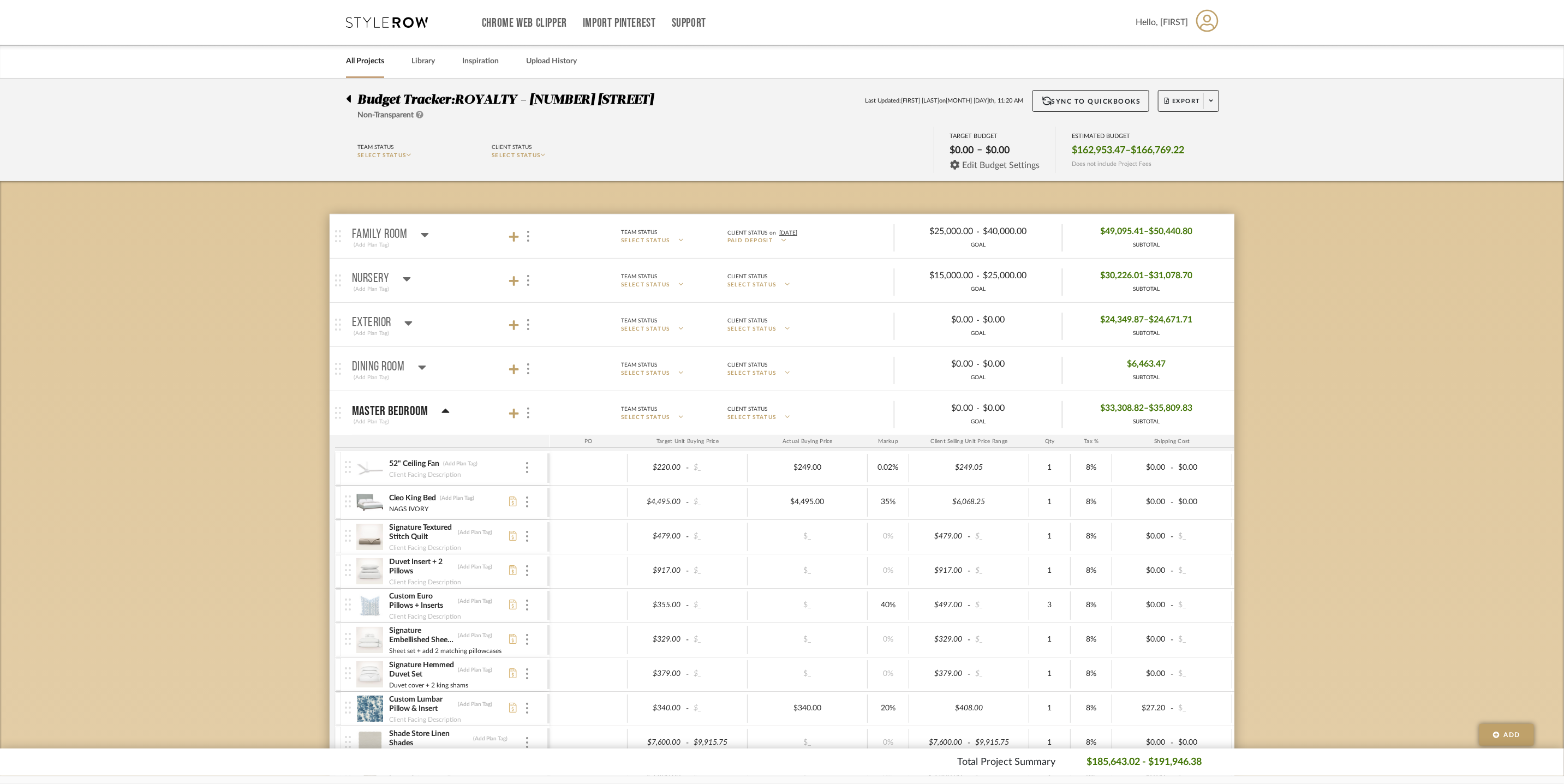 click on "Edit Budget Settings" 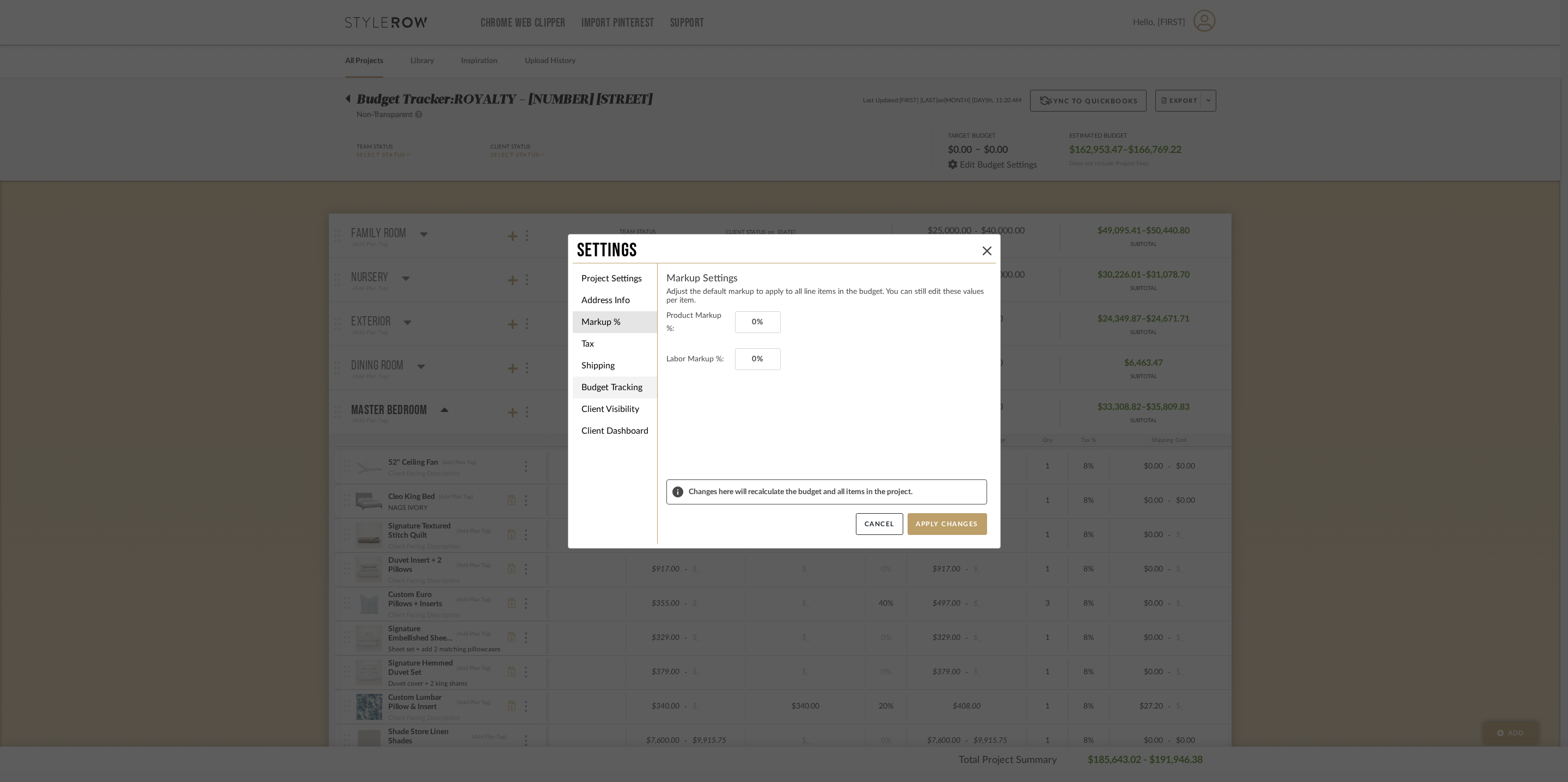 click on "Budget Tracking" at bounding box center (615, 387) 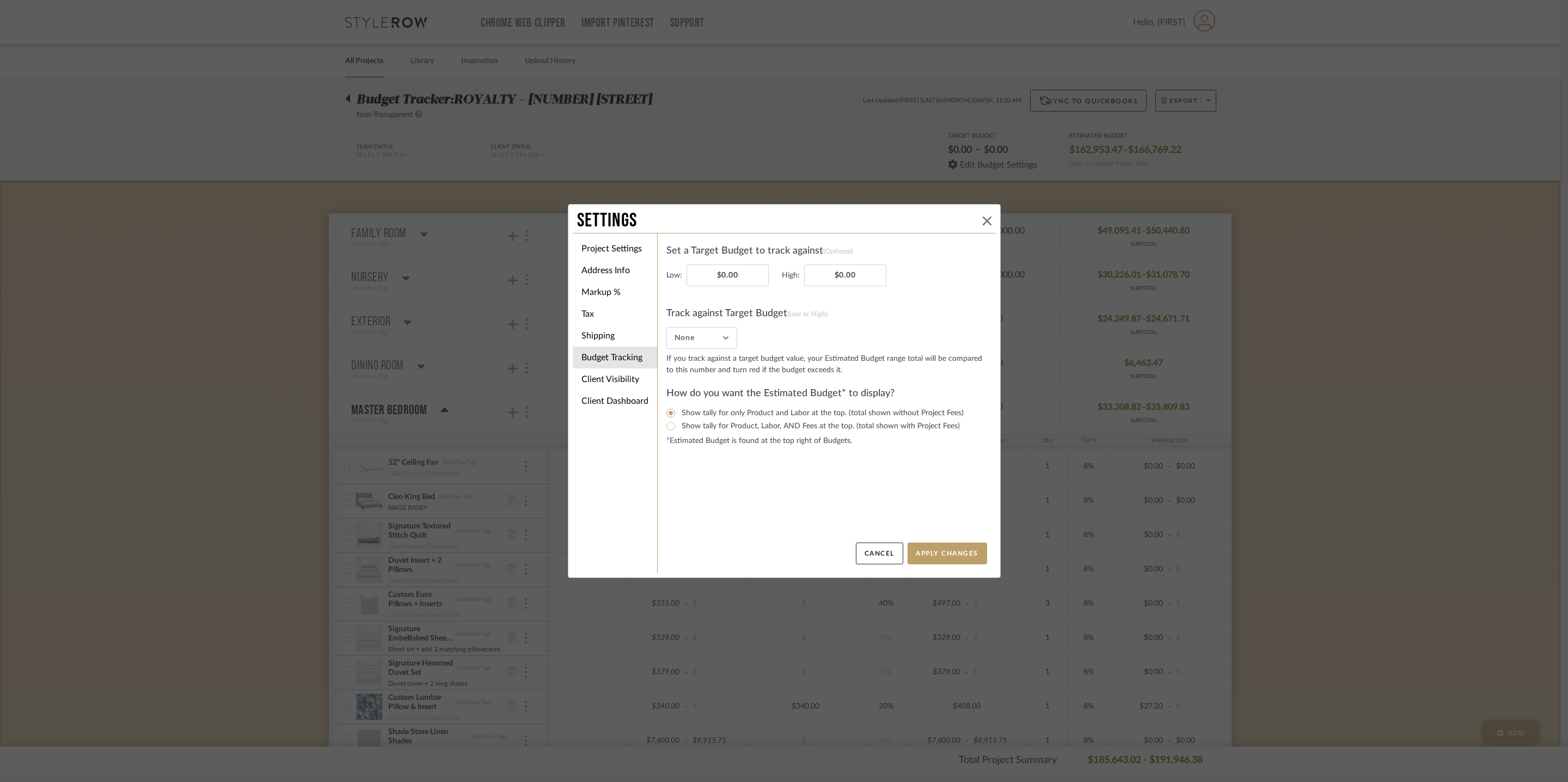 click 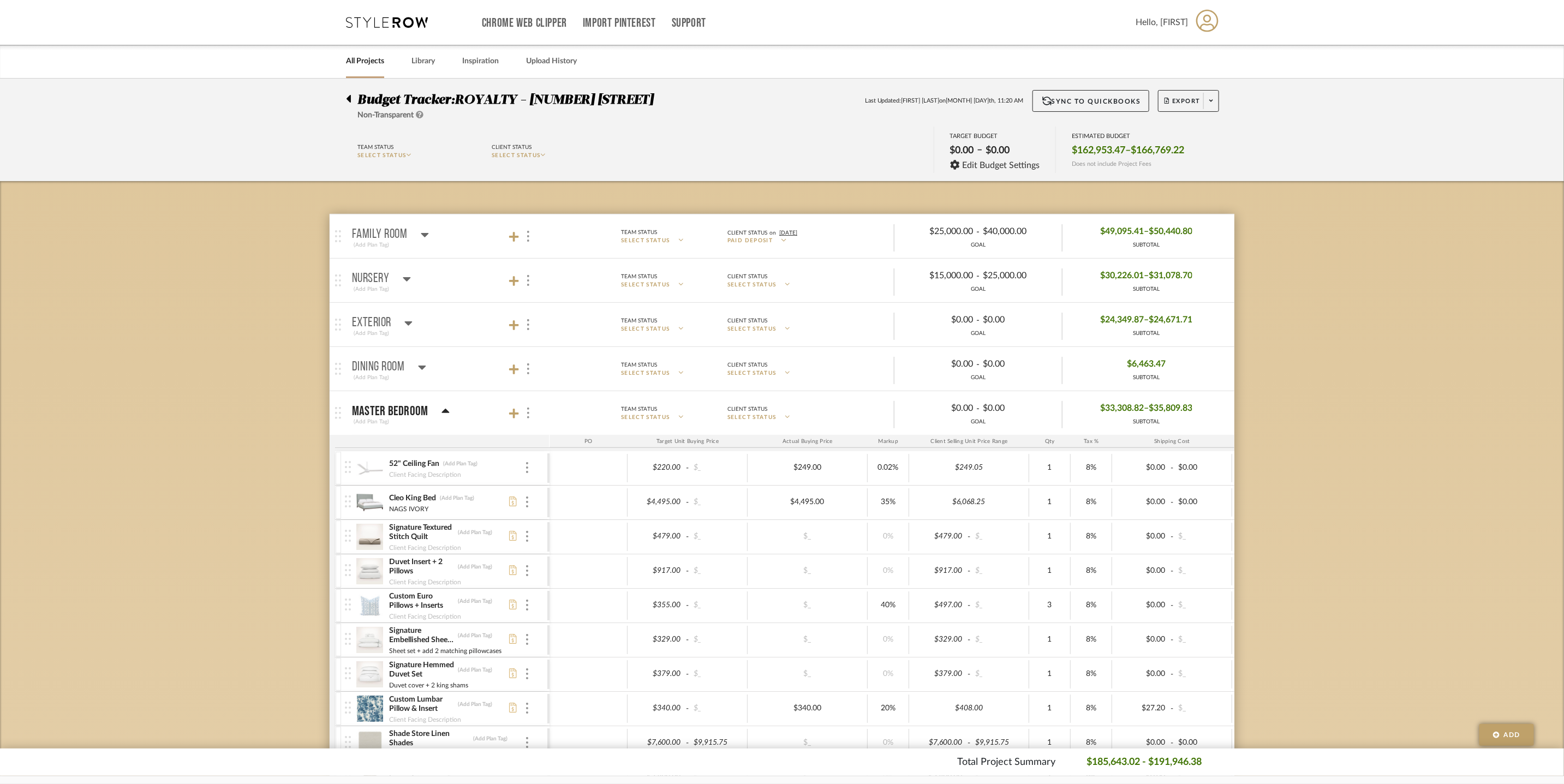 click on "Budget Tracker:  ROYALTY - 2249 Yorkshire  Non-Transparent  Last Updated:  Ashley Furno  on  Aug 4th, 11:20 AM  Sync to QuickBooks   Export  Team Status SELECT STATUS  Client Status SELECT STATUS  TARGET BUDGET  $0.00   –   $0.00  Edit Budget Settings ESTIMATED BUDGET  $162,953.47    –    $166,769.22  Does not include Project Fees  Family Room   (Add Plan Tag)  Team Status SELECT STATUS  Client Status on 2/10/2025 Paid Deposit   $25,000.00  -  $40,000.00  GOAL $49,095.41    –   $50,440.80 SUBTOTAL  PO  Target Unit Buying Price Actual Buying Price Markup Client Selling Unit Price Range Qty Tax % Shipping Cost Ship. Markup % Shipping Misc.  Client Extended Price   Nursery   (Add Plan Tag)  Team Status SELECT STATUS  Client Status SELECT STATUS   $15,000.00  -  $25,000.00  GOAL $30,226.01    –   $31,078.70 SUBTOTAL  PO  Target Unit Buying Price Actual Buying Price Markup Client Selling Unit Price Range Qty Tax % Shipping Cost Ship. Markup % Shipping Misc.  Client Extended Price   $0.00" 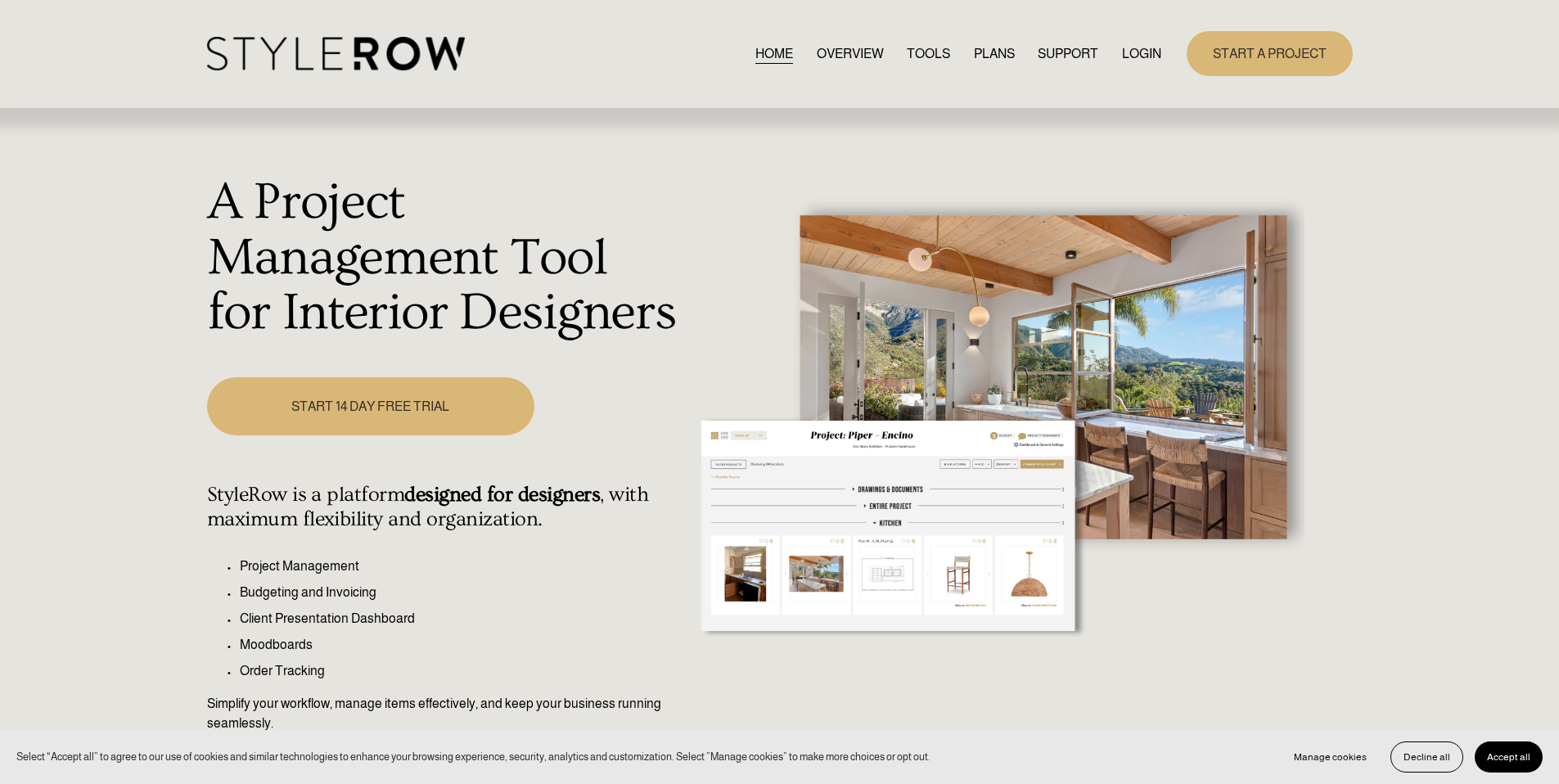 scroll, scrollTop: 0, scrollLeft: 0, axis: both 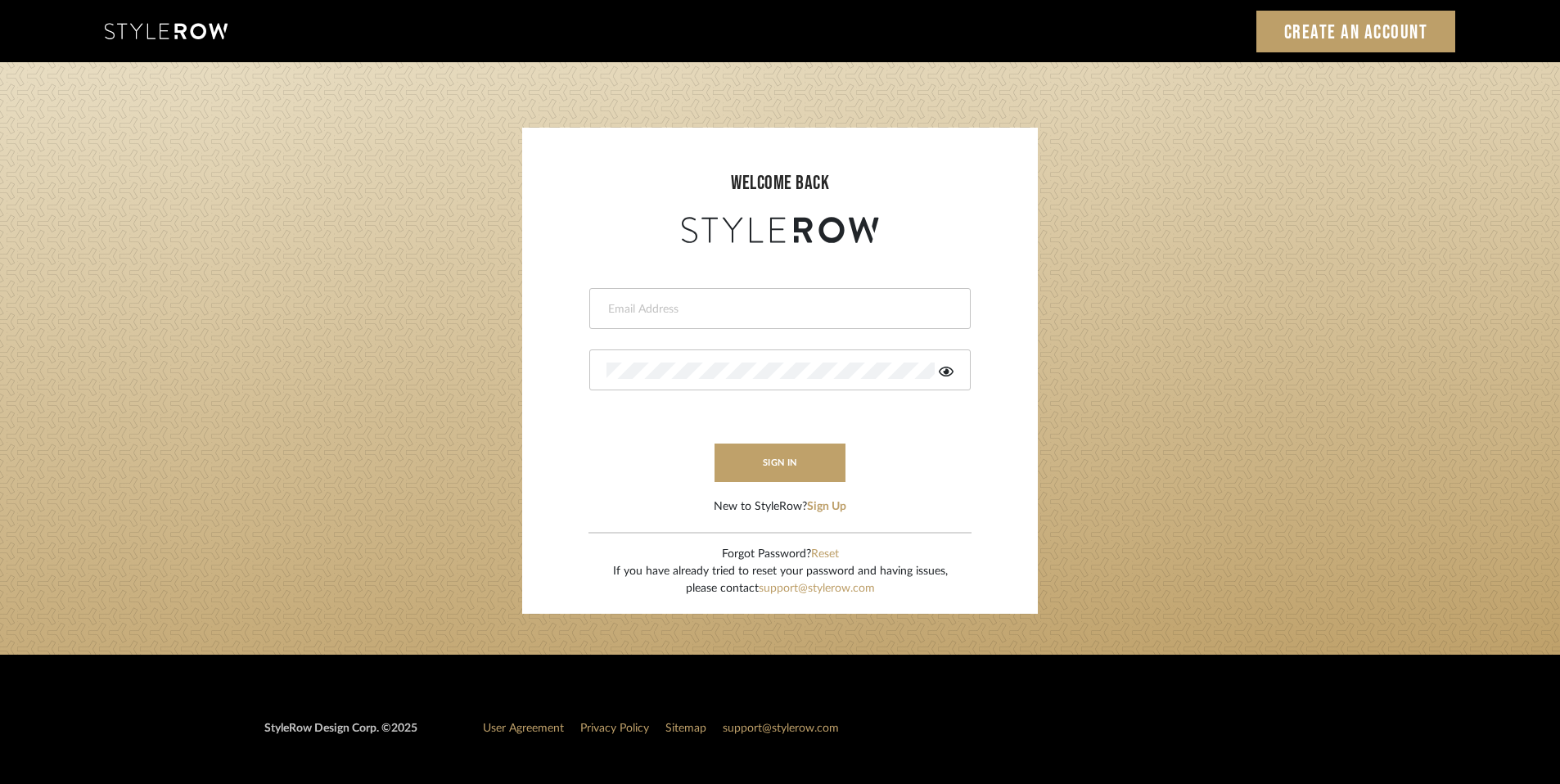 click at bounding box center [778, 309] 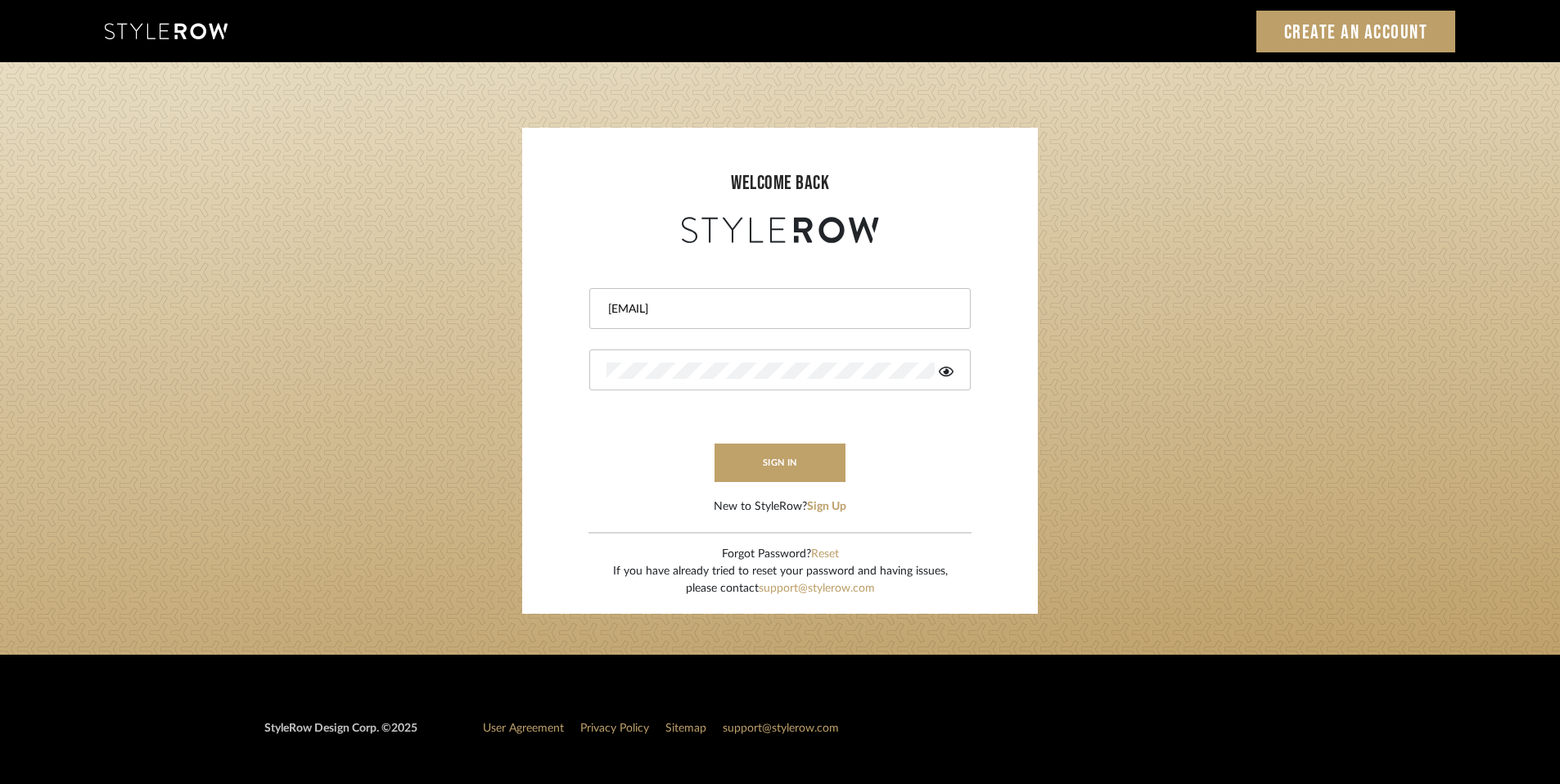 type on "[EMAIL]" 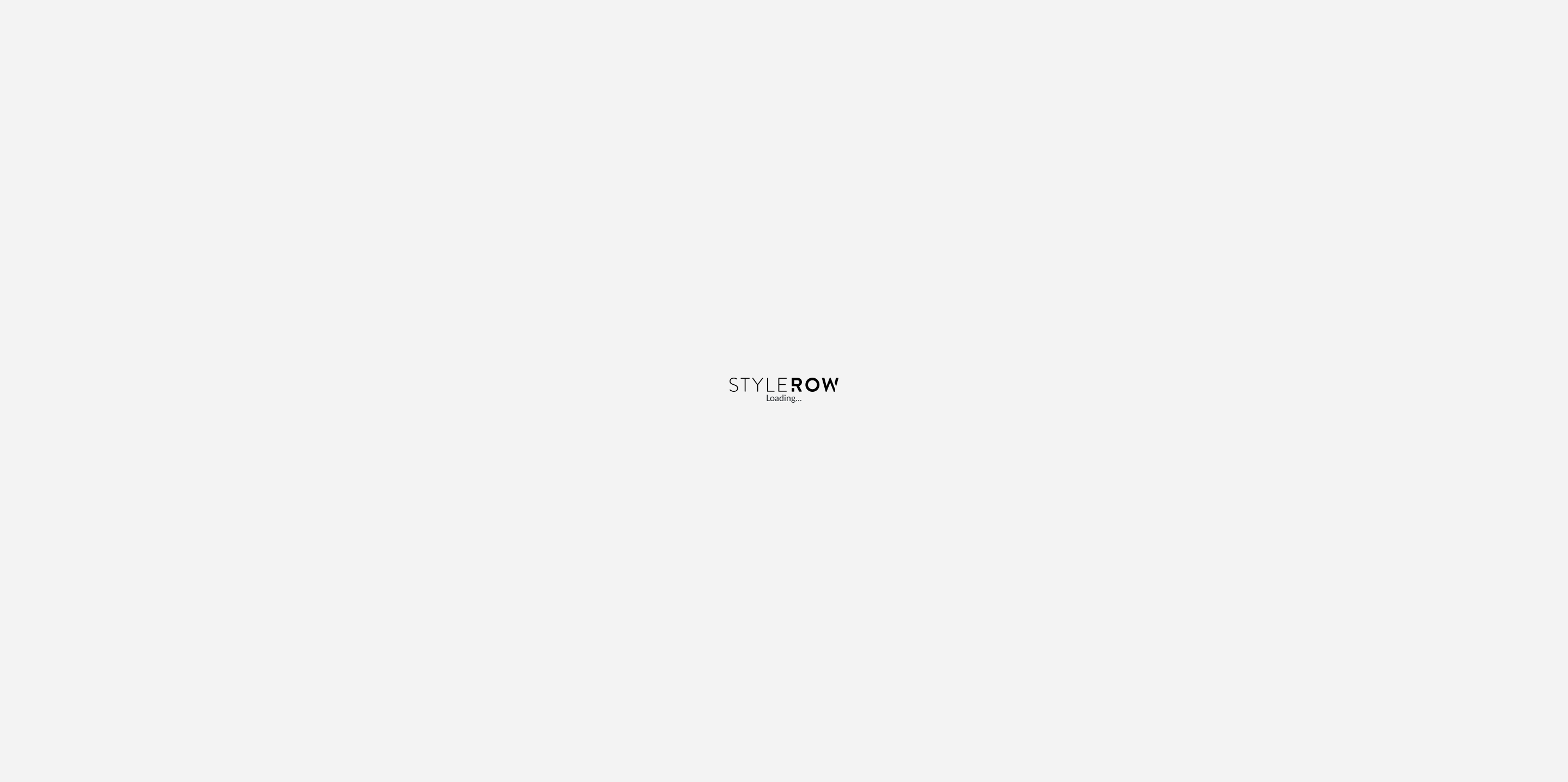 scroll, scrollTop: 0, scrollLeft: 0, axis: both 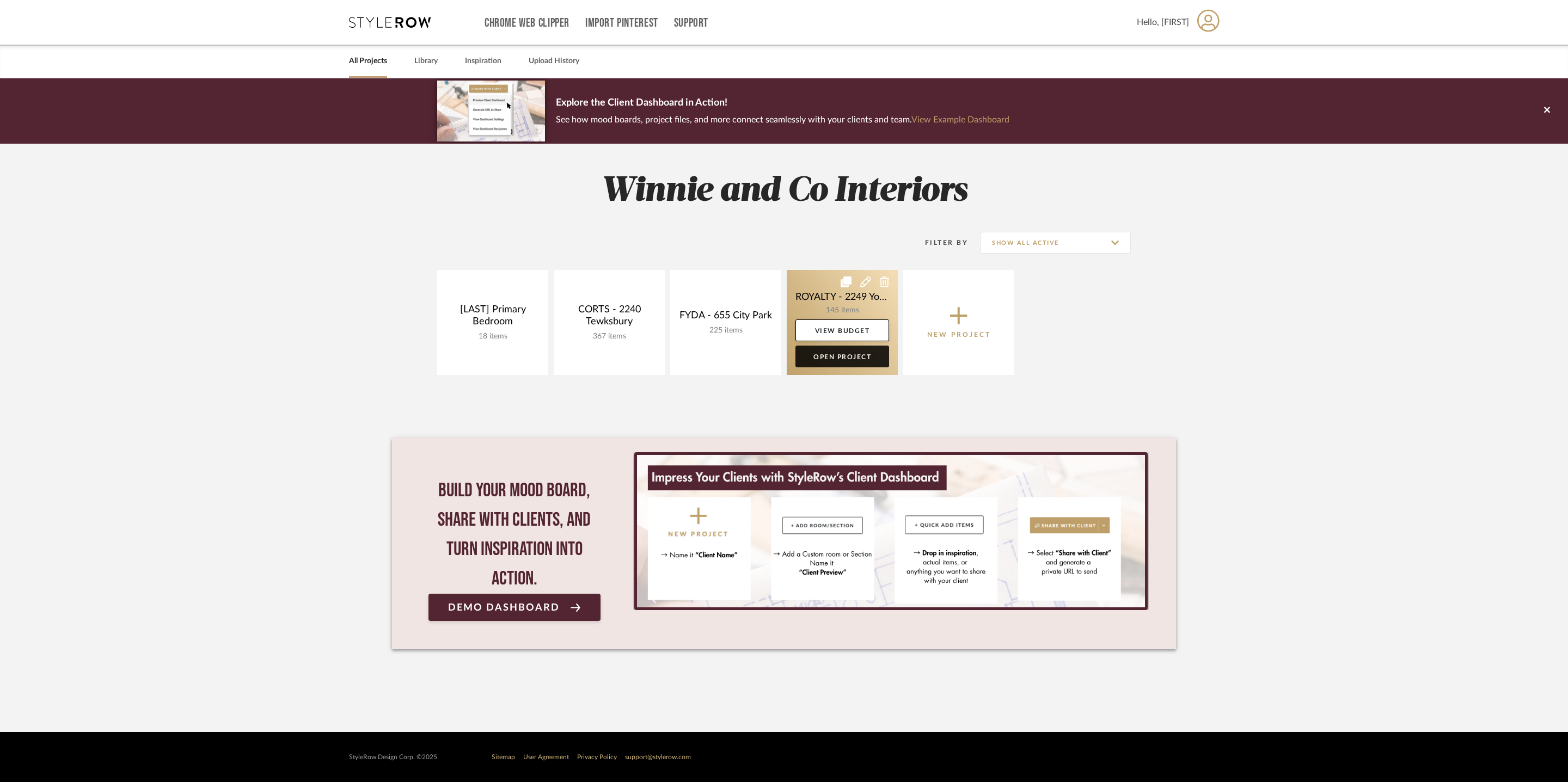 click on "Open Project" 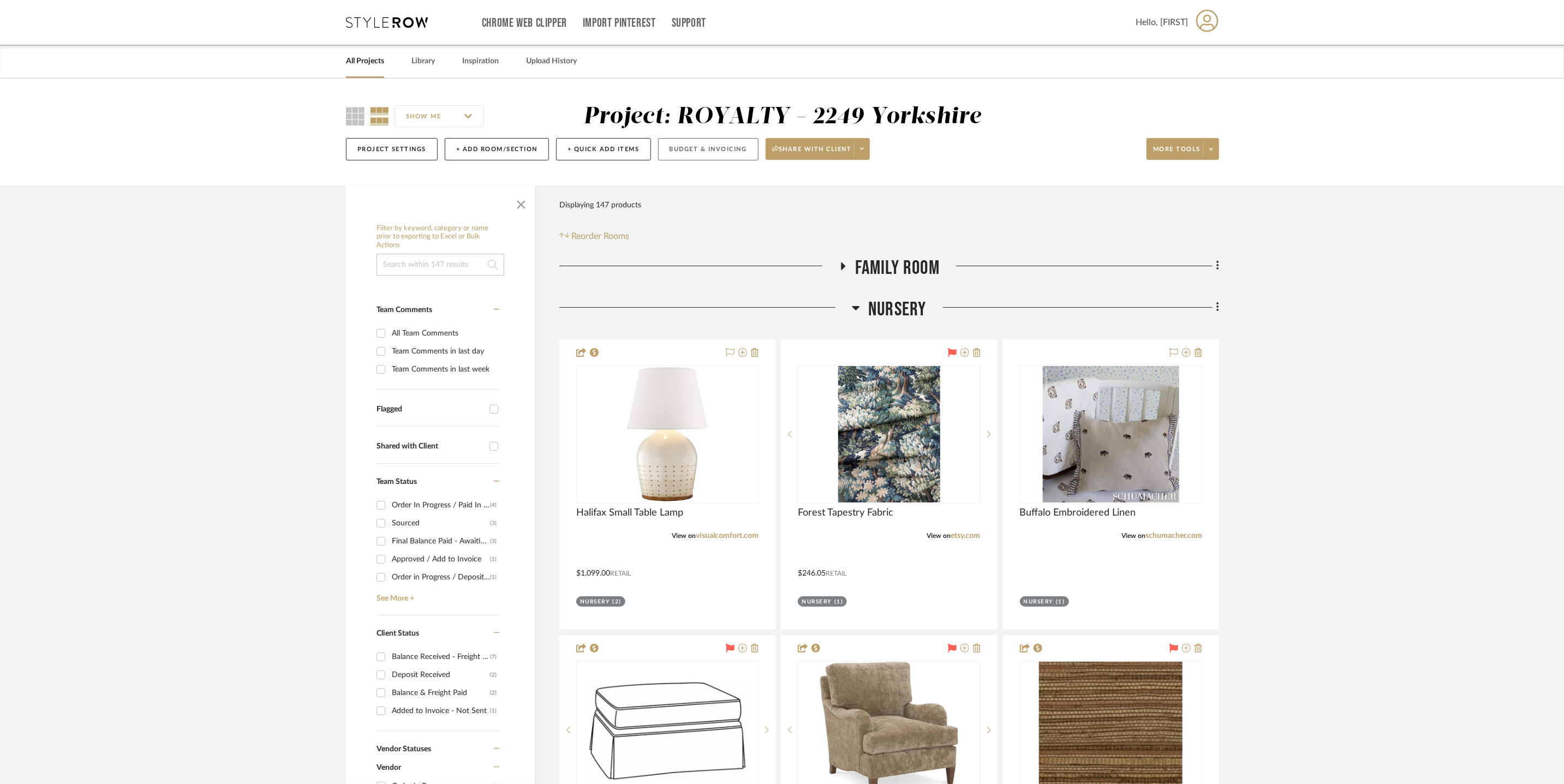 click on "Budget & Invoicing" 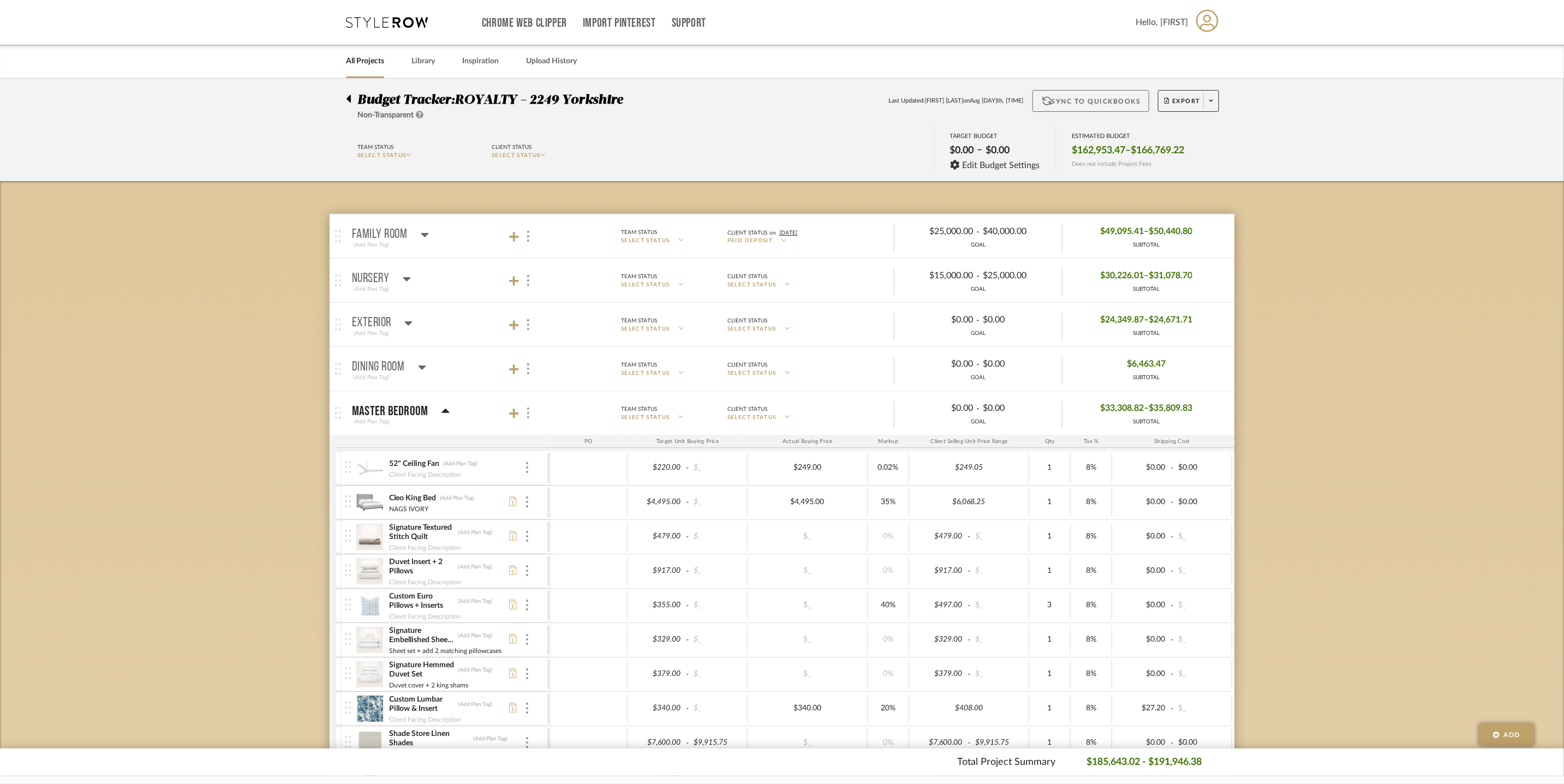 click on "Sync to QuickBooks" 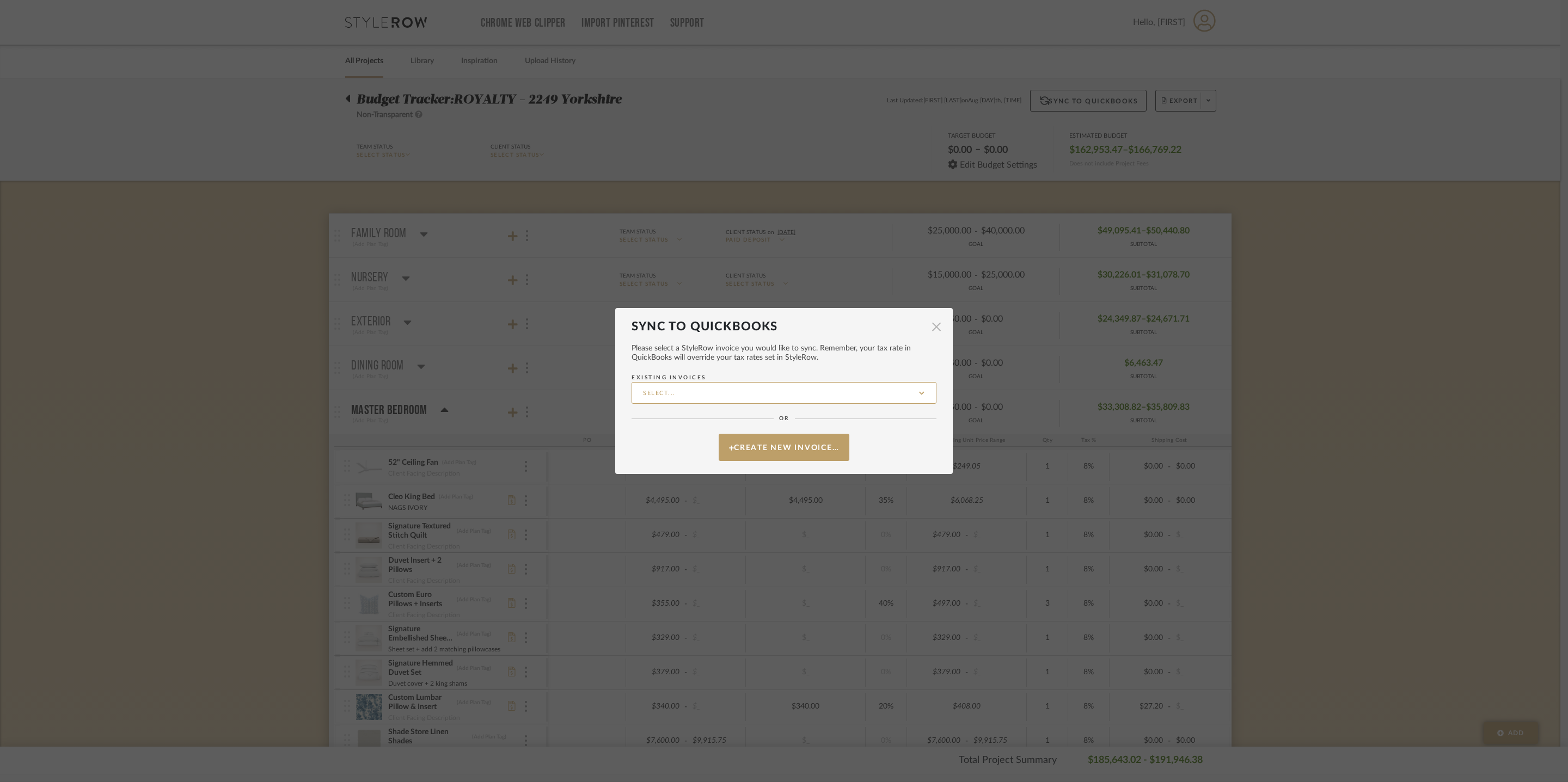 drag, startPoint x: 937, startPoint y: 335, endPoint x: 987, endPoint y: 342, distance: 50.48762 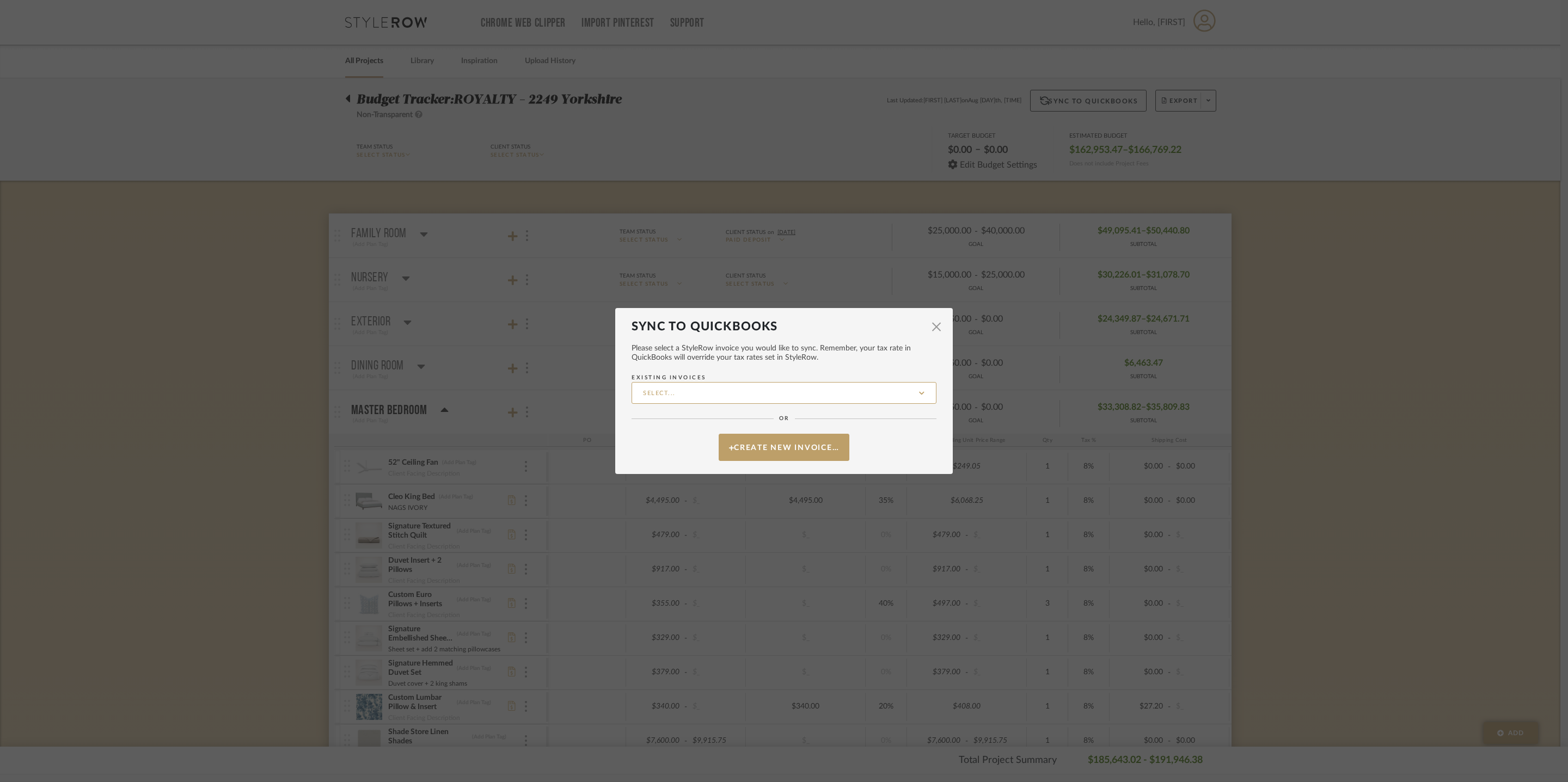 click at bounding box center [936, 327] 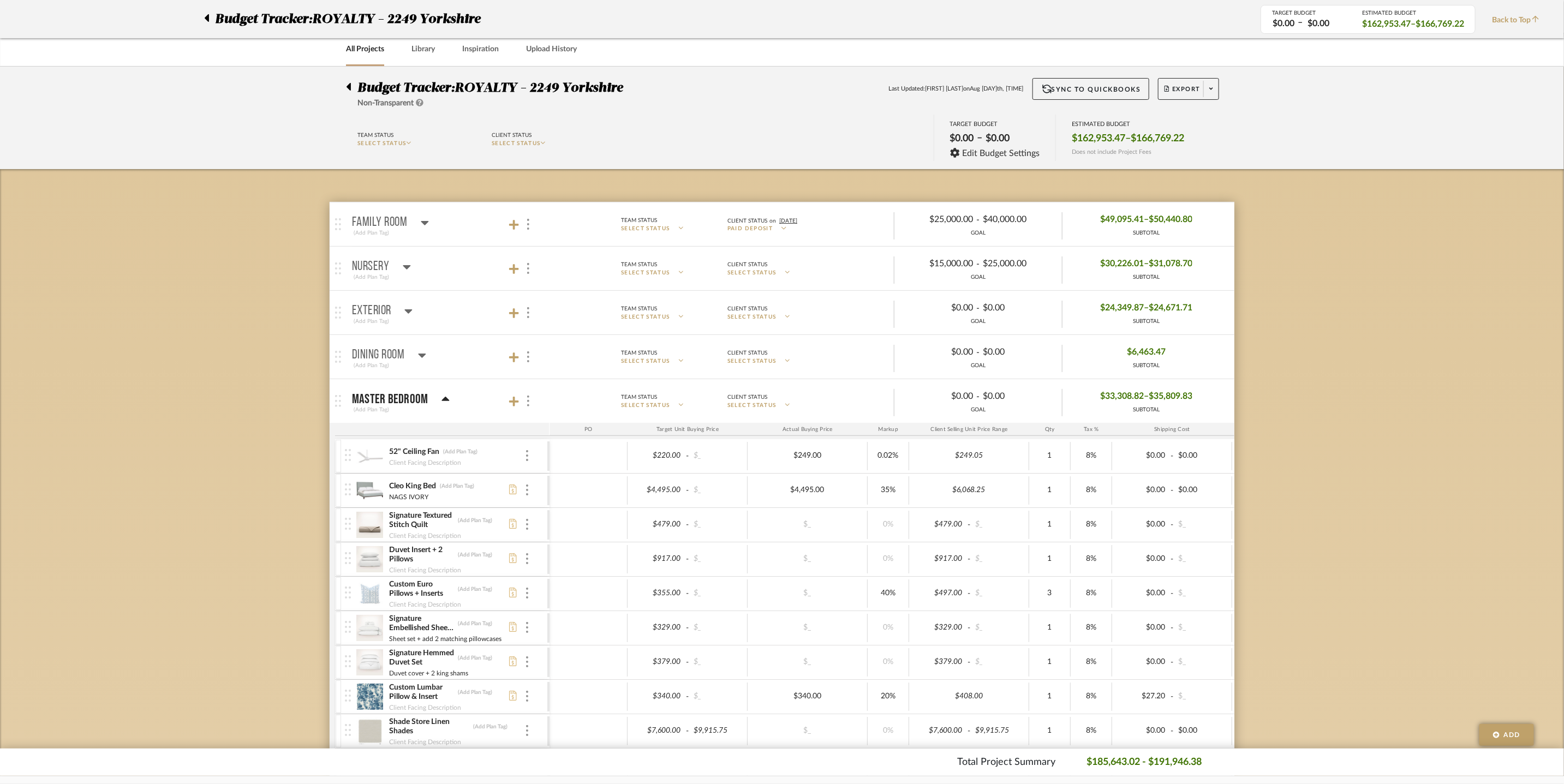 scroll, scrollTop: 0, scrollLeft: 0, axis: both 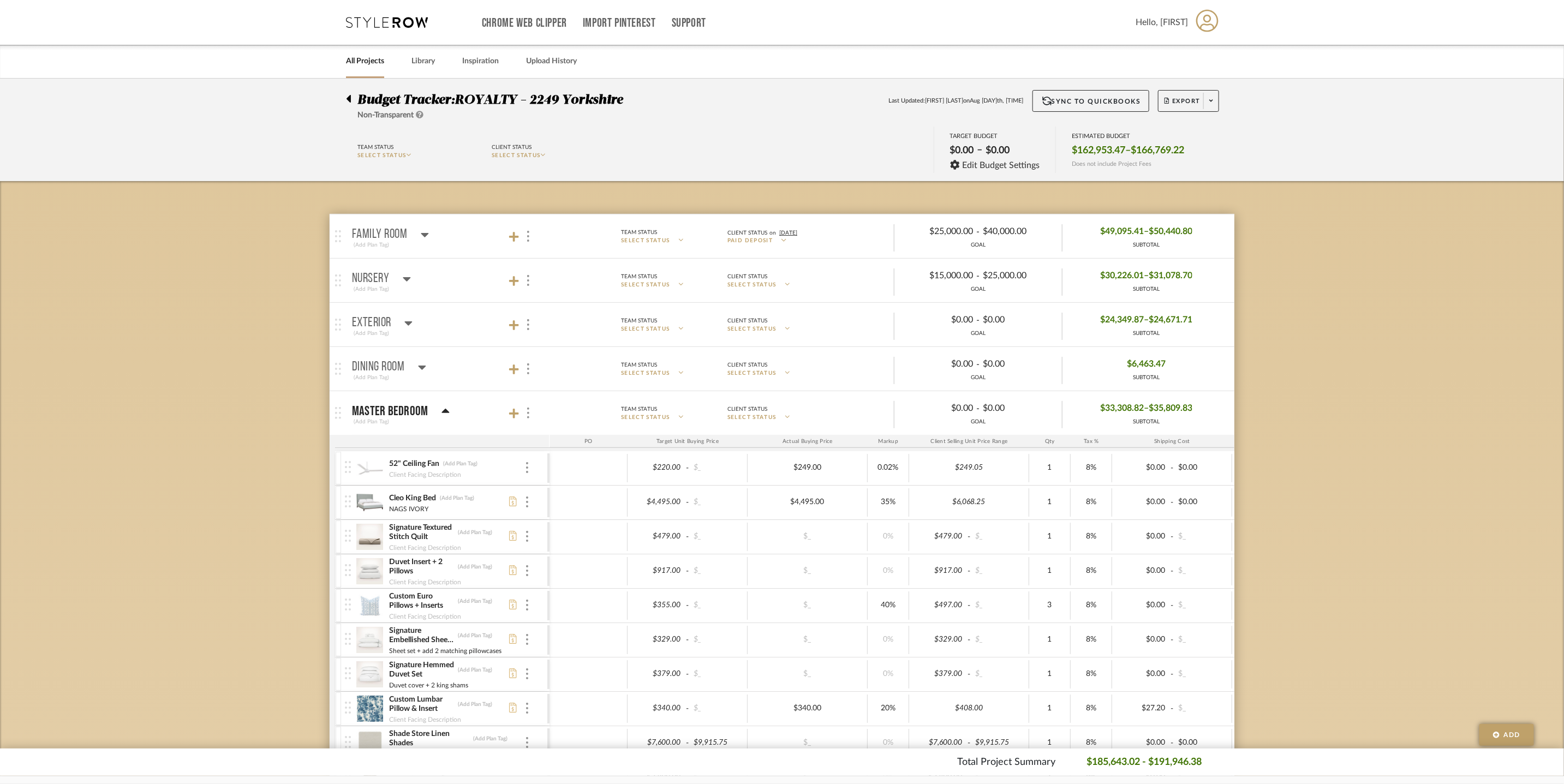 click on "Family Room" at bounding box center (380, 235) 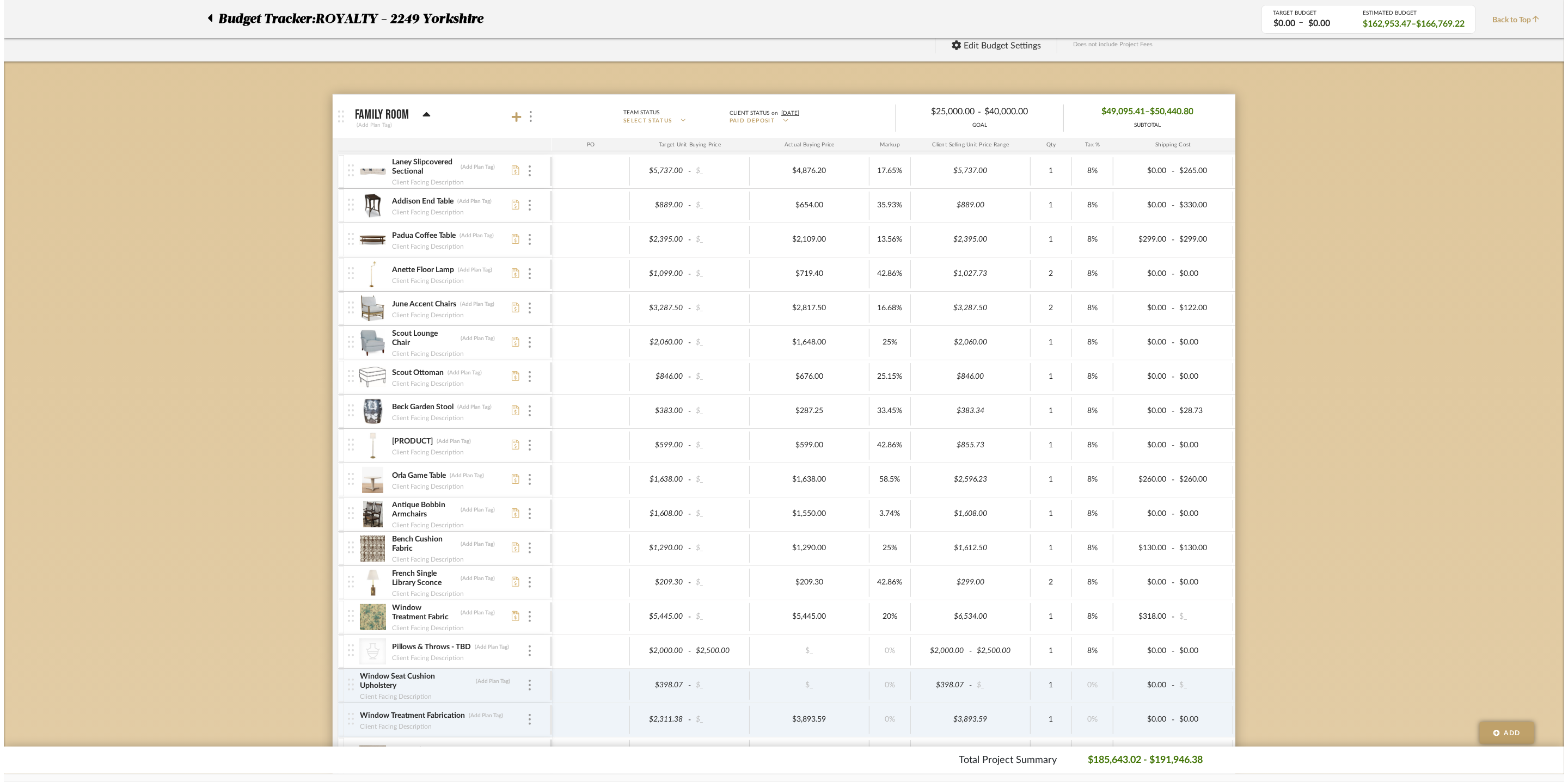 scroll, scrollTop: 0, scrollLeft: 0, axis: both 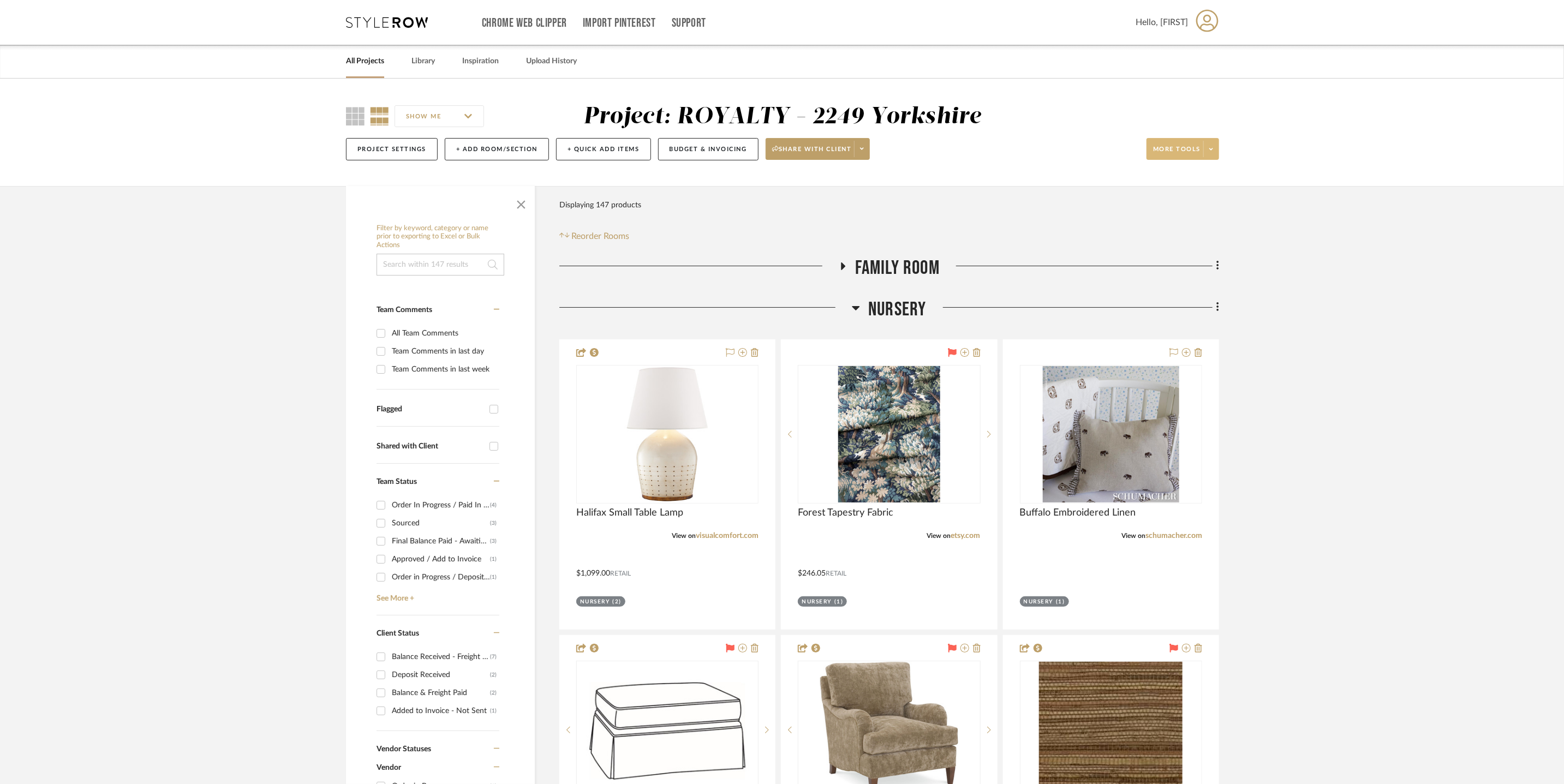 click on "More tools" 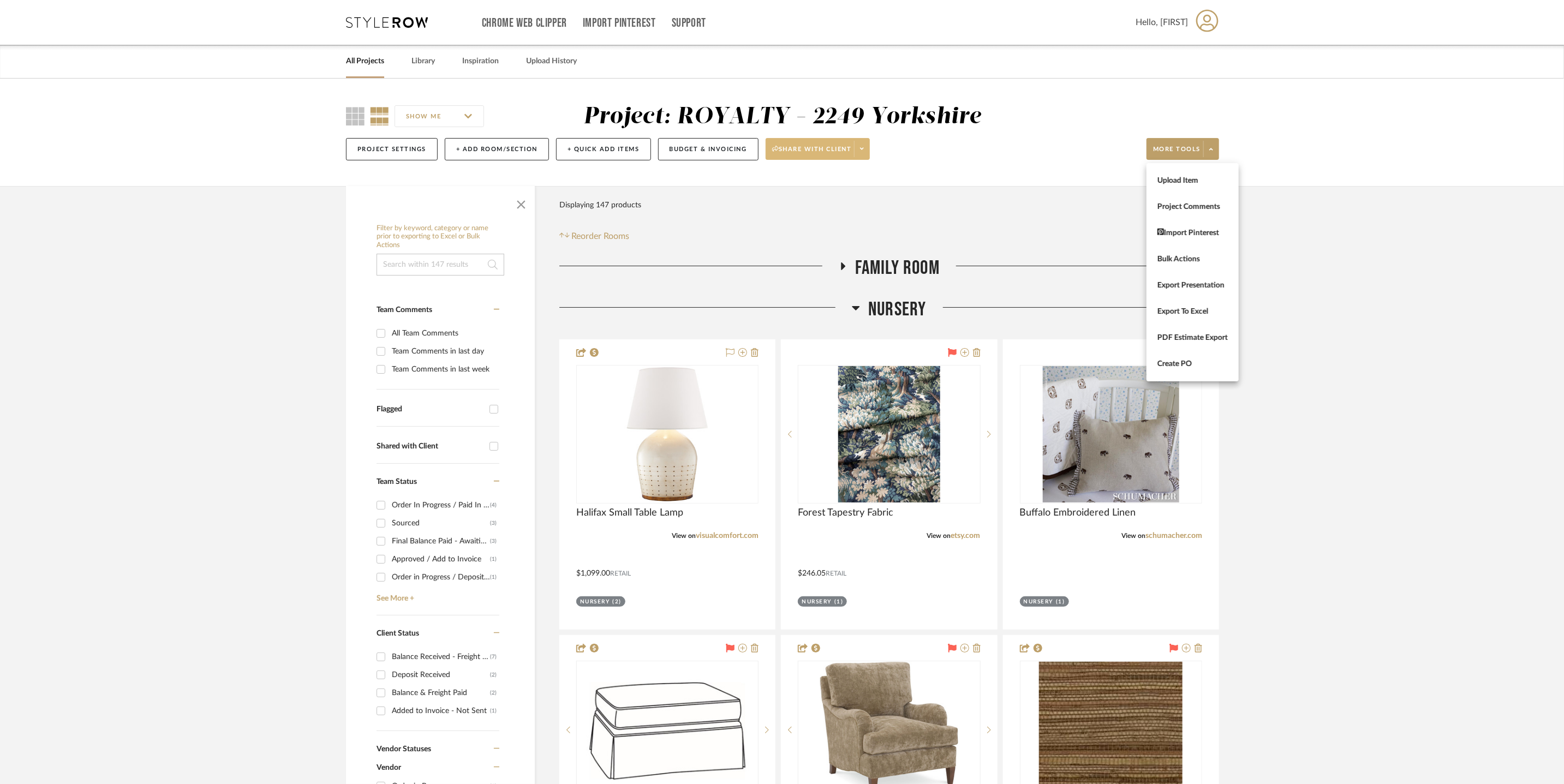 drag, startPoint x: 795, startPoint y: 145, endPoint x: 801, endPoint y: 149, distance: 7.211103 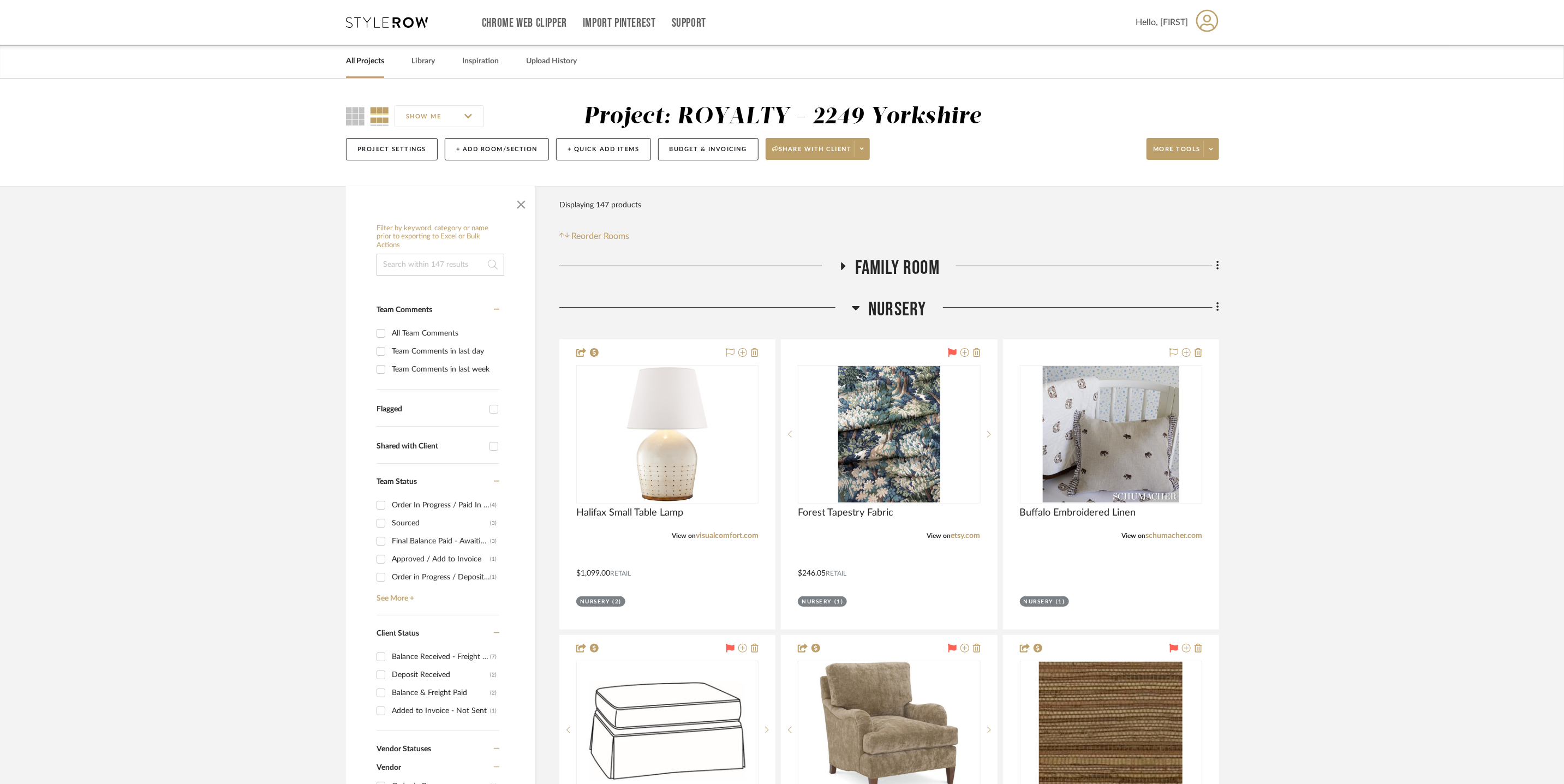 click on "Project Settings   + Add Room/Section   + Quick Add Items   Budget & Invoicing   Share with client   More tools" 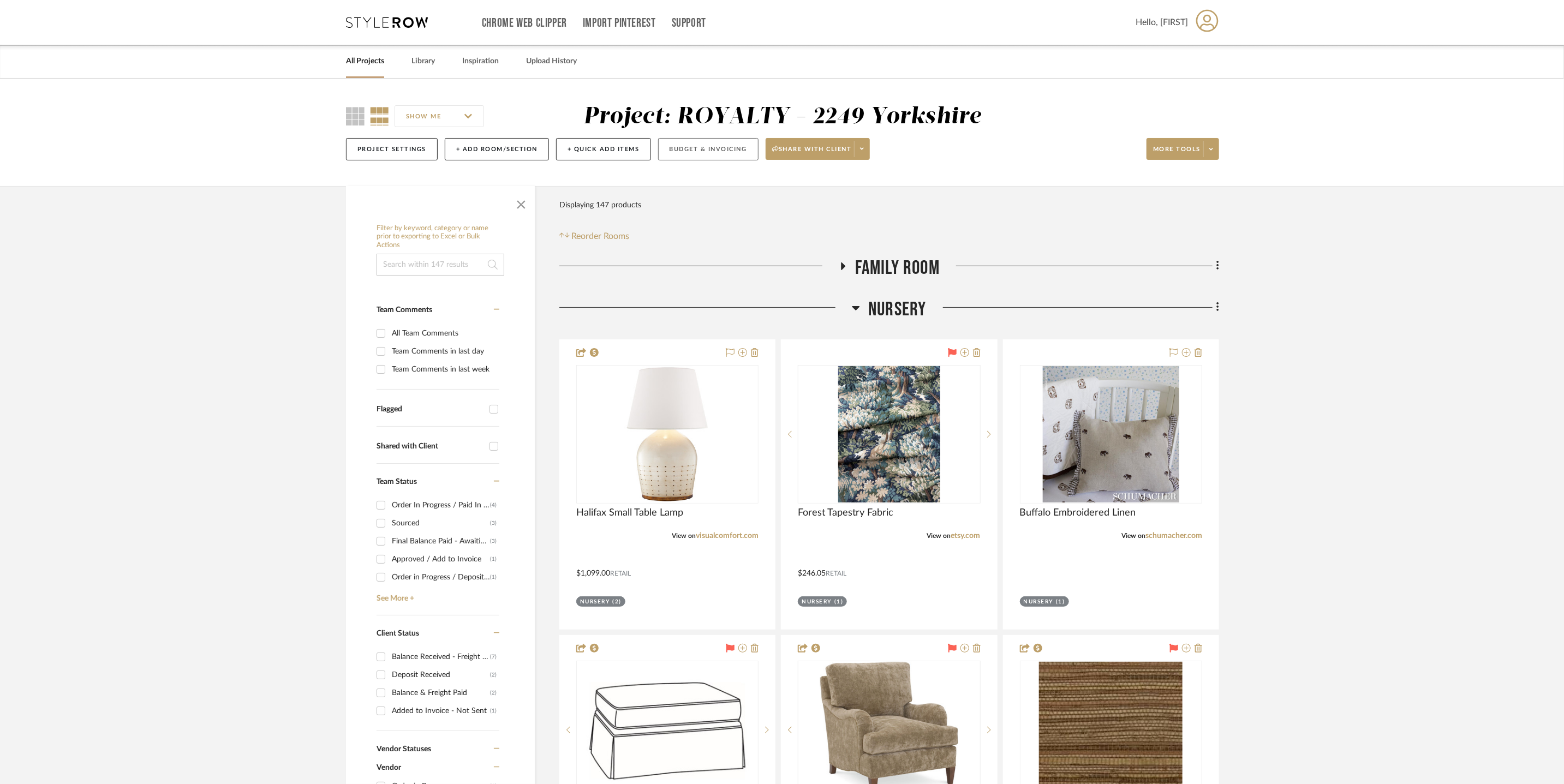 click on "Budget & Invoicing" 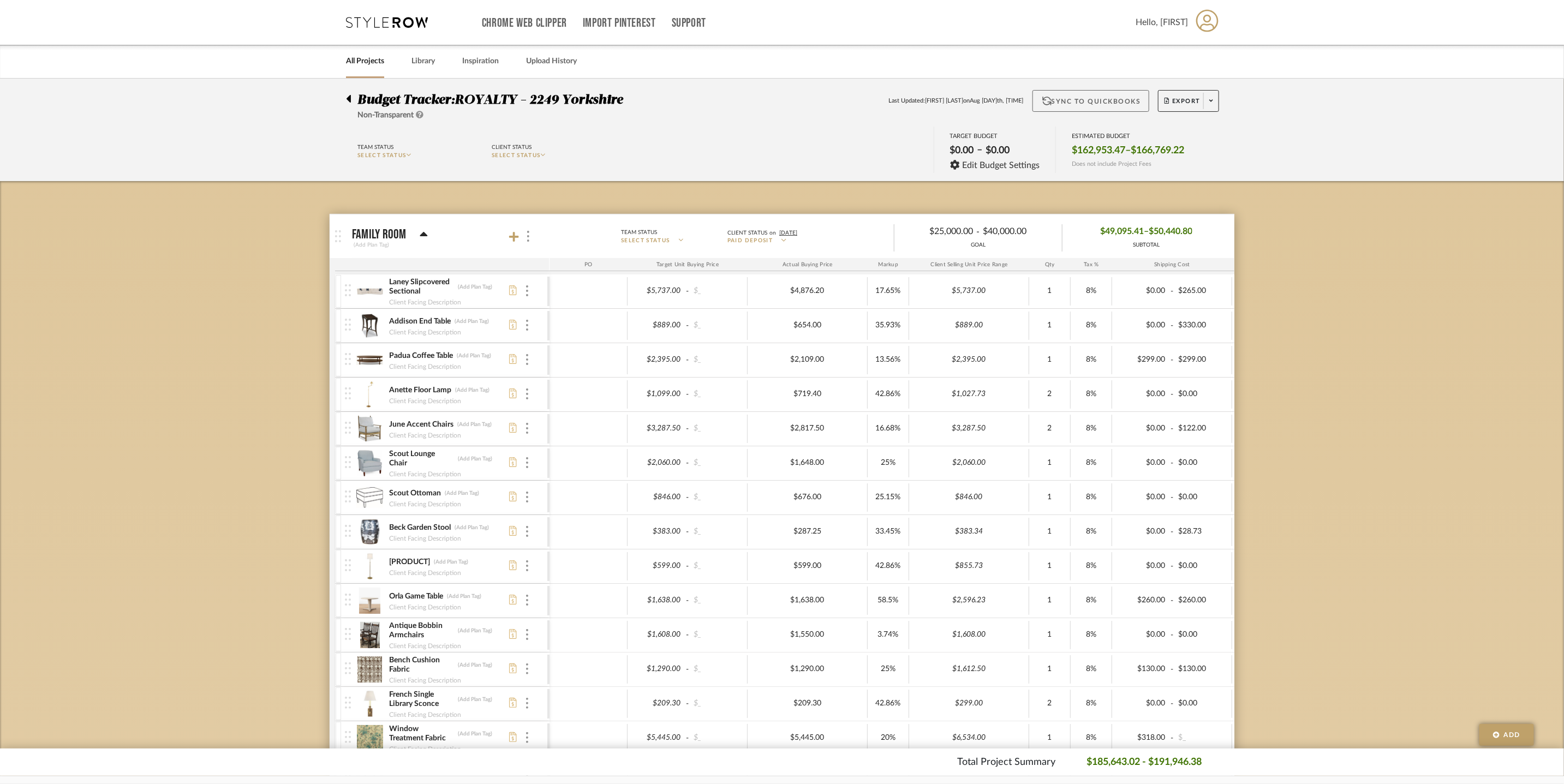 click on "Sync to QuickBooks" 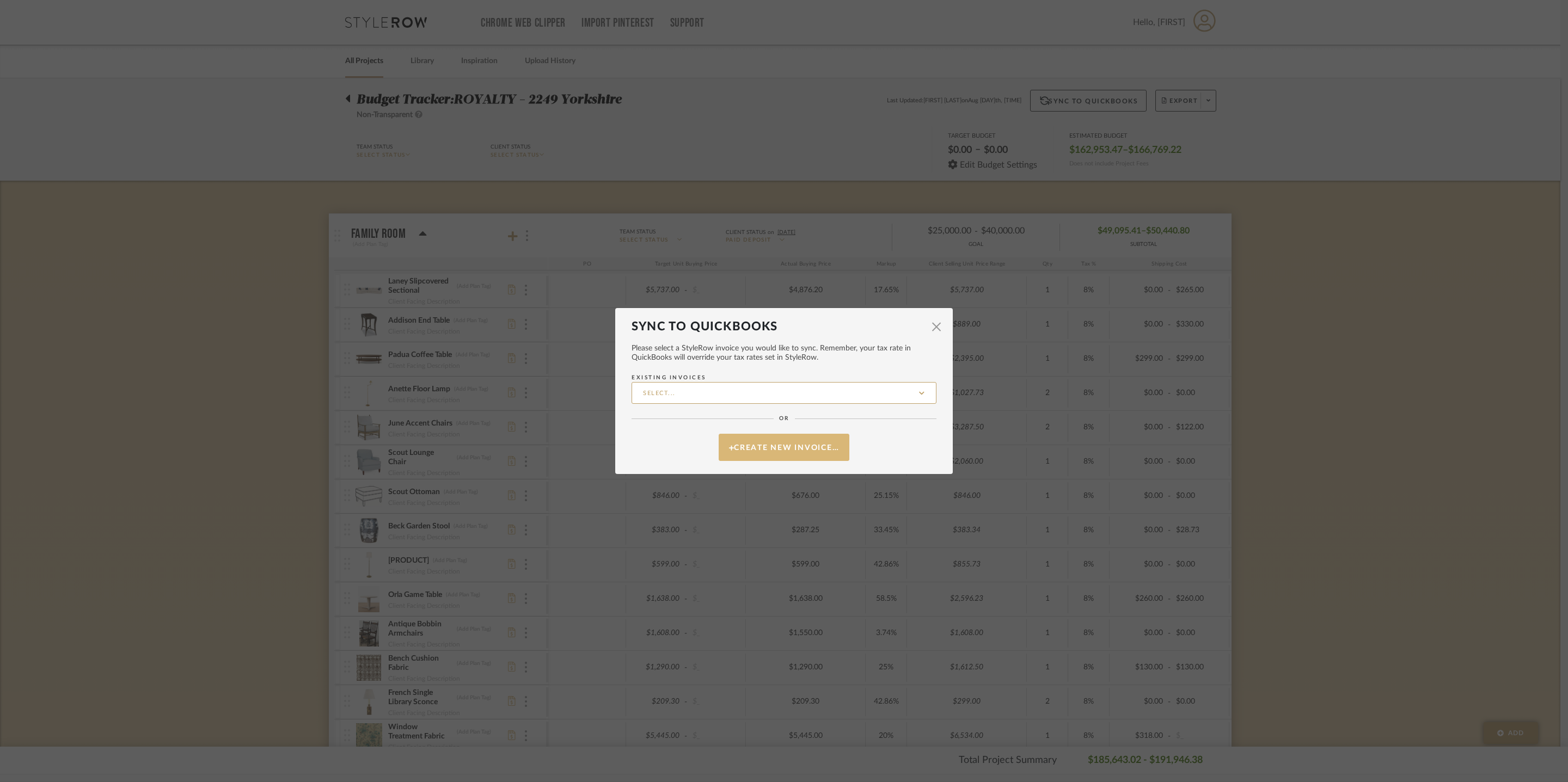 click on "Create New Invoice…" 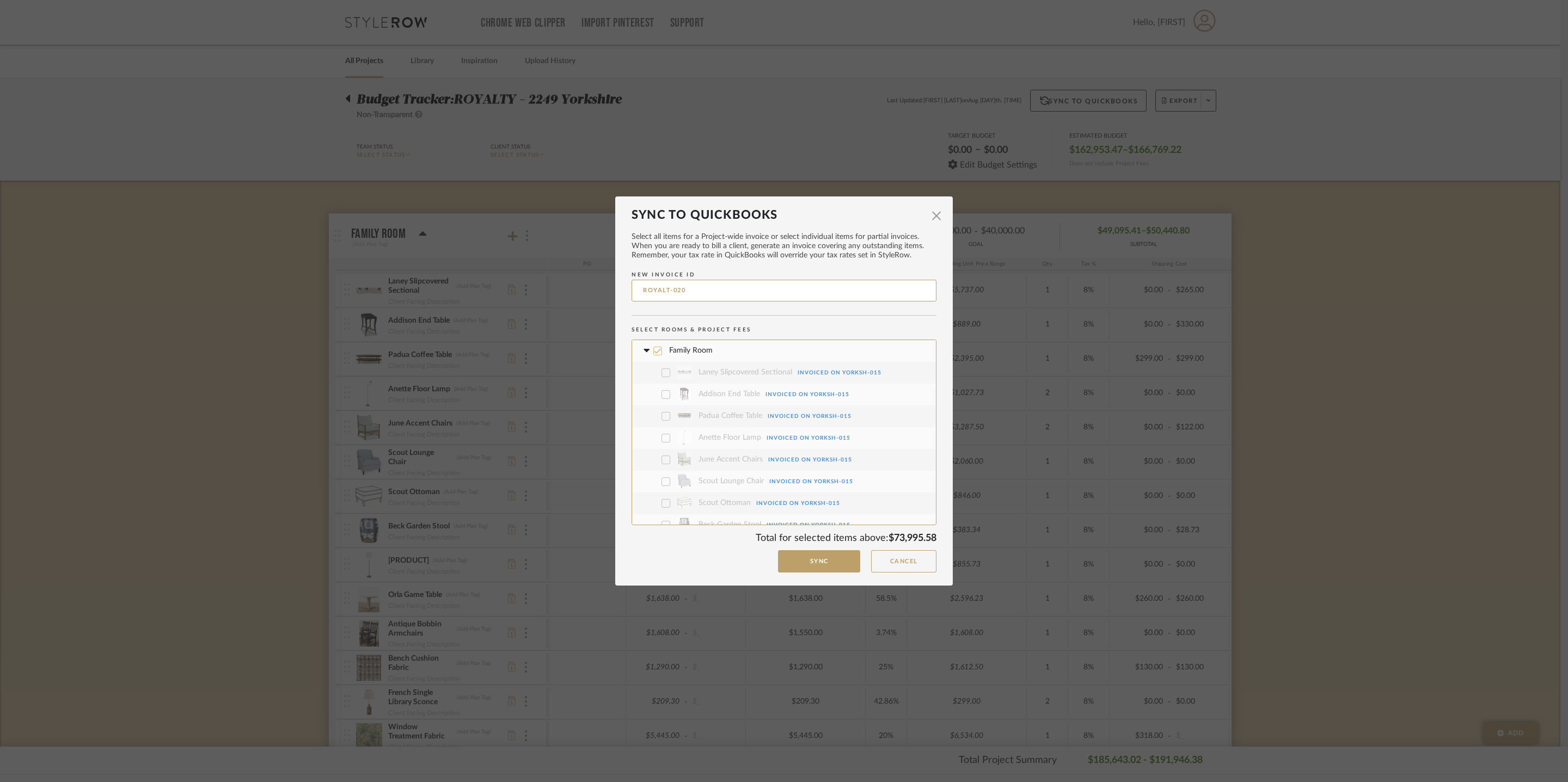 click 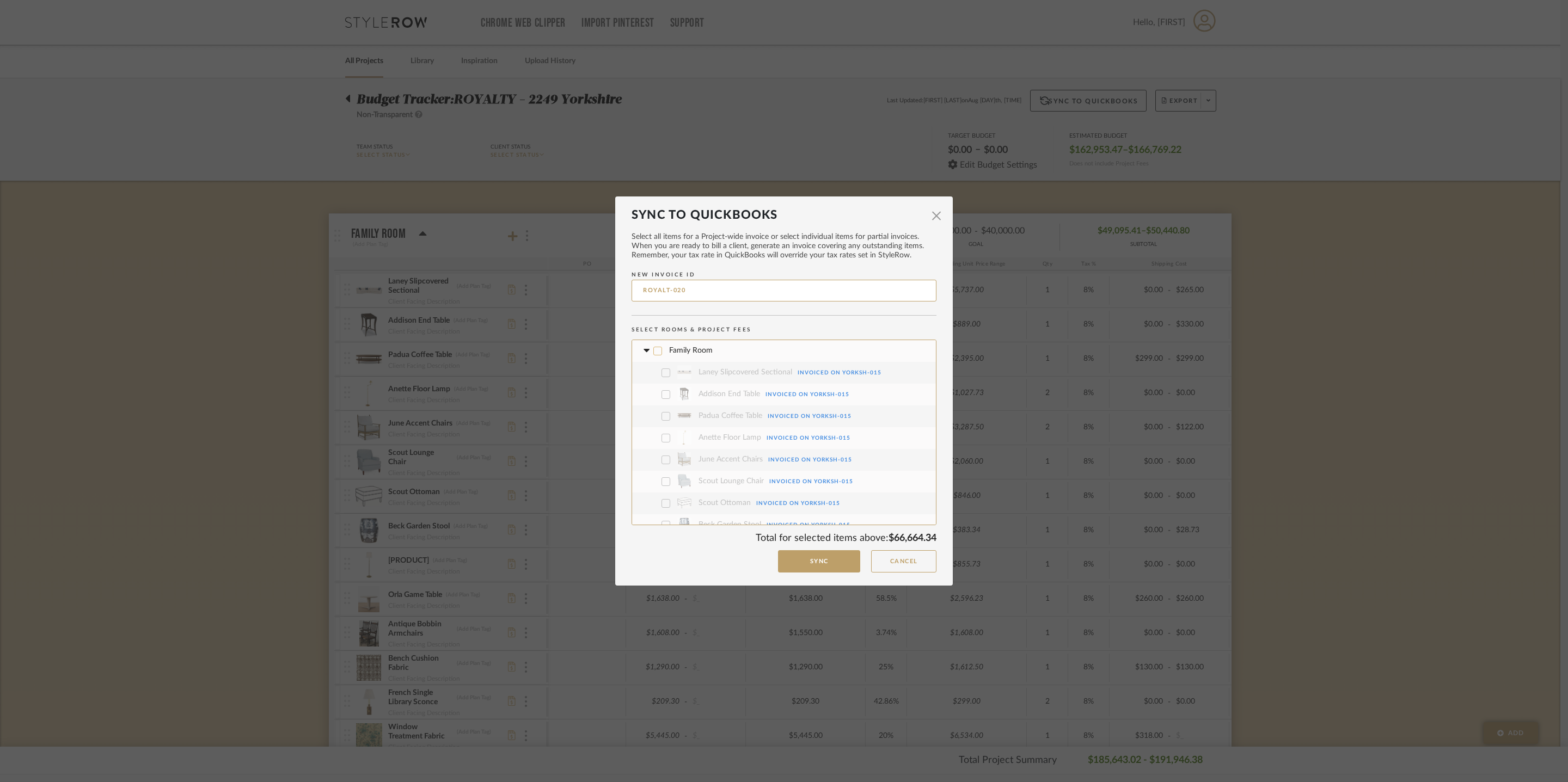 click 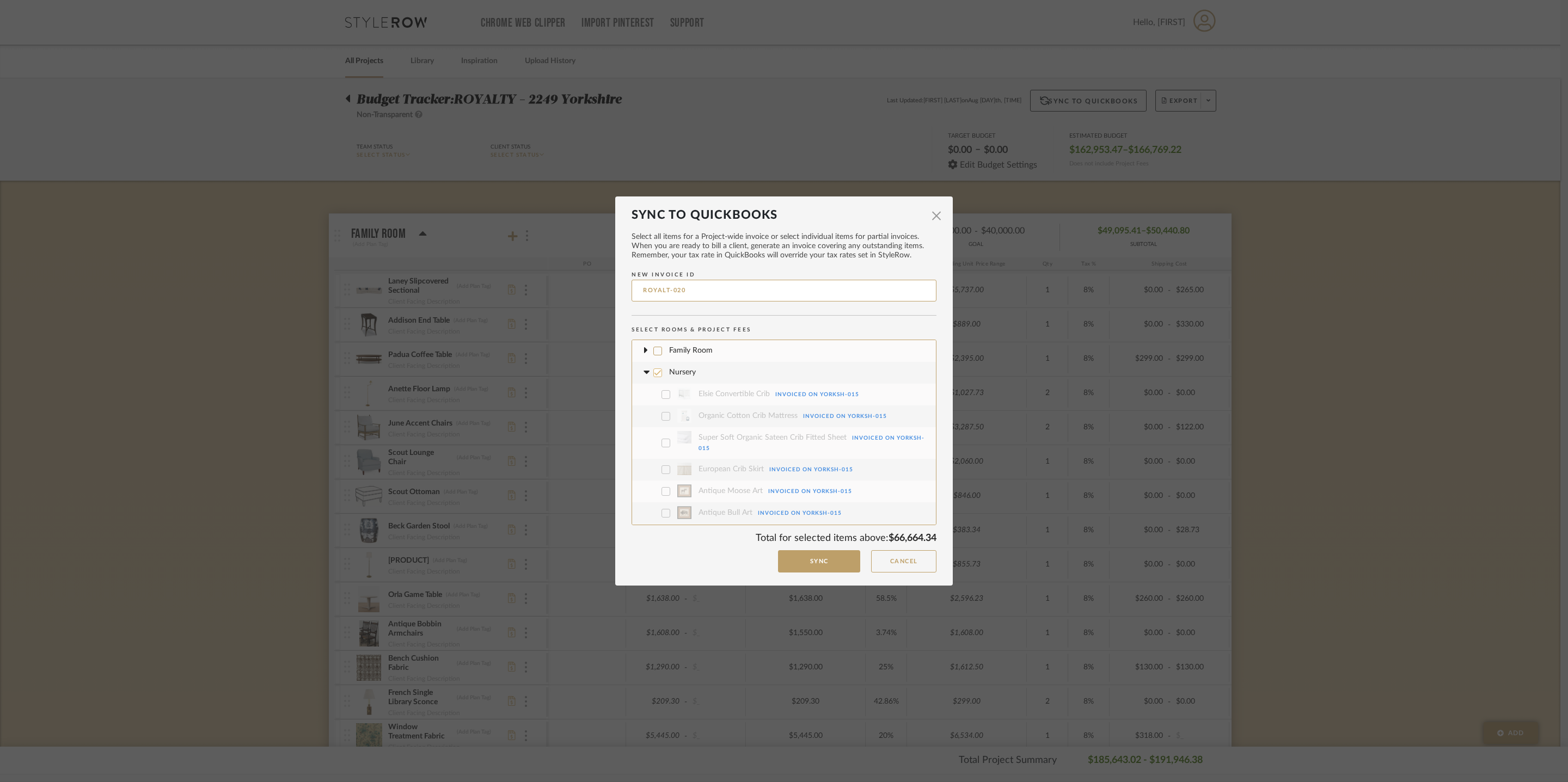 click 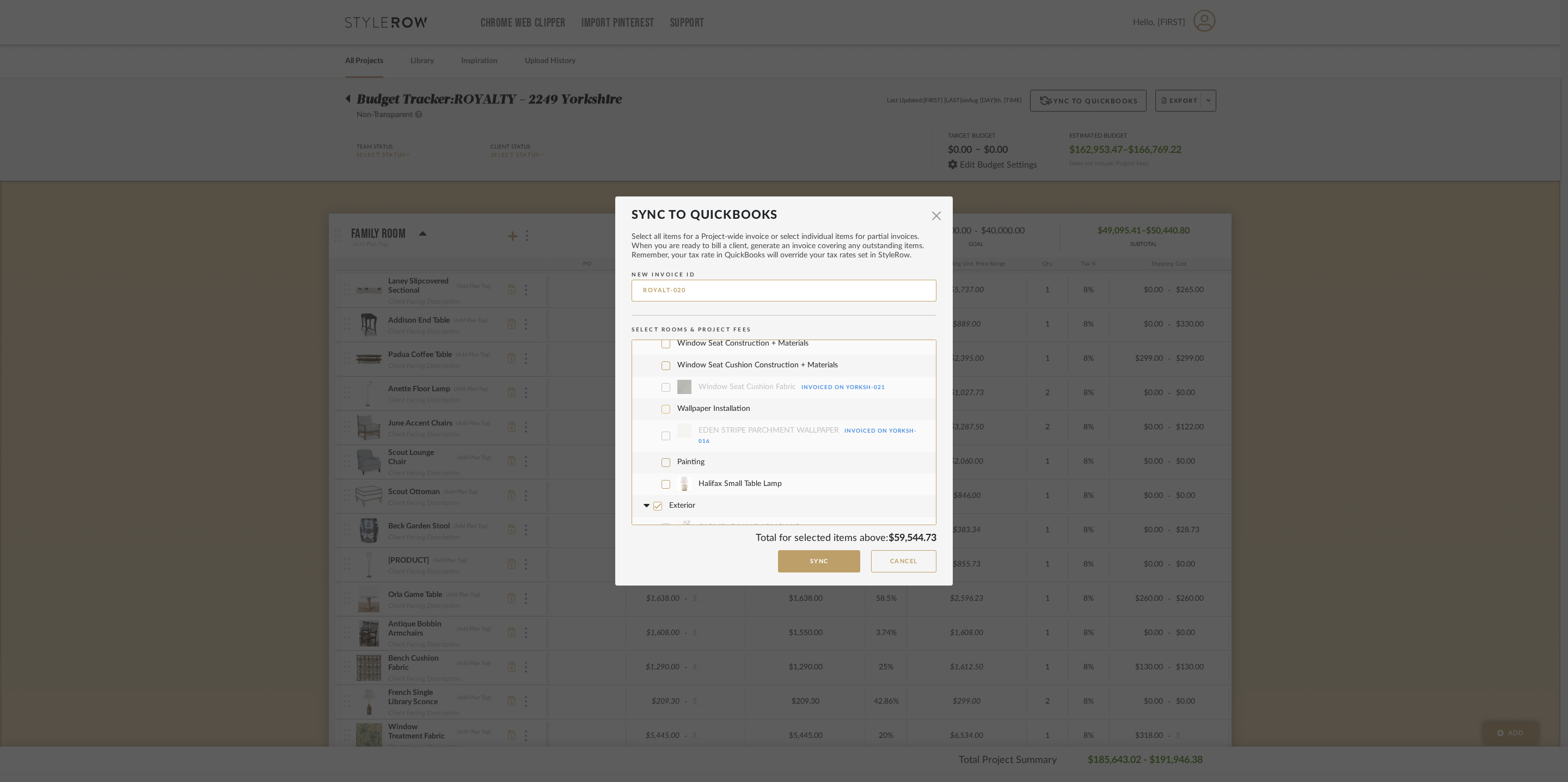 scroll, scrollTop: 568, scrollLeft: 0, axis: vertical 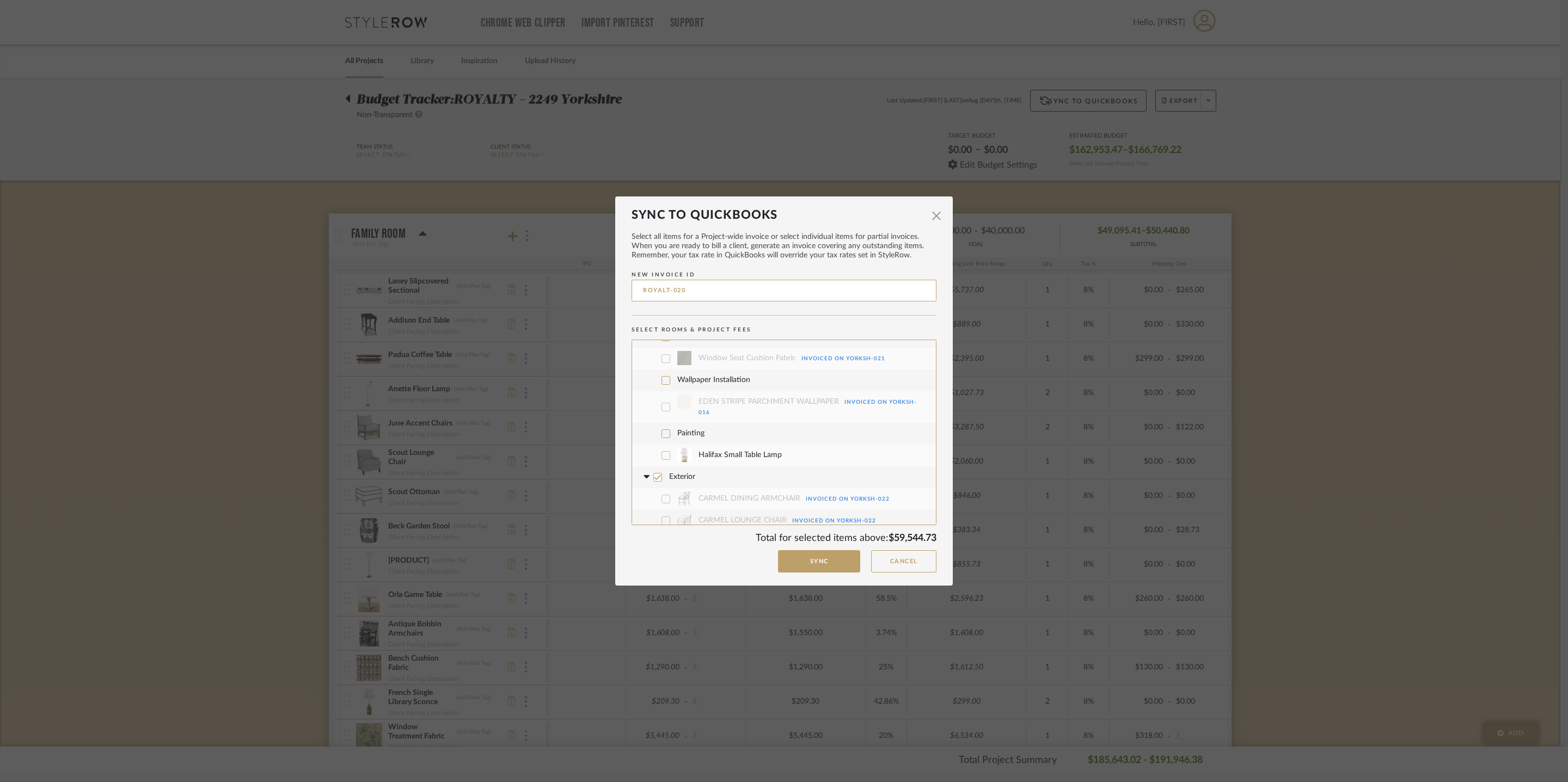 click 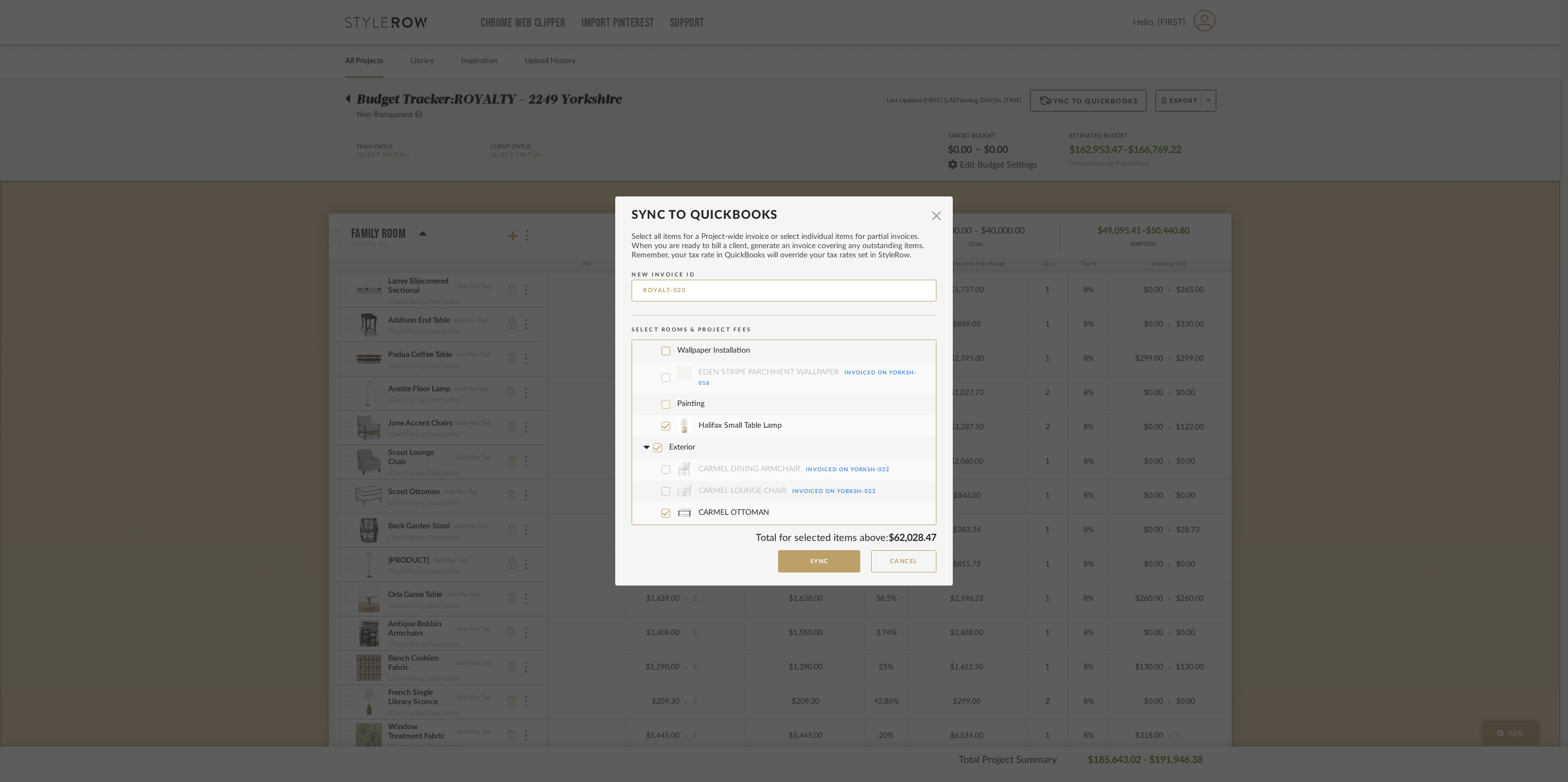 scroll, scrollTop: 624, scrollLeft: 0, axis: vertical 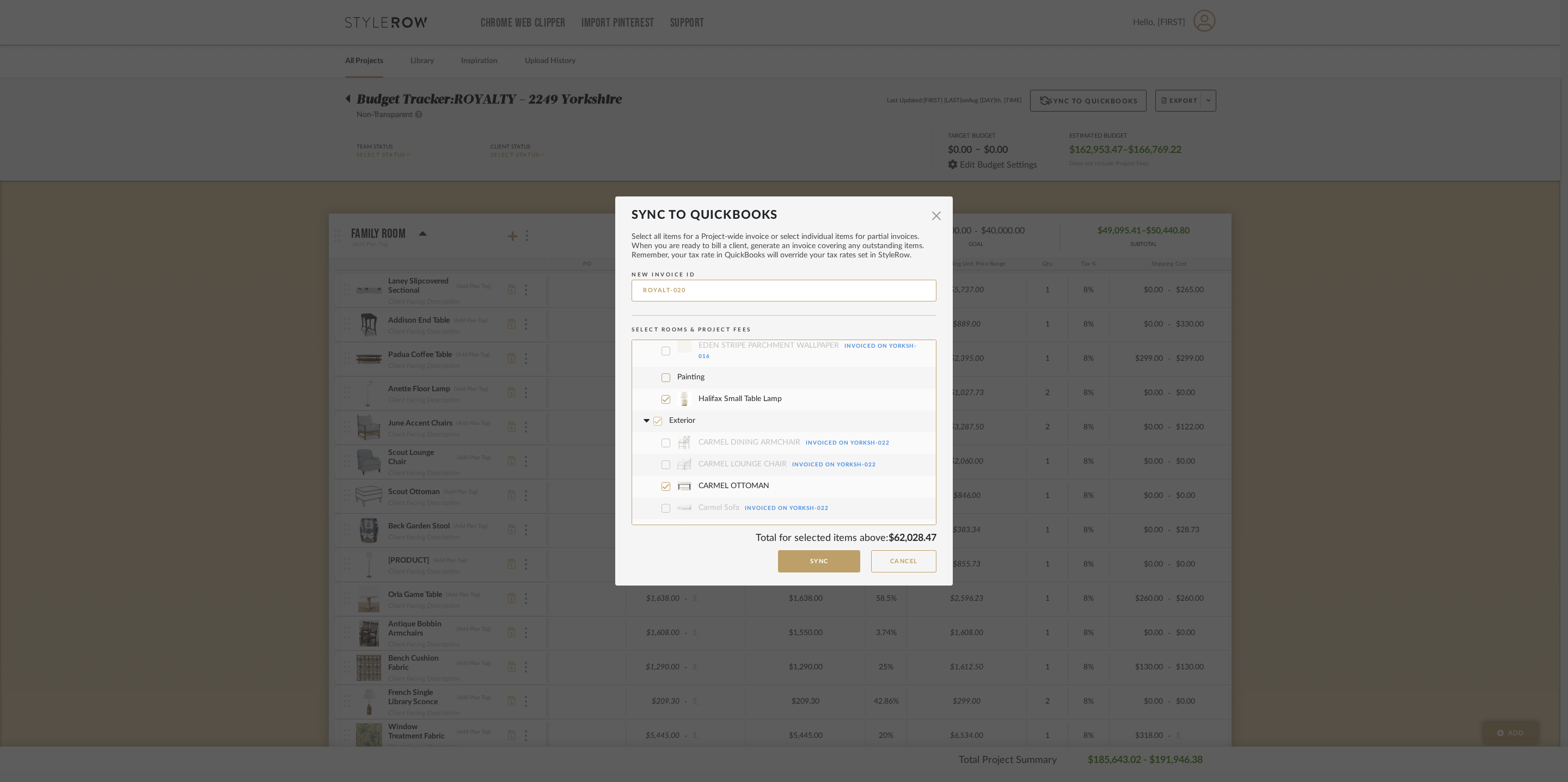 click 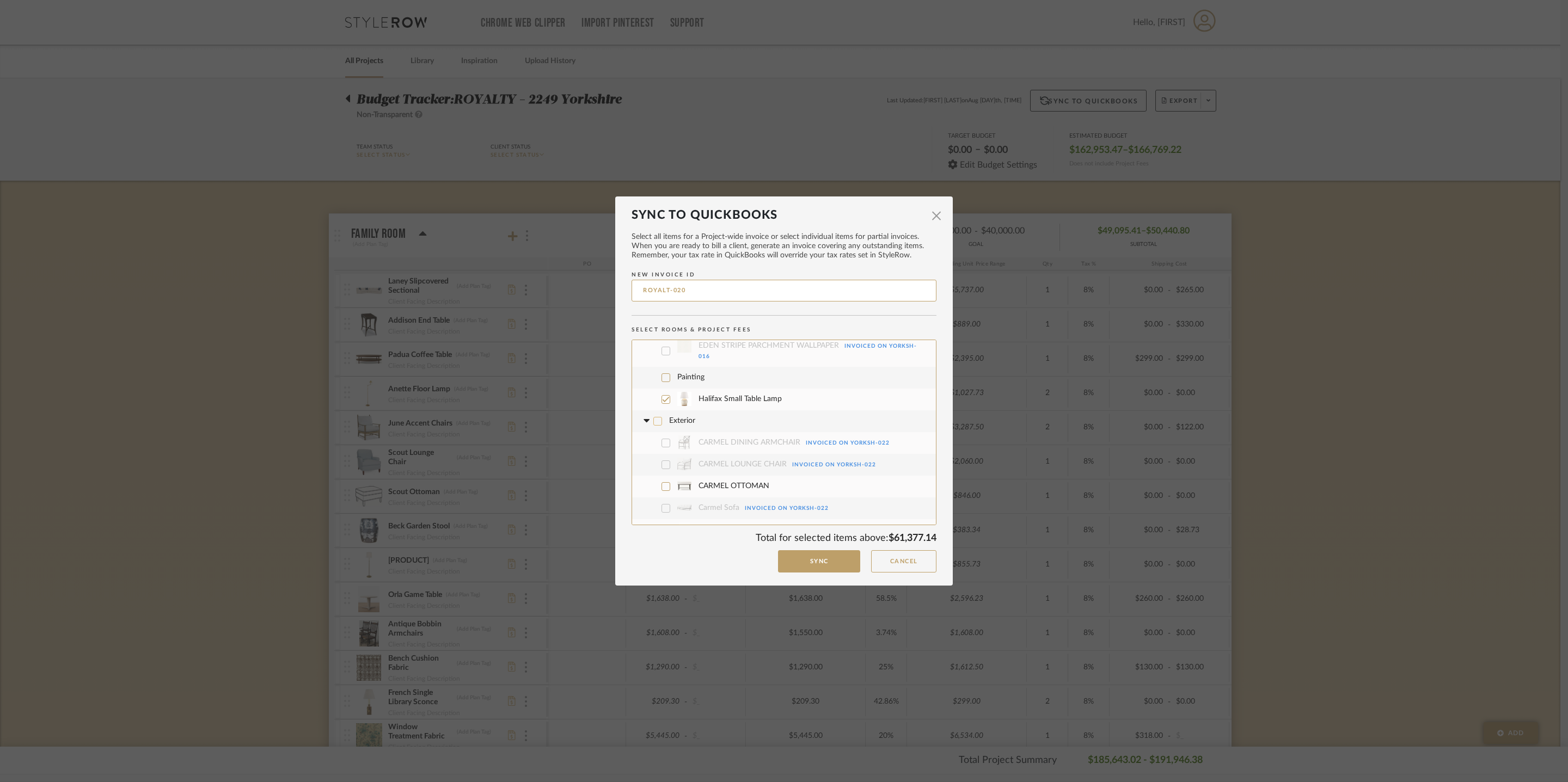 click 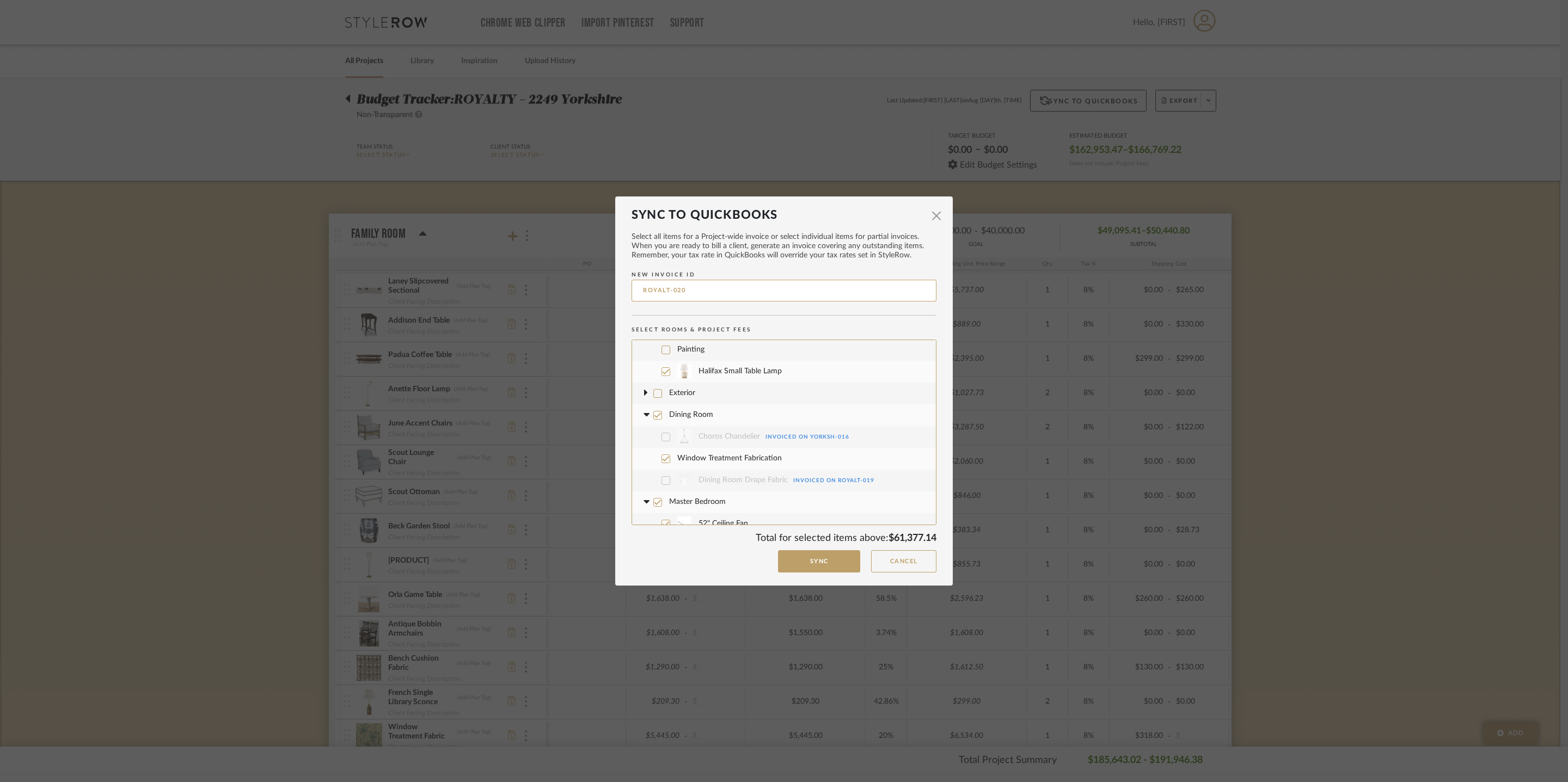 scroll, scrollTop: 668, scrollLeft: 0, axis: vertical 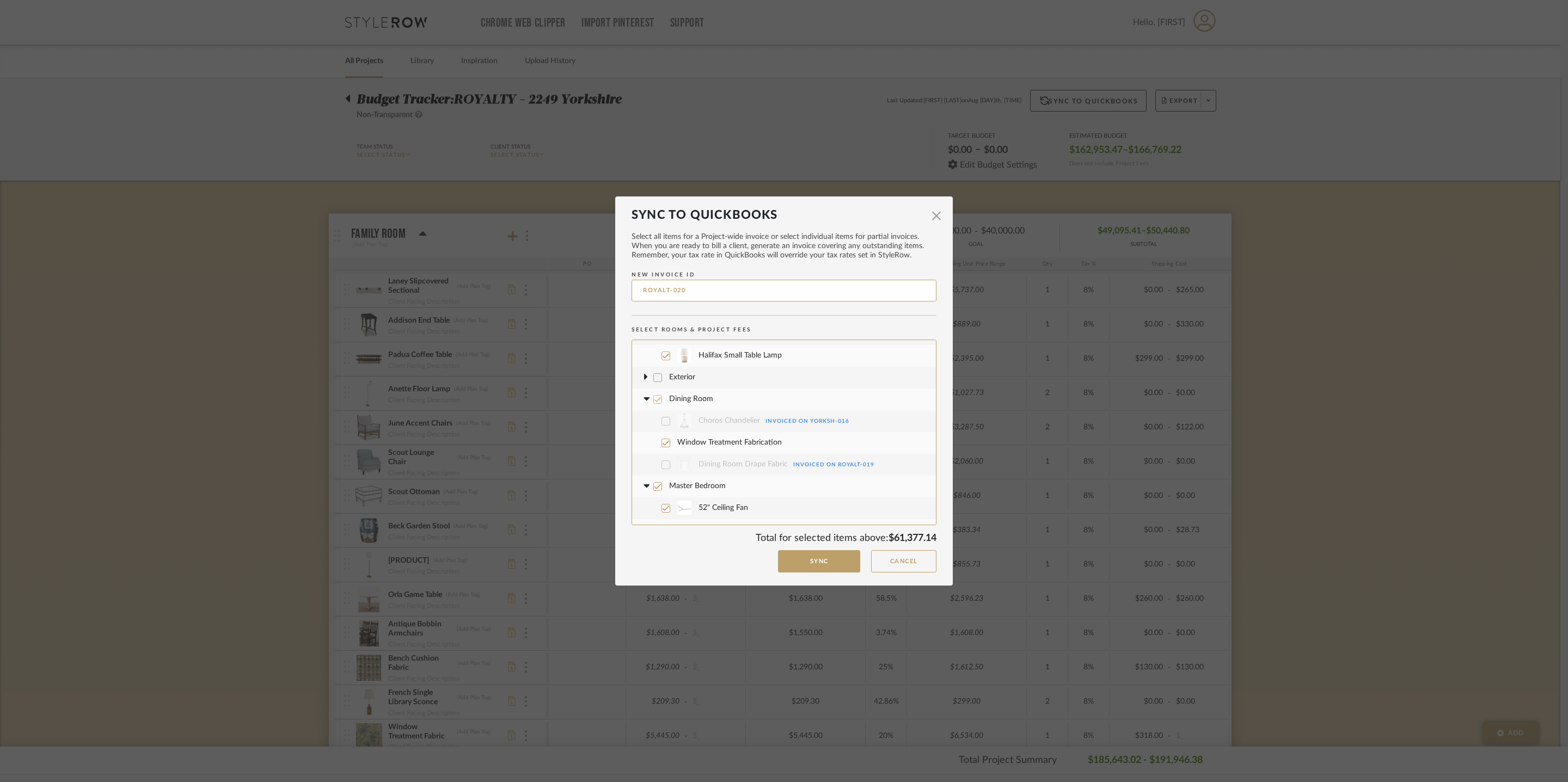 click 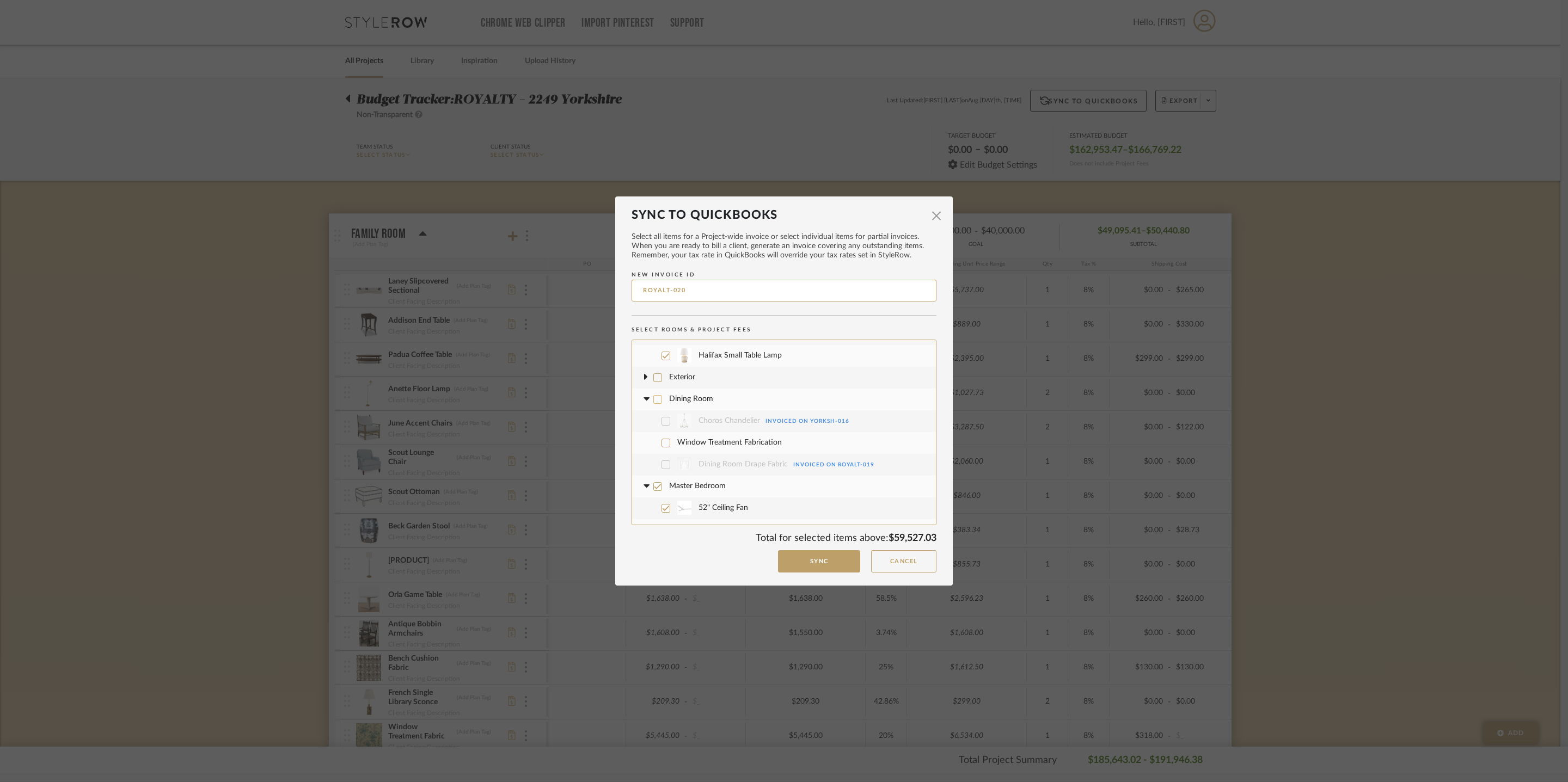 click 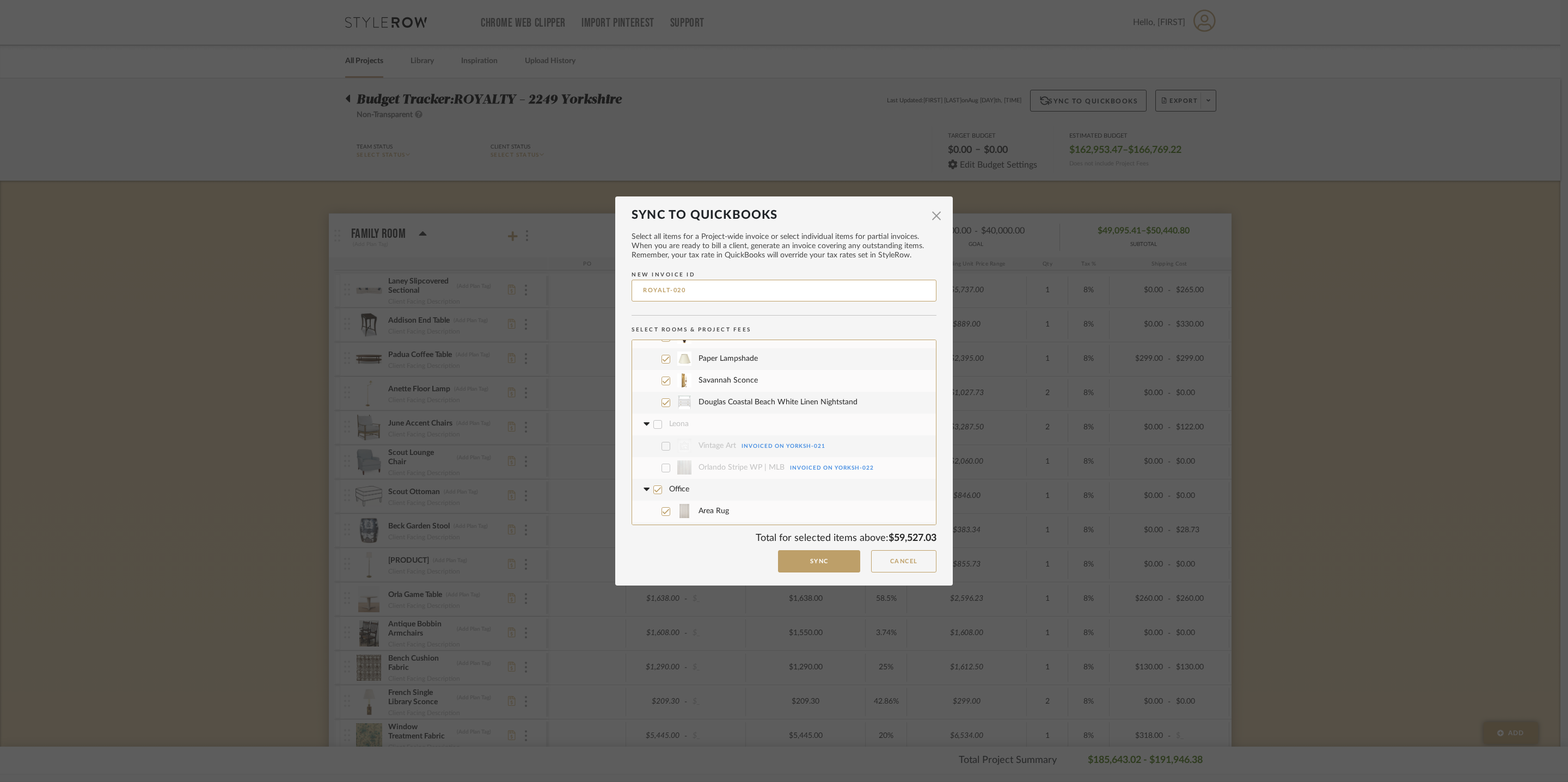 scroll, scrollTop: 1056, scrollLeft: 0, axis: vertical 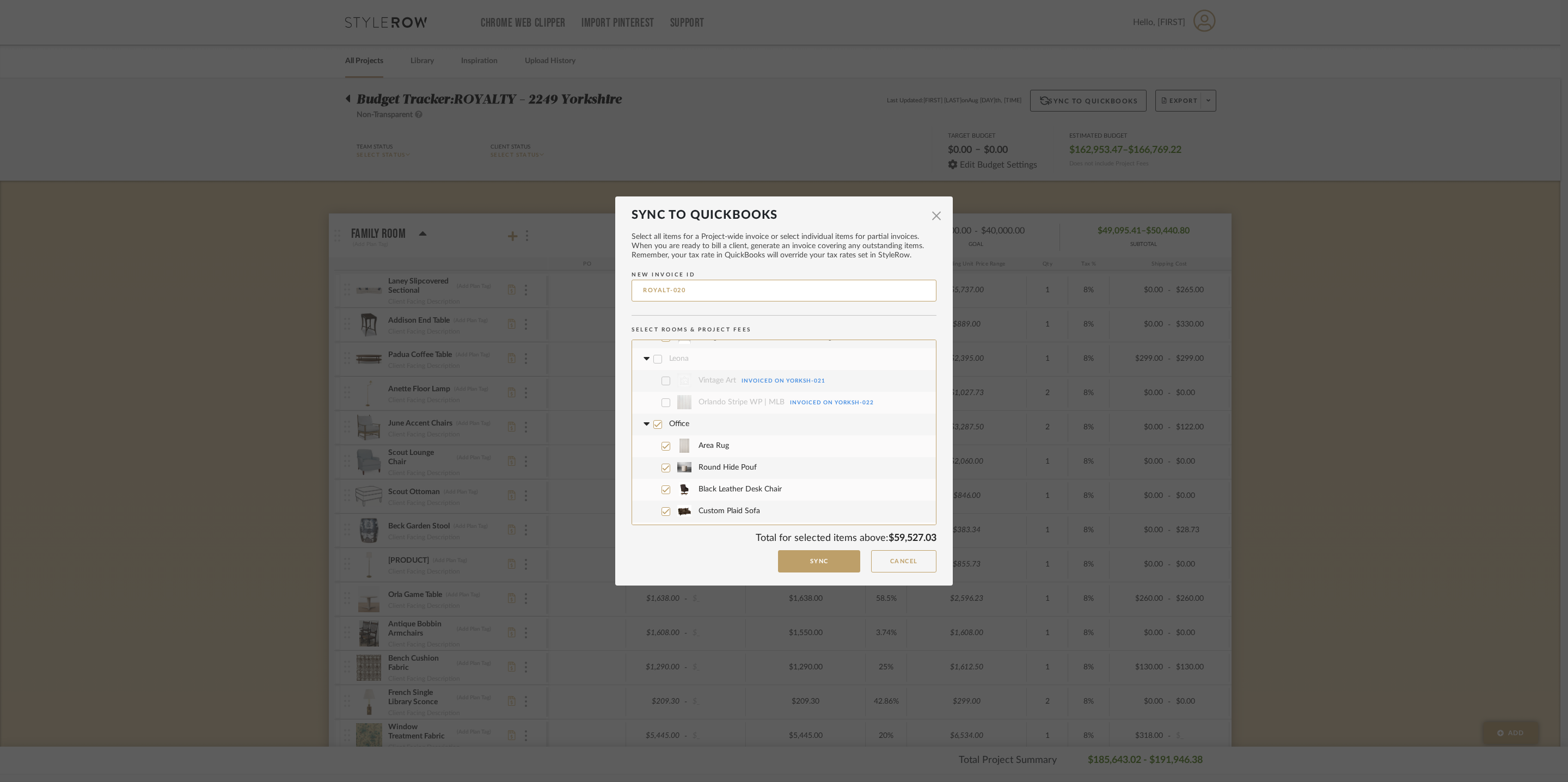 click 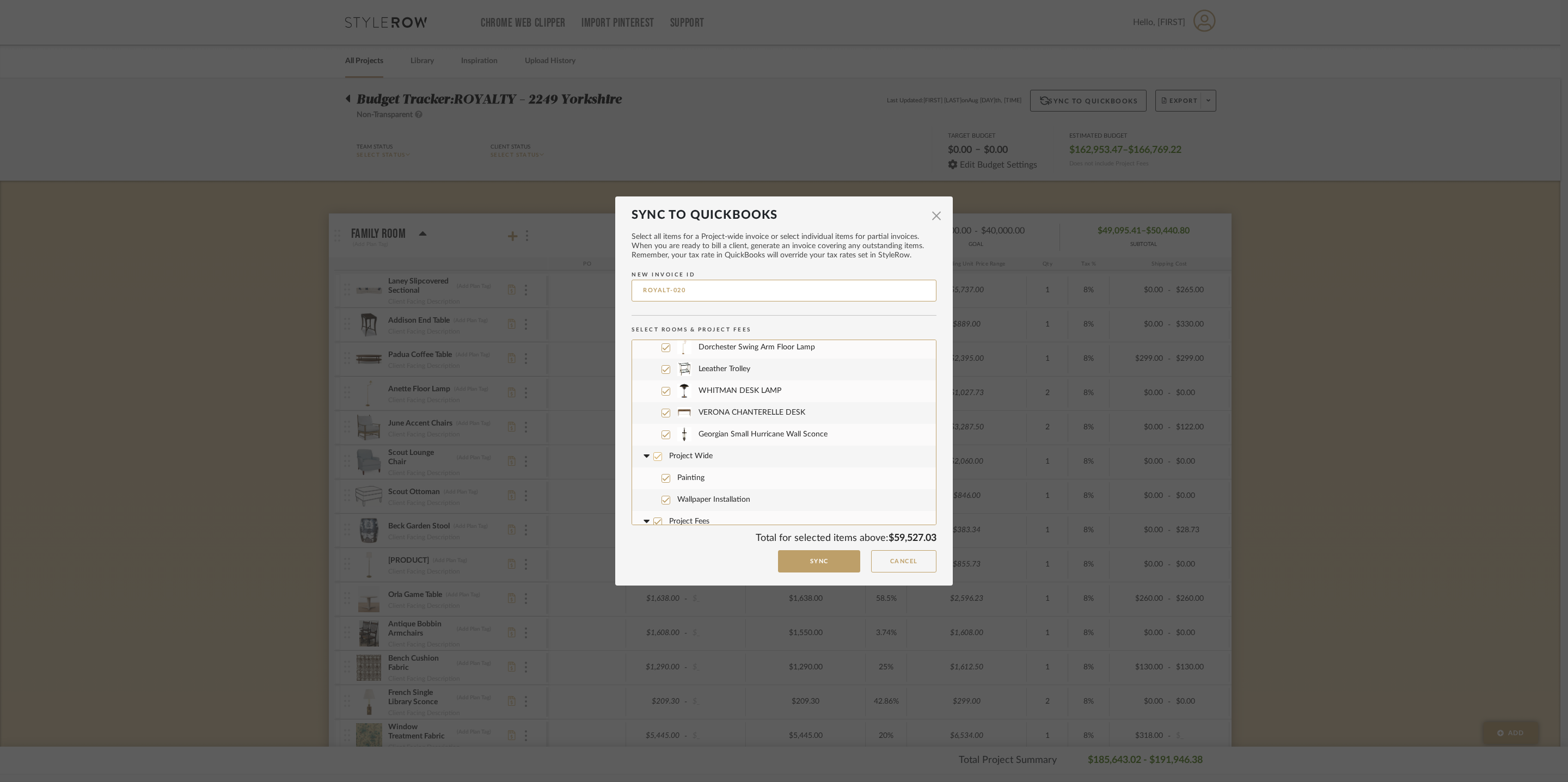 click on "Project Wide" 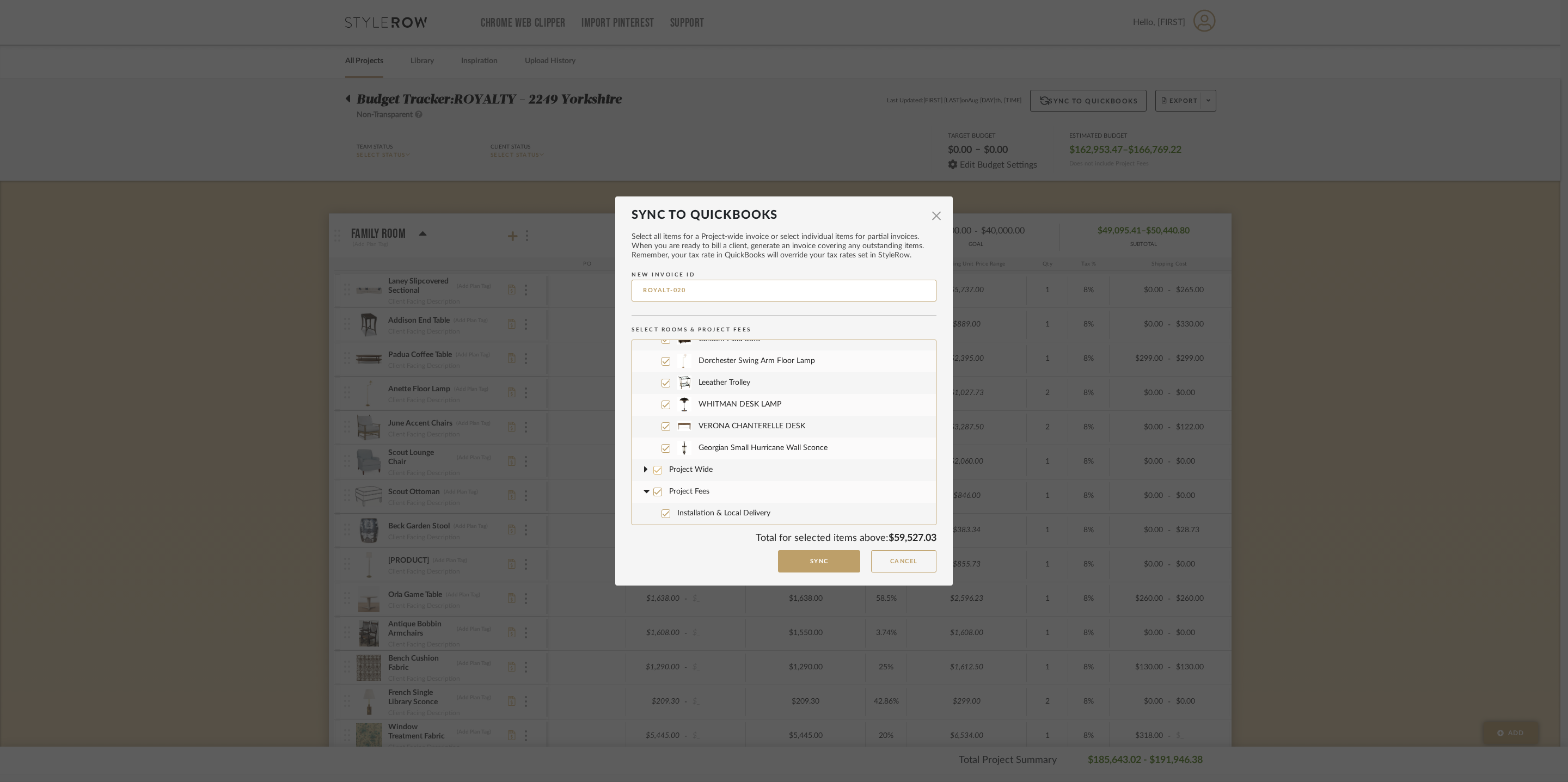 scroll, scrollTop: 1184, scrollLeft: 0, axis: vertical 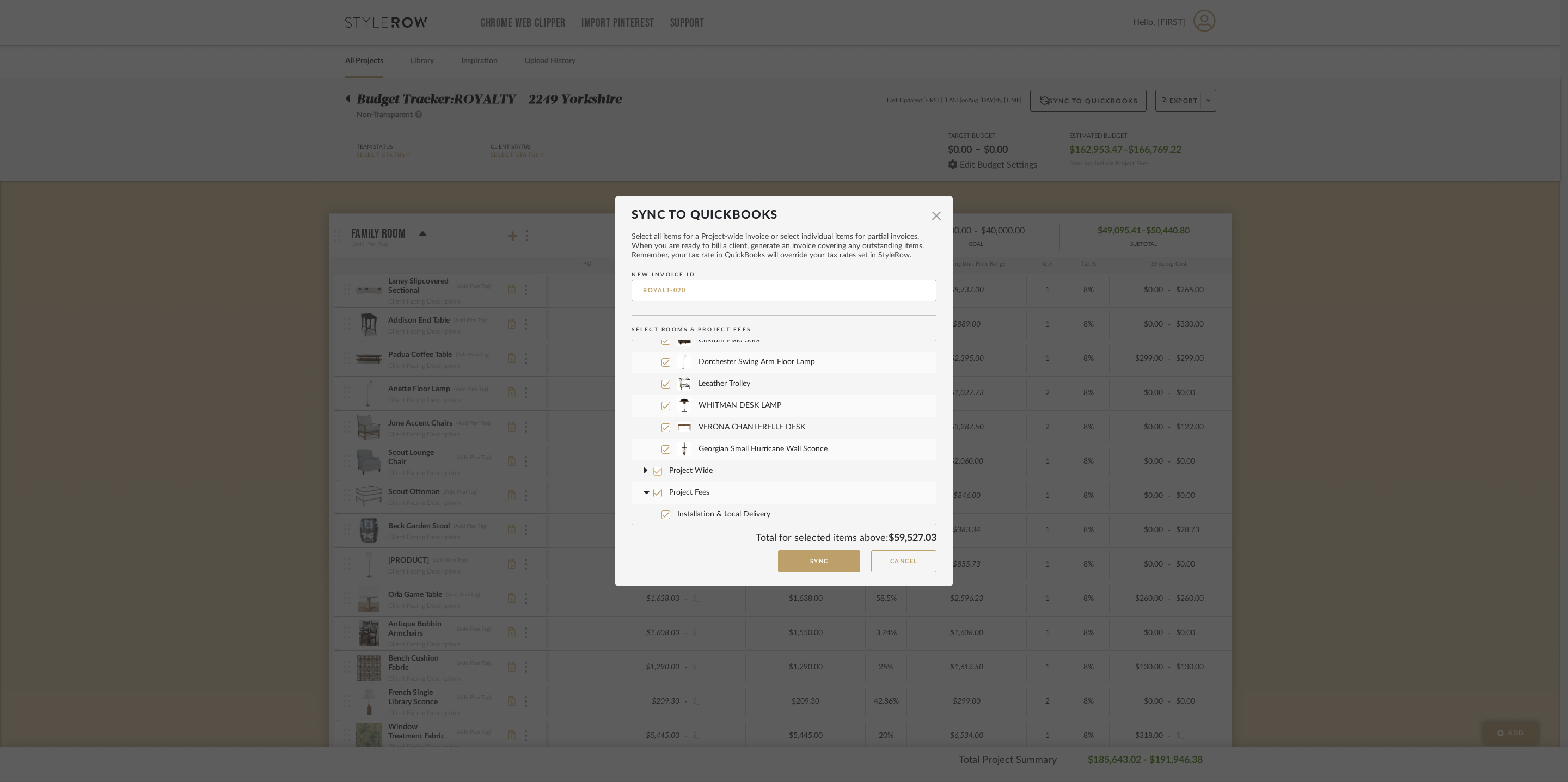 click 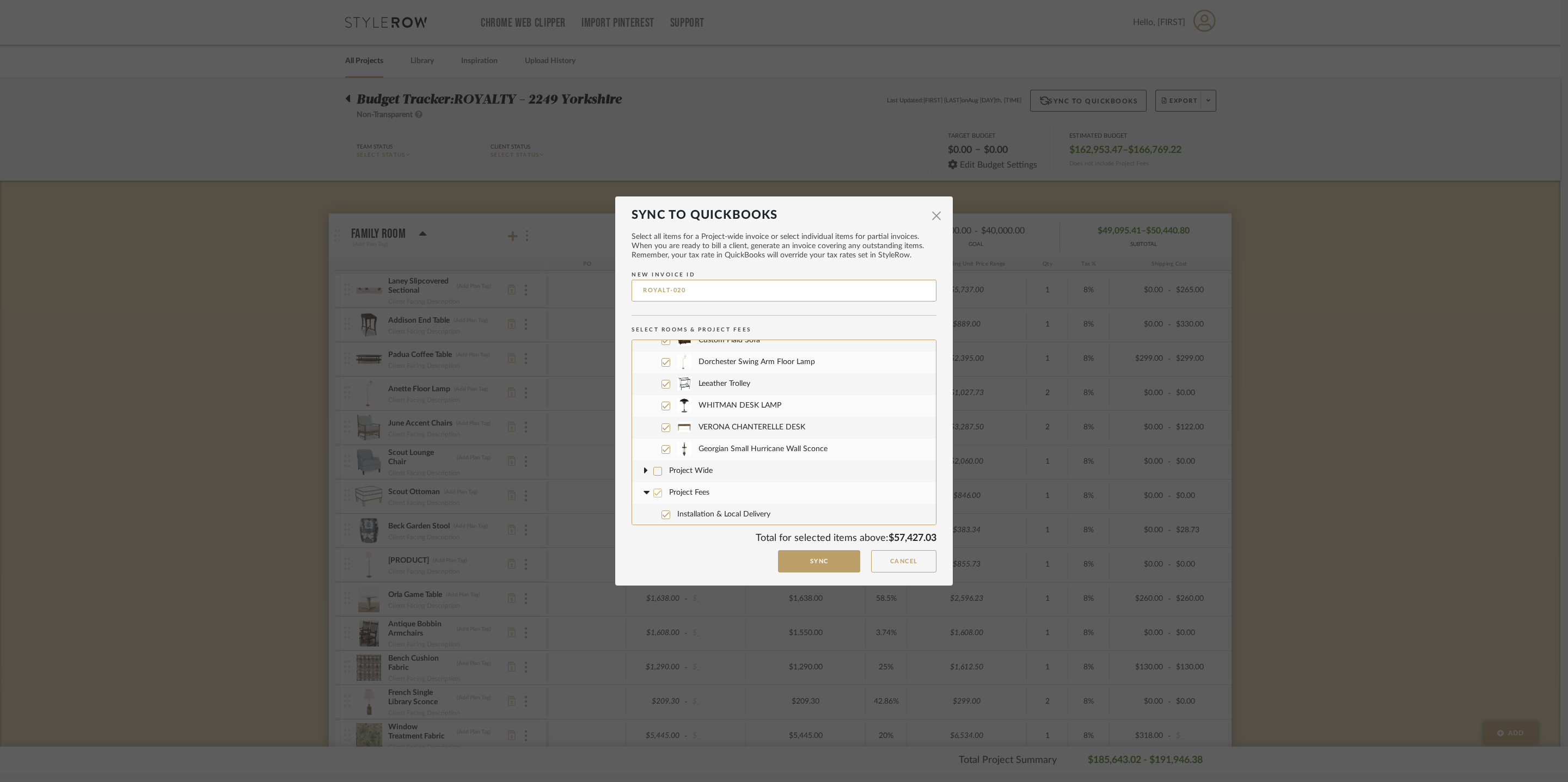 click 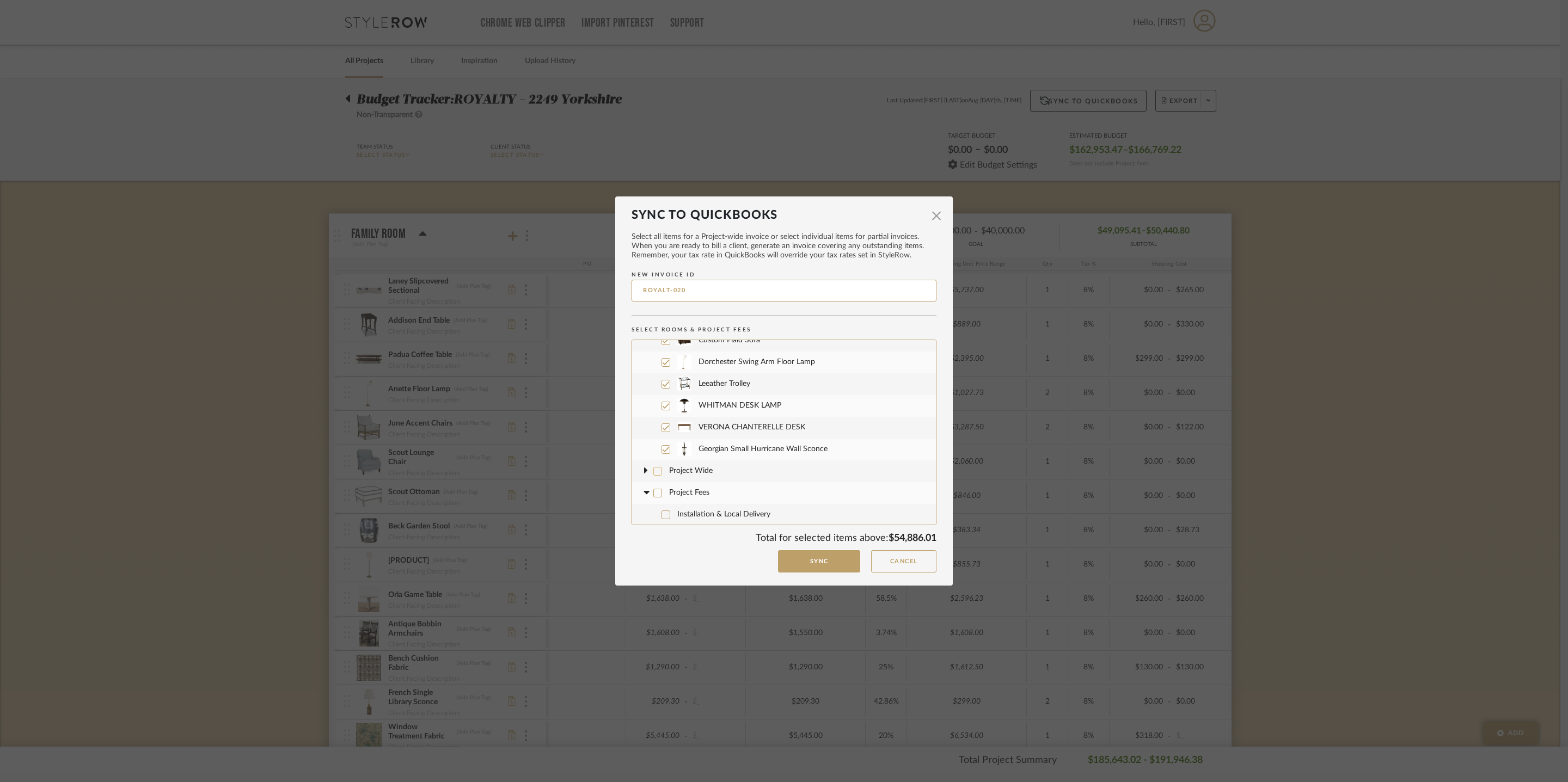 click 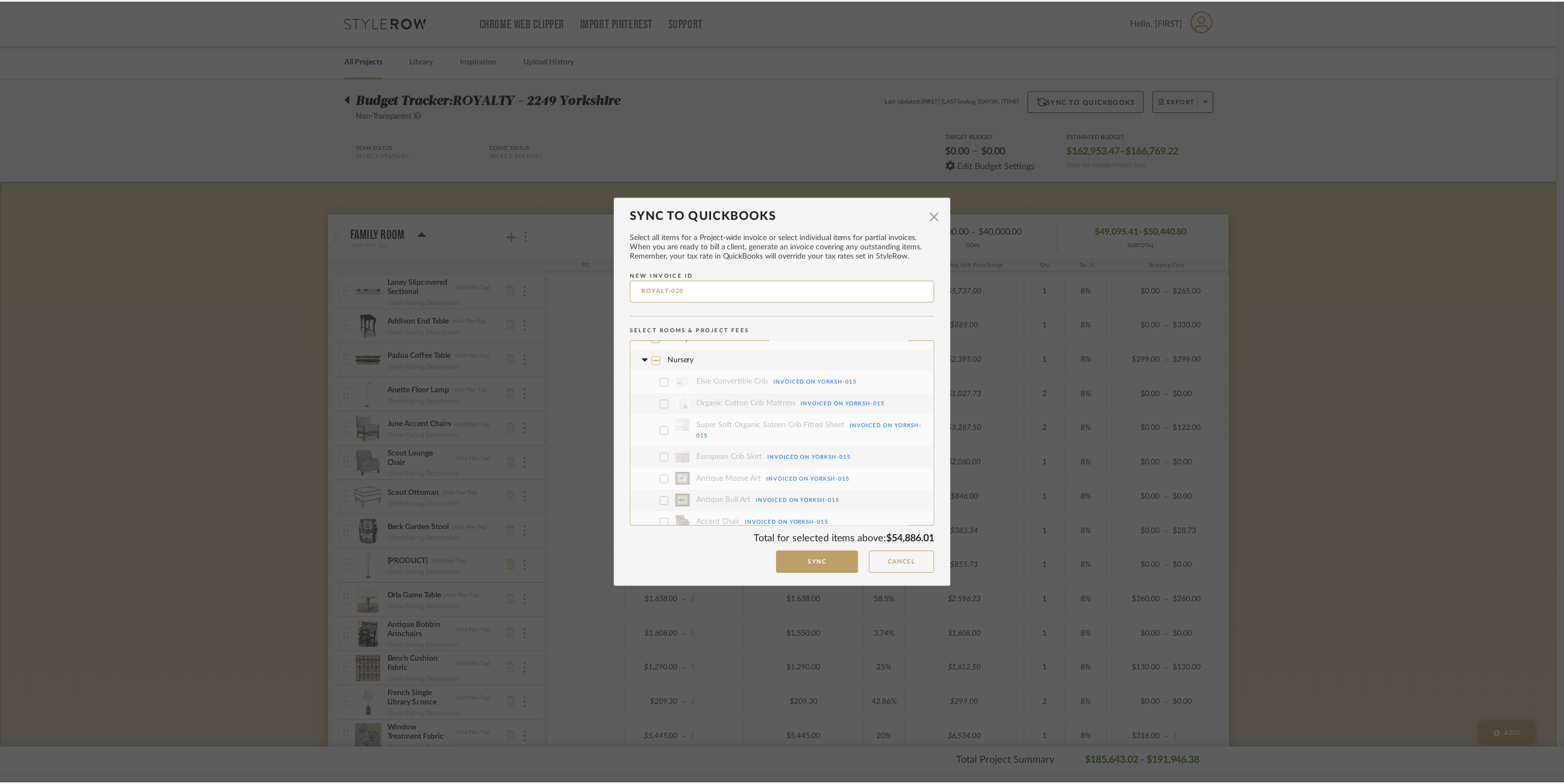 scroll, scrollTop: 0, scrollLeft: 0, axis: both 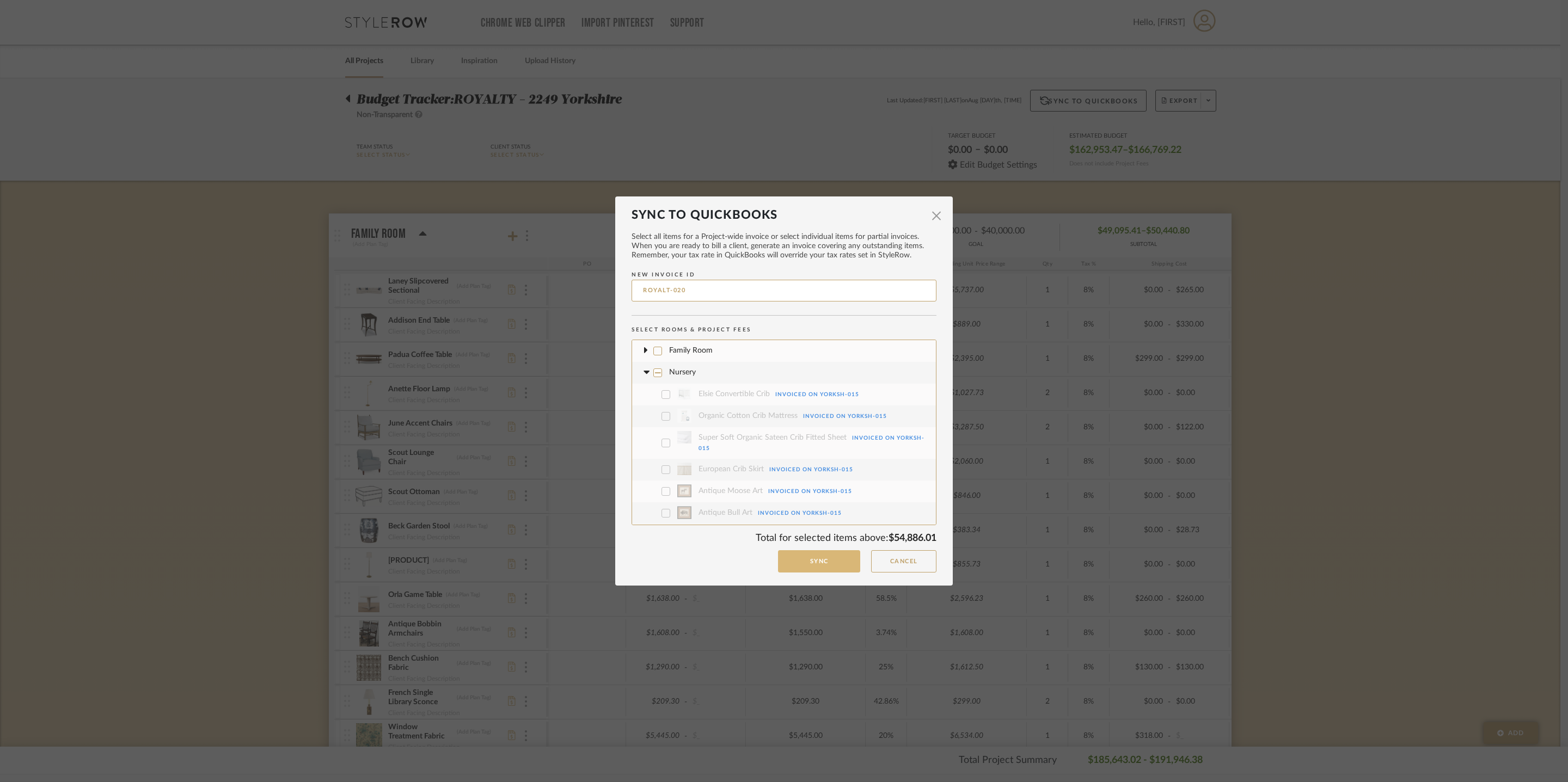 click on "Sync" 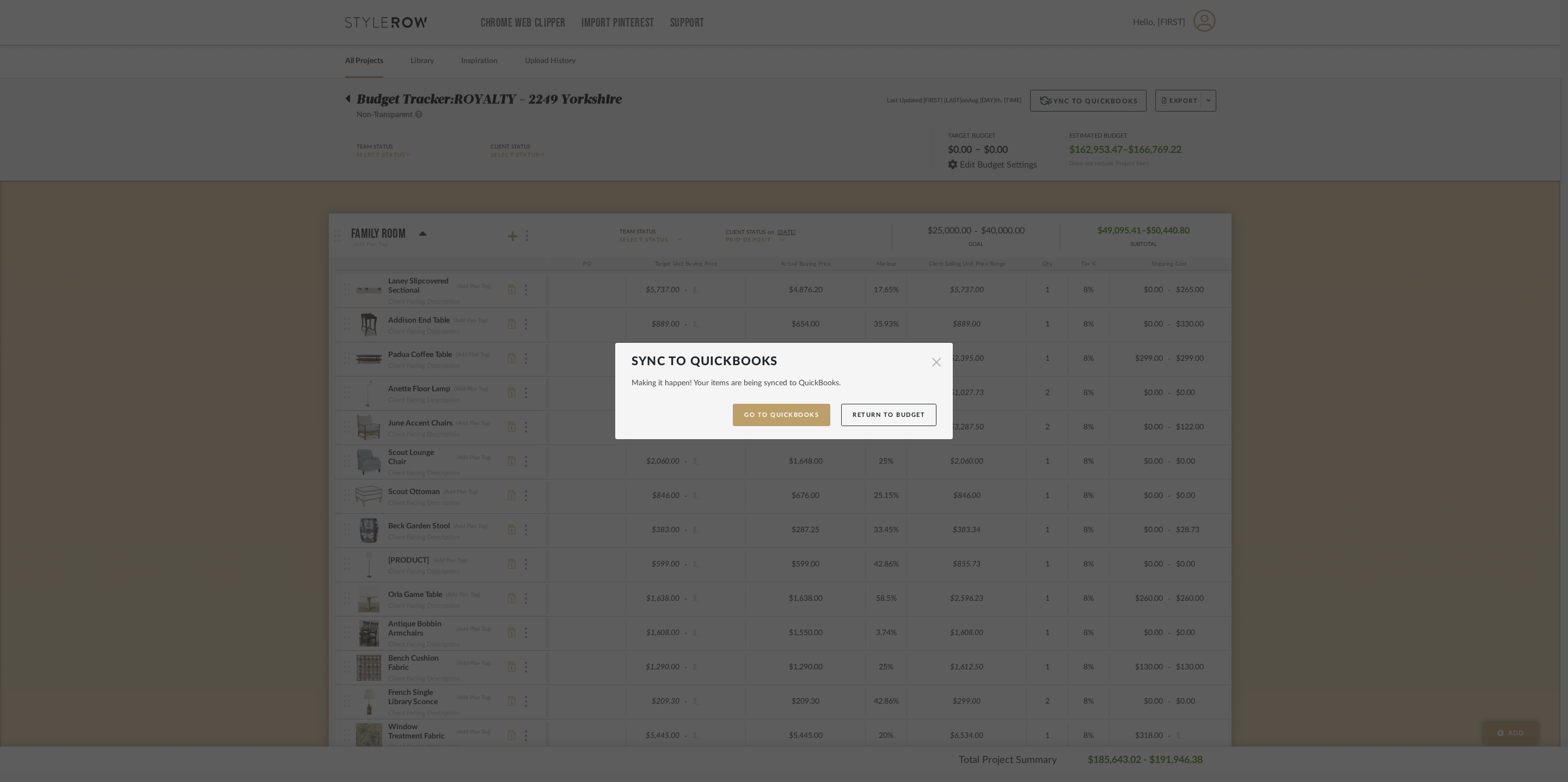 click at bounding box center (936, 362) 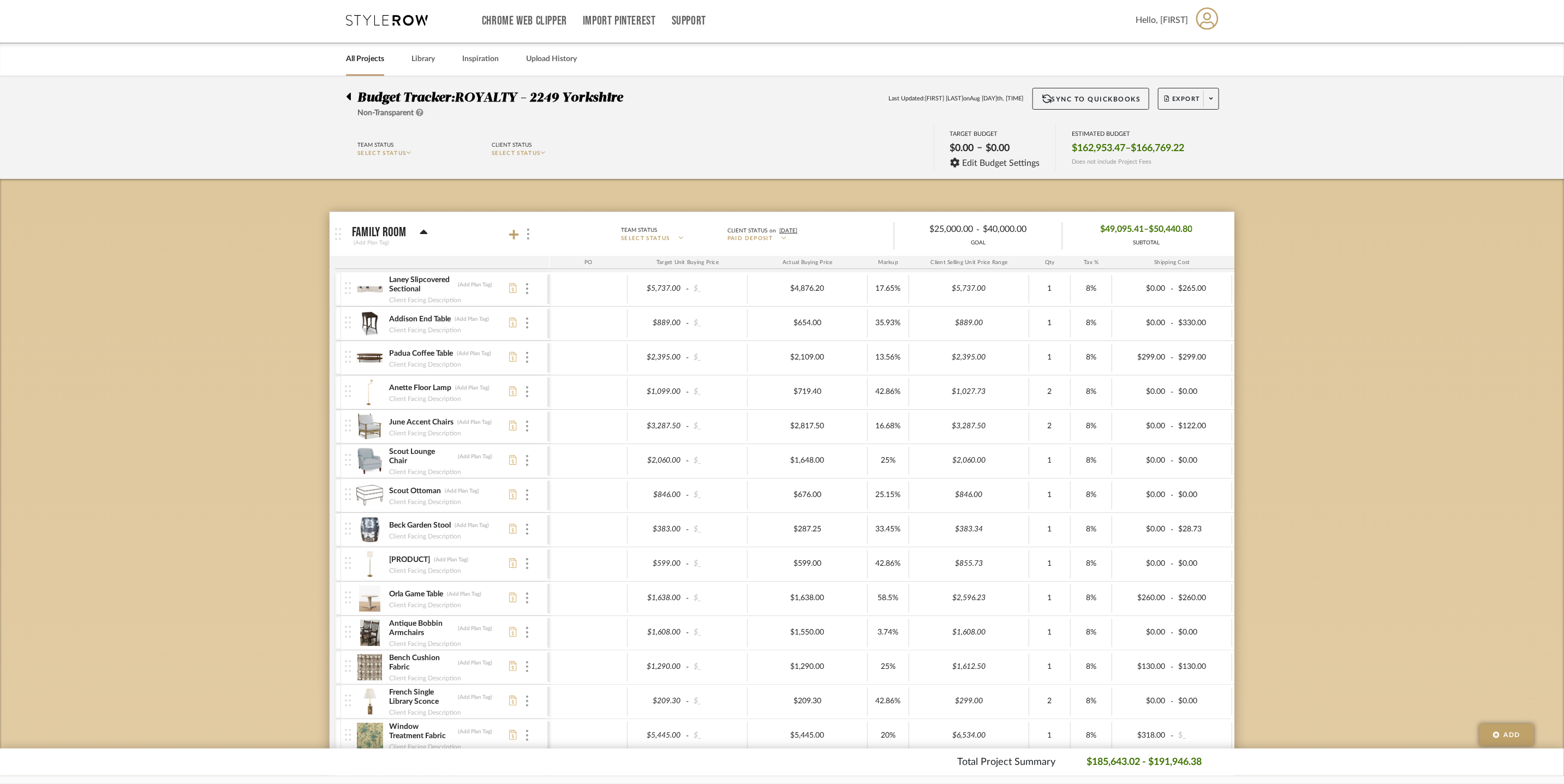 scroll, scrollTop: 3, scrollLeft: 0, axis: vertical 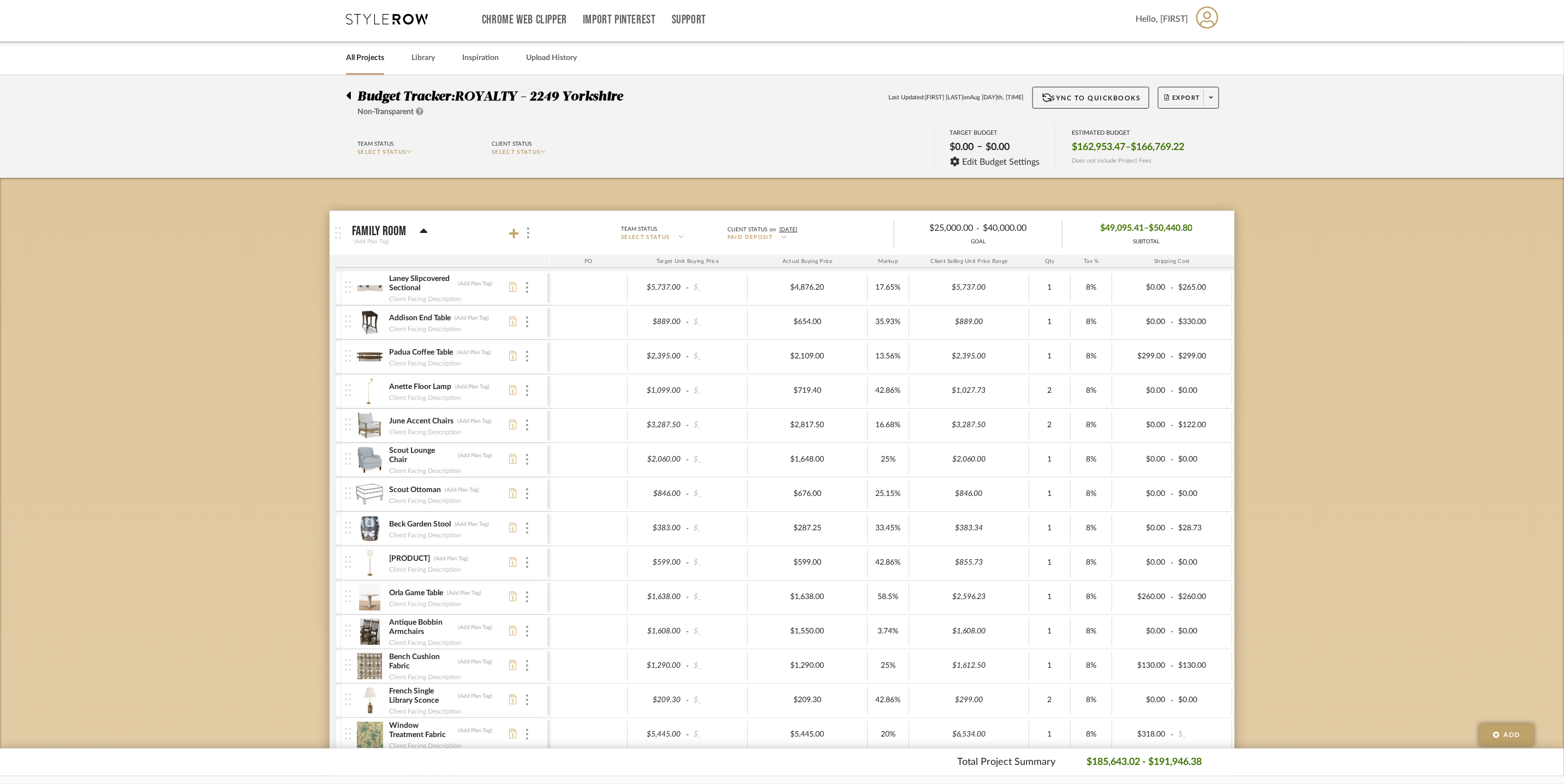 click 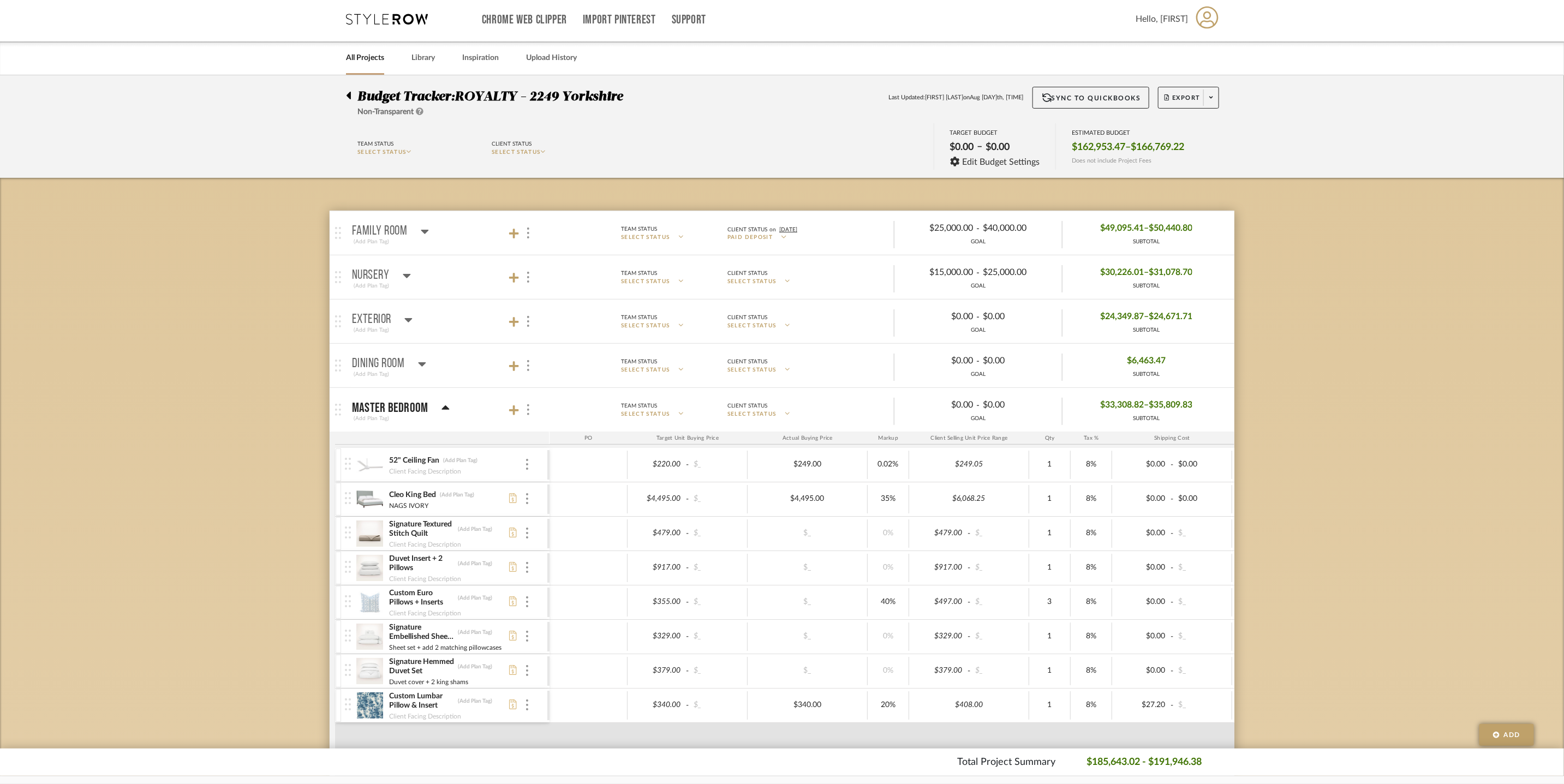 click on "Nursery   (Add Plan Tag)" at bounding box center (448, 277) 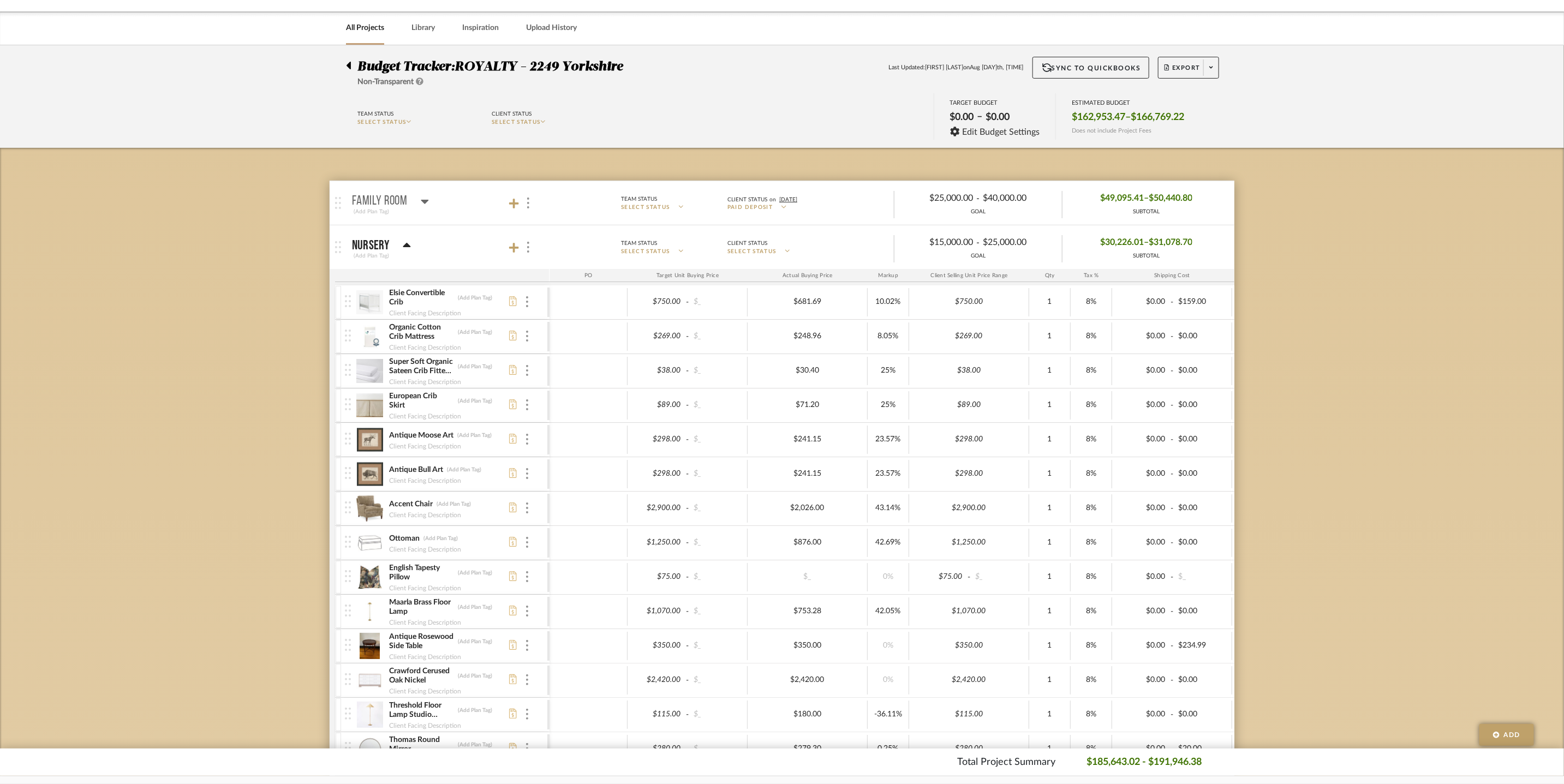 scroll, scrollTop: 236, scrollLeft: 0, axis: vertical 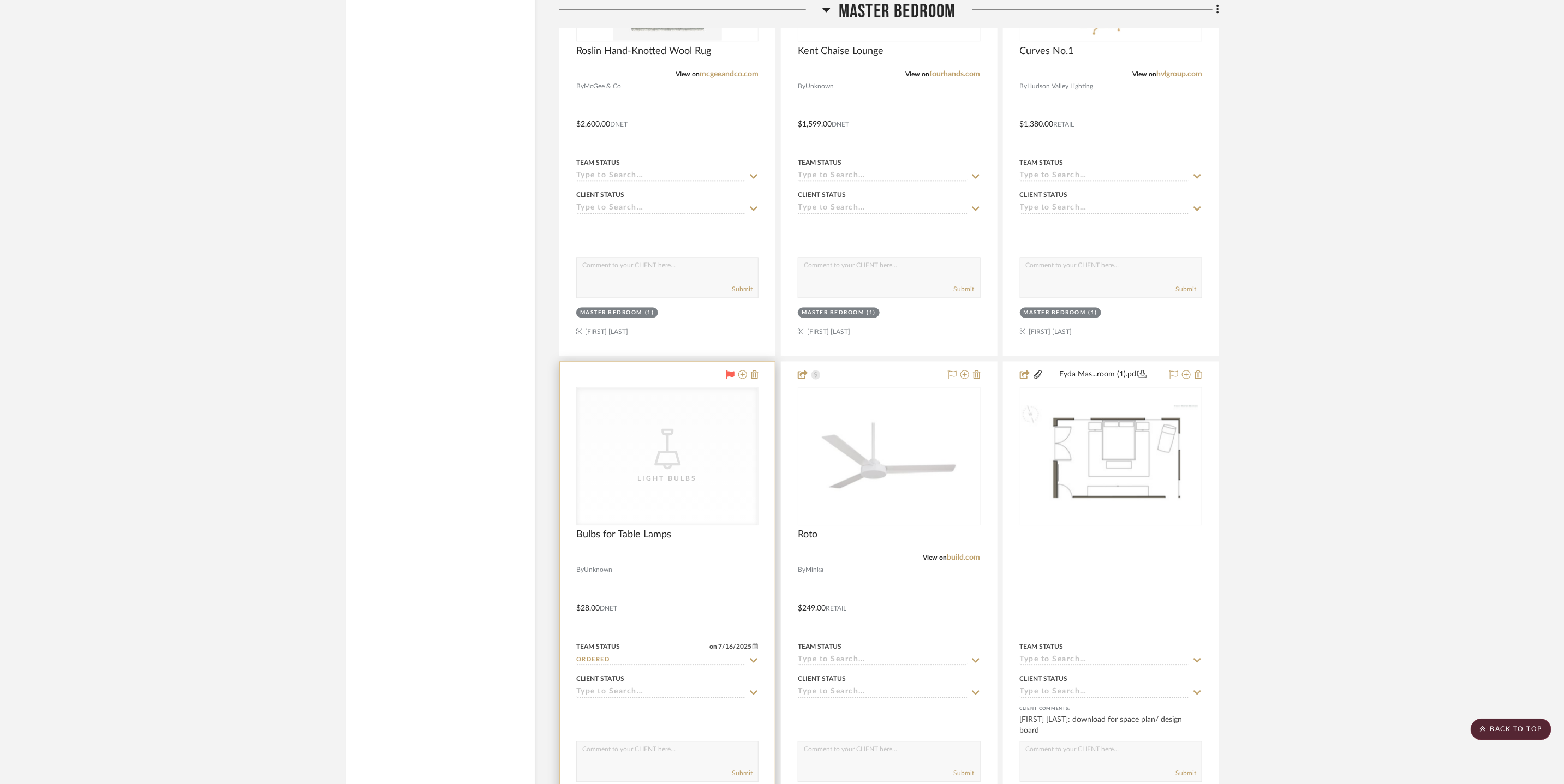 click on "CategoryIconLighting
Created with Sketch.
Light Bulbs" at bounding box center (667, 457) 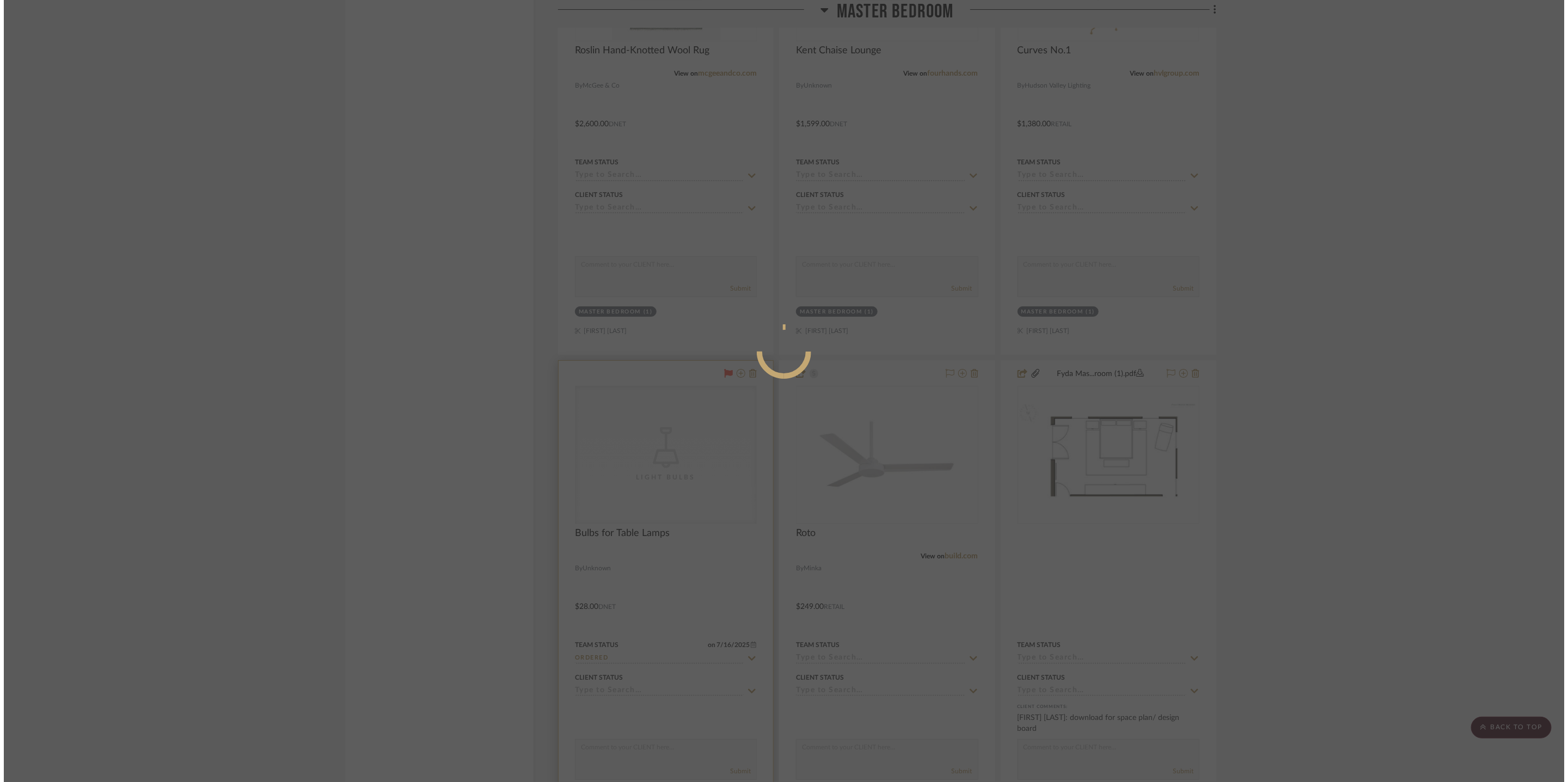 scroll, scrollTop: 0, scrollLeft: 0, axis: both 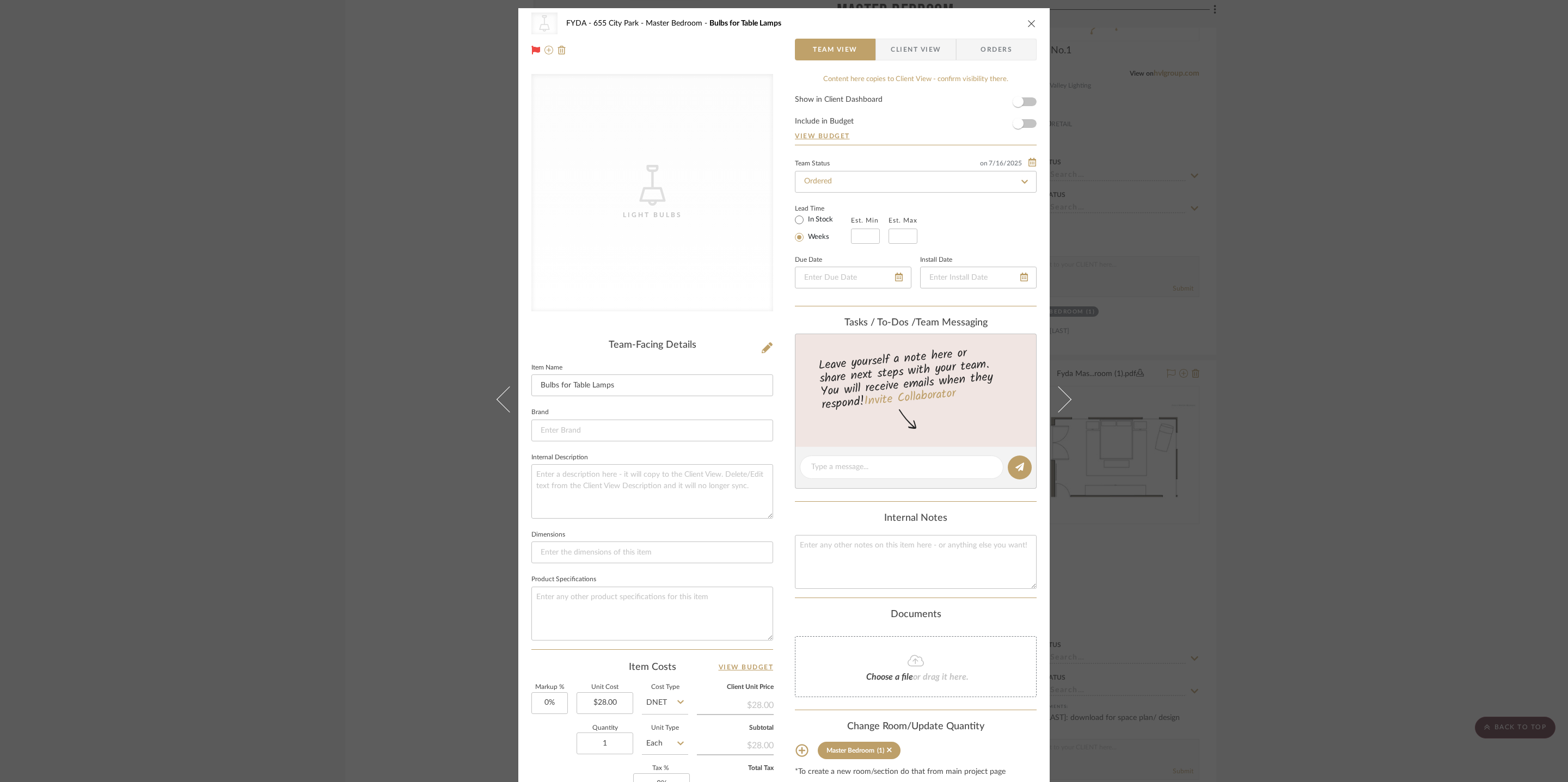 click on "Show in Client Dashboard   Include in Budget   View Budget" at bounding box center [916, 120] 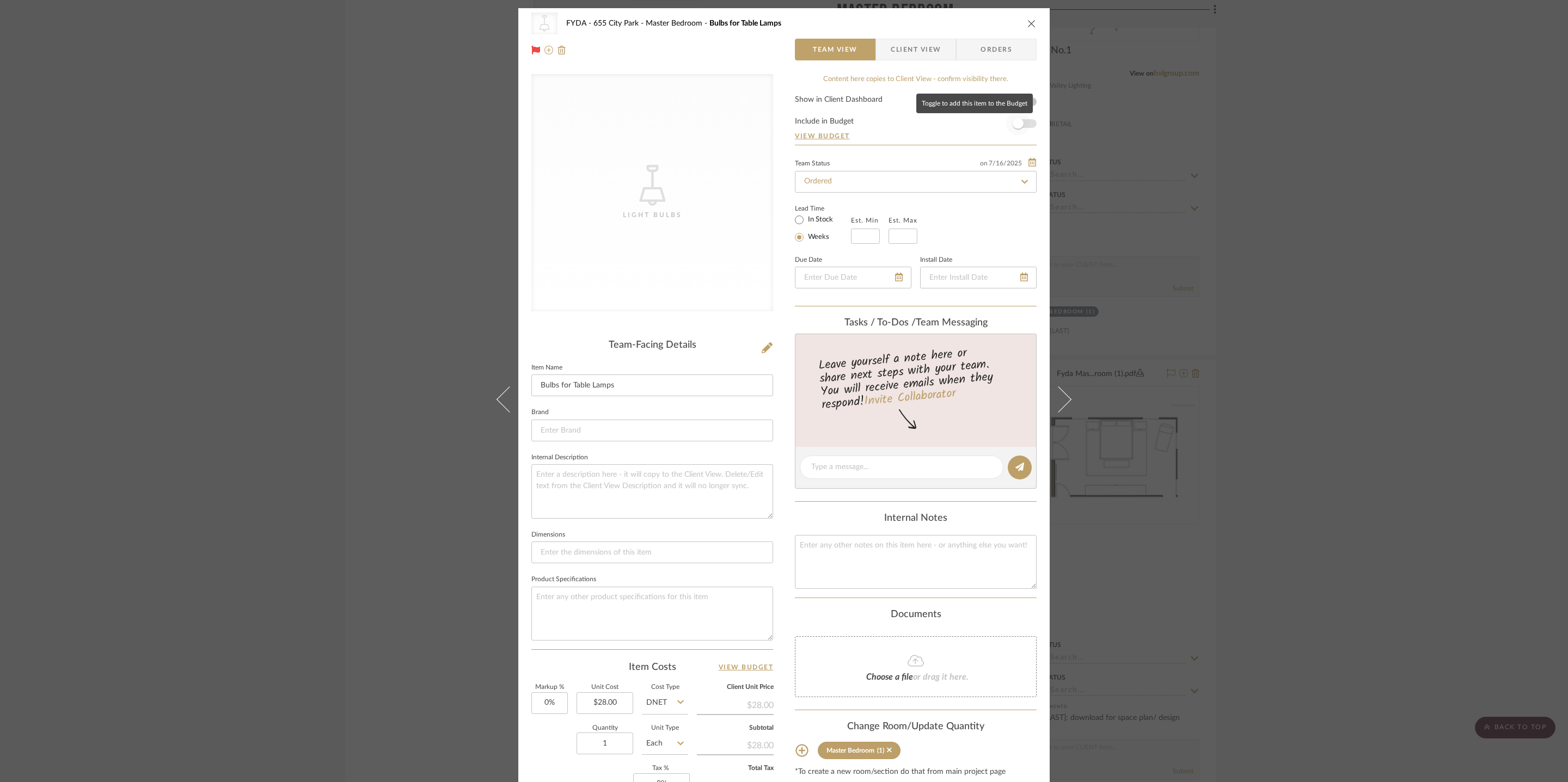 click at bounding box center (1018, 124) 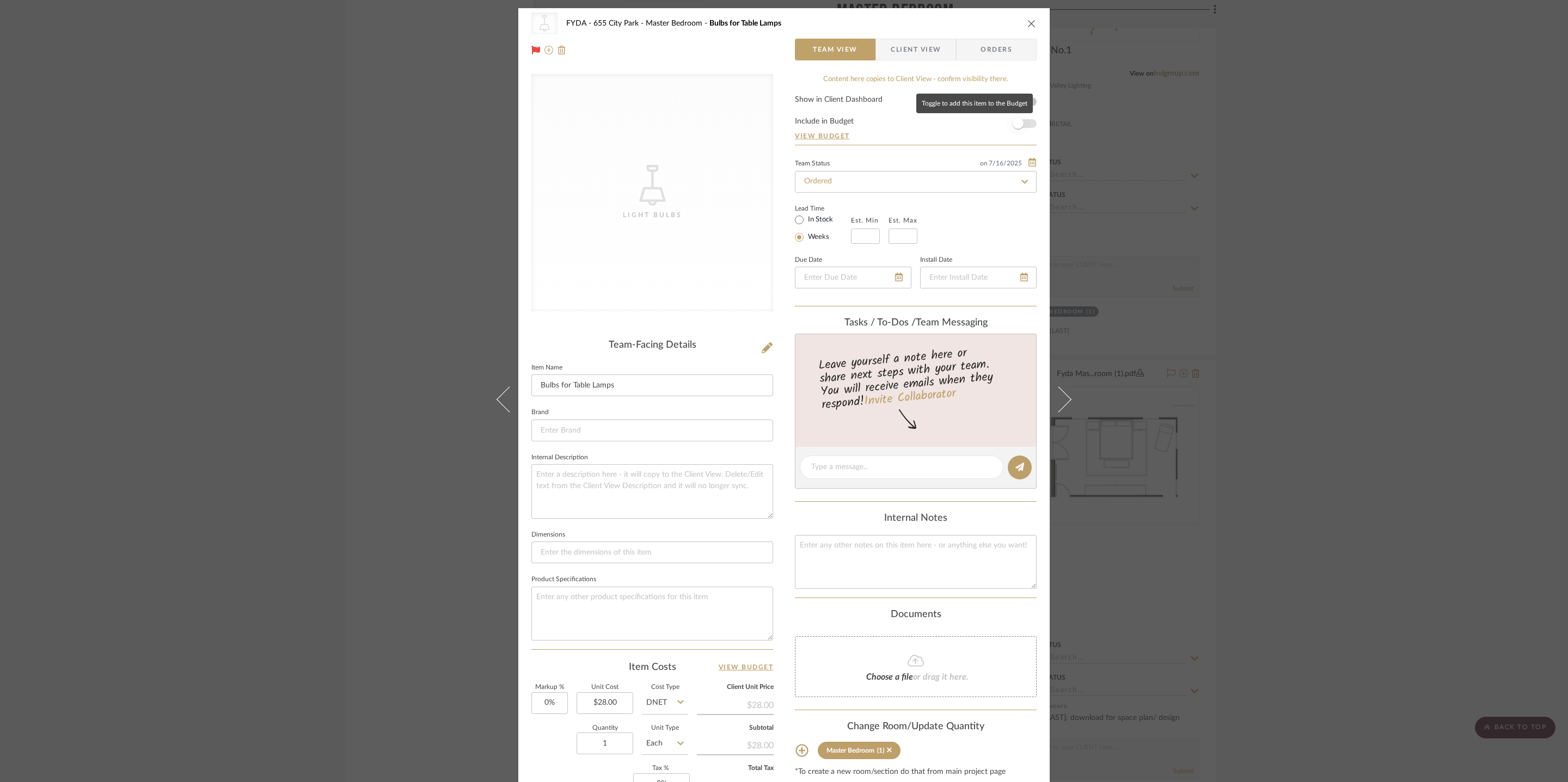 type 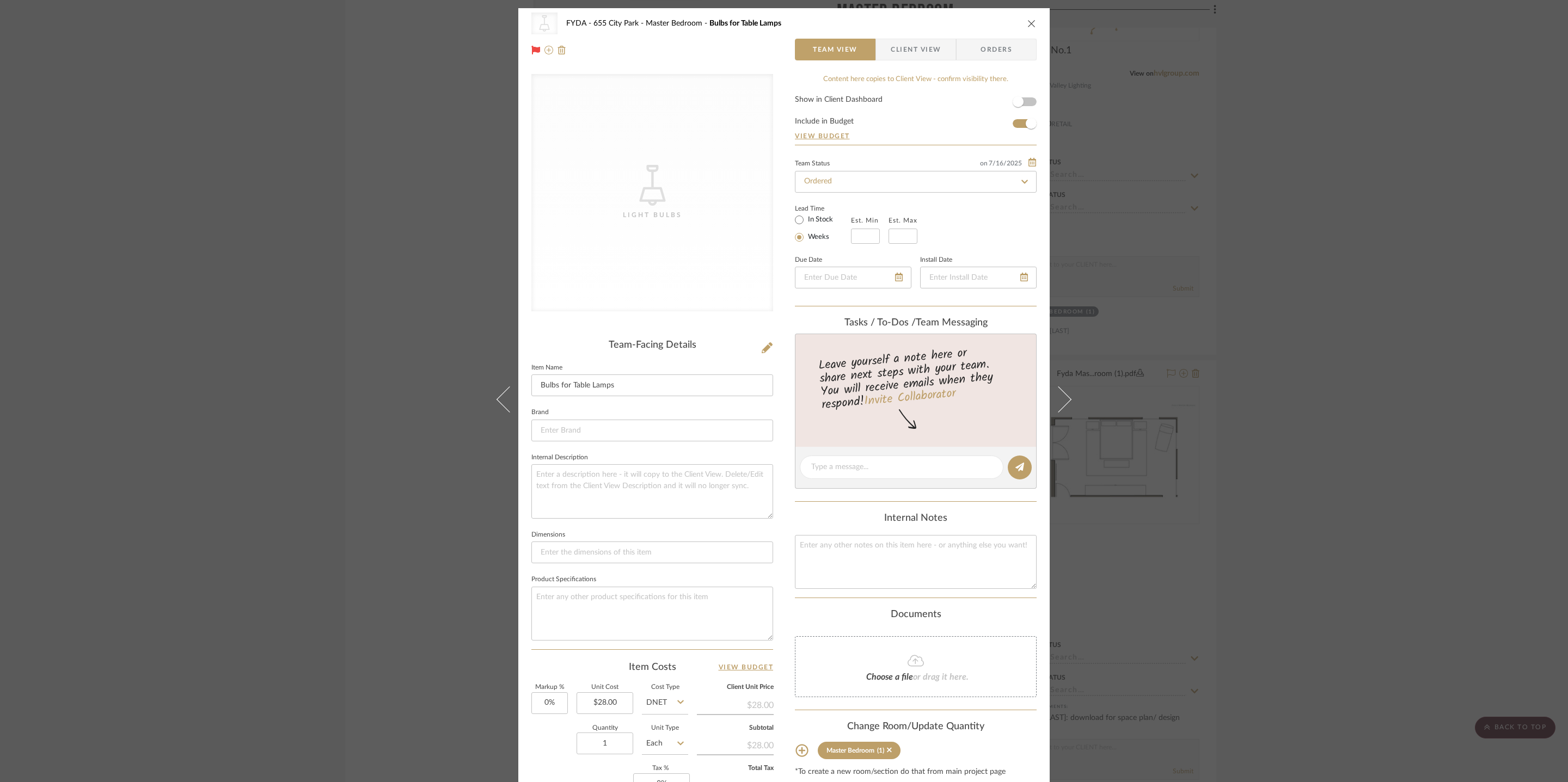 click at bounding box center (1032, 23) 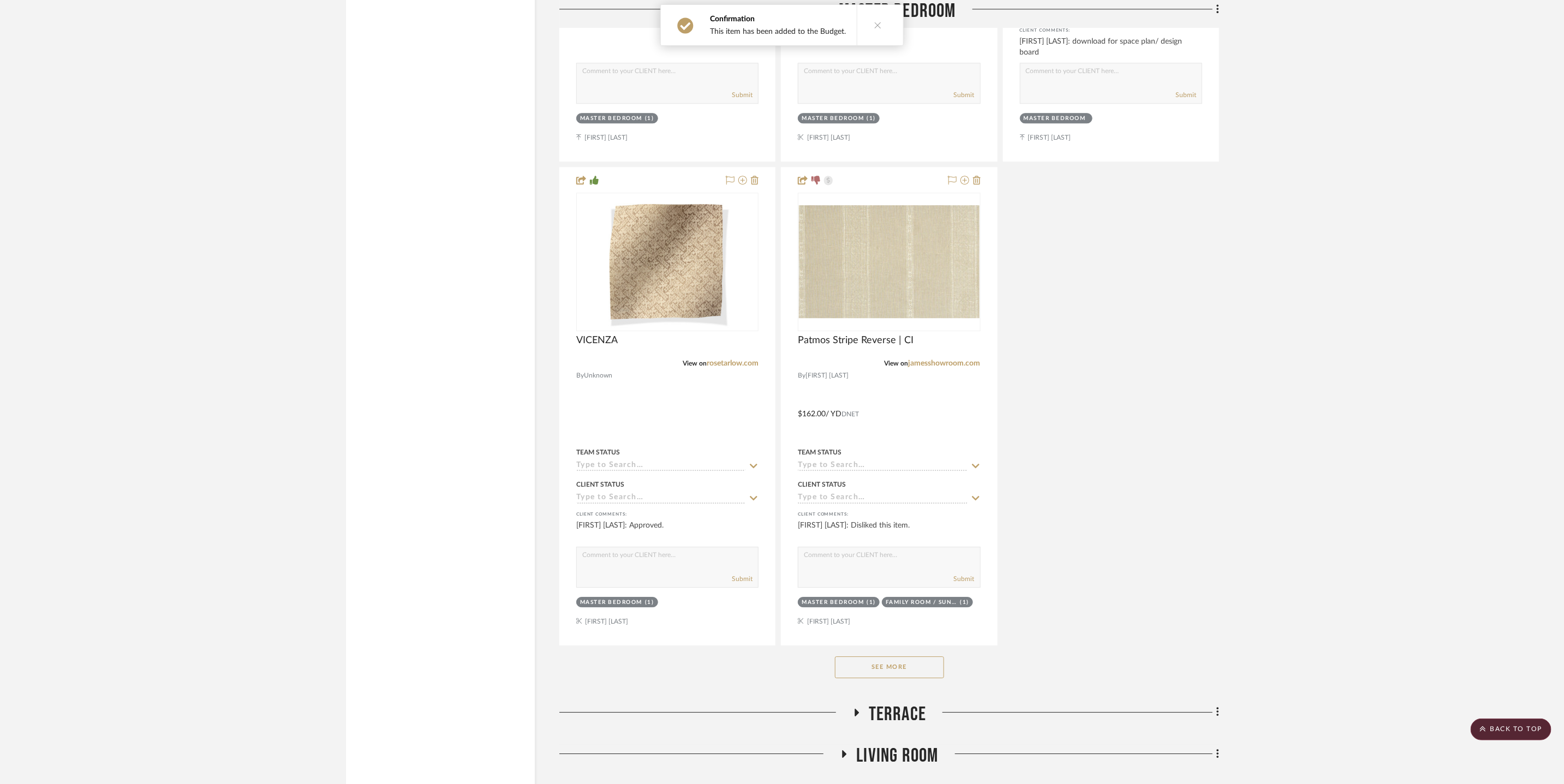 scroll, scrollTop: 5496, scrollLeft: 0, axis: vertical 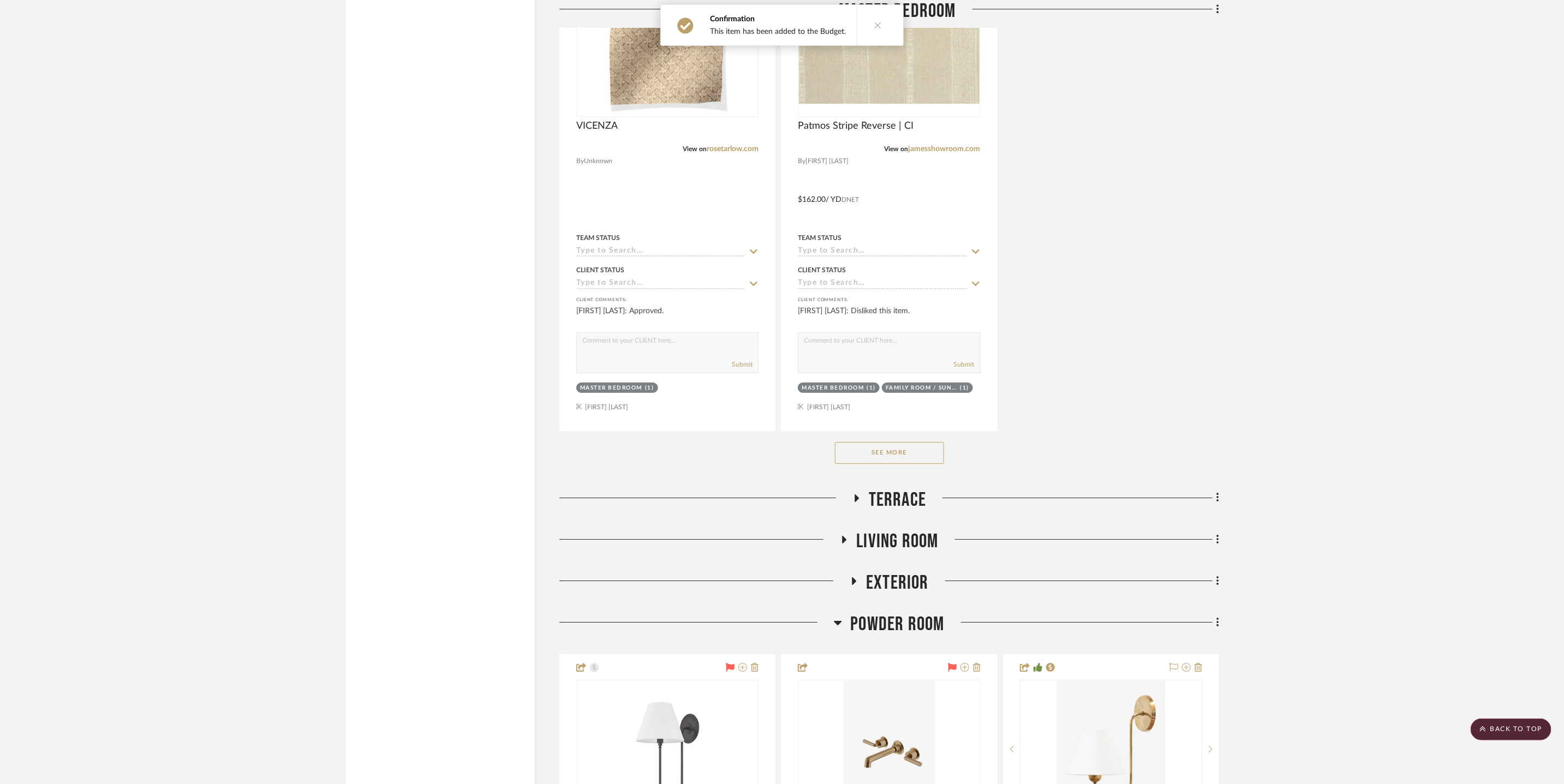 click on "See More" 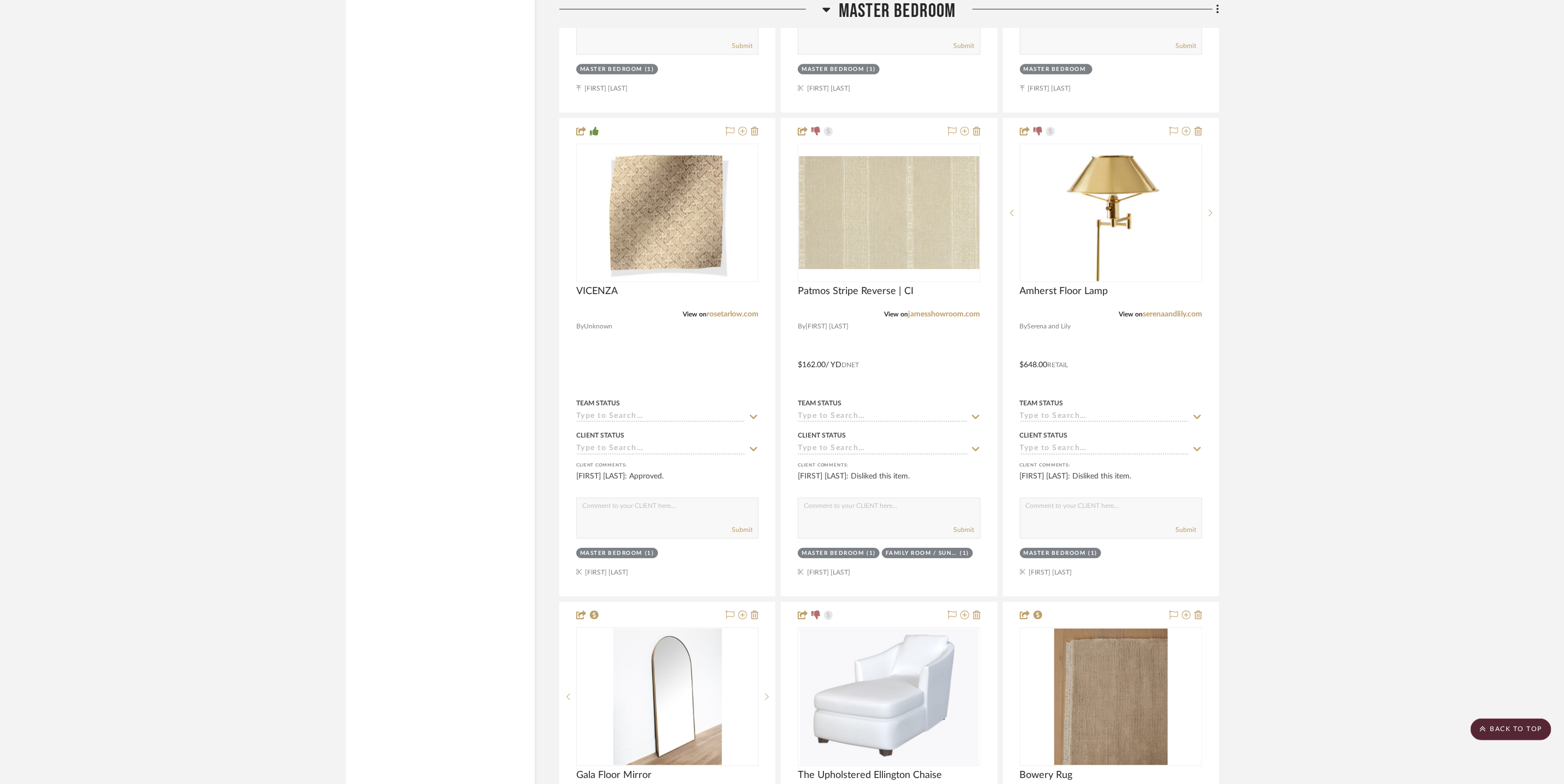 scroll, scrollTop: 5485, scrollLeft: 0, axis: vertical 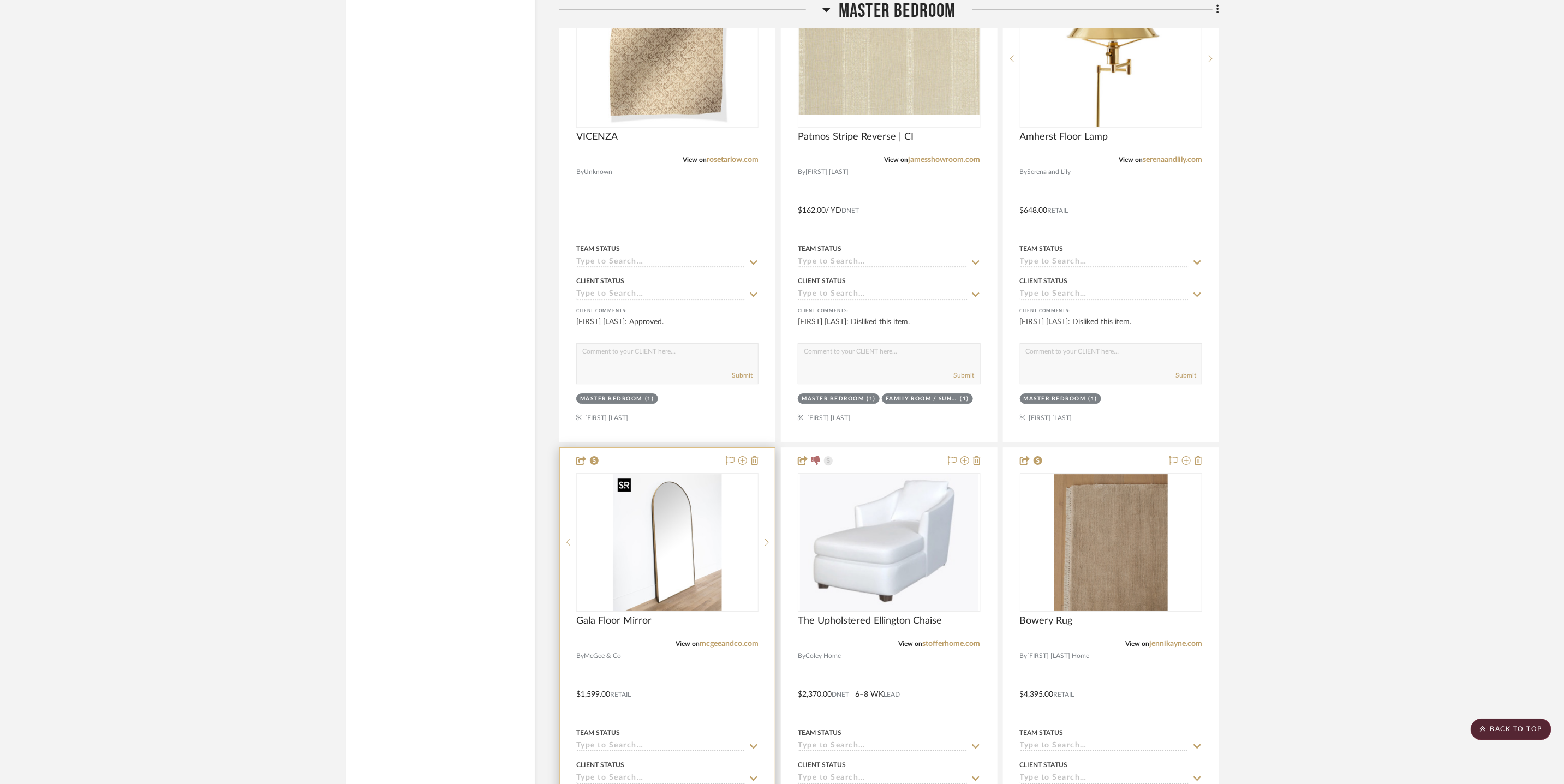click at bounding box center [0, 0] 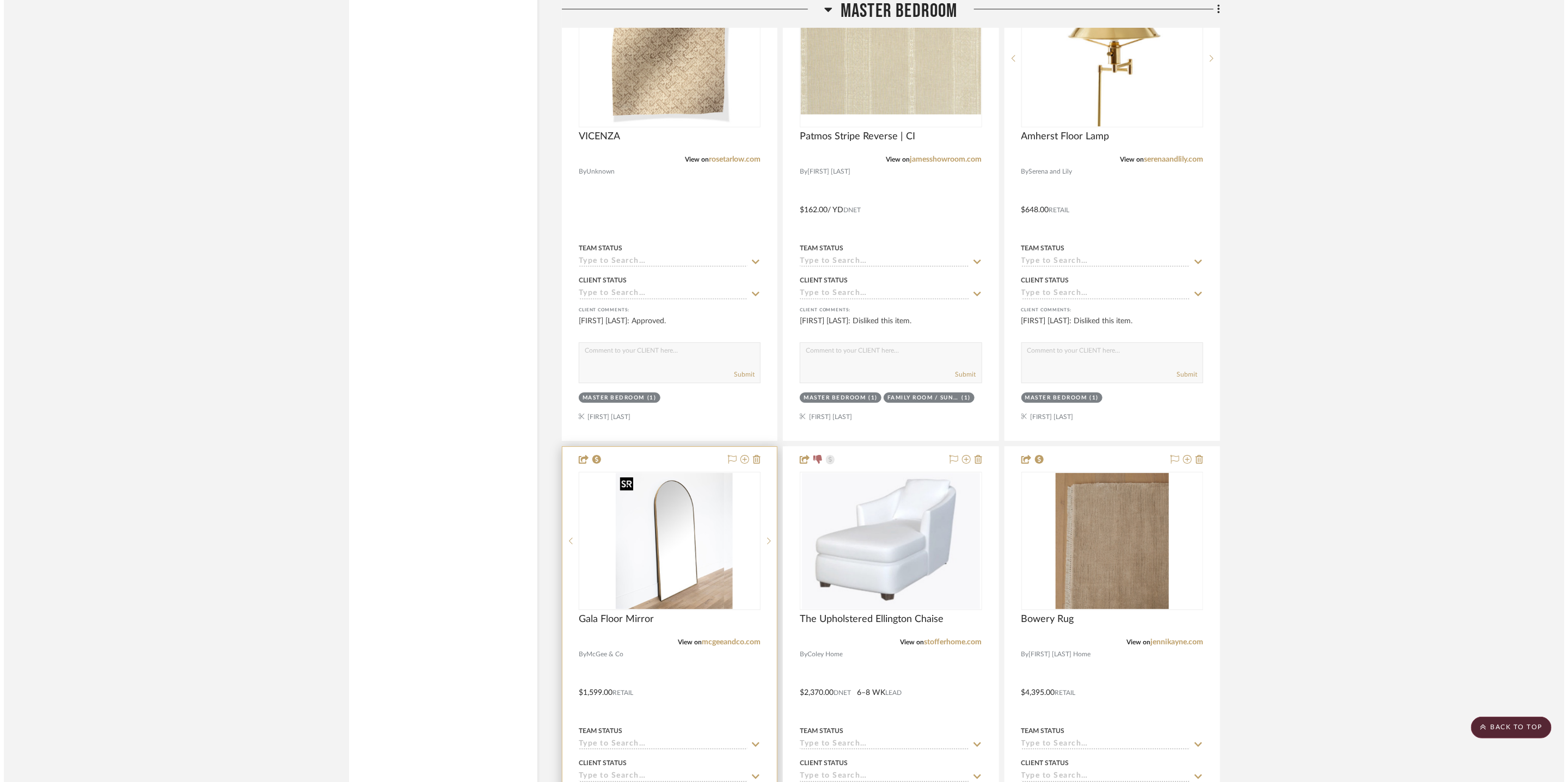 scroll, scrollTop: 0, scrollLeft: 0, axis: both 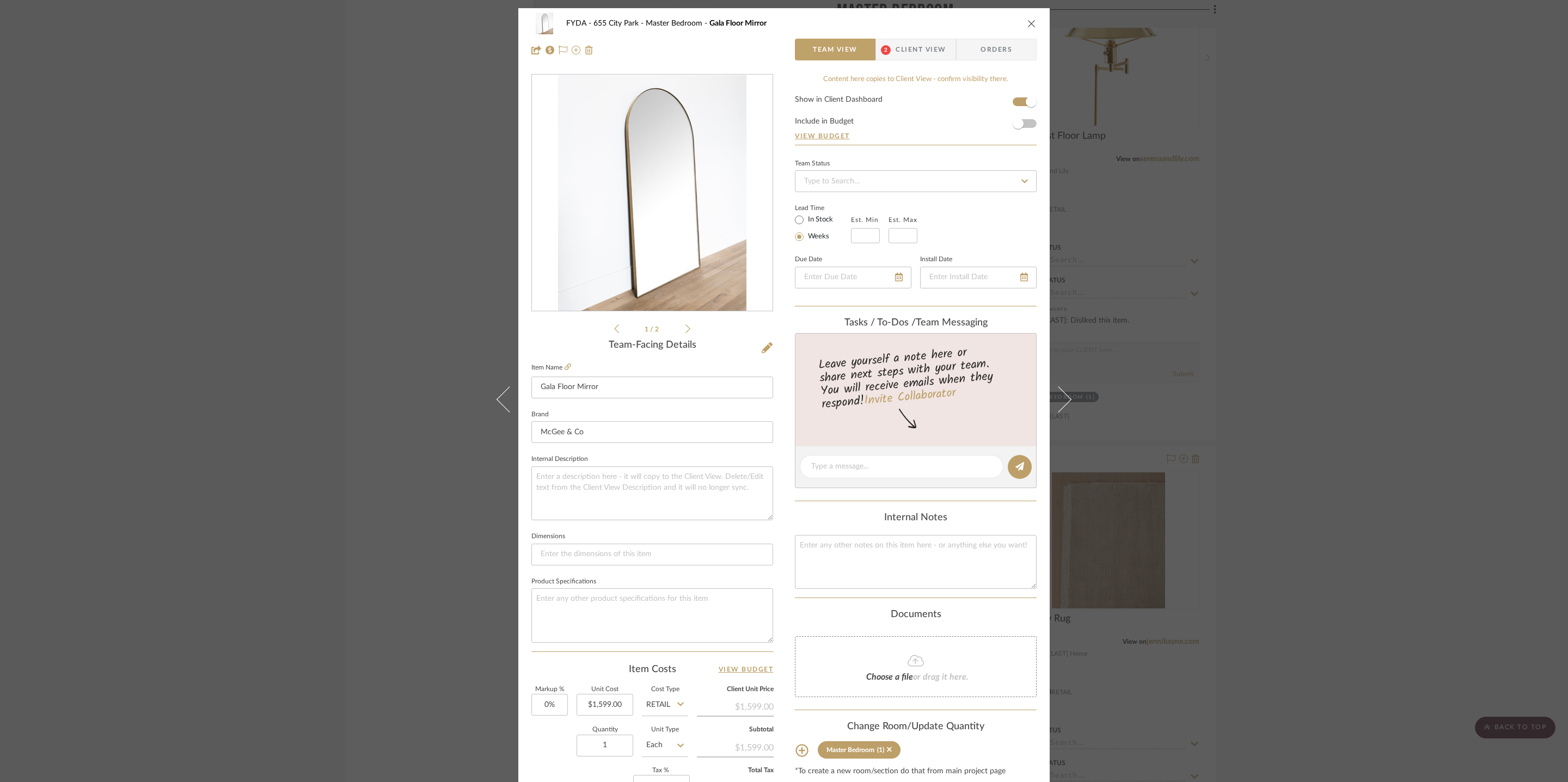 click on "Show in Client Dashboard   Include in Budget   View Budget" at bounding box center (916, 120) 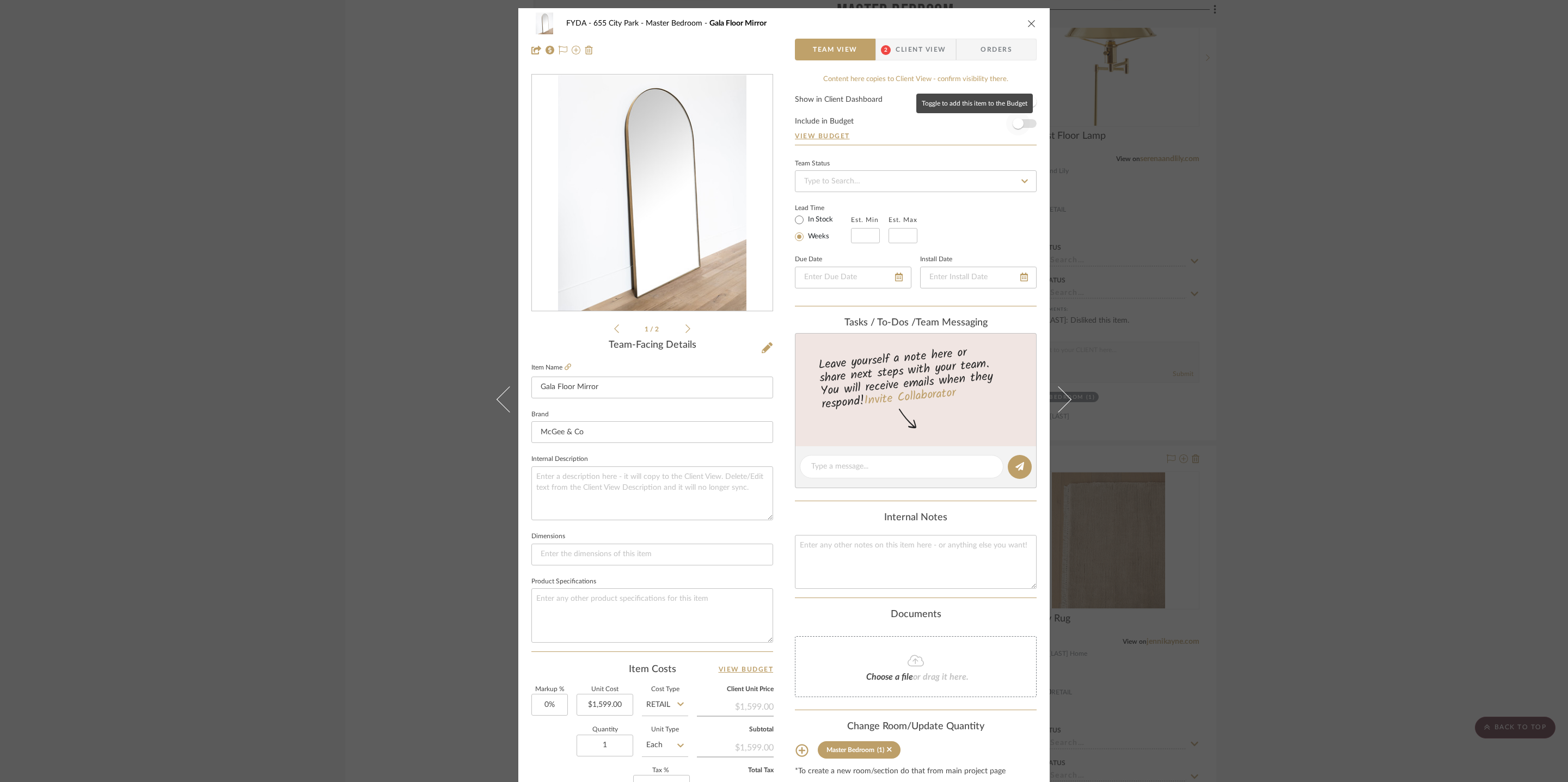 click at bounding box center (1018, 124) 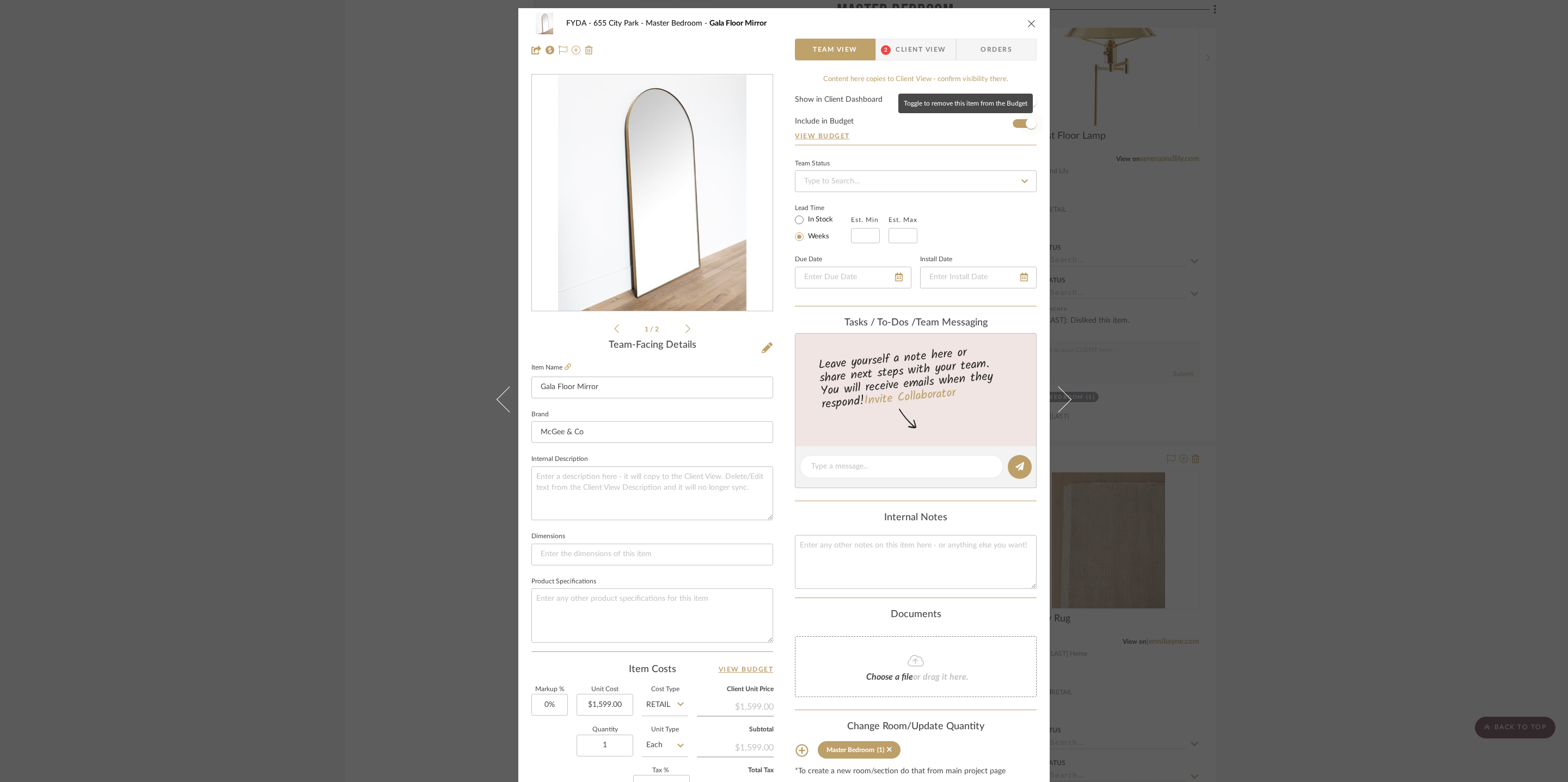 type 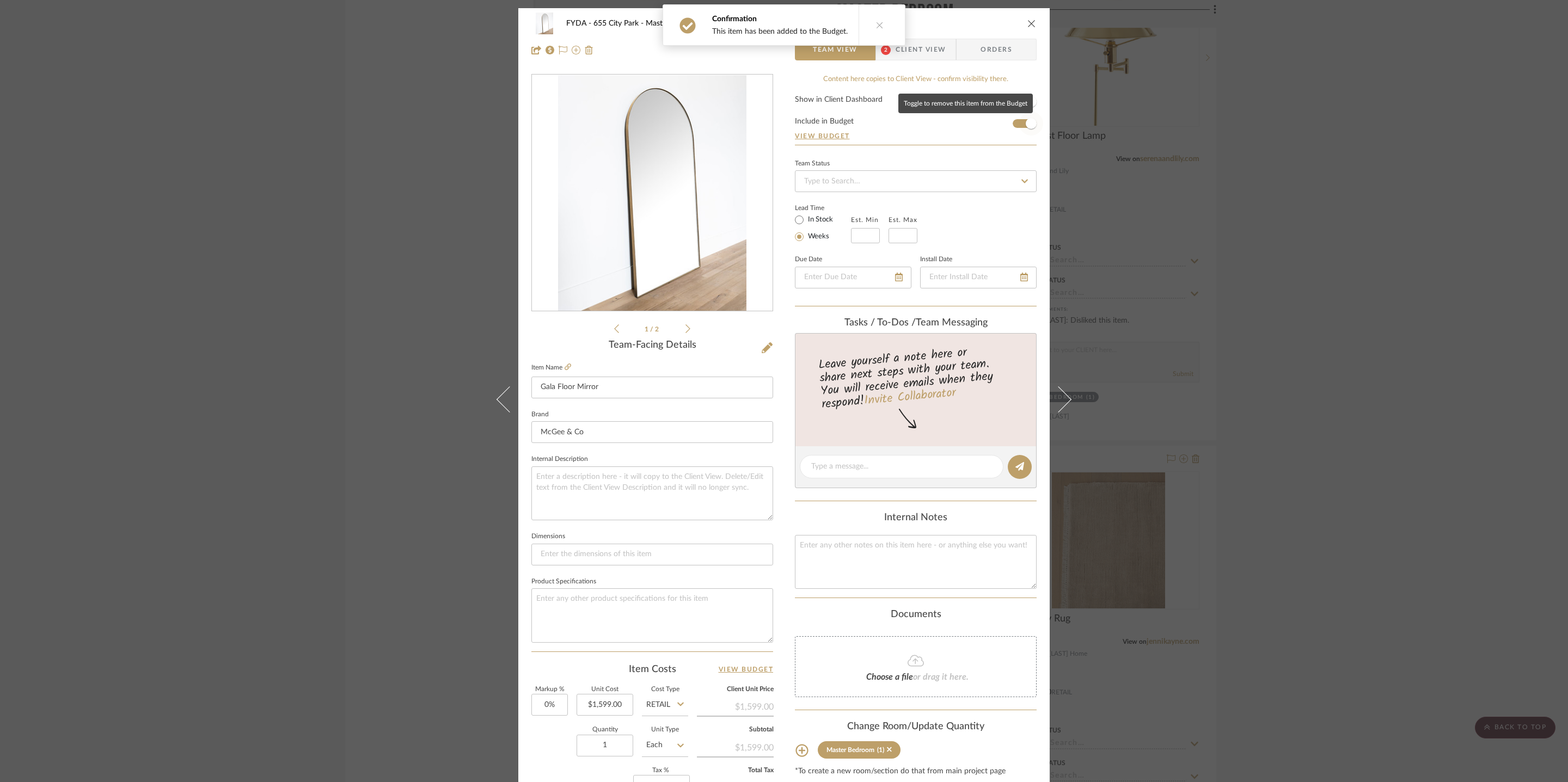 click at bounding box center (1031, 124) 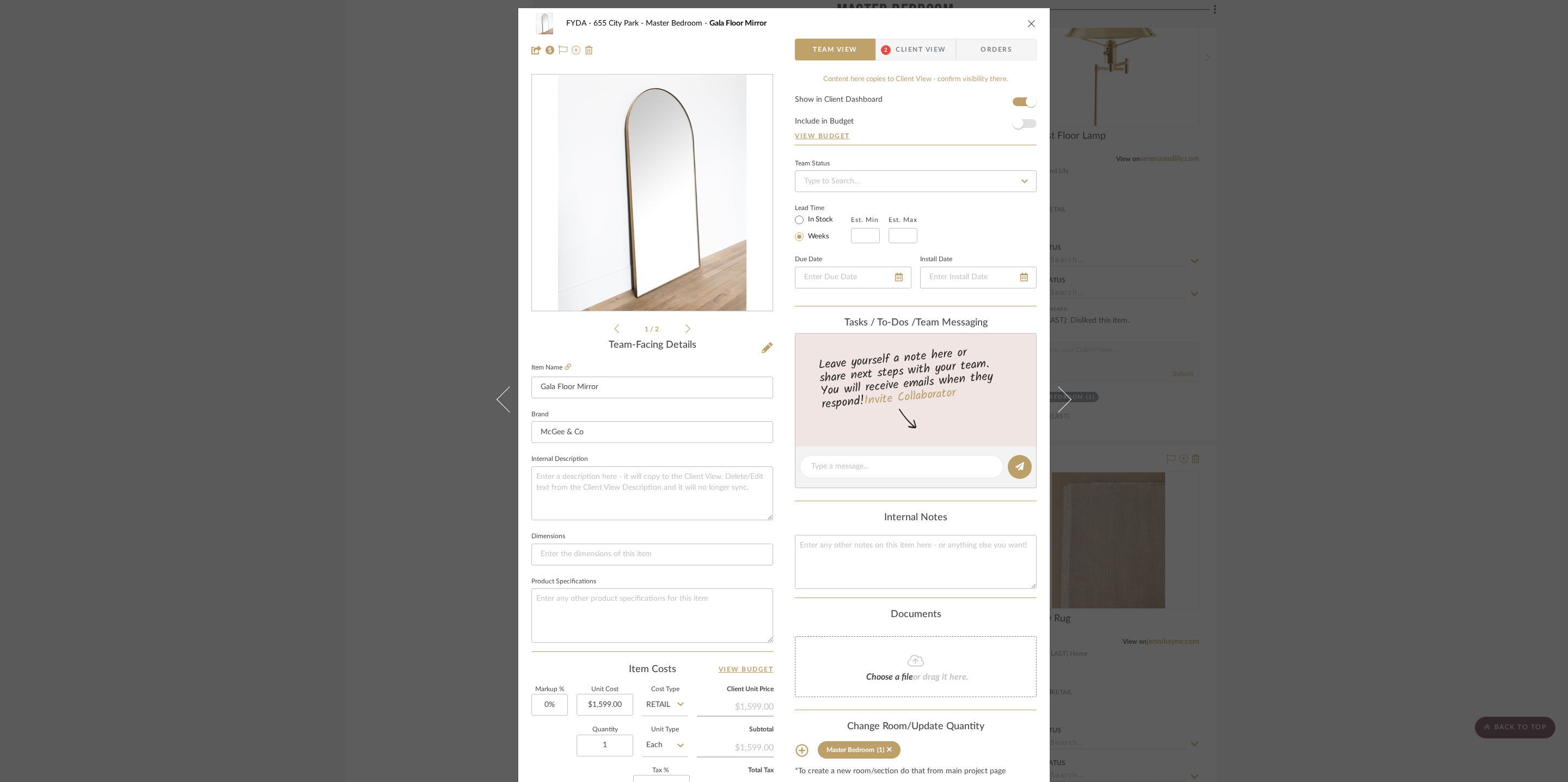 type 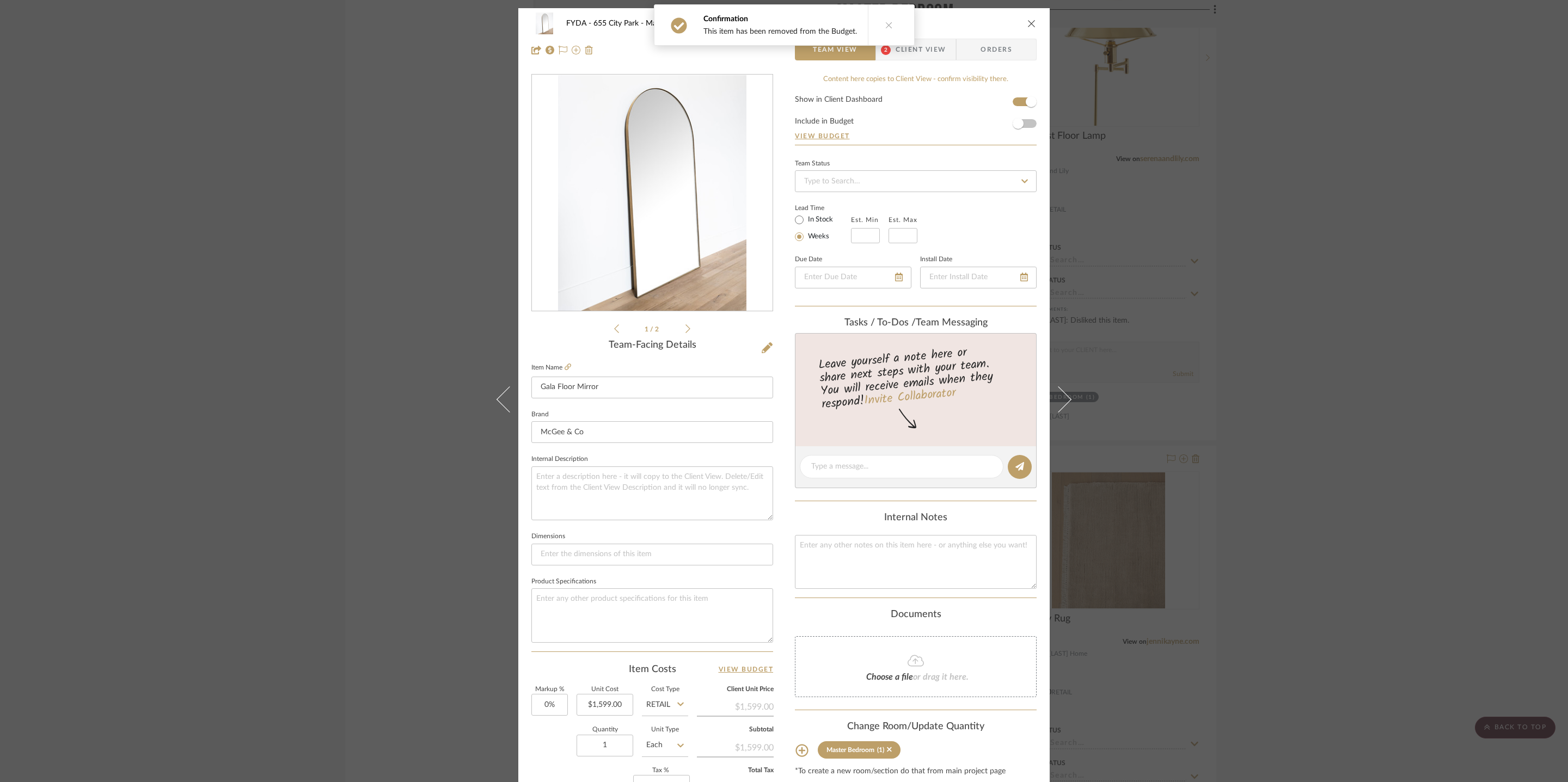 click at bounding box center [1032, 23] 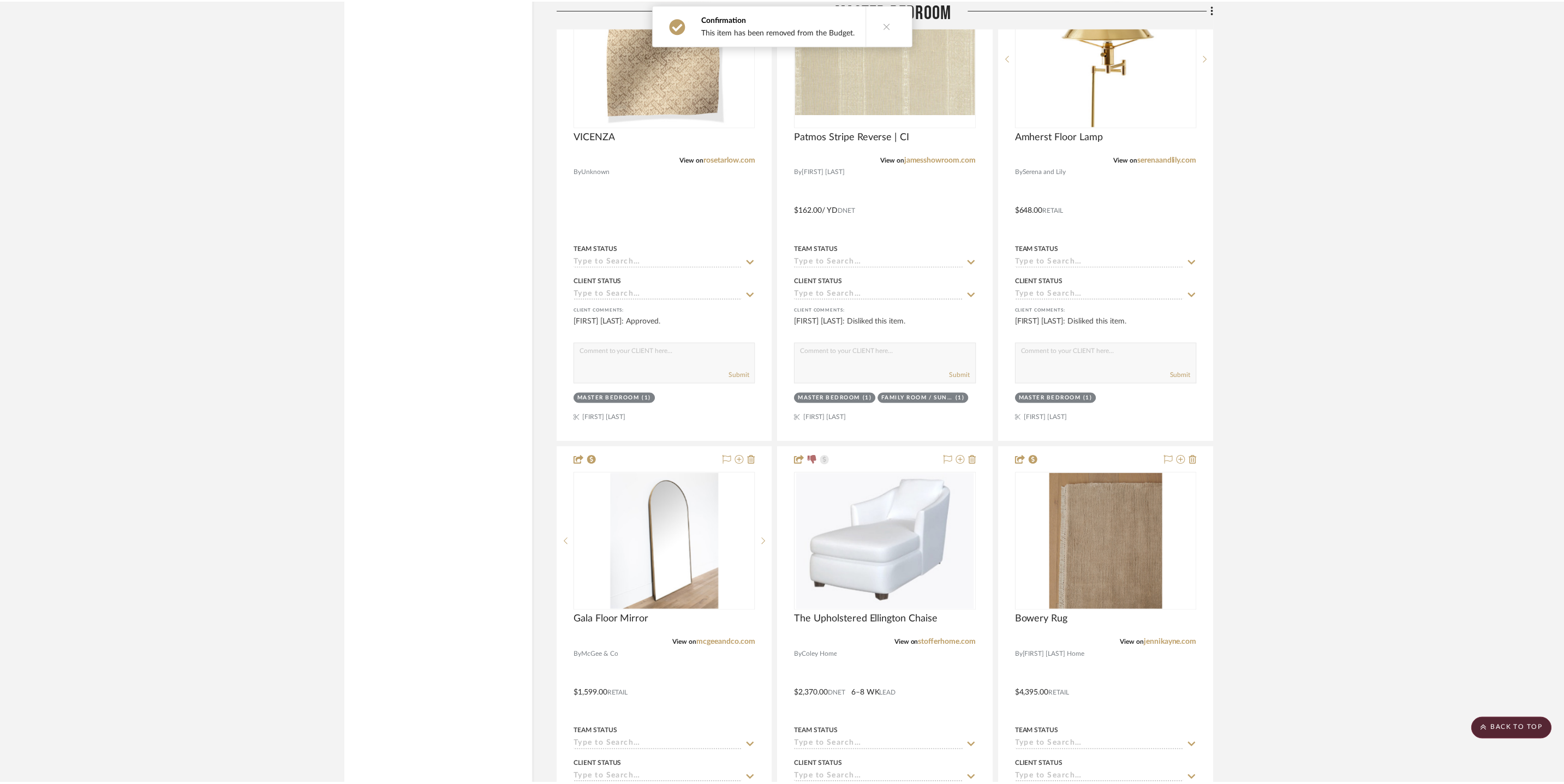 scroll, scrollTop: 5485, scrollLeft: 0, axis: vertical 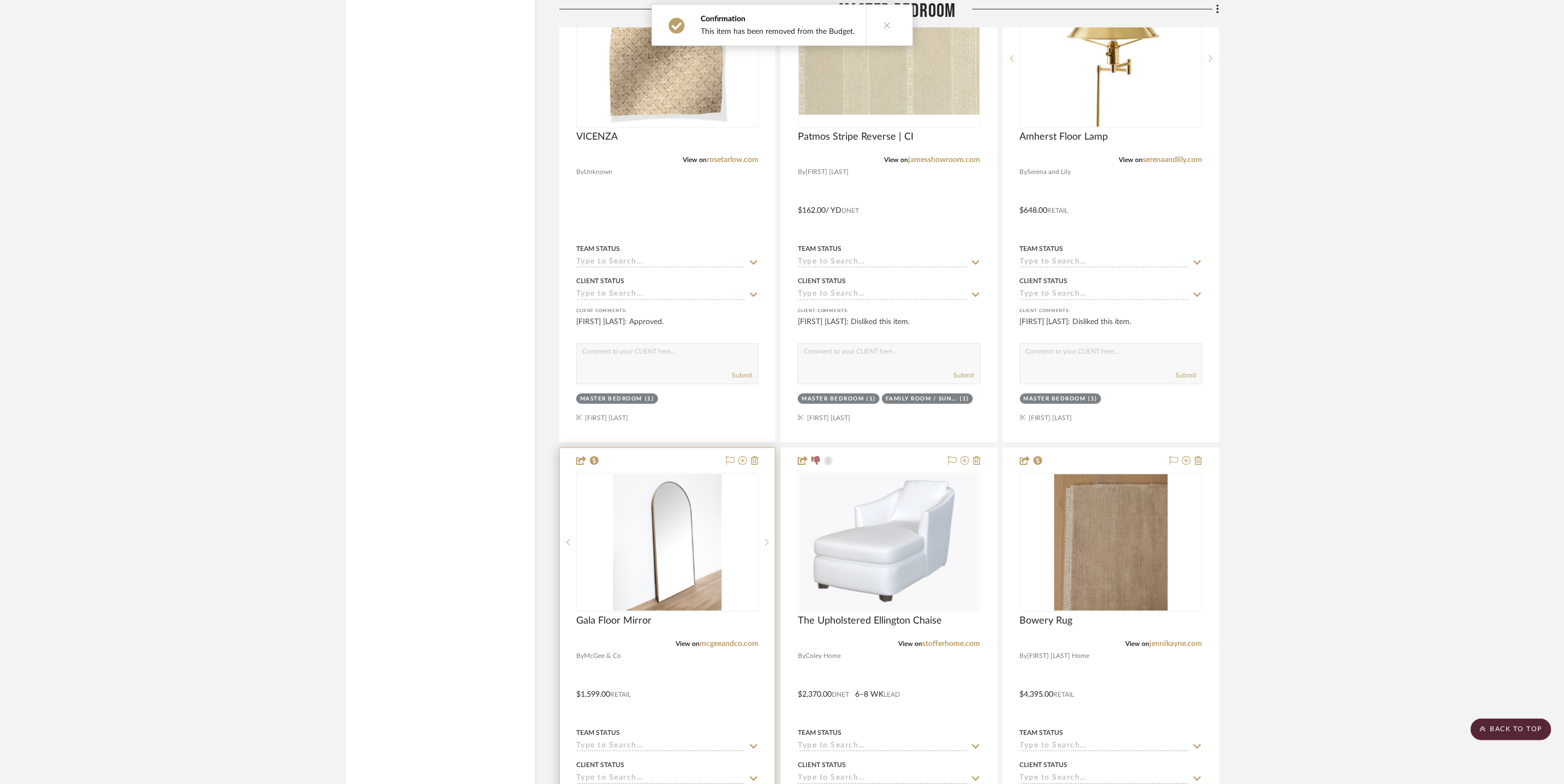 click at bounding box center (667, 542) 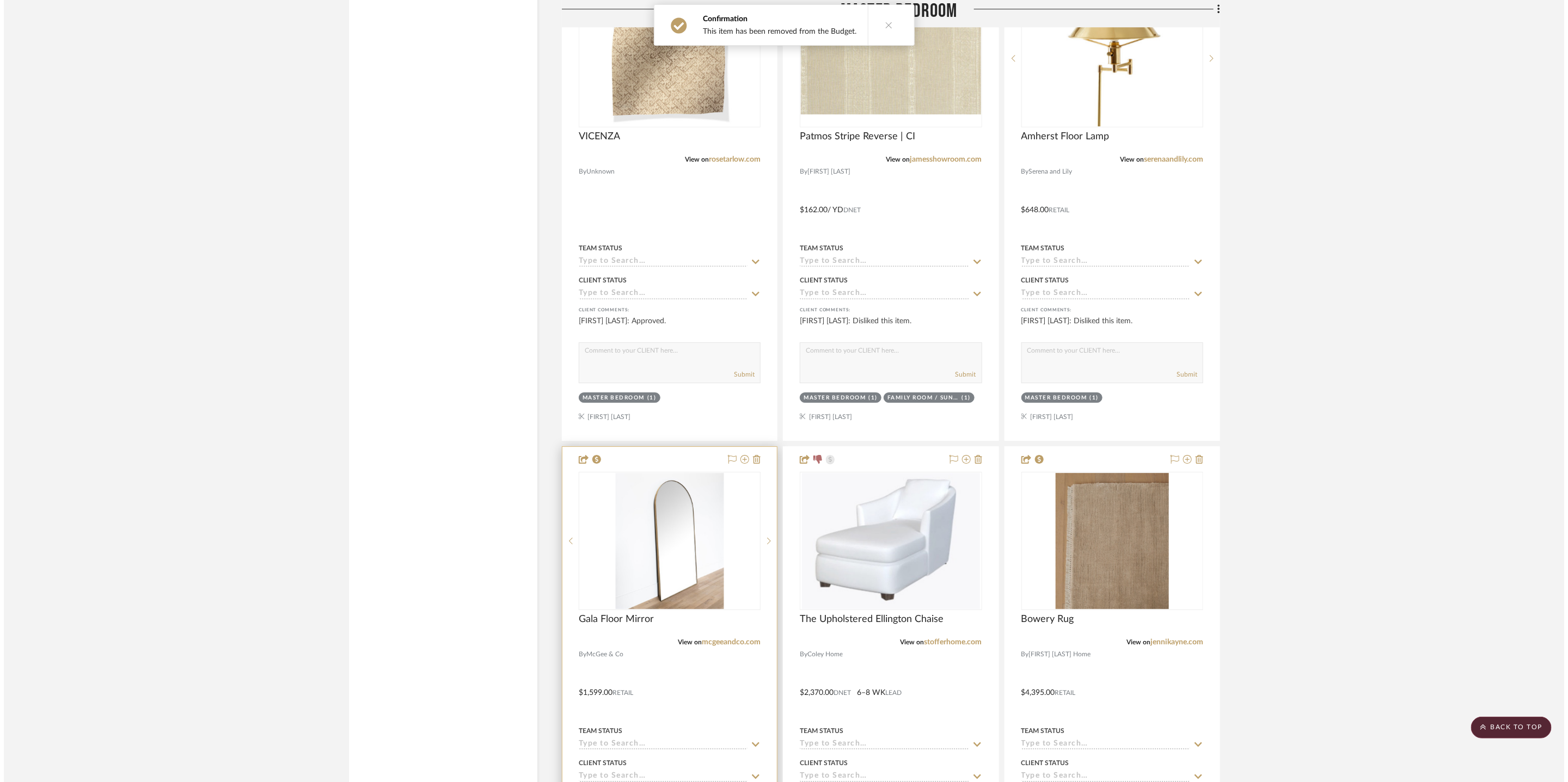 scroll, scrollTop: 0, scrollLeft: 0, axis: both 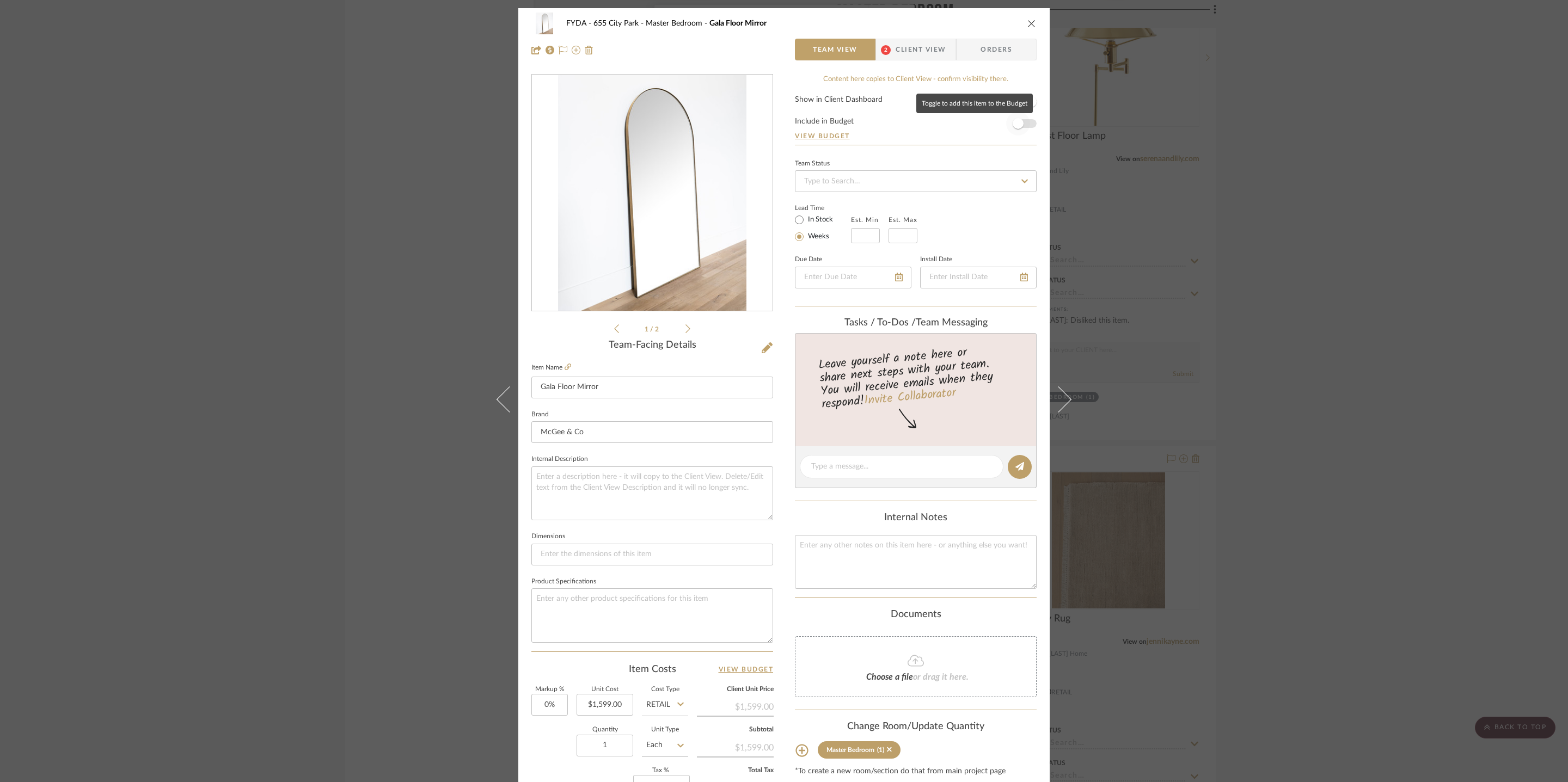 click at bounding box center (1018, 124) 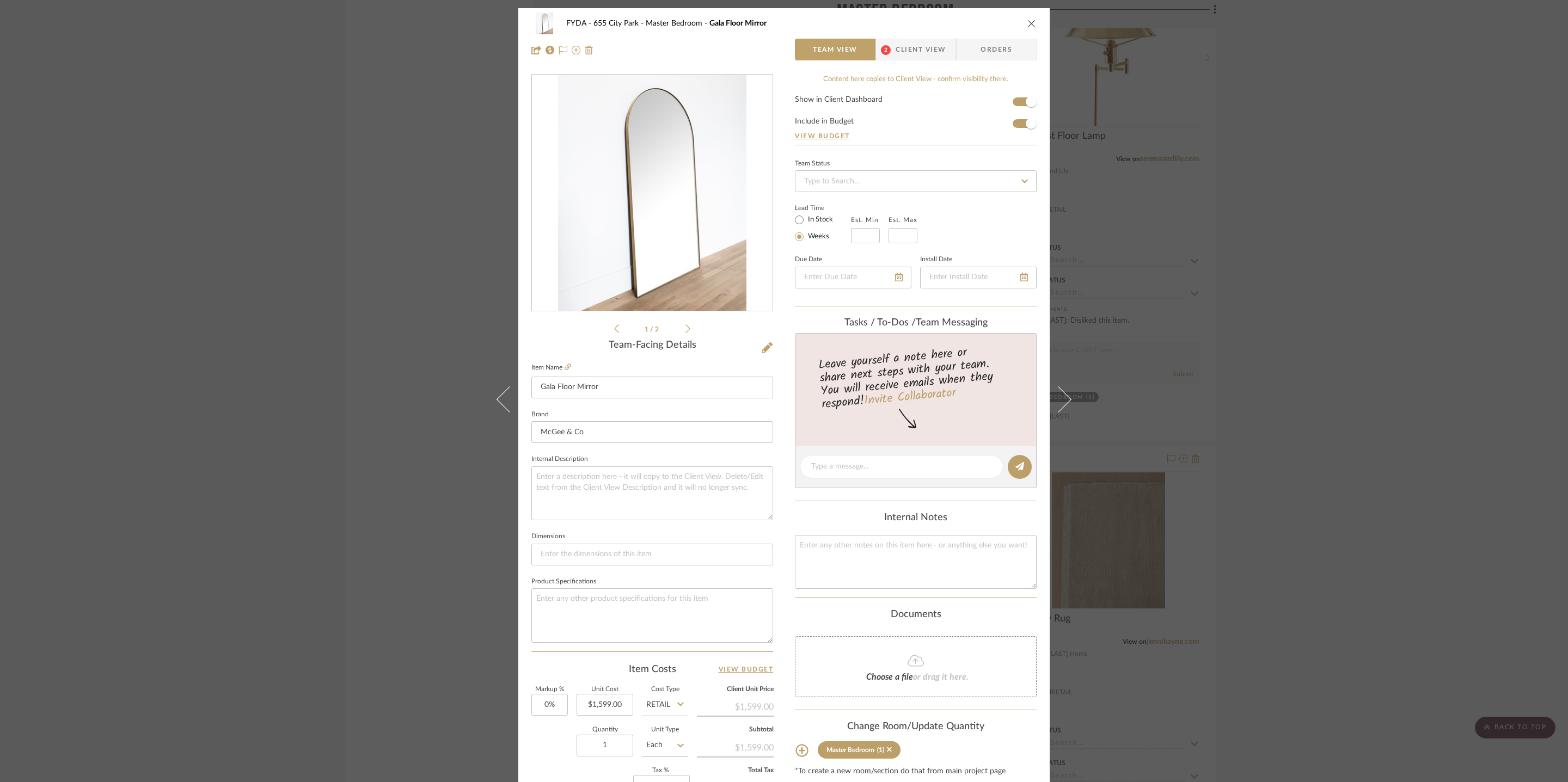 type 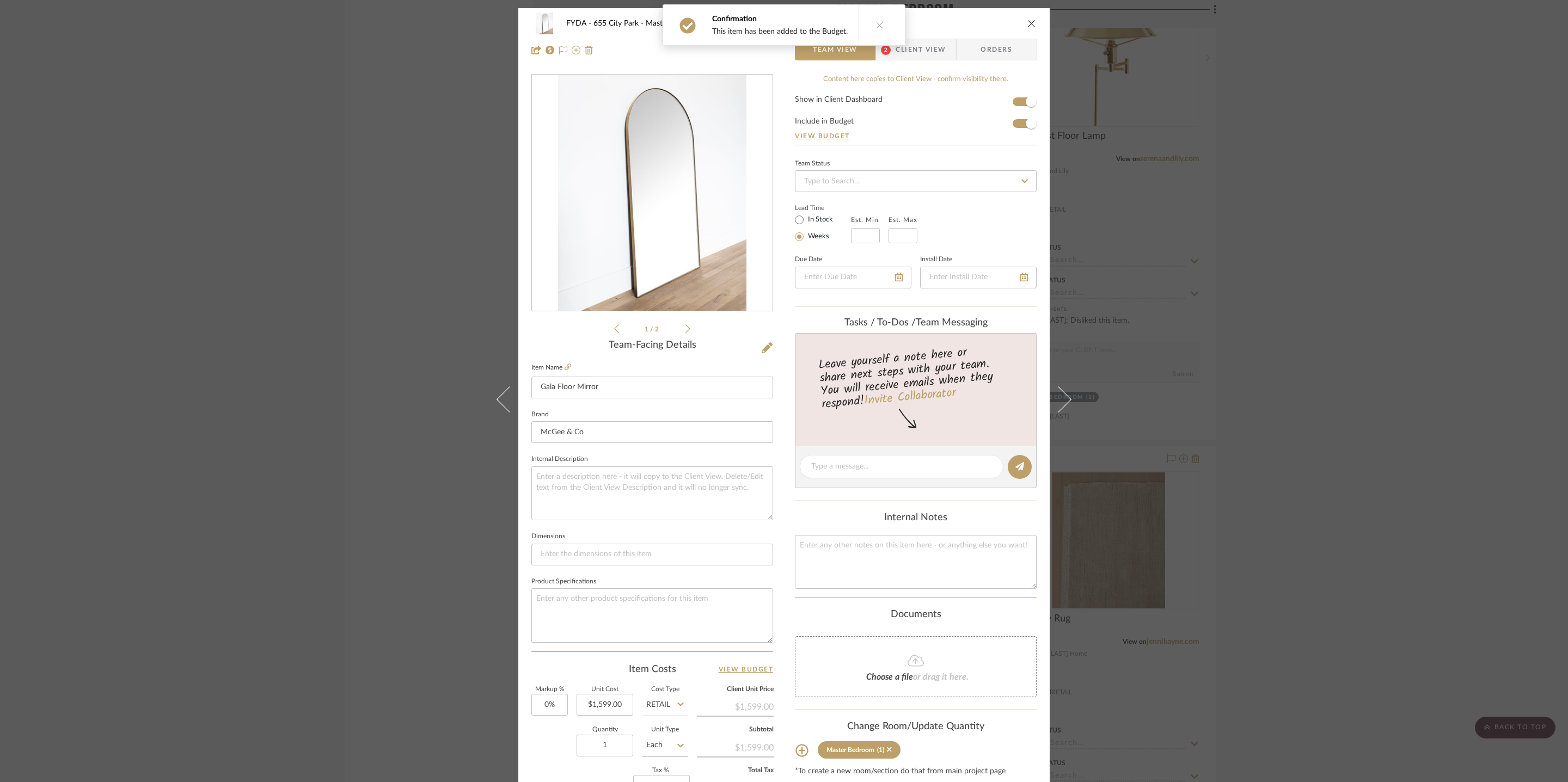 click at bounding box center [1032, 23] 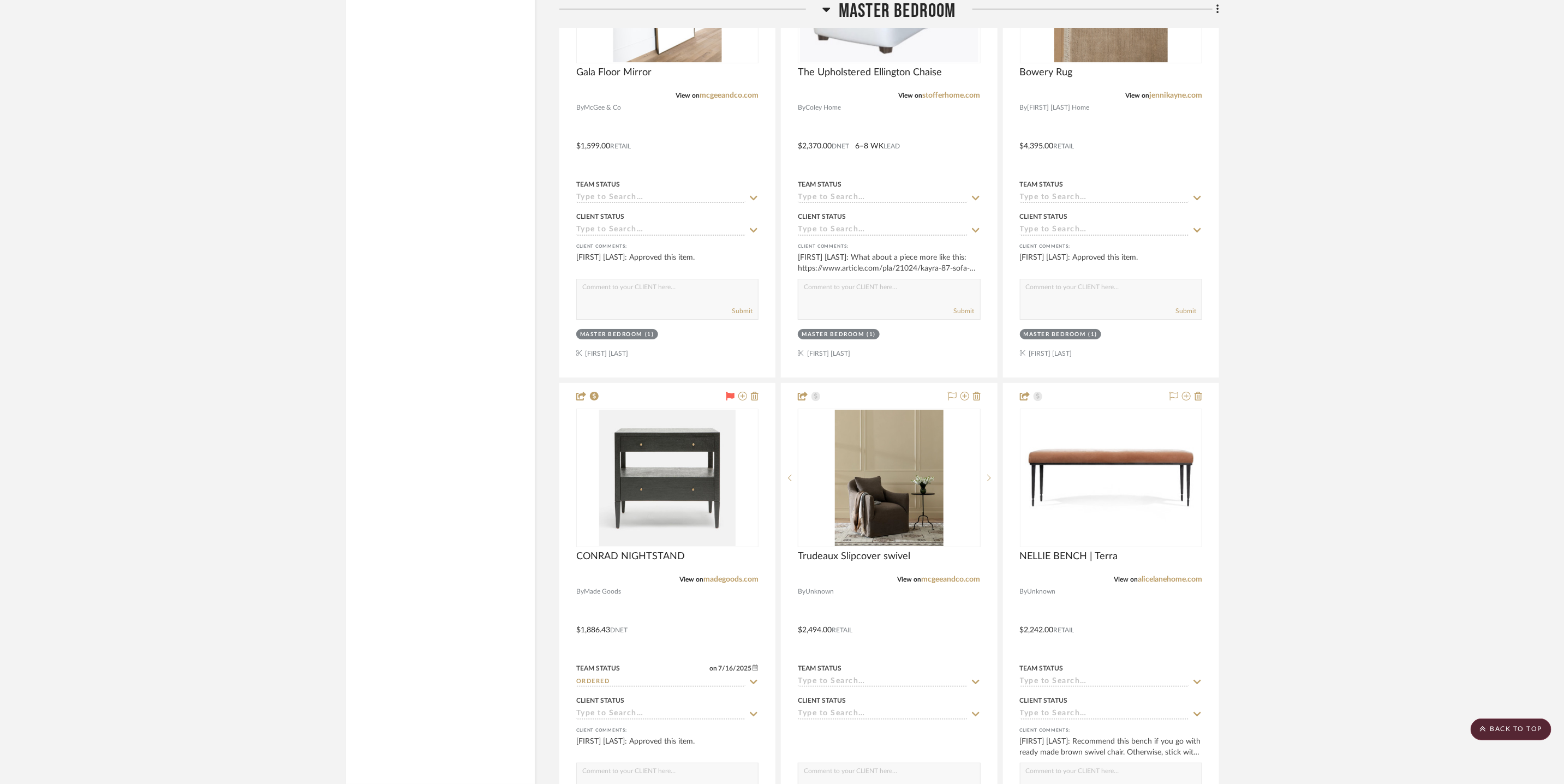 scroll, scrollTop: 6035, scrollLeft: 0, axis: vertical 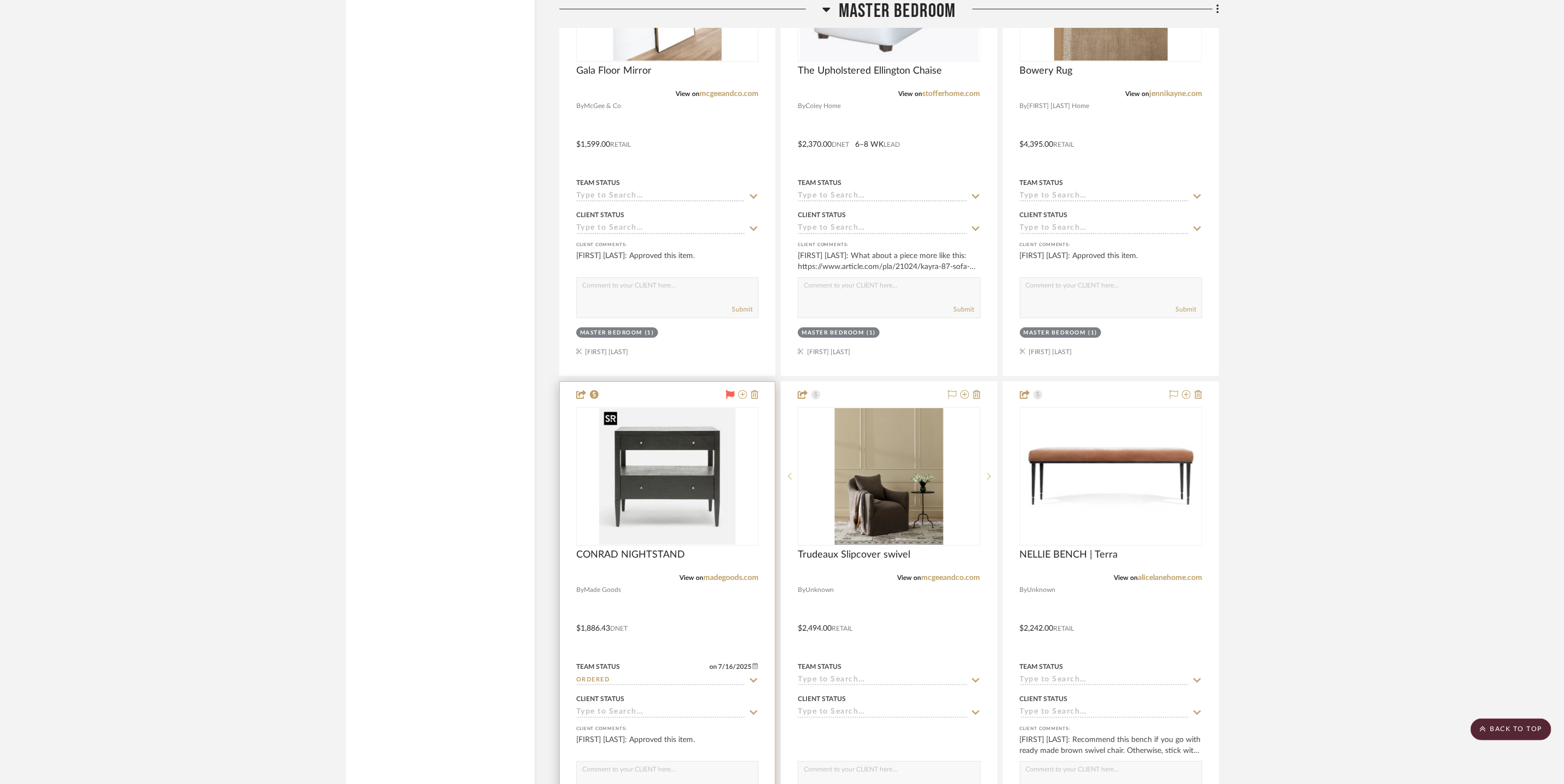 click at bounding box center (667, 476) 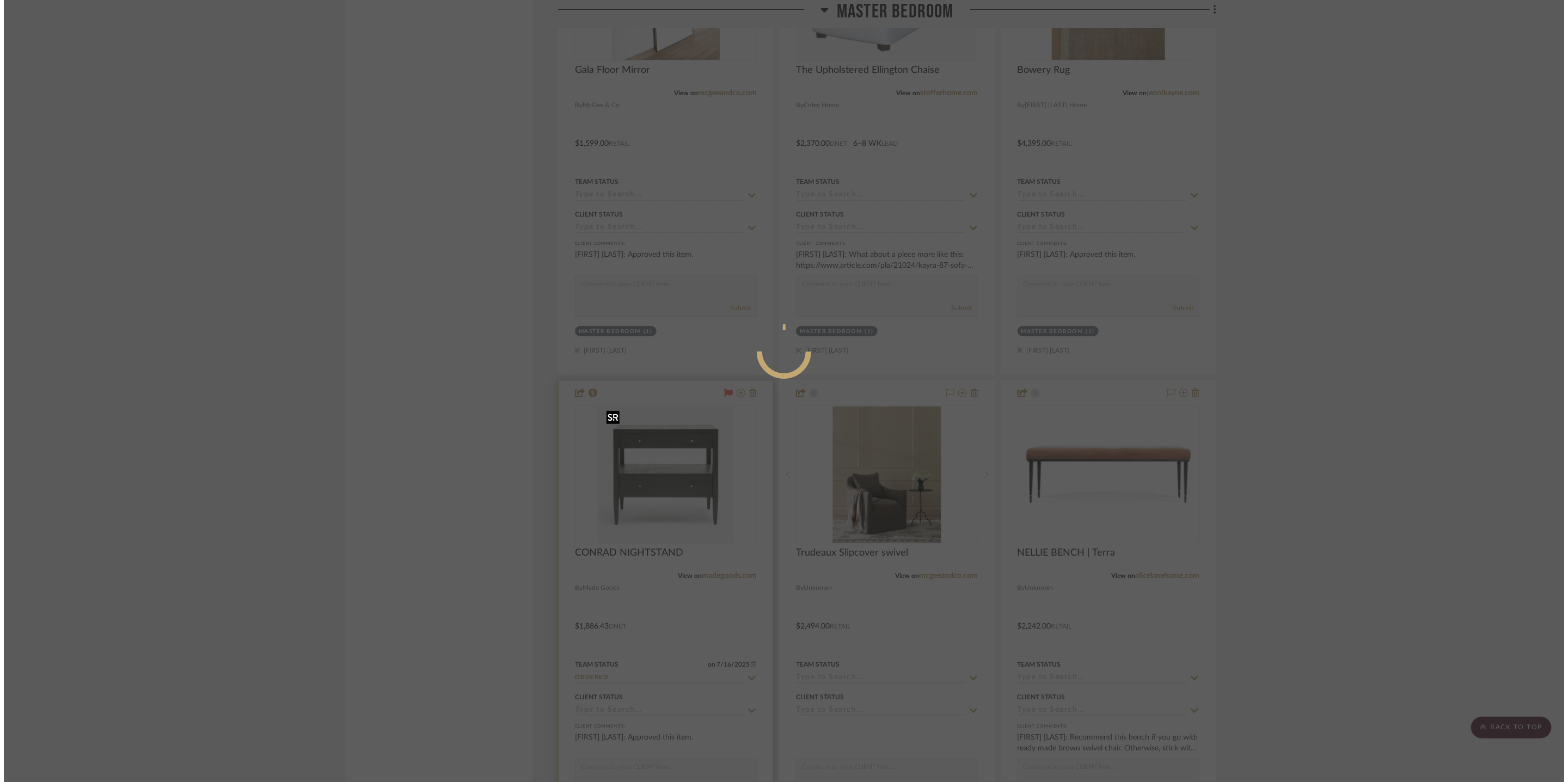 scroll, scrollTop: 0, scrollLeft: 0, axis: both 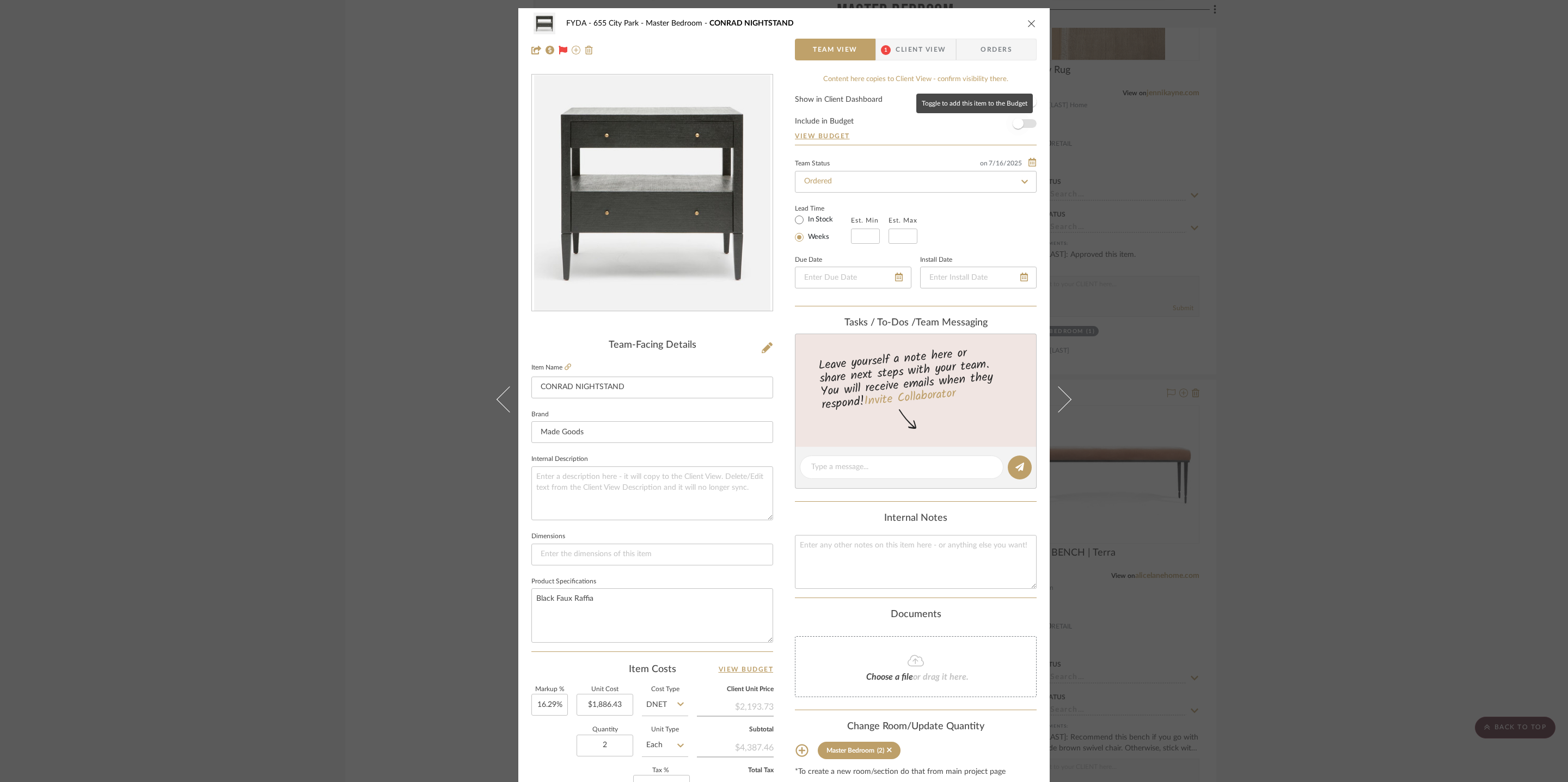 click at bounding box center [1018, 124] 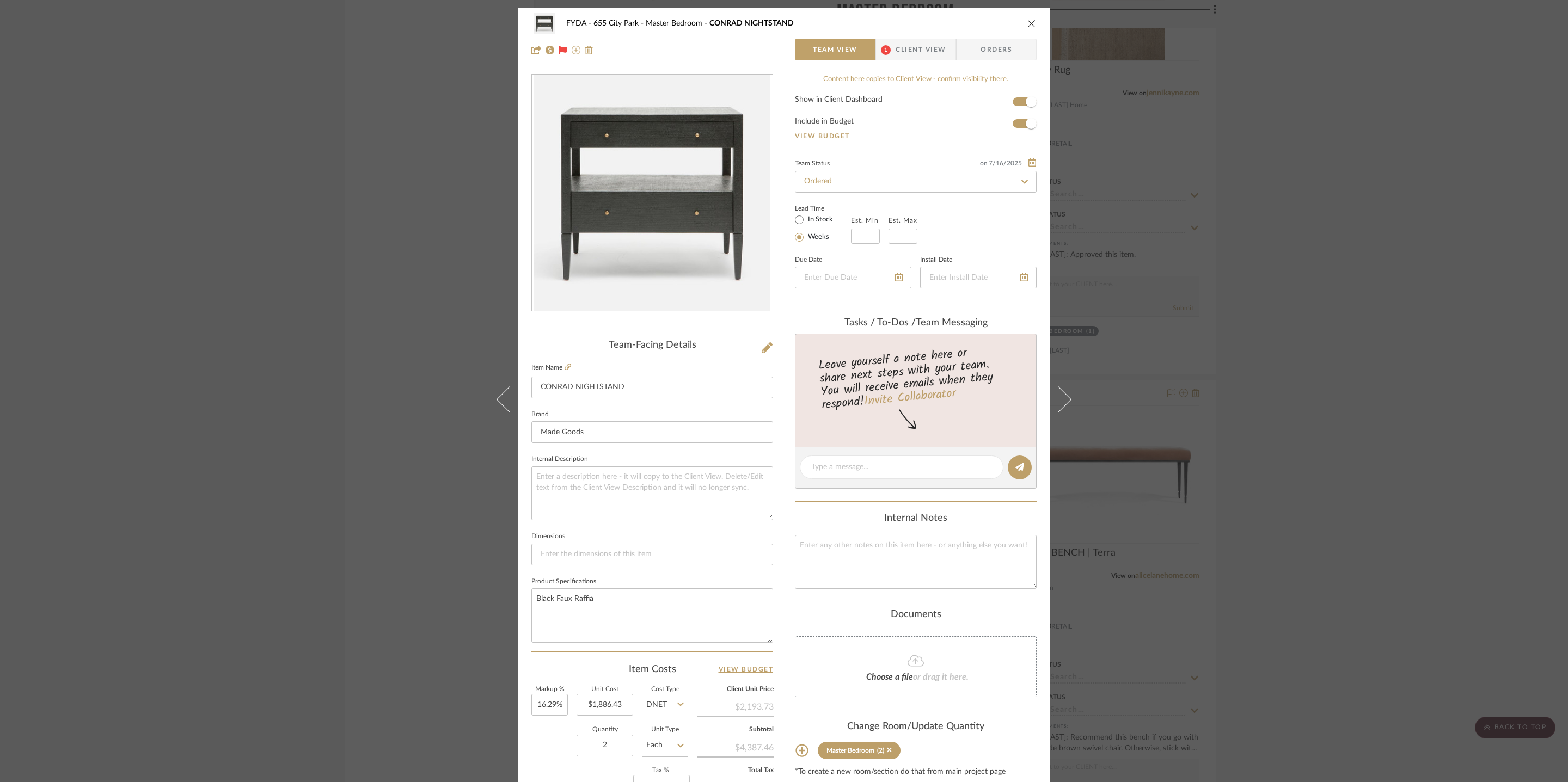 click at bounding box center [1032, 23] 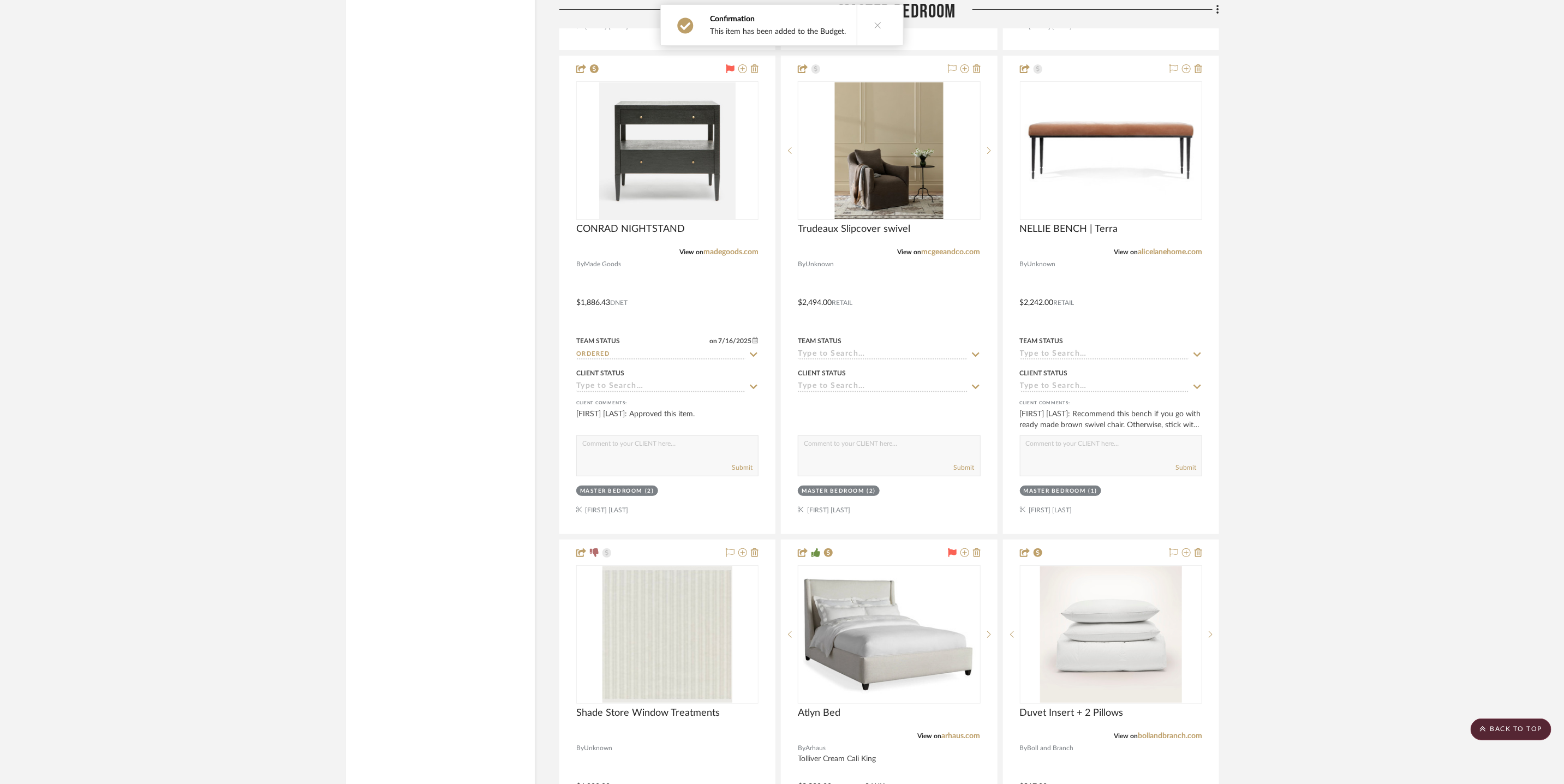 scroll, scrollTop: 6392, scrollLeft: 0, axis: vertical 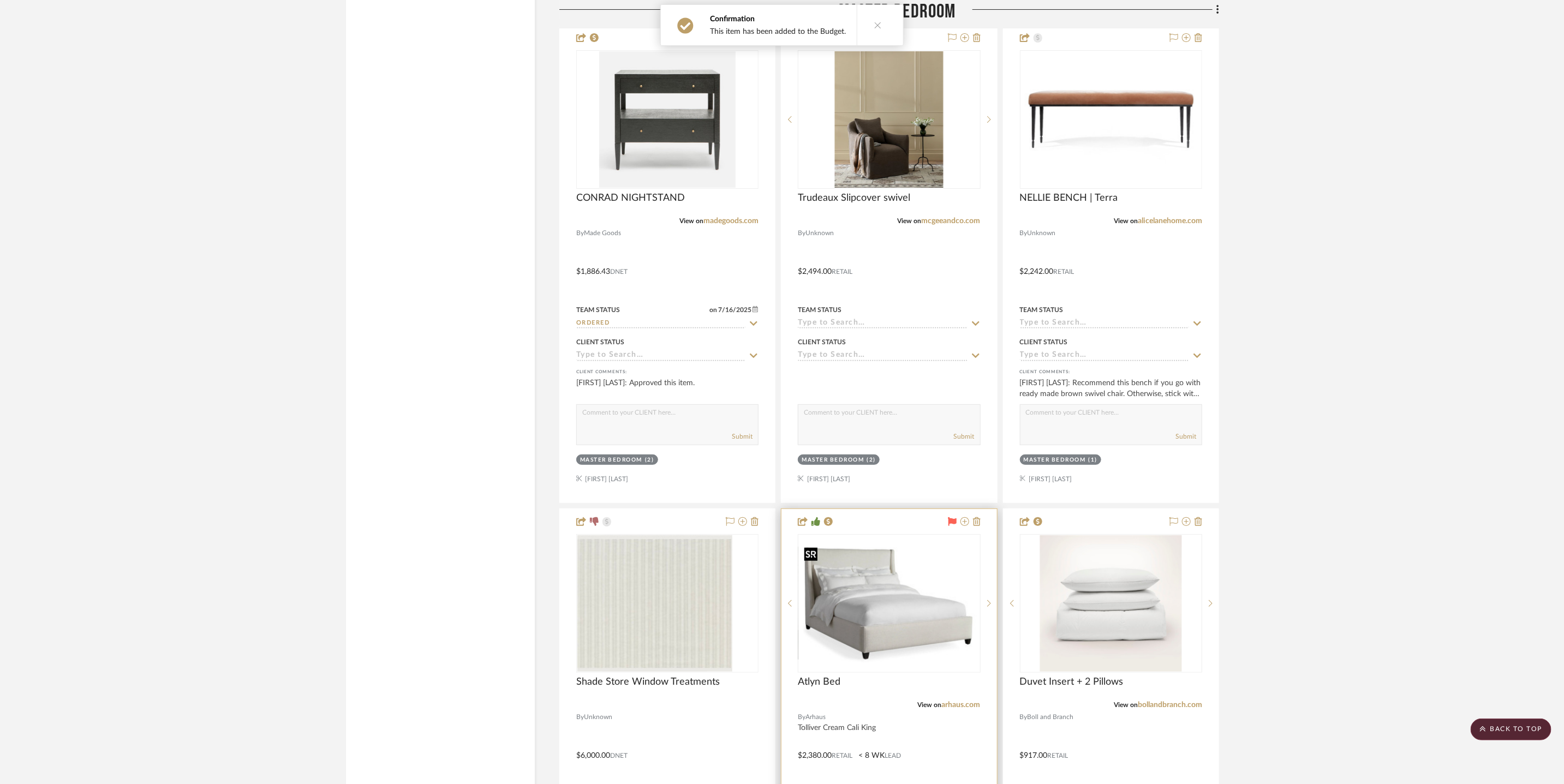 click at bounding box center [889, 603] 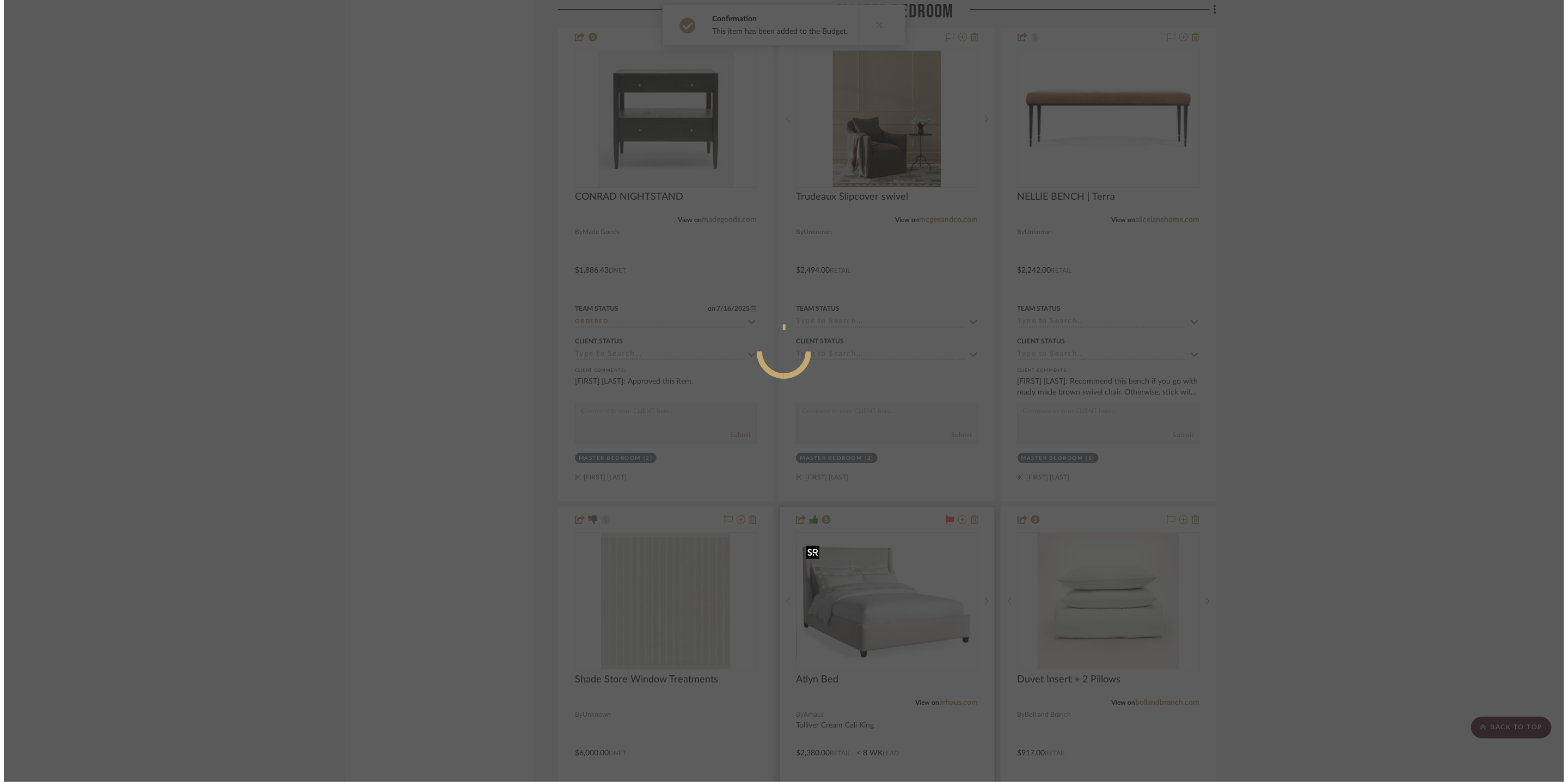 scroll, scrollTop: 0, scrollLeft: 0, axis: both 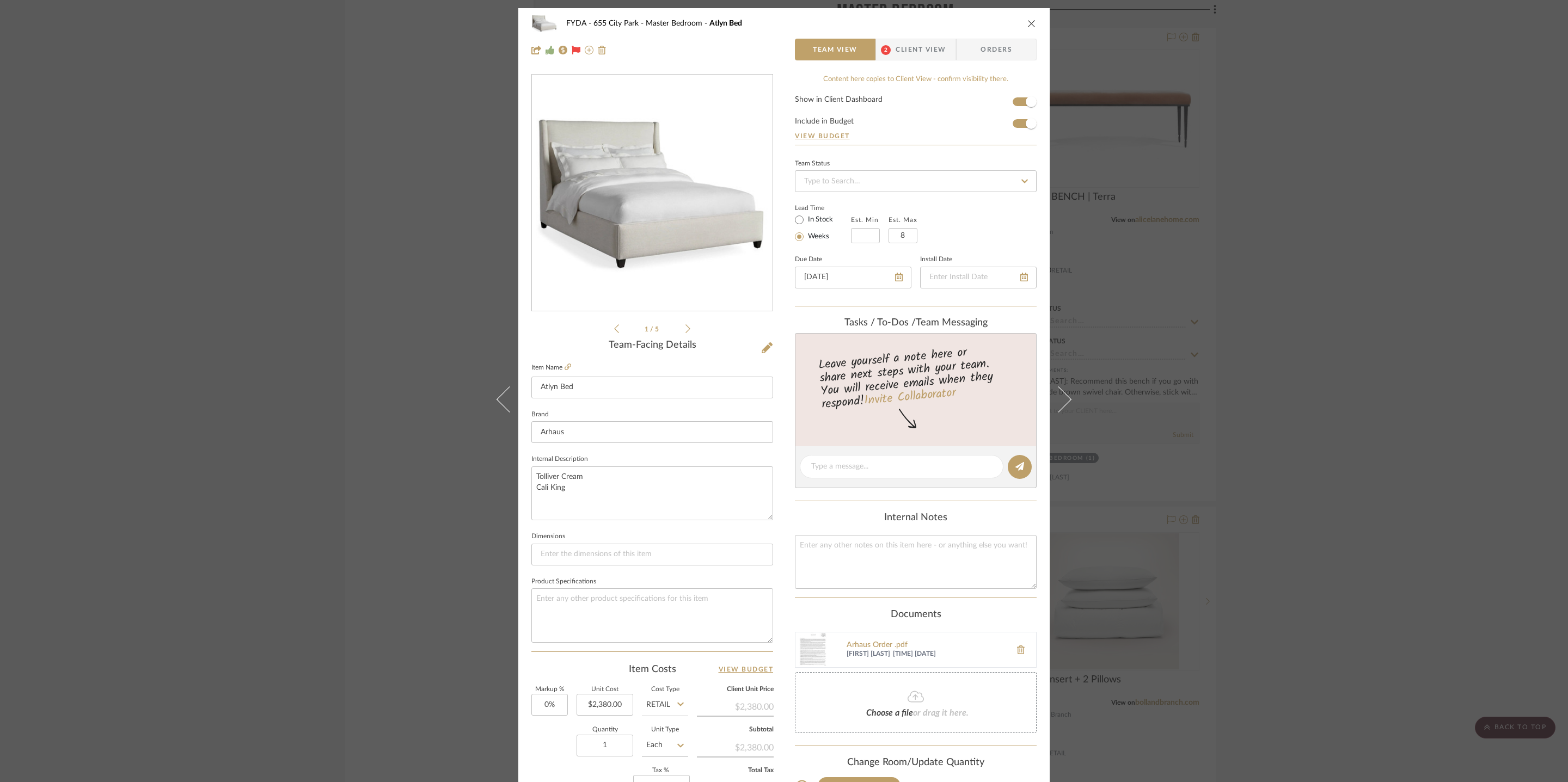 click at bounding box center [1032, 23] 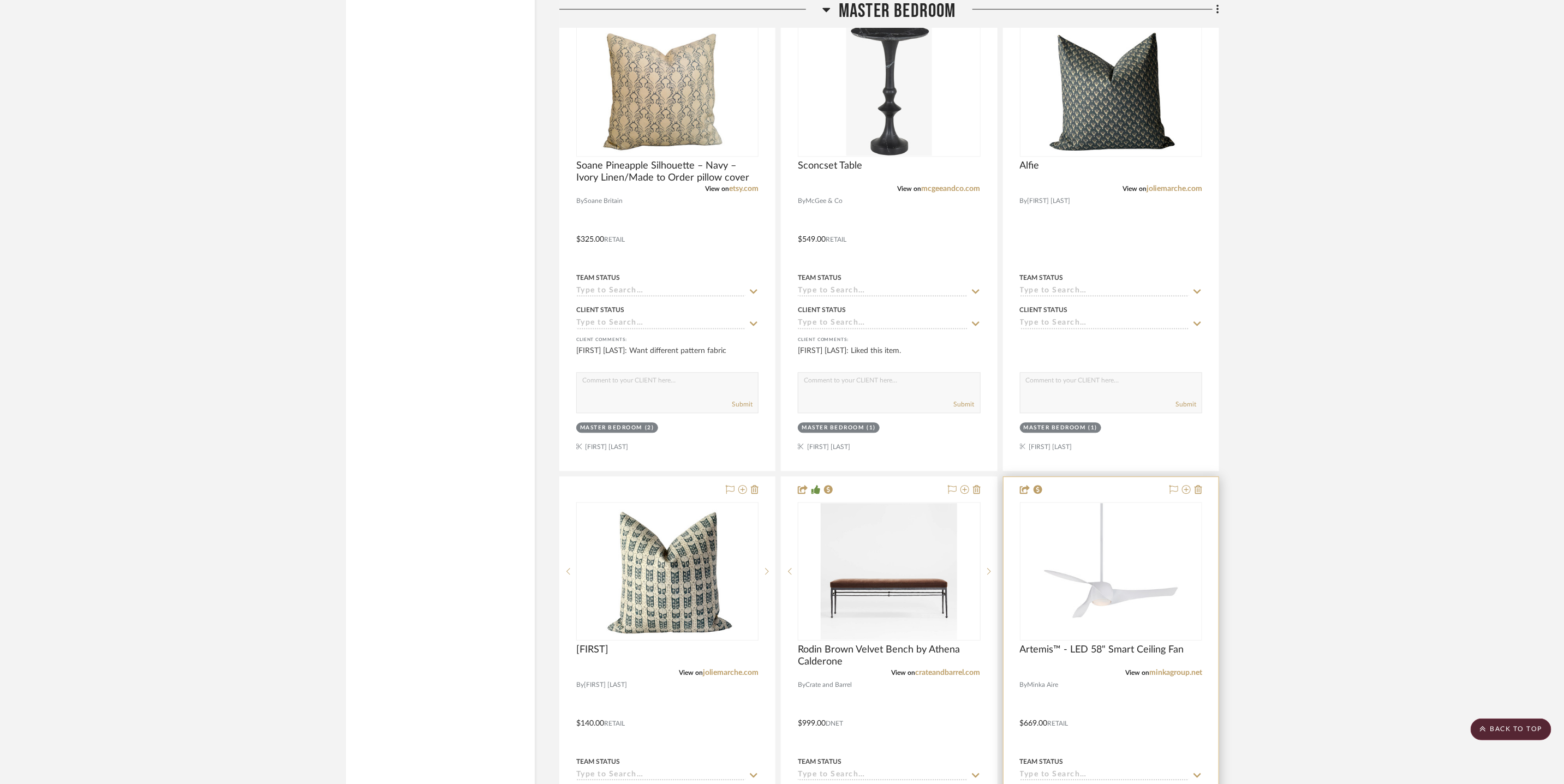 scroll, scrollTop: 7877, scrollLeft: 0, axis: vertical 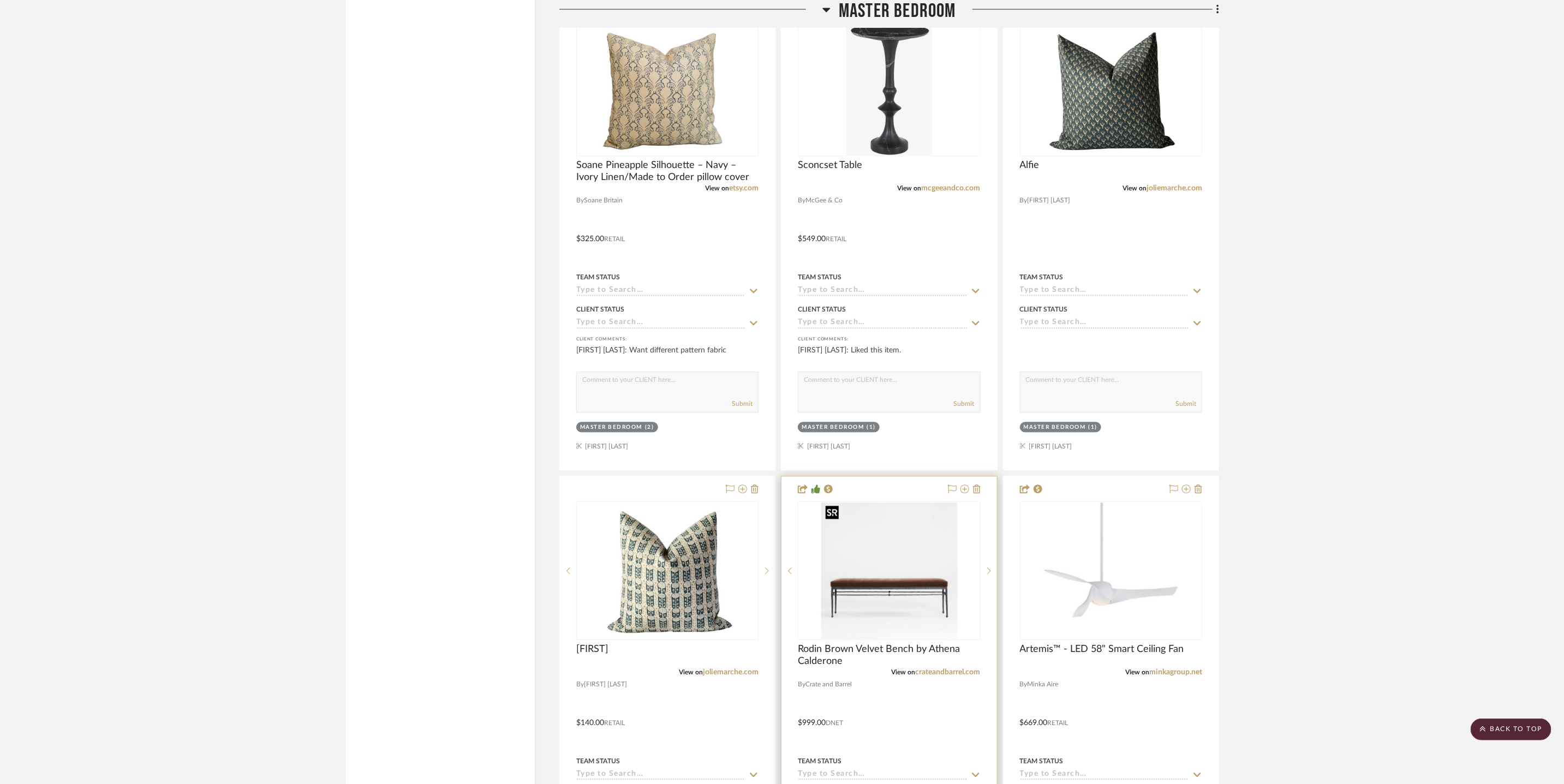 click at bounding box center (0, 0) 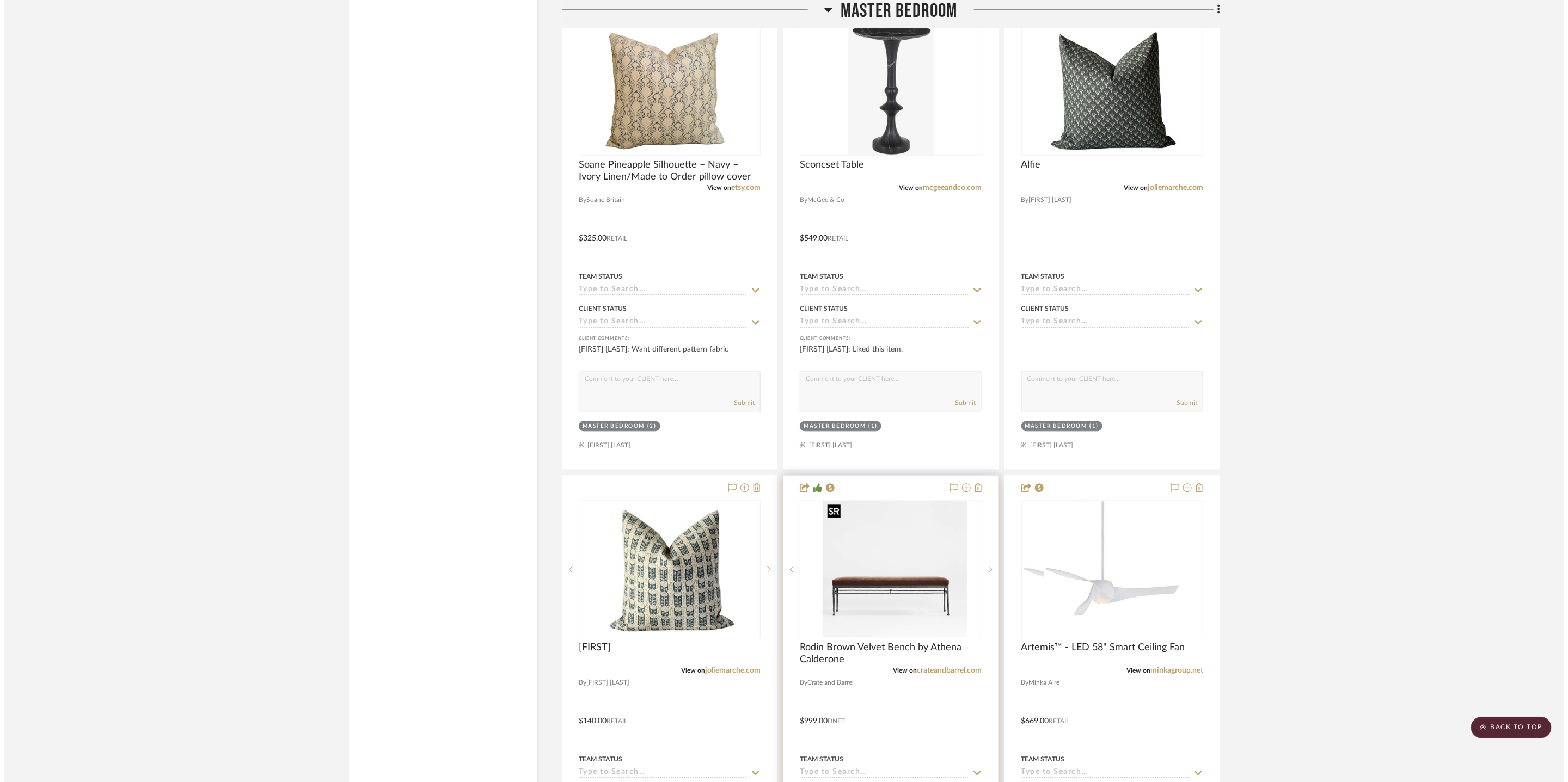 scroll, scrollTop: 0, scrollLeft: 0, axis: both 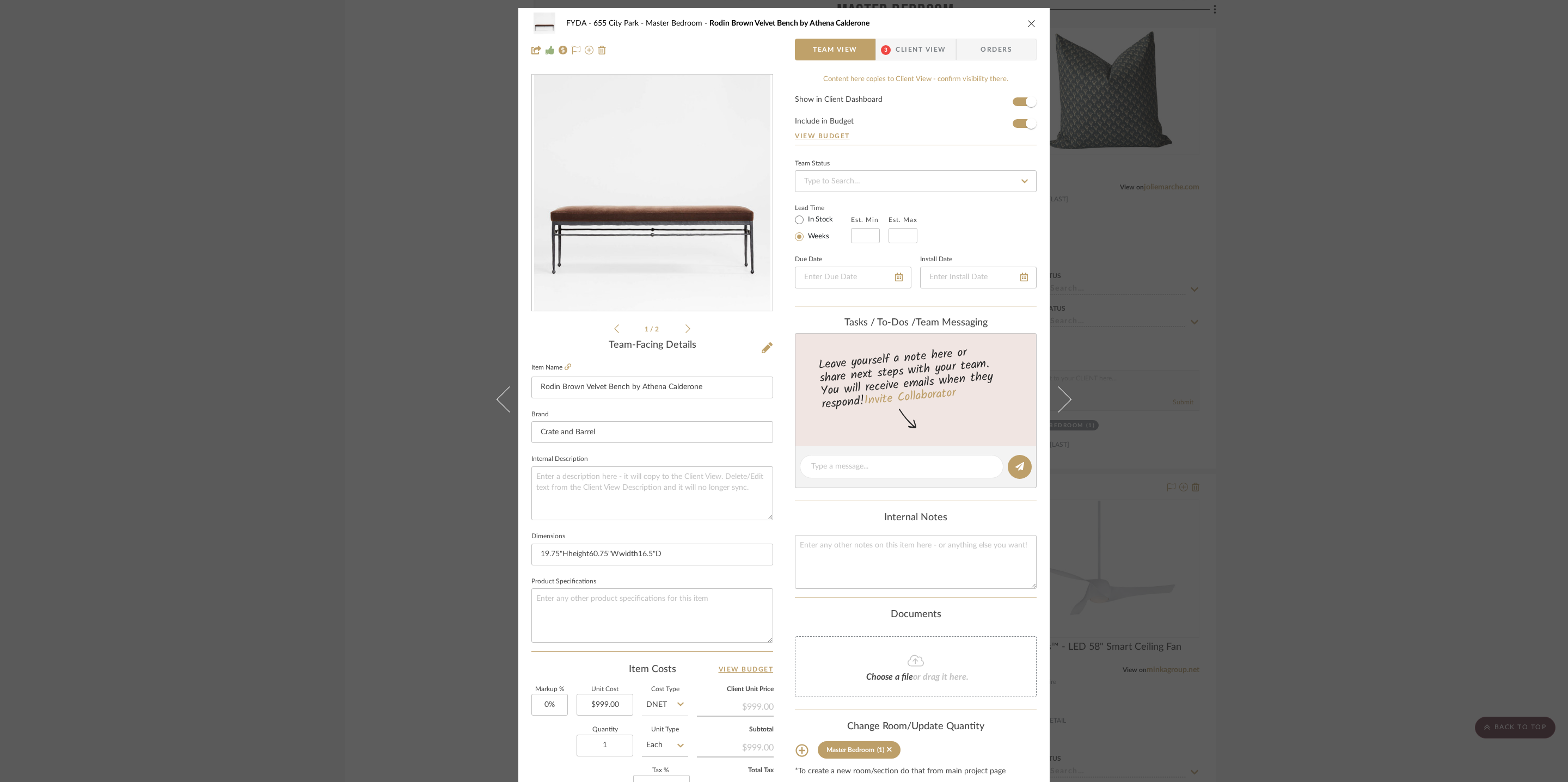 click at bounding box center (1032, 23) 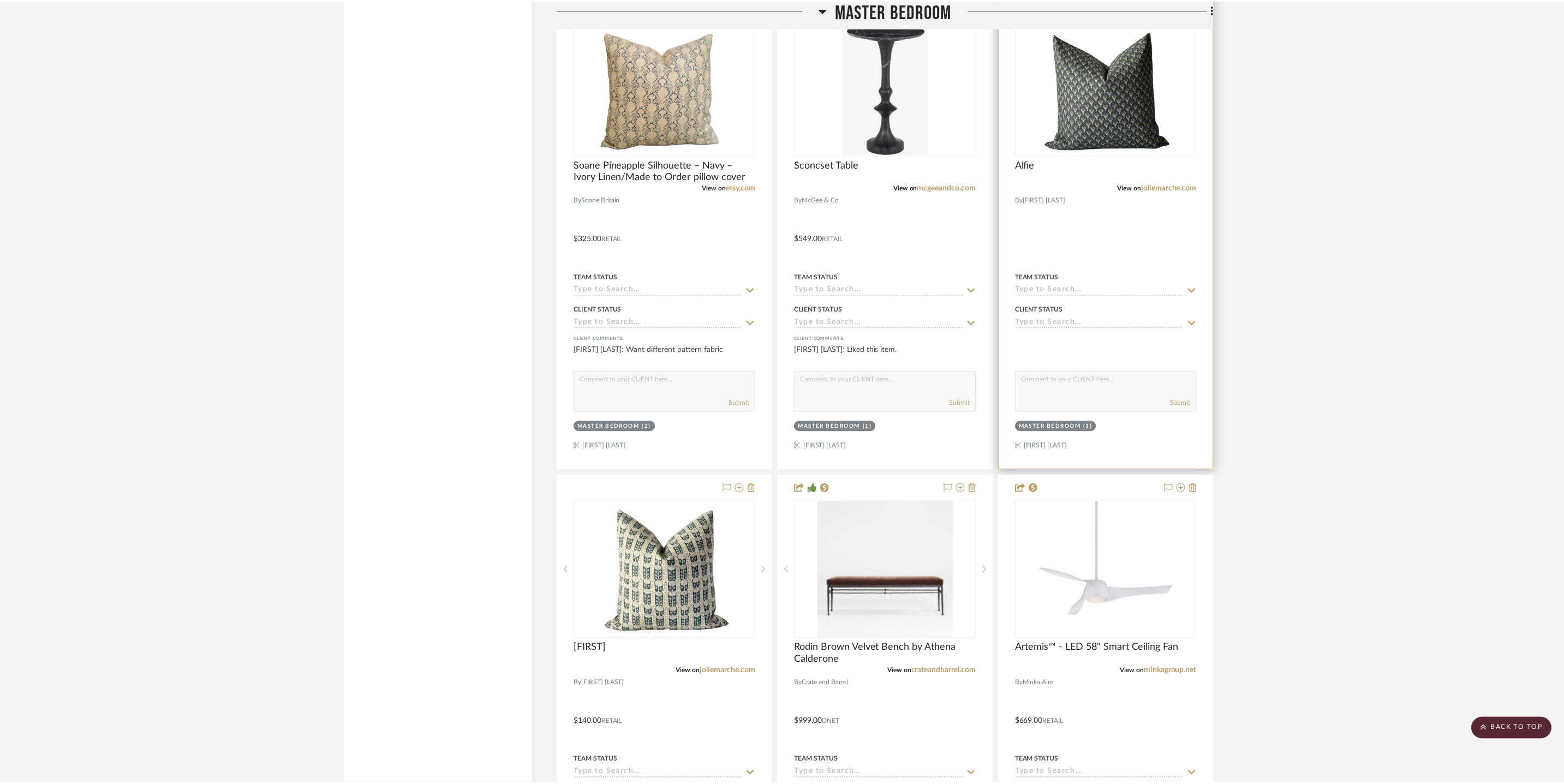 scroll, scrollTop: 7877, scrollLeft: 0, axis: vertical 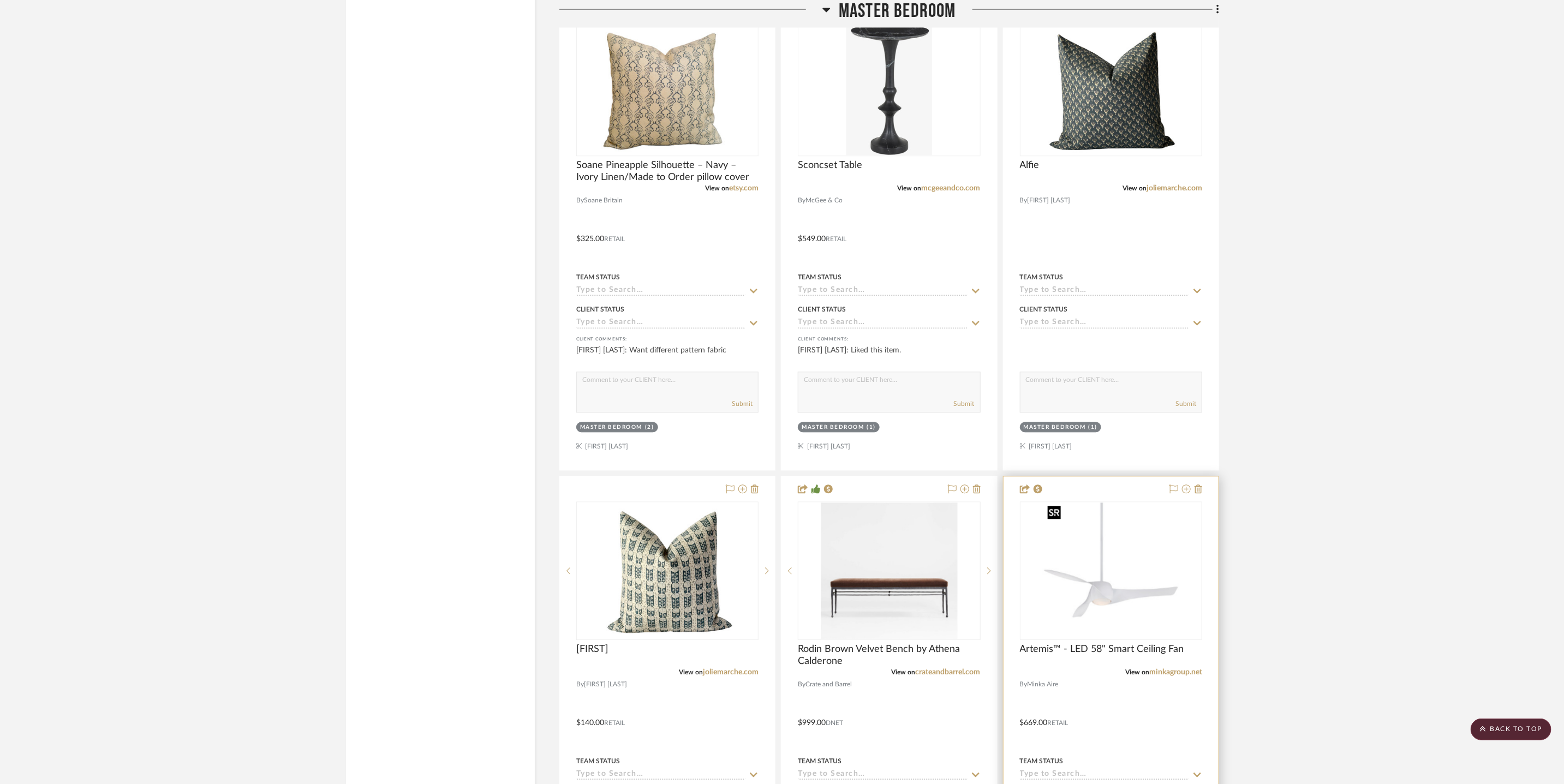 click at bounding box center [1111, 571] 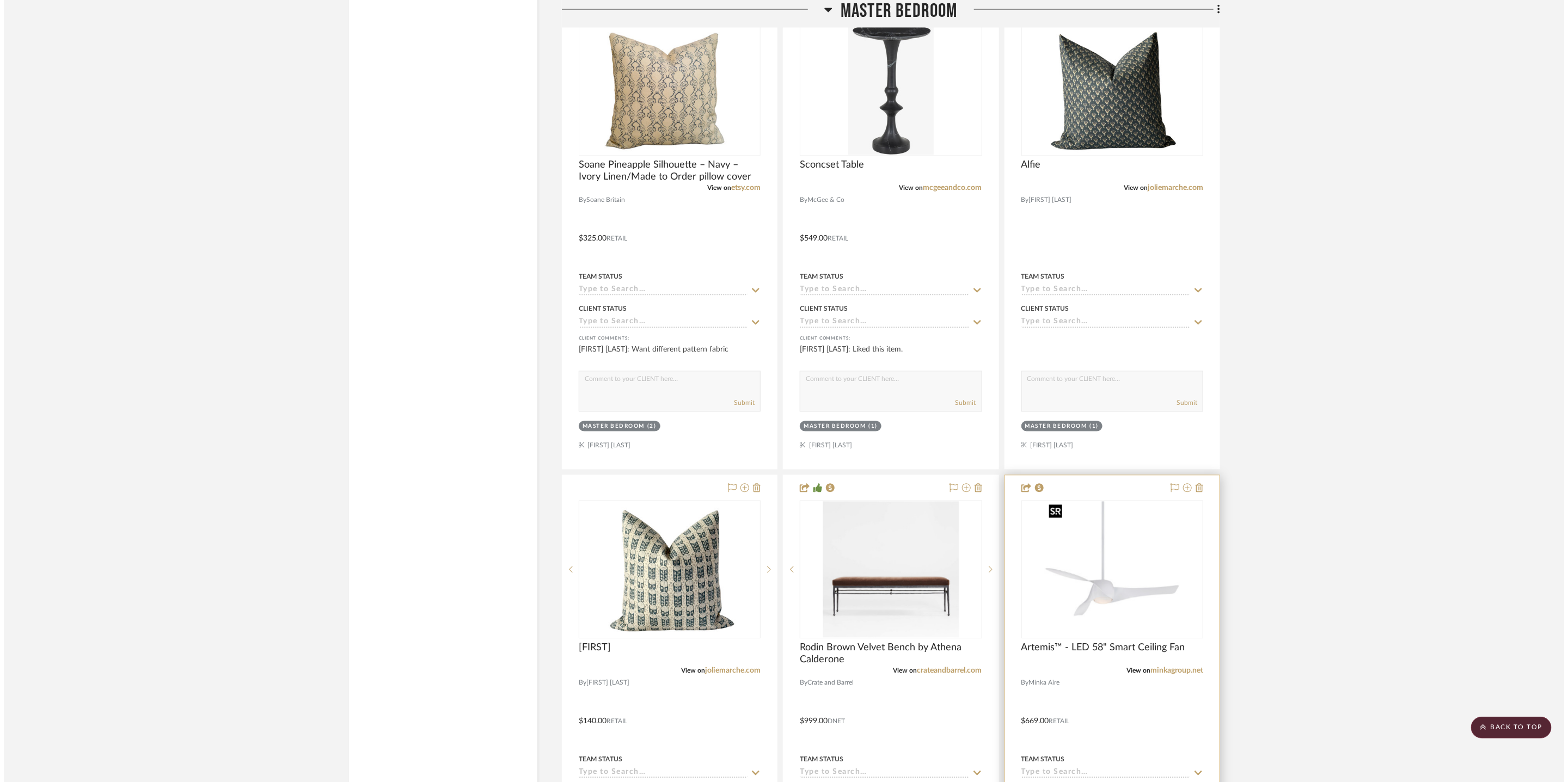 scroll, scrollTop: 0, scrollLeft: 0, axis: both 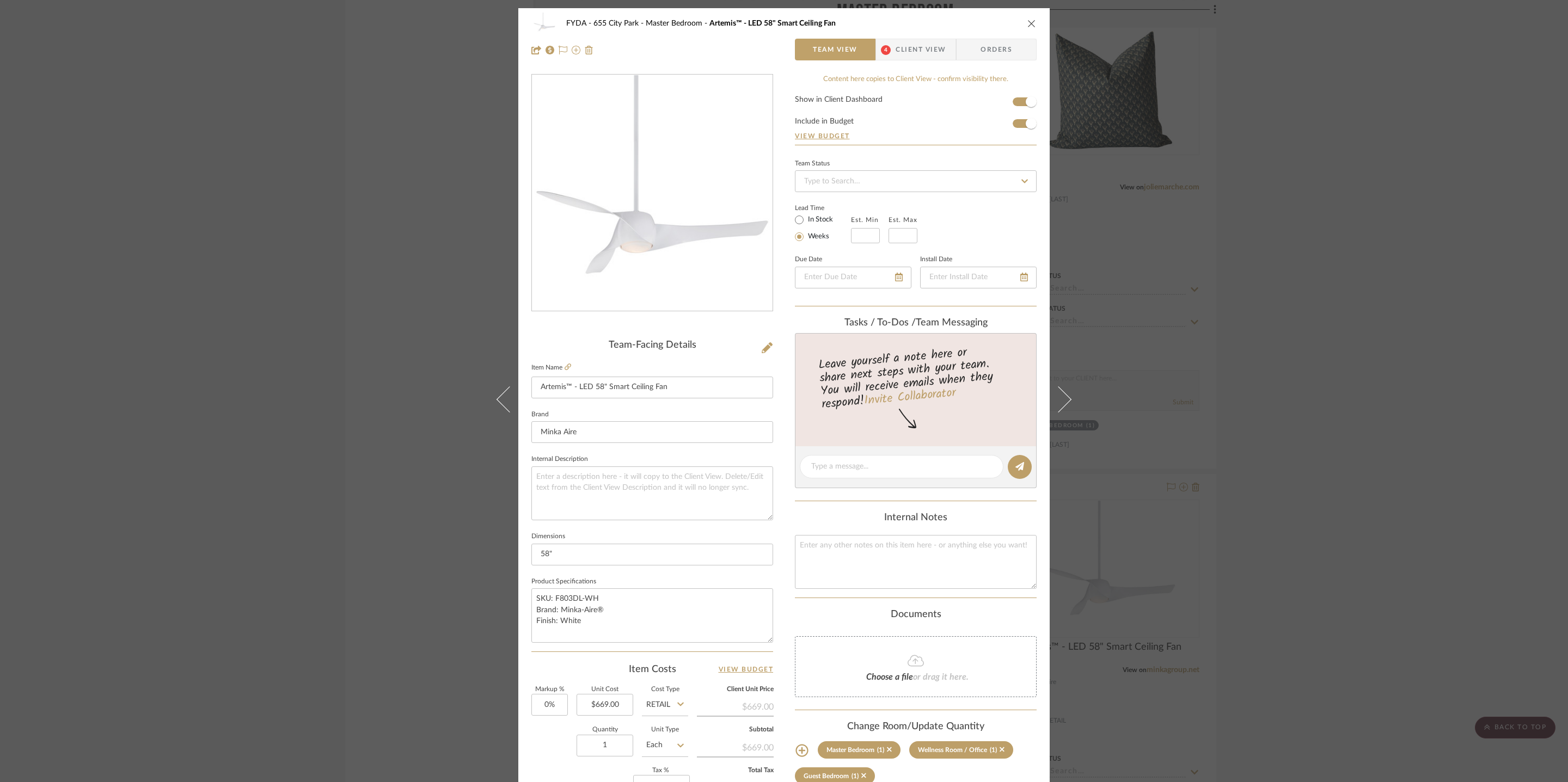 drag, startPoint x: 1037, startPoint y: 26, endPoint x: 1030, endPoint y: 26, distance: 7 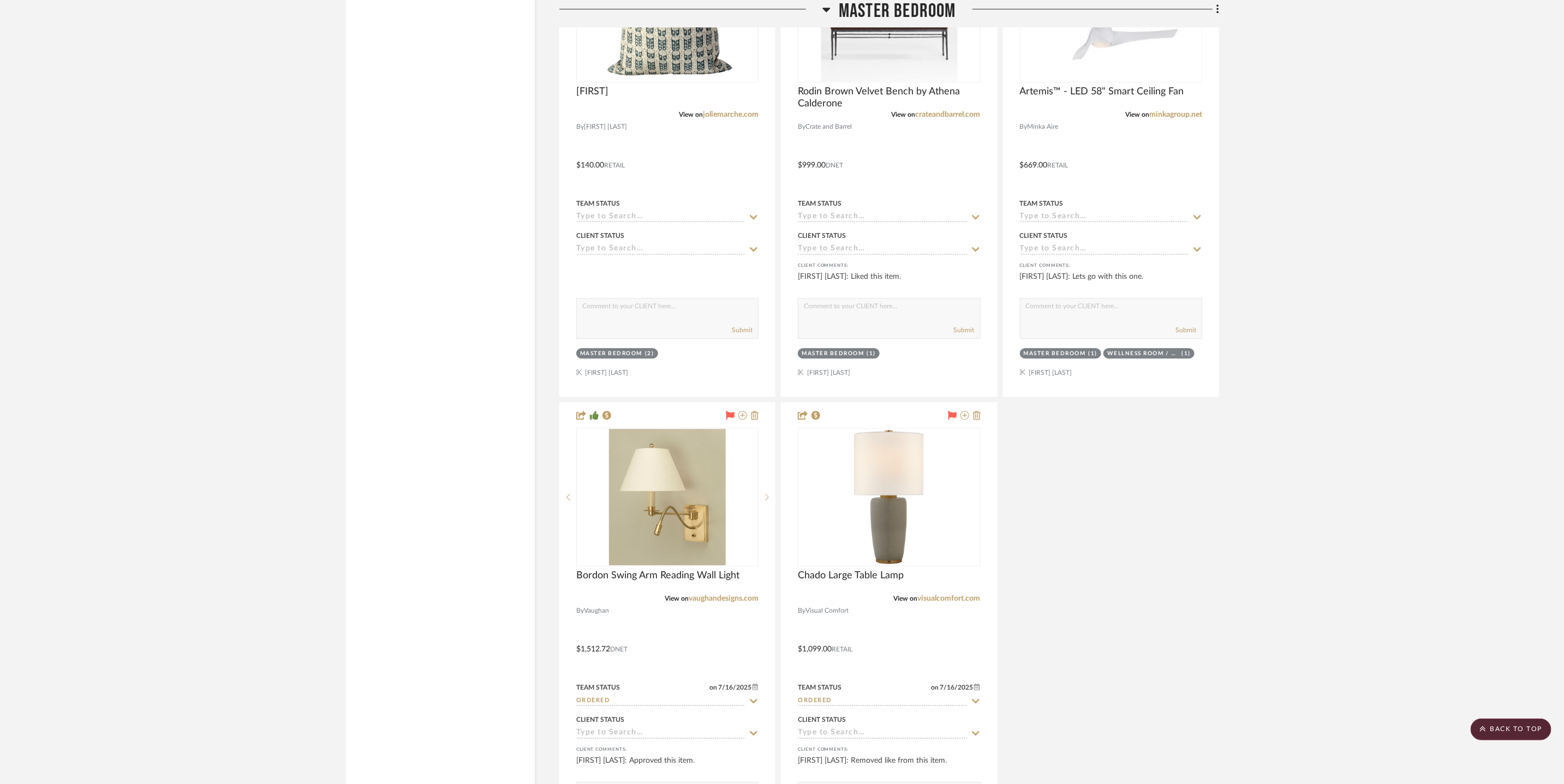 scroll, scrollTop: 8668, scrollLeft: 0, axis: vertical 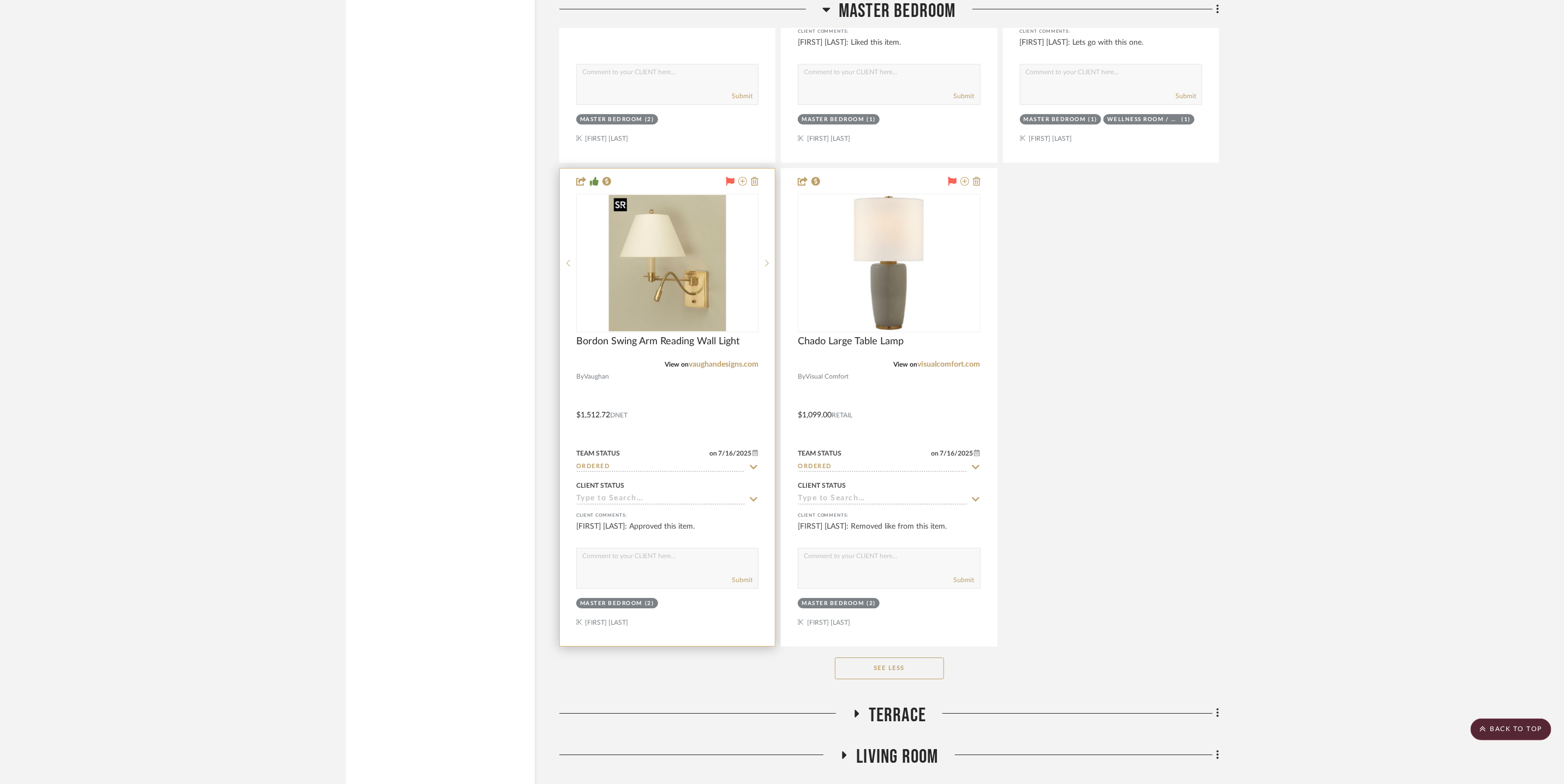 click at bounding box center [0, 0] 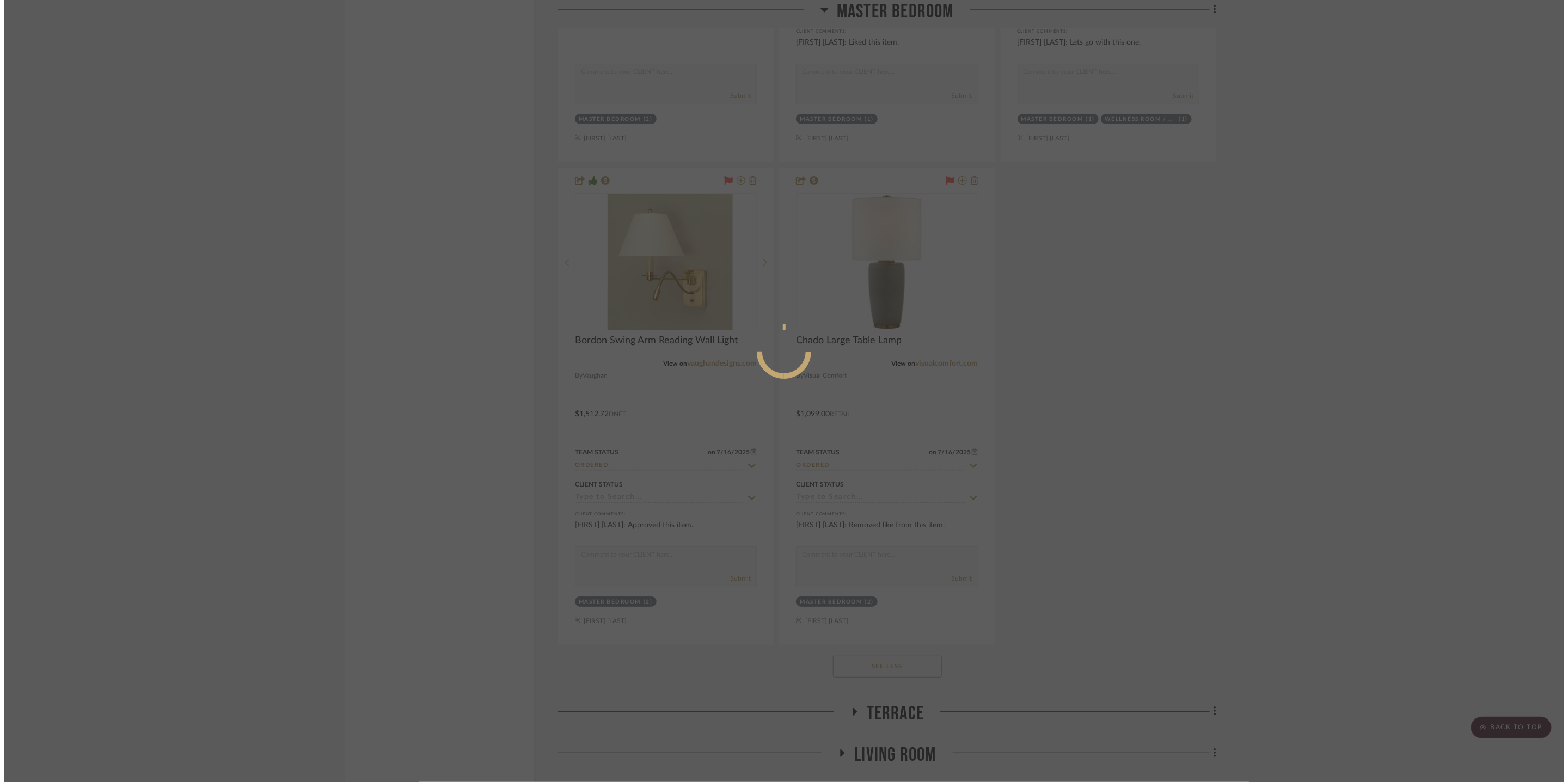 scroll, scrollTop: 0, scrollLeft: 0, axis: both 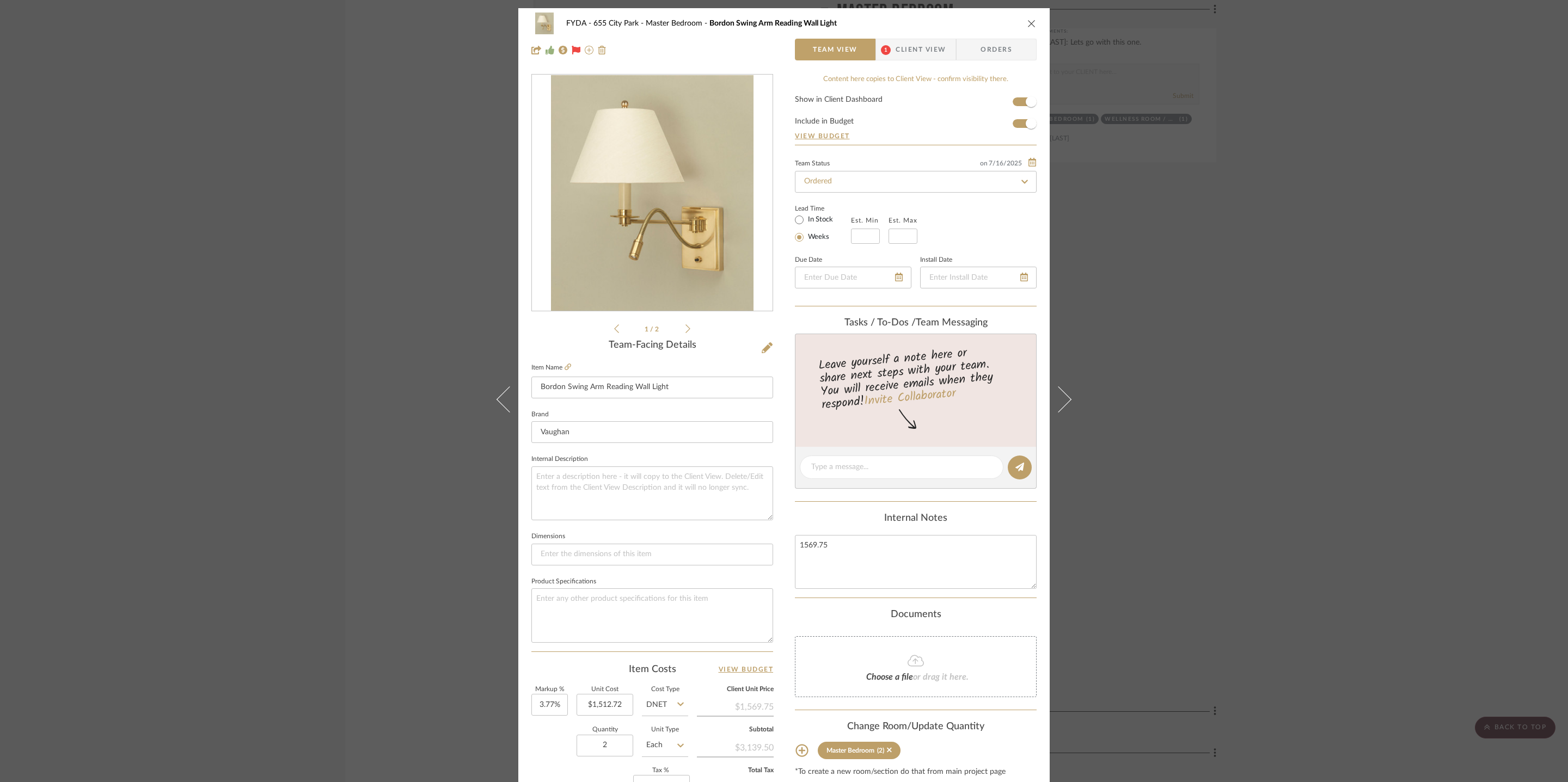 drag, startPoint x: 1021, startPoint y: 21, endPoint x: 1026, endPoint y: 26, distance: 7.071068 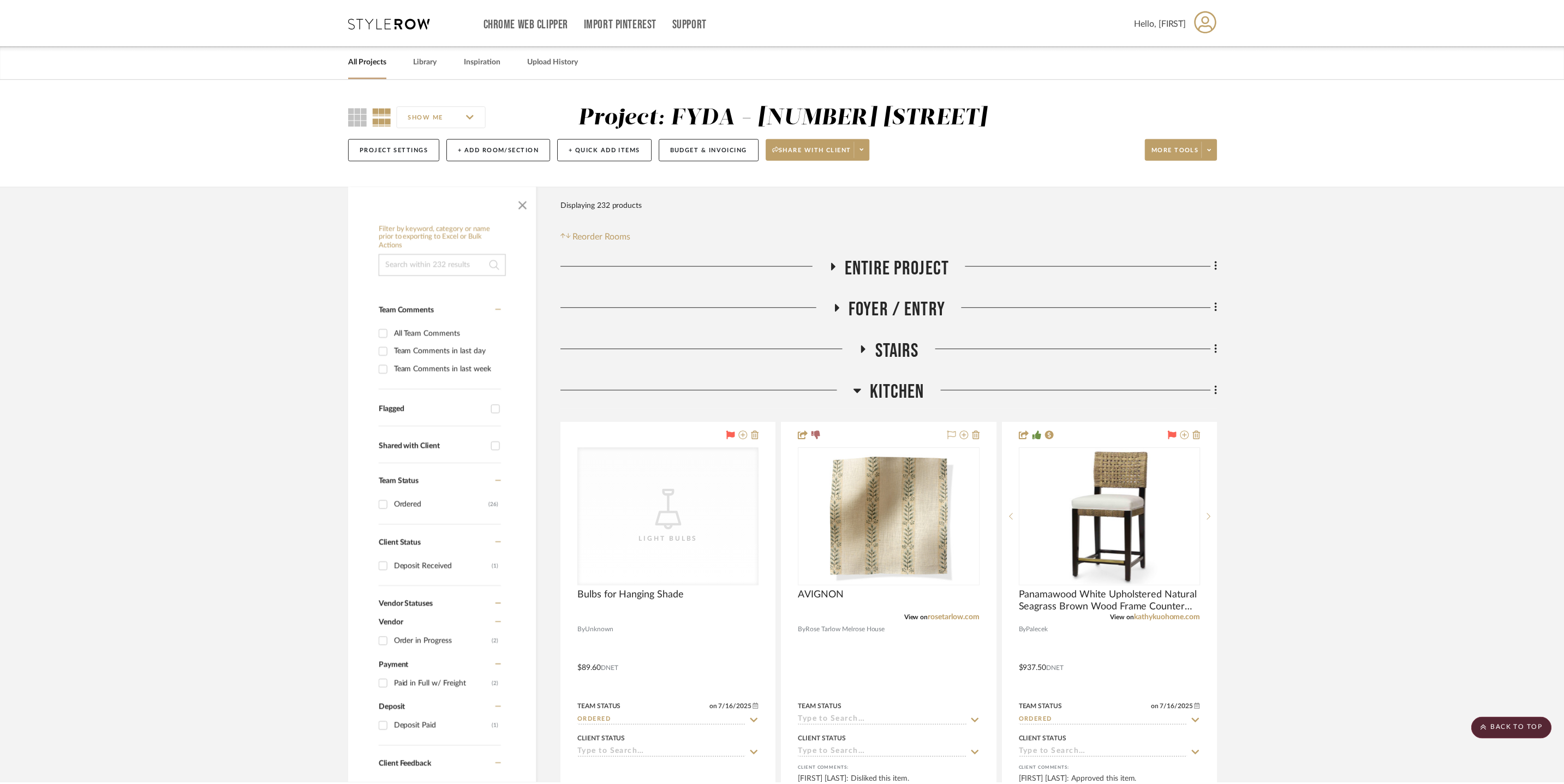 scroll, scrollTop: 8668, scrollLeft: 0, axis: vertical 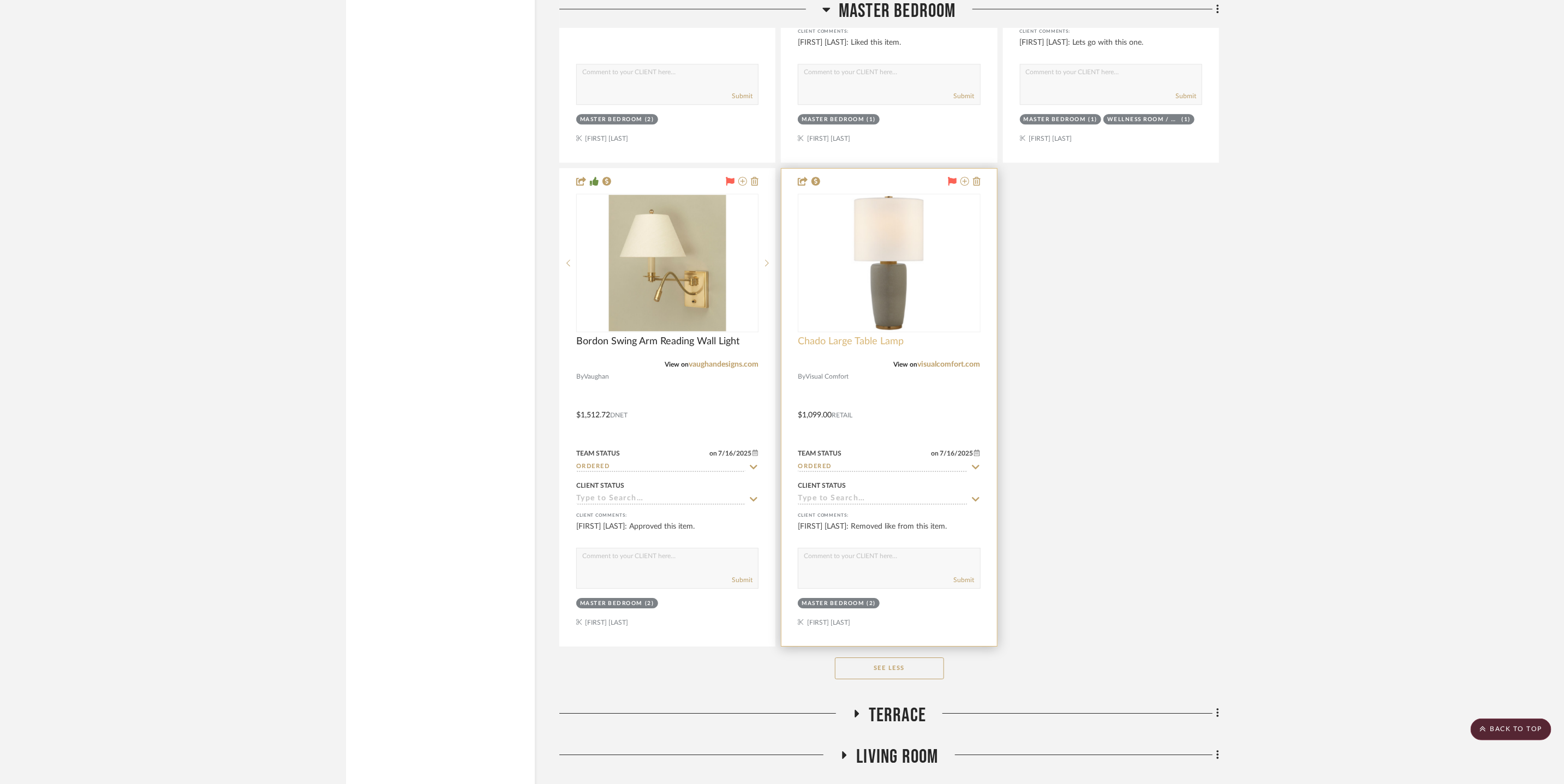 click on "Chado Large Table Lamp" at bounding box center [851, 342] 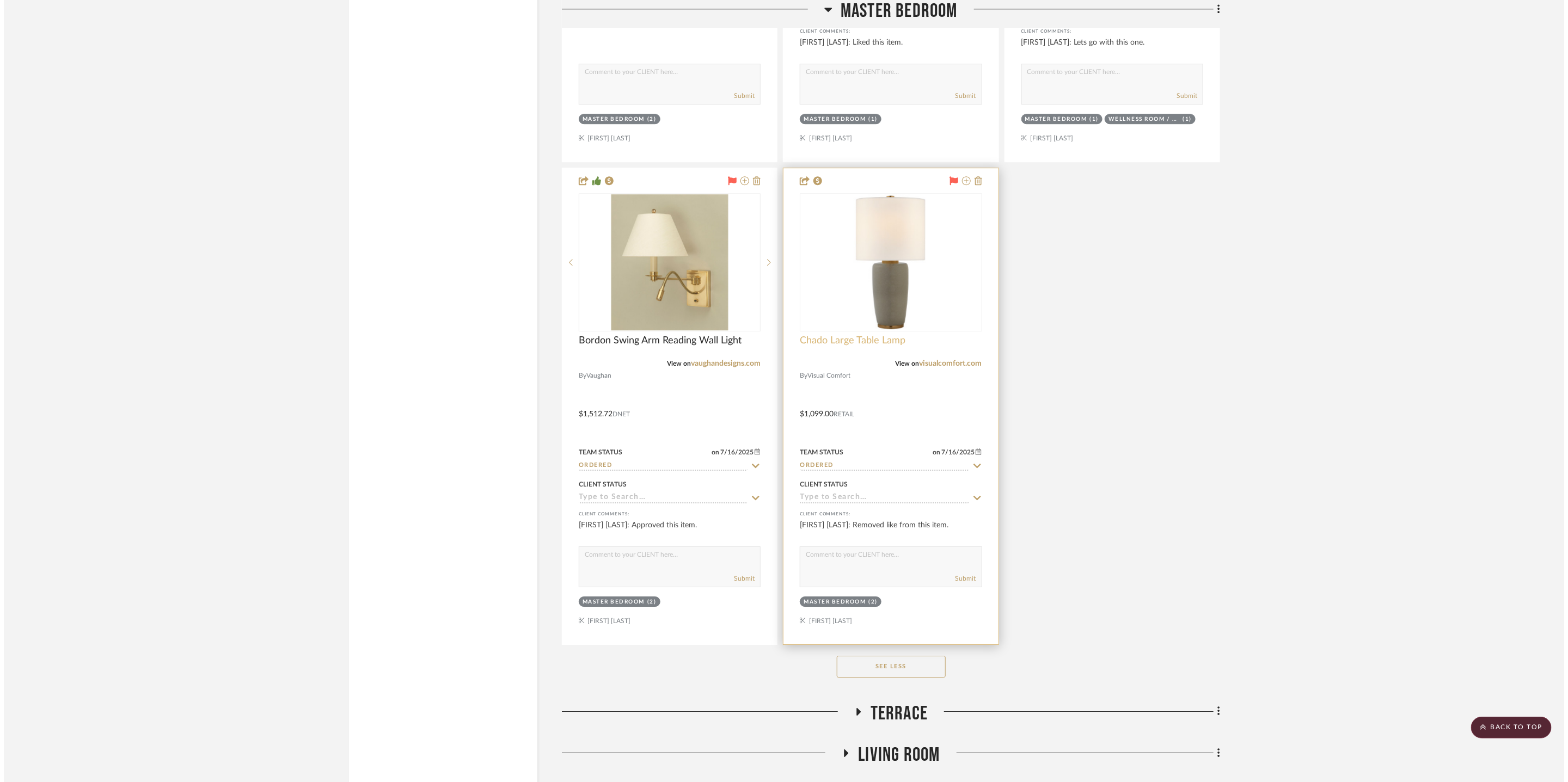 scroll, scrollTop: 0, scrollLeft: 0, axis: both 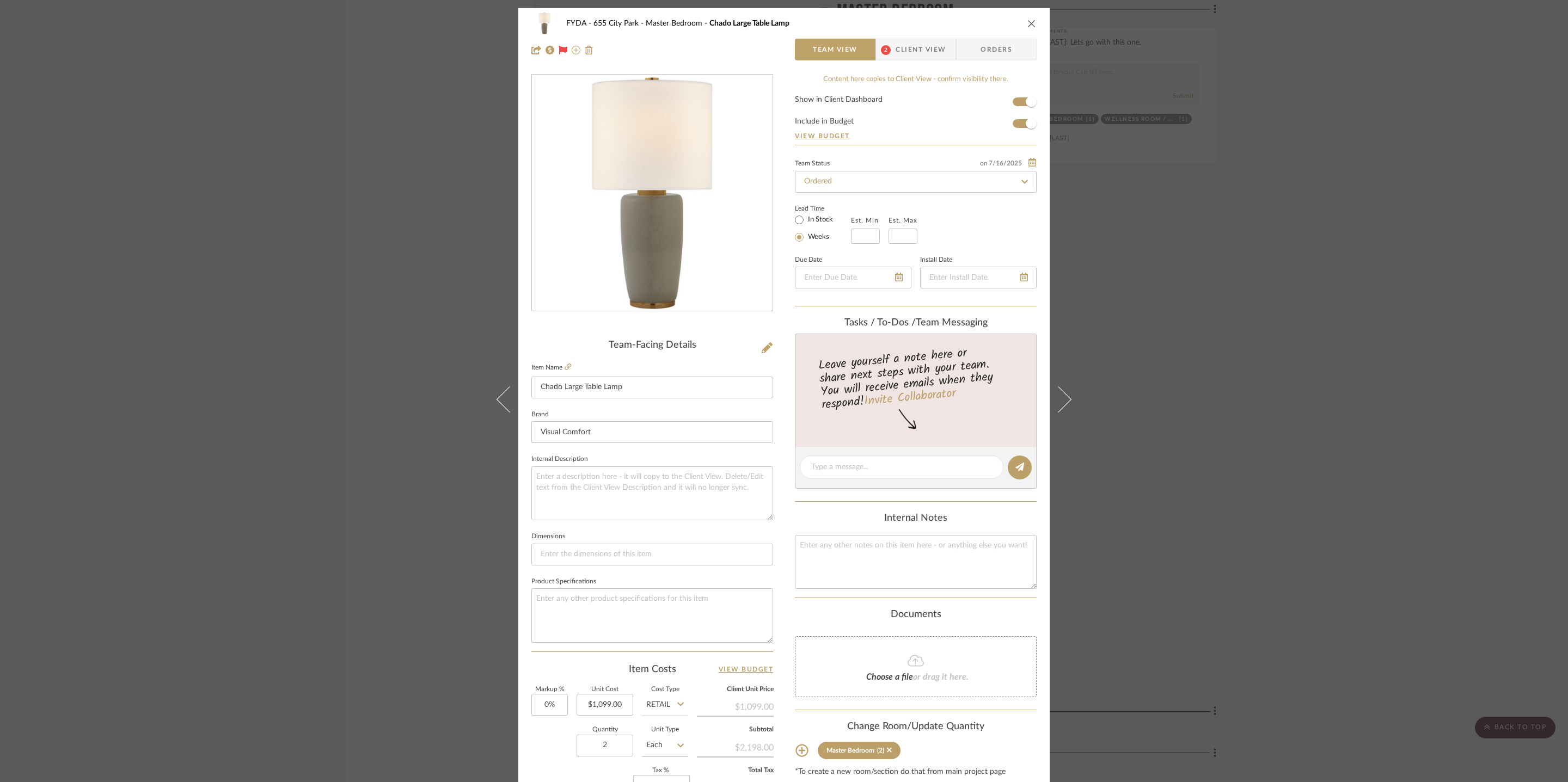click at bounding box center [1032, 23] 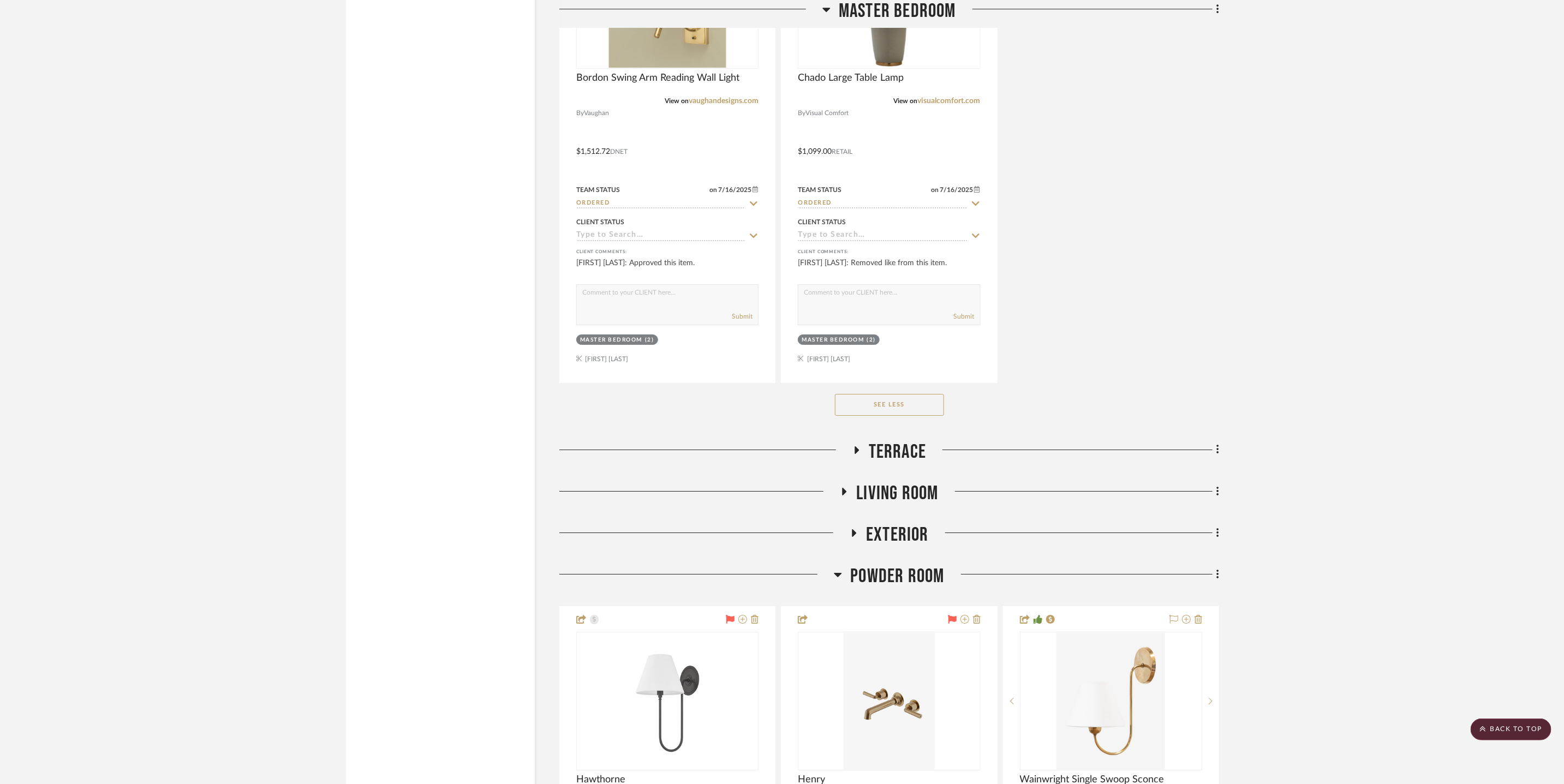 scroll, scrollTop: 8945, scrollLeft: 0, axis: vertical 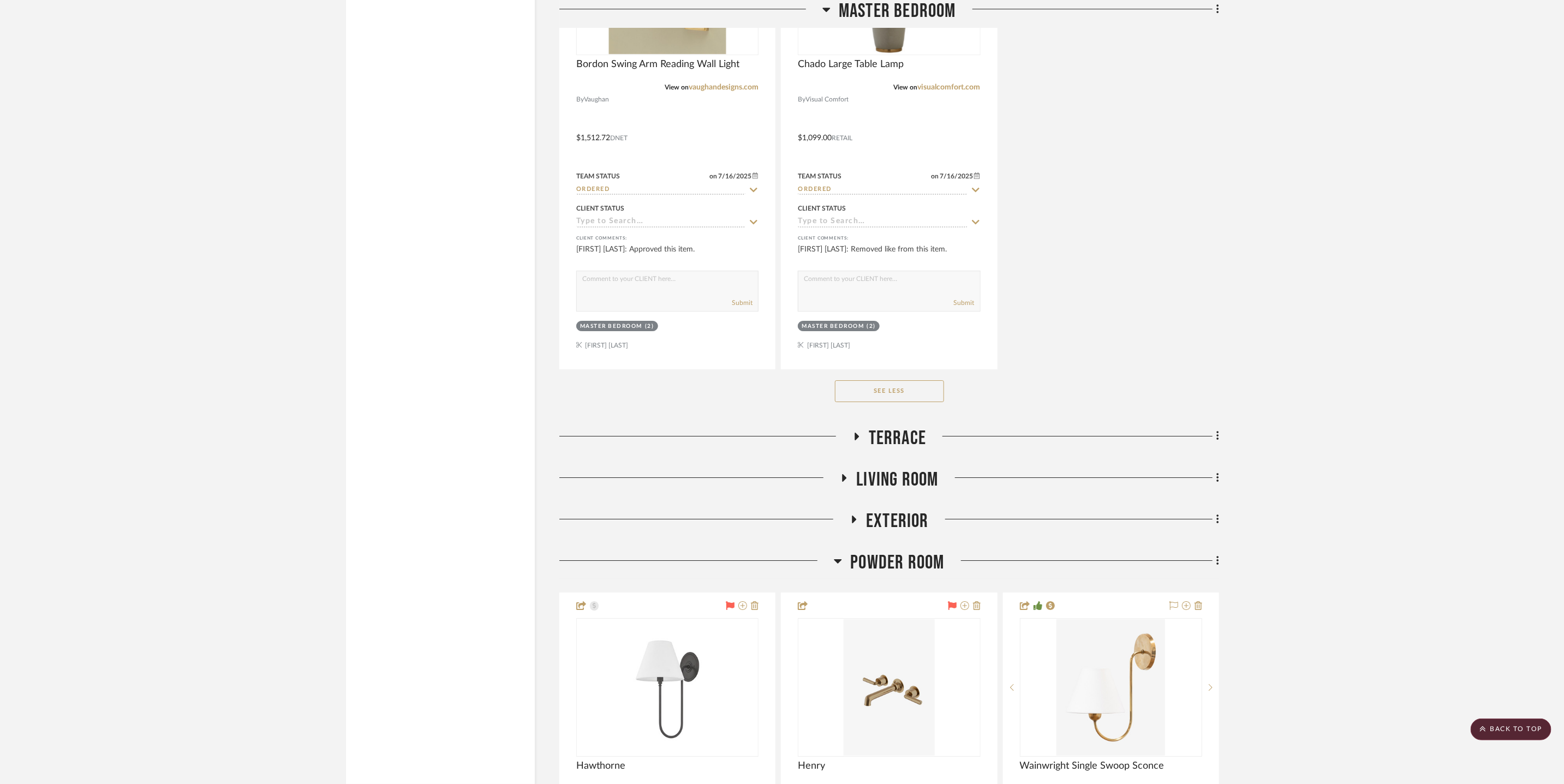 click on "Terrace" 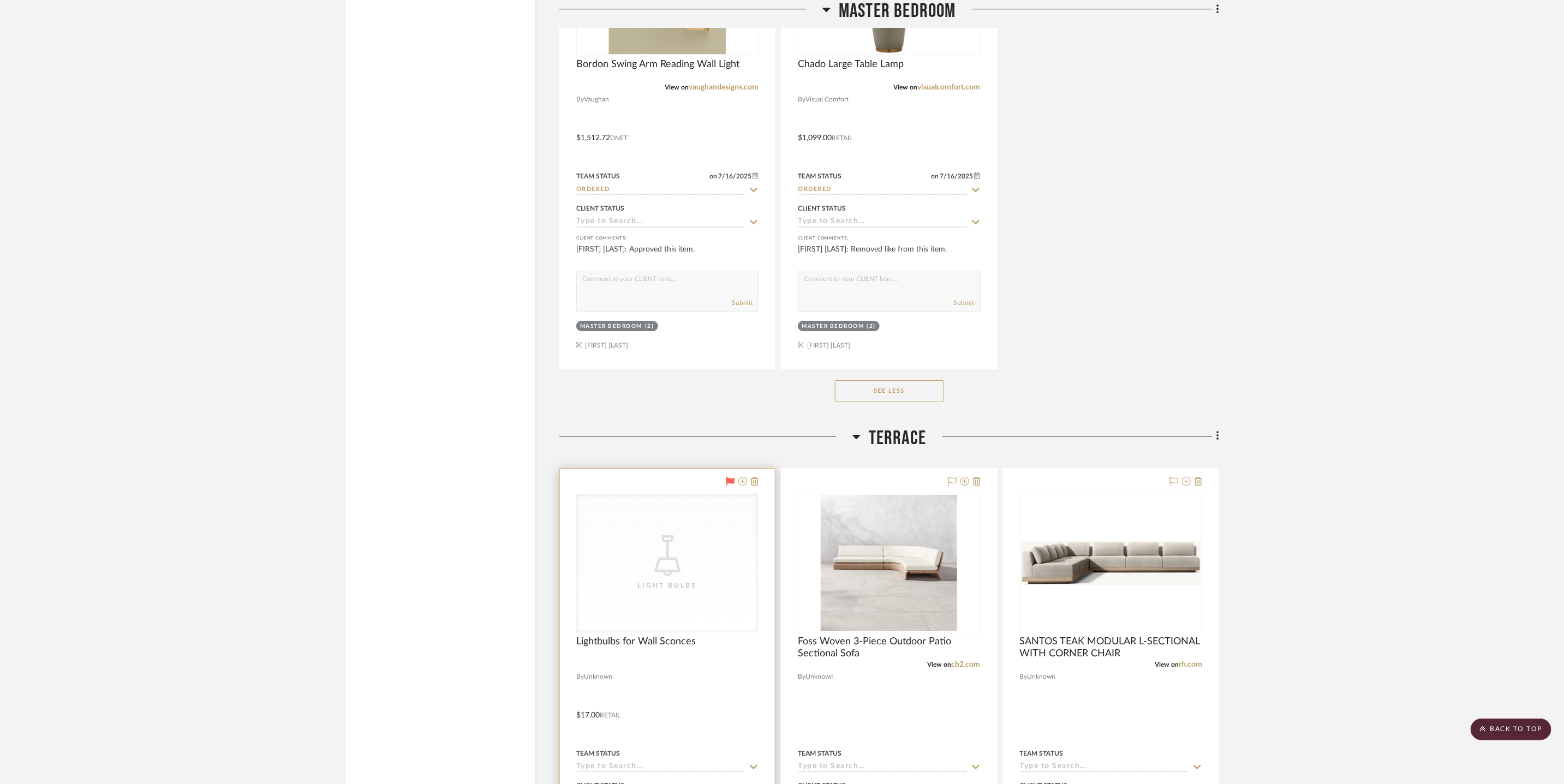 click on "CategoryIconLighting
Created with Sketch.
Light Bulbs" at bounding box center (667, 563) 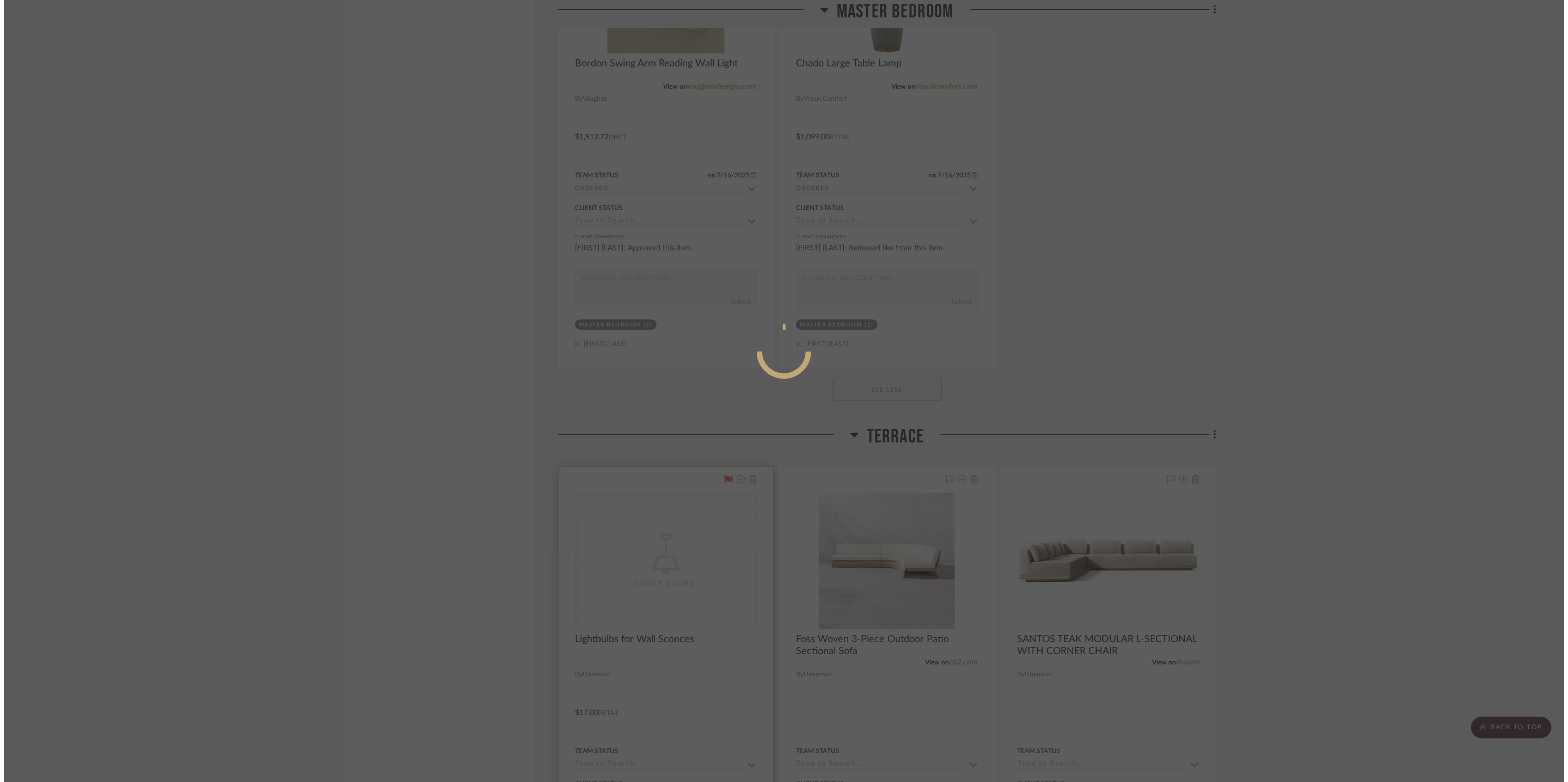 scroll, scrollTop: 0, scrollLeft: 0, axis: both 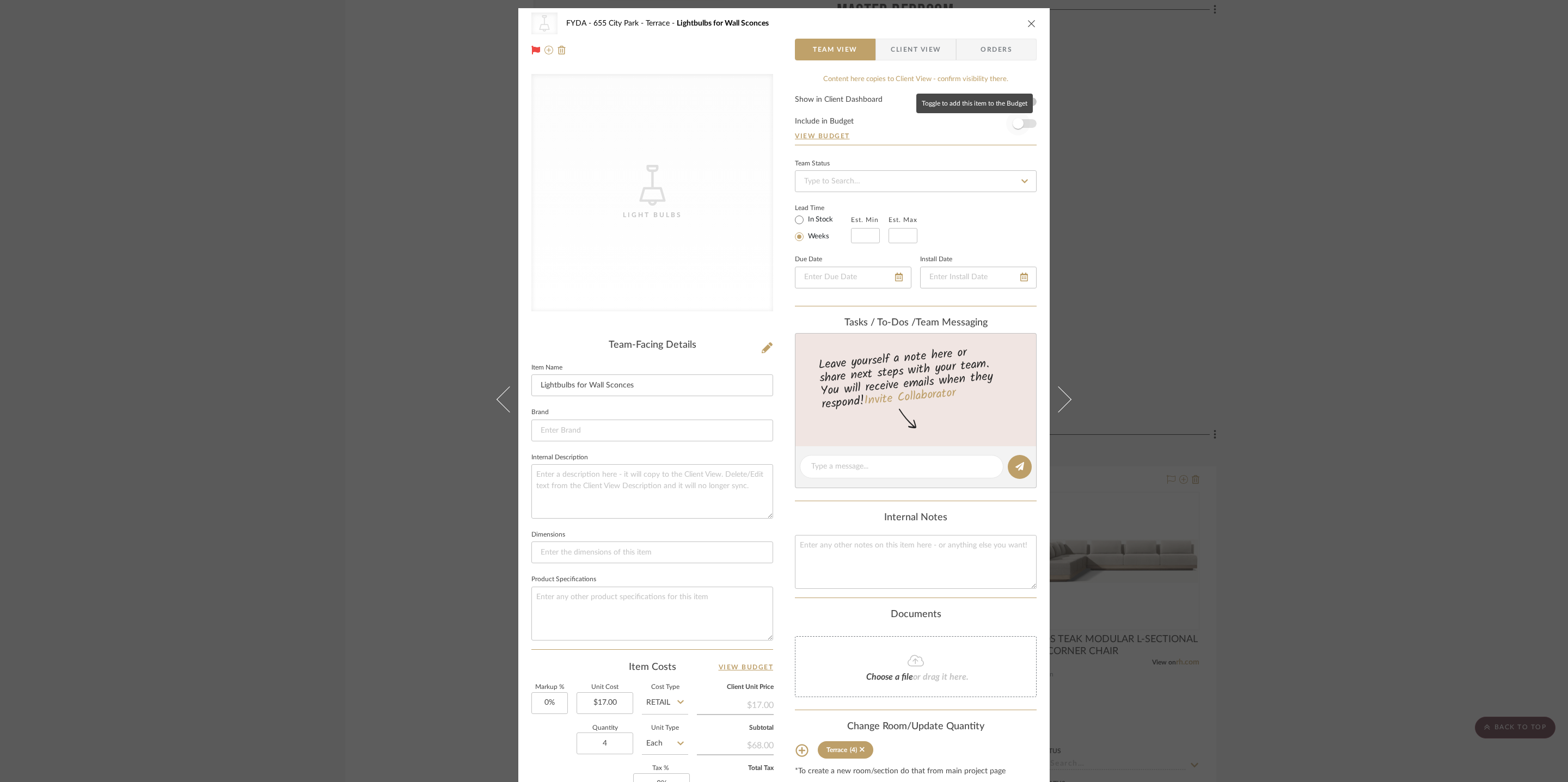 click at bounding box center (1018, 124) 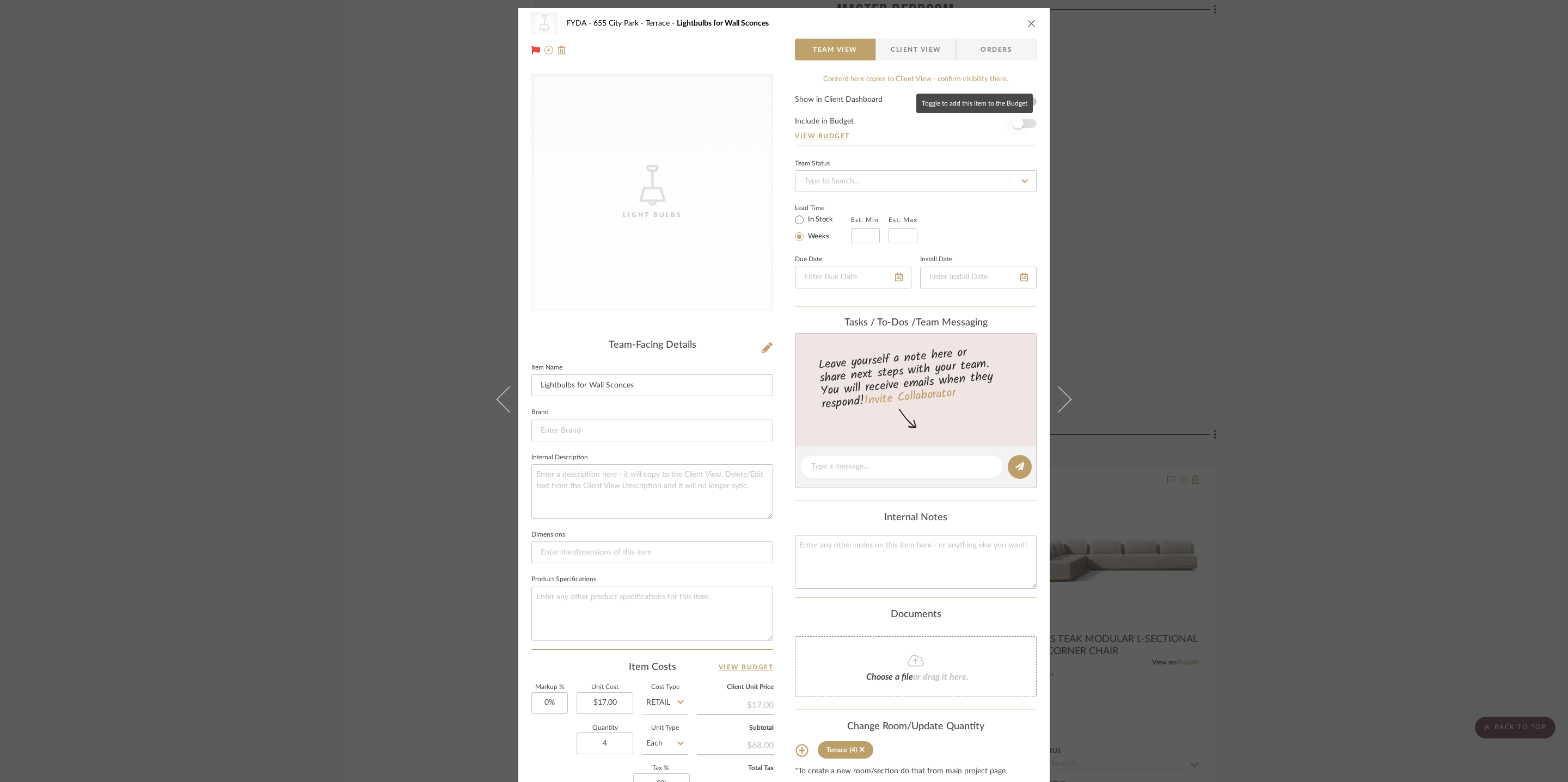 type 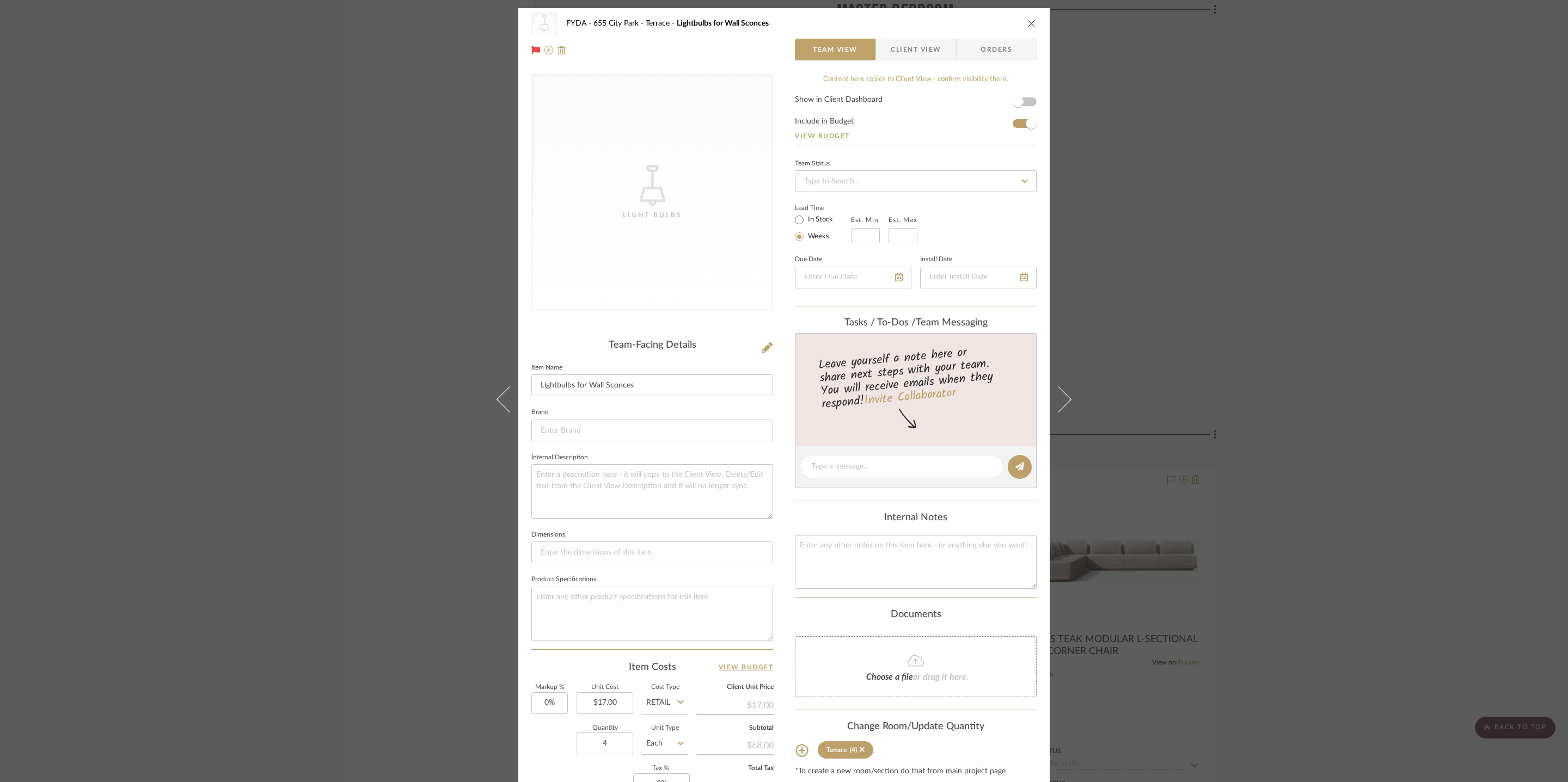 type 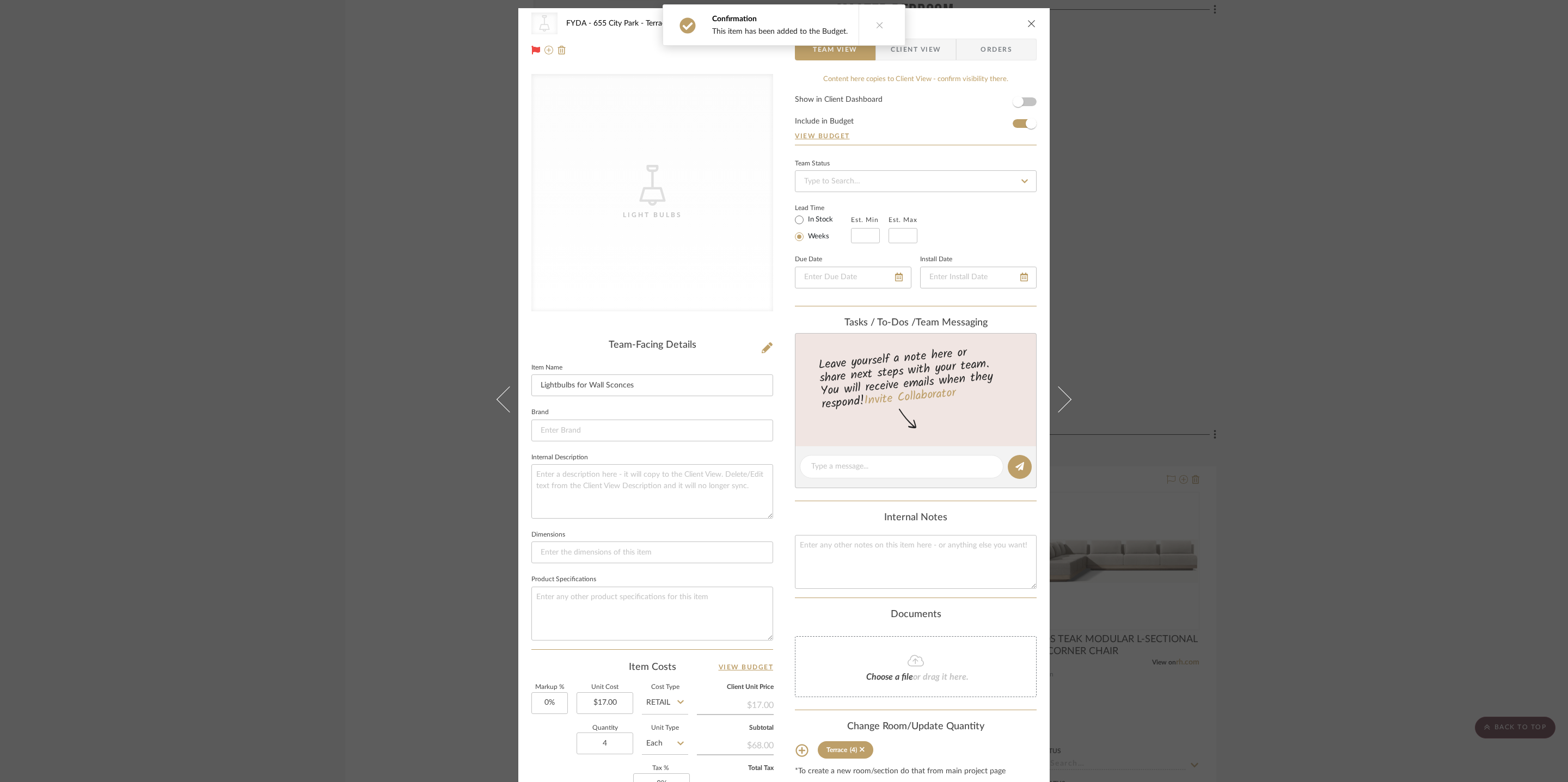 click at bounding box center (1032, 23) 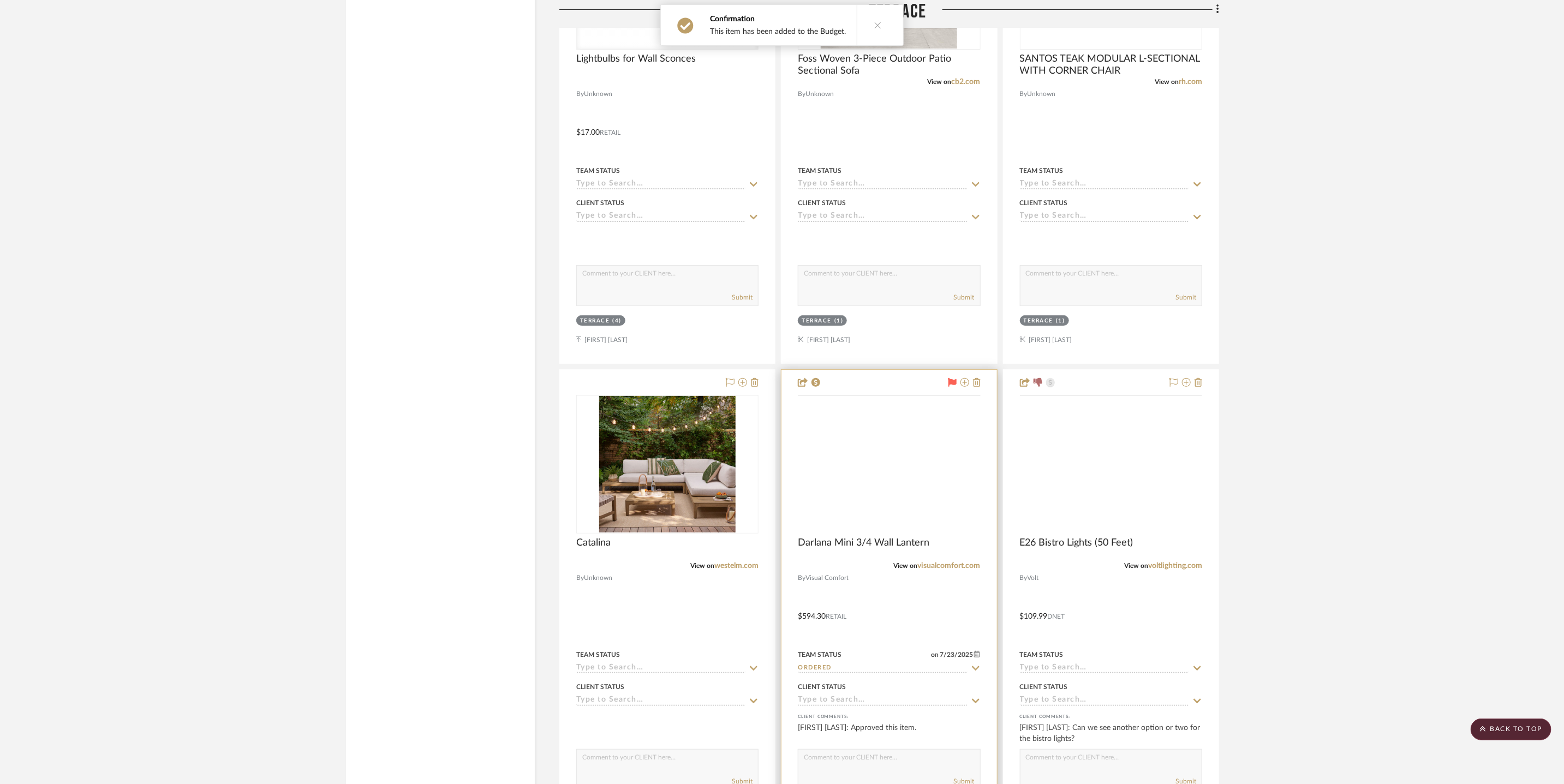 scroll, scrollTop: 9551, scrollLeft: 0, axis: vertical 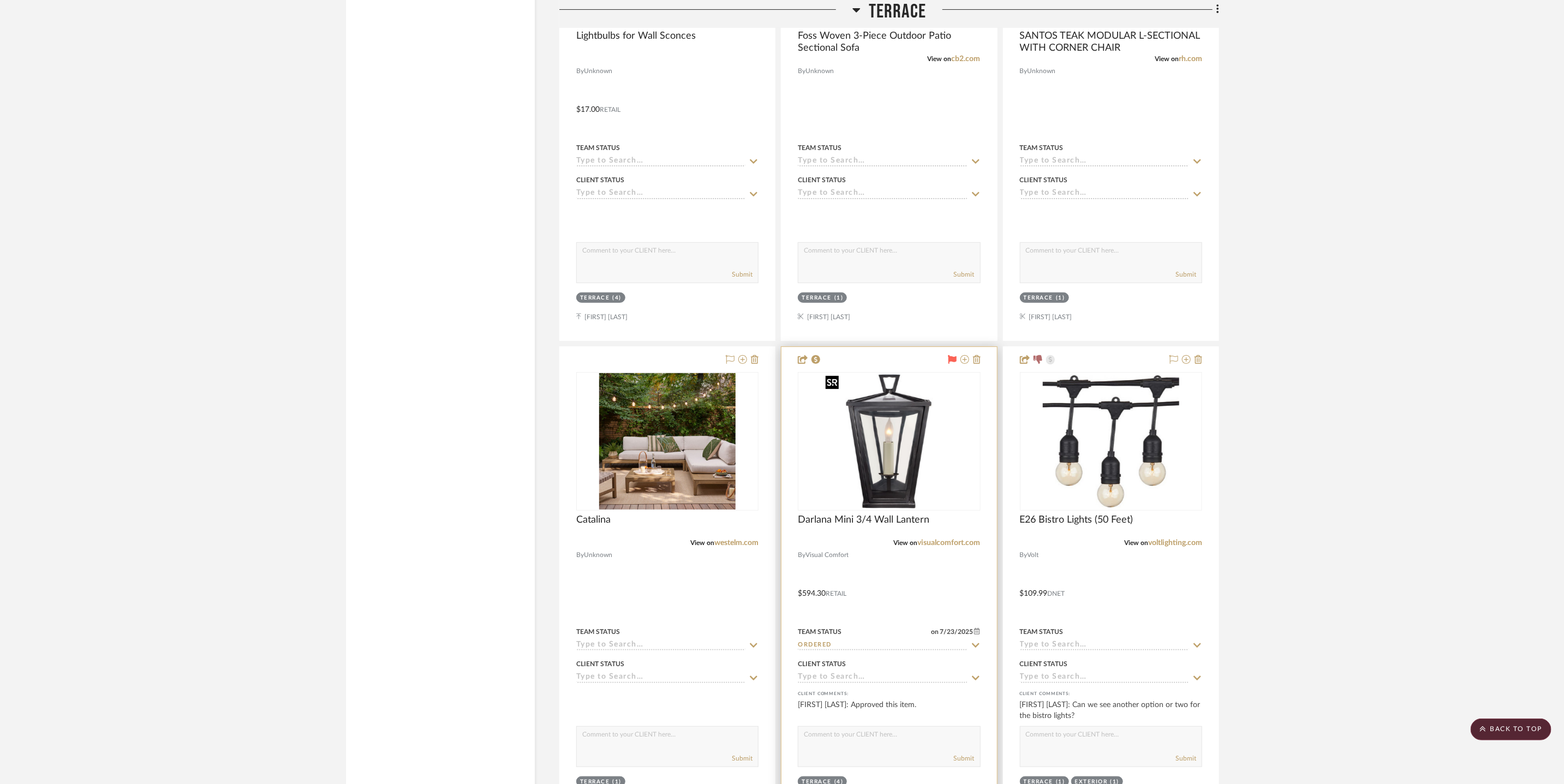 click at bounding box center [0, 0] 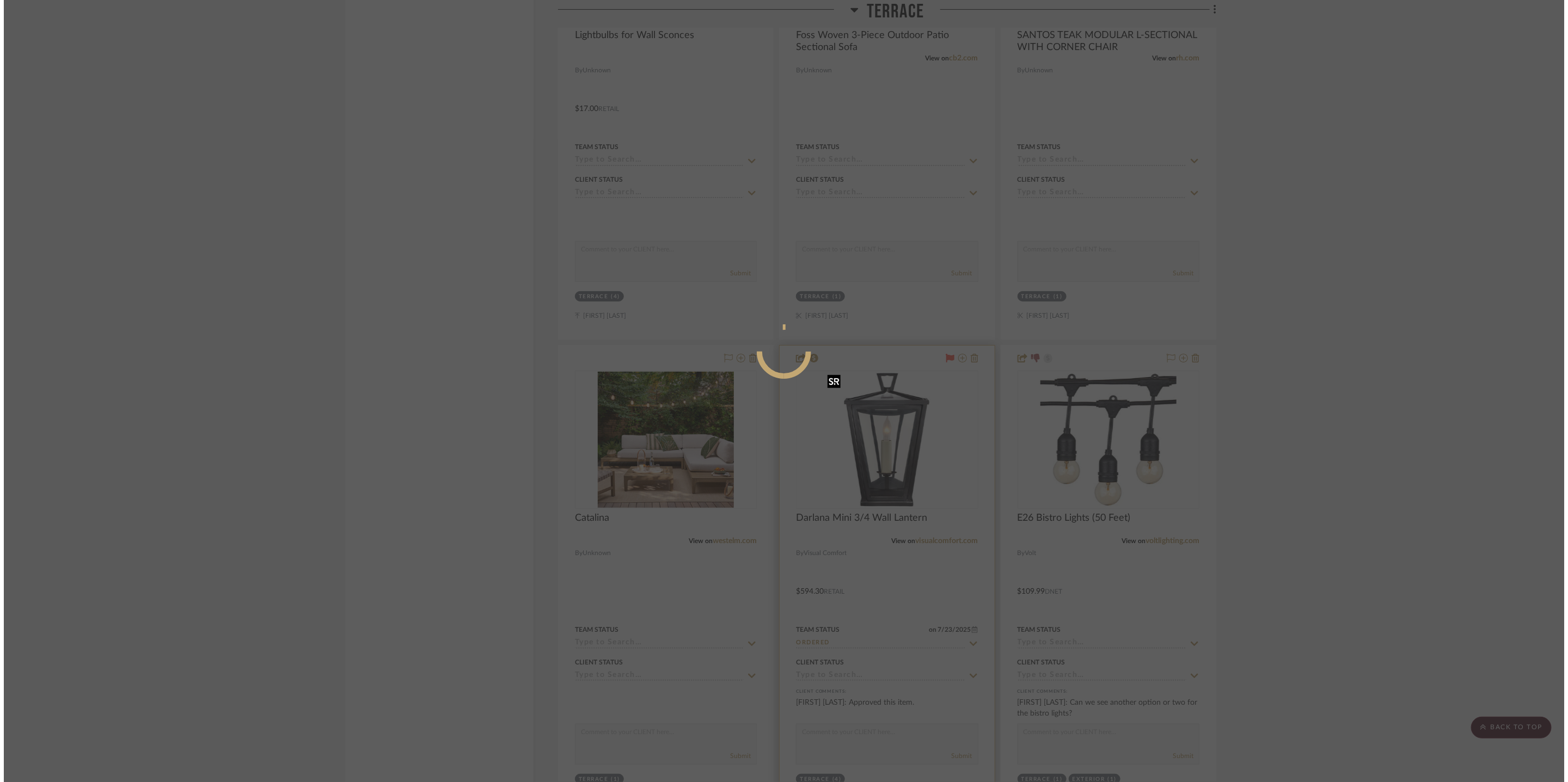 scroll, scrollTop: 0, scrollLeft: 0, axis: both 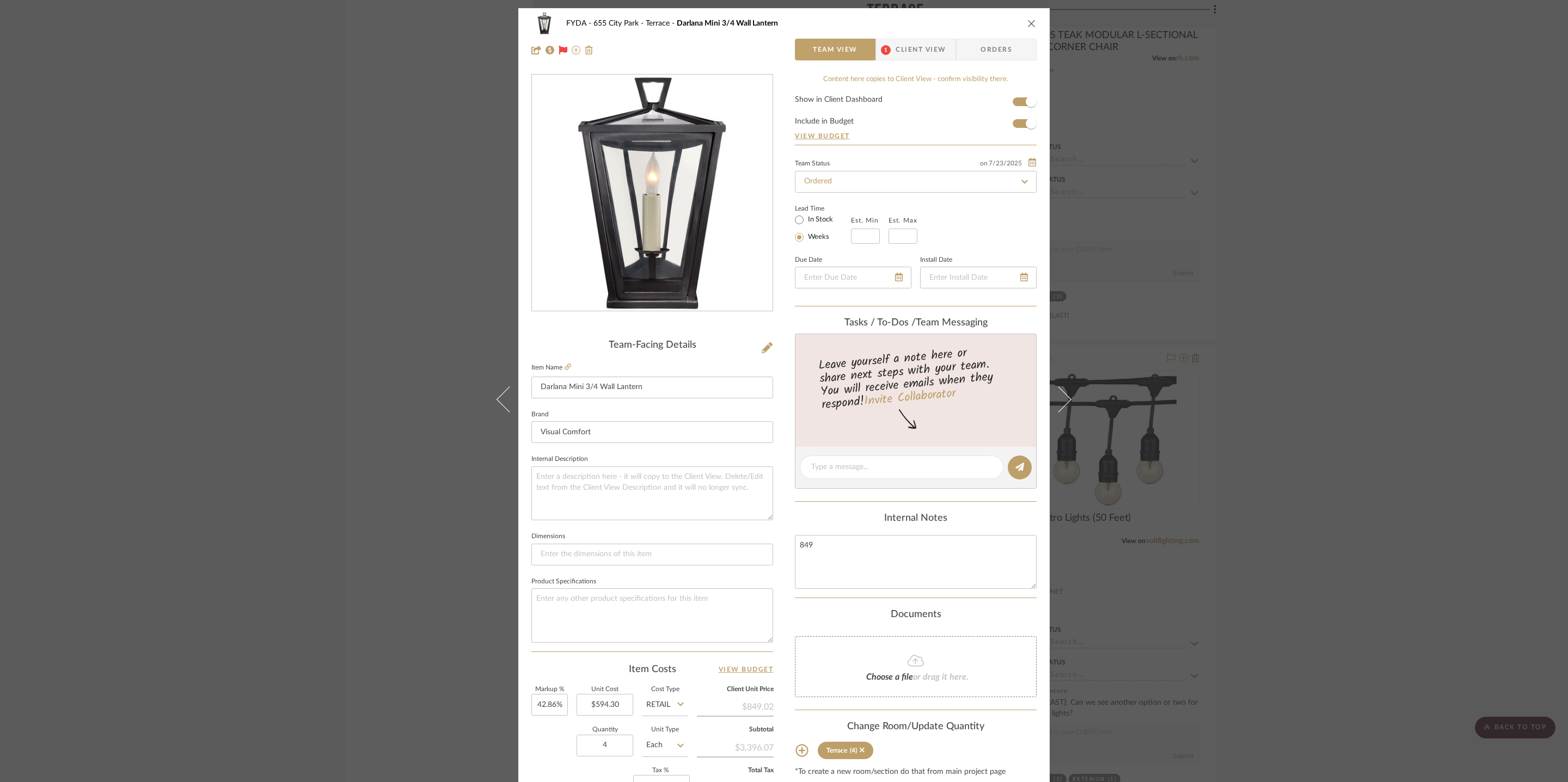 click on "FYDA - [NUMBER] [STREET] [CITY] [LAST_NAME] Lantern" at bounding box center (784, 23) 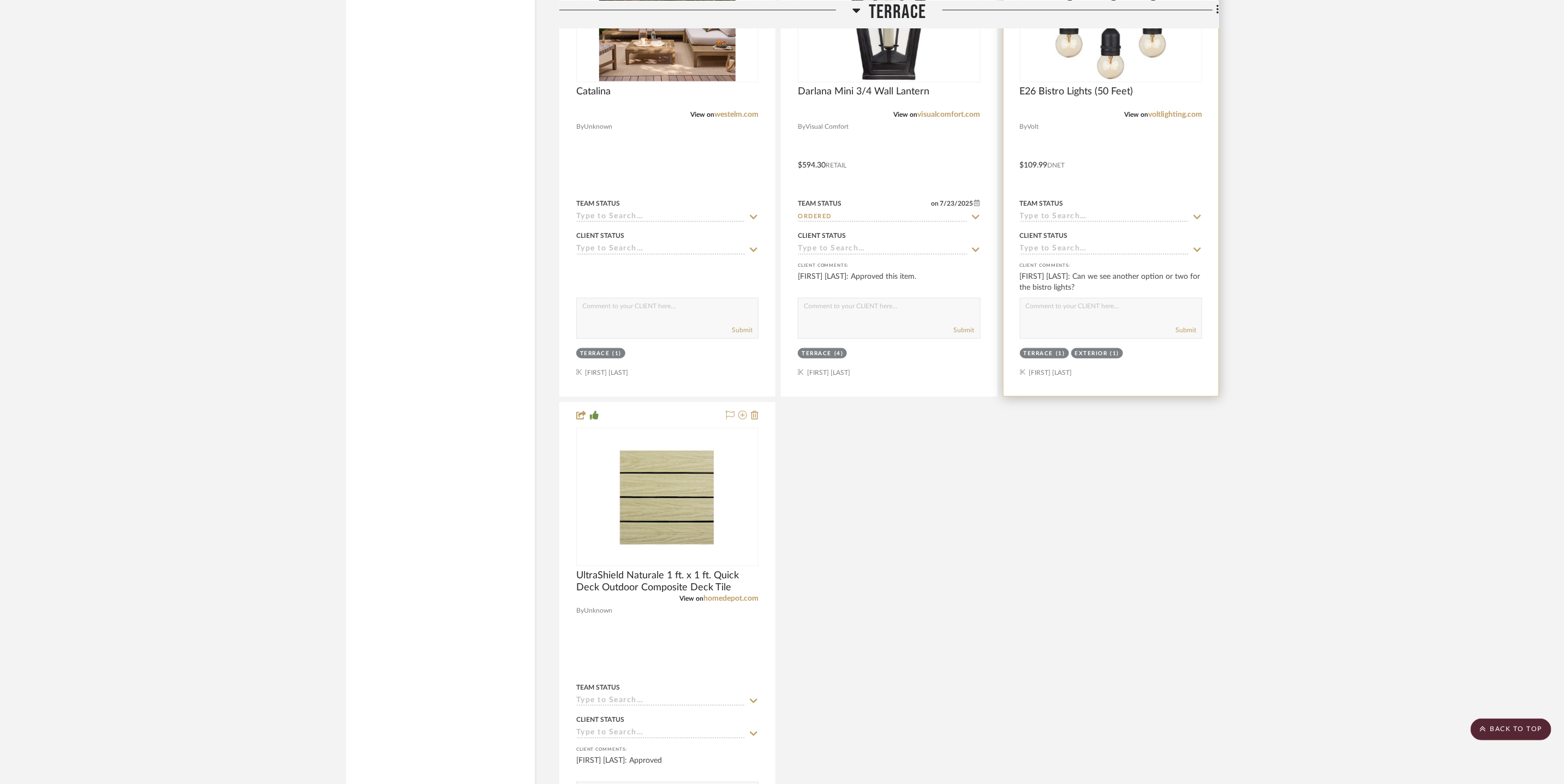 scroll, scrollTop: 10312, scrollLeft: 0, axis: vertical 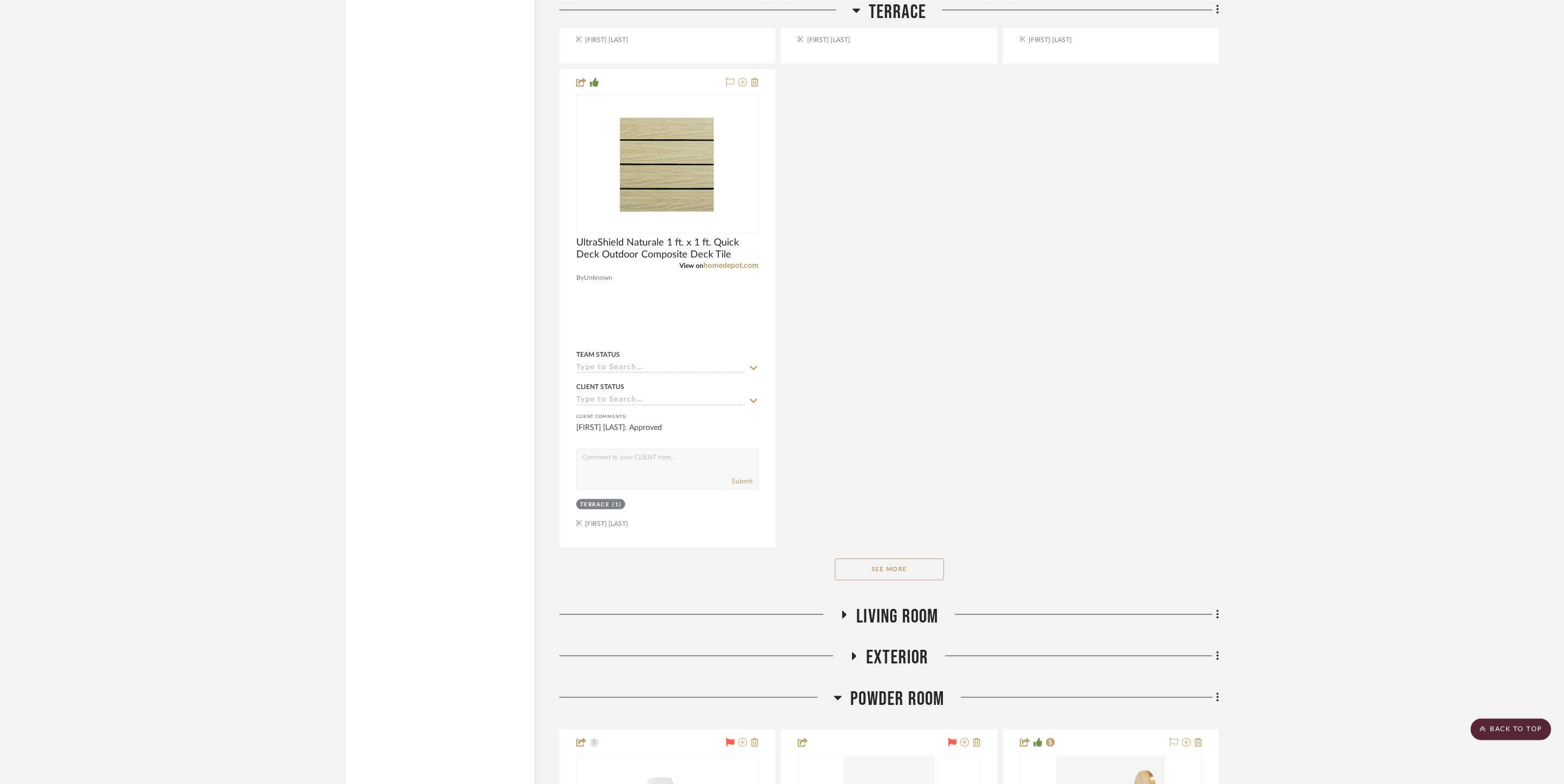 click on "See More" 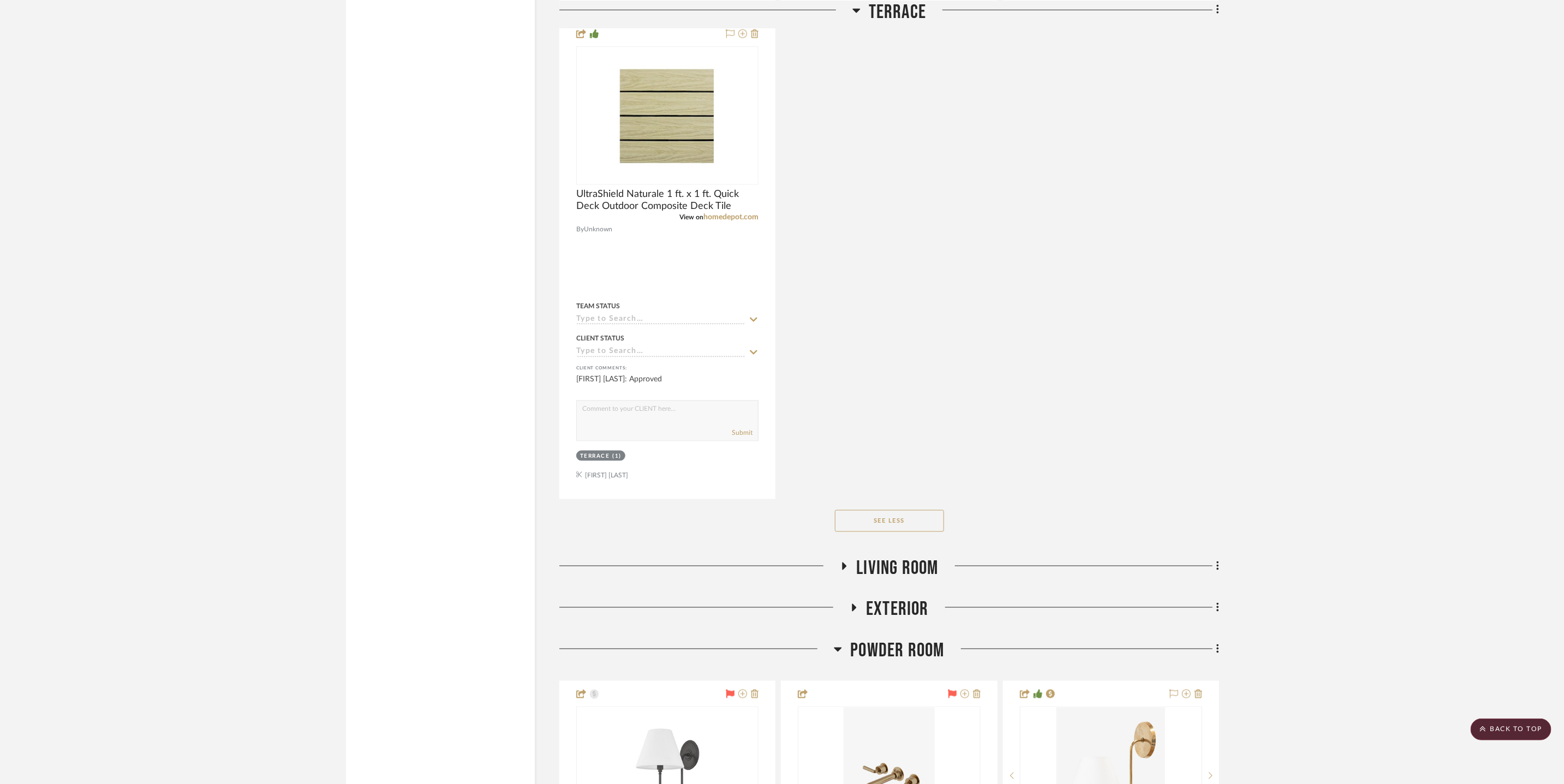 scroll, scrollTop: 10444, scrollLeft: 0, axis: vertical 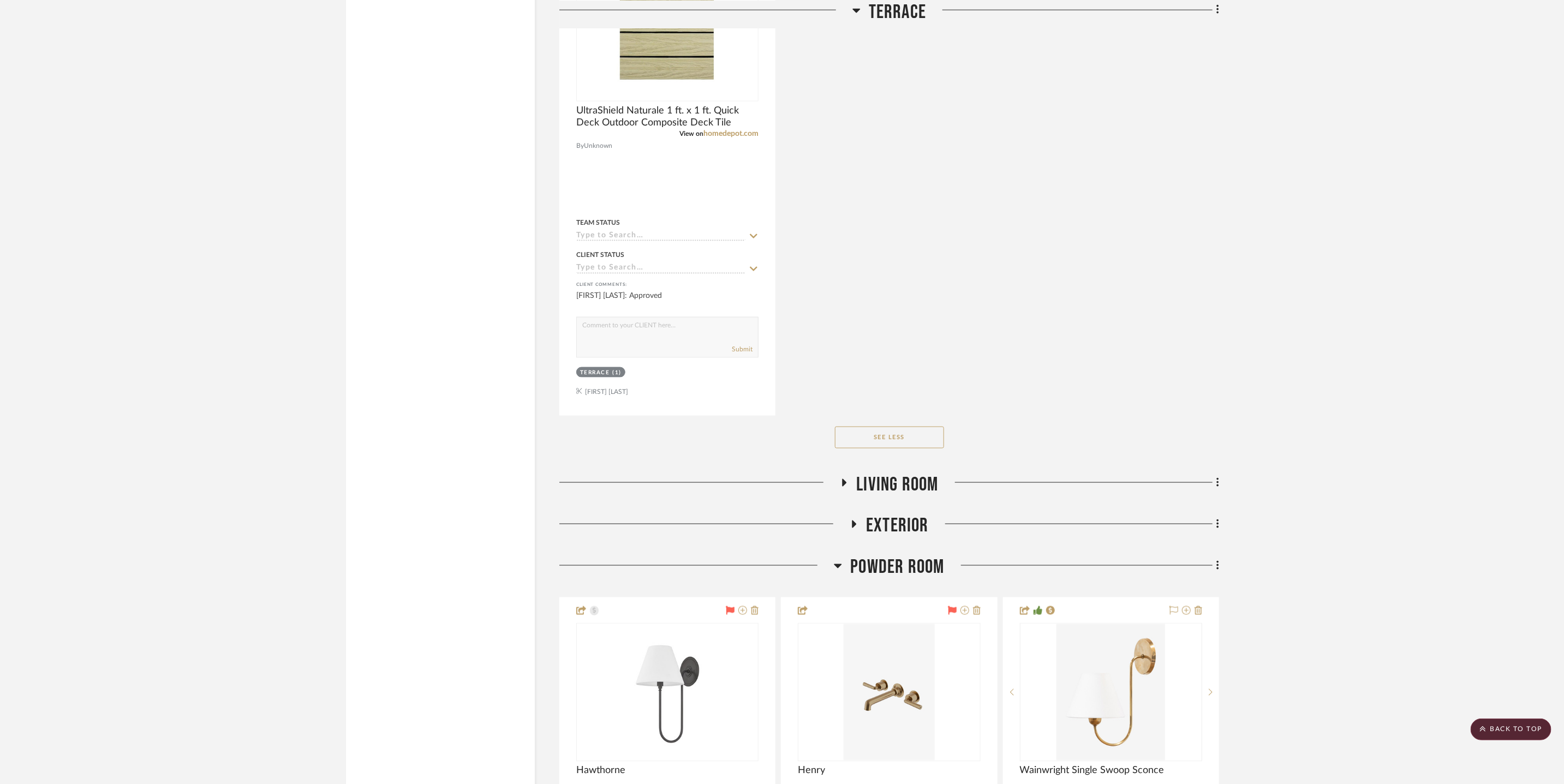 click on "Powder Room" 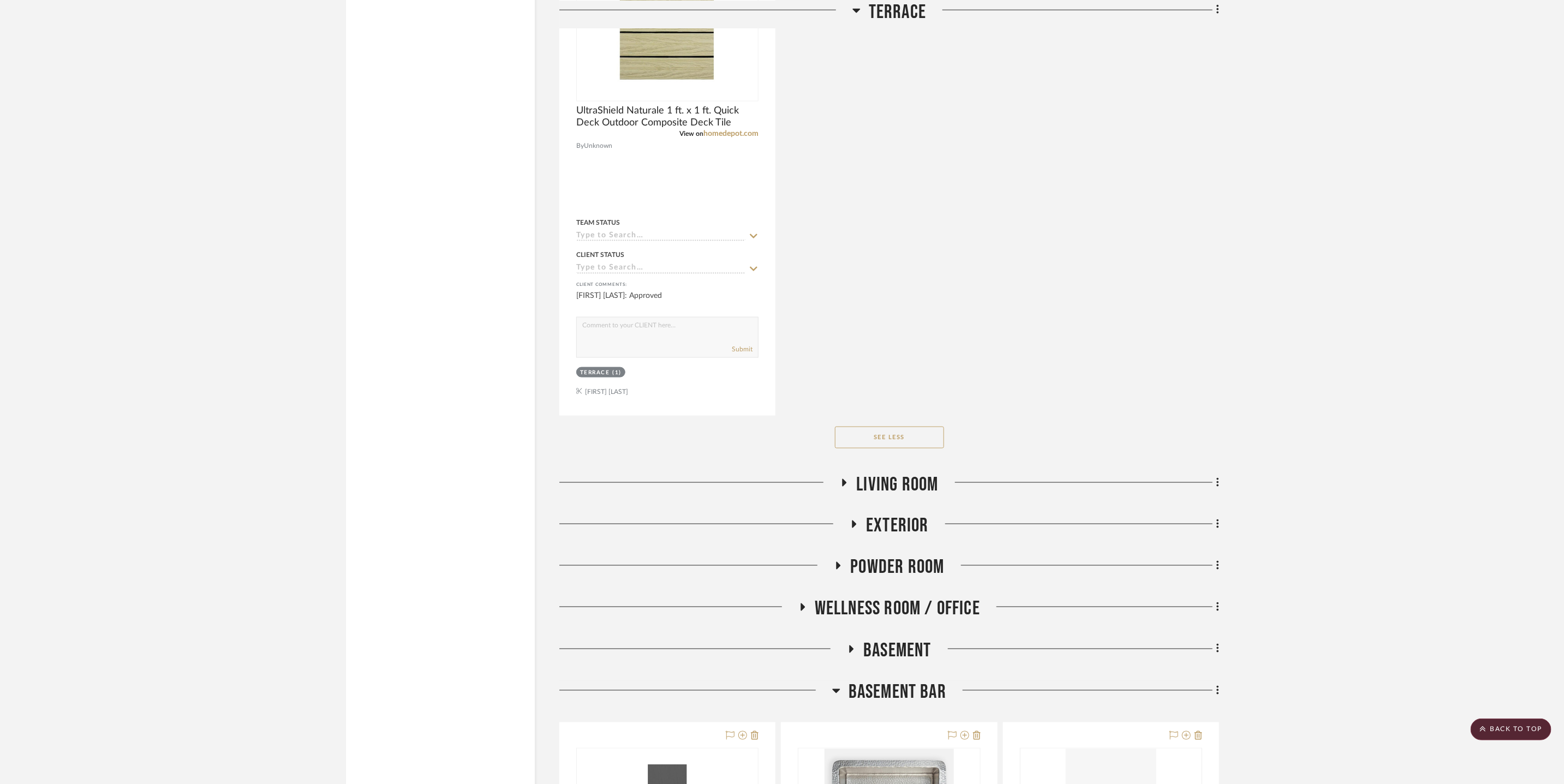 scroll, scrollTop: 10952, scrollLeft: 0, axis: vertical 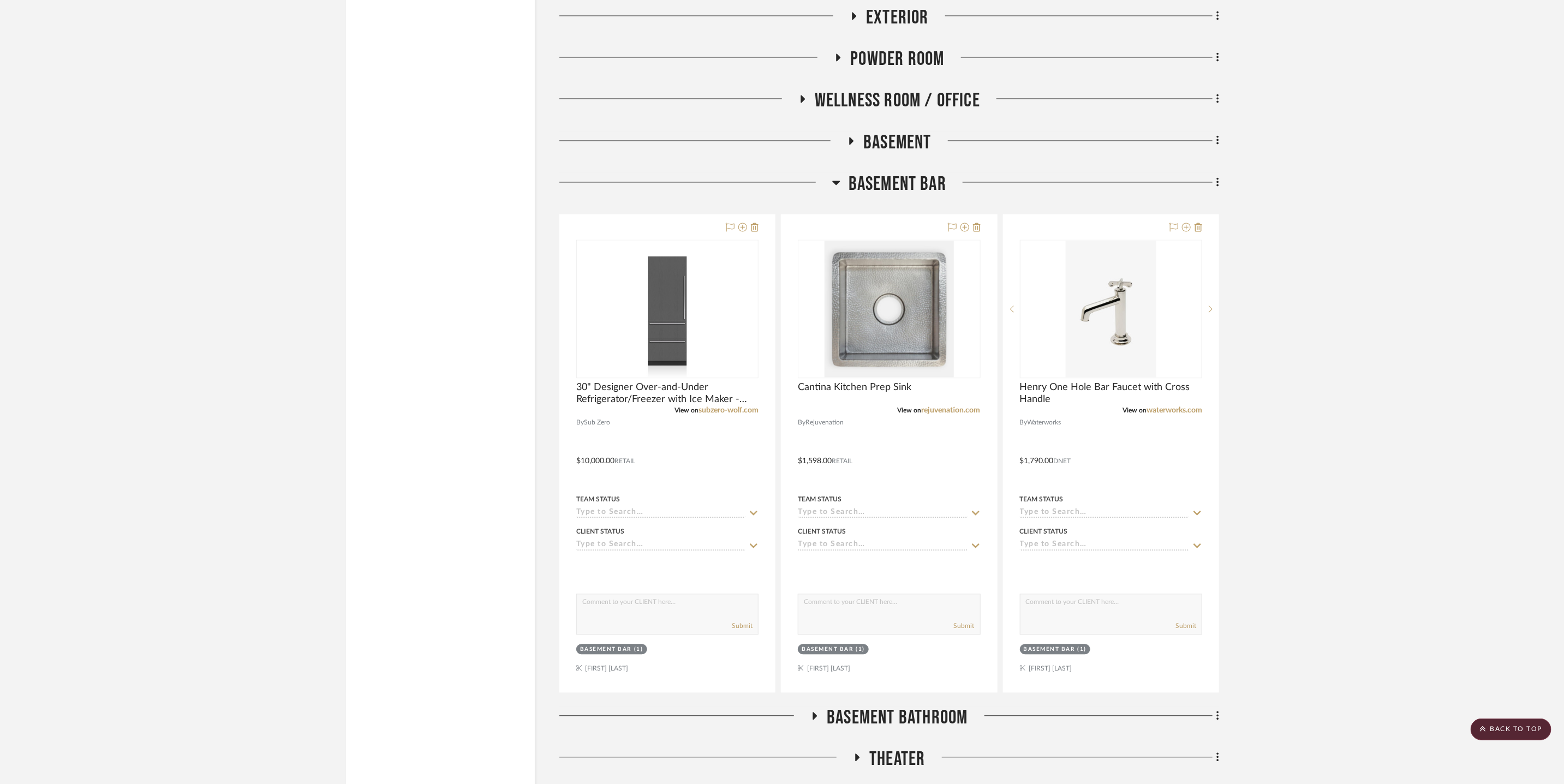 click on "Basement Bar" 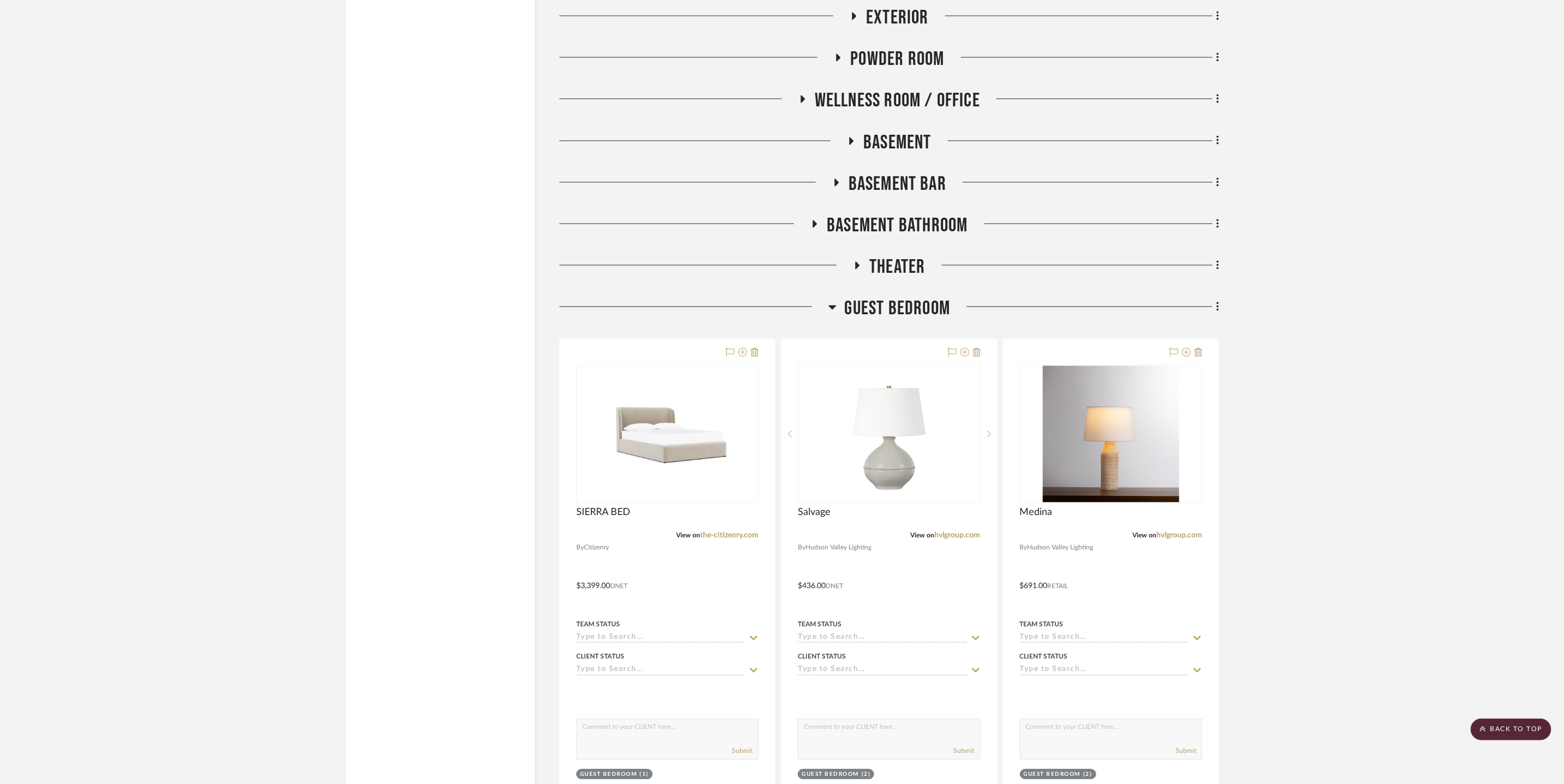 click on "Theater" 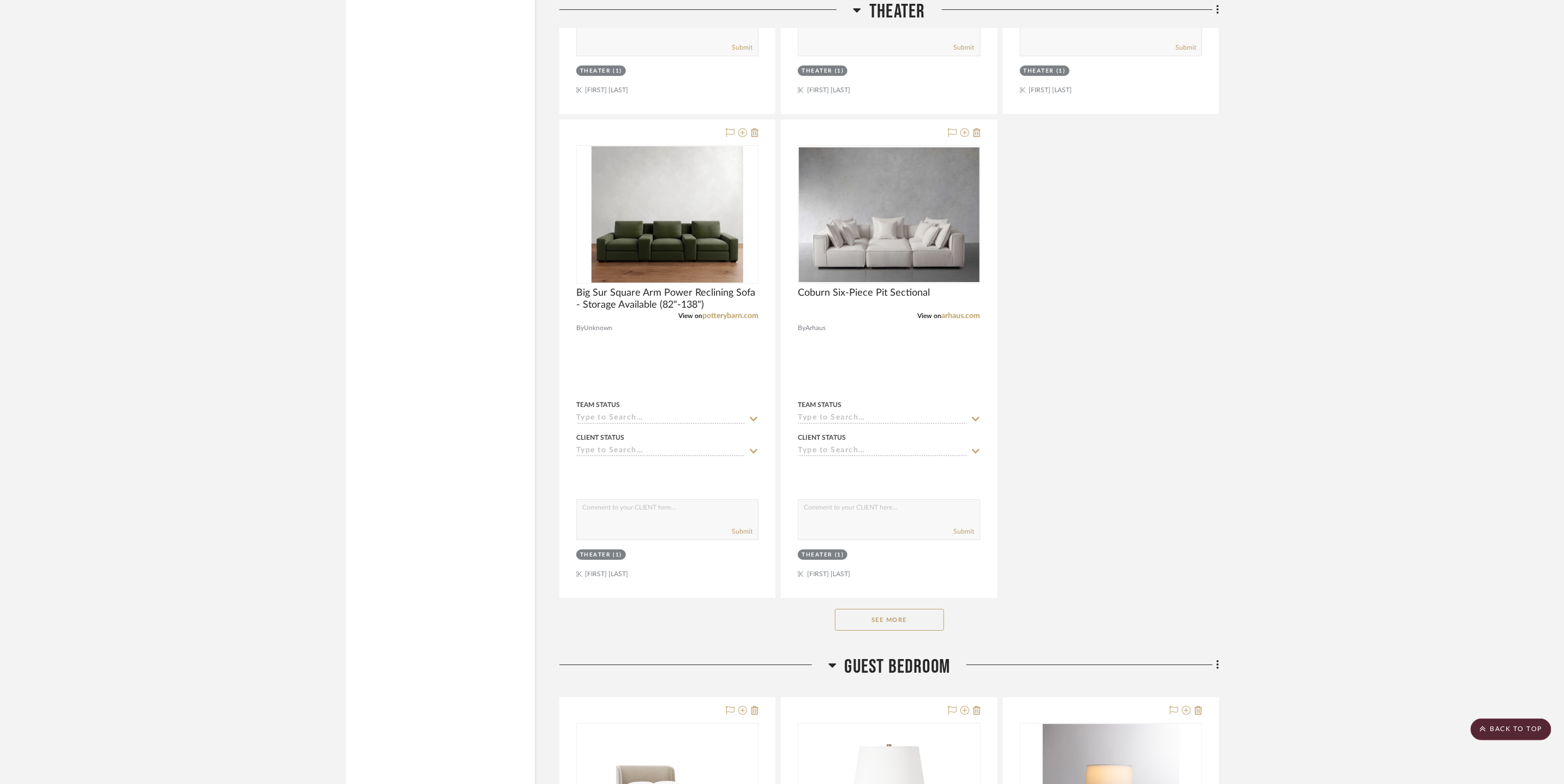 scroll, scrollTop: 12101, scrollLeft: 0, axis: vertical 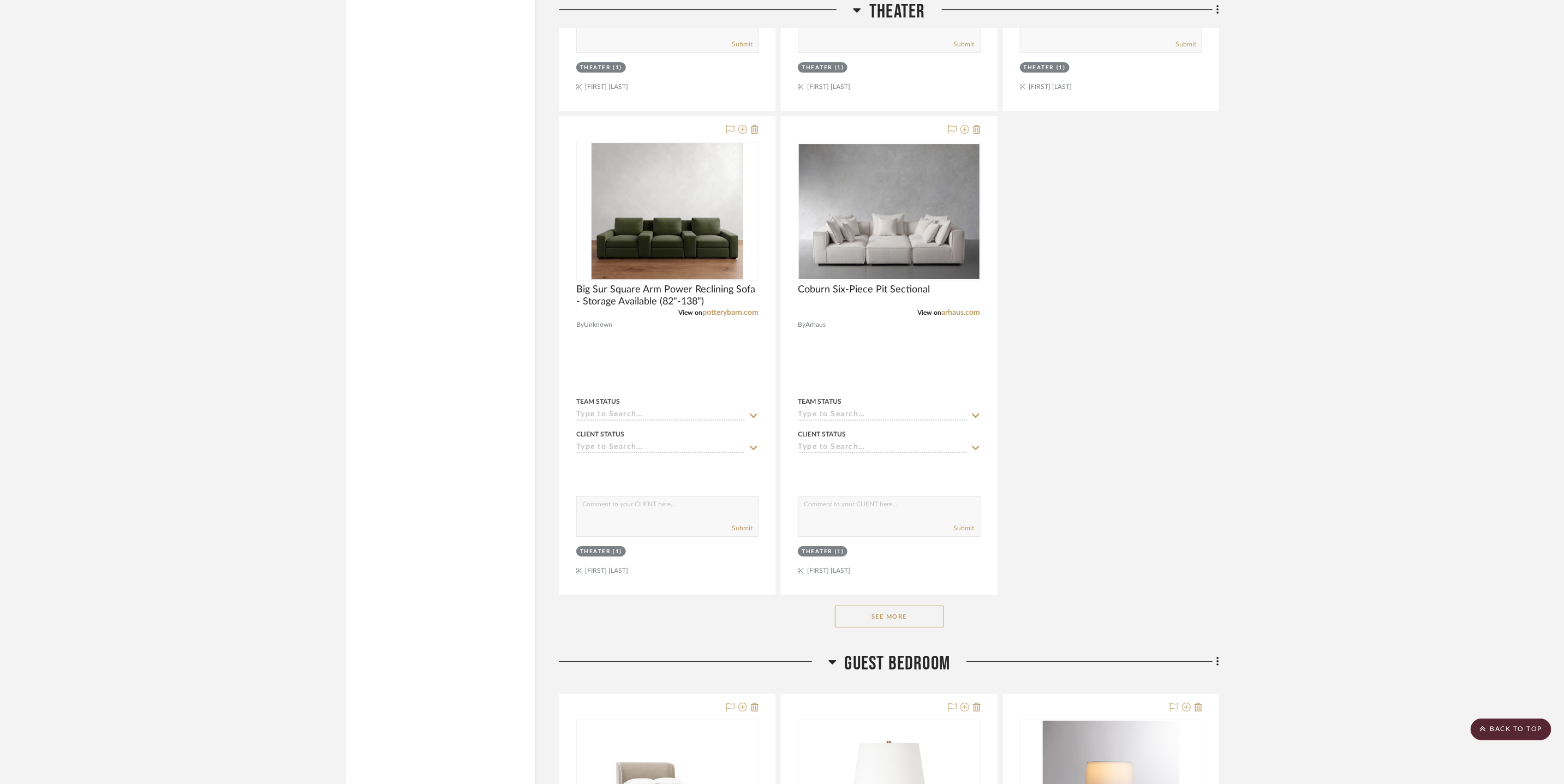 click on "See More" 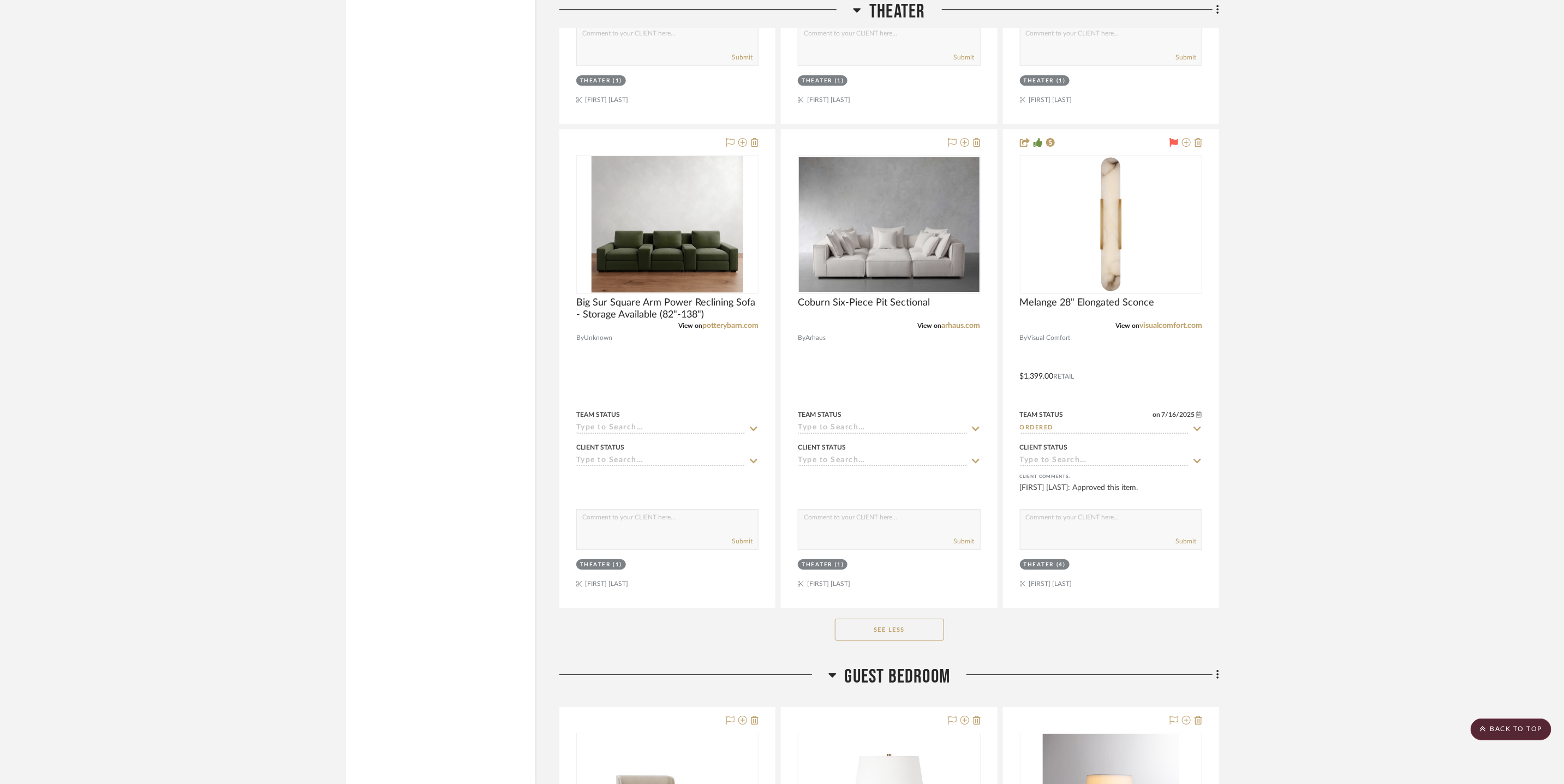 scroll, scrollTop: 12073, scrollLeft: 0, axis: vertical 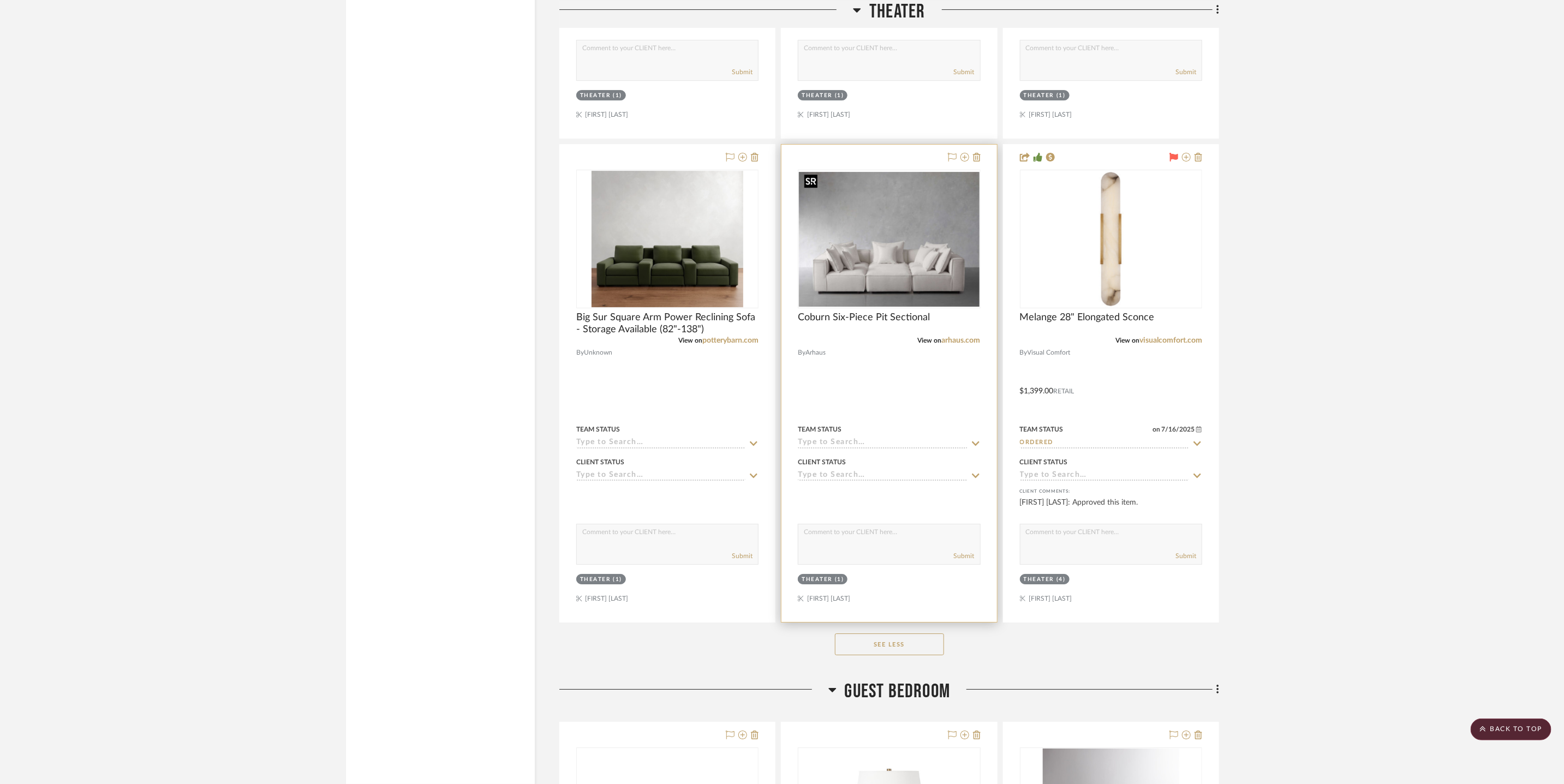 click at bounding box center (889, 239) 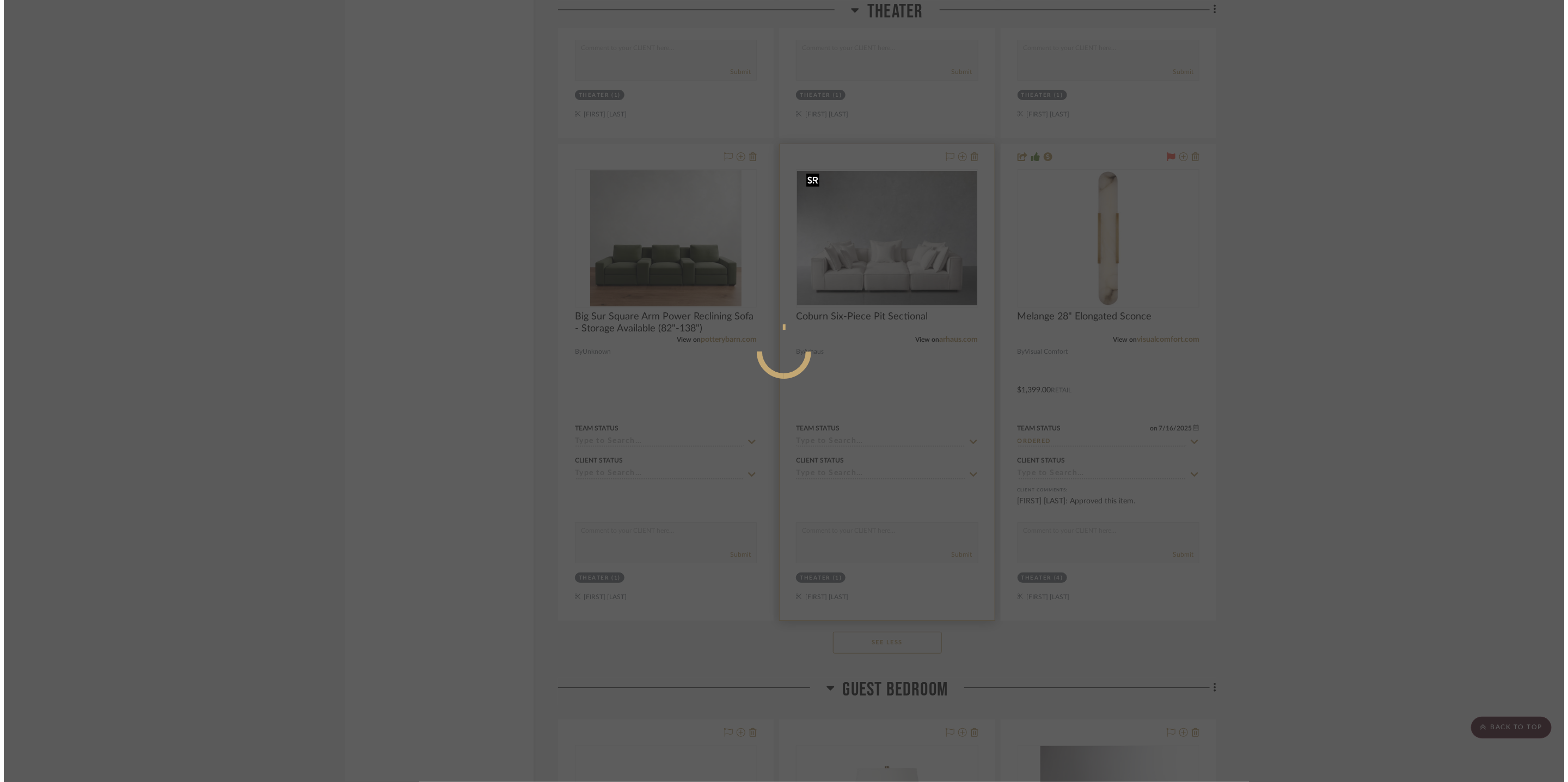 scroll, scrollTop: 0, scrollLeft: 0, axis: both 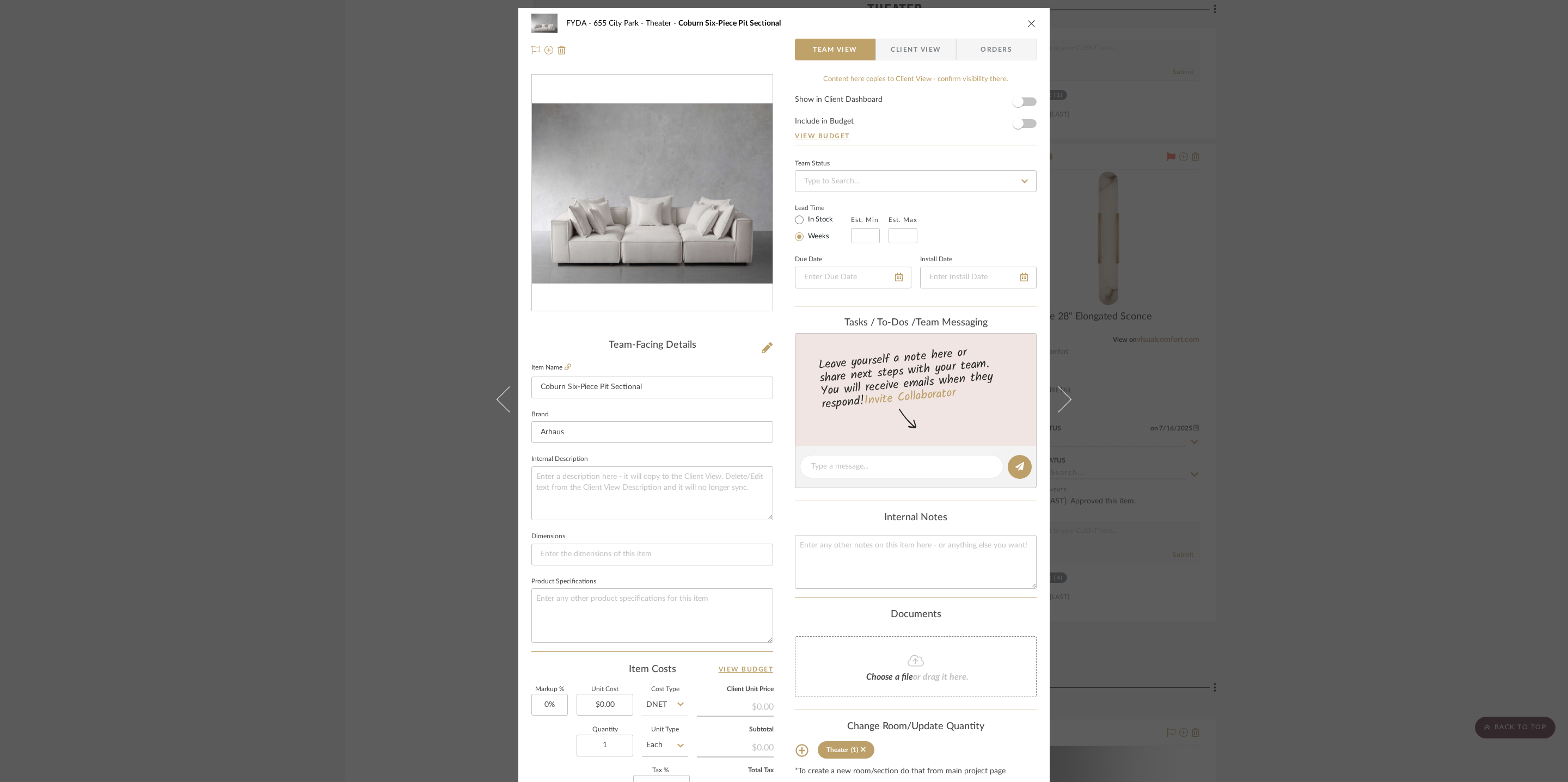 click at bounding box center [1032, 23] 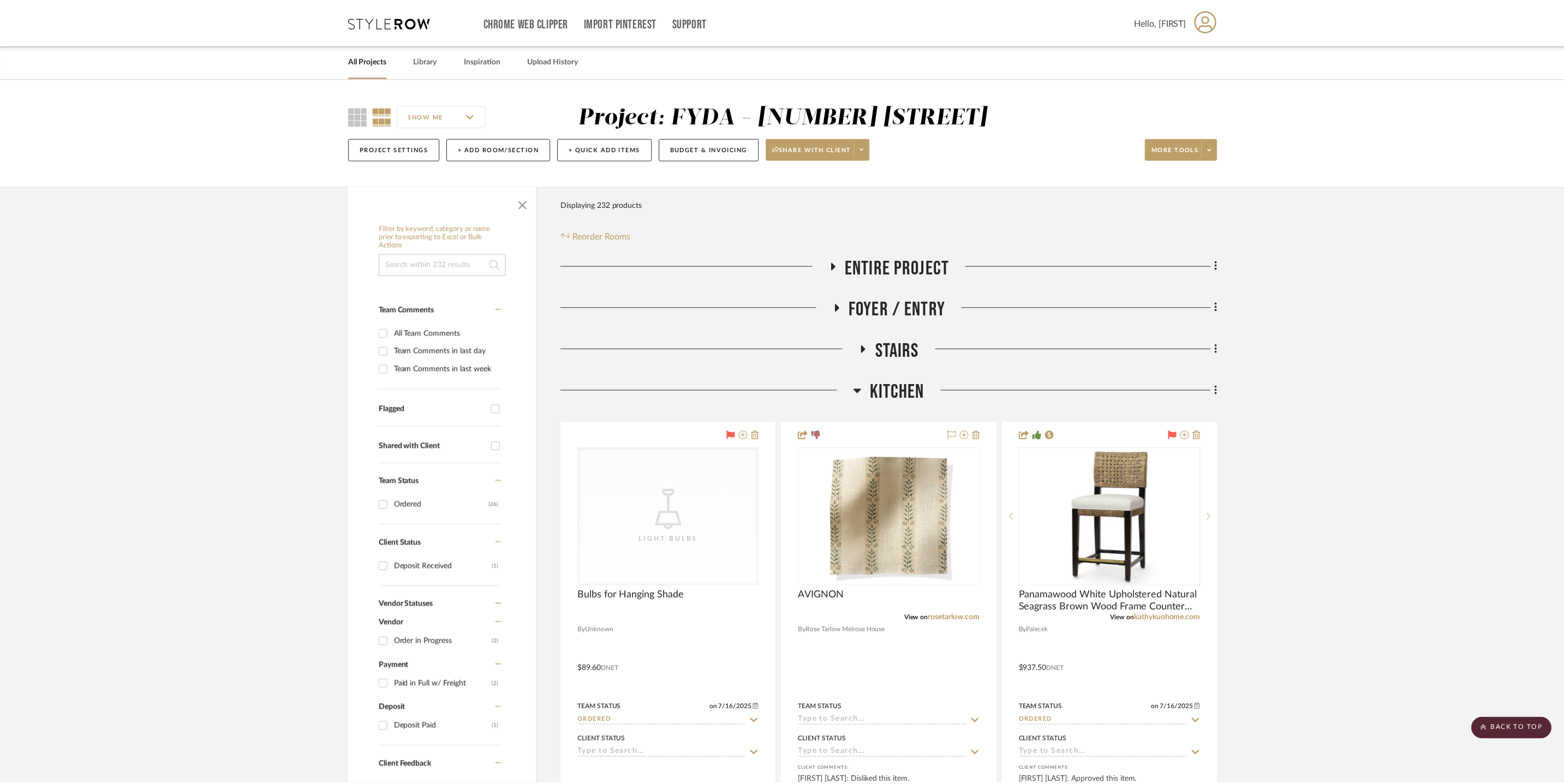 scroll, scrollTop: 12073, scrollLeft: 0, axis: vertical 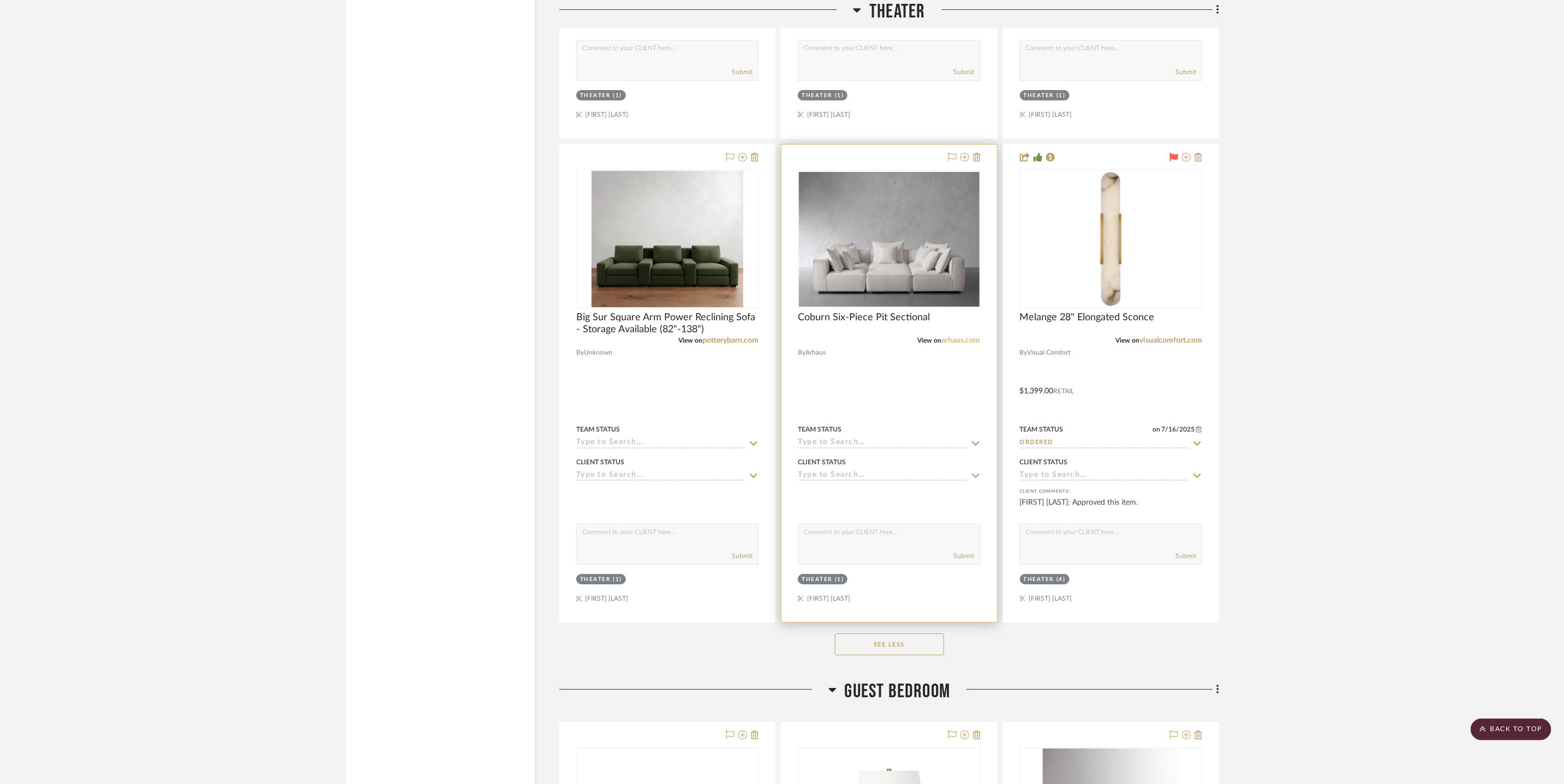 click on "arhaus.com" at bounding box center (961, 340) 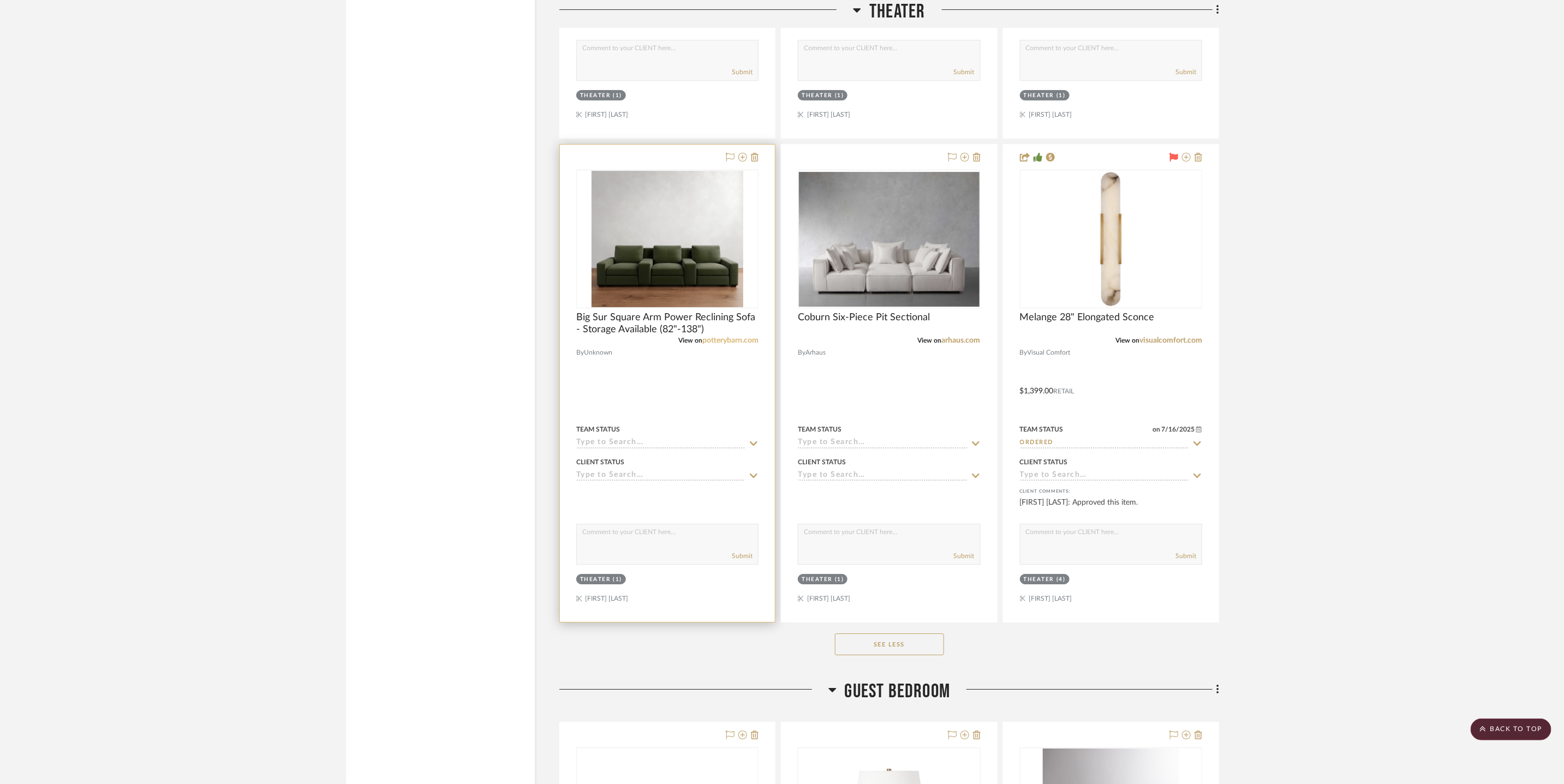 click on "potterybarn.com" at bounding box center [730, 340] 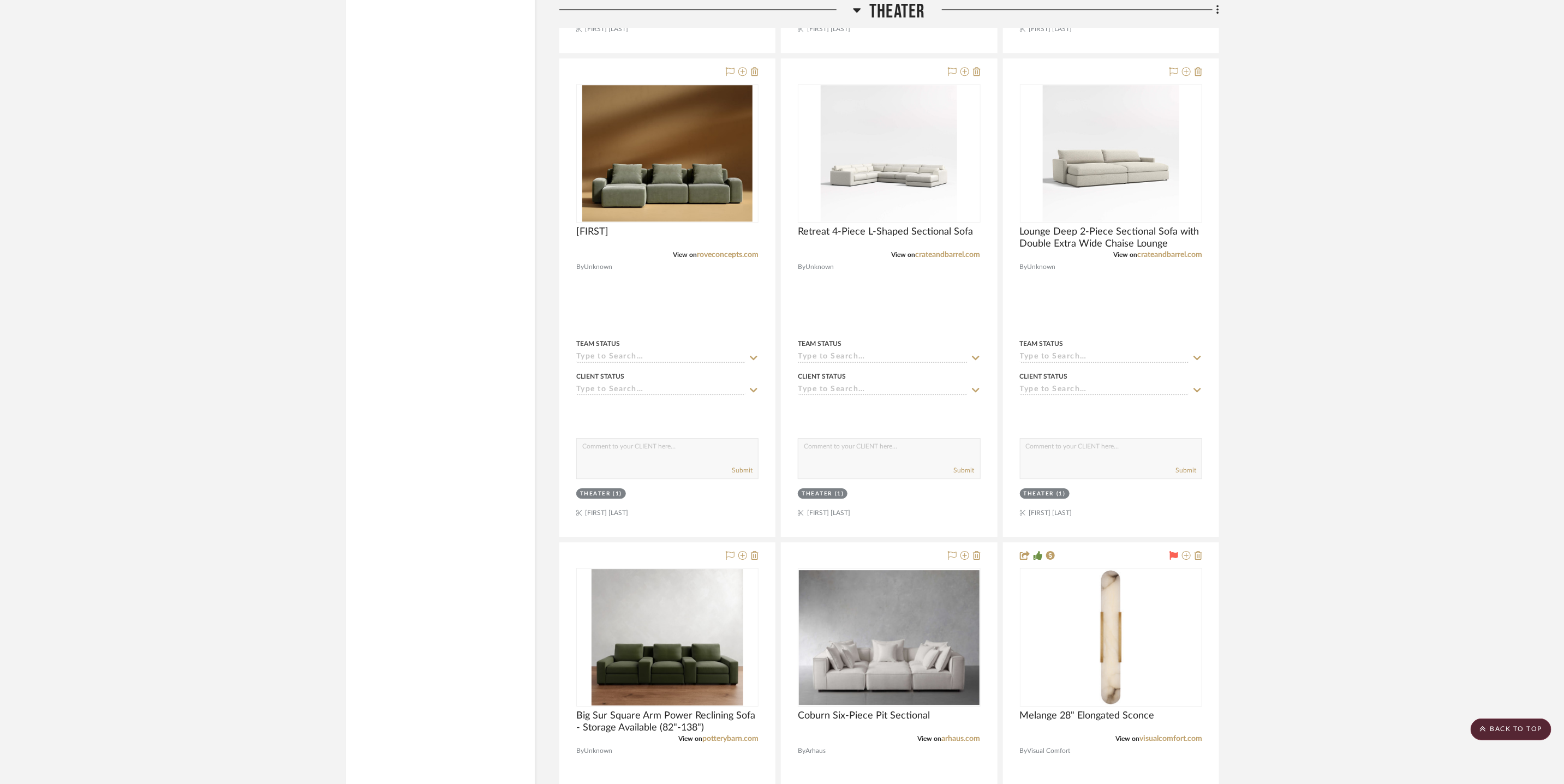 scroll, scrollTop: 11666, scrollLeft: 0, axis: vertical 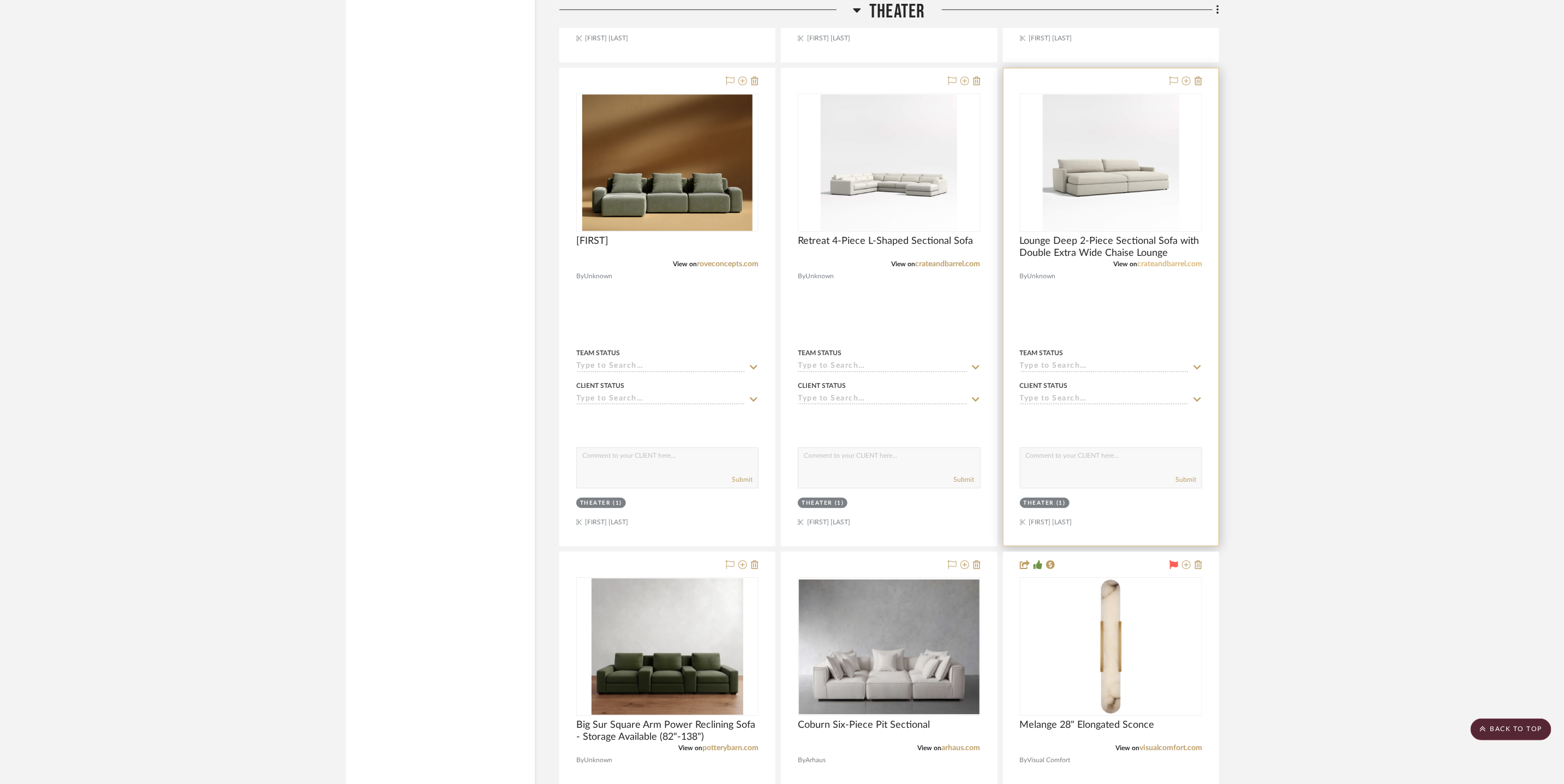click on "crateandbarrel.com" at bounding box center [1169, 264] 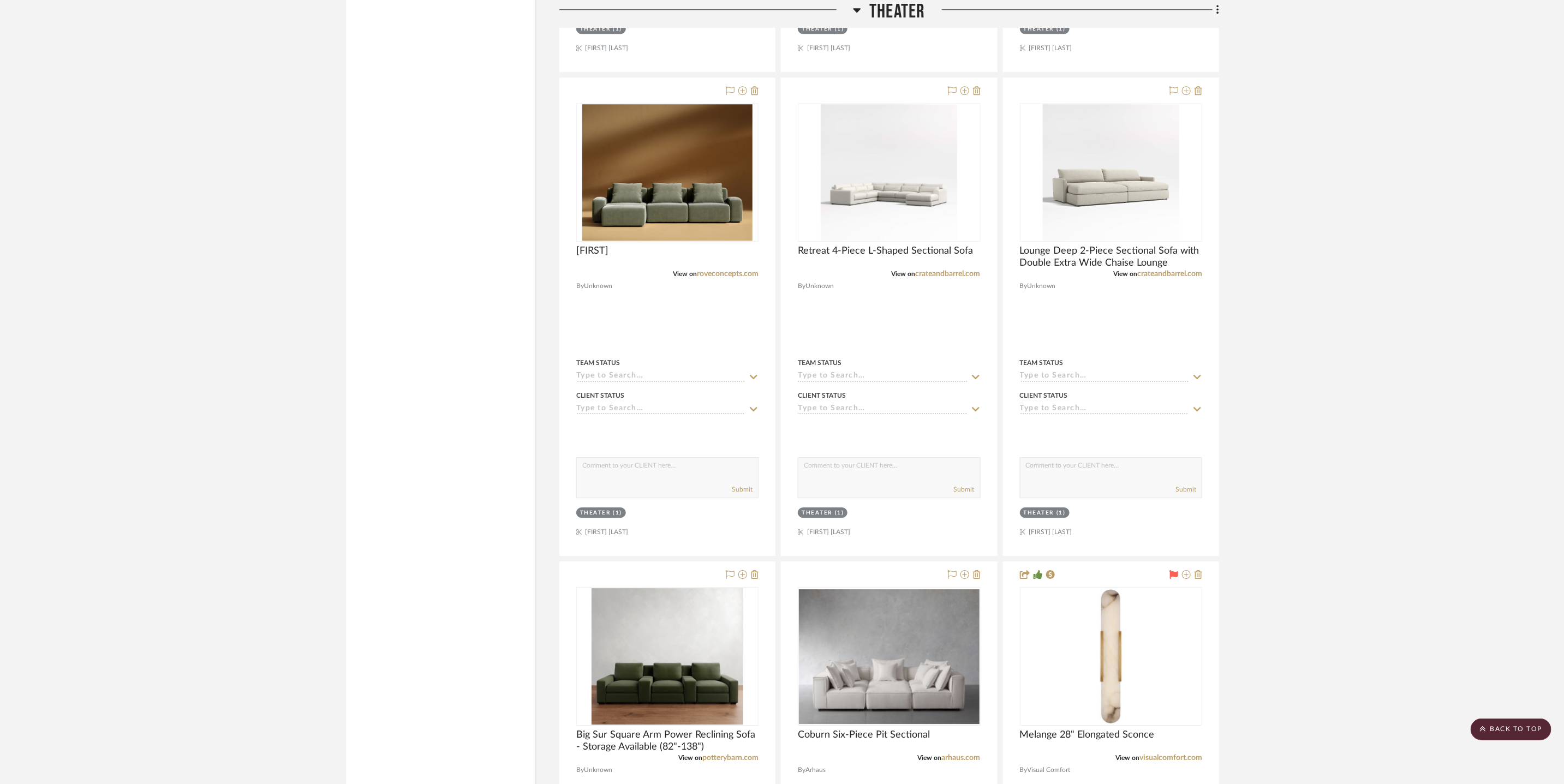 scroll, scrollTop: 11644, scrollLeft: 0, axis: vertical 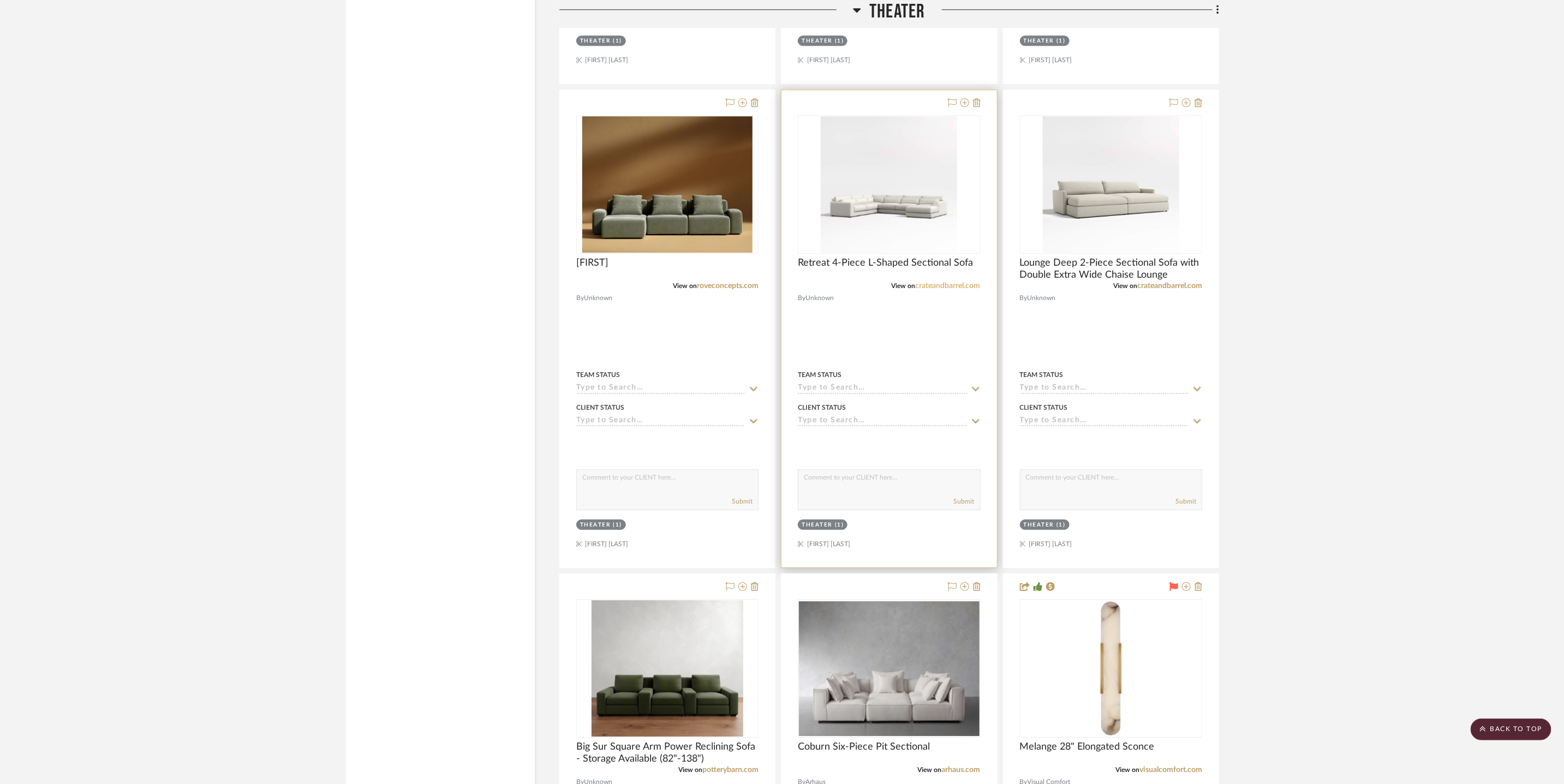 click on "crateandbarrel.com" at bounding box center [948, 286] 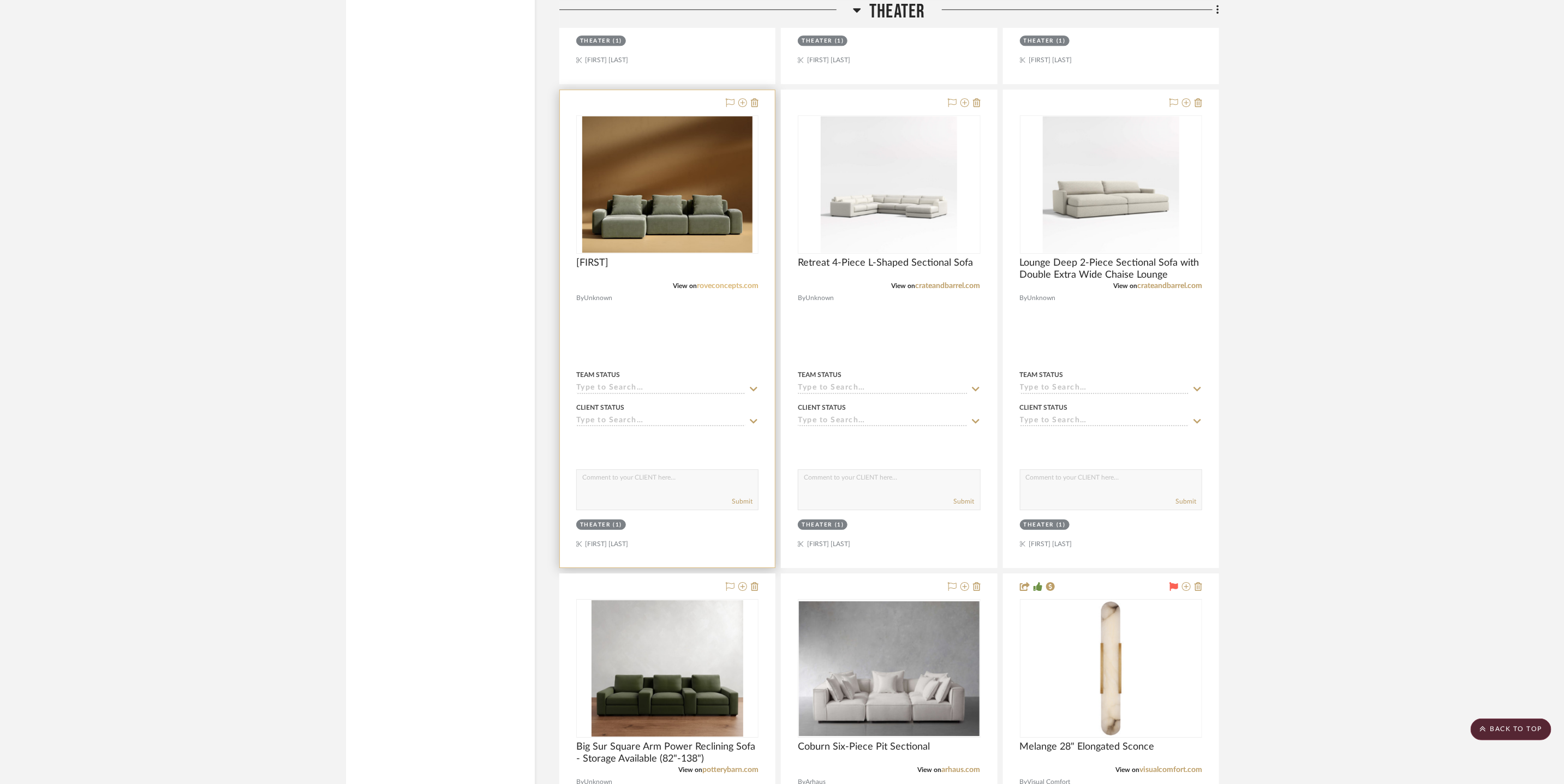 click on "roveconcepts.com" at bounding box center (727, 286) 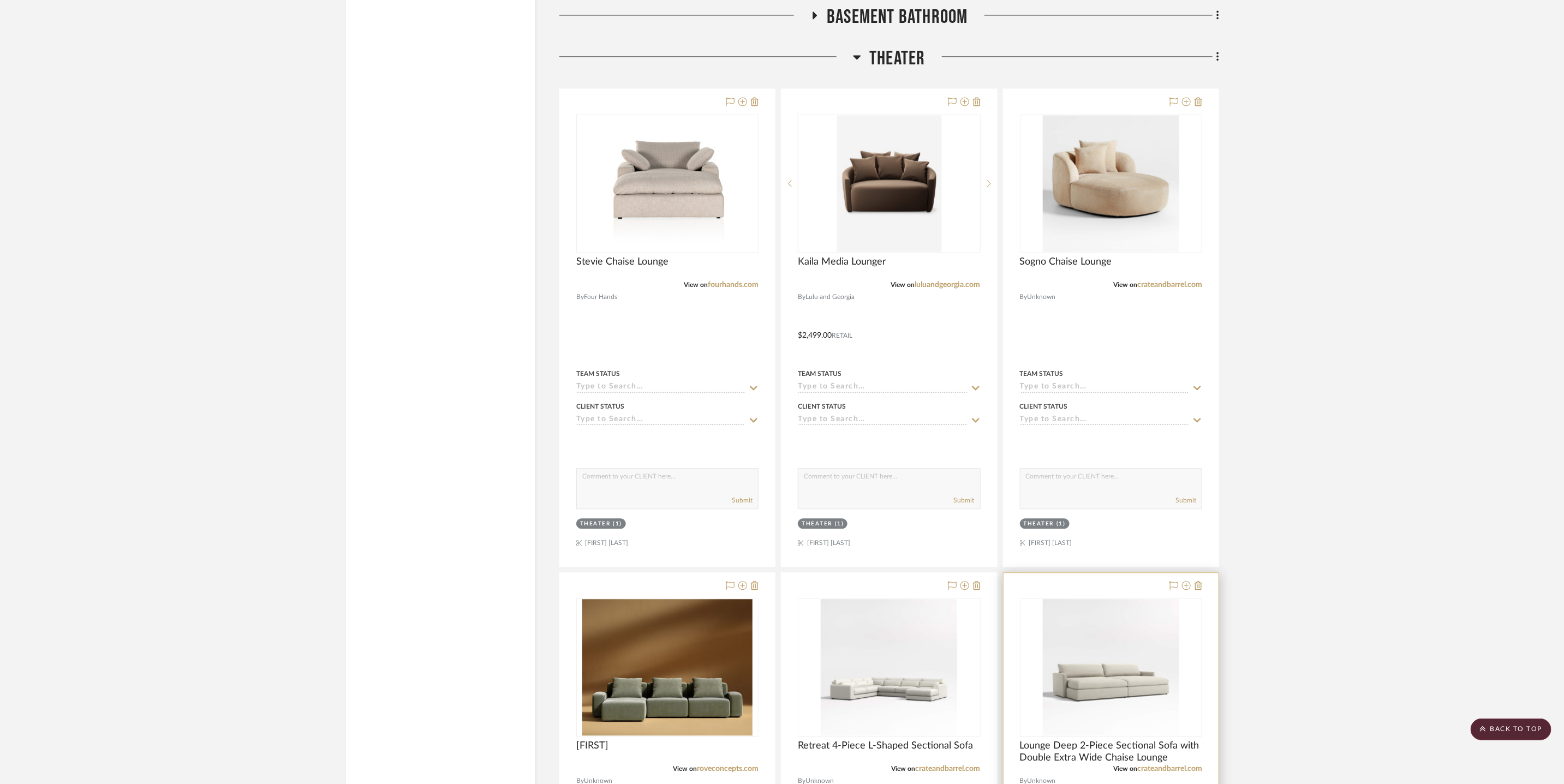 scroll, scrollTop: 11151, scrollLeft: 0, axis: vertical 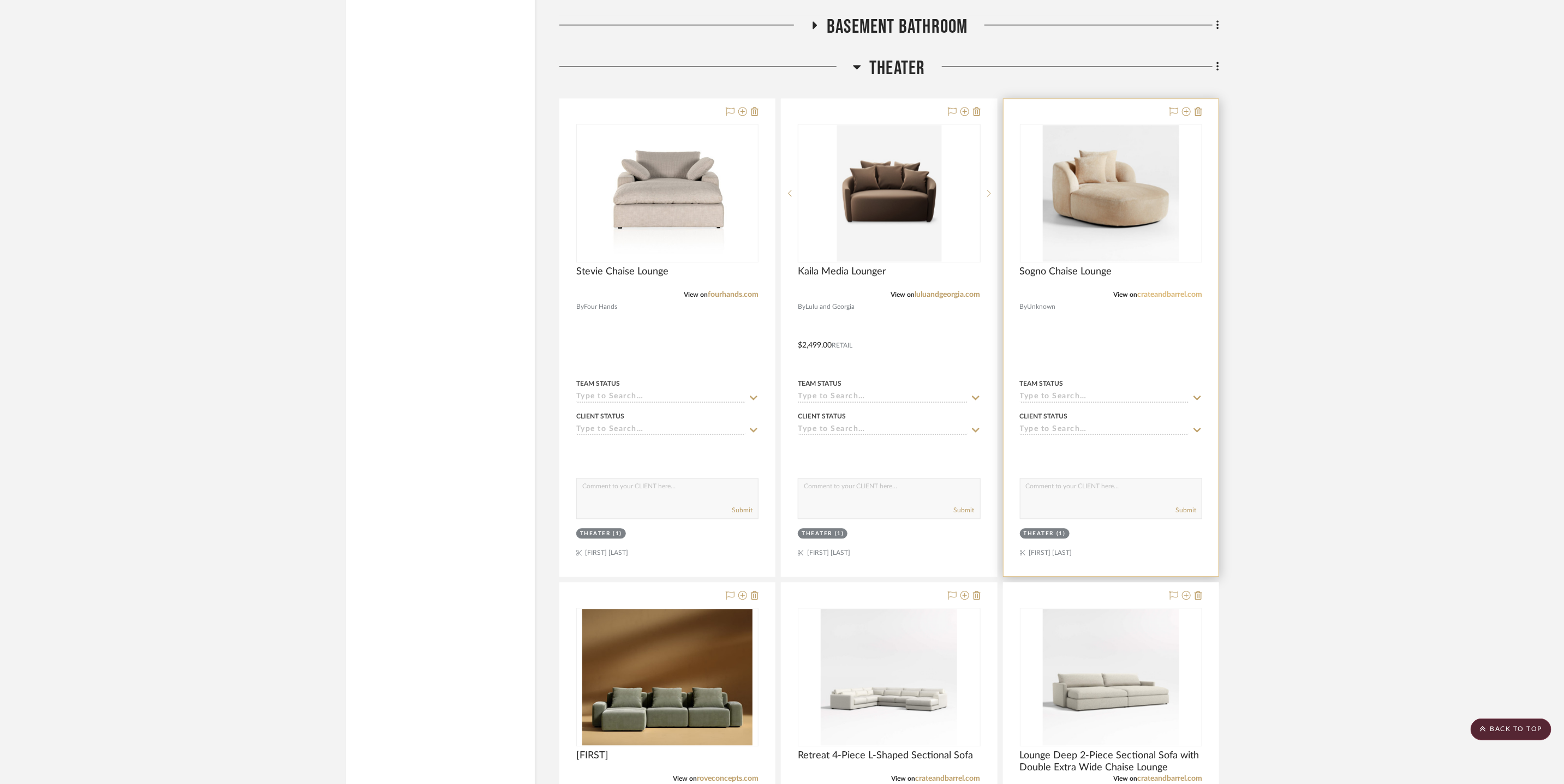 click on "crateandbarrel.com" at bounding box center (1169, 295) 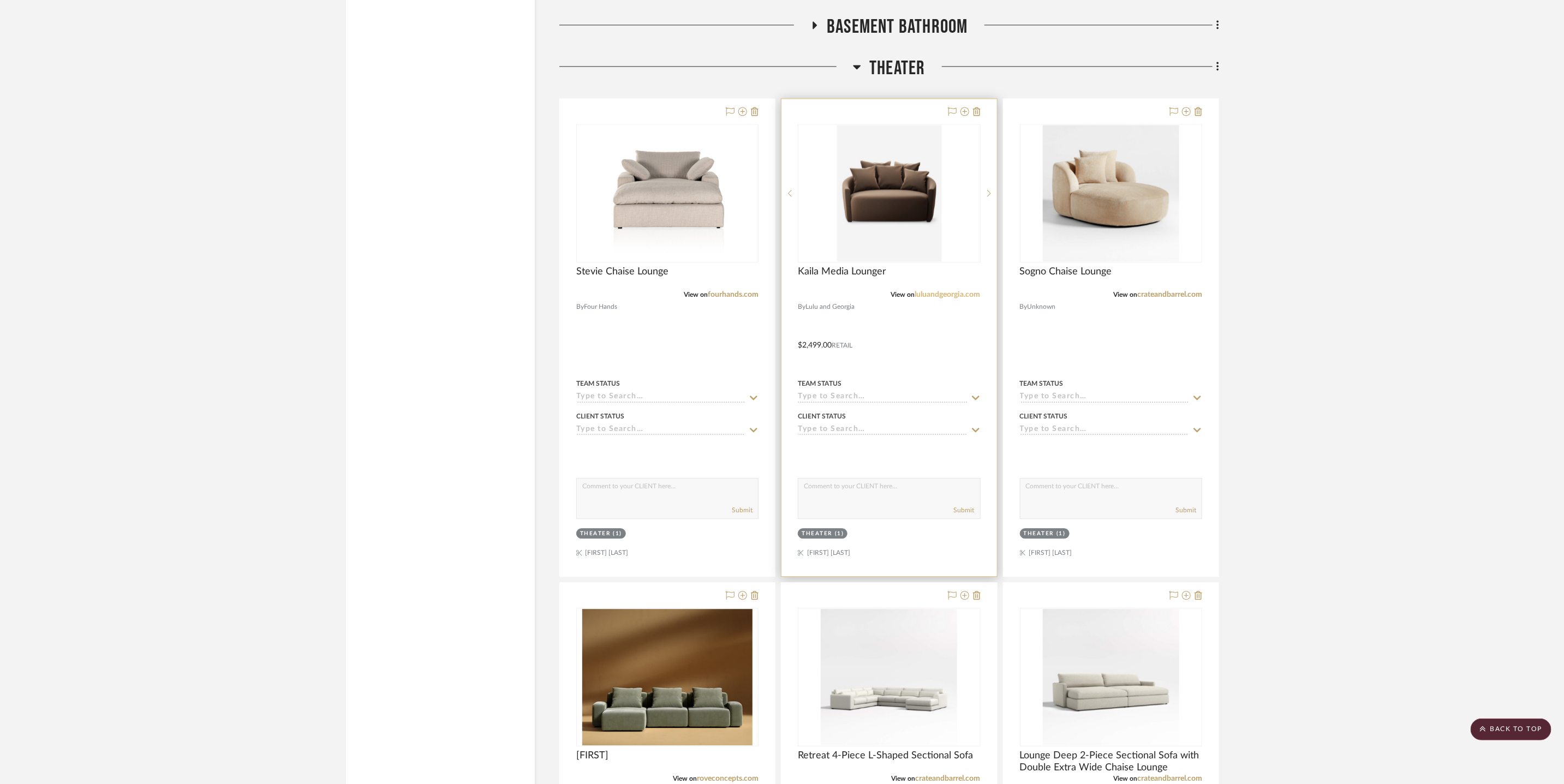 click on "luluandgeorgia.com" at bounding box center (948, 295) 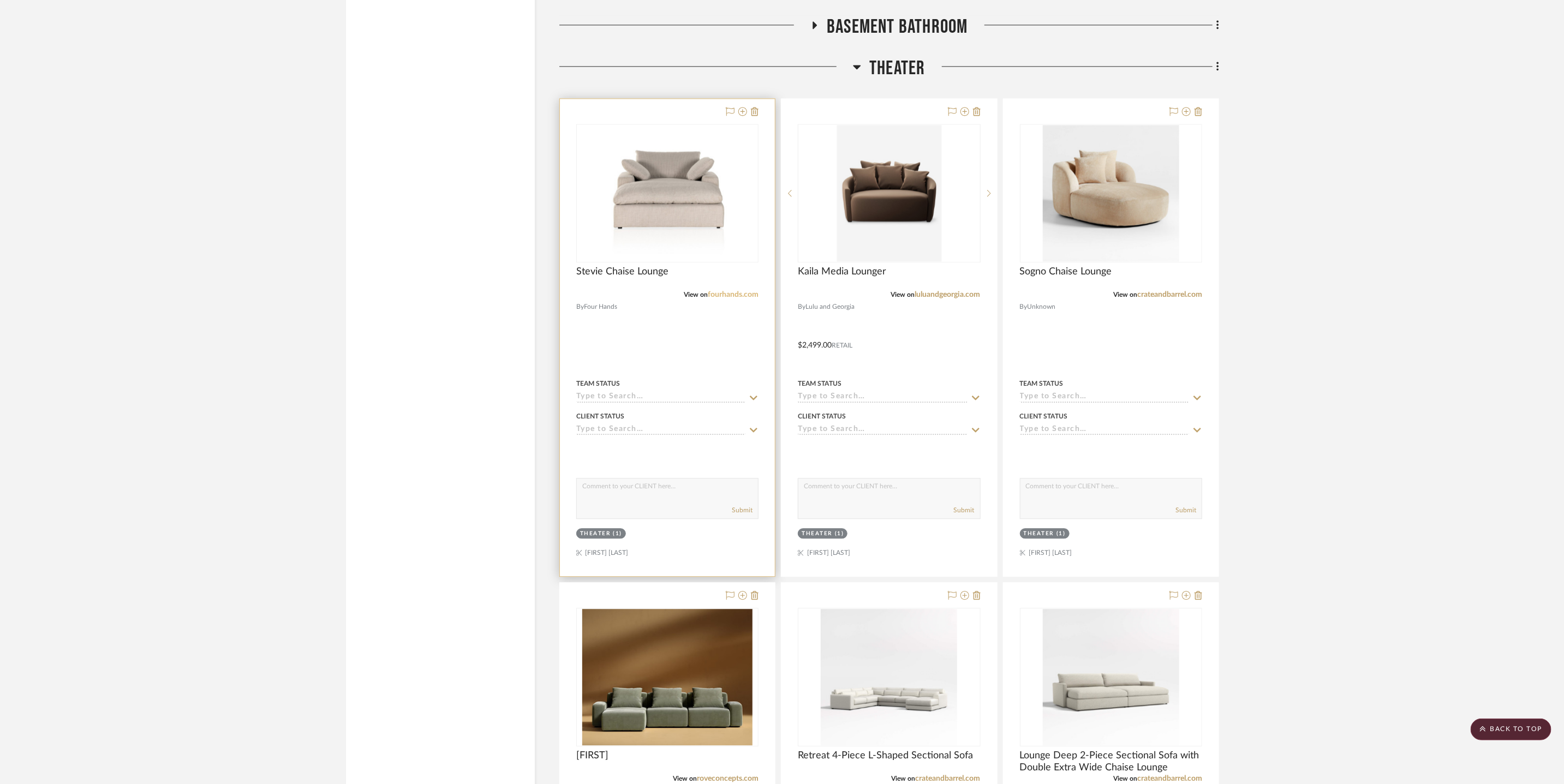 click on "fourhands.com" at bounding box center (733, 295) 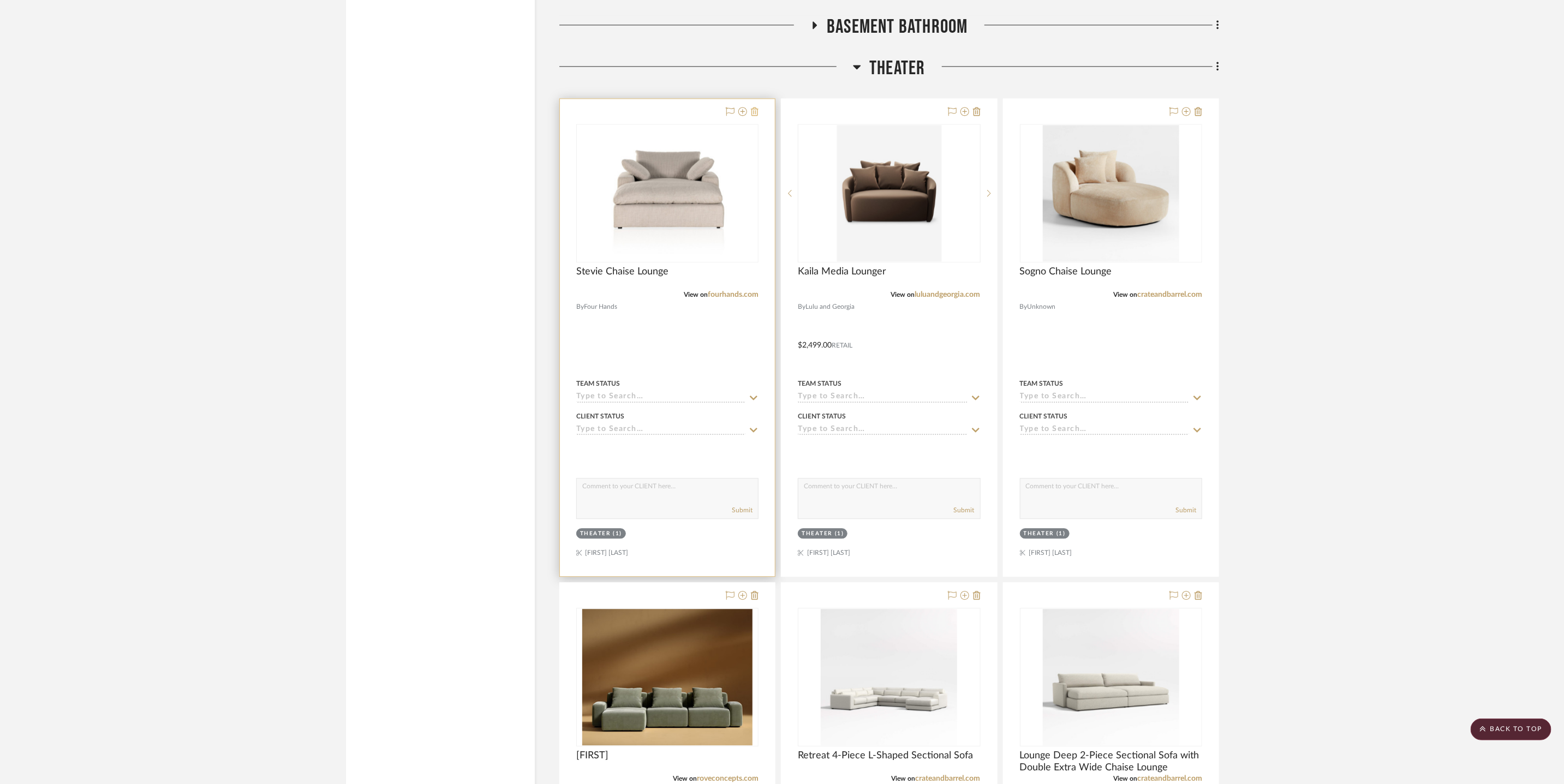 click 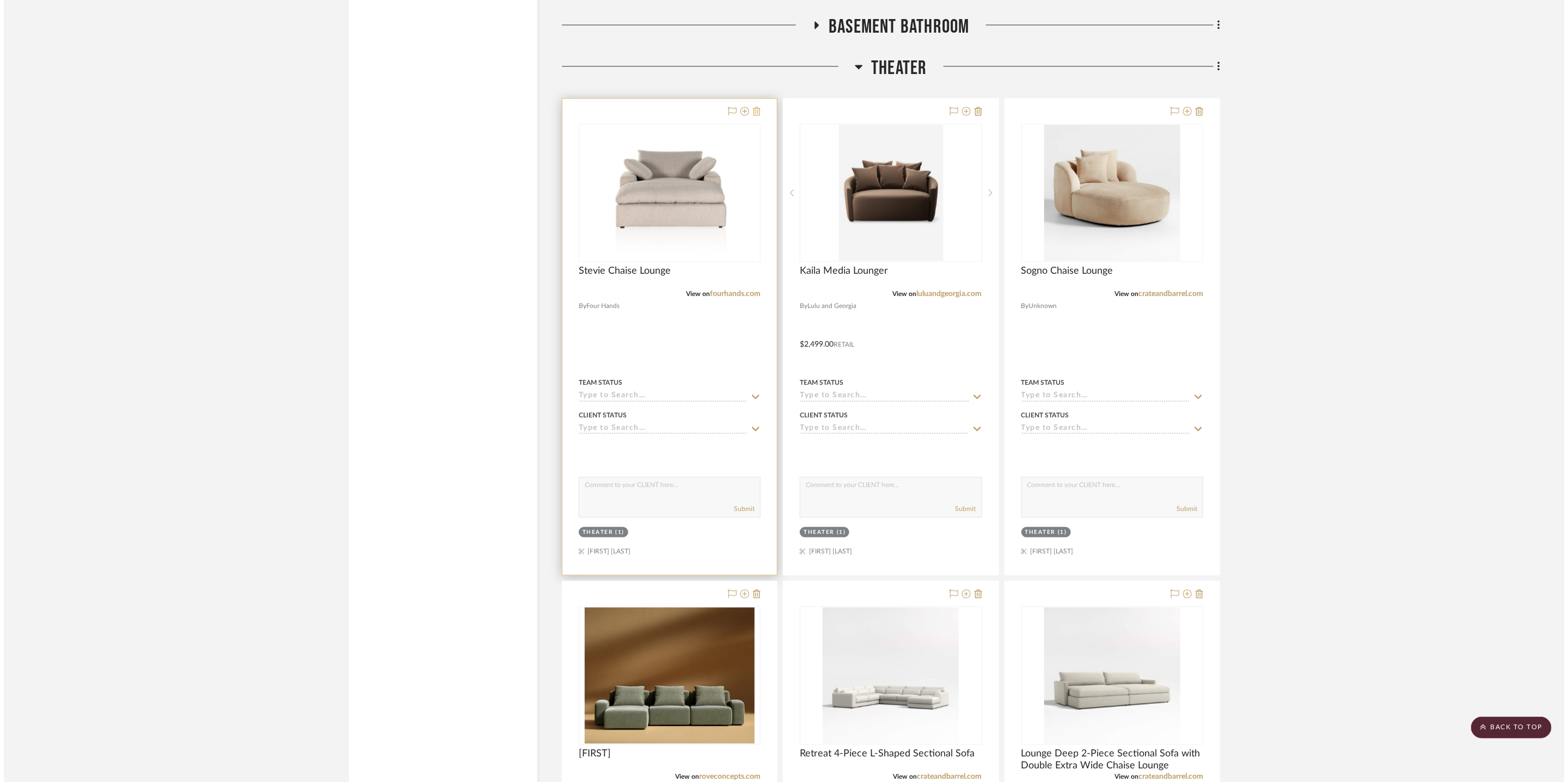 scroll, scrollTop: 0, scrollLeft: 0, axis: both 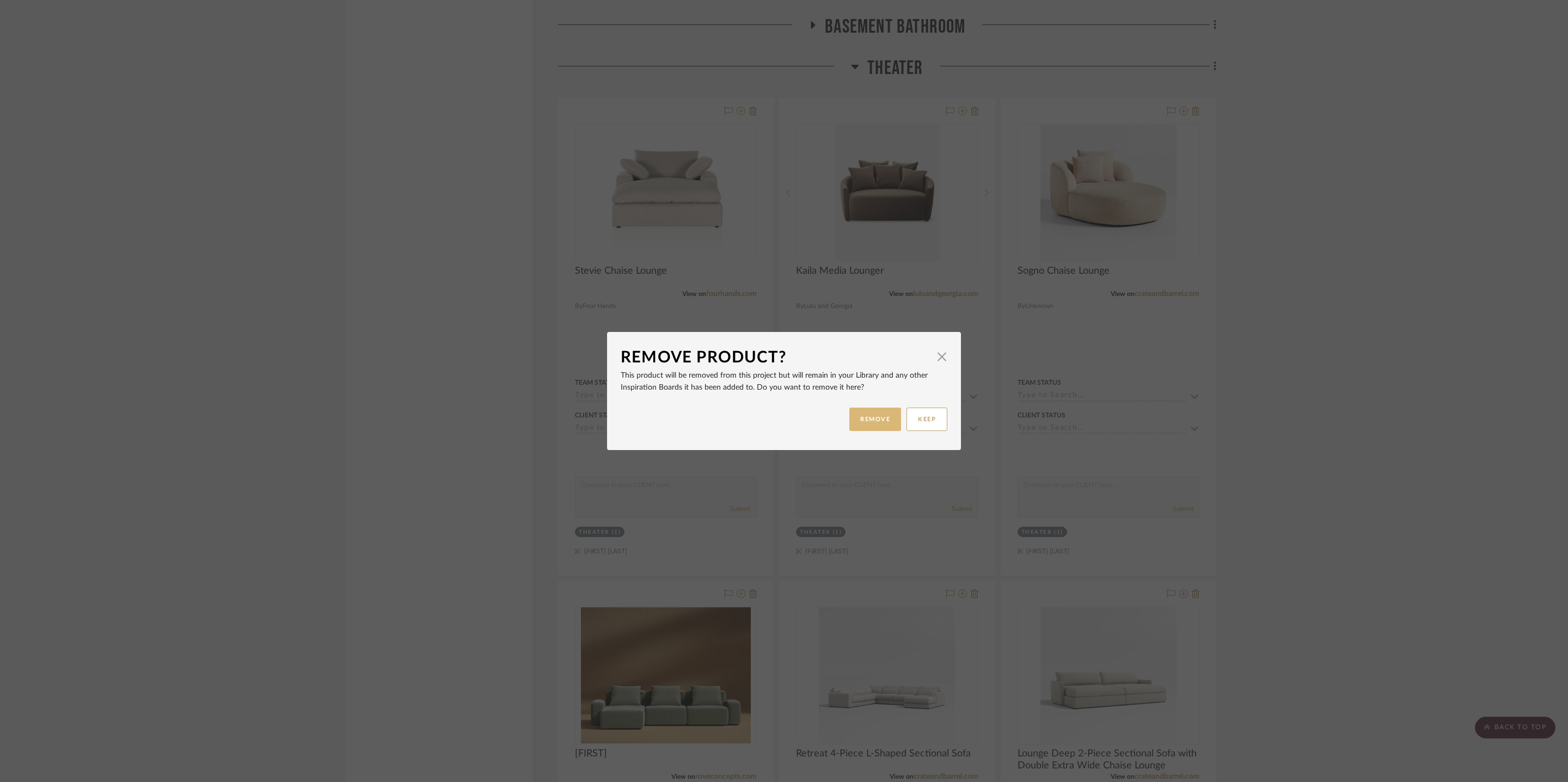 click on "REMOVE" at bounding box center (875, 419) 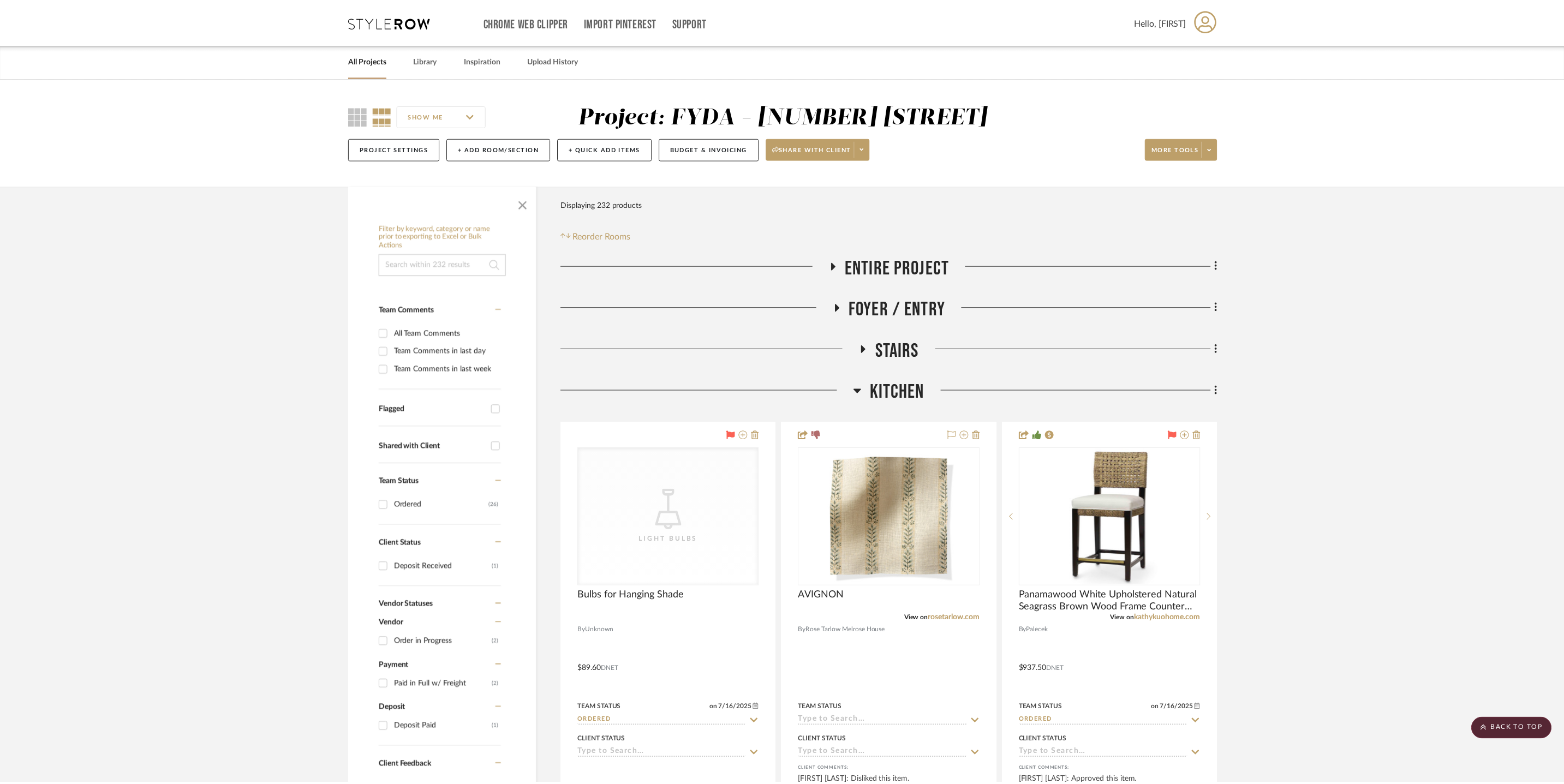 scroll, scrollTop: 11151, scrollLeft: 0, axis: vertical 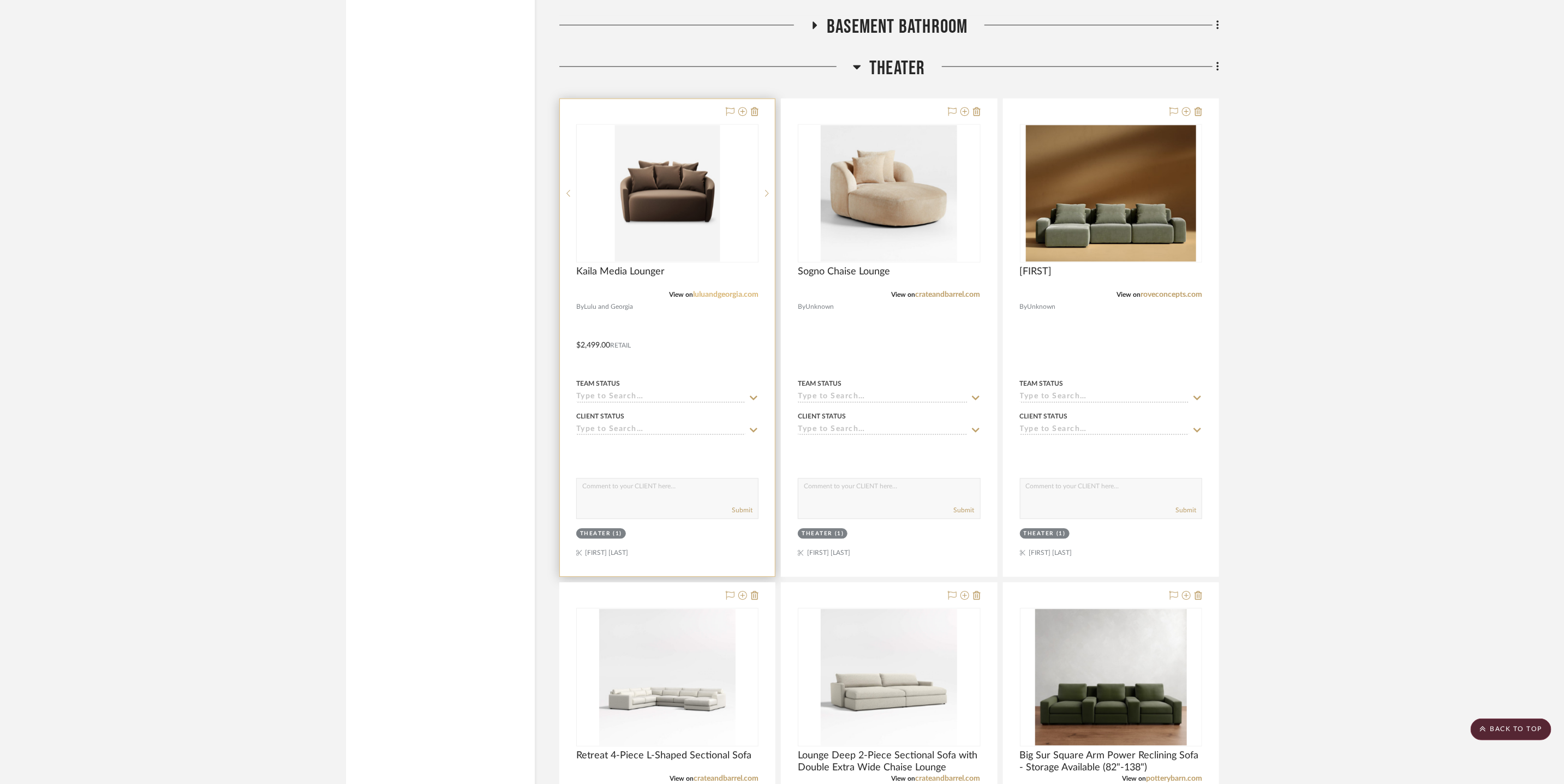 click on "luluandgeorgia.com" at bounding box center (726, 295) 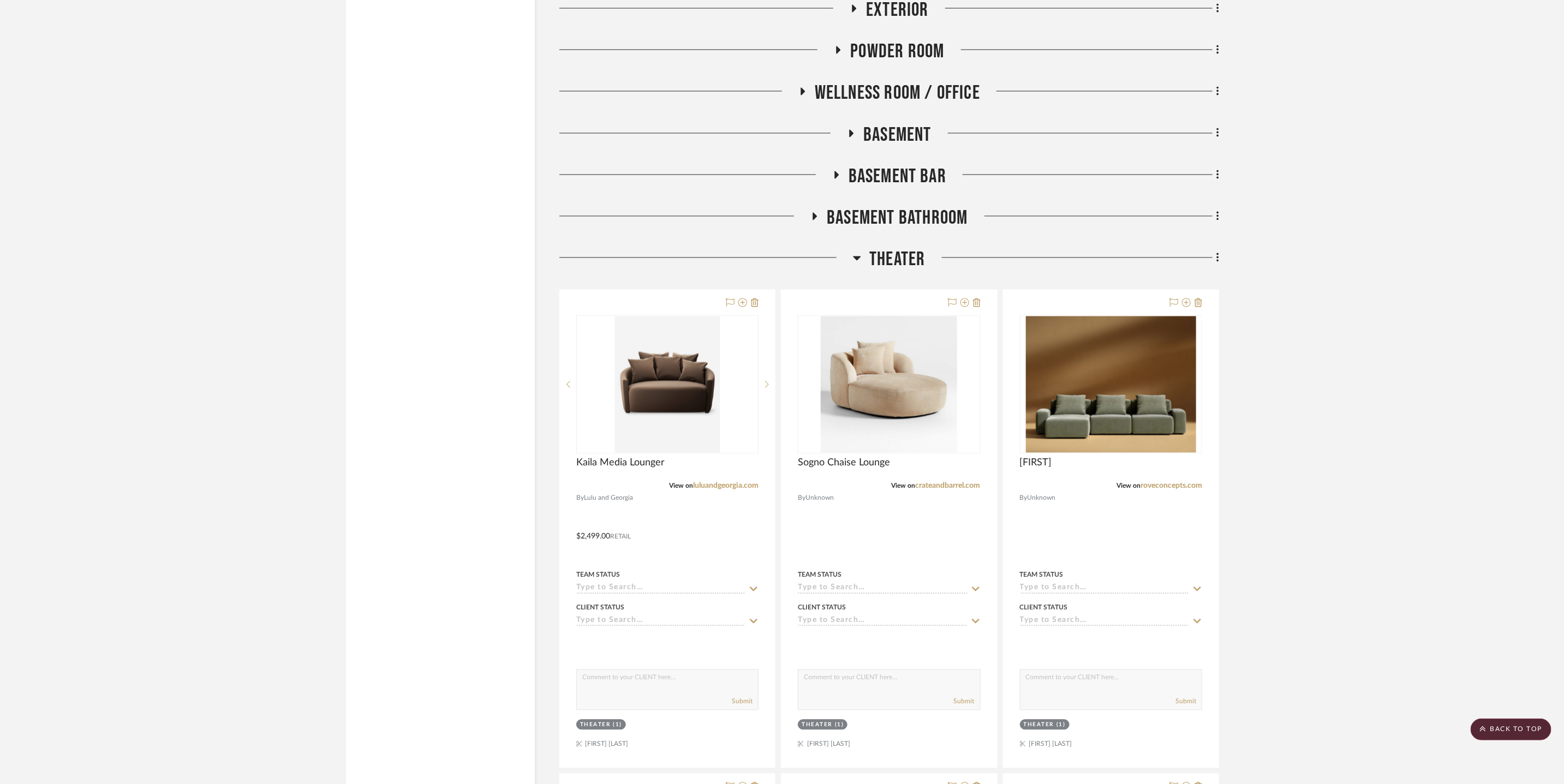 scroll, scrollTop: 10957, scrollLeft: 0, axis: vertical 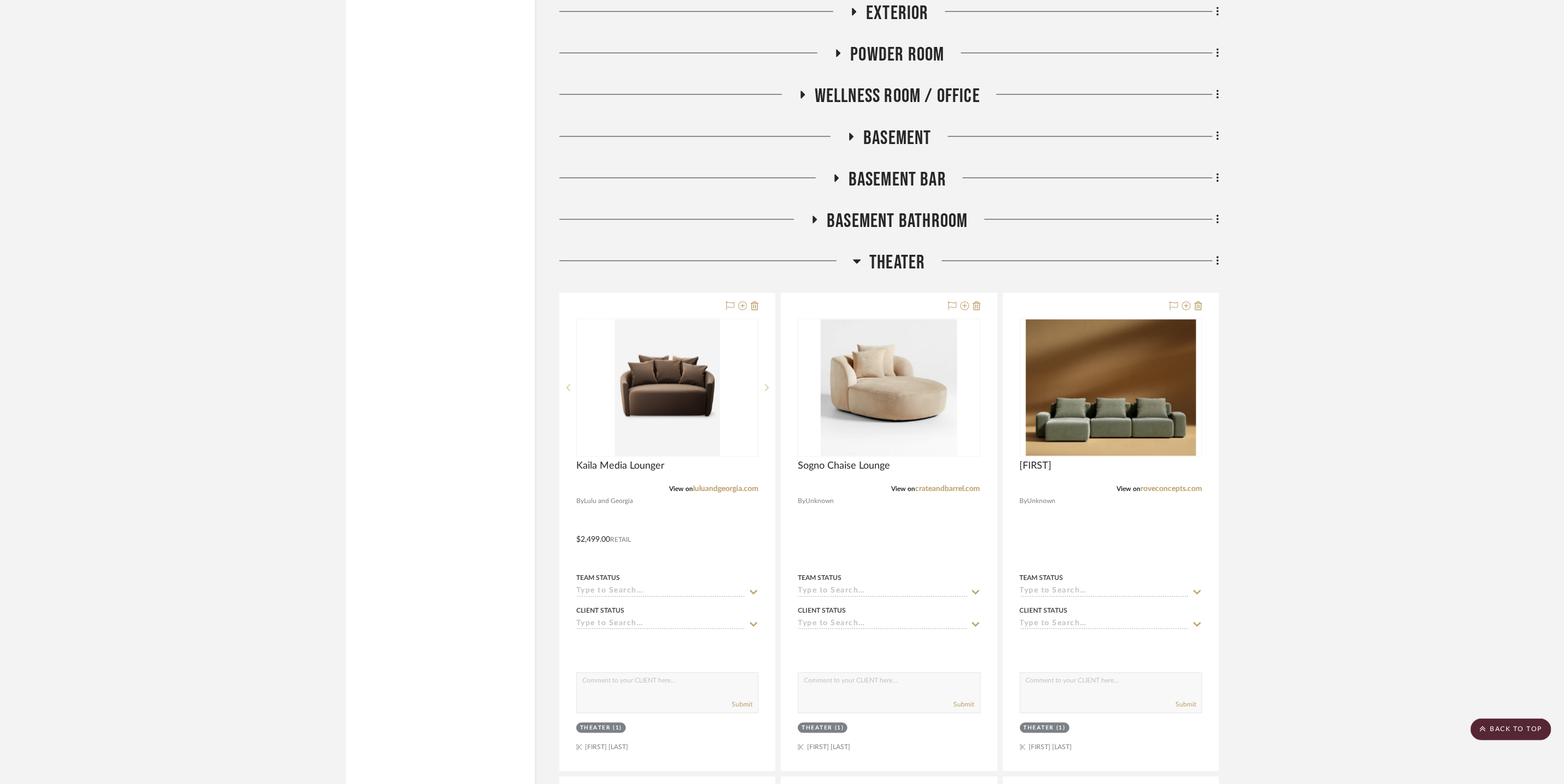click on "Theater" 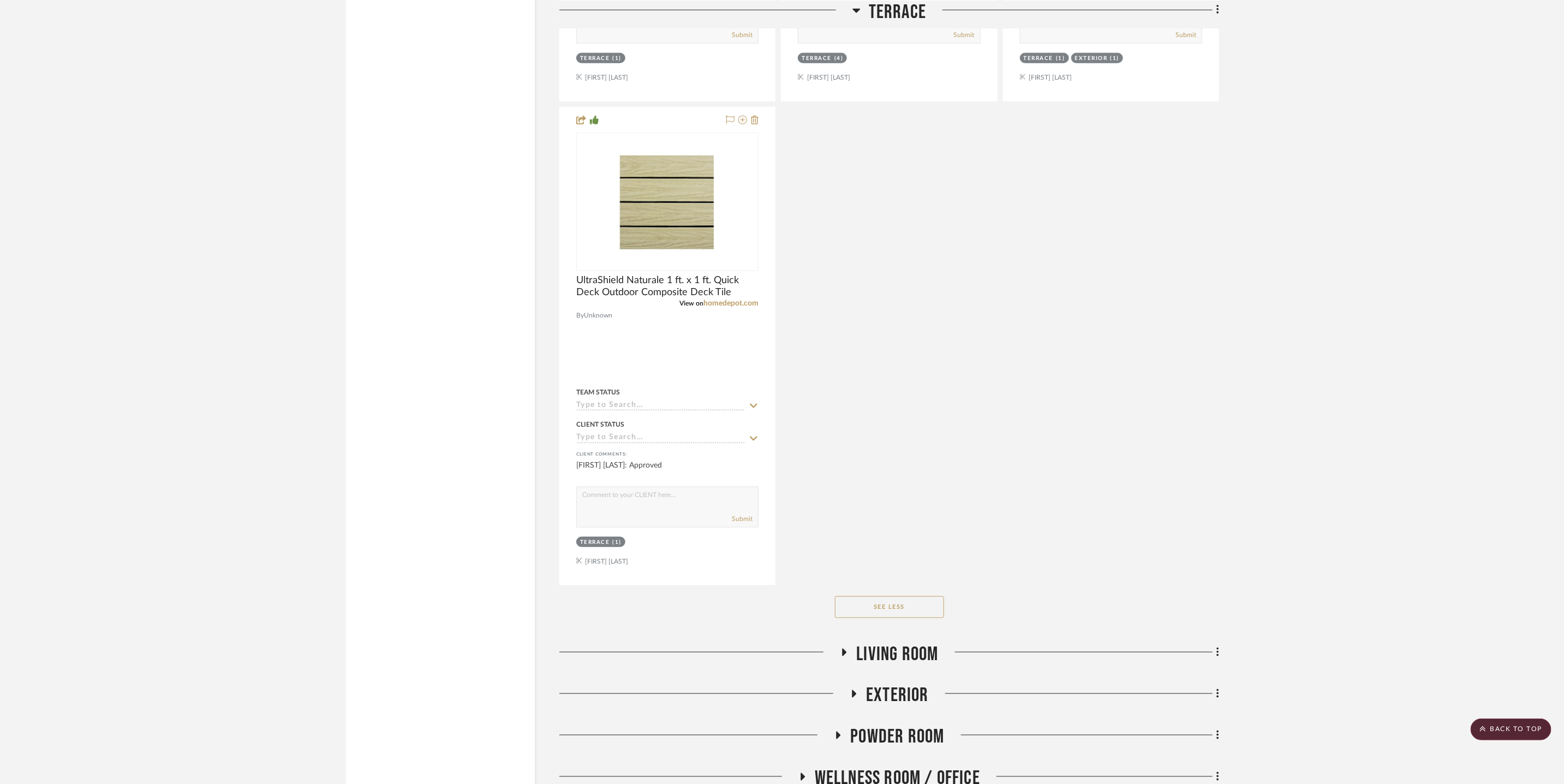 scroll, scrollTop: 9493, scrollLeft: 0, axis: vertical 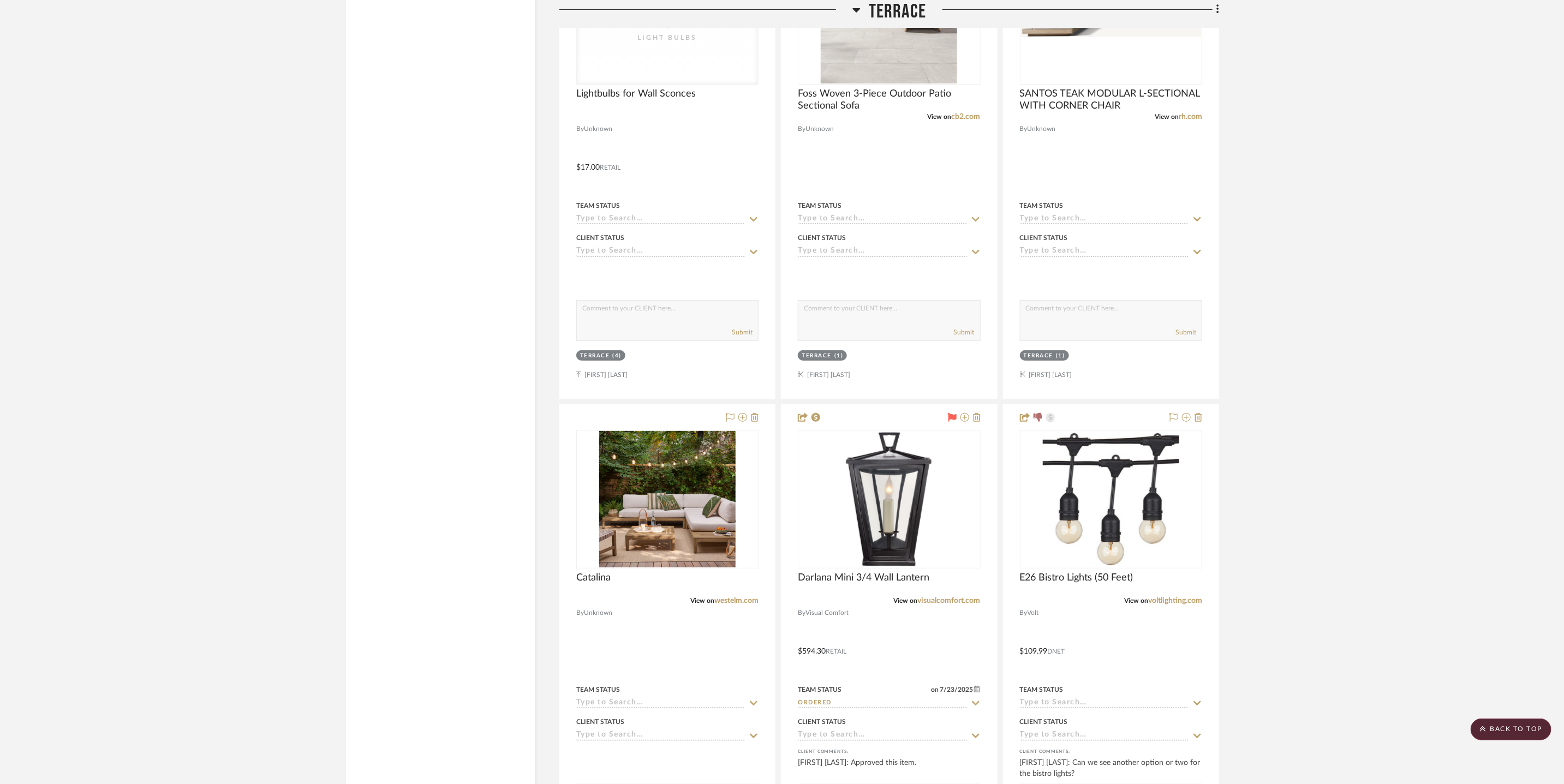 click on "Terrace" 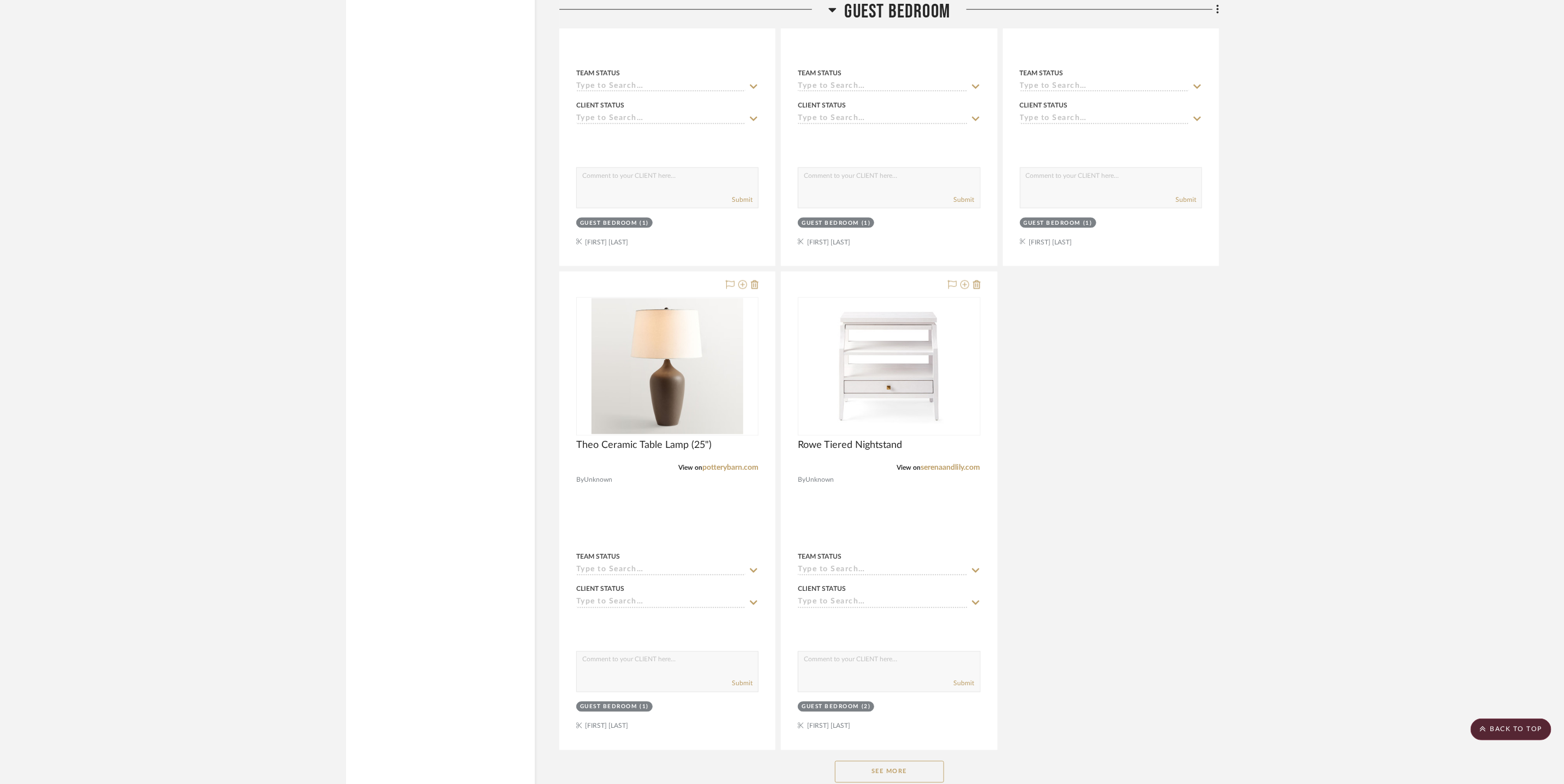scroll, scrollTop: 10558, scrollLeft: 0, axis: vertical 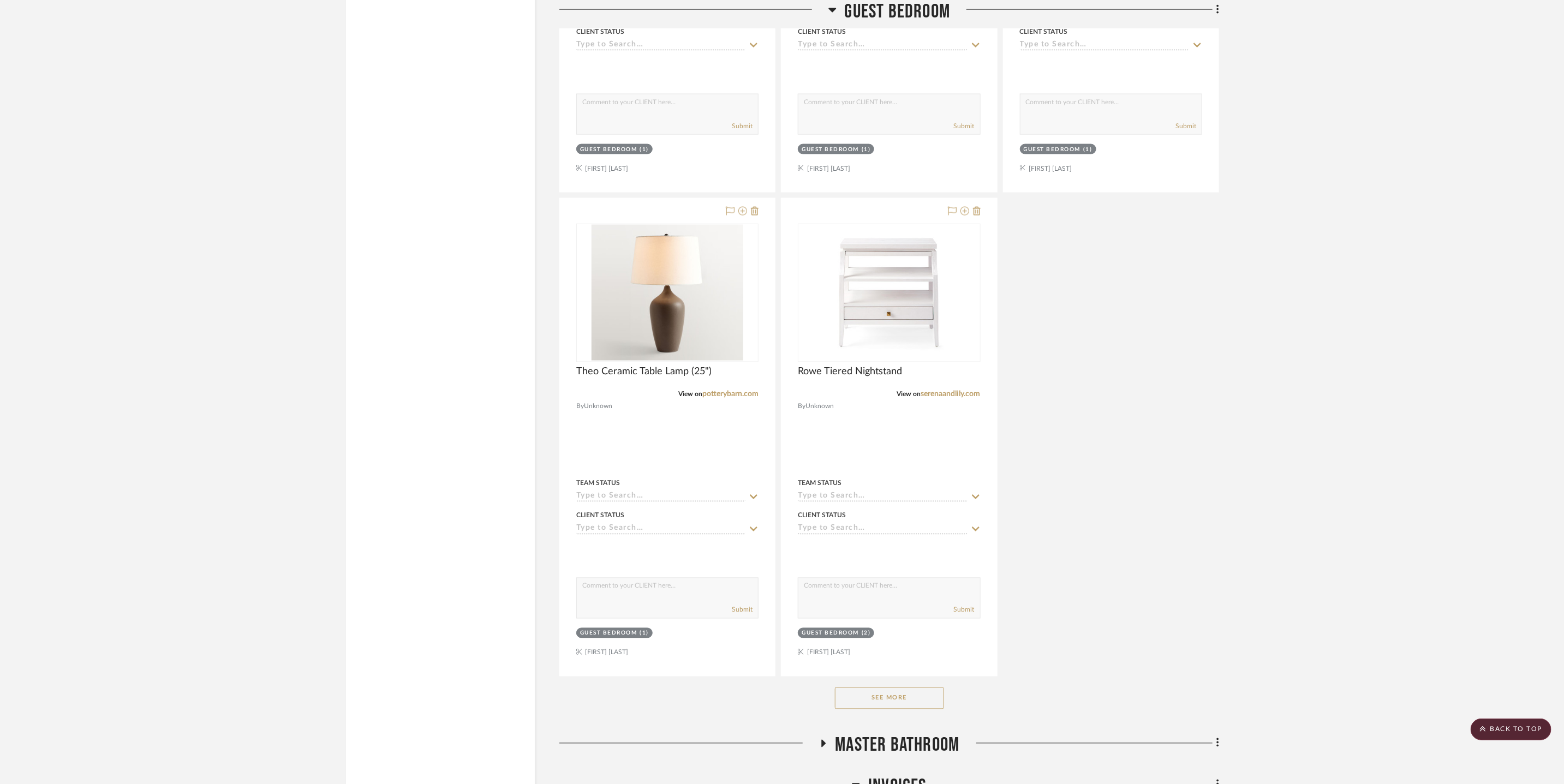 click on "See More" 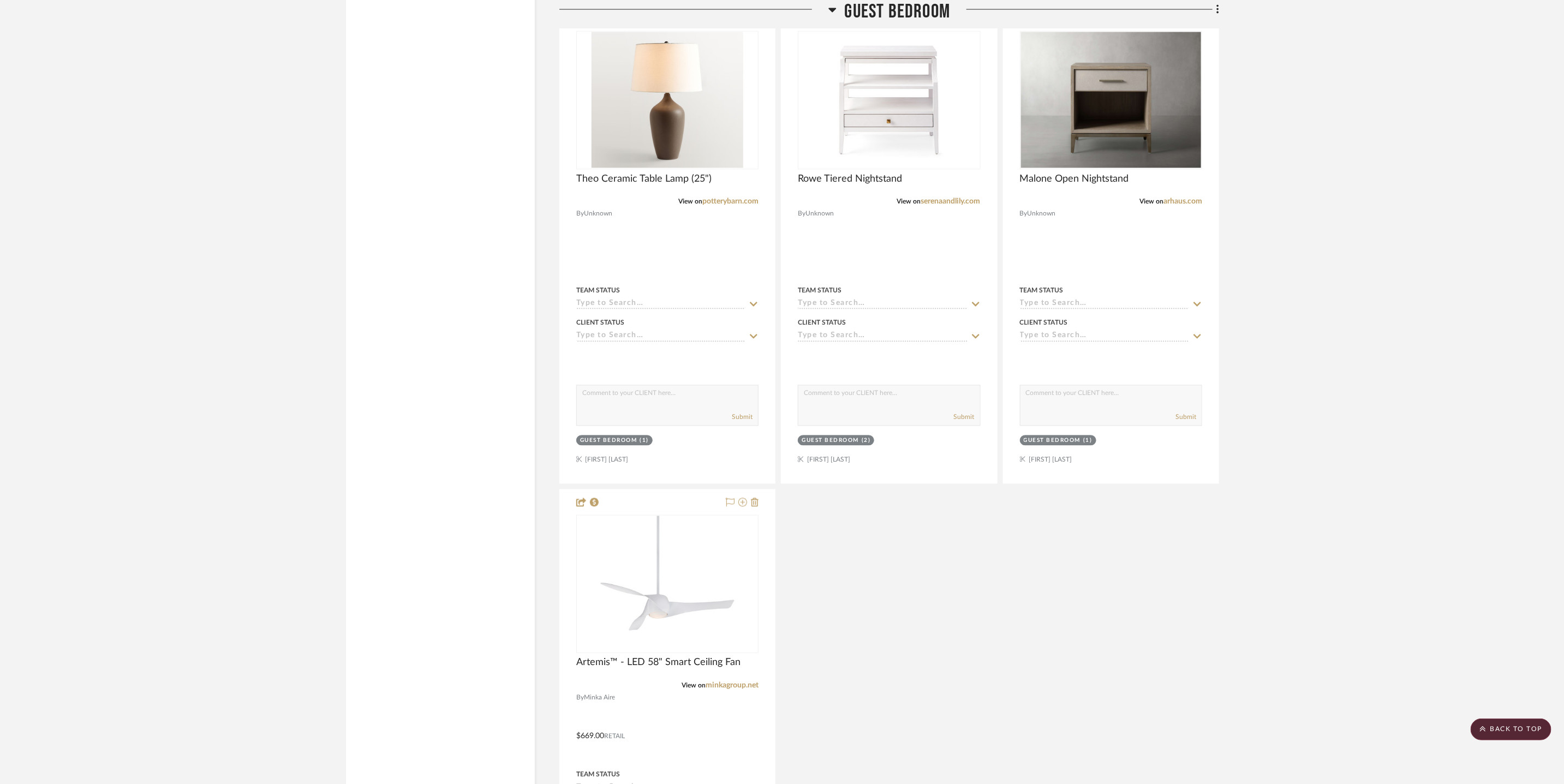 scroll, scrollTop: 10884, scrollLeft: 0, axis: vertical 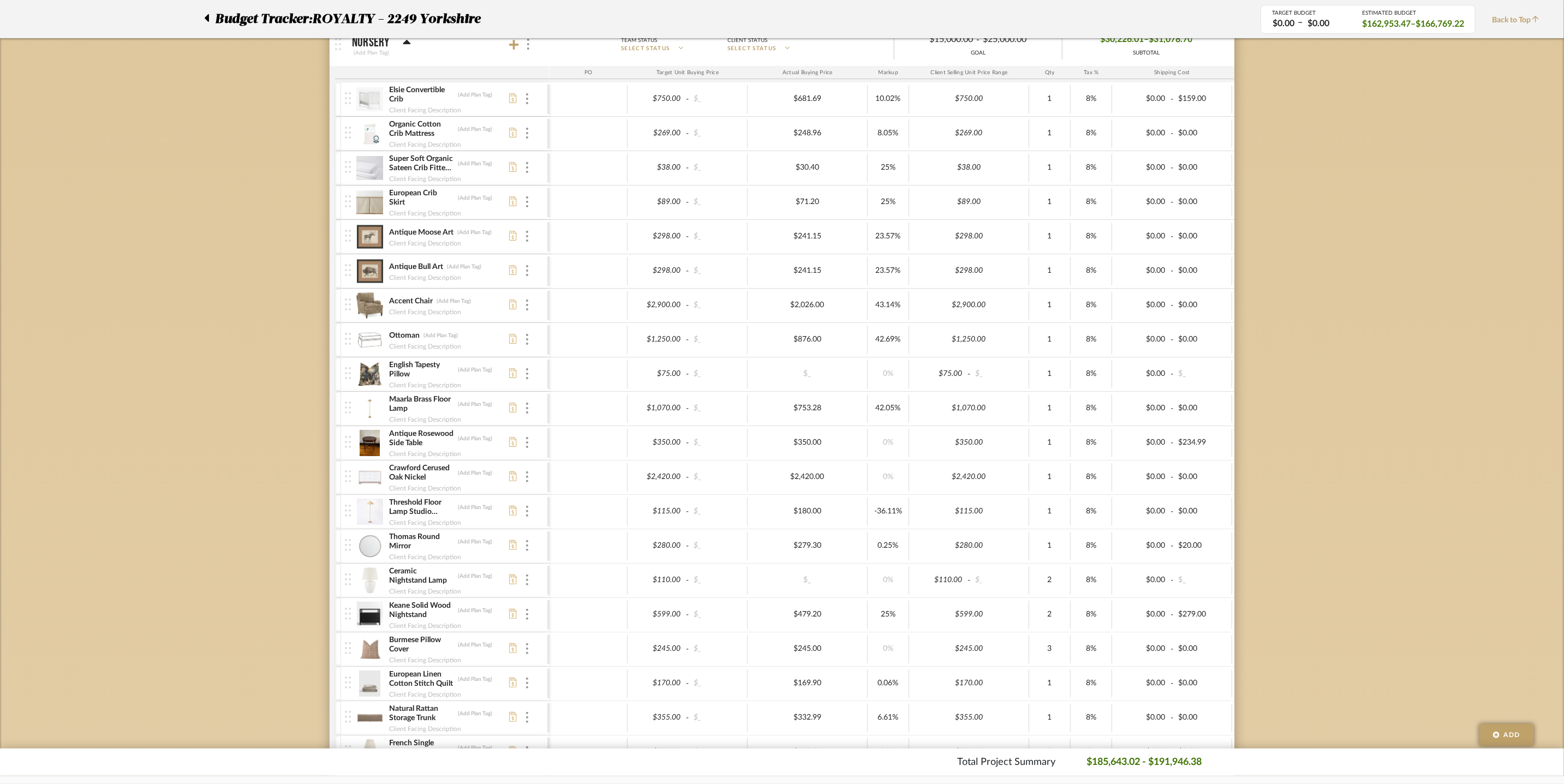 click 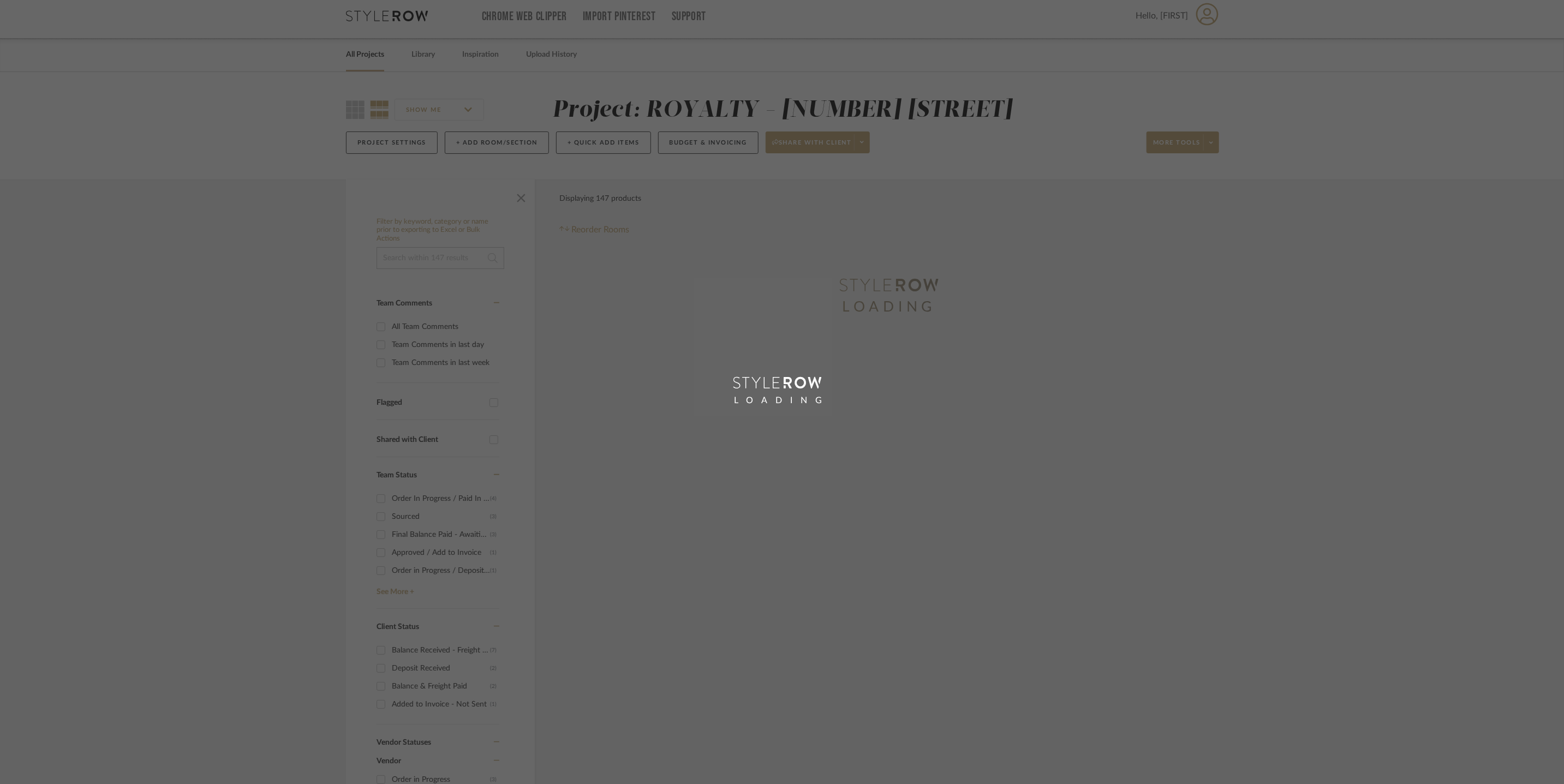 scroll, scrollTop: 0, scrollLeft: 0, axis: both 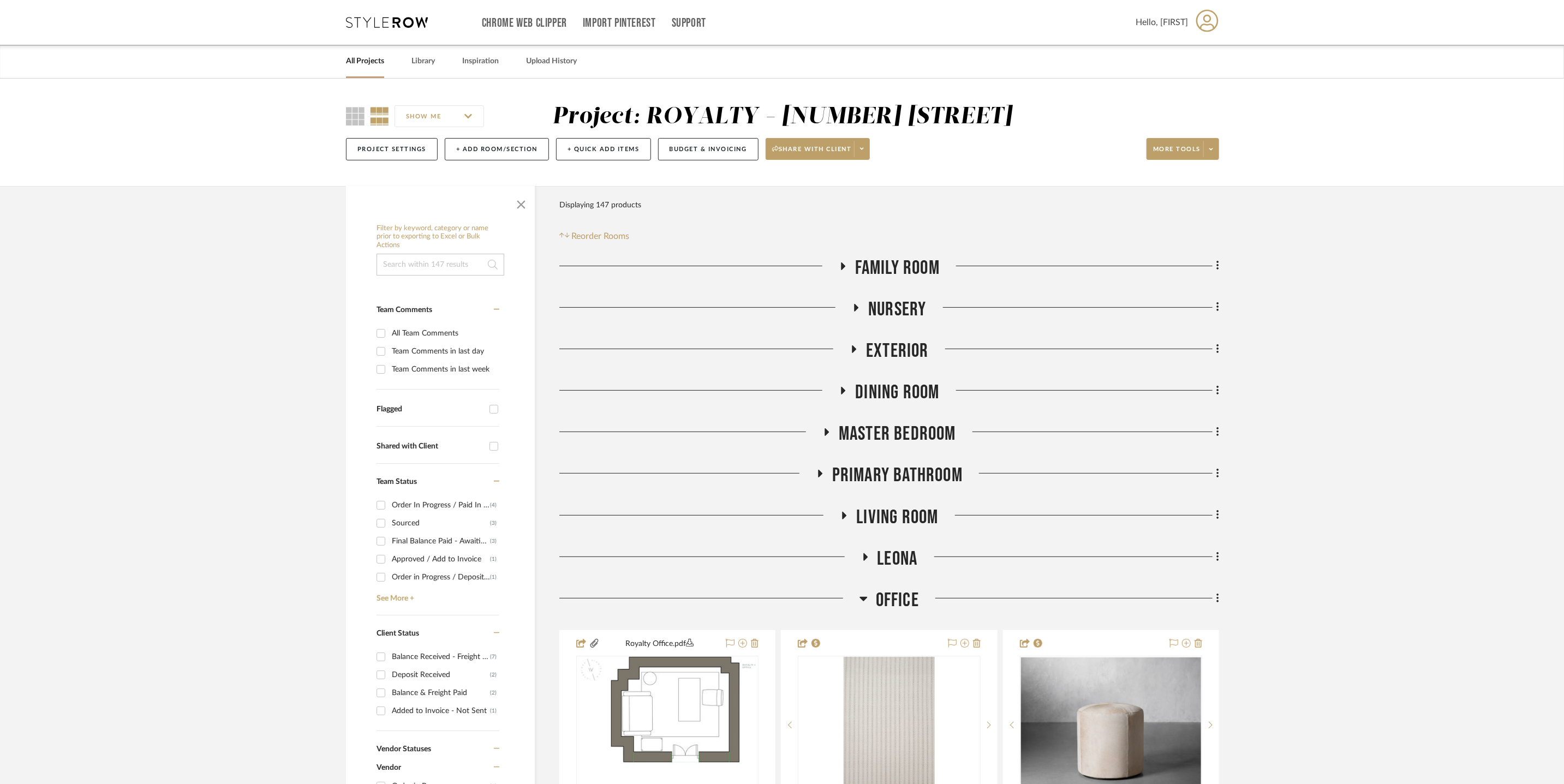 click at bounding box center (387, 22) 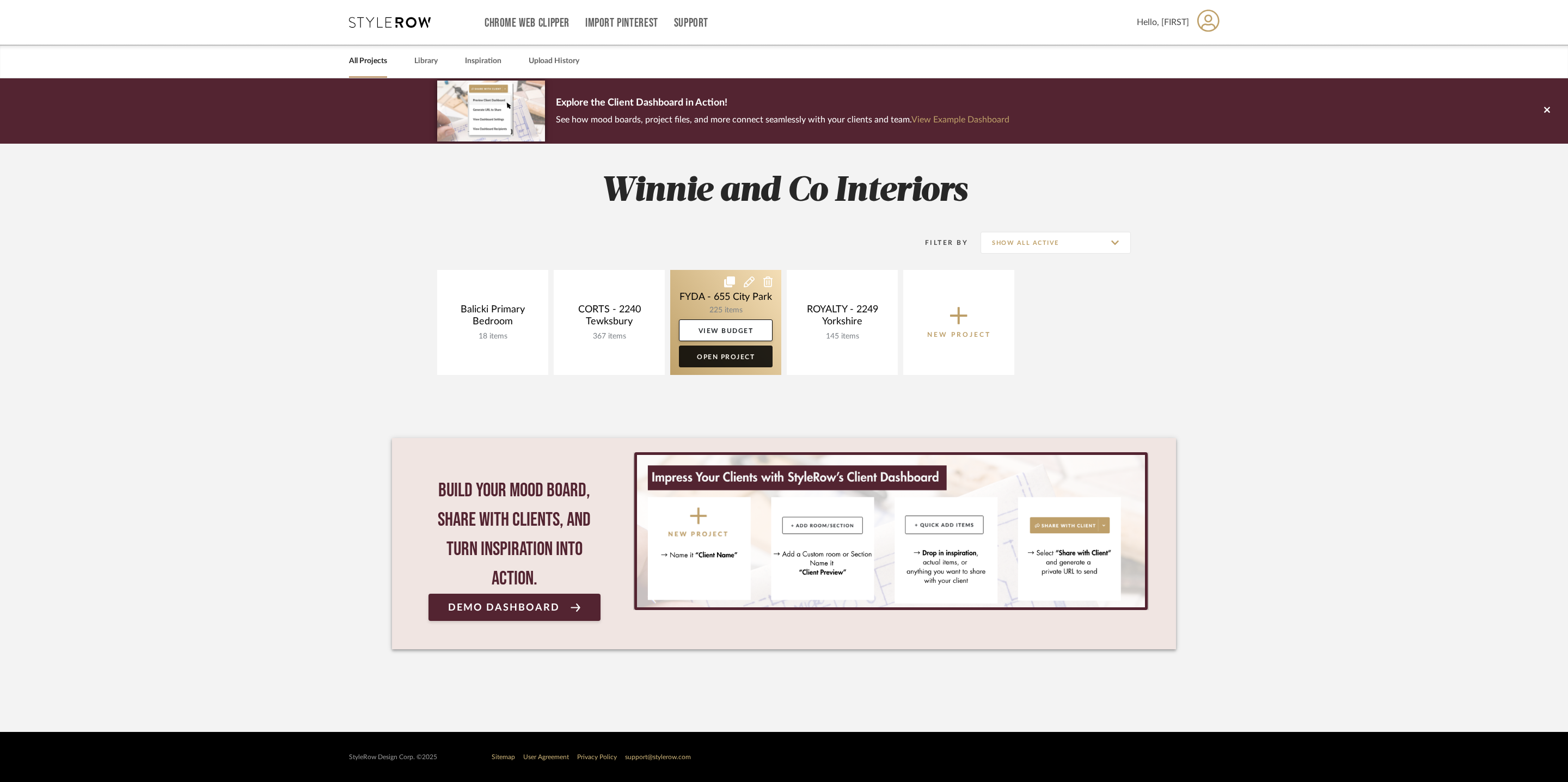 click on "Open Project" 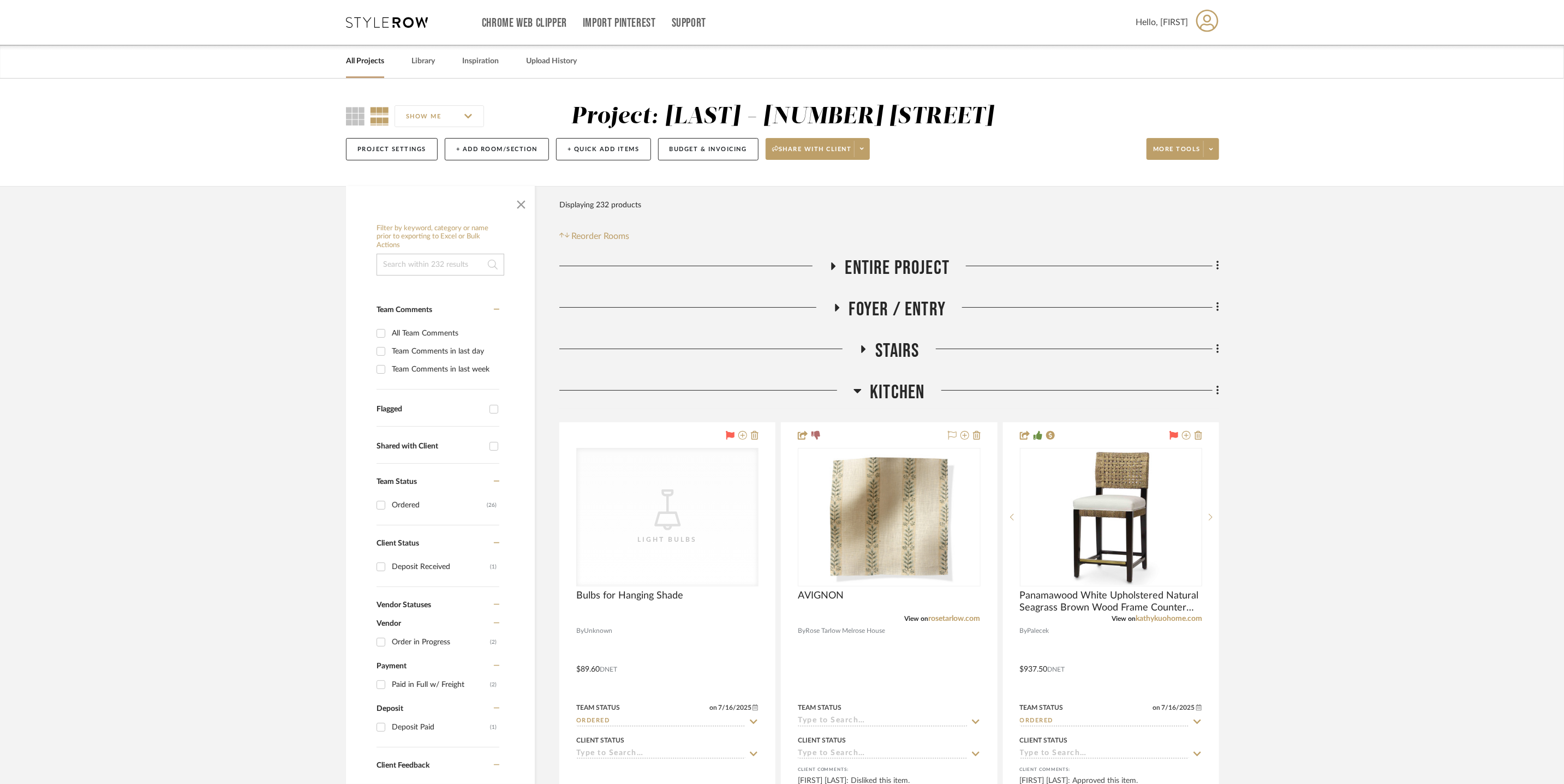 scroll, scrollTop: 3, scrollLeft: 0, axis: vertical 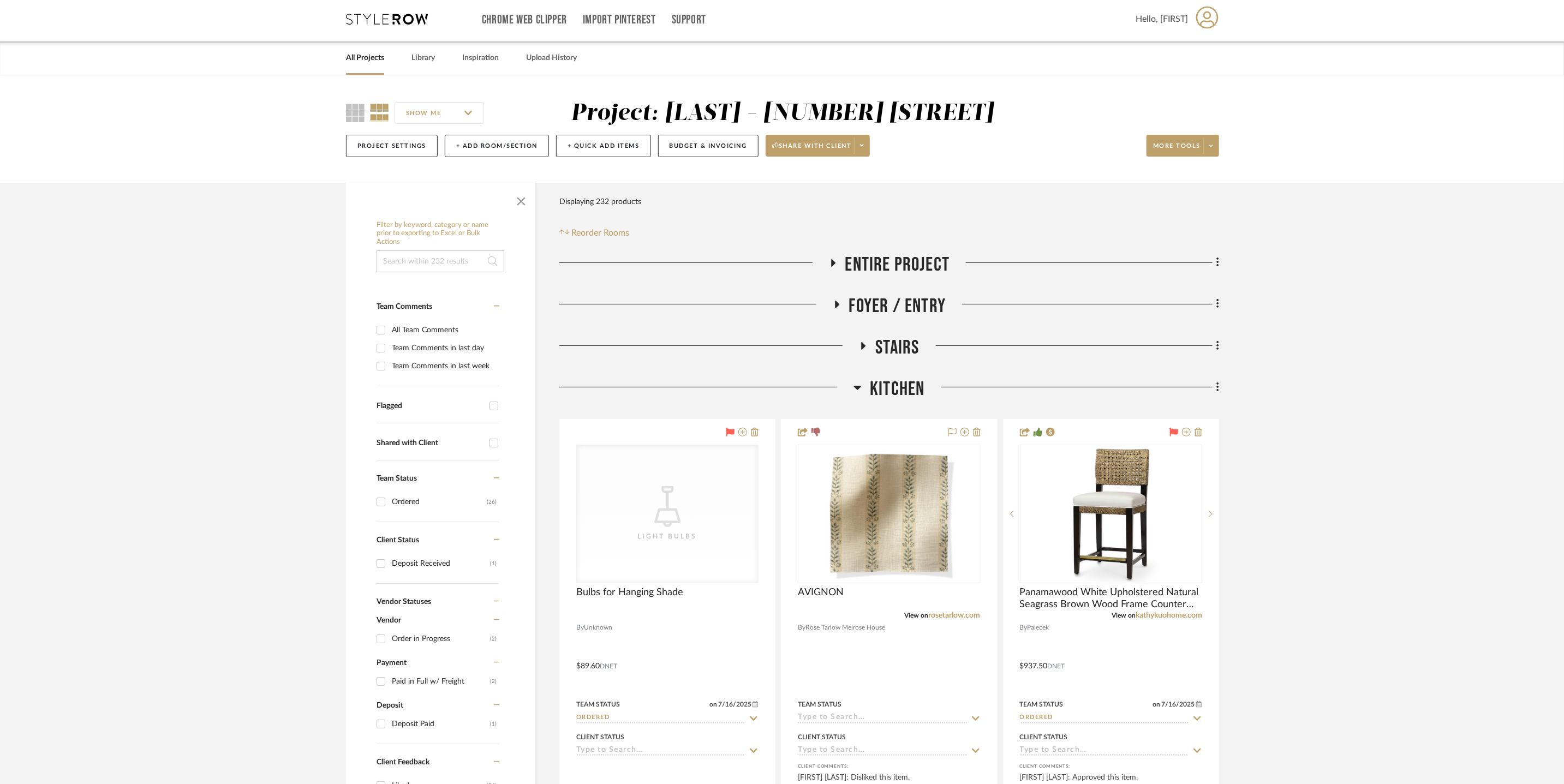 click on "Kitchen" 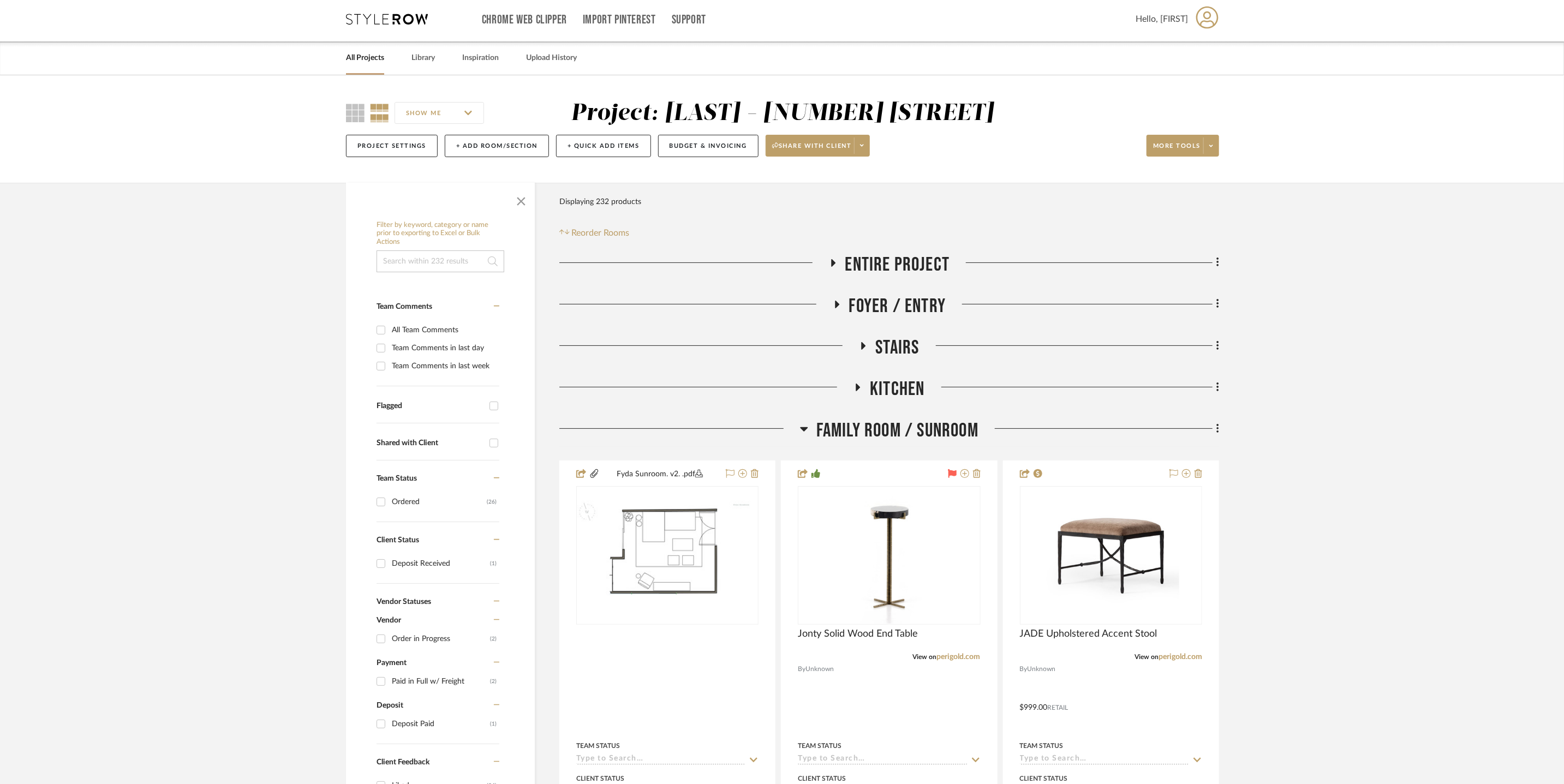 click on "Family Room / Sunroom" 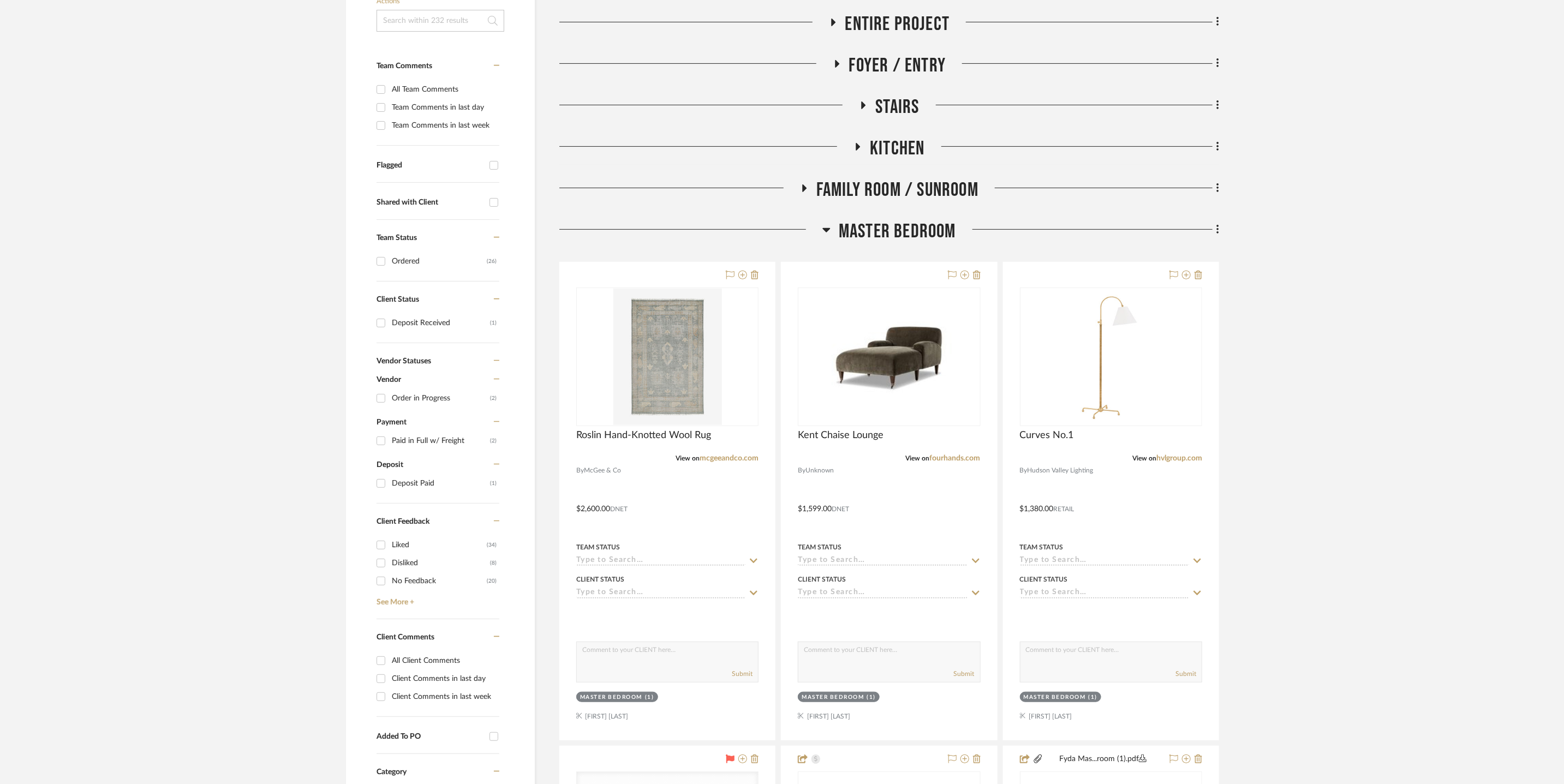 scroll, scrollTop: 303, scrollLeft: 0, axis: vertical 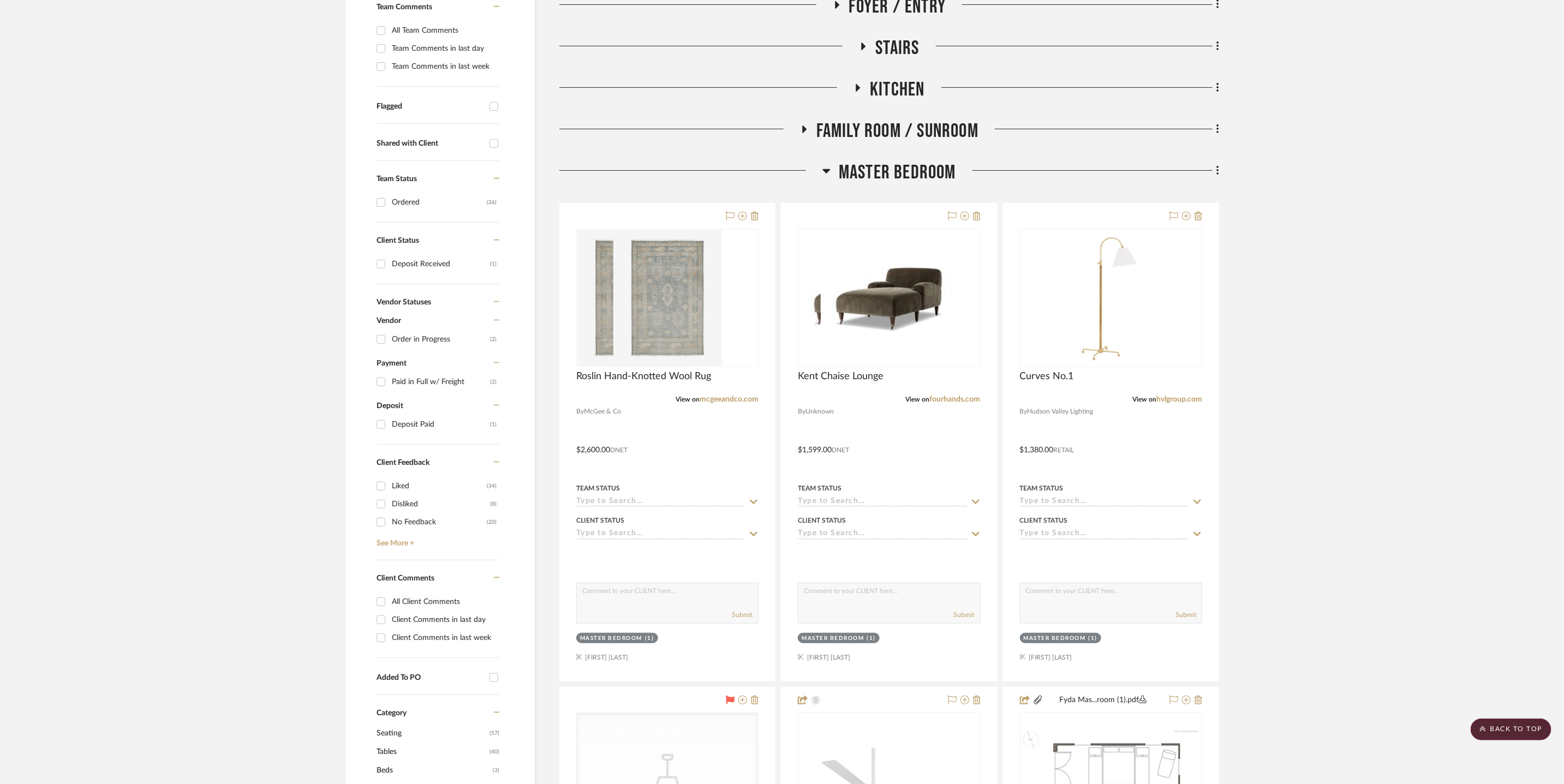 click on "Master Bedroom" 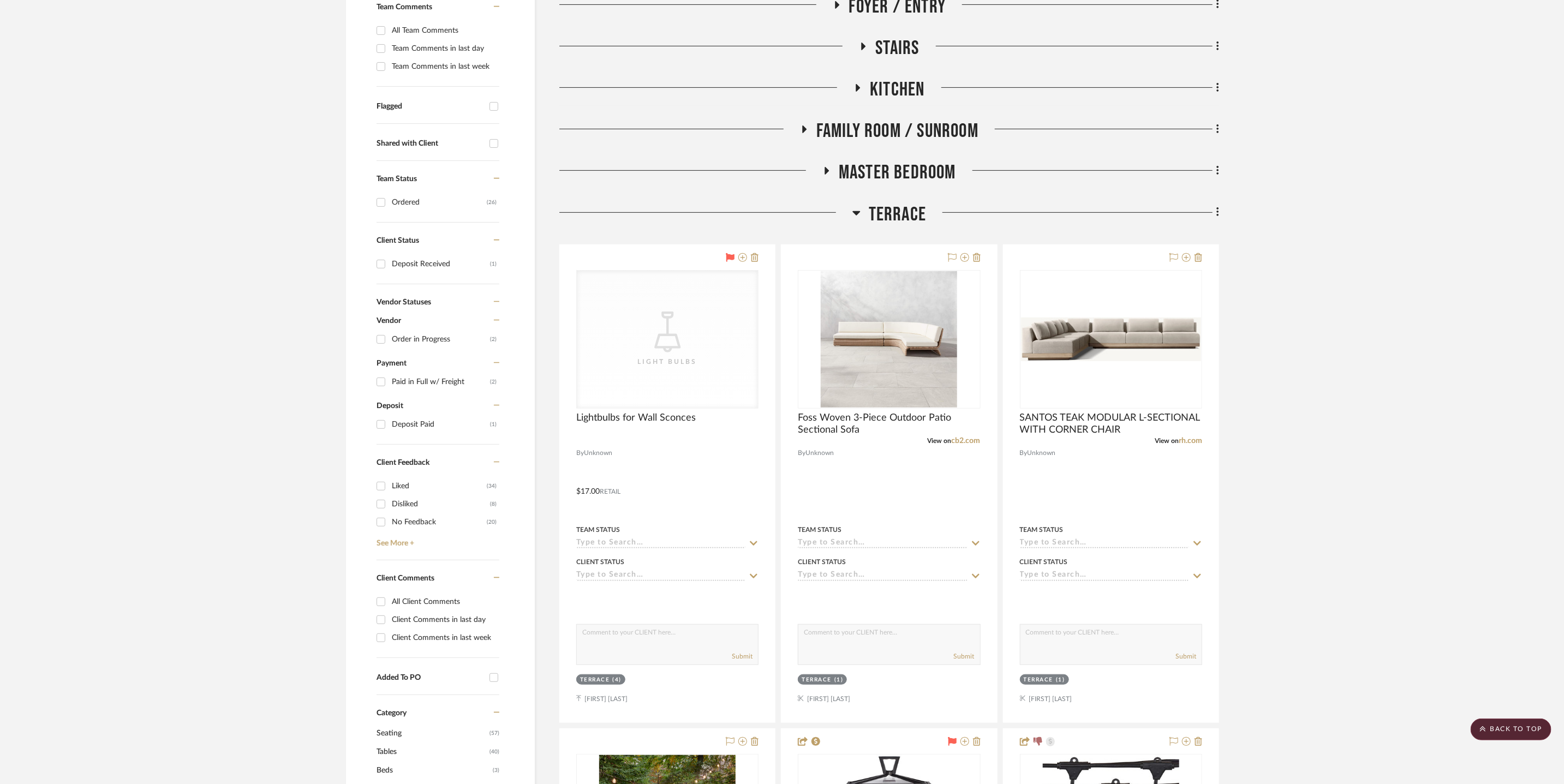 drag, startPoint x: 888, startPoint y: 225, endPoint x: 898, endPoint y: 206, distance: 21.470911 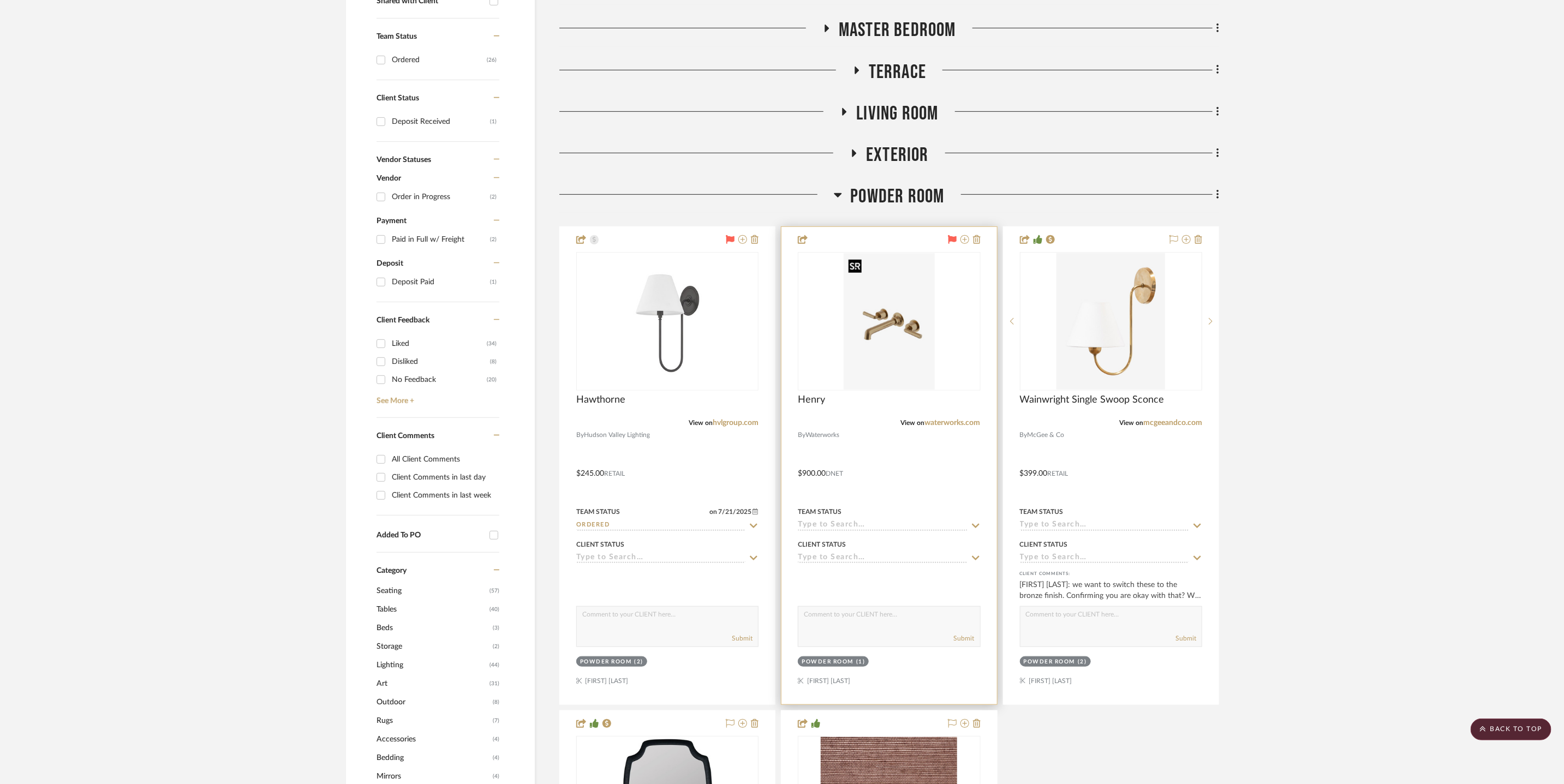 scroll, scrollTop: 986, scrollLeft: 0, axis: vertical 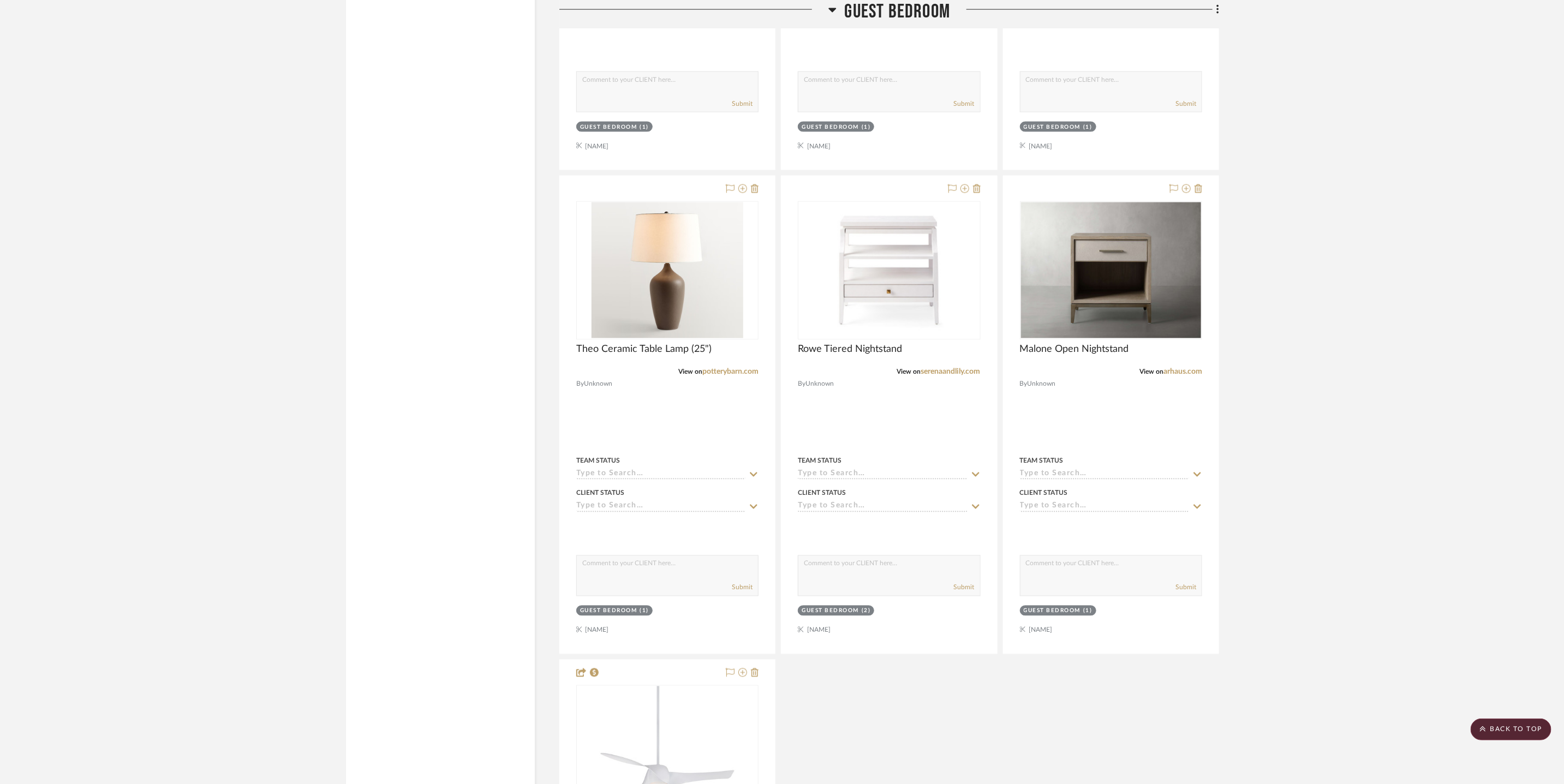 click on "Guest Bedroom" 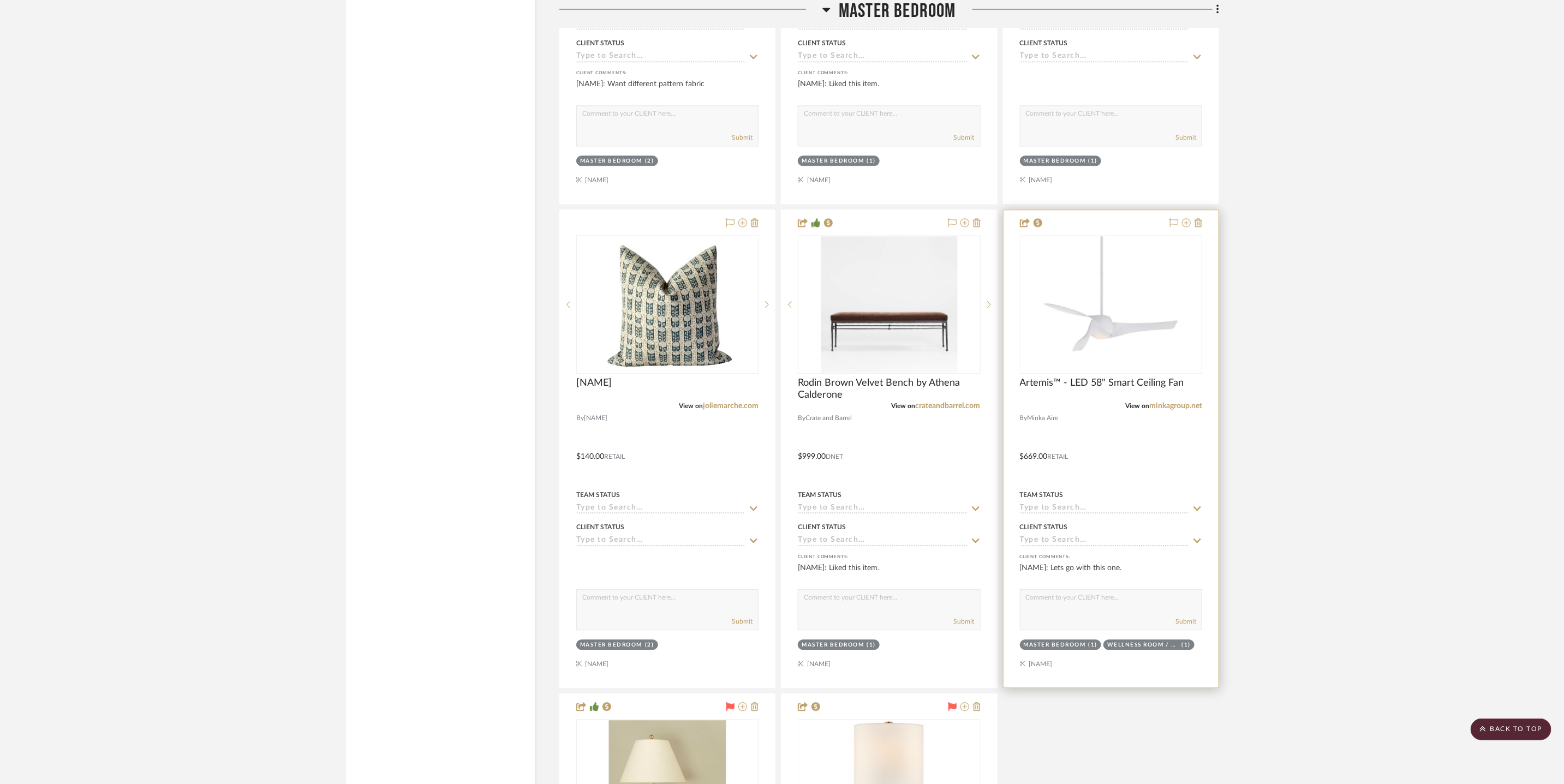 scroll, scrollTop: 7747, scrollLeft: 0, axis: vertical 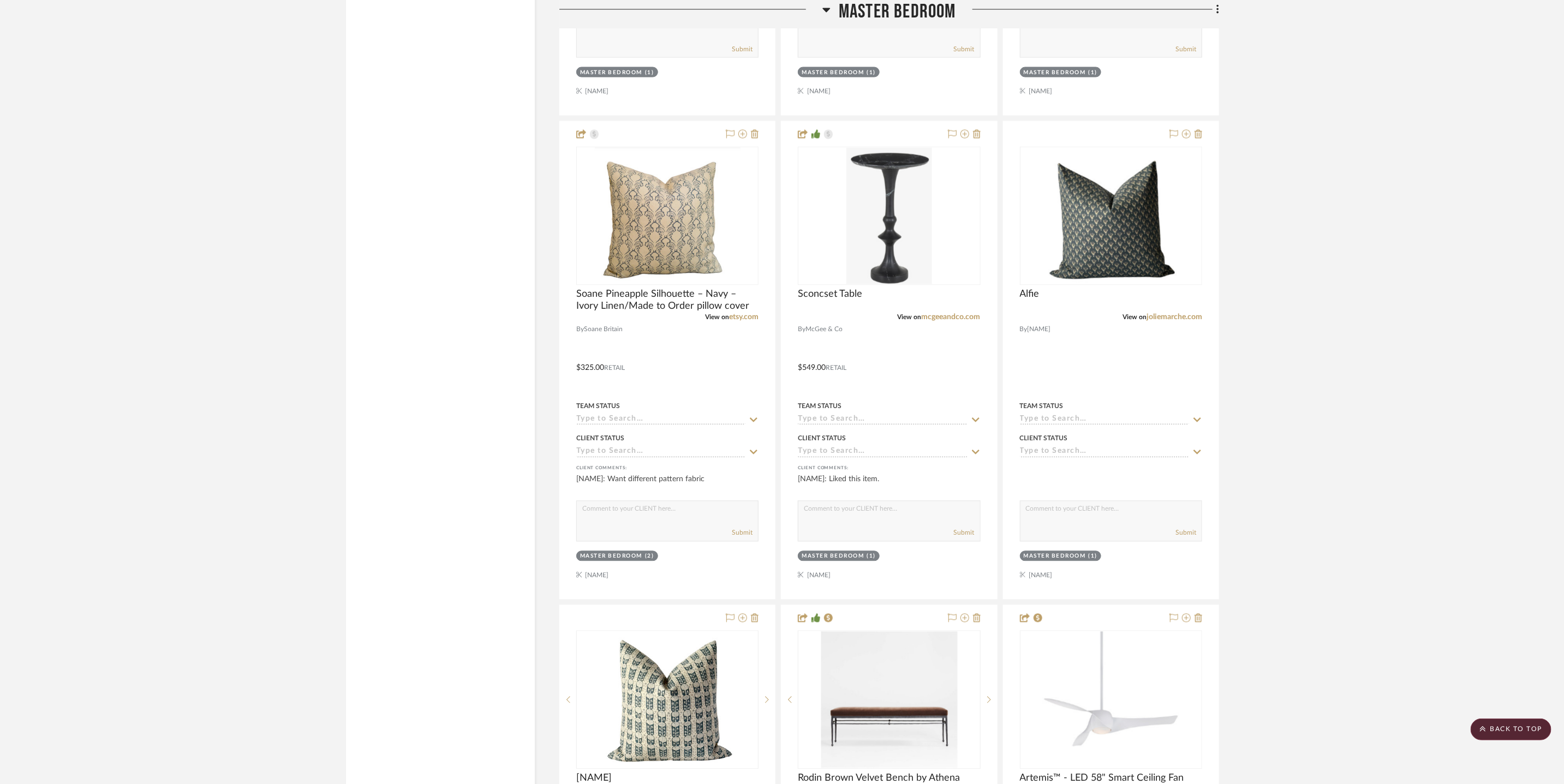 click on "Master Bedroom" 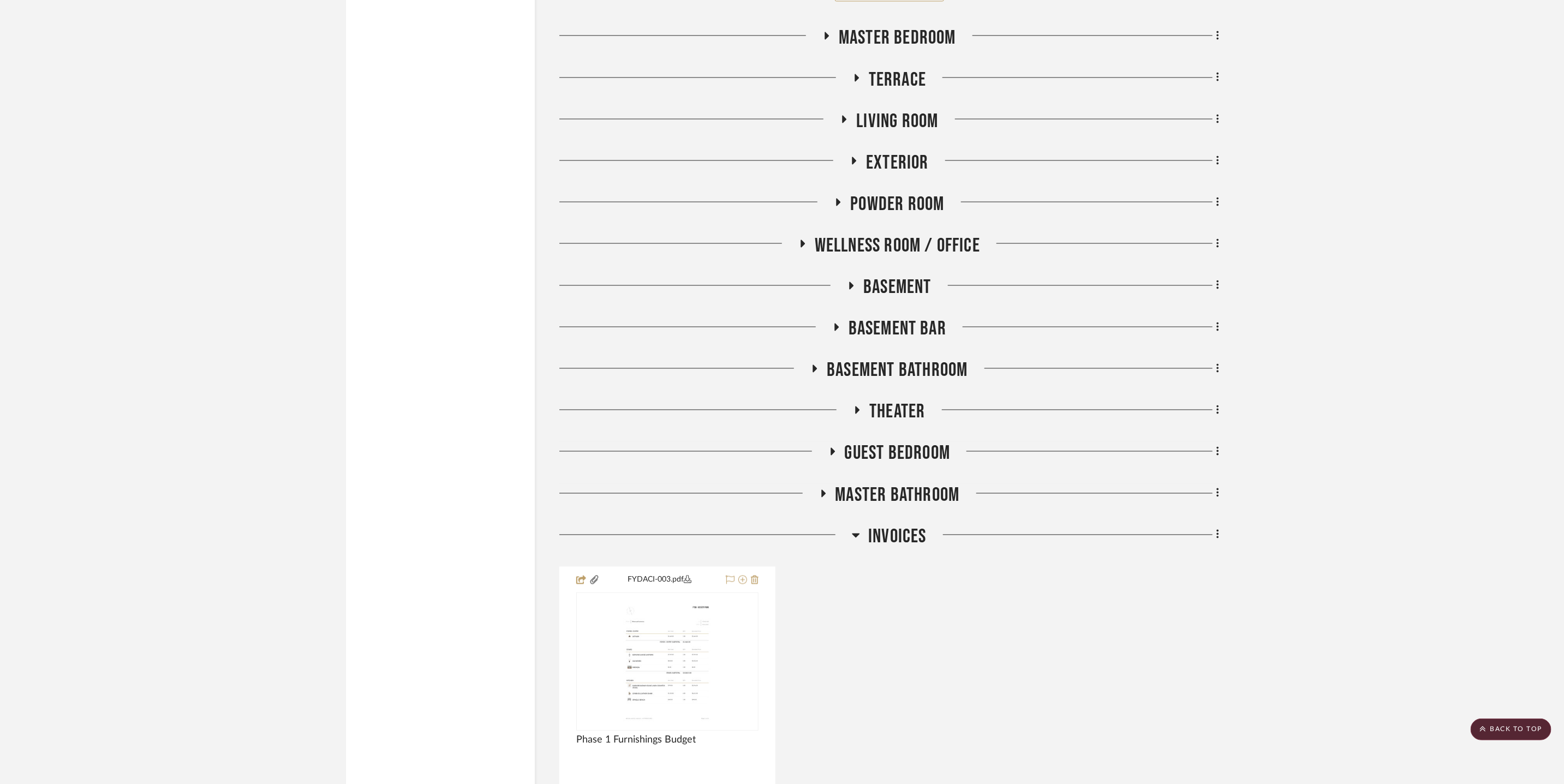 scroll, scrollTop: 3889, scrollLeft: 0, axis: vertical 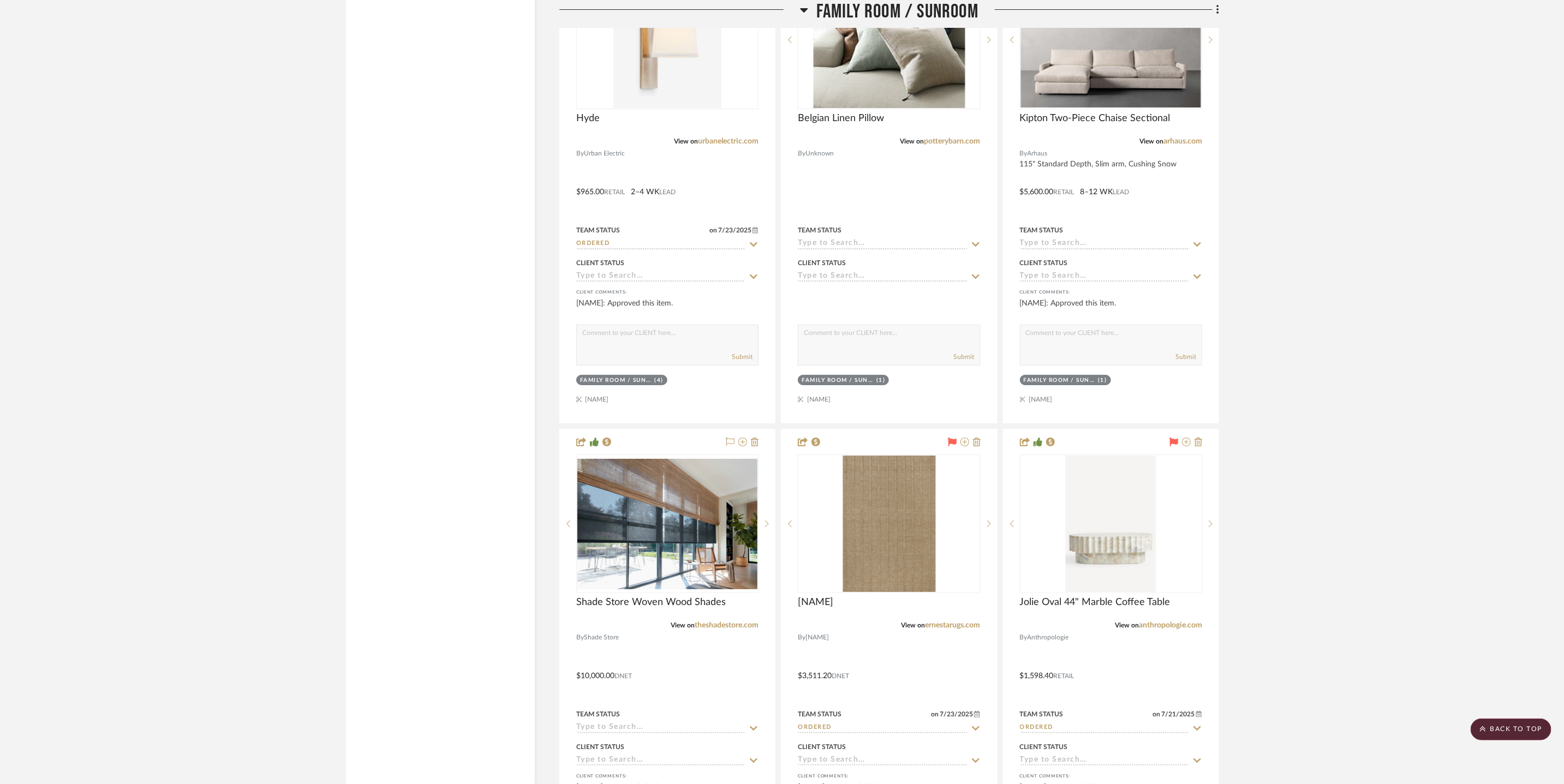 click on "Family Room / Sunroom" 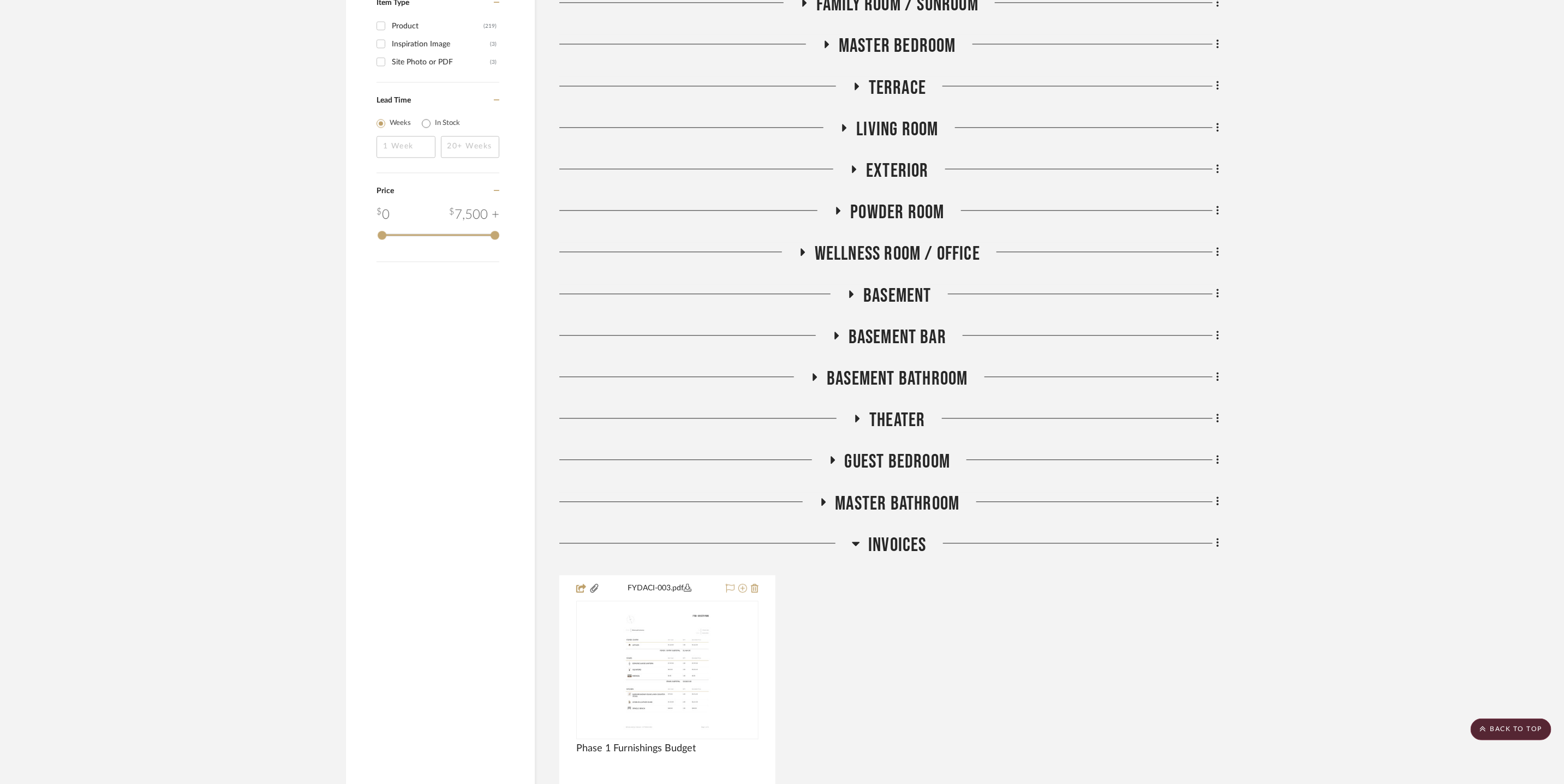 scroll, scrollTop: 1655, scrollLeft: 0, axis: vertical 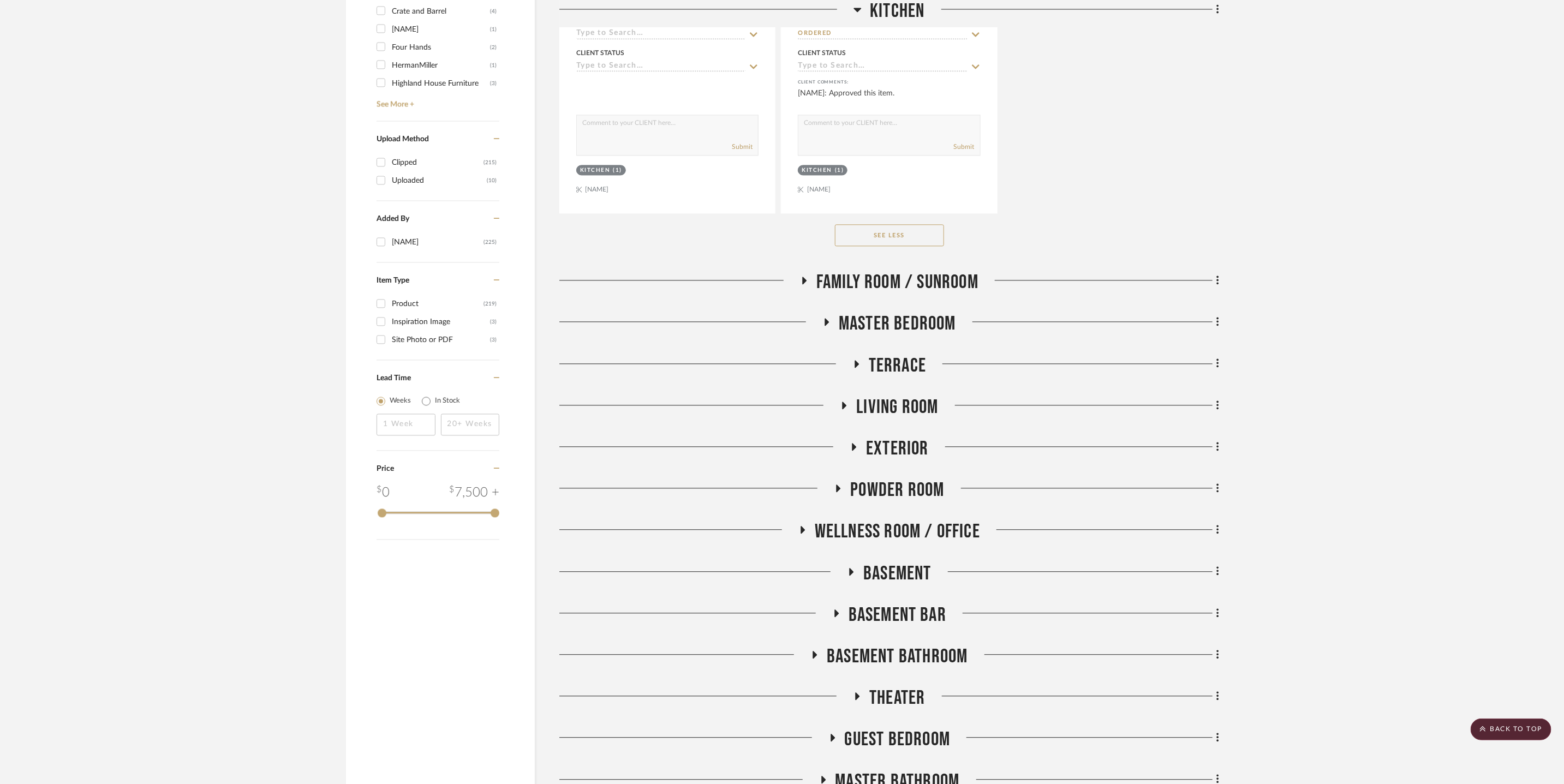 click on "Theater" 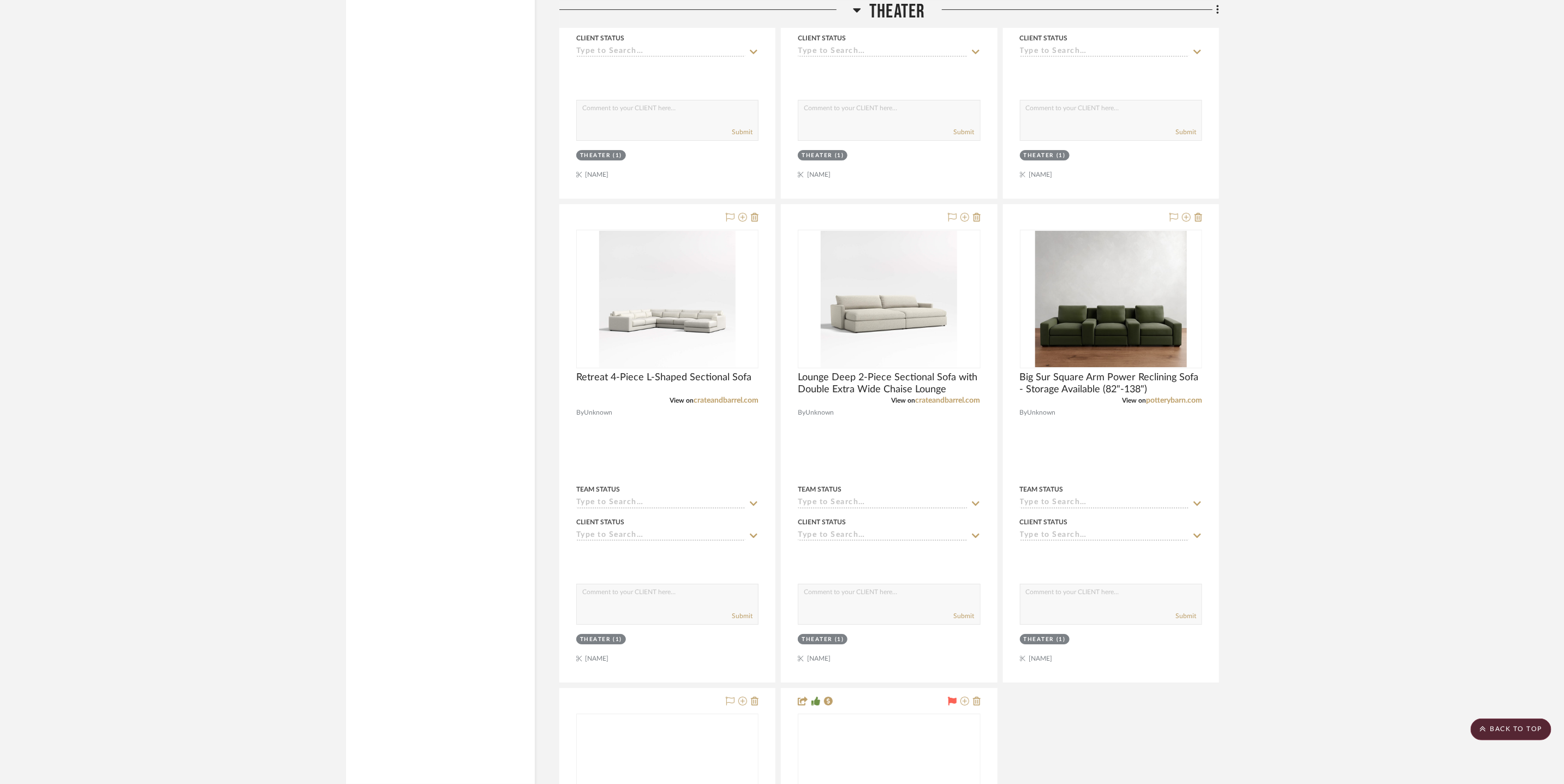 scroll, scrollTop: 2984, scrollLeft: 0, axis: vertical 